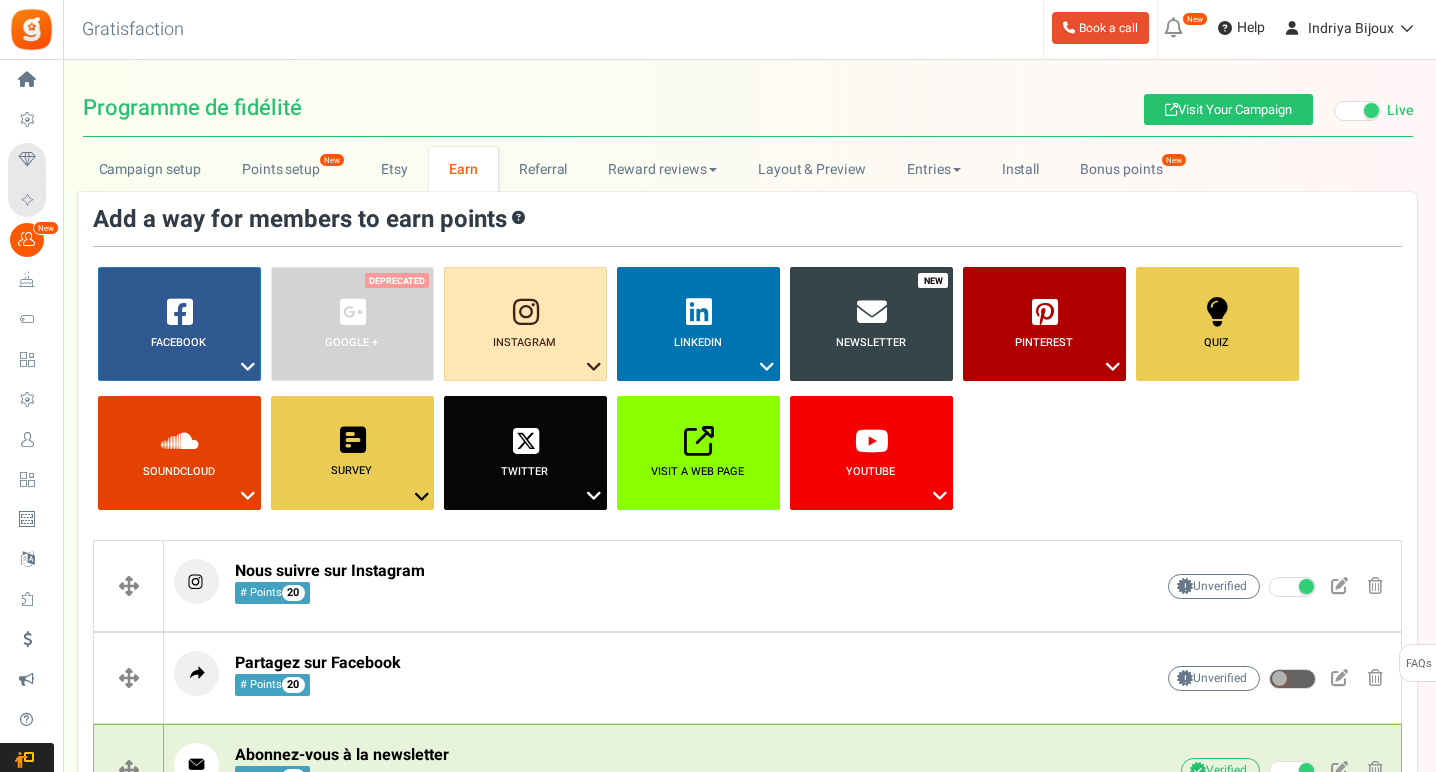 select on "3" 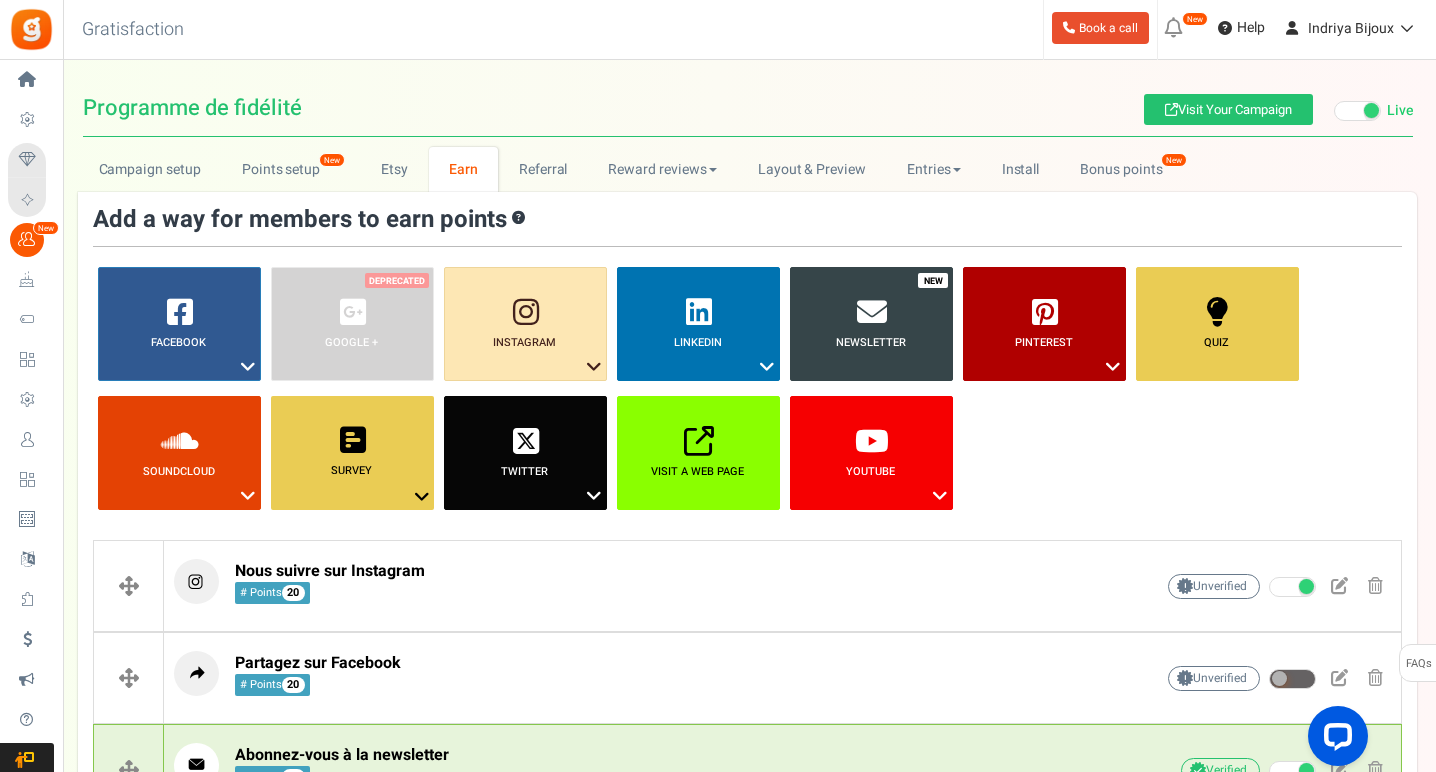 scroll, scrollTop: 0, scrollLeft: 0, axis: both 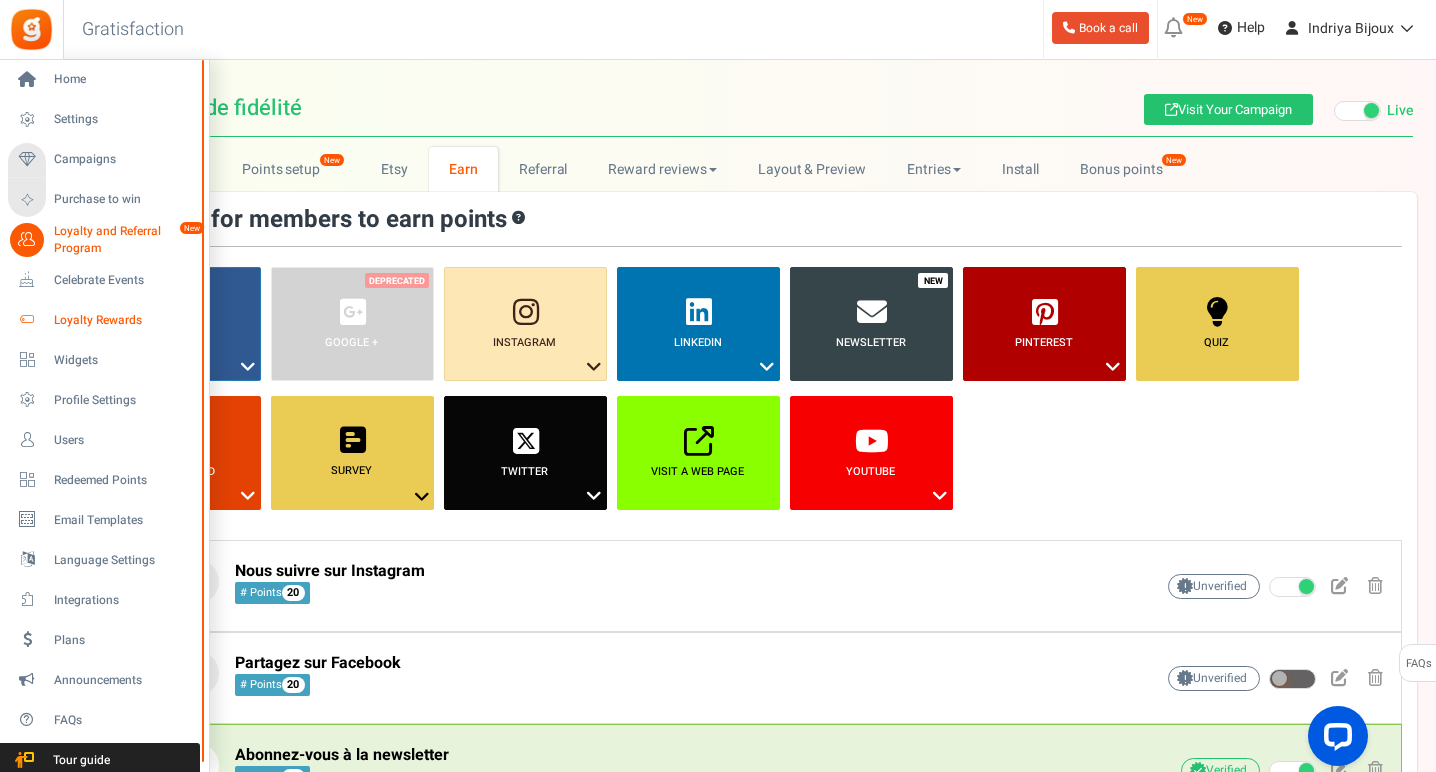 click on "Loyalty Rewards" at bounding box center [124, 320] 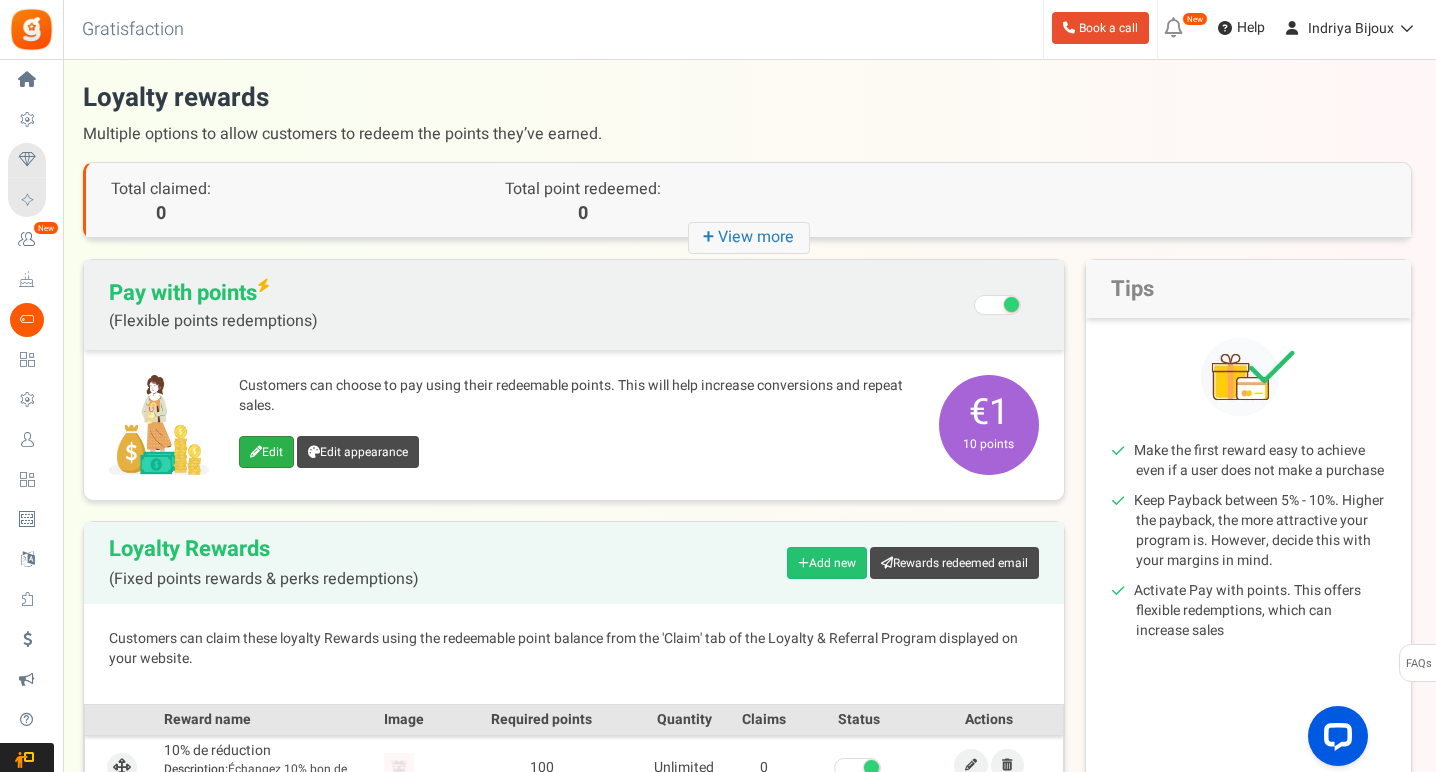 click on "Edit" at bounding box center [266, 452] 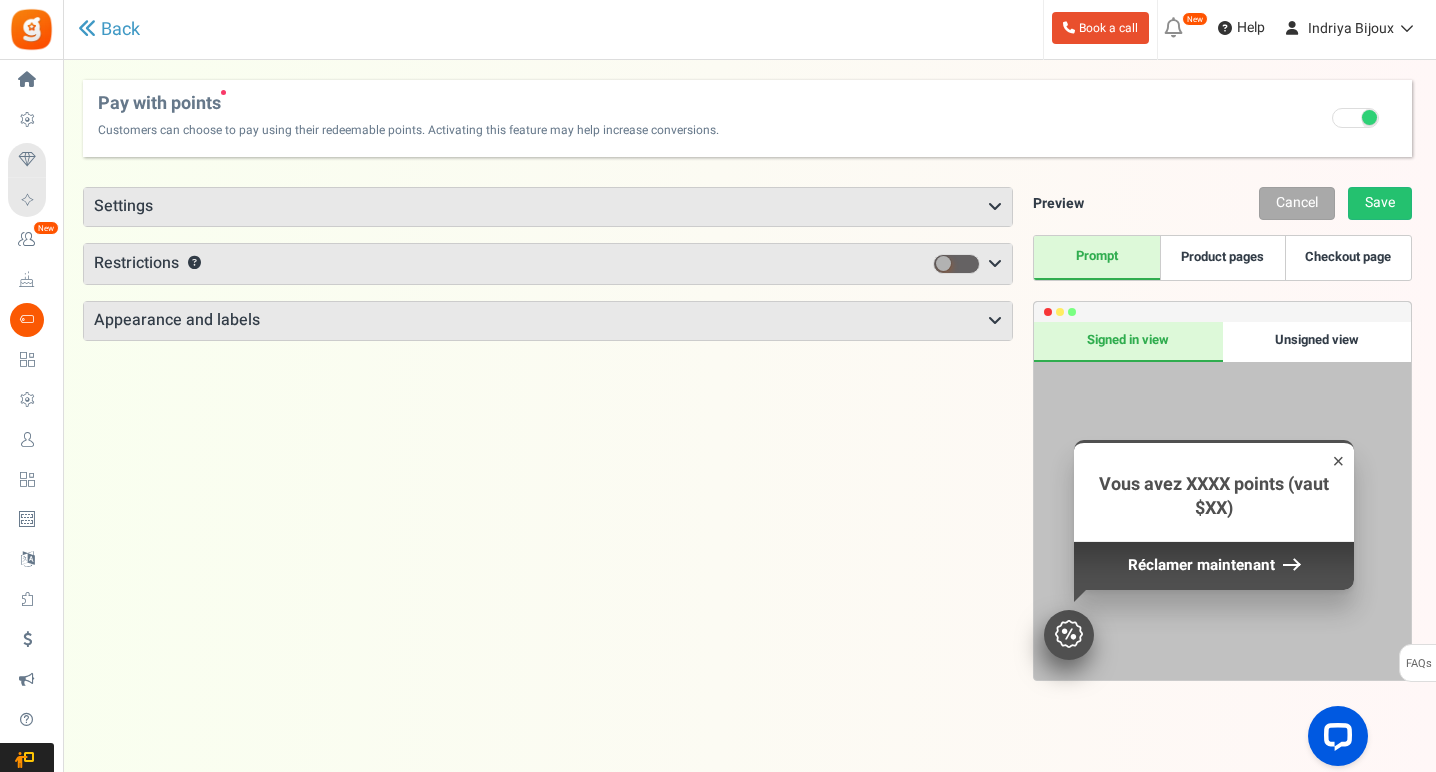 click on "Settings" at bounding box center [548, 207] 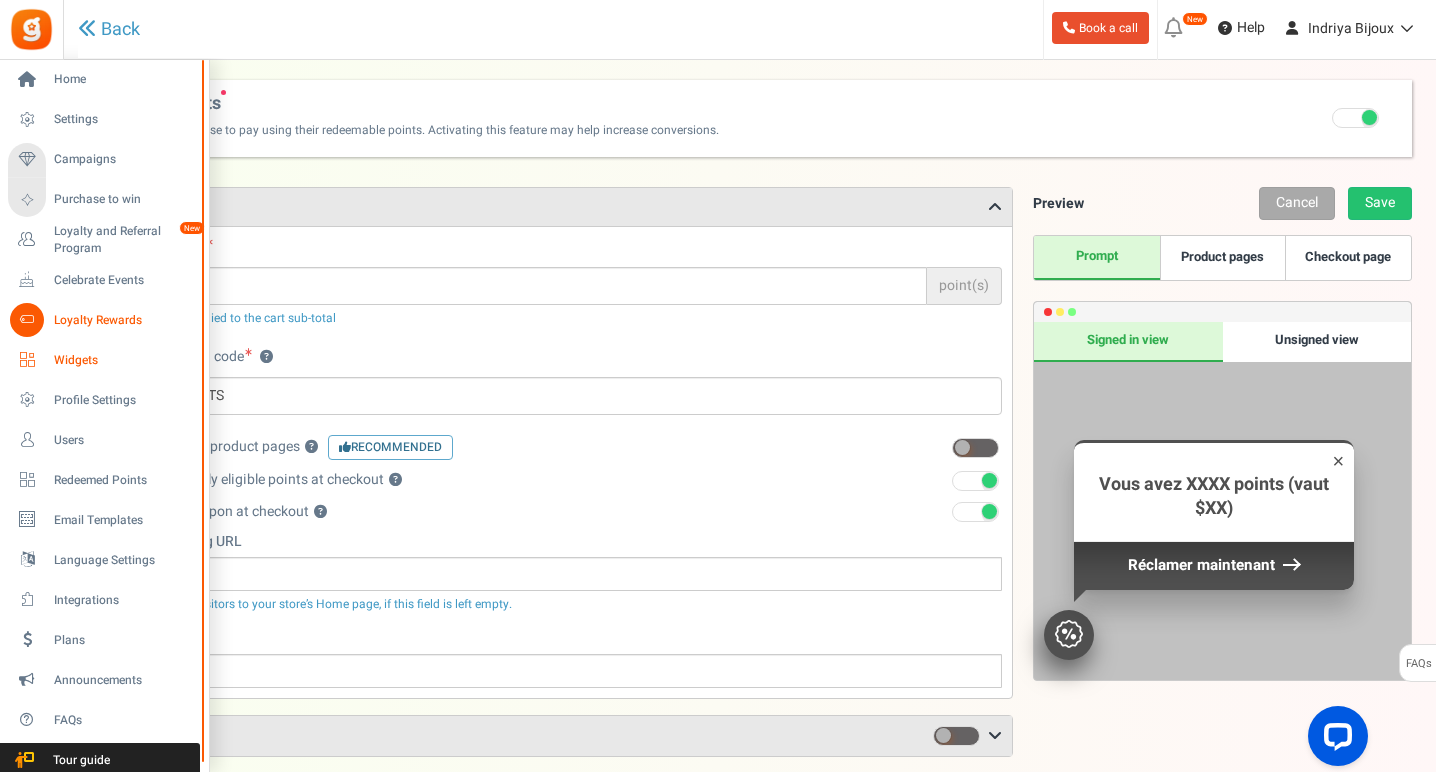 click on "Widgets" at bounding box center (124, 360) 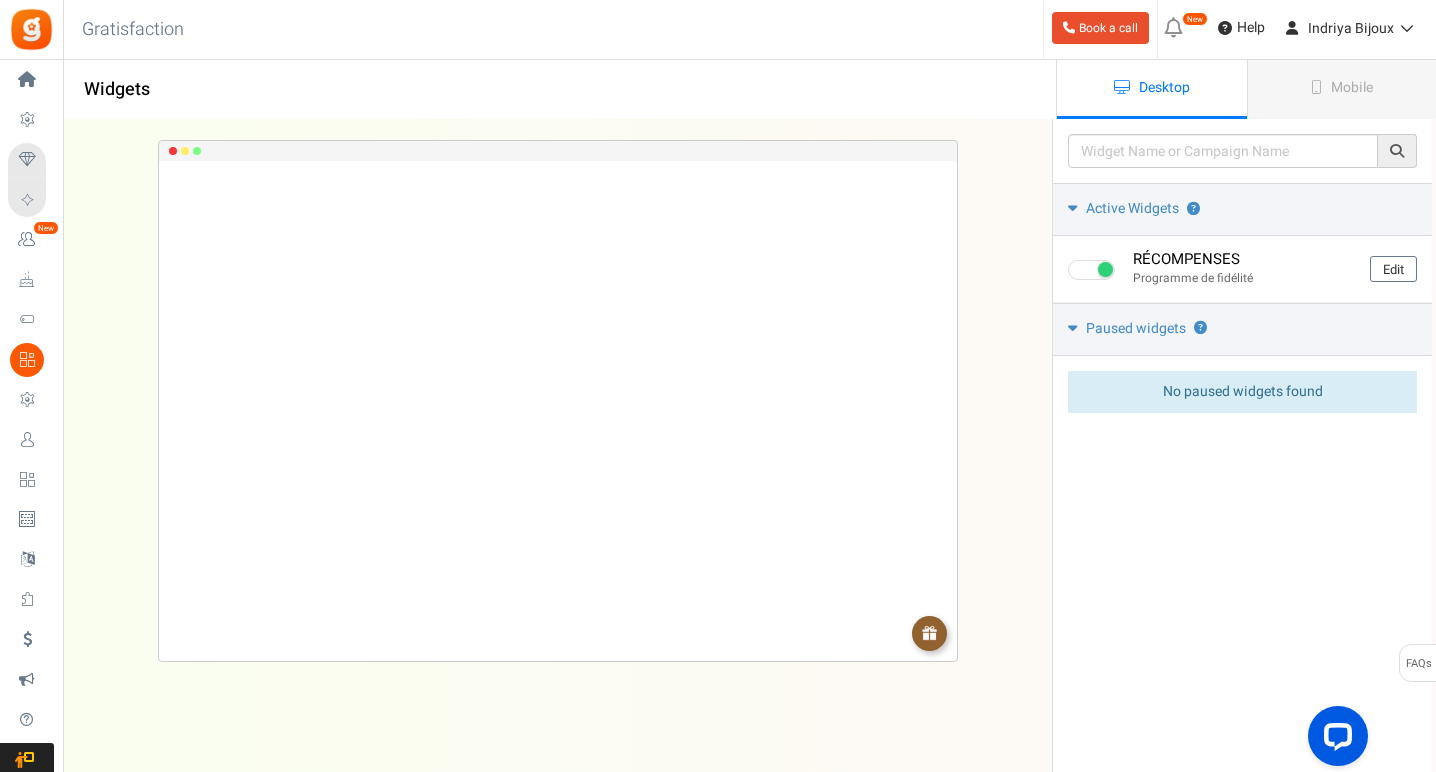 scroll, scrollTop: 0, scrollLeft: 0, axis: both 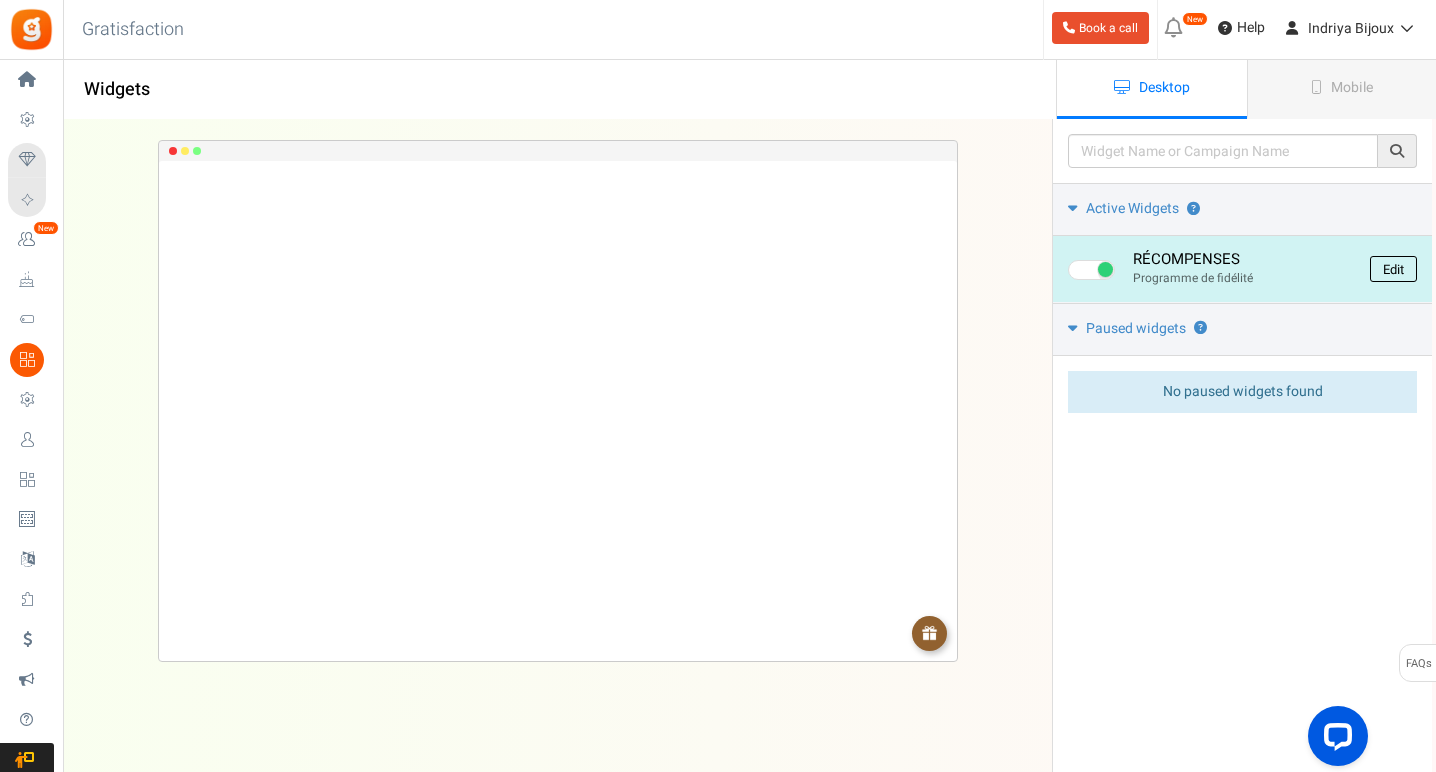click on "Edit" at bounding box center [1393, 269] 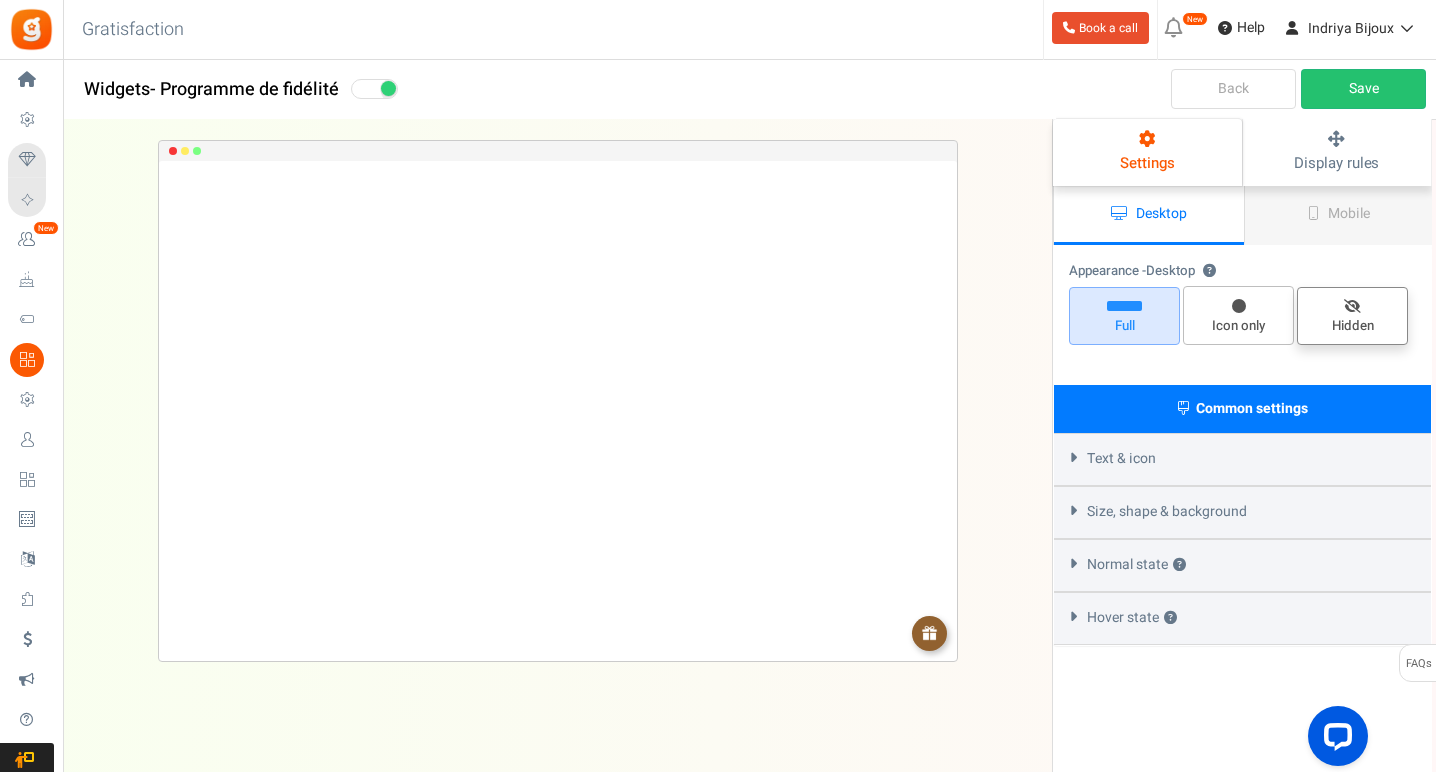 select on "lower-right-corner" 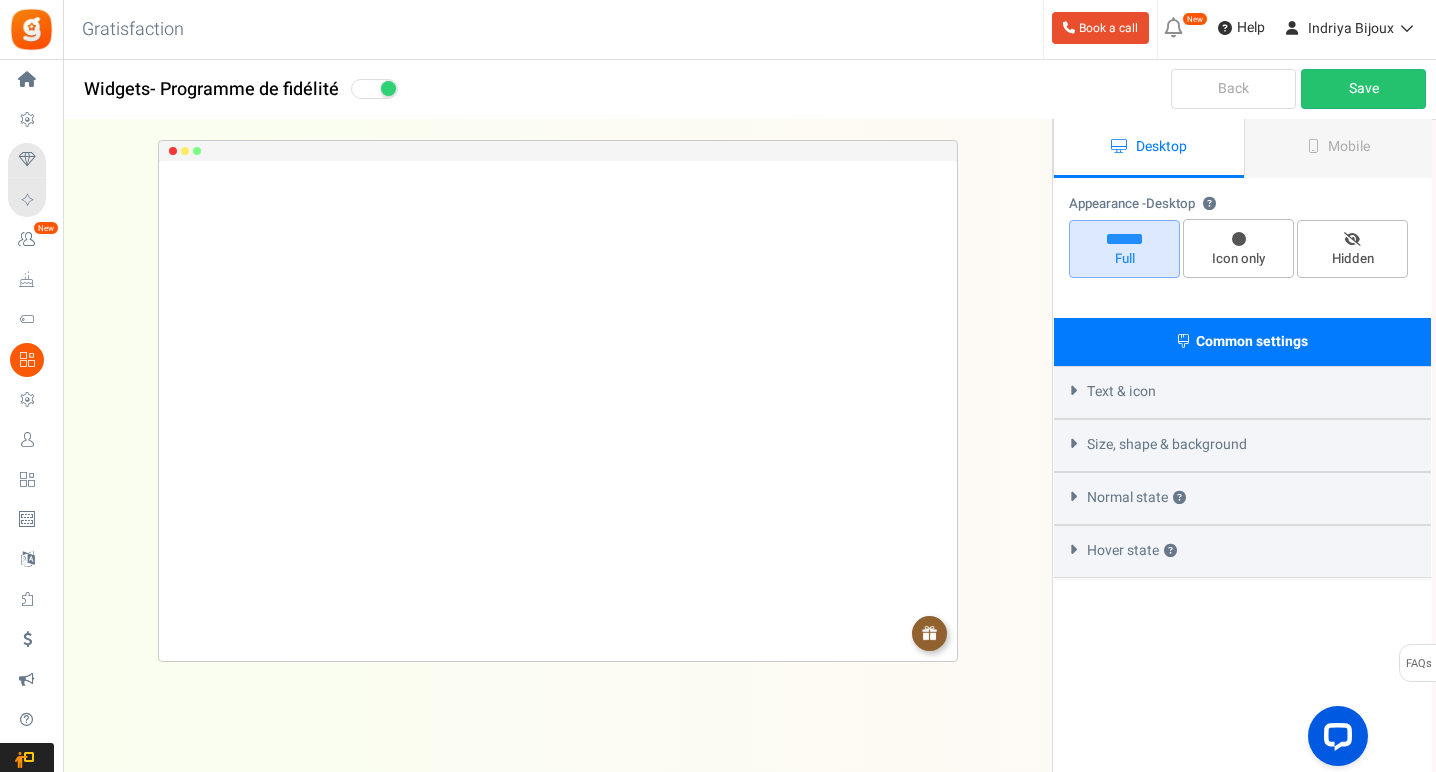 radio on "true" 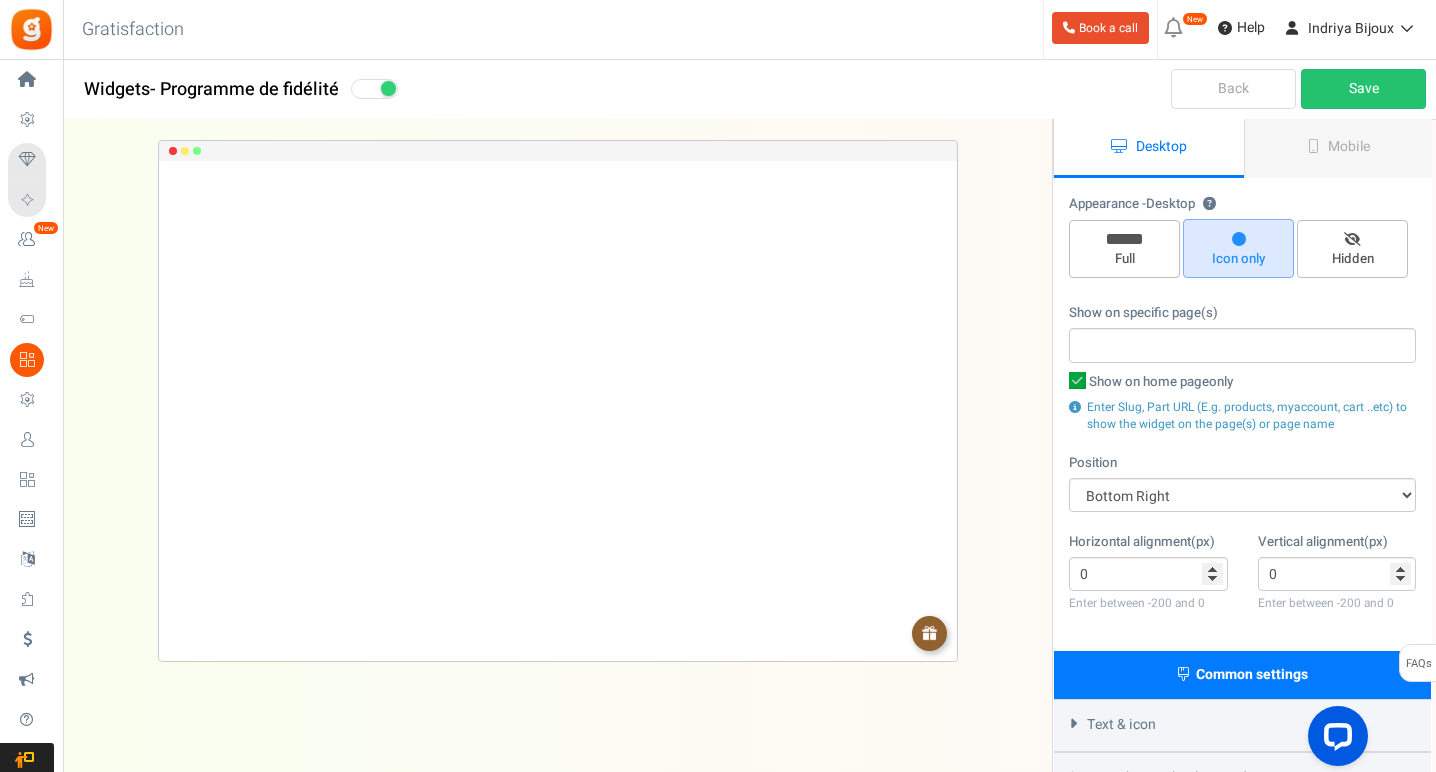 scroll, scrollTop: 0, scrollLeft: 0, axis: both 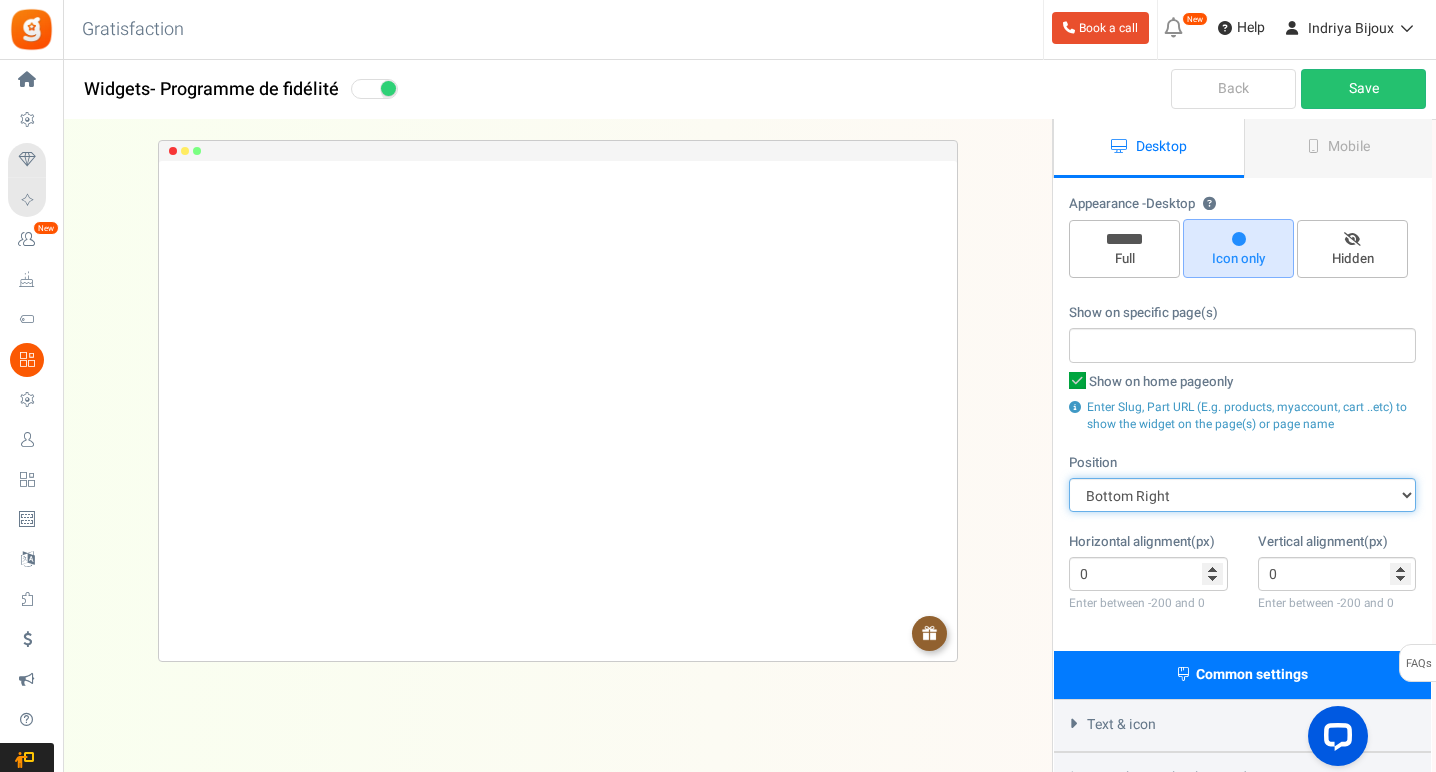 click on "Mid Right
Mid Left
Top Bar
Top Left
Top Right
Top Center
Bottom Bar
Bottom Left
Bottom Right
Bottom Center" at bounding box center (1242, 495) 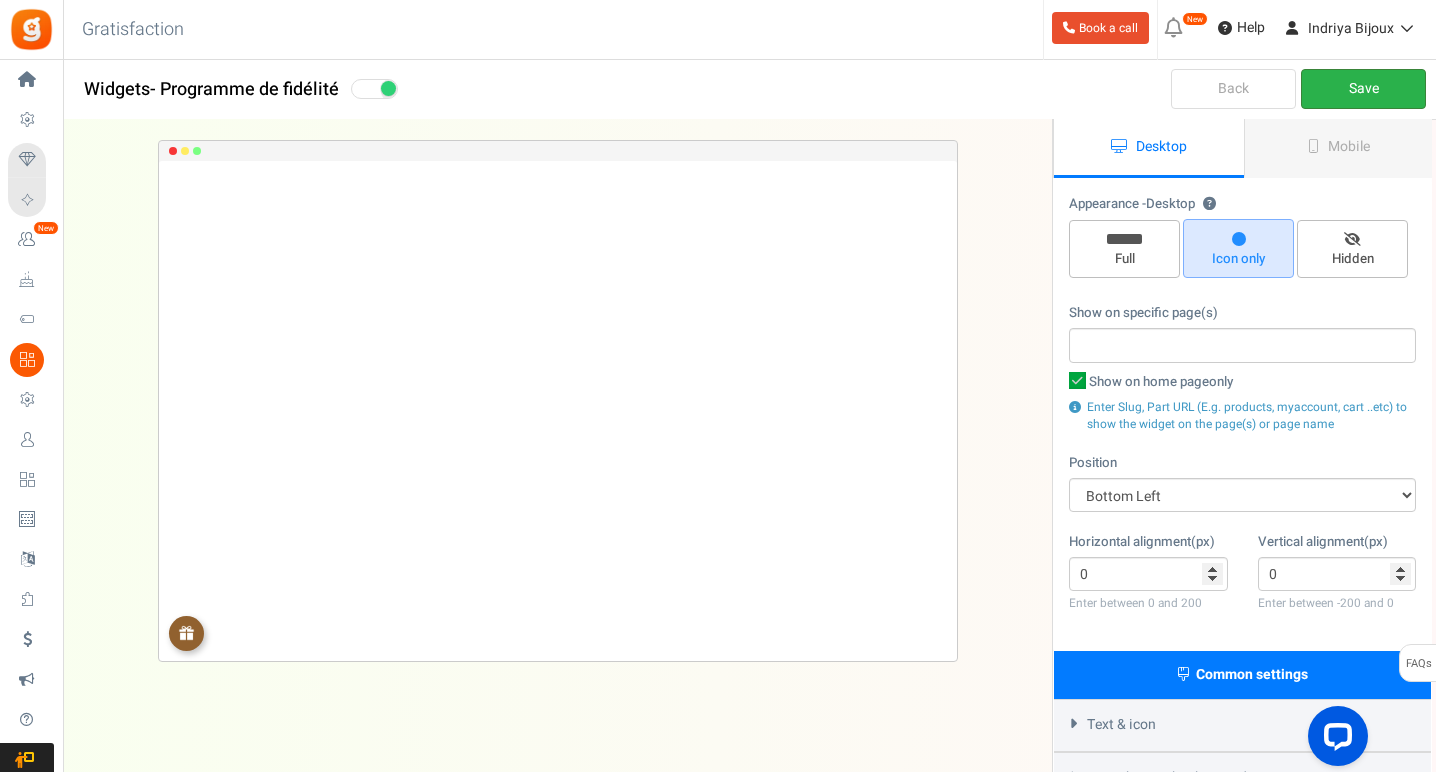 click on "Save" at bounding box center (1363, 89) 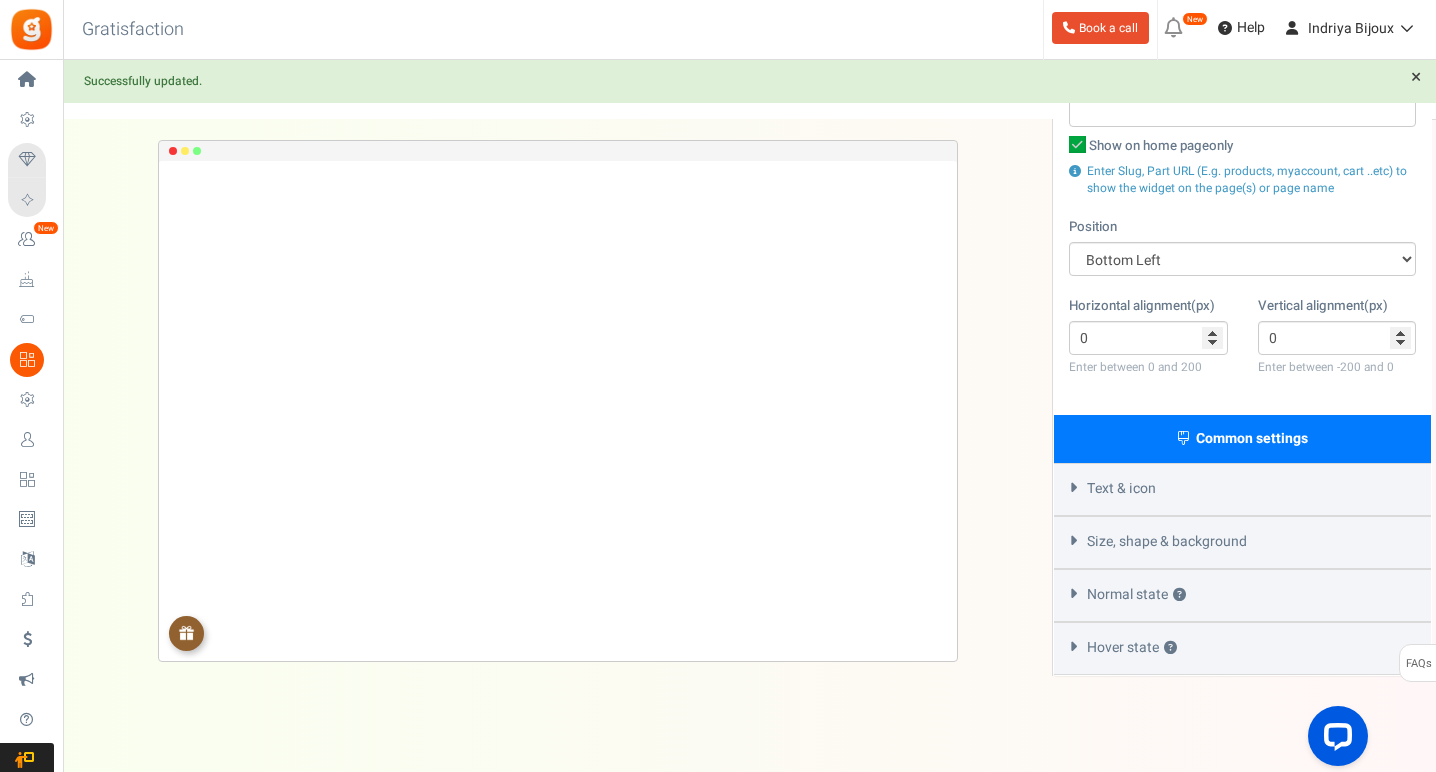 scroll, scrollTop: 235, scrollLeft: 0, axis: vertical 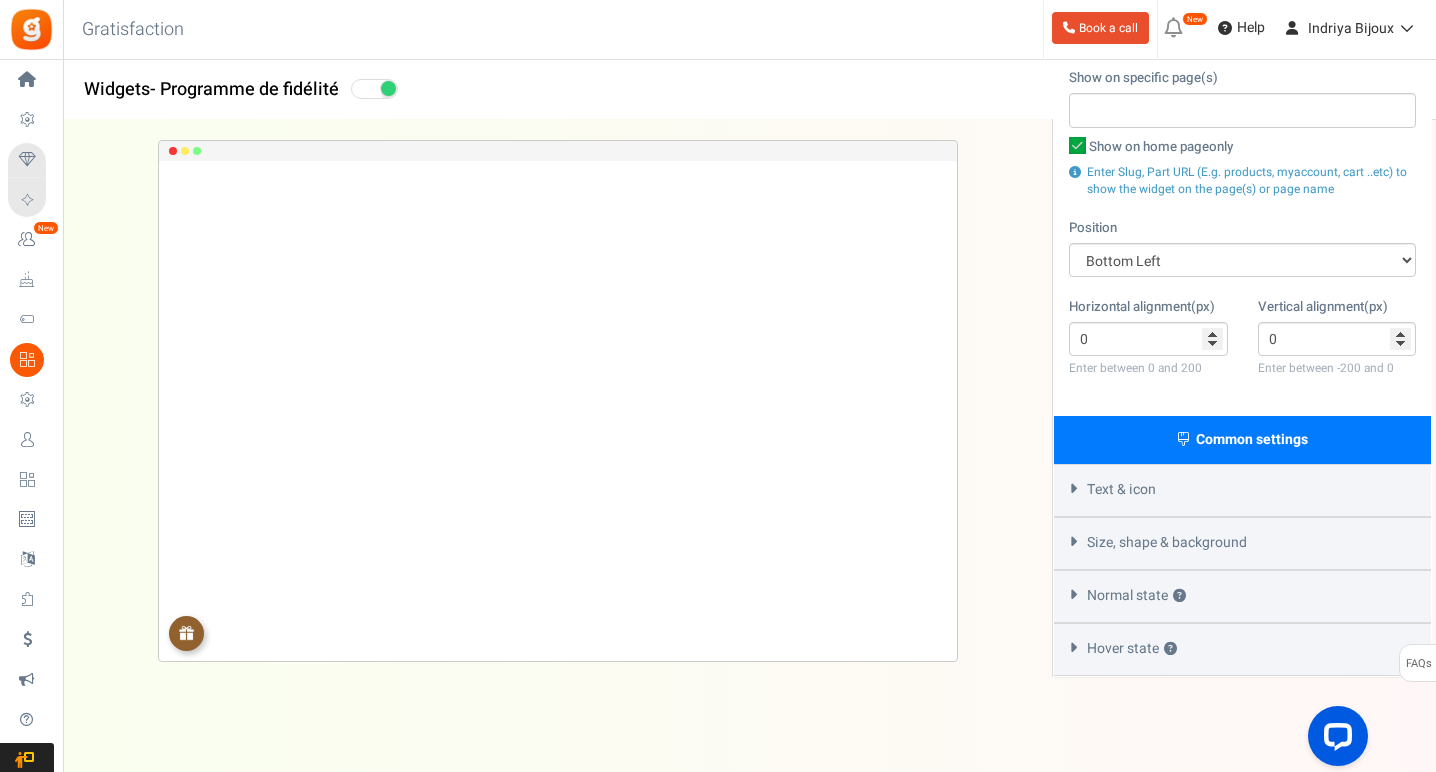click on "Text & icon" at bounding box center (1242, 490) 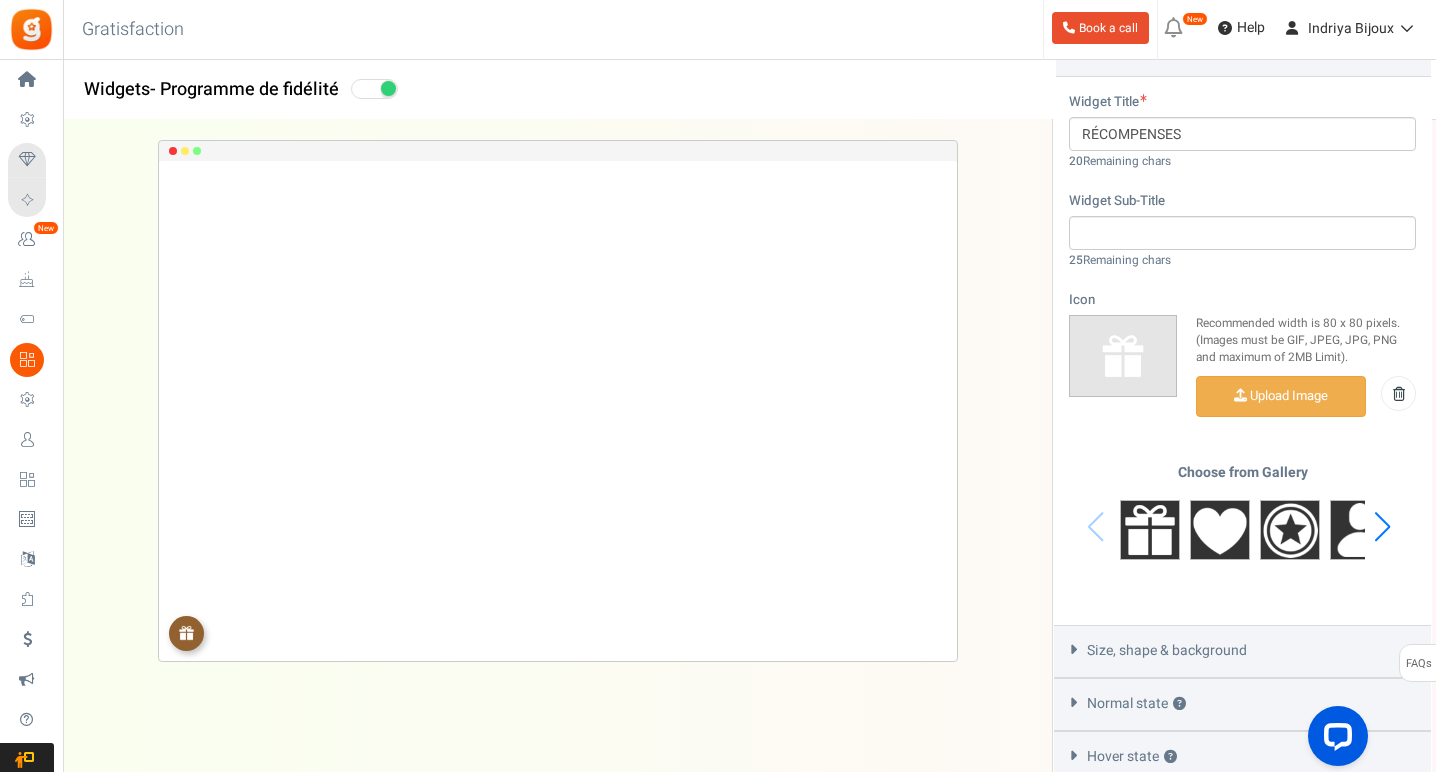 scroll, scrollTop: 703, scrollLeft: 0, axis: vertical 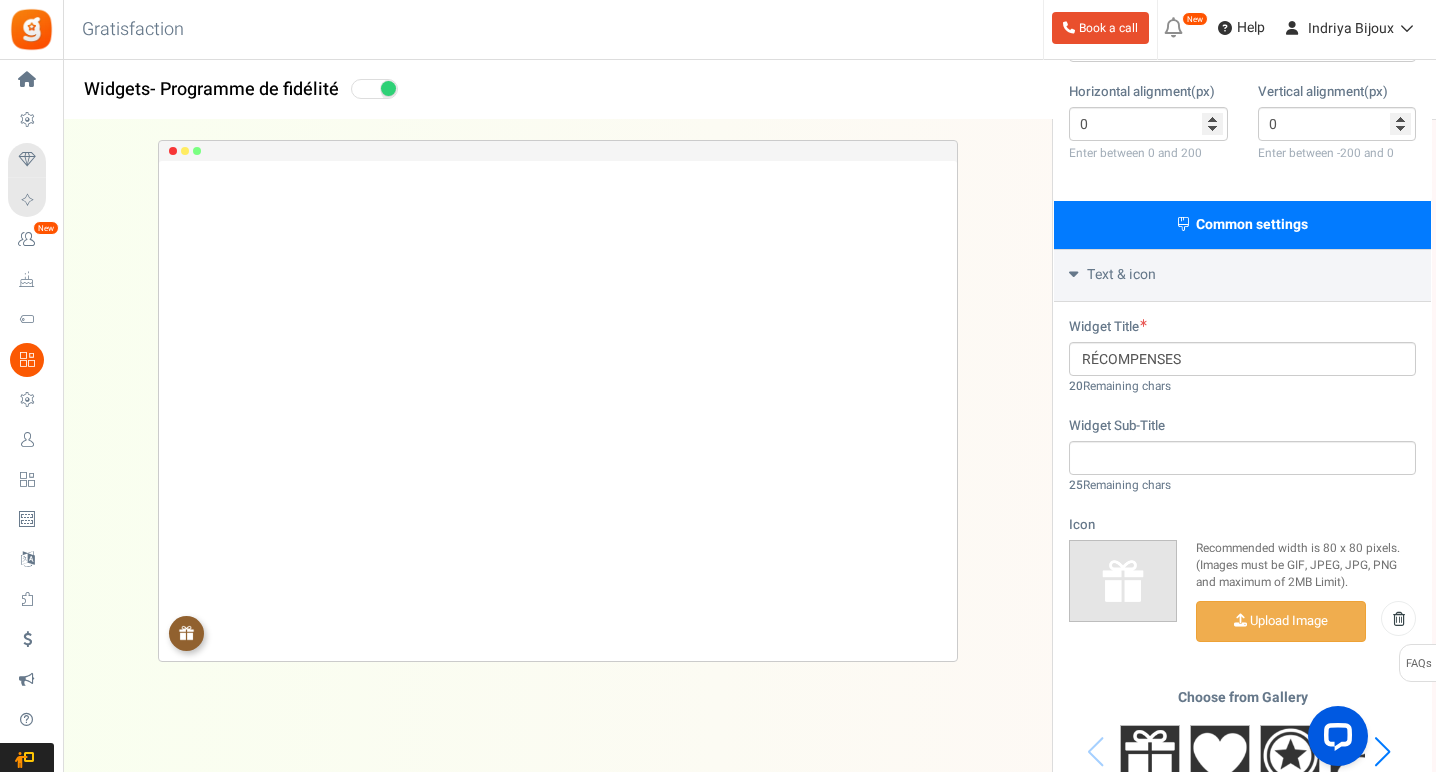 click on "Text & icon" at bounding box center (1242, 275) 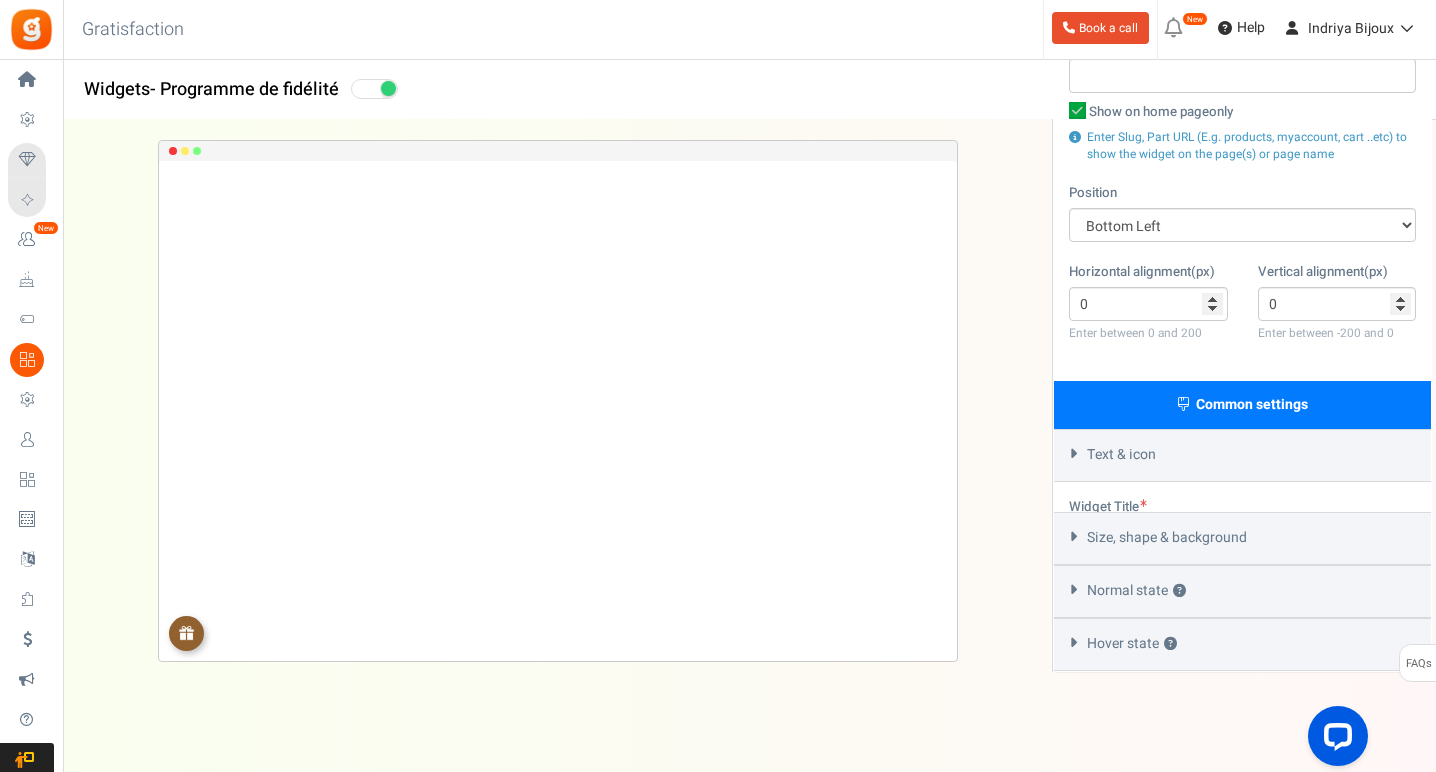 scroll, scrollTop: 235, scrollLeft: 0, axis: vertical 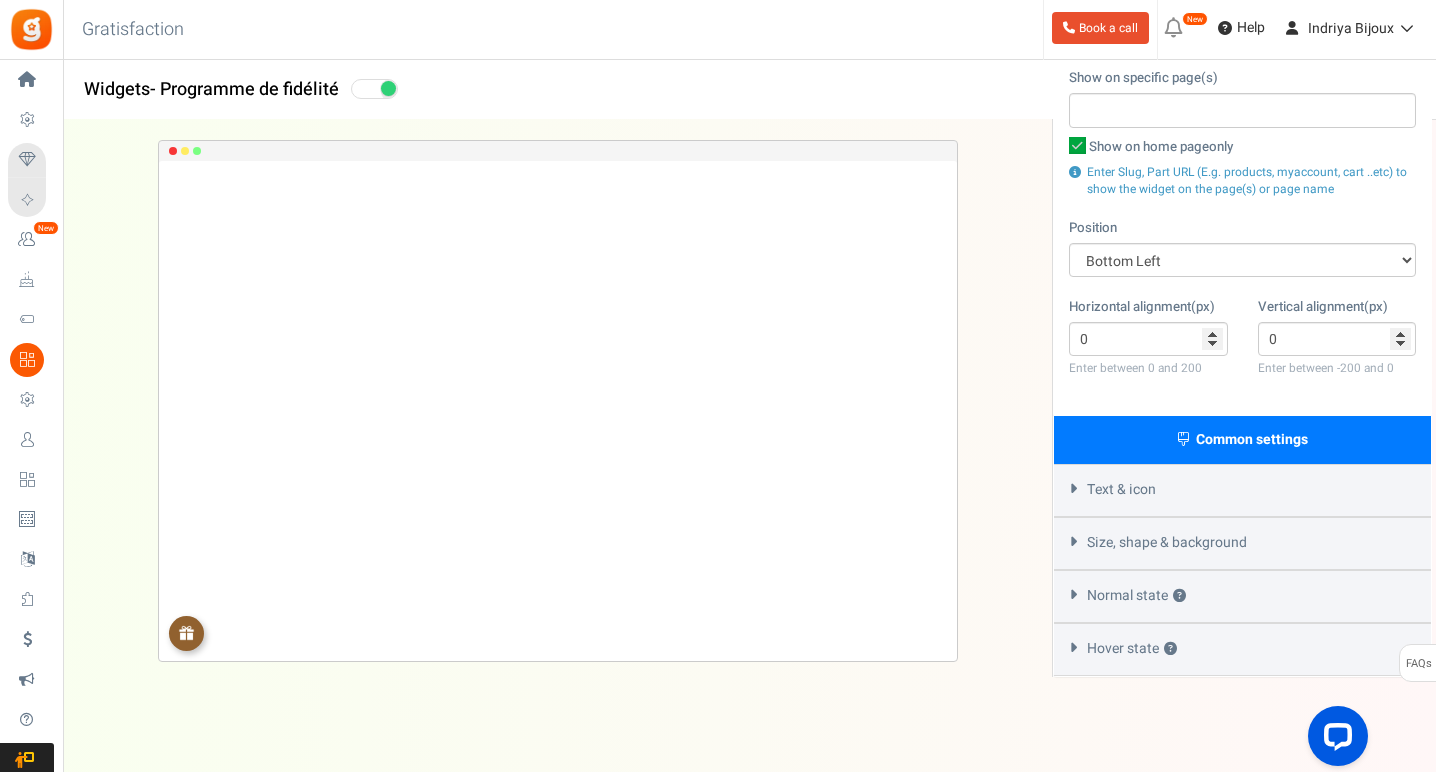 click on "Size, shape & background" at bounding box center (1167, 543) 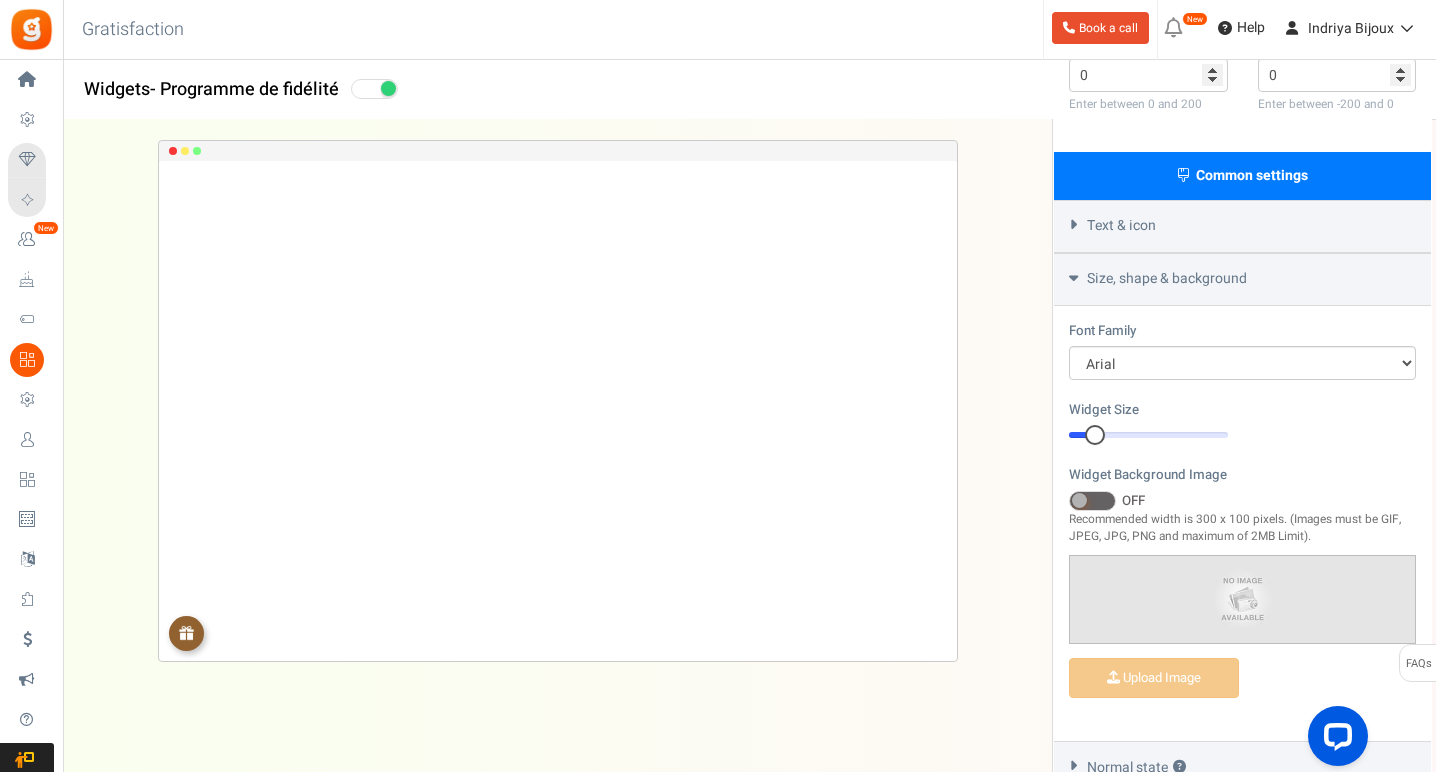 scroll, scrollTop: 502, scrollLeft: 0, axis: vertical 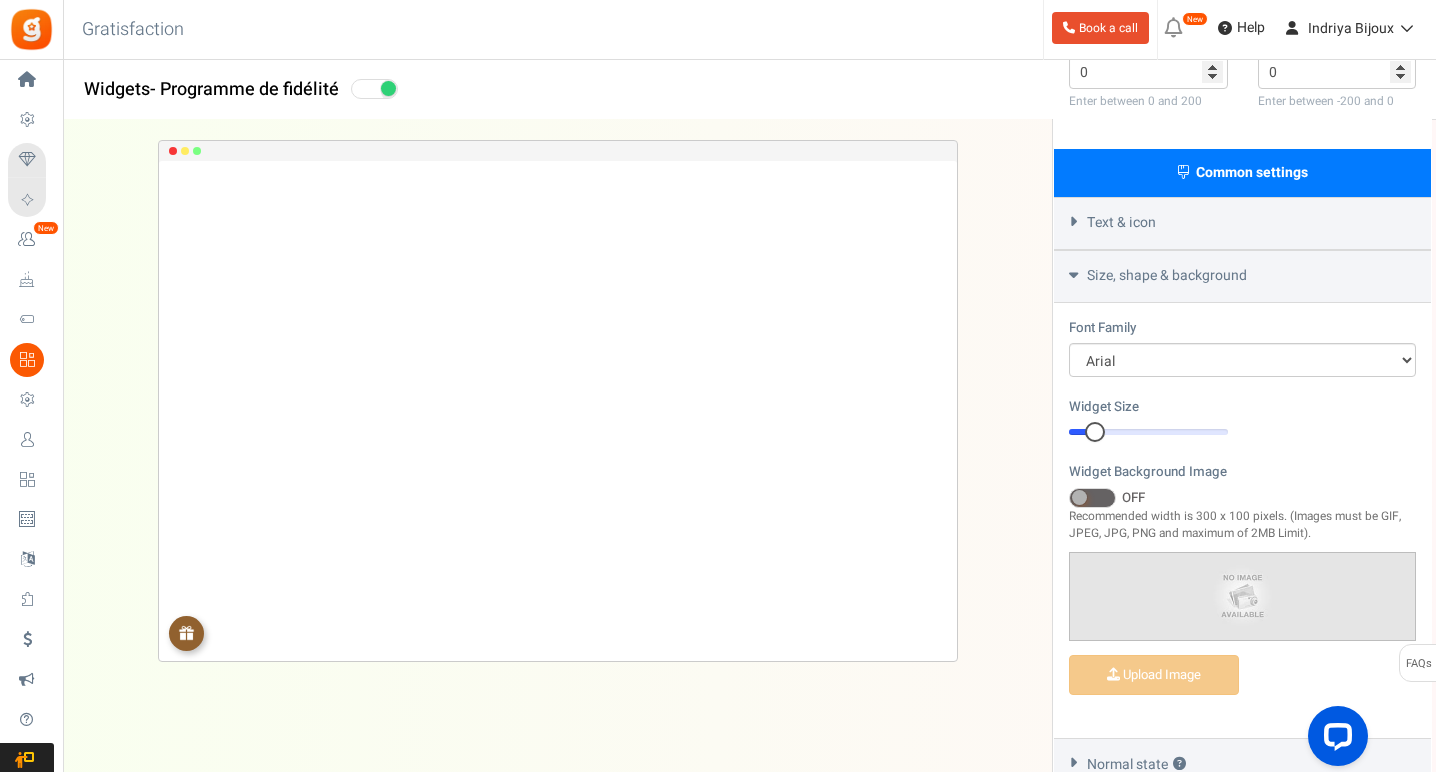 click on "Size, shape & background" at bounding box center [1242, 276] 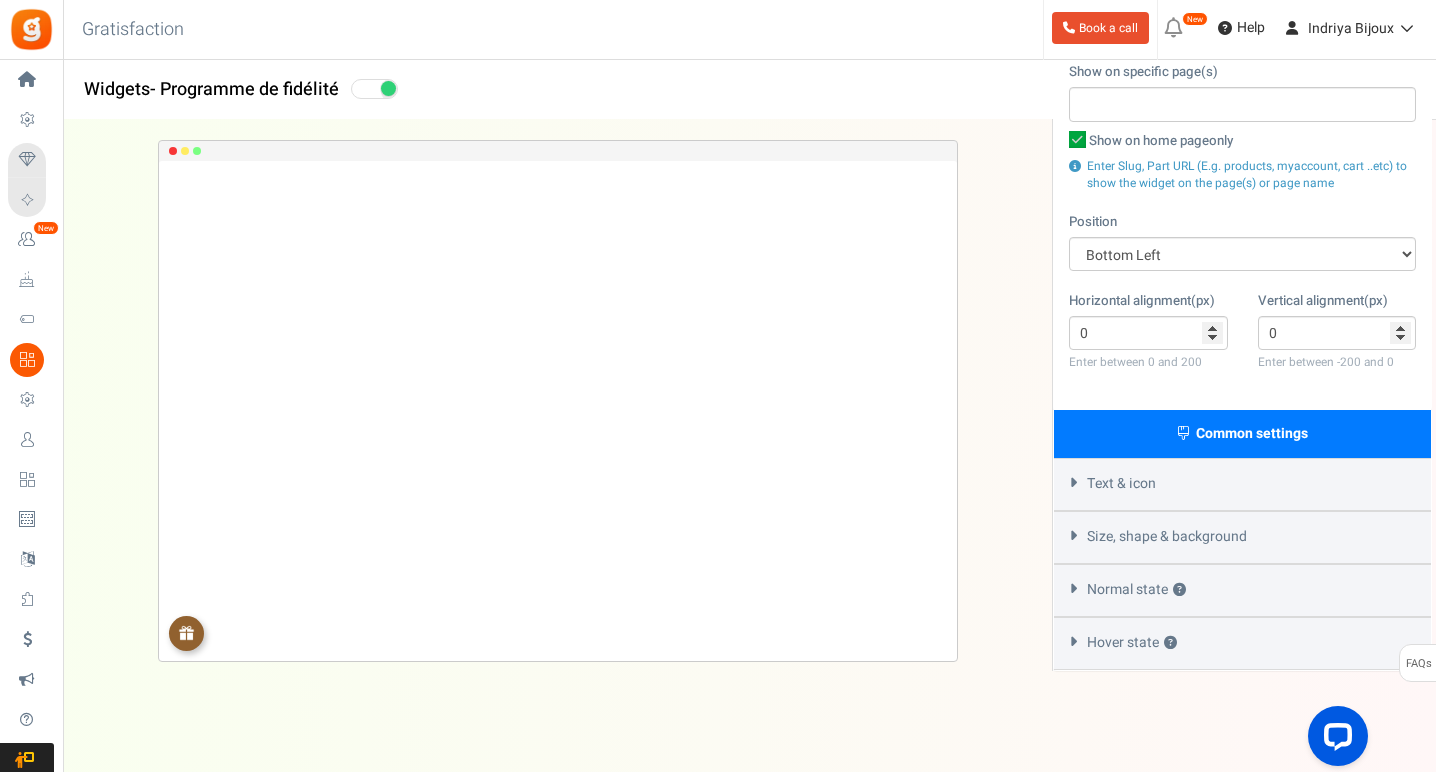 scroll, scrollTop: 235, scrollLeft: 0, axis: vertical 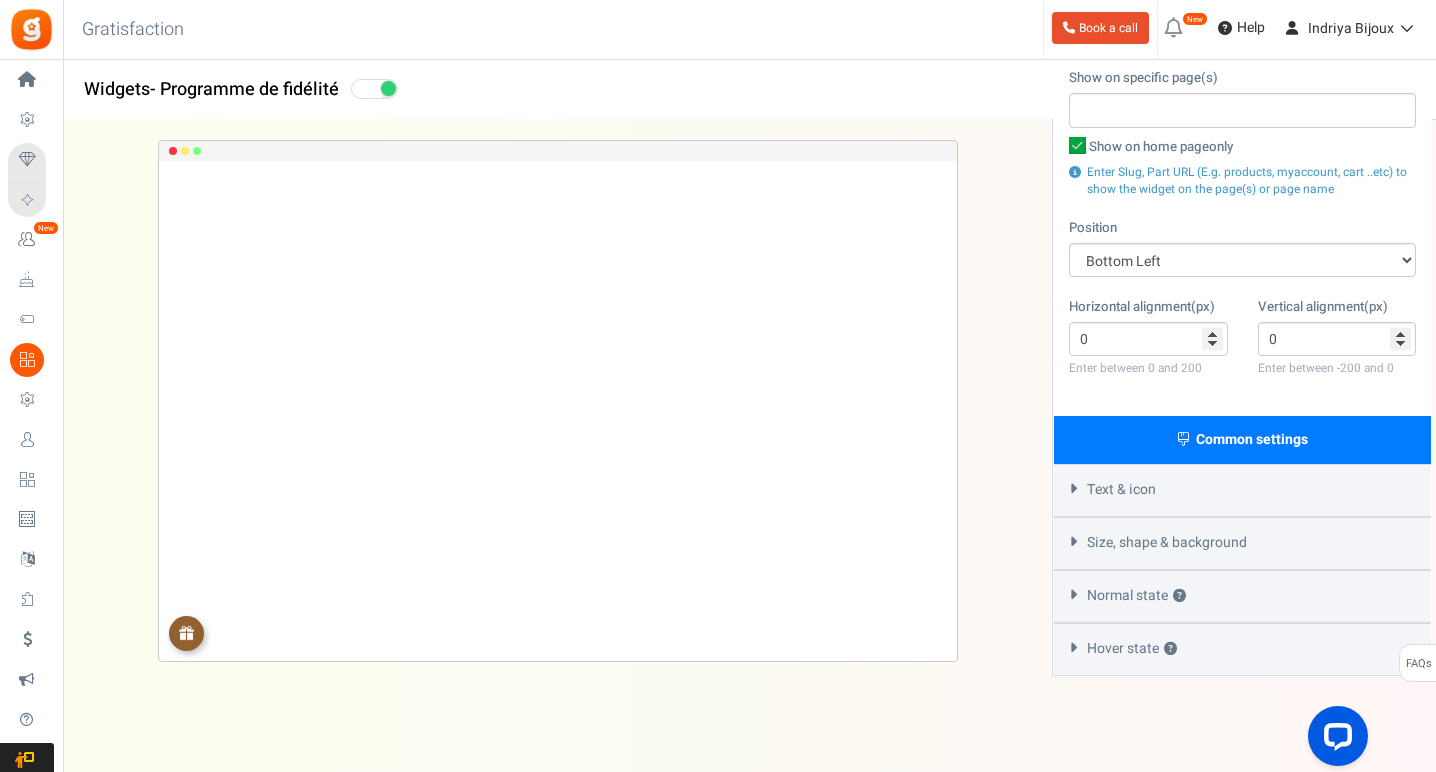 click on "Normal state
?" at bounding box center [1136, 596] 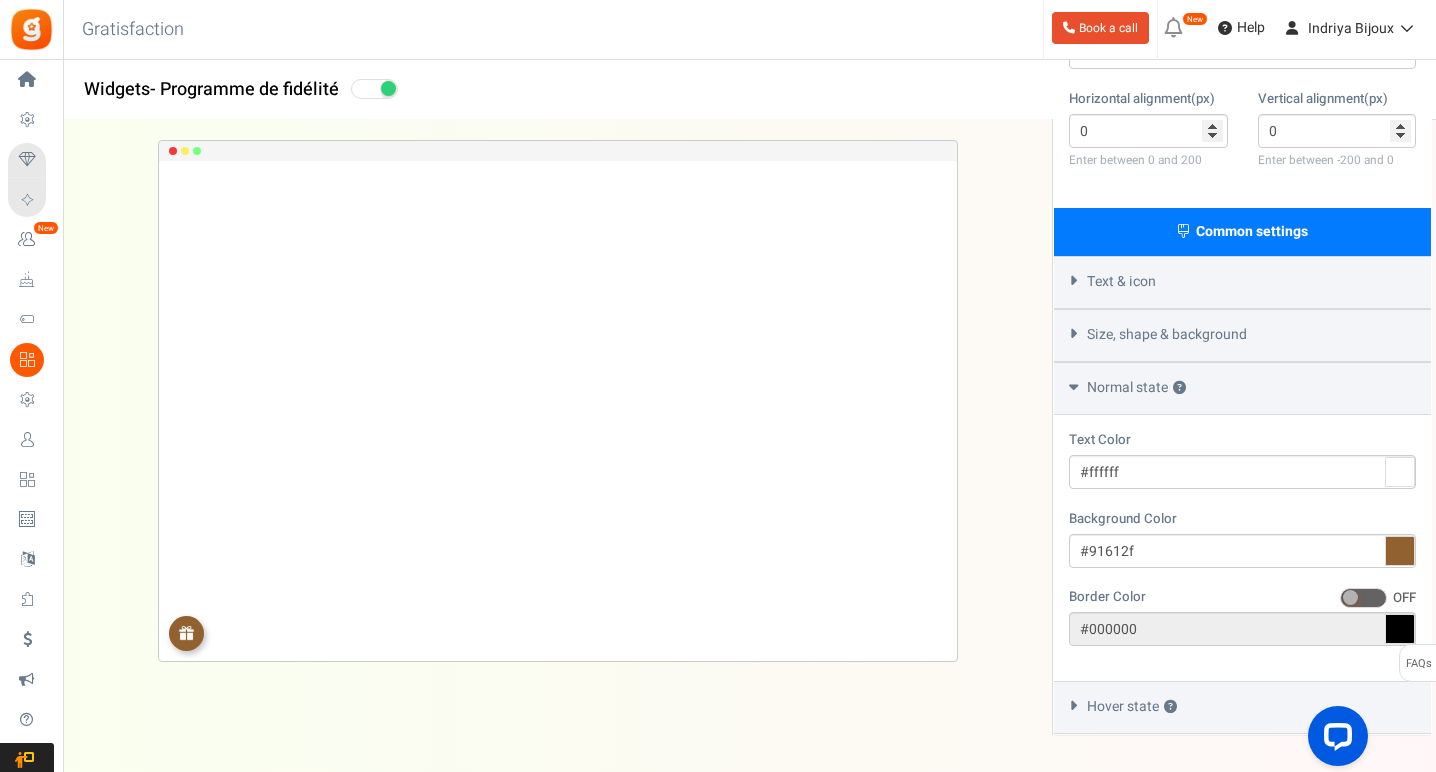scroll, scrollTop: 448, scrollLeft: 0, axis: vertical 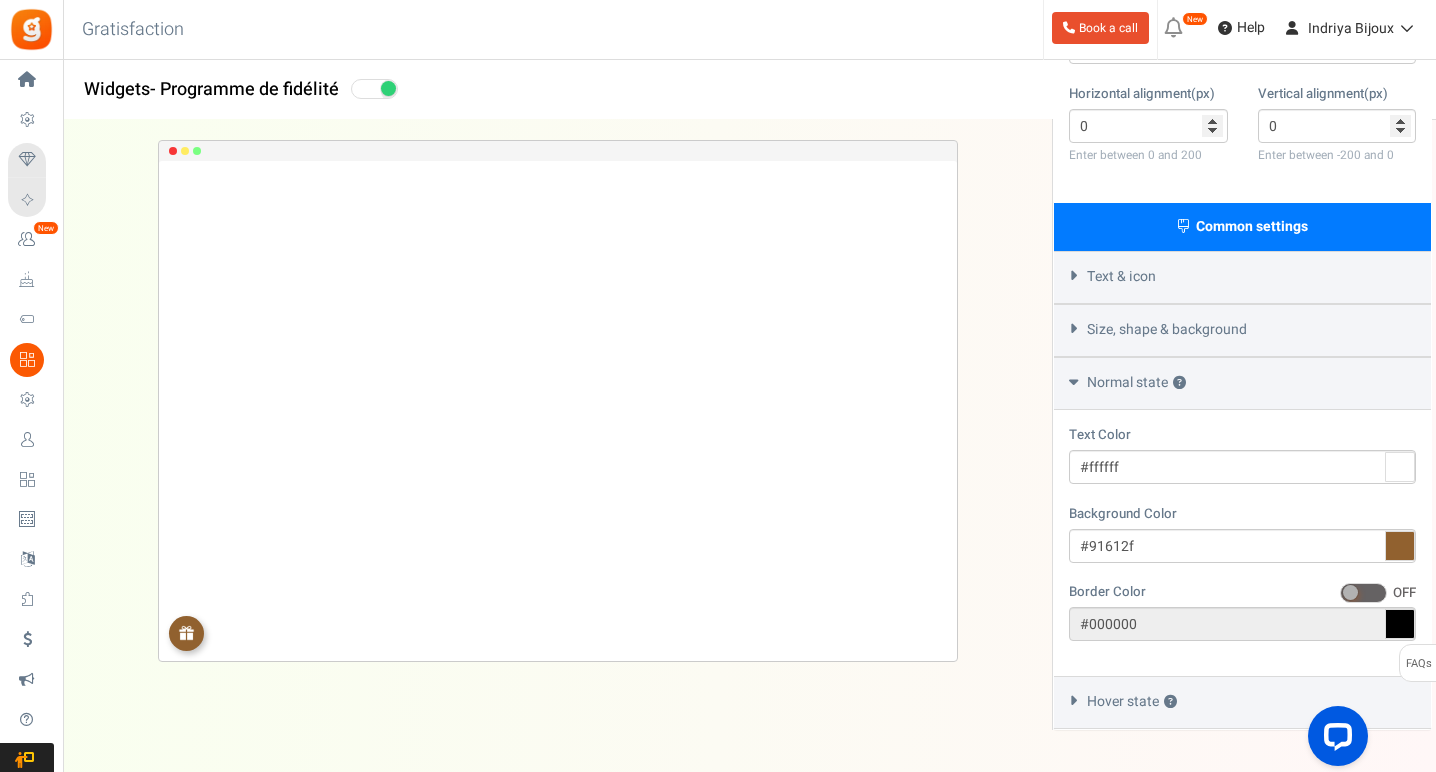 click on "Normal state
?" at bounding box center [1136, 383] 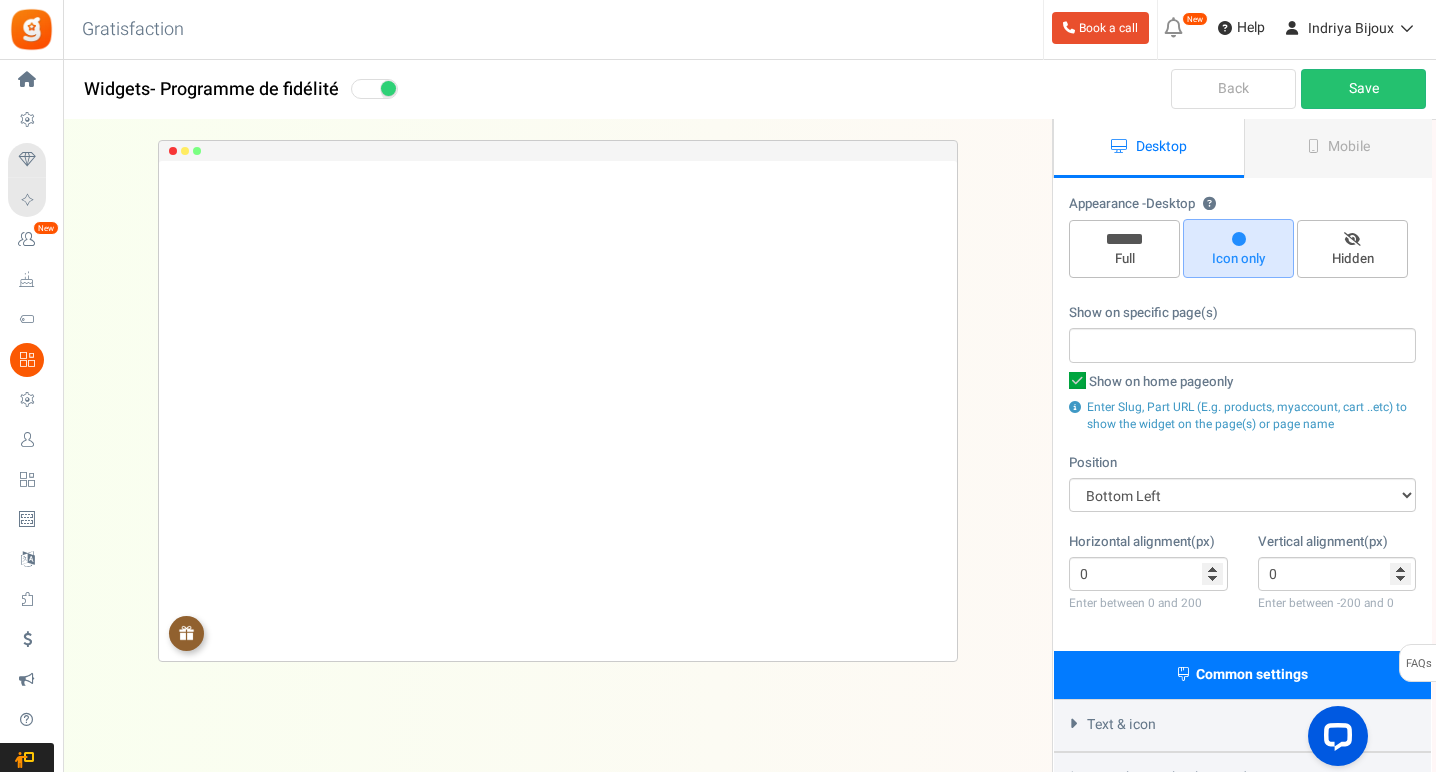 scroll, scrollTop: 0, scrollLeft: 0, axis: both 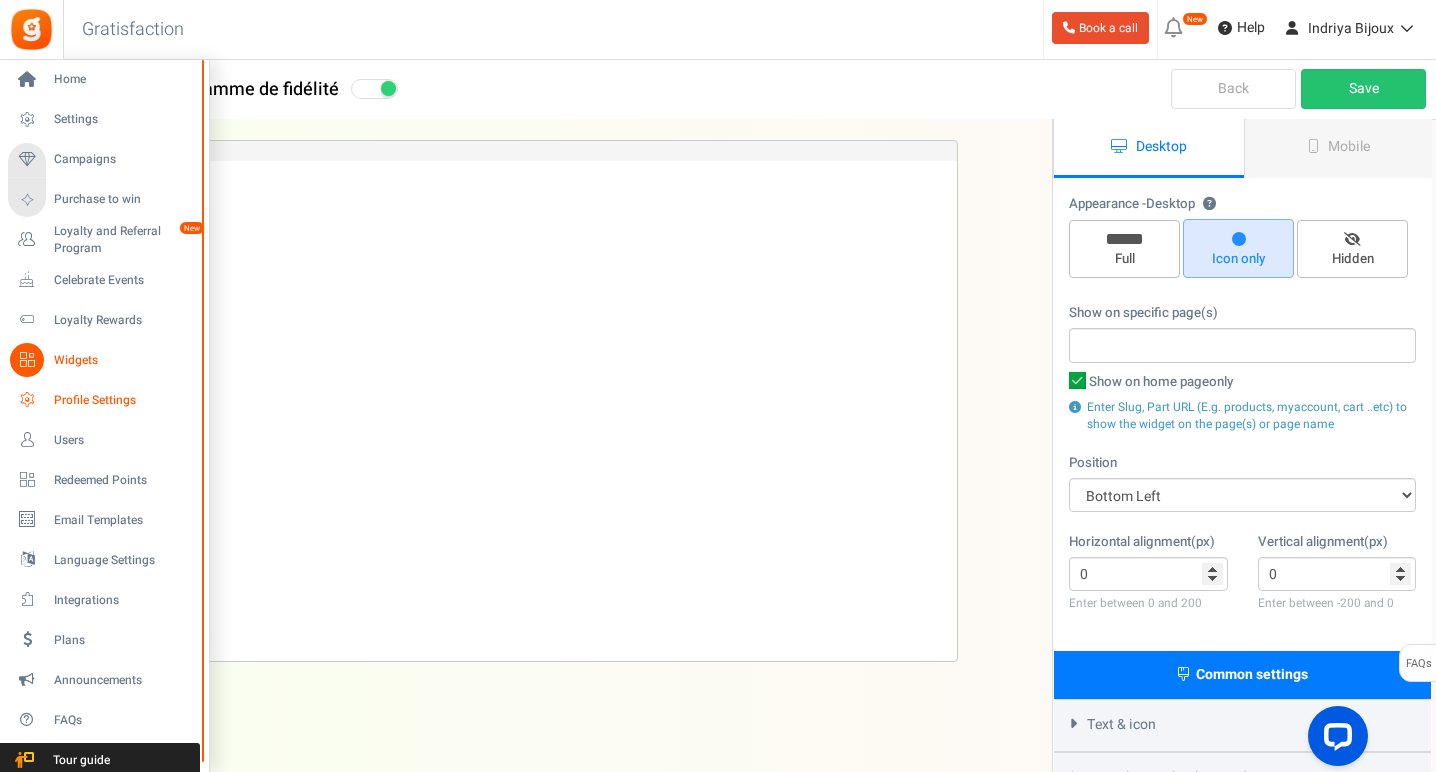click on "Profile Settings" at bounding box center (124, 400) 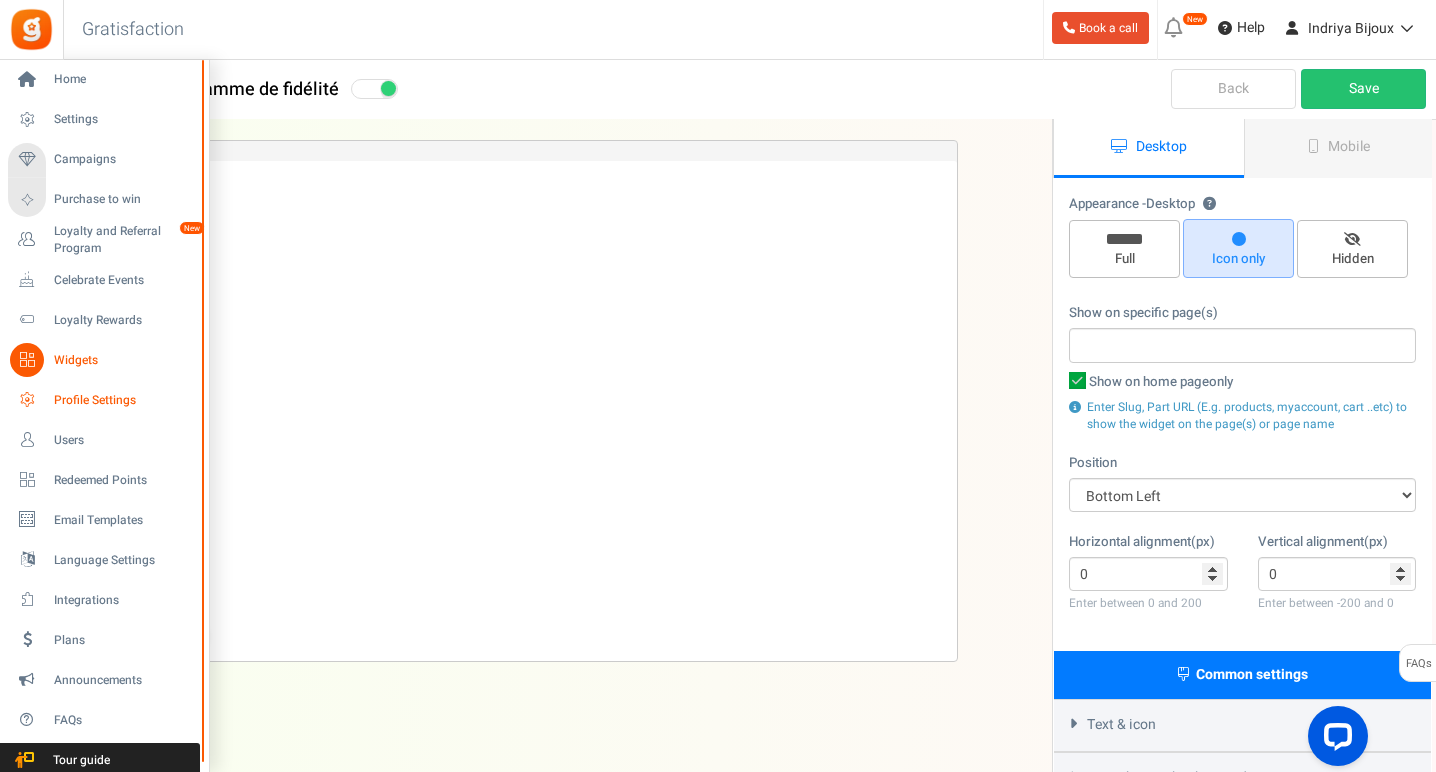 click on "Profile Settings" at bounding box center (124, 400) 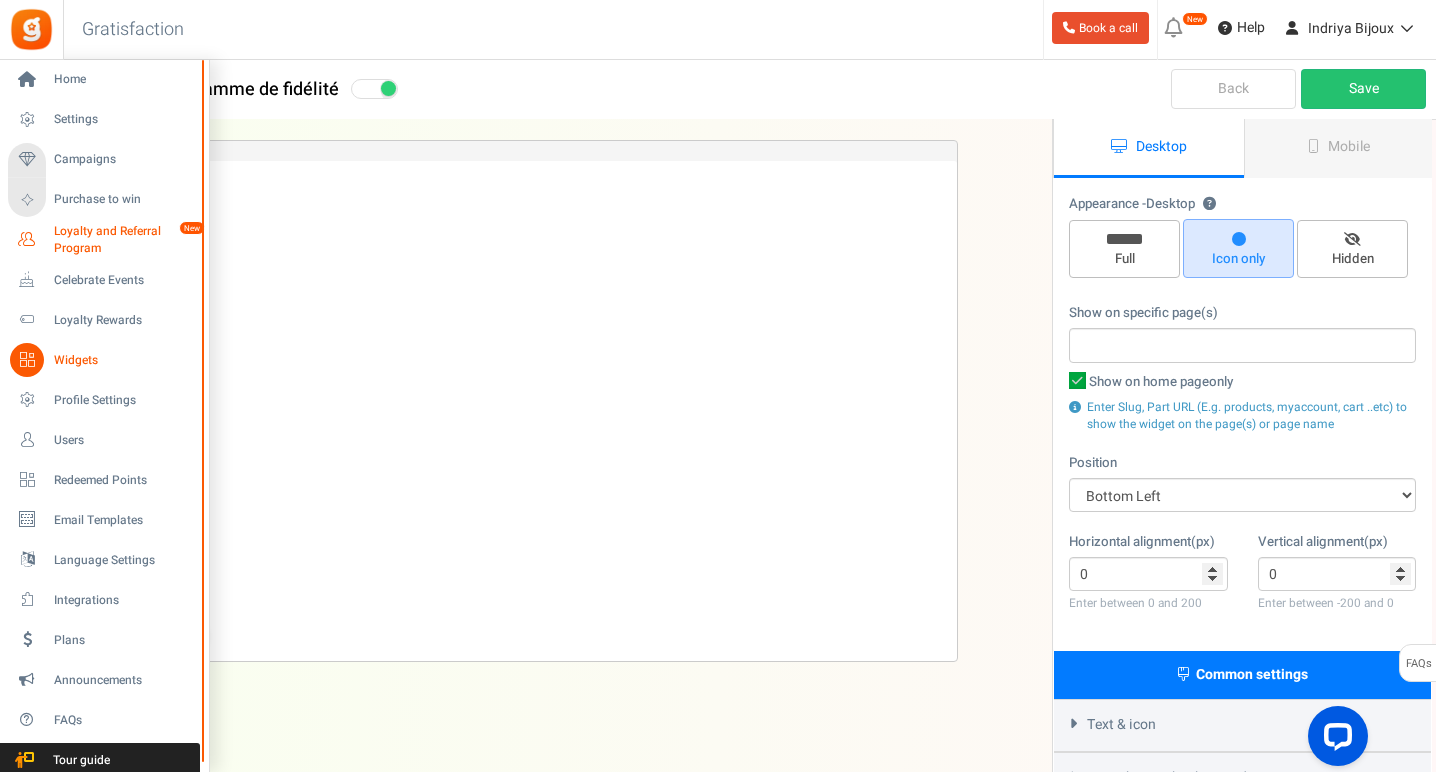 click on "Loyalty and Referral Program" at bounding box center (127, 240) 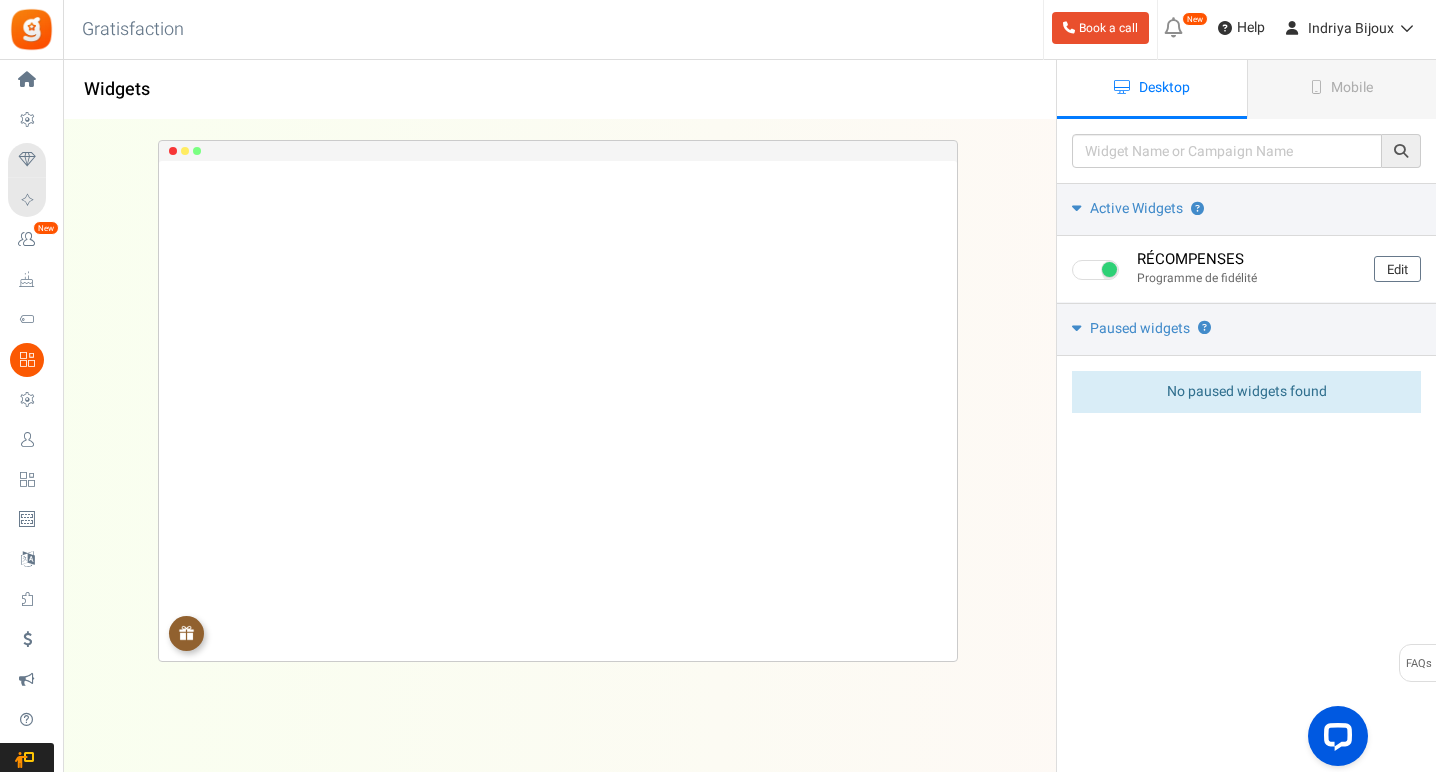 scroll, scrollTop: 0, scrollLeft: 0, axis: both 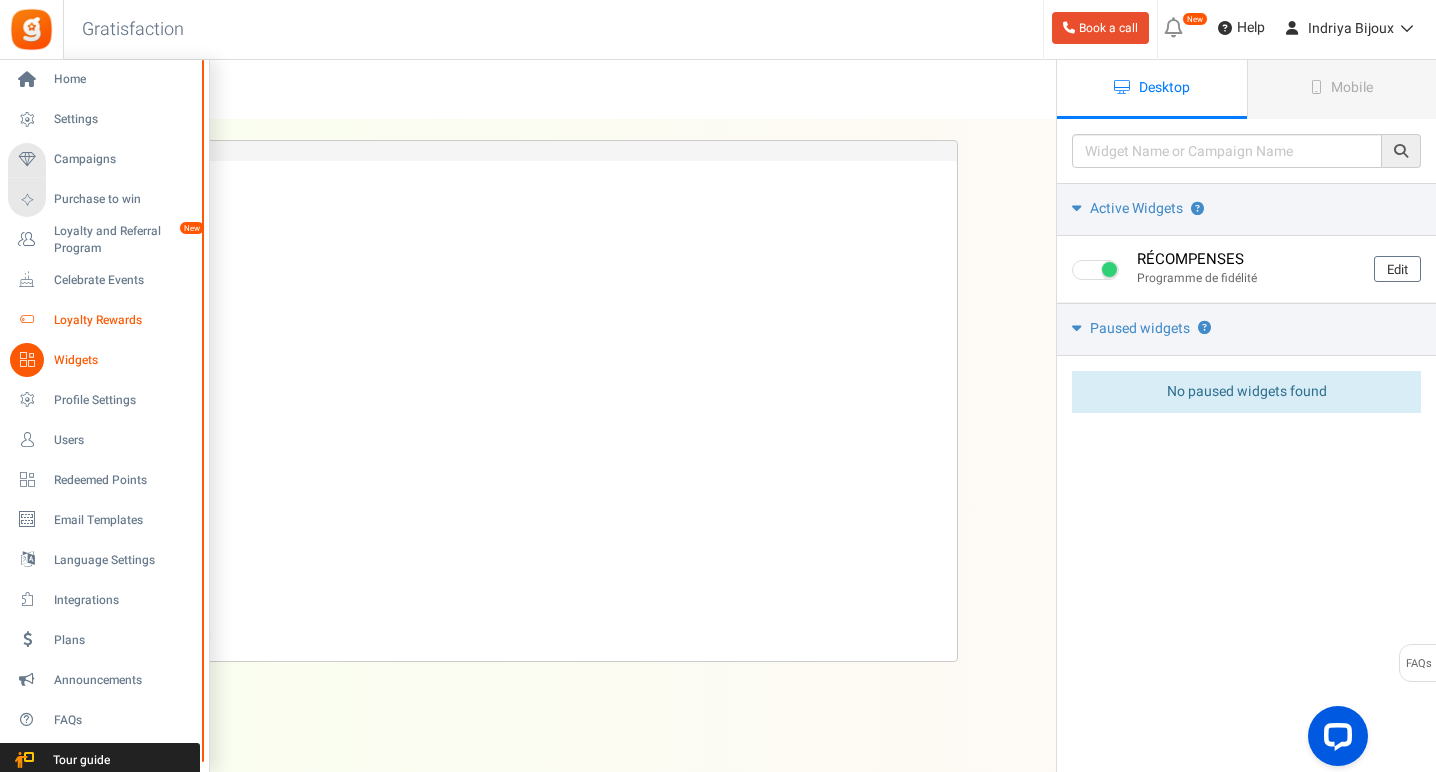click on "Loyalty Rewards" at bounding box center [124, 320] 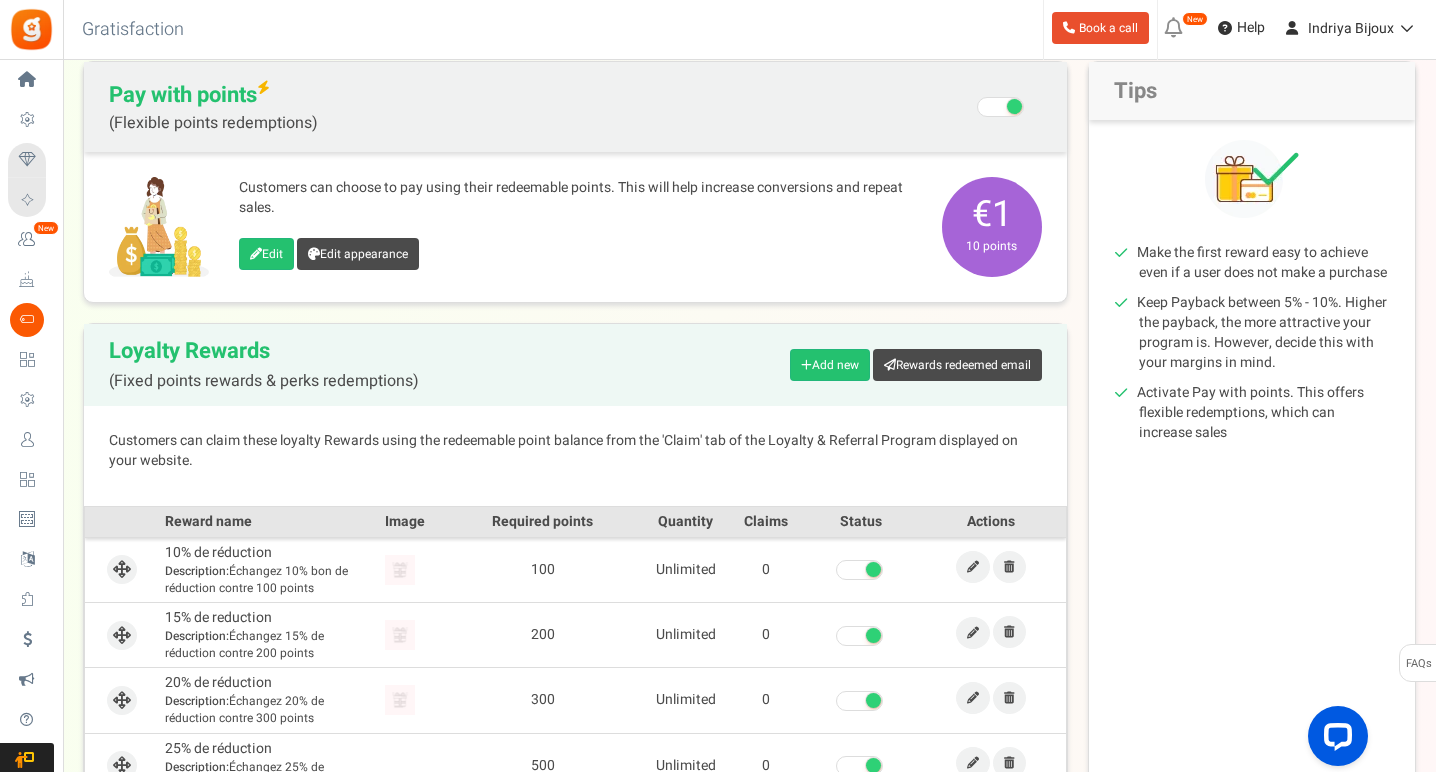 scroll, scrollTop: 193, scrollLeft: 0, axis: vertical 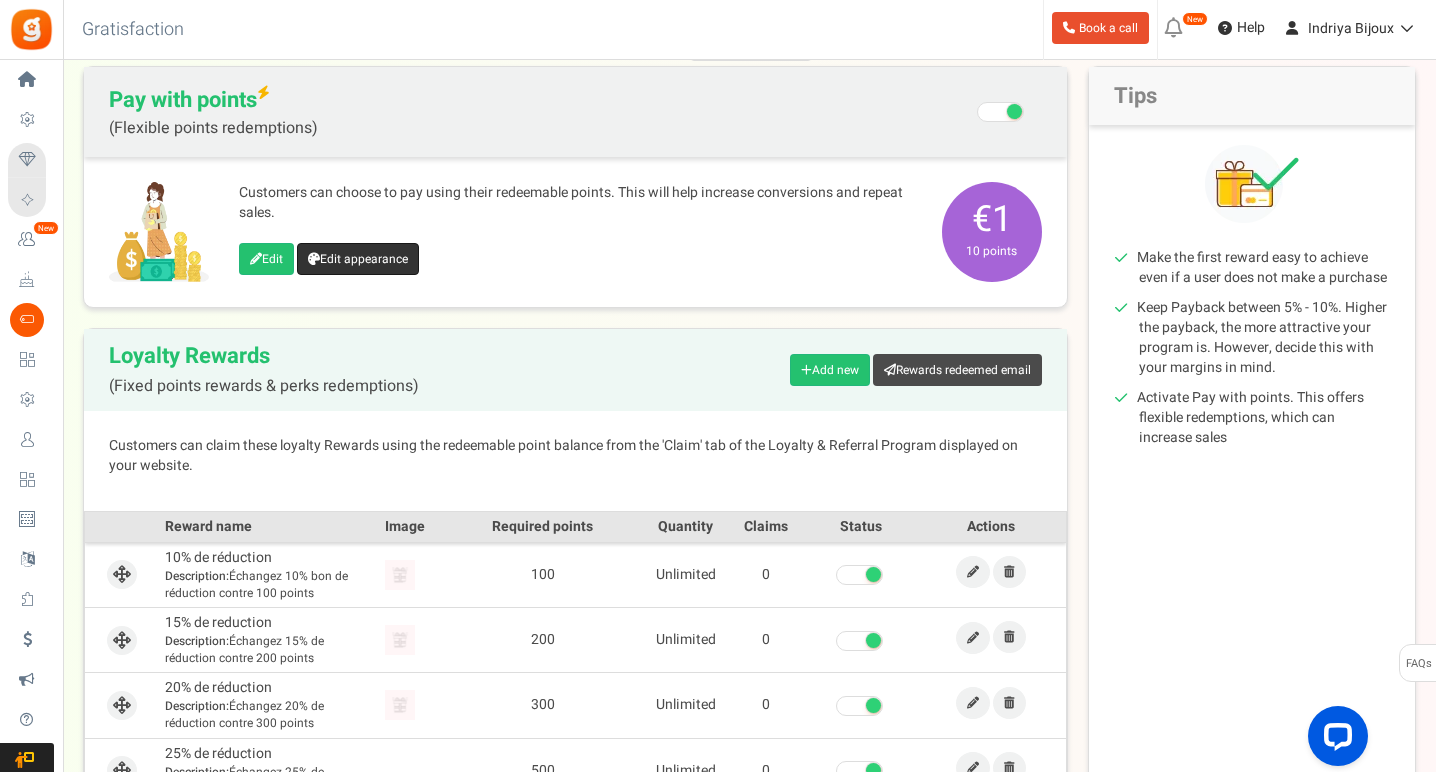 click on "Edit appearance" at bounding box center (358, 259) 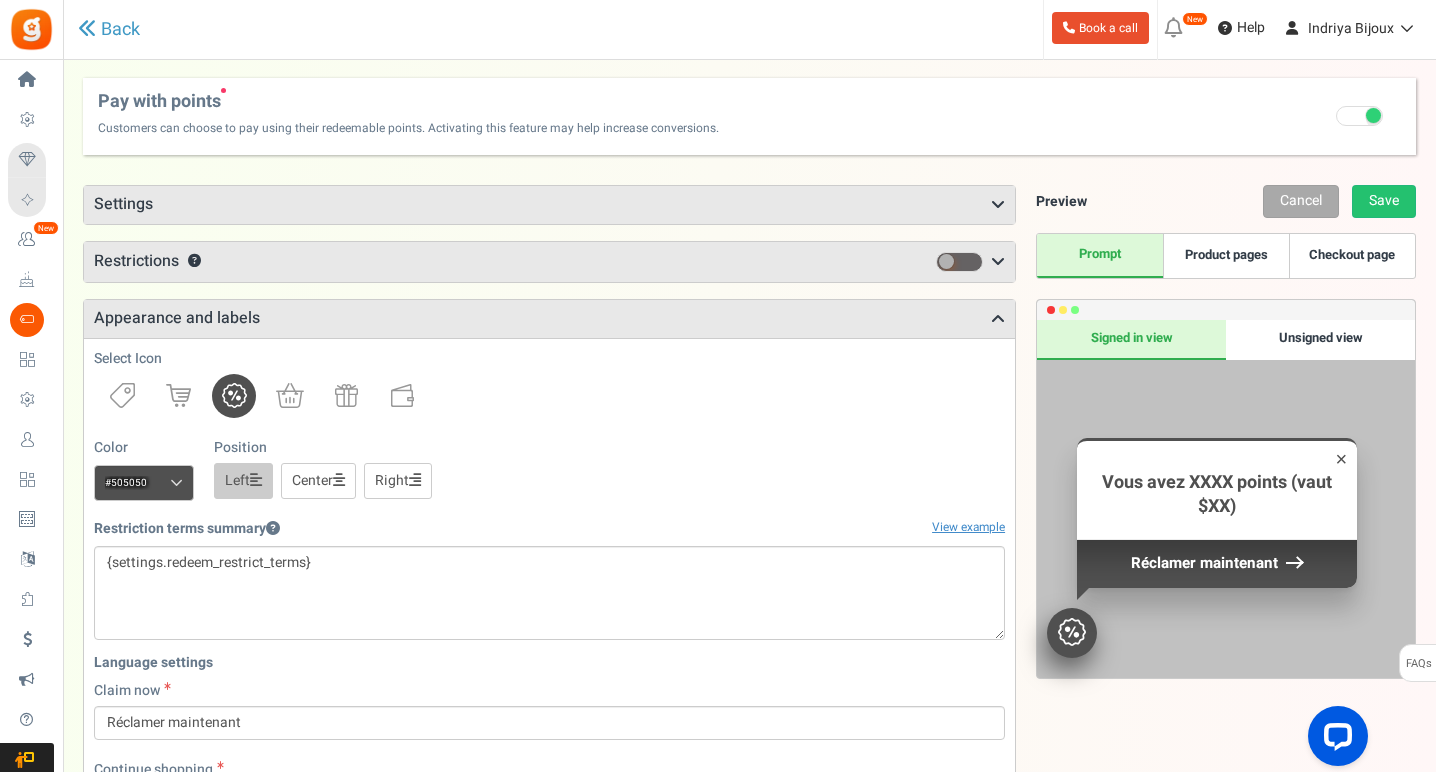 scroll, scrollTop: 2, scrollLeft: 0, axis: vertical 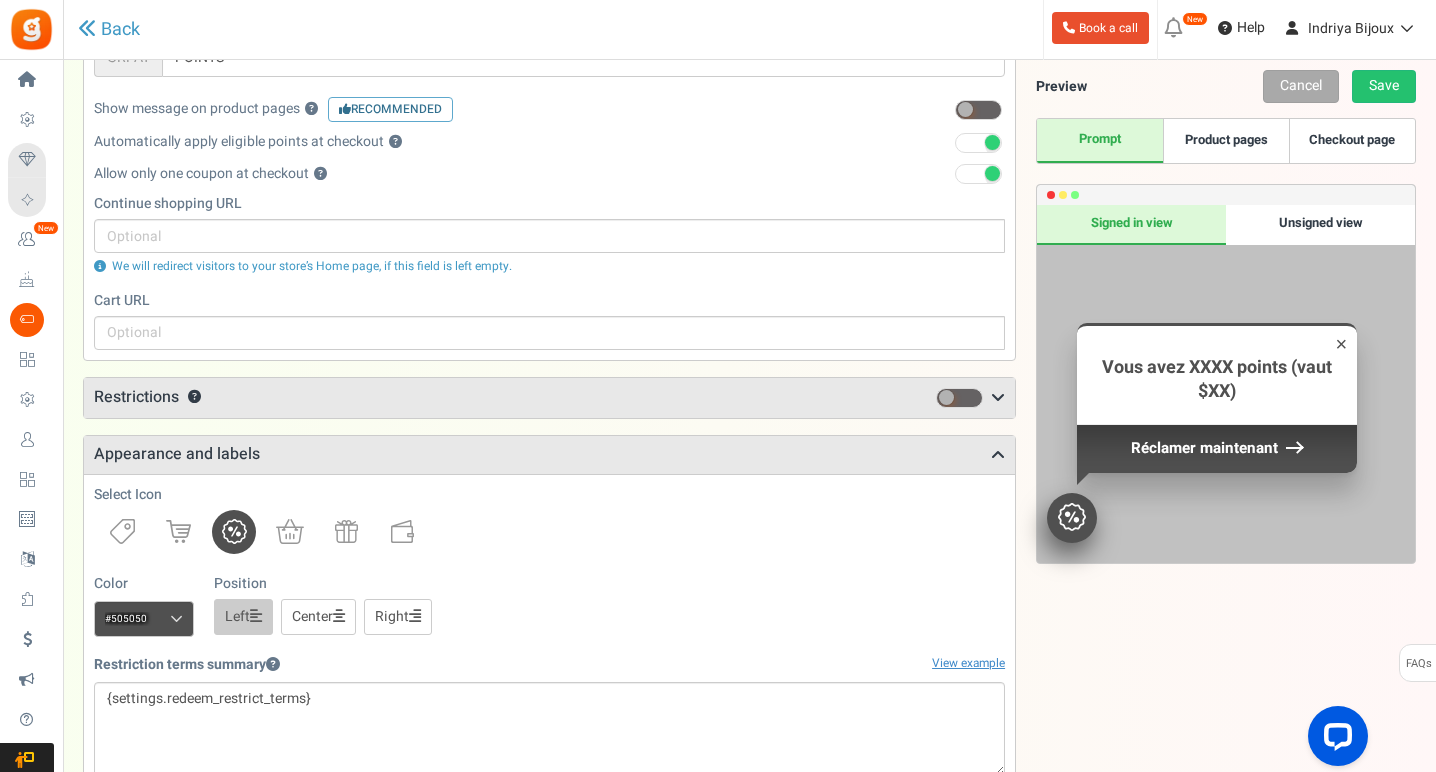 click on "Restrictions
?" at bounding box center (549, 398) 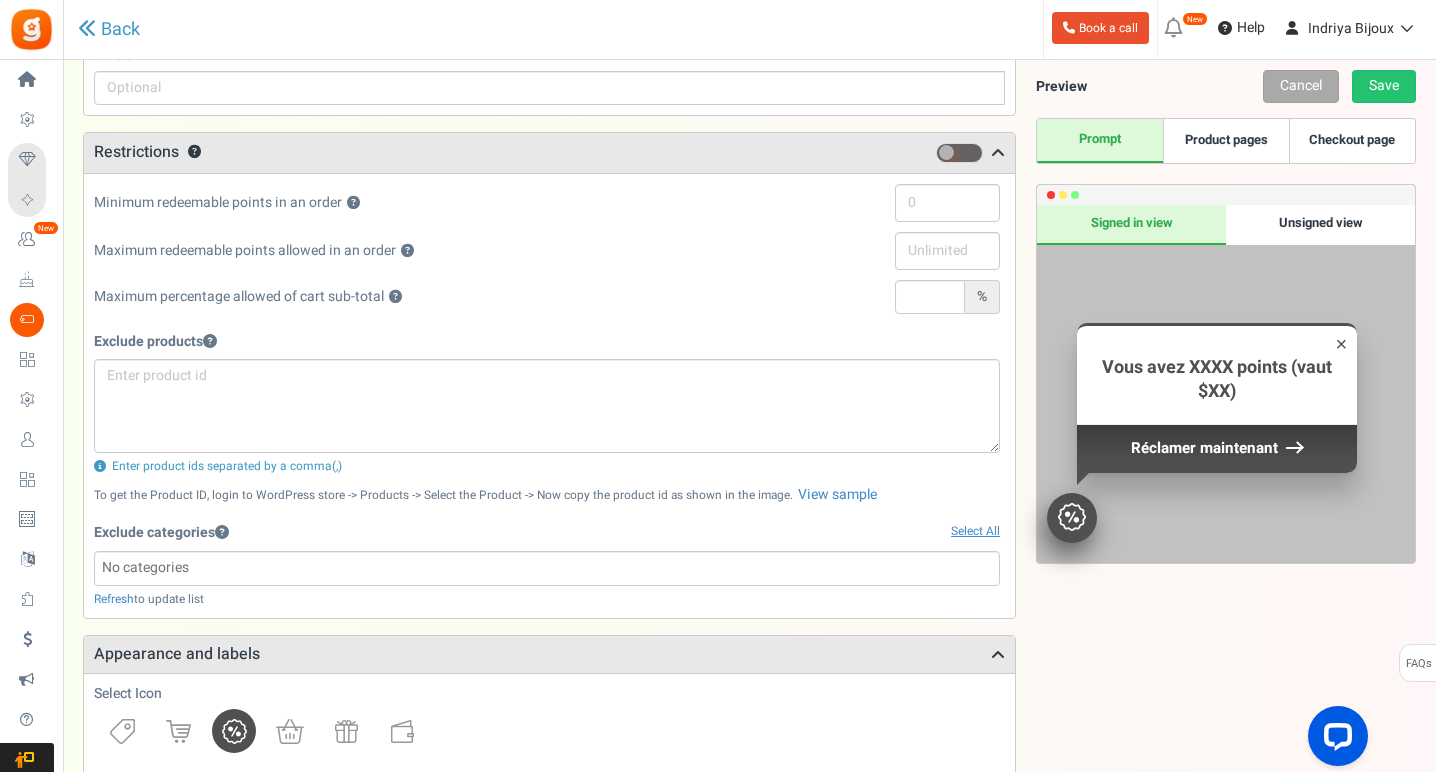 scroll, scrollTop: 584, scrollLeft: 0, axis: vertical 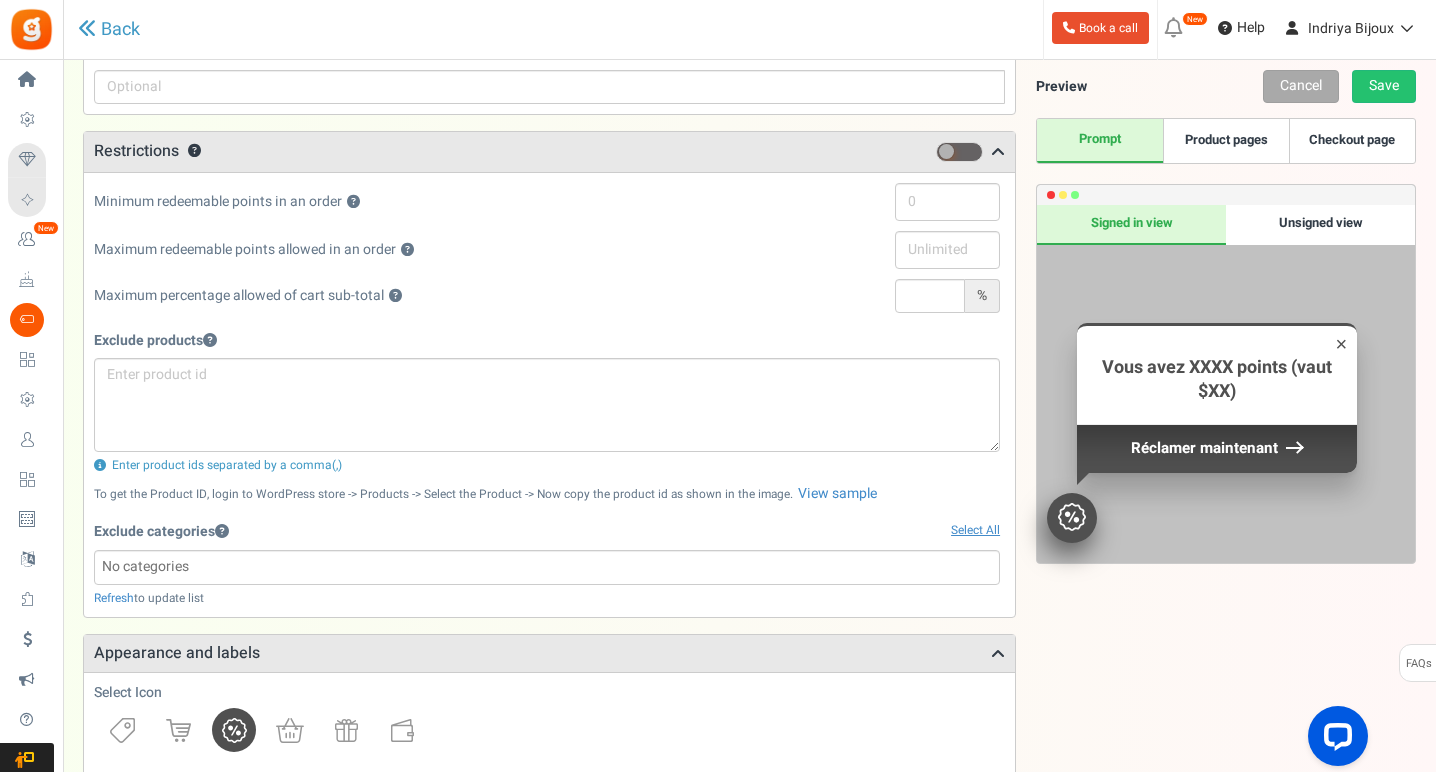 click on "Restrictions
?" at bounding box center (549, 152) 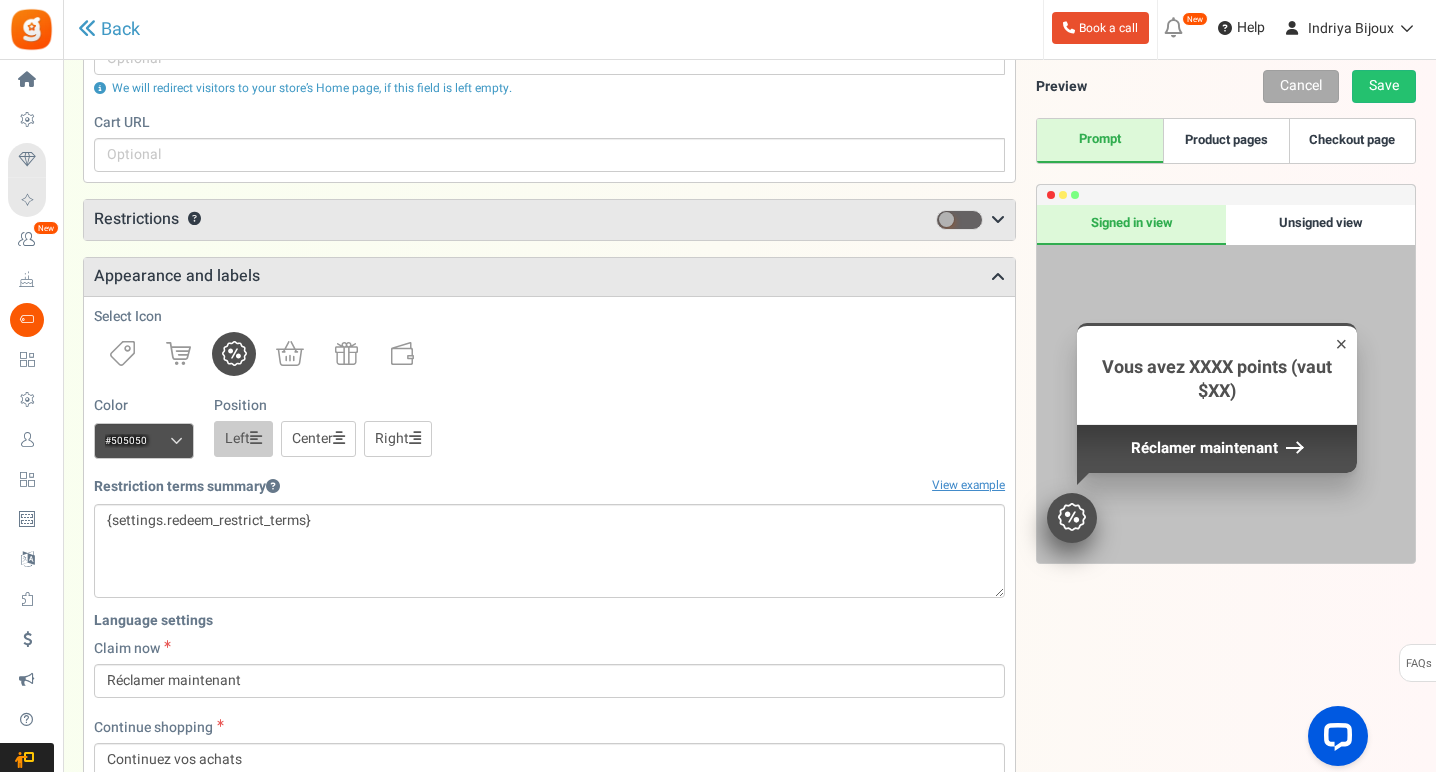 scroll, scrollTop: 515, scrollLeft: 0, axis: vertical 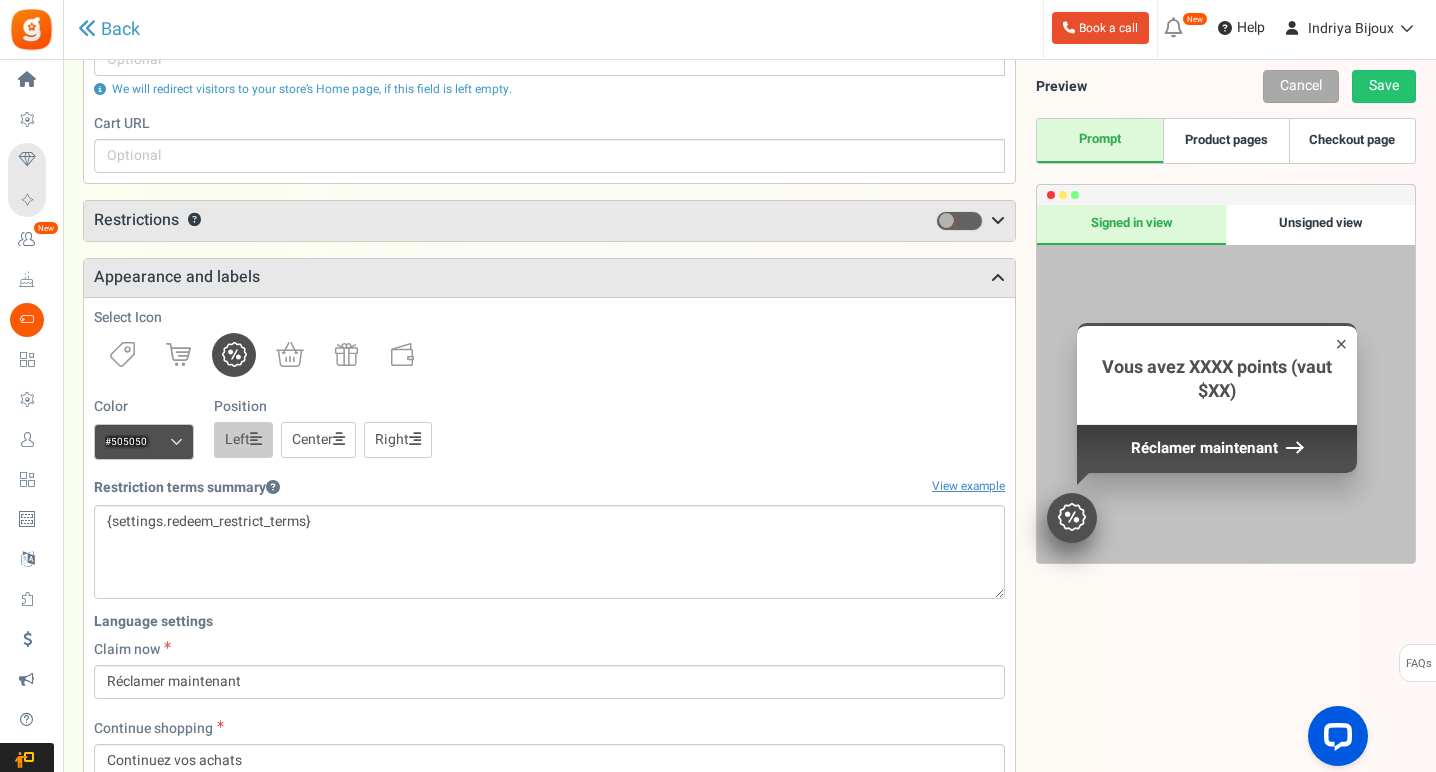 click on "Product pages" at bounding box center (1226, 141) 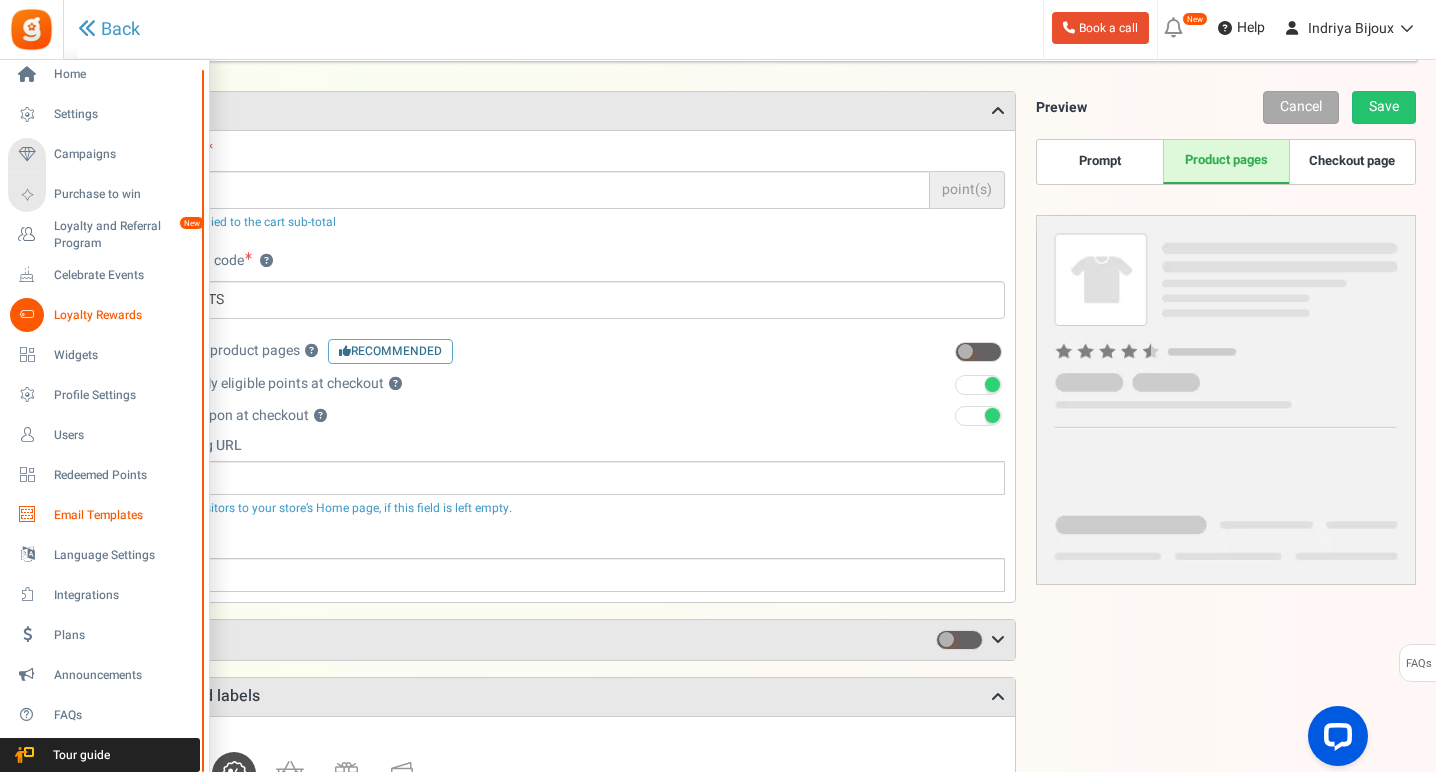 scroll, scrollTop: 111, scrollLeft: 0, axis: vertical 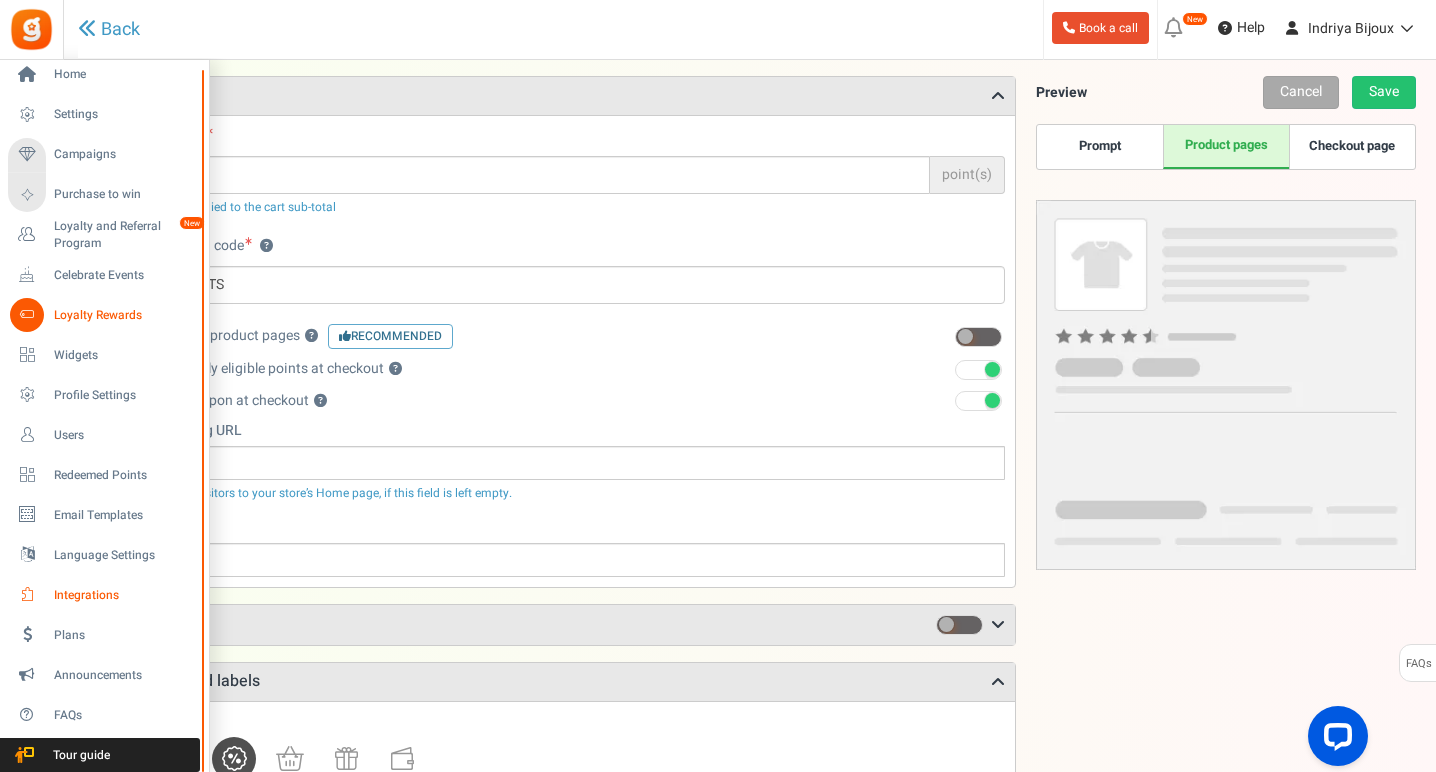 click on "Integrations" at bounding box center [124, 595] 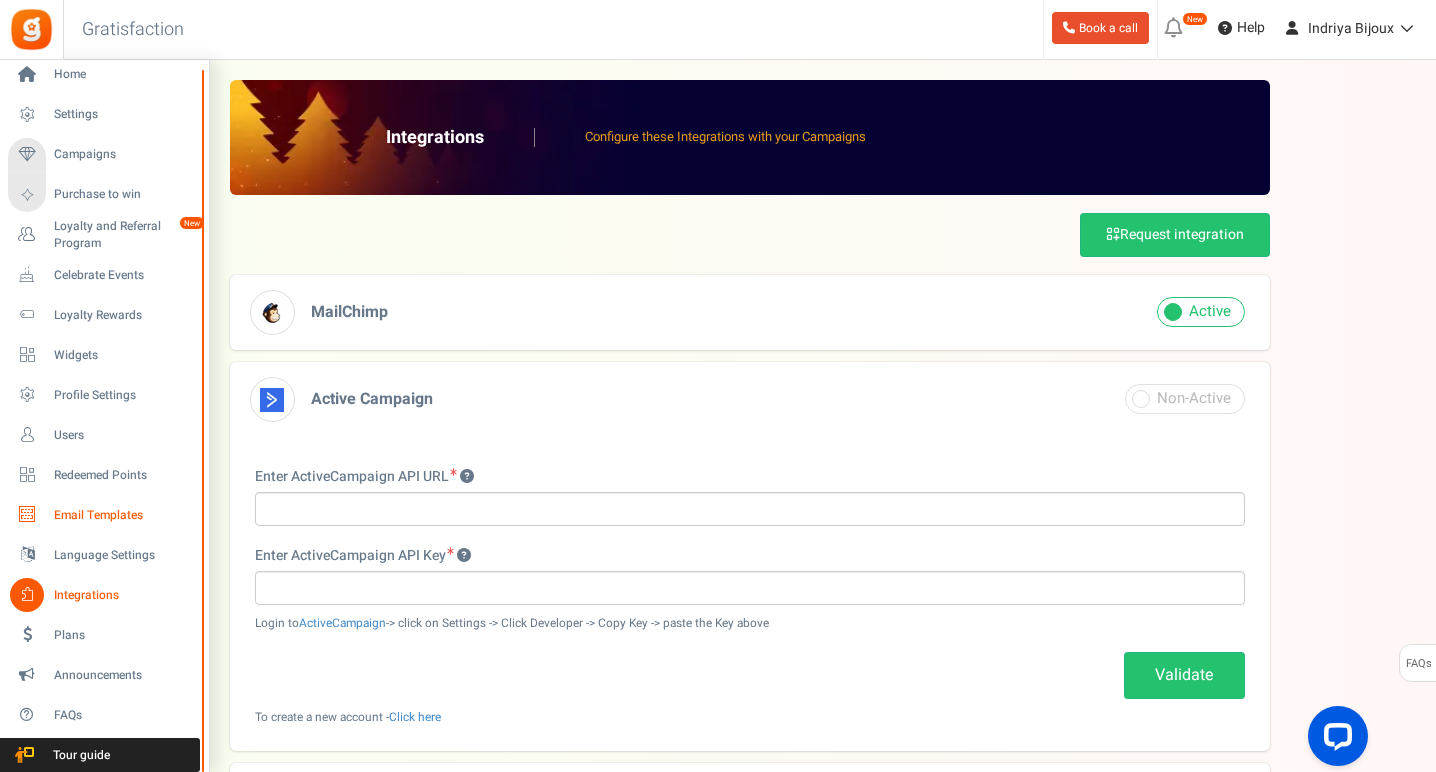 scroll, scrollTop: 0, scrollLeft: 0, axis: both 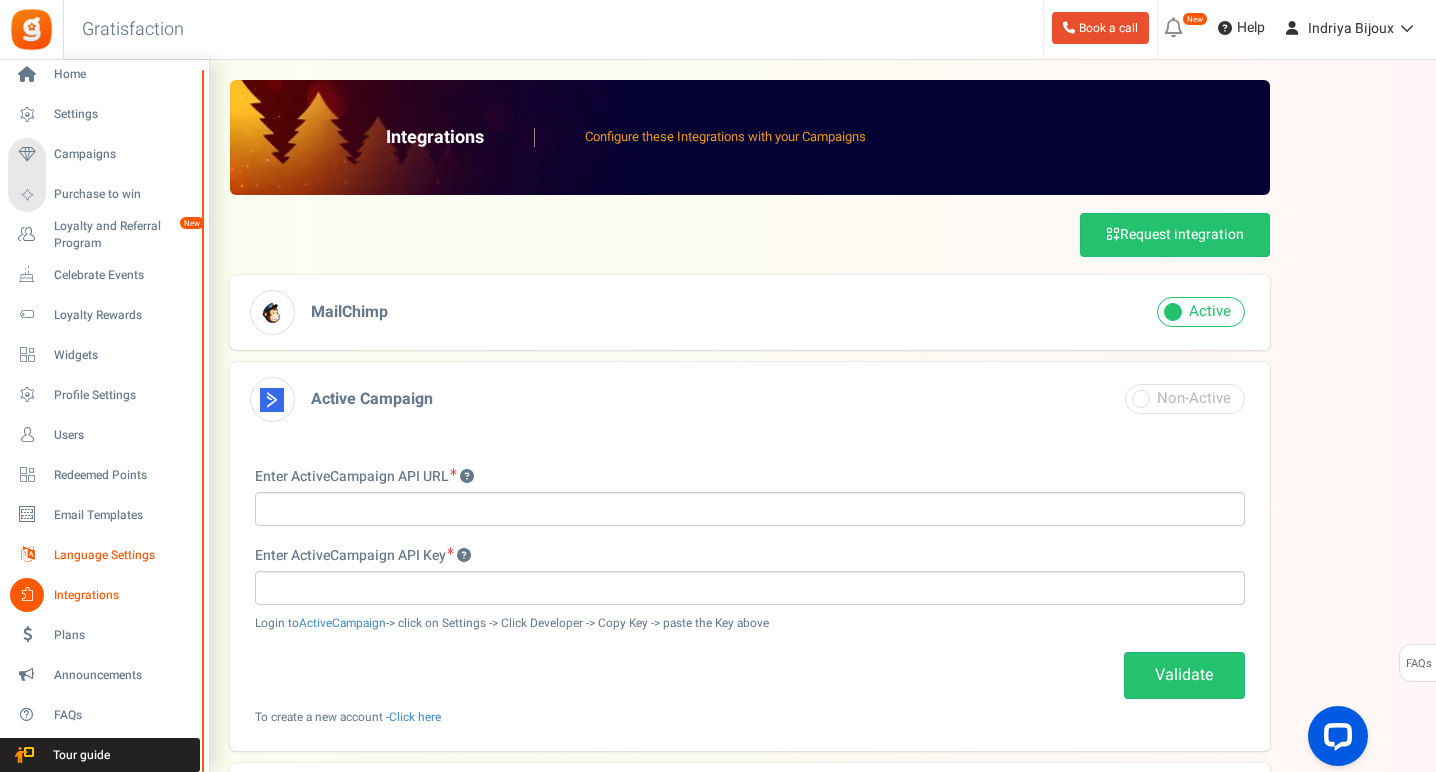 click on "Language Settings" at bounding box center [124, 555] 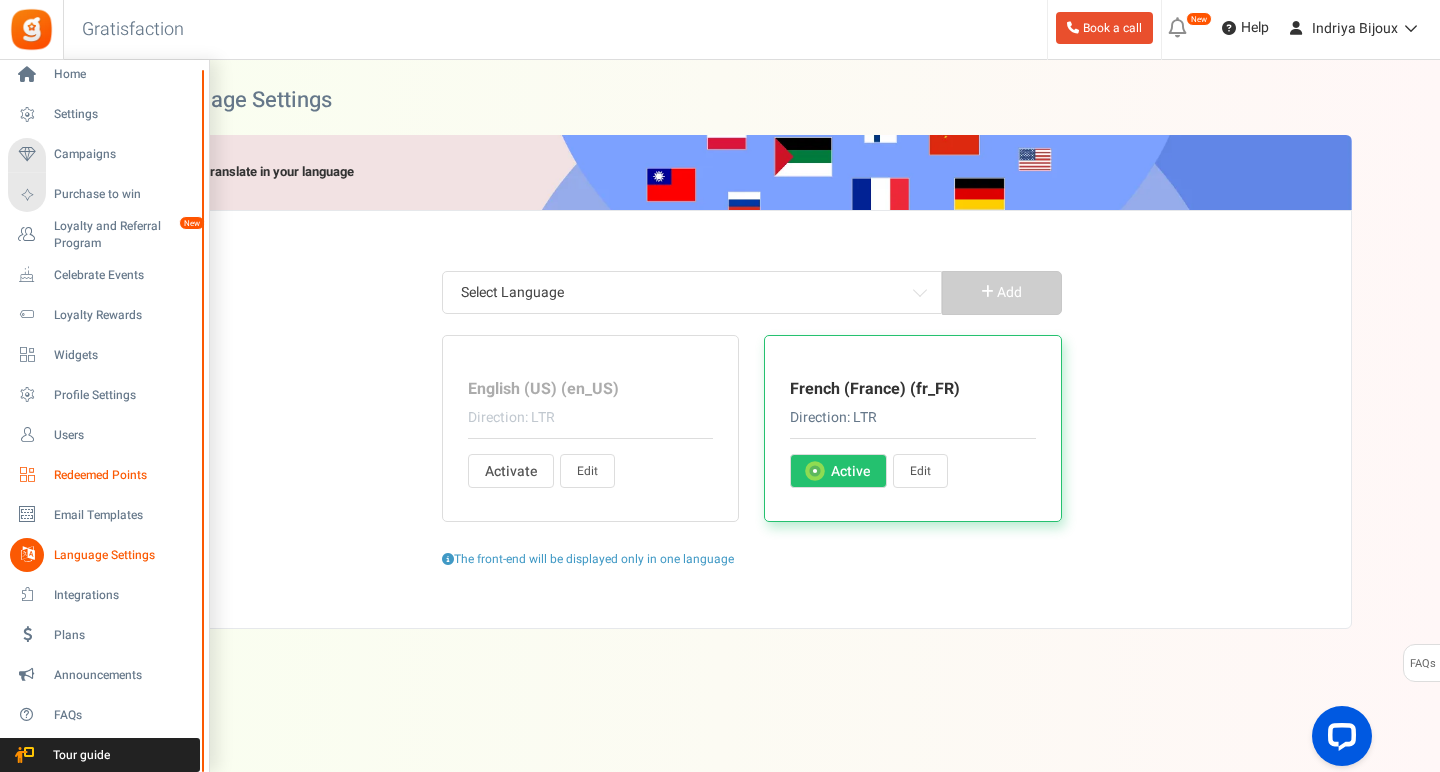 click on "Redeemed Points" at bounding box center [124, 475] 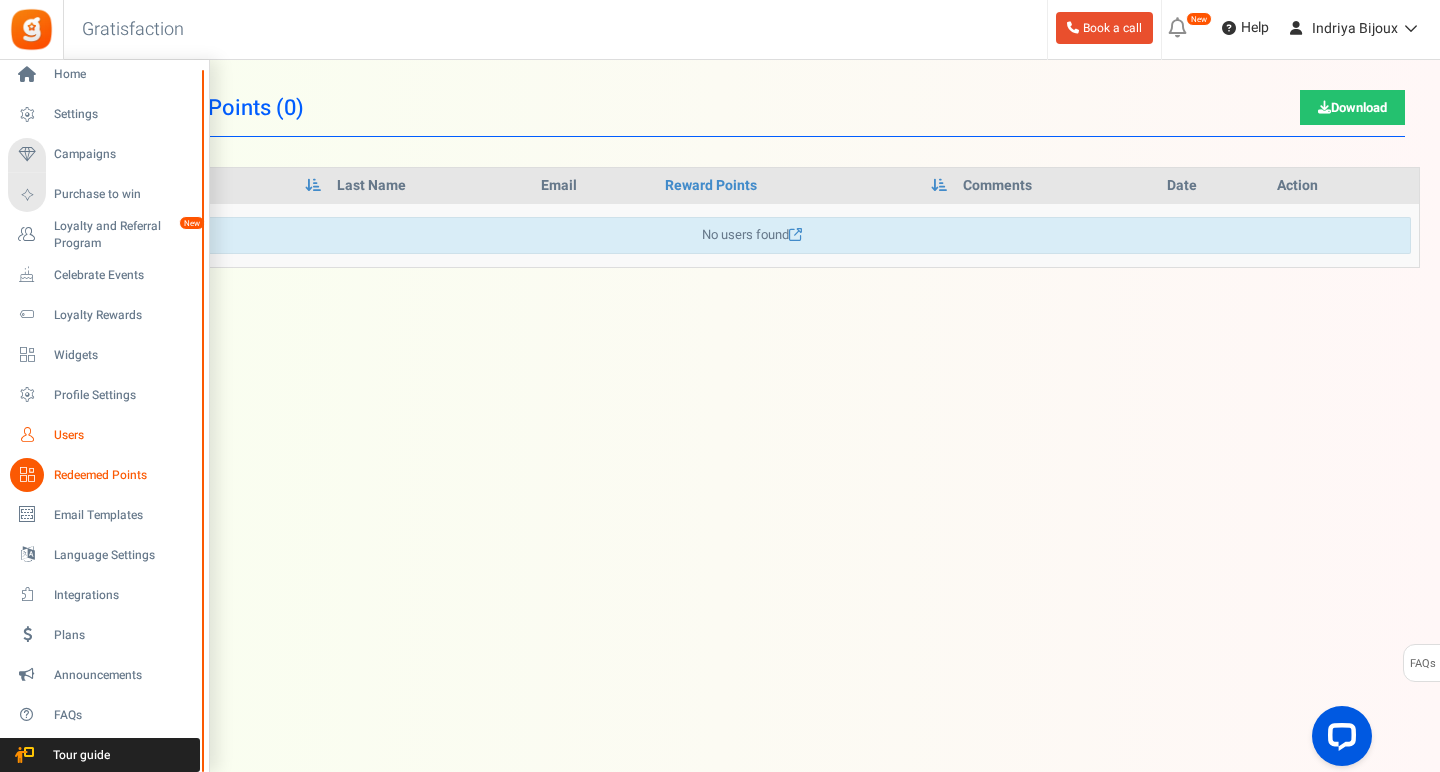 click on "Users" at bounding box center [124, 435] 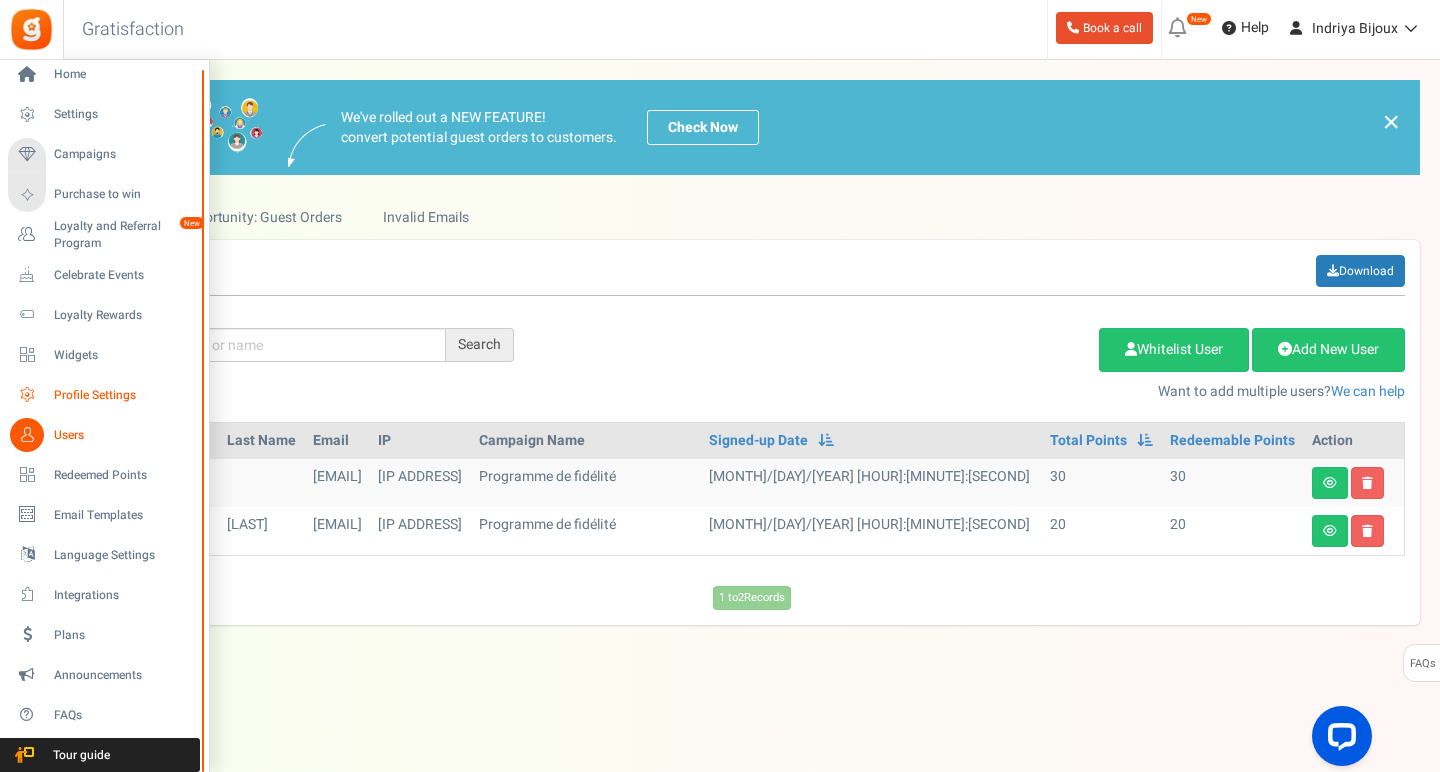click on "Profile Settings" at bounding box center (104, 395) 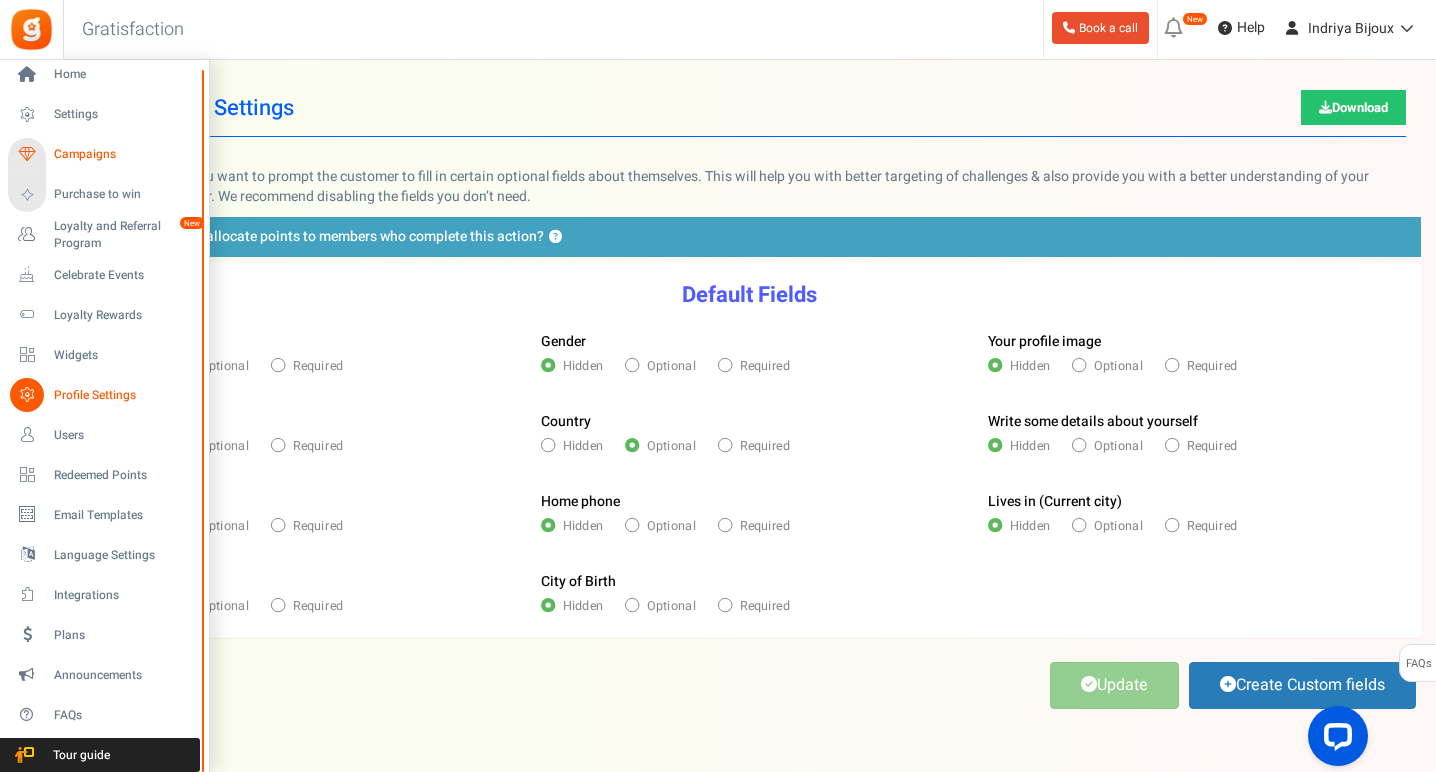 click on "Campaigns" at bounding box center (124, 154) 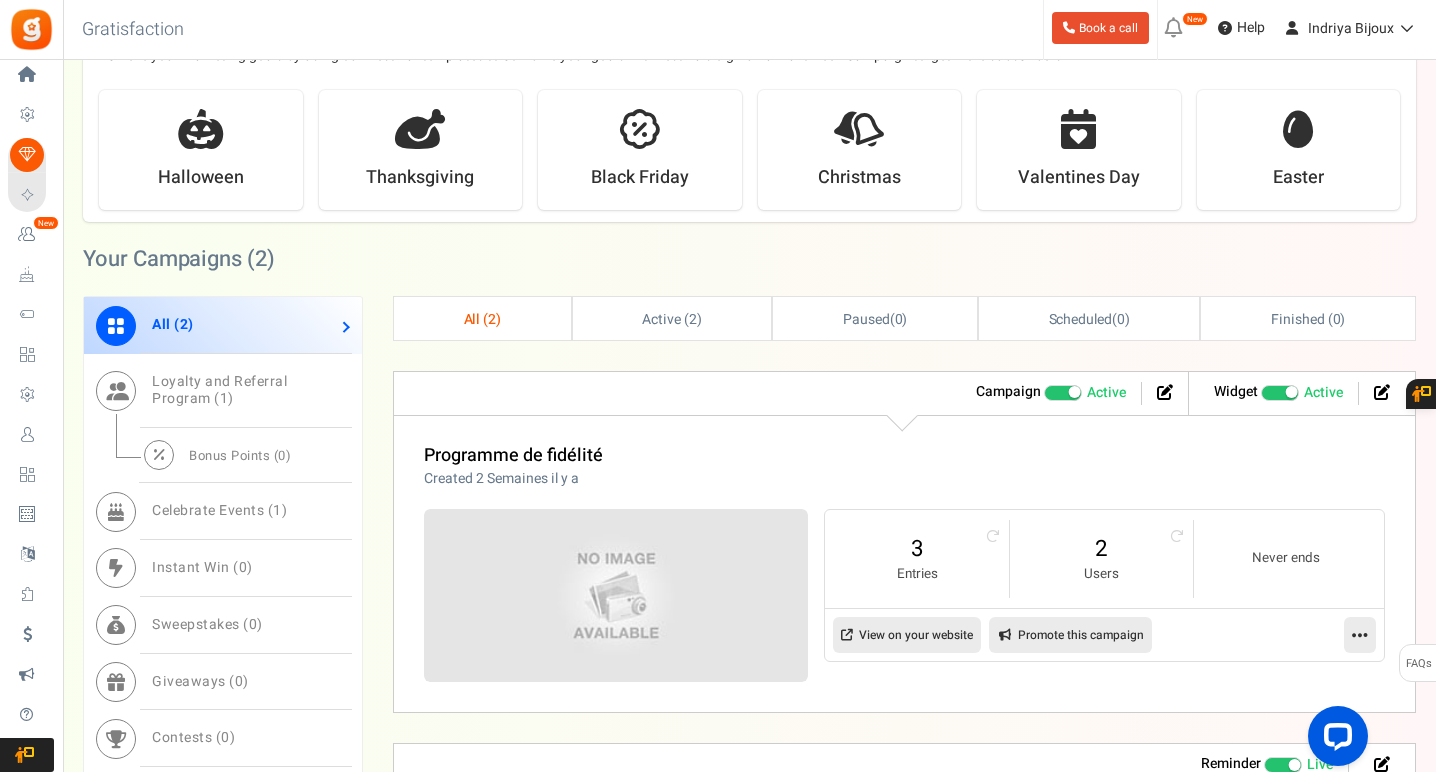 scroll, scrollTop: 708, scrollLeft: 0, axis: vertical 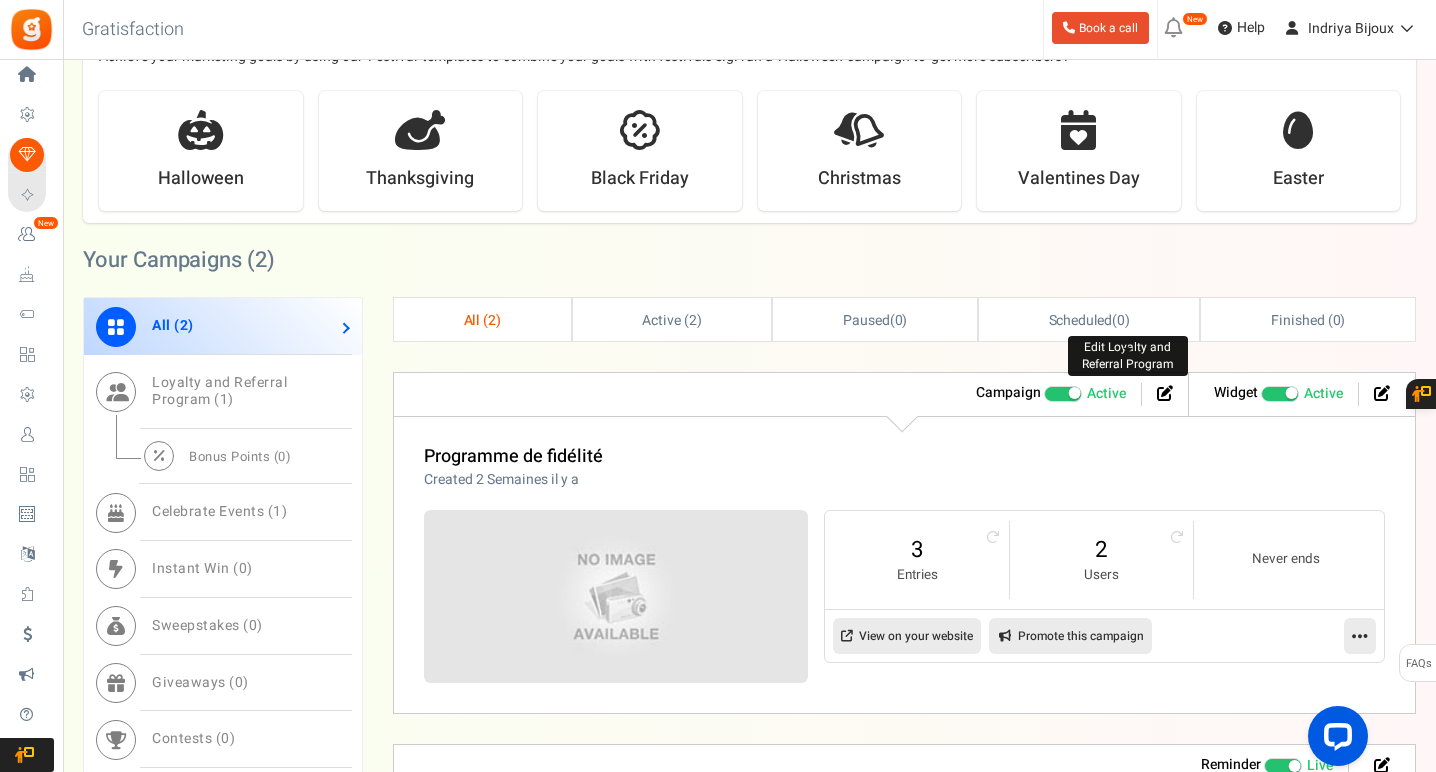 click at bounding box center [1165, 393] 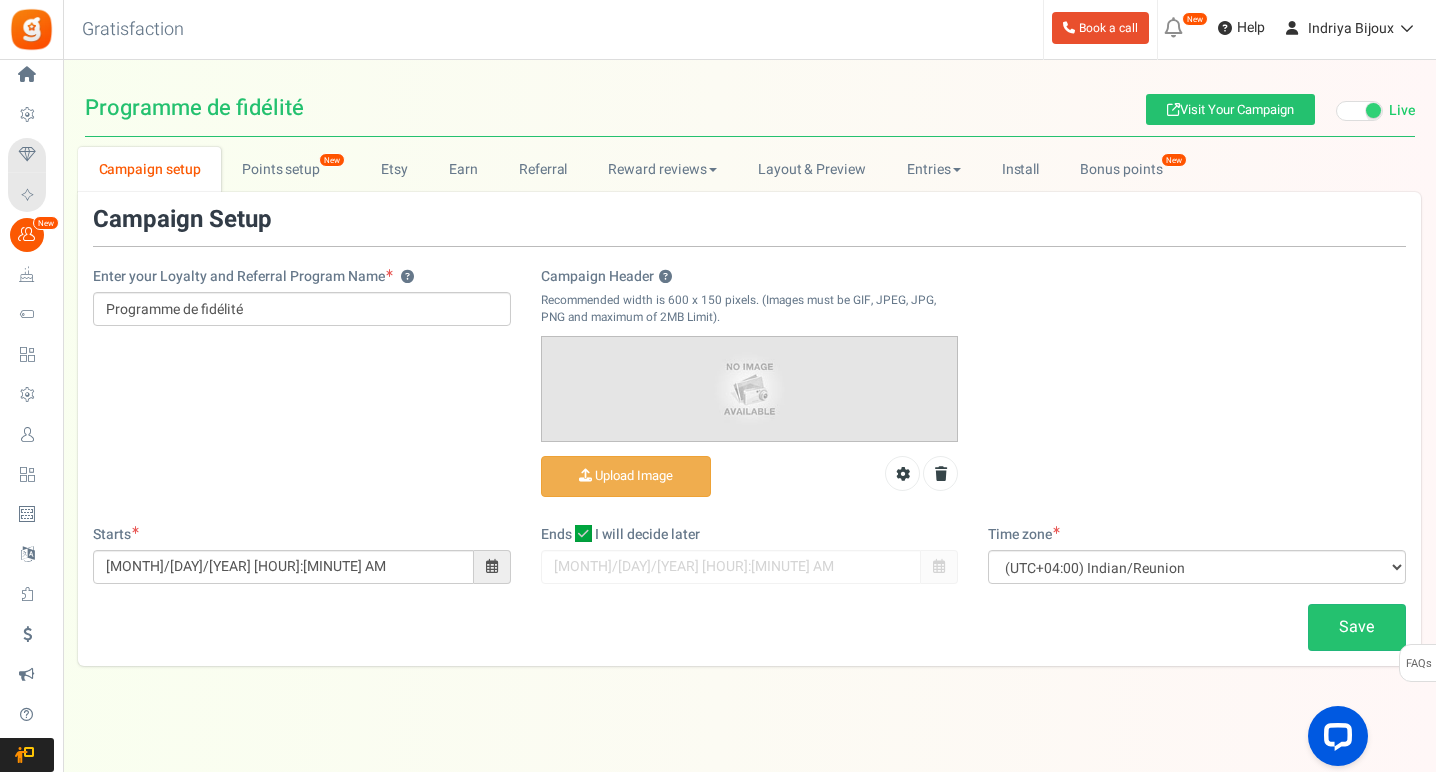scroll, scrollTop: 0, scrollLeft: 0, axis: both 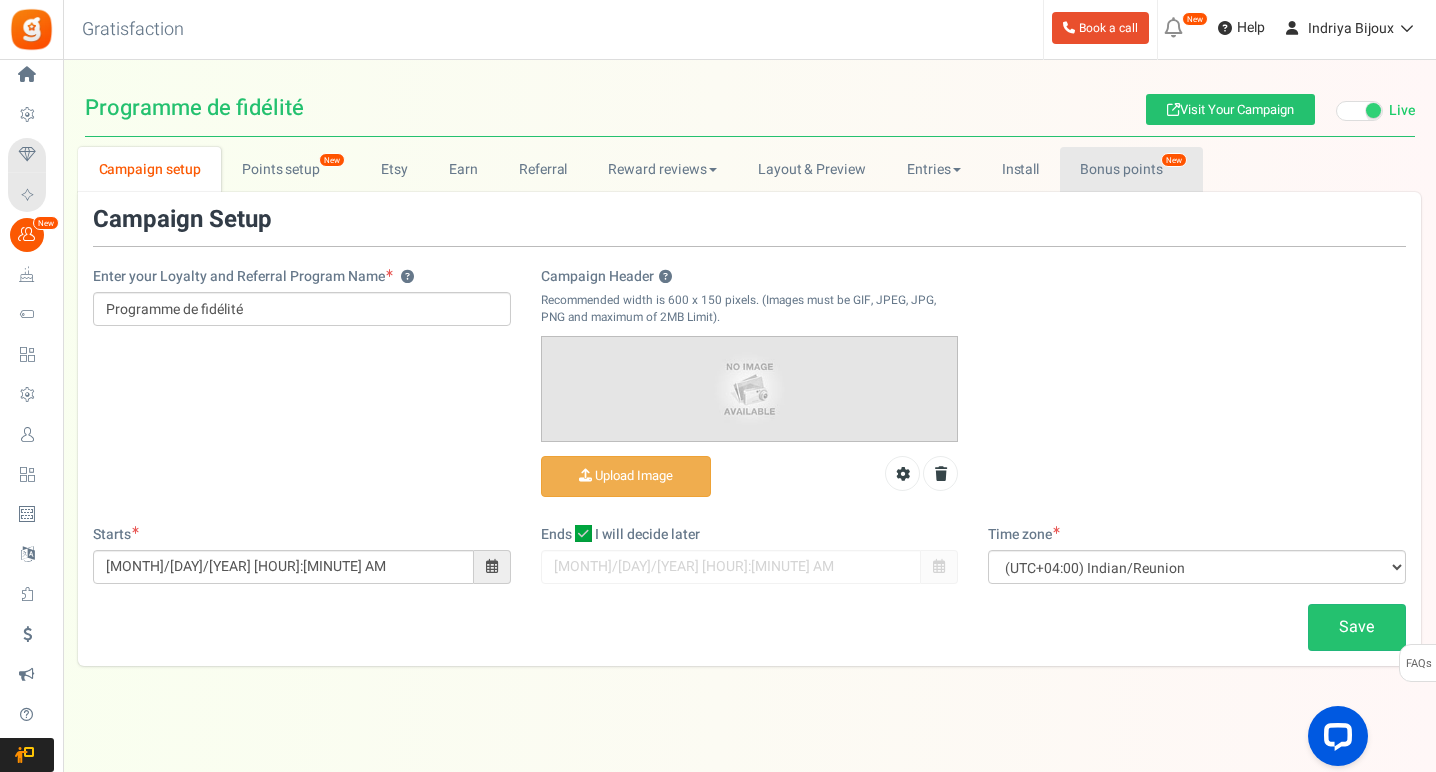 click on "Bonus points
New" at bounding box center (1131, 169) 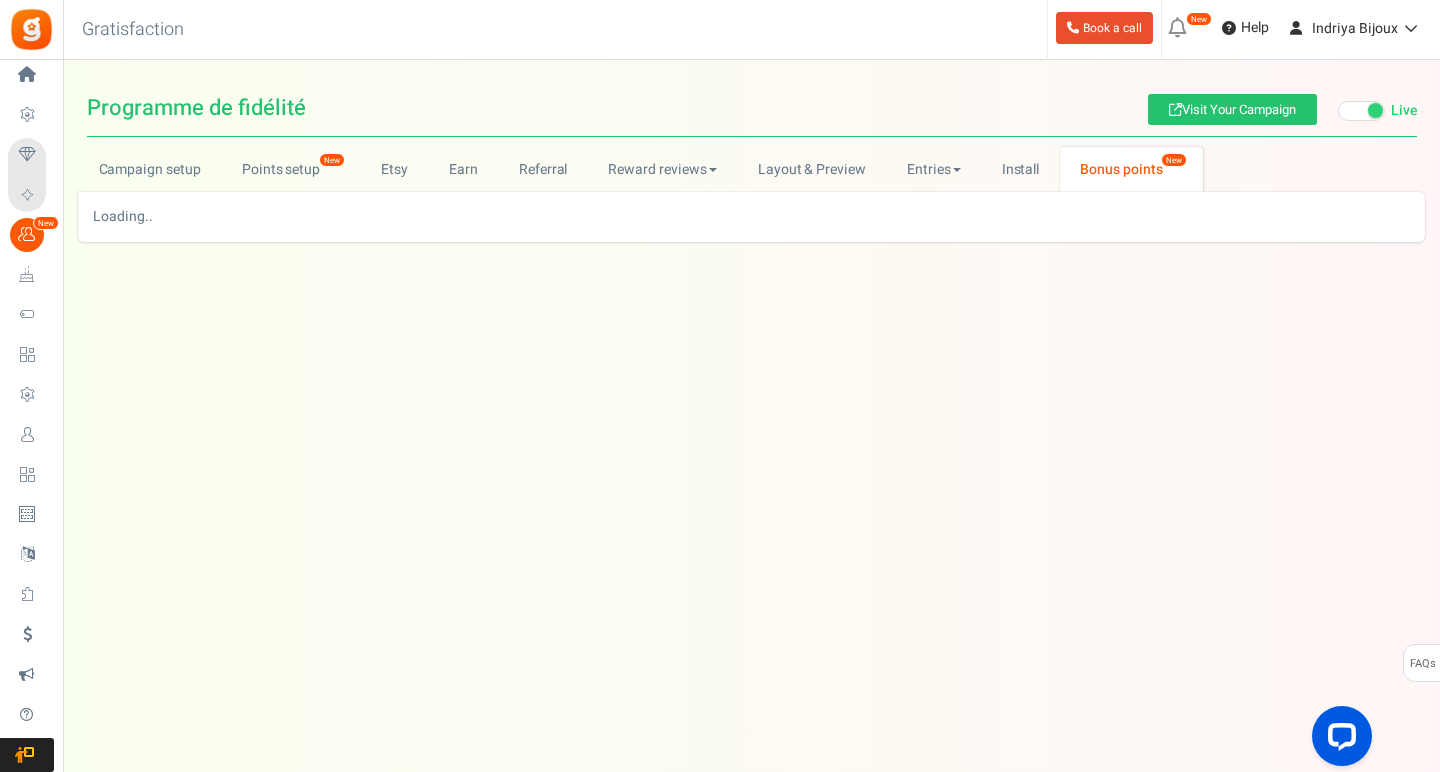 click on "Bonus points
New" at bounding box center [1131, 169] 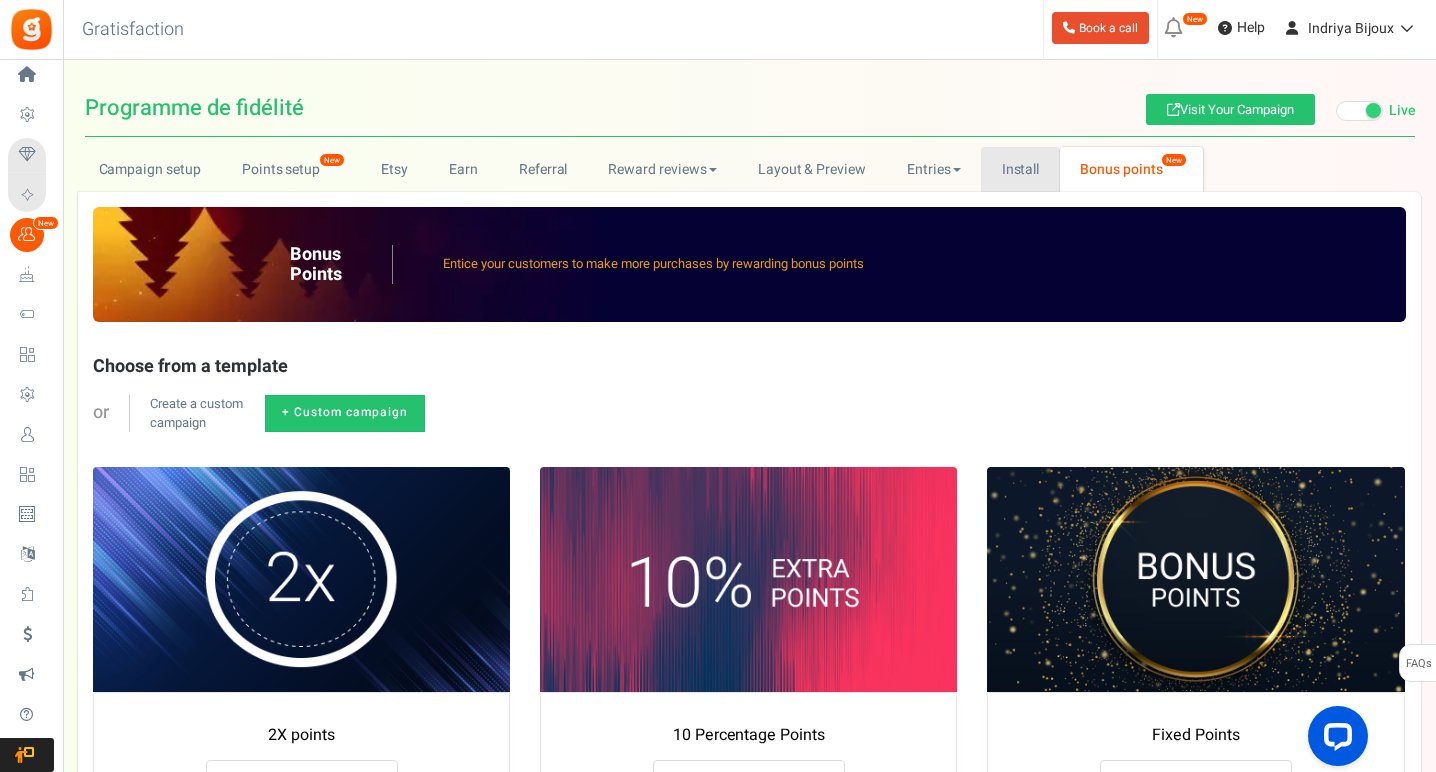click on "Install" at bounding box center [1020, 169] 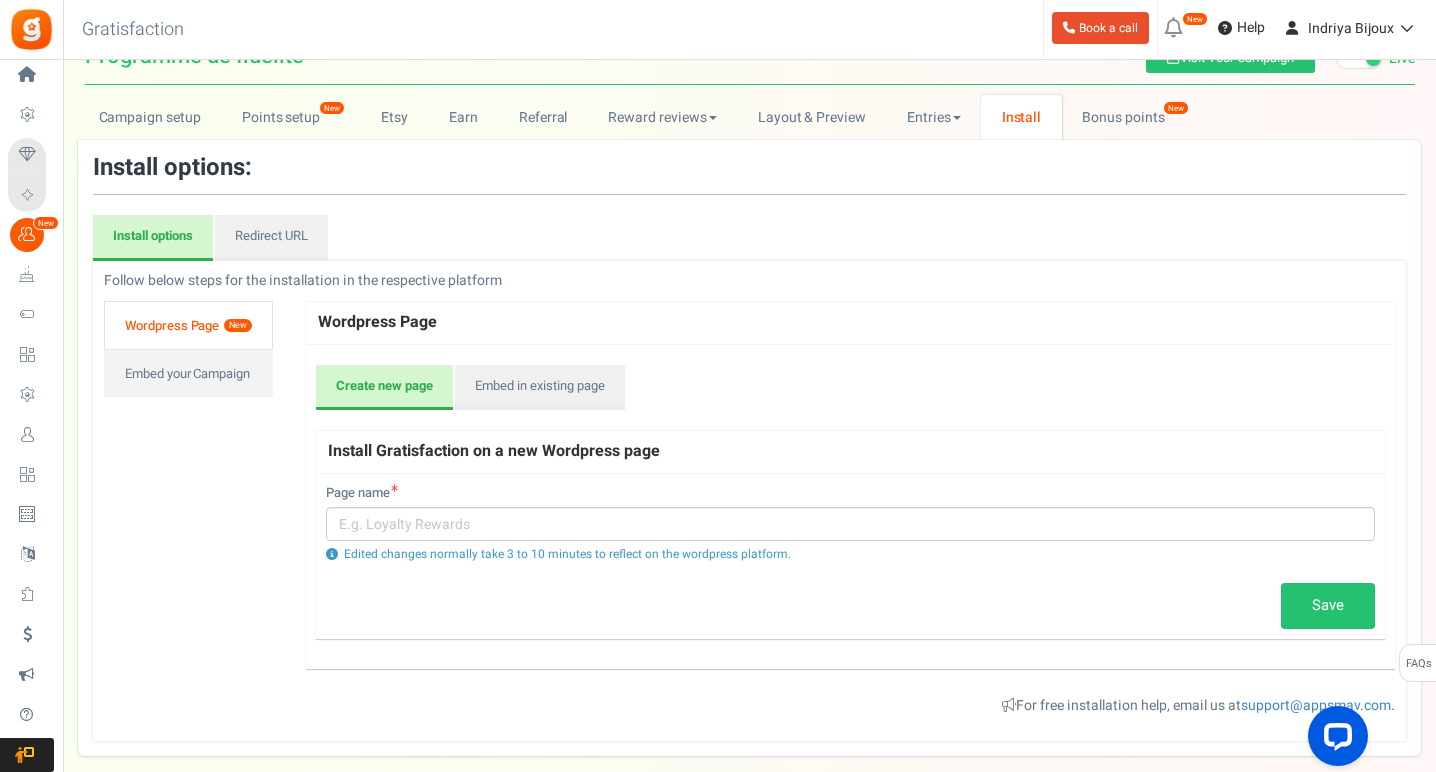 scroll, scrollTop: 43, scrollLeft: 0, axis: vertical 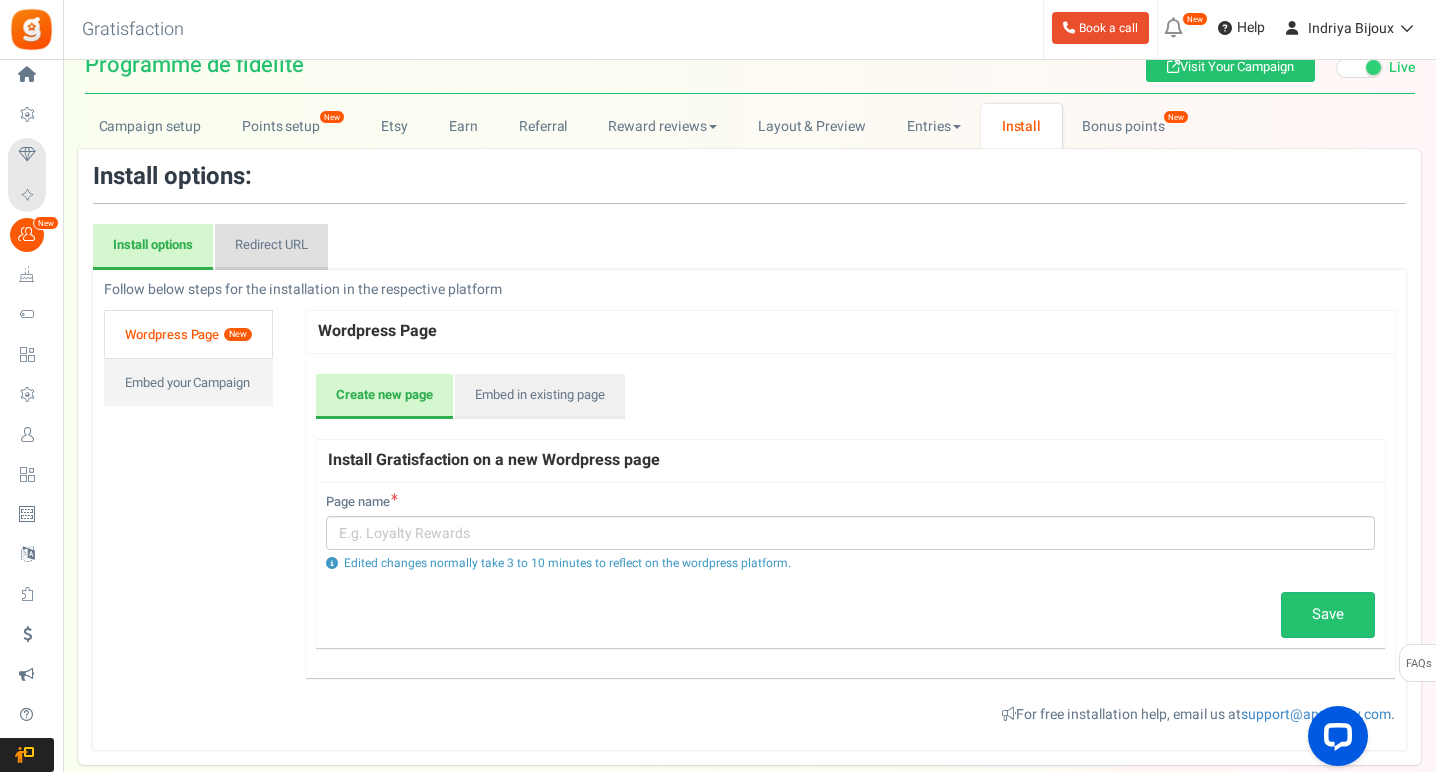 click on "Redirect URL" at bounding box center (271, 247) 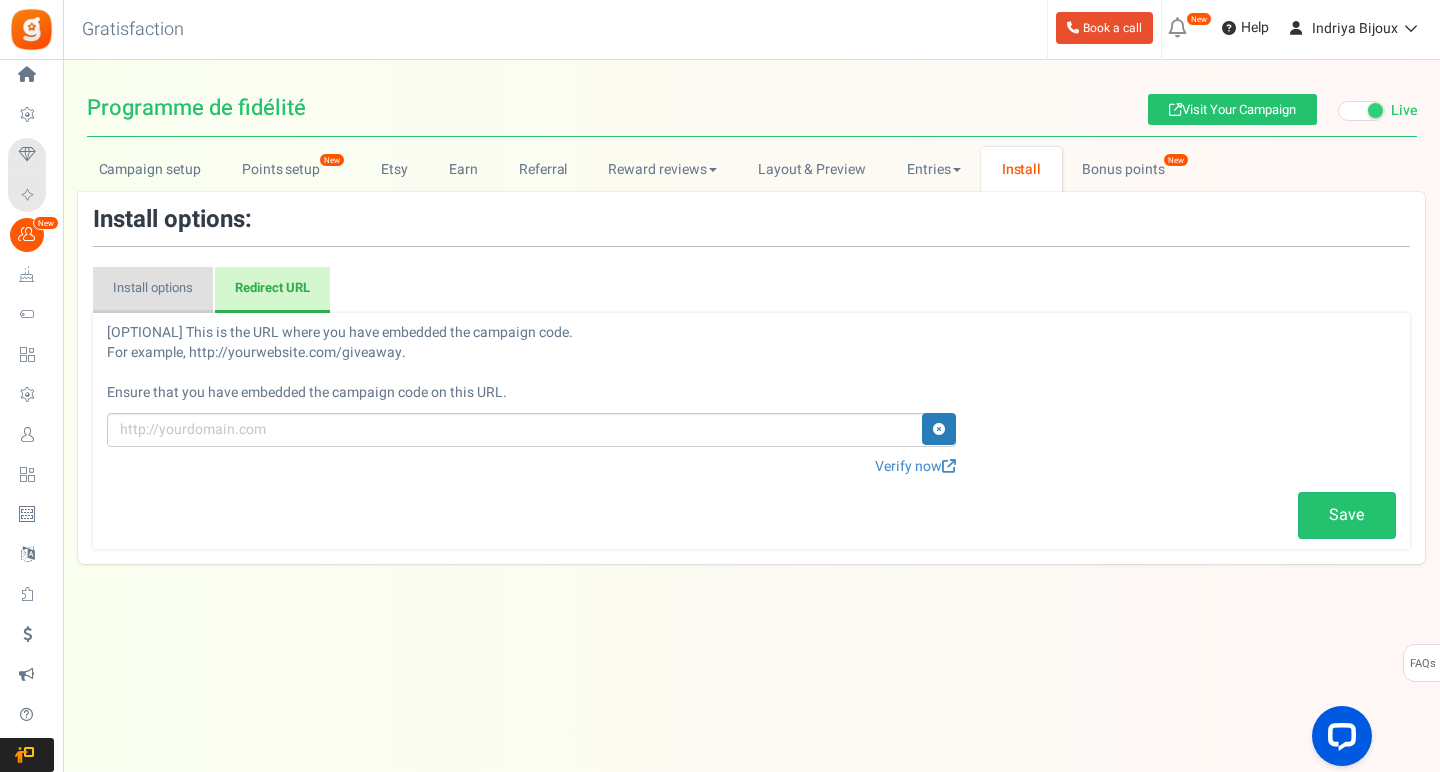 click on "Install options" at bounding box center (153, 290) 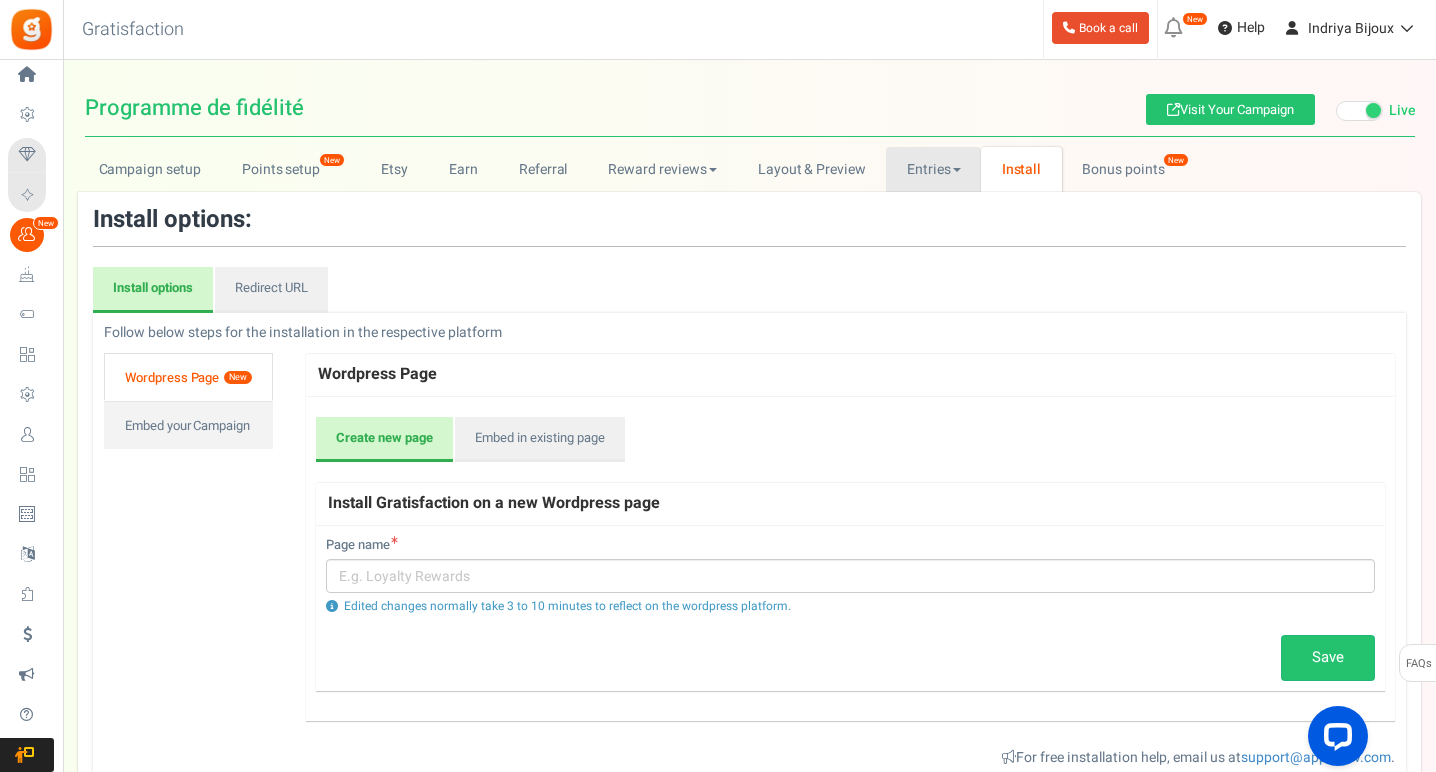 click on "Entries" at bounding box center (933, 169) 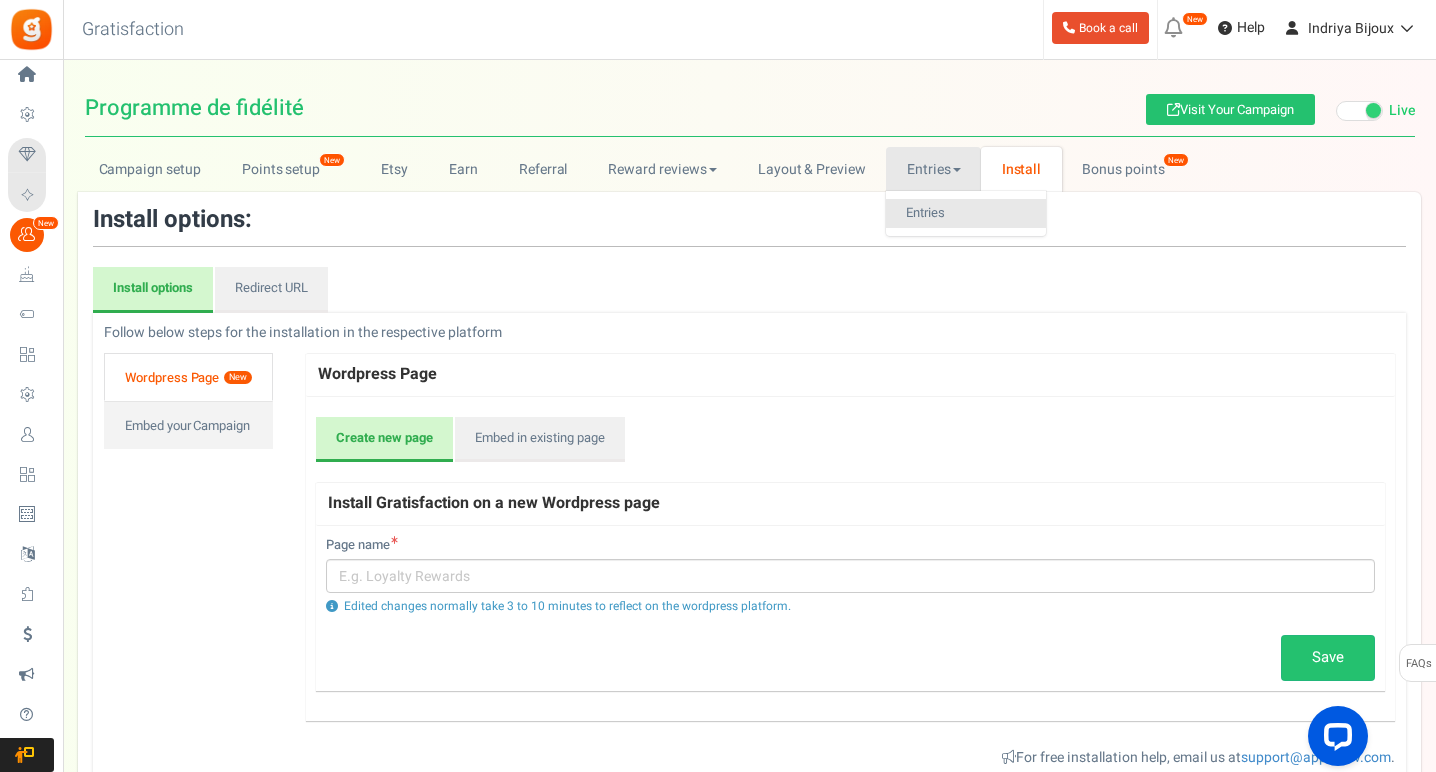 click on "Entries" at bounding box center (966, 213) 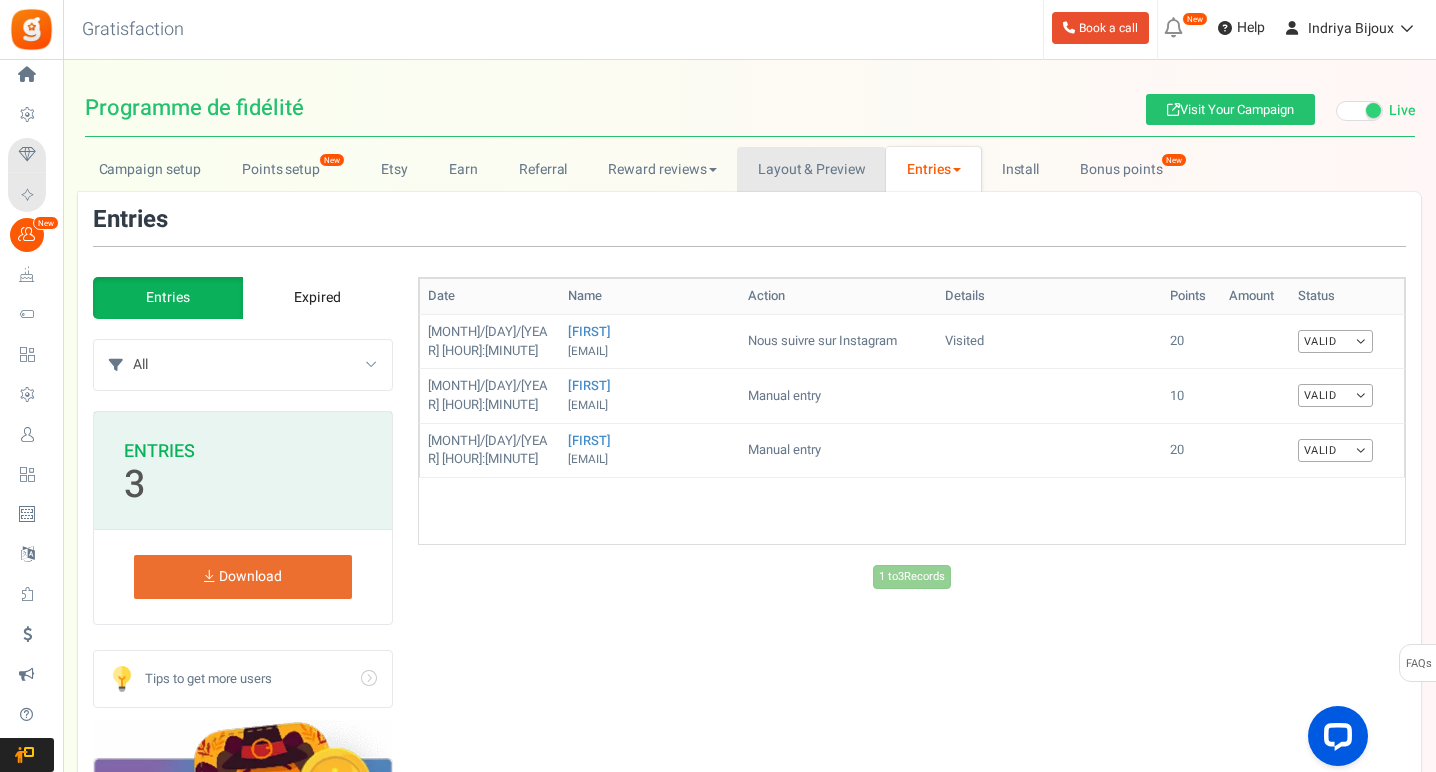 scroll, scrollTop: 0, scrollLeft: 0, axis: both 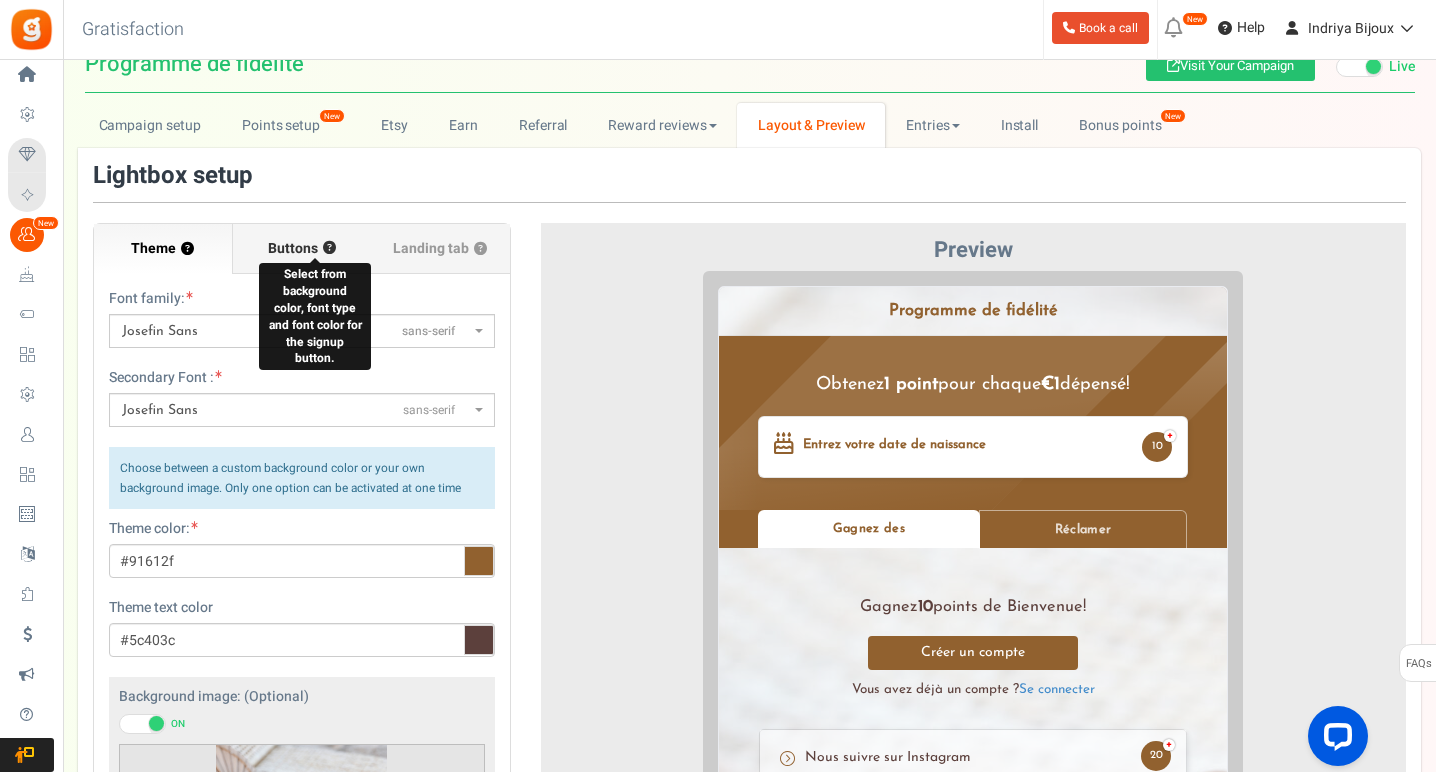 click on "?" at bounding box center (329, 248) 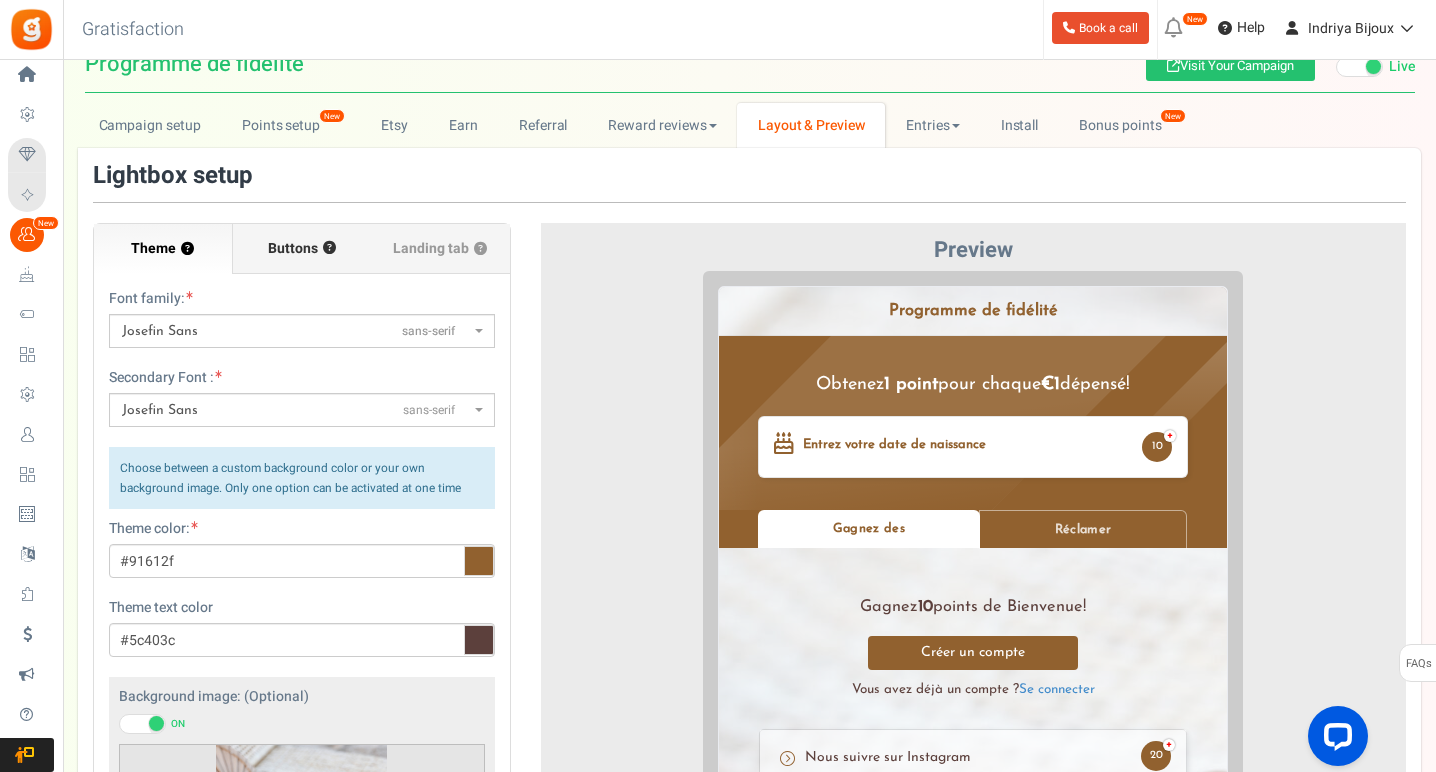 click on "Buttons" at bounding box center [293, 249] 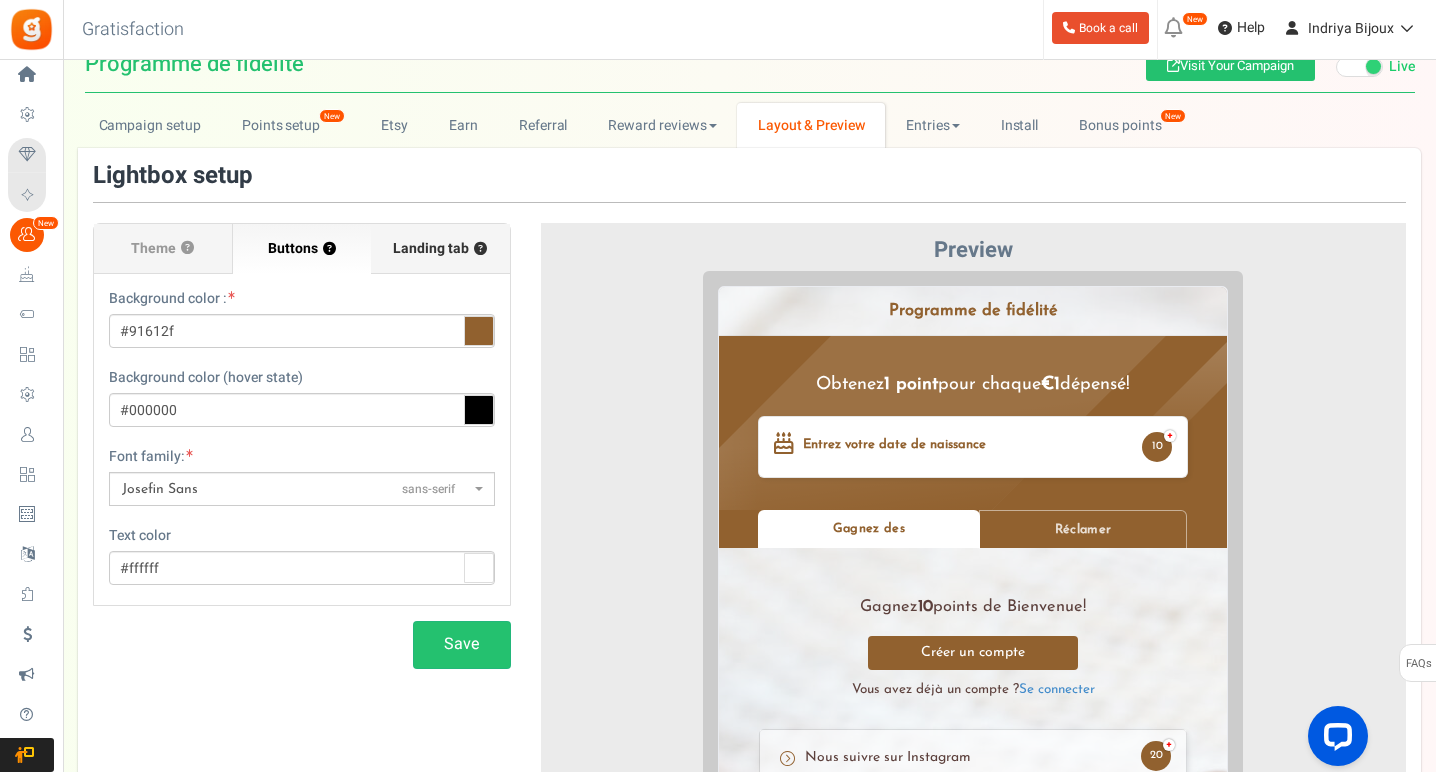 click on "Landing tab  ?" at bounding box center (440, 249) 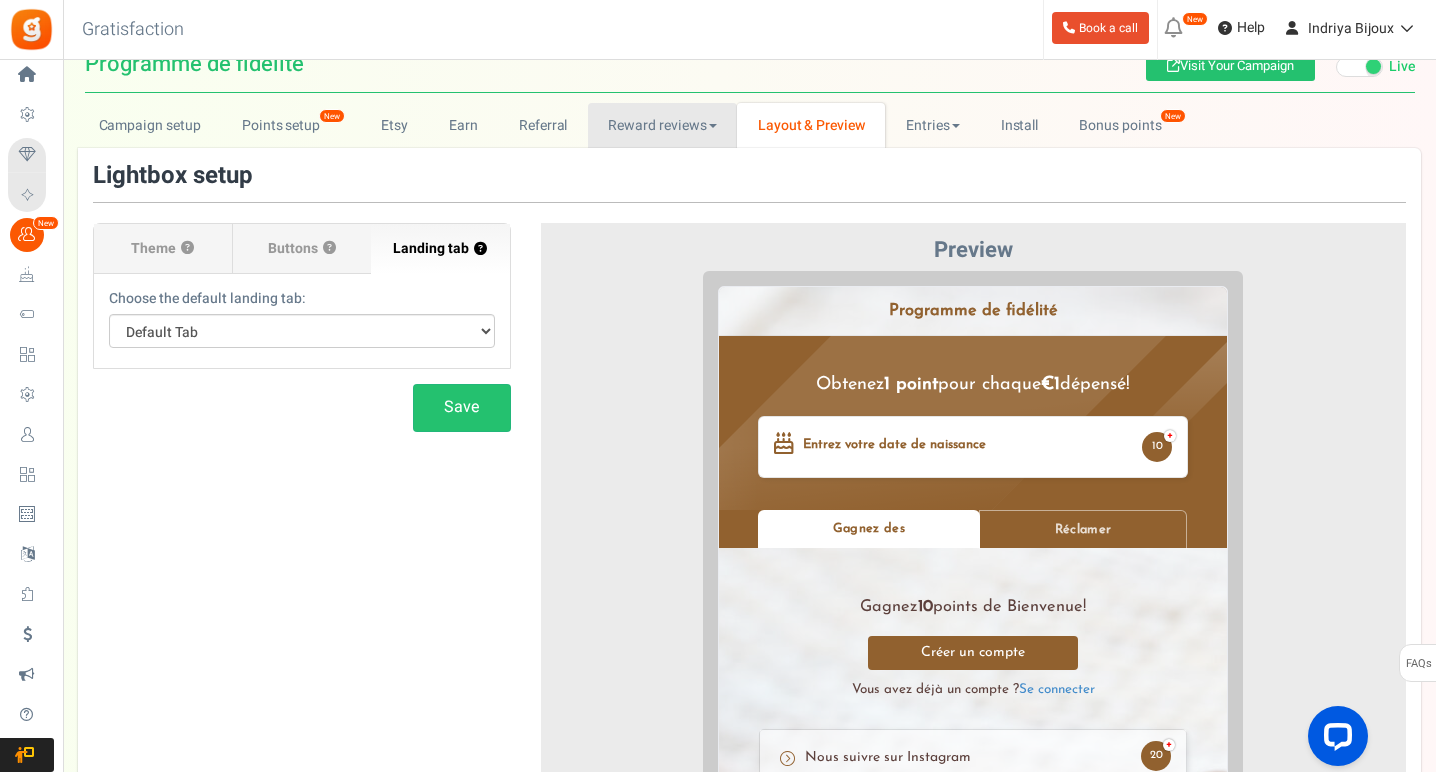 click on "Reward reviews" at bounding box center [662, 125] 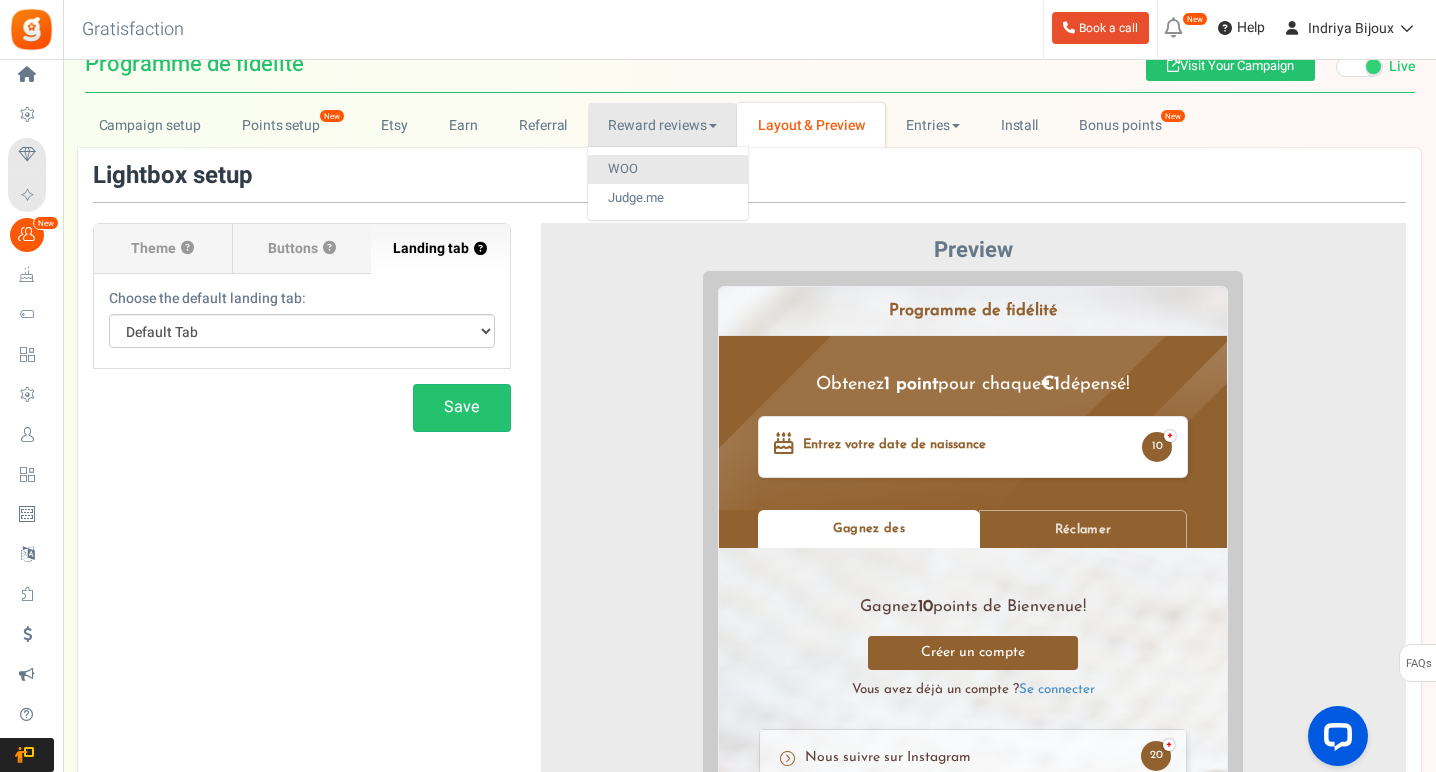 click on "WOO" at bounding box center [668, 169] 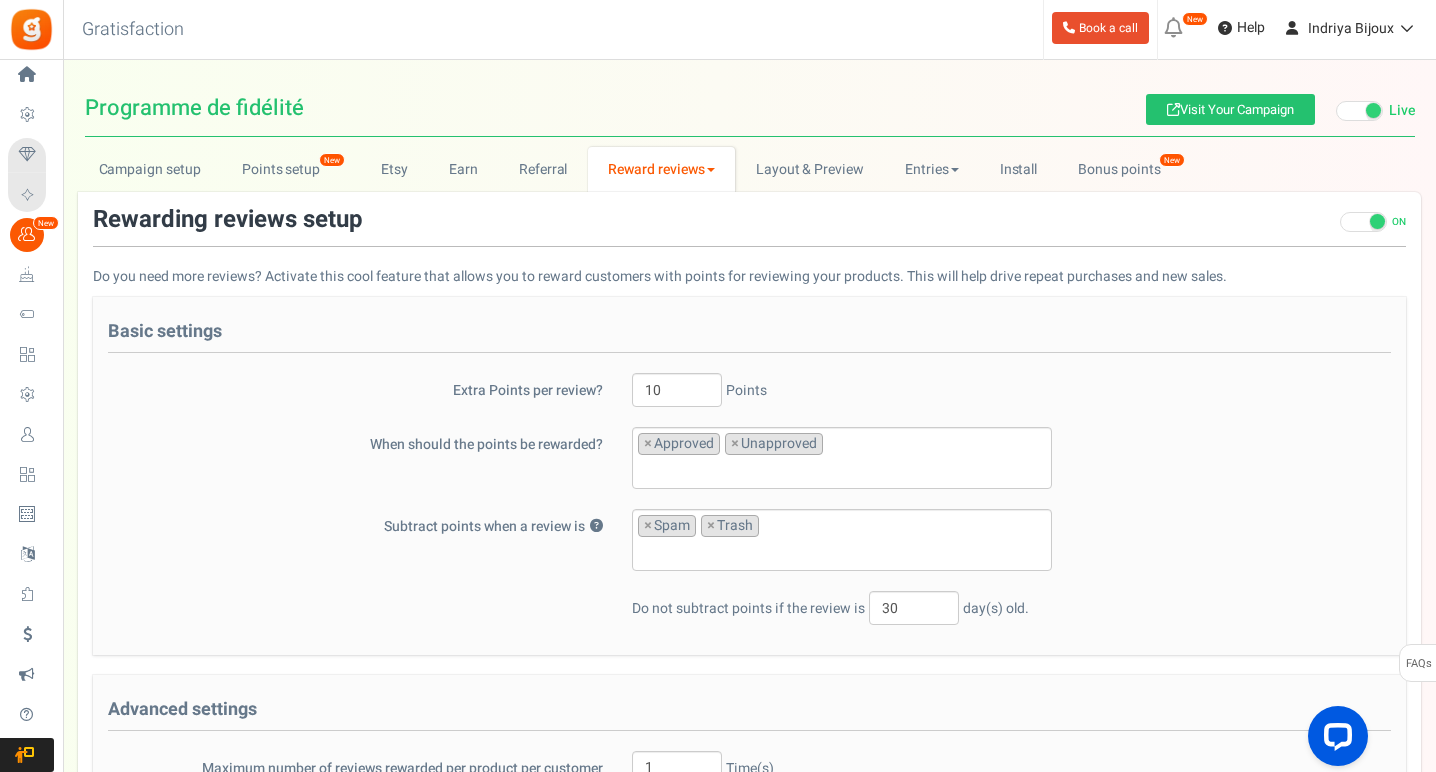 scroll, scrollTop: 0, scrollLeft: 0, axis: both 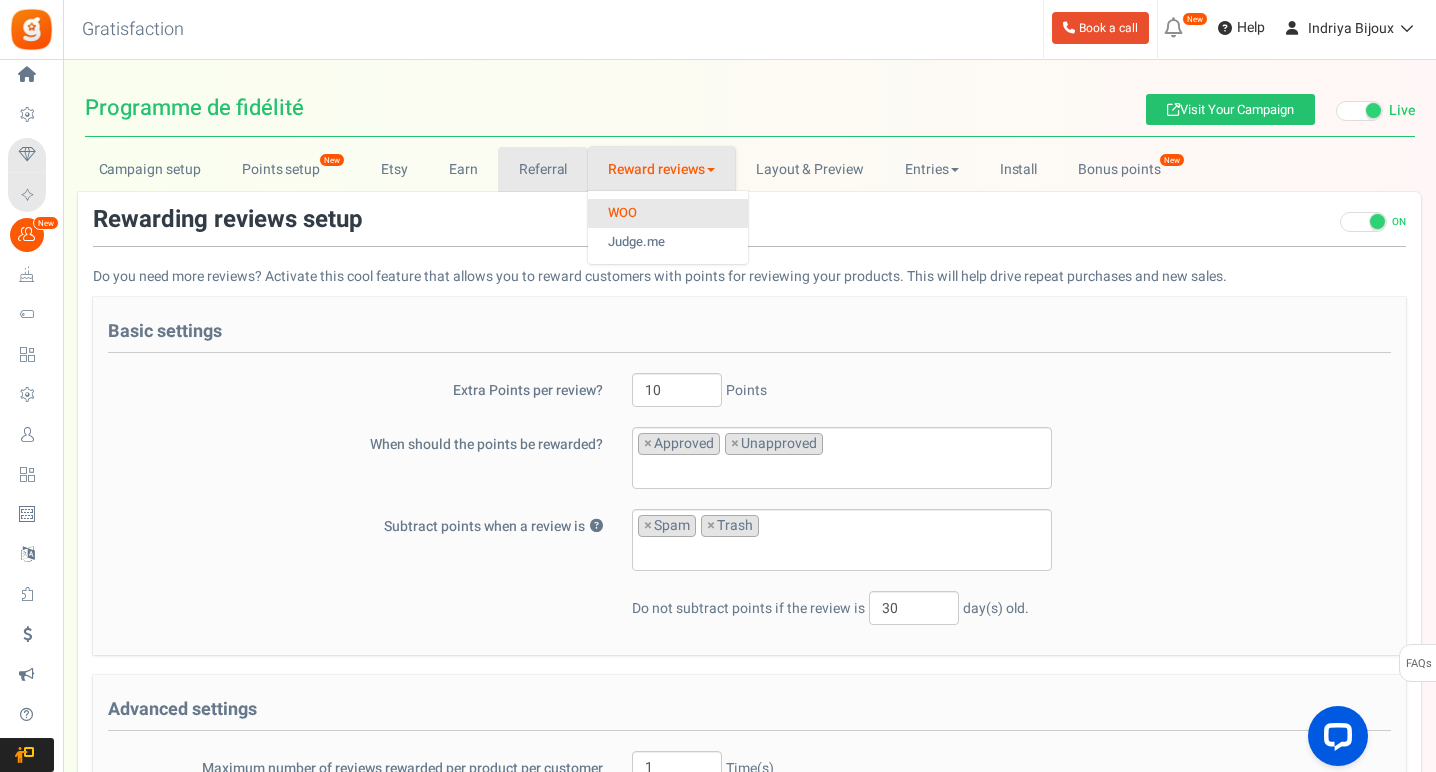 click on "Referral" at bounding box center (543, 169) 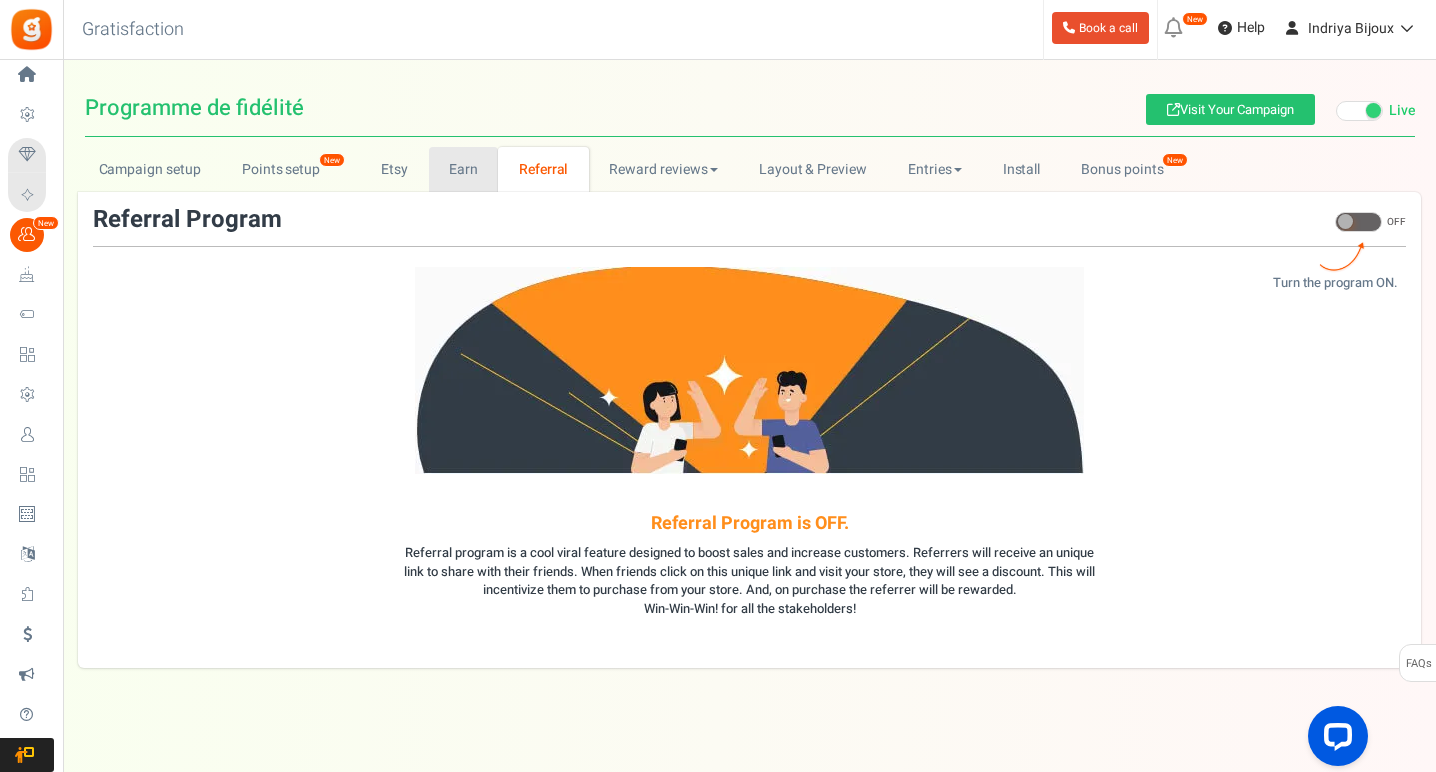 click on "Earn" at bounding box center [464, 169] 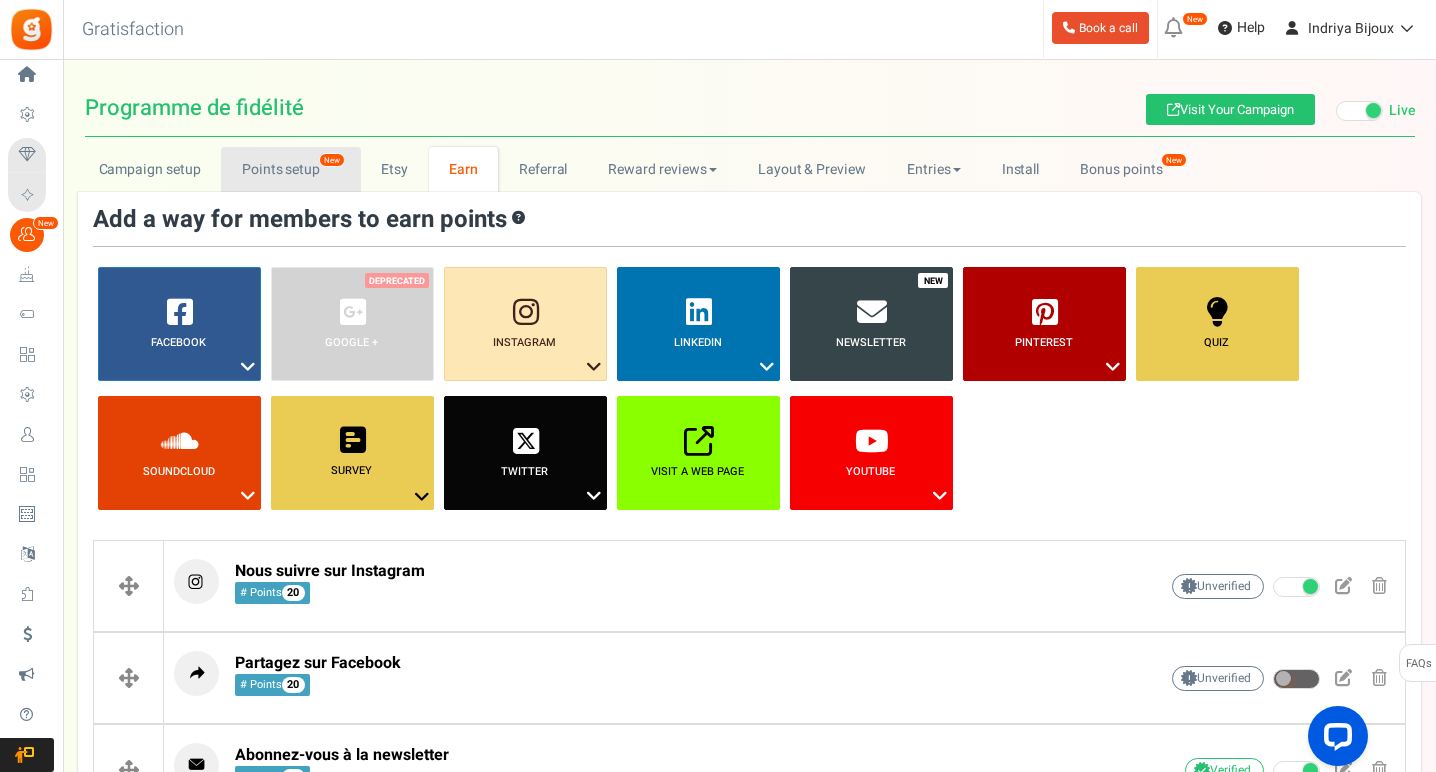 click on "Points setup
New" at bounding box center [290, 169] 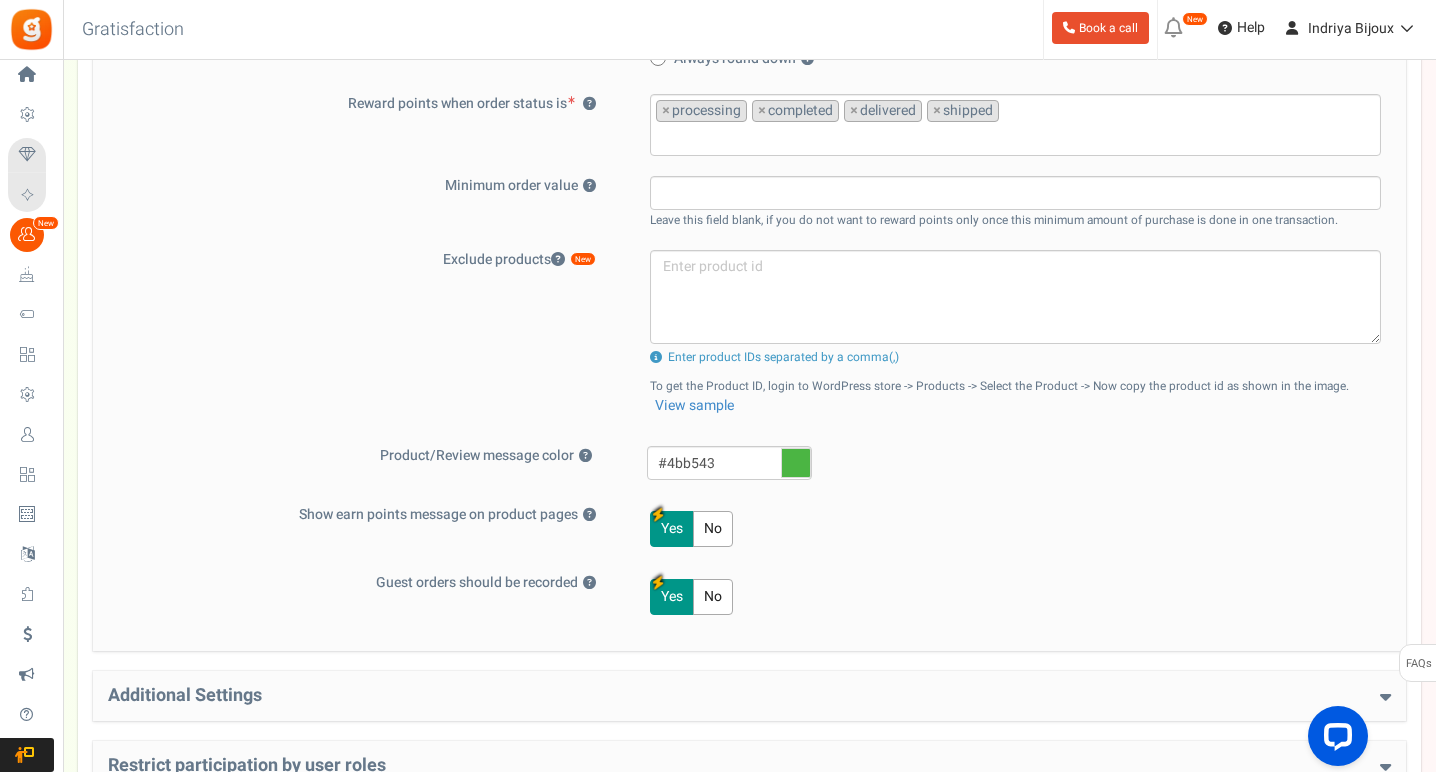 scroll, scrollTop: 652, scrollLeft: 0, axis: vertical 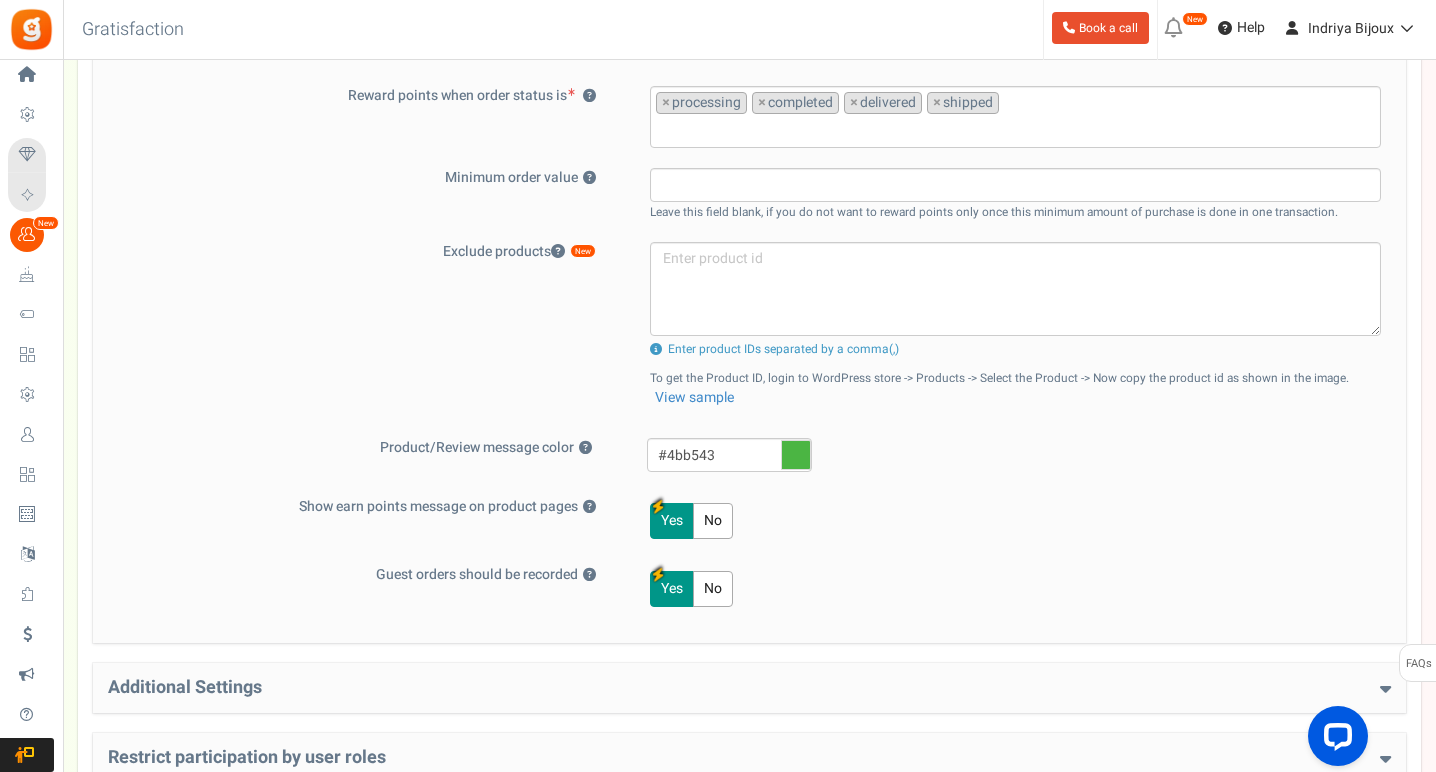 click at bounding box center [796, 455] 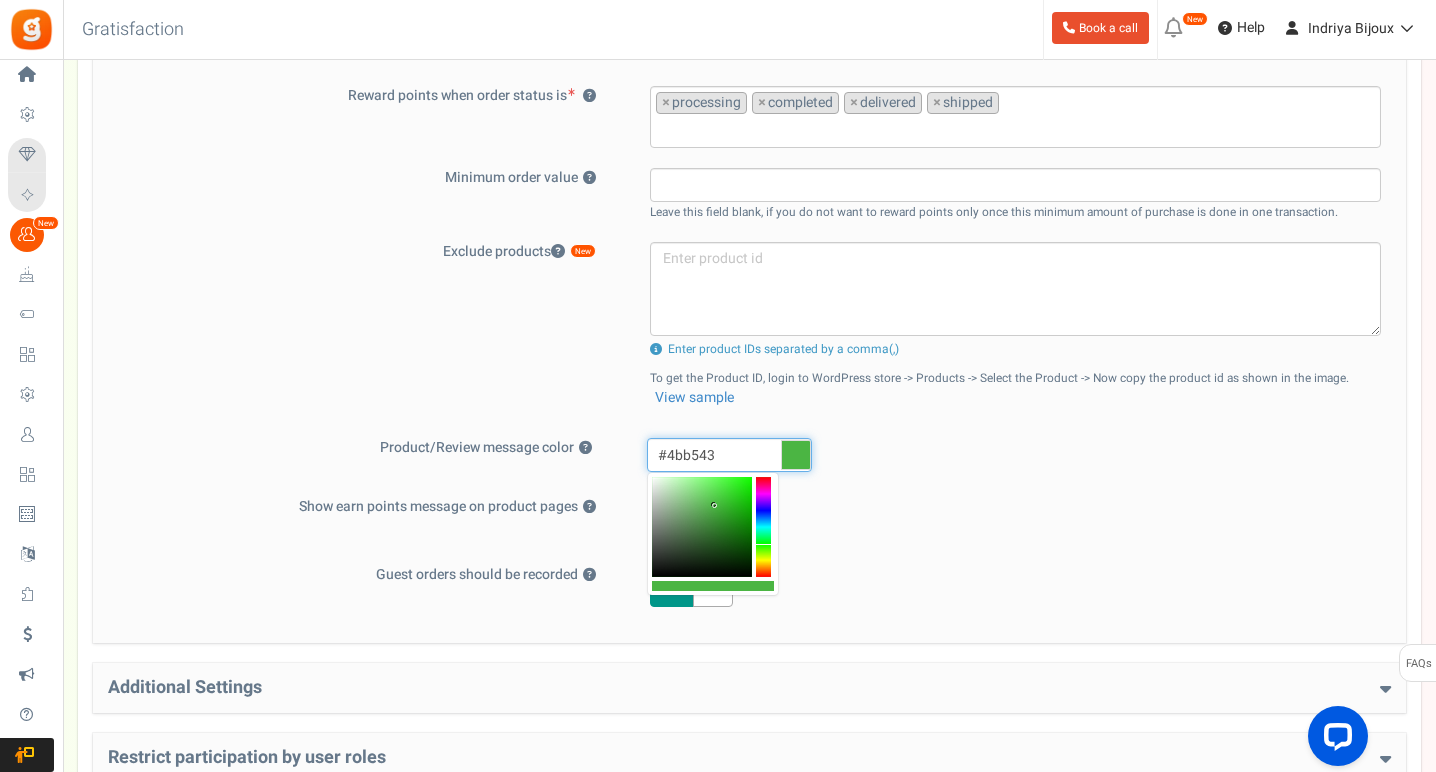click on "#4bb543" at bounding box center (729, 455) 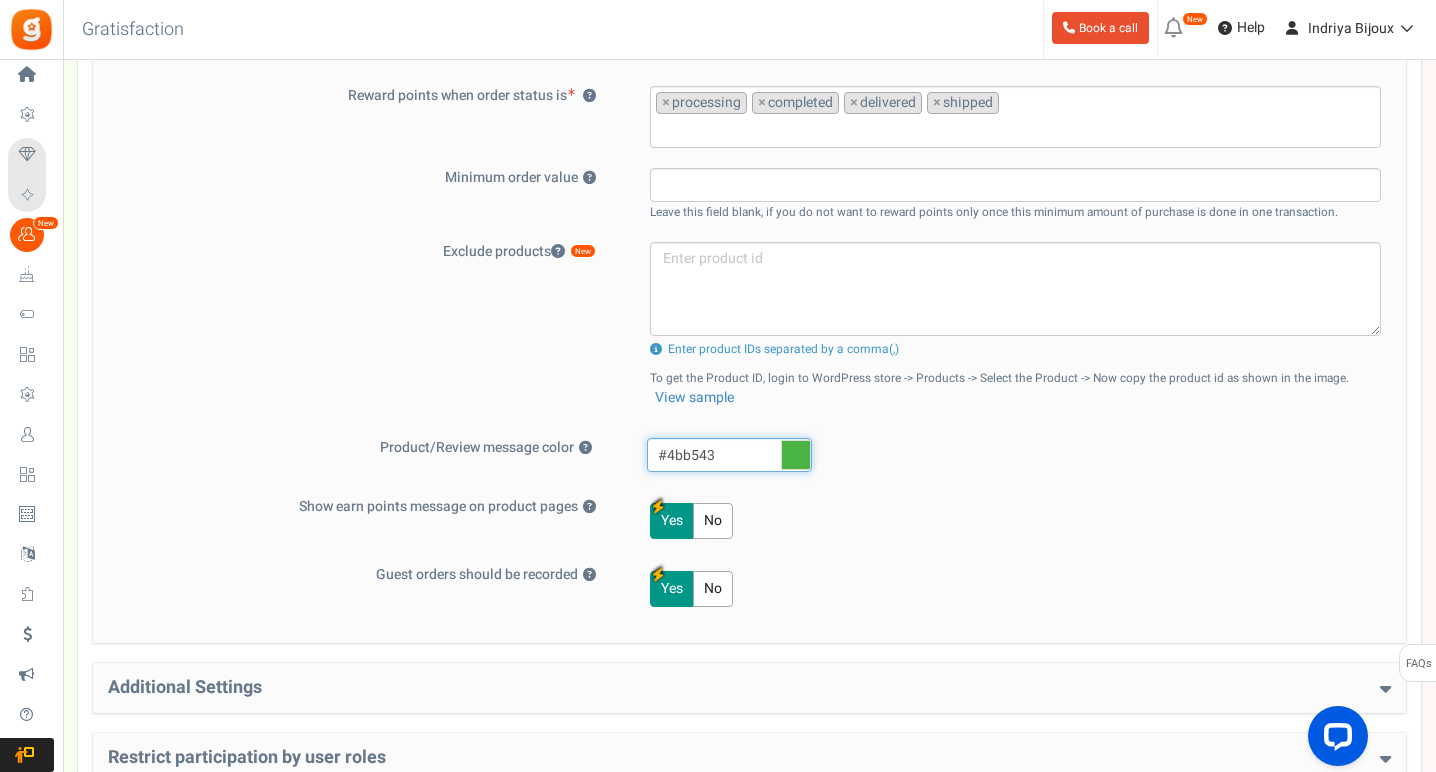 click on "#4bb543" at bounding box center (729, 455) 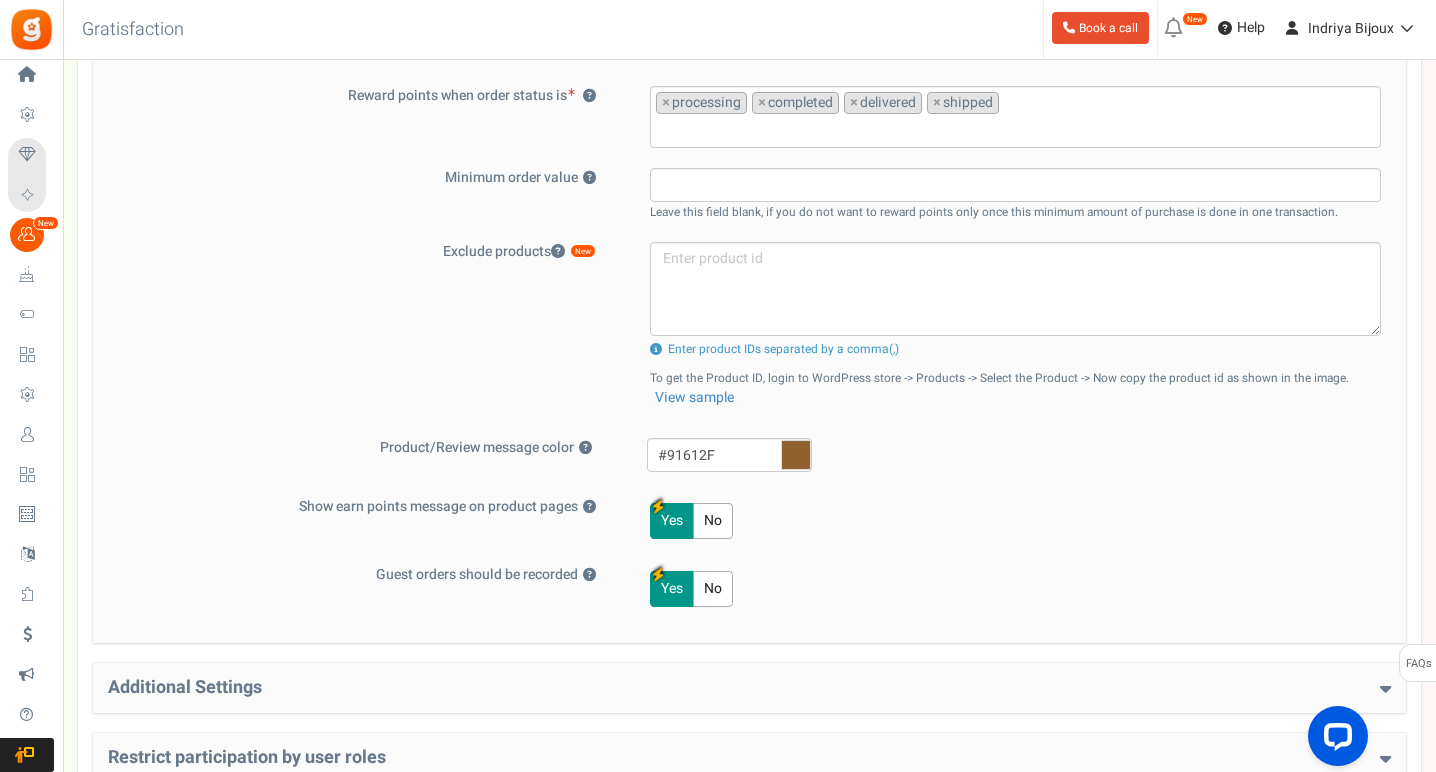 type on "#91612f" 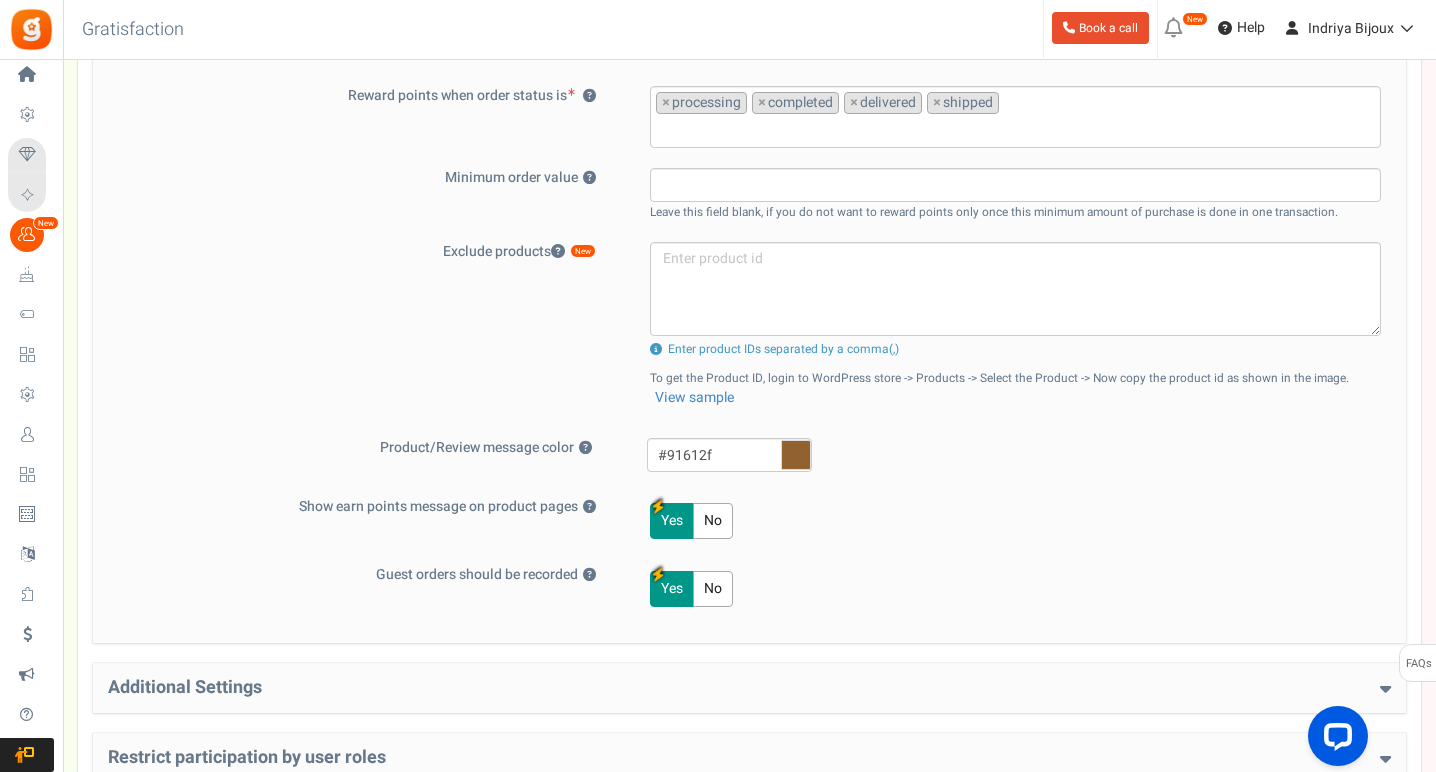 click on "#91612f" at bounding box center [1021, 457] 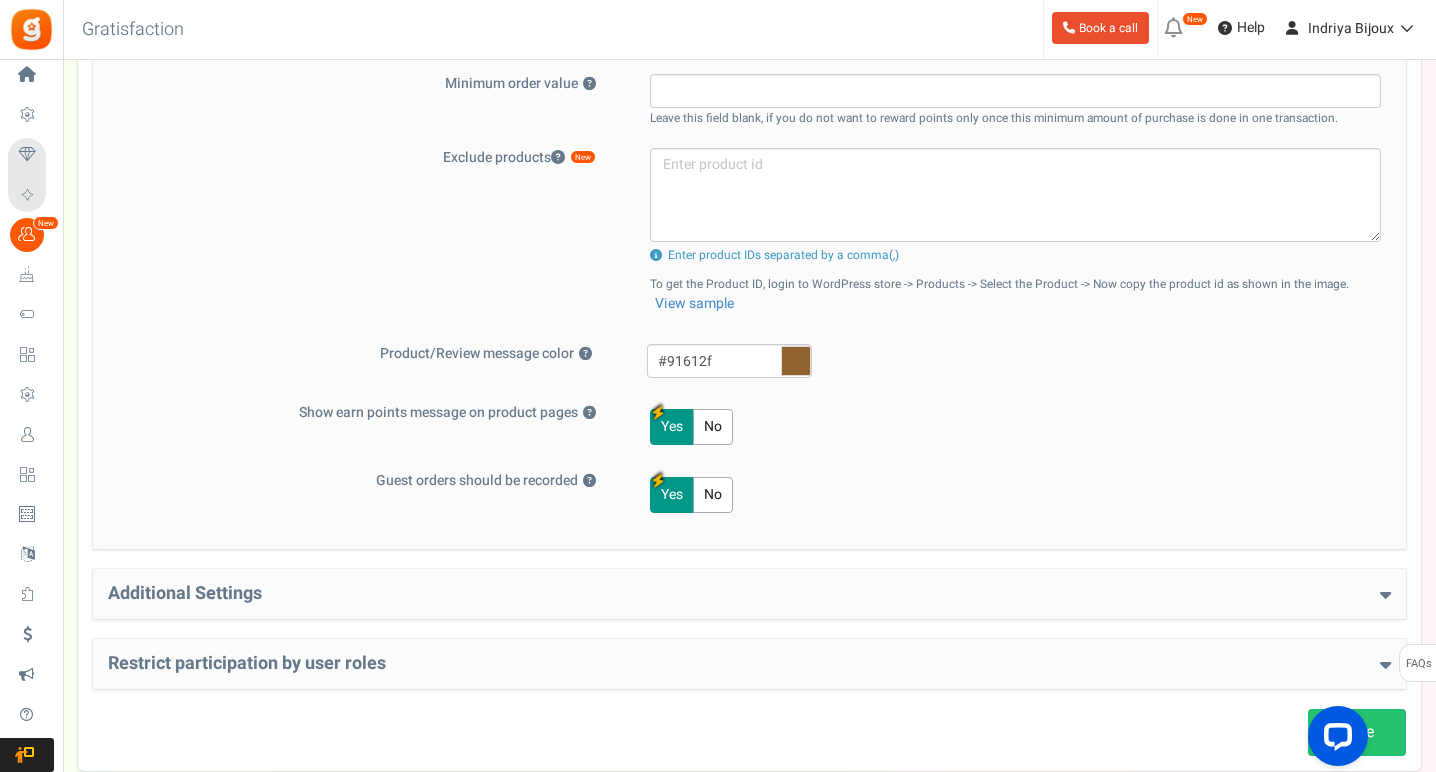 scroll, scrollTop: 750, scrollLeft: 0, axis: vertical 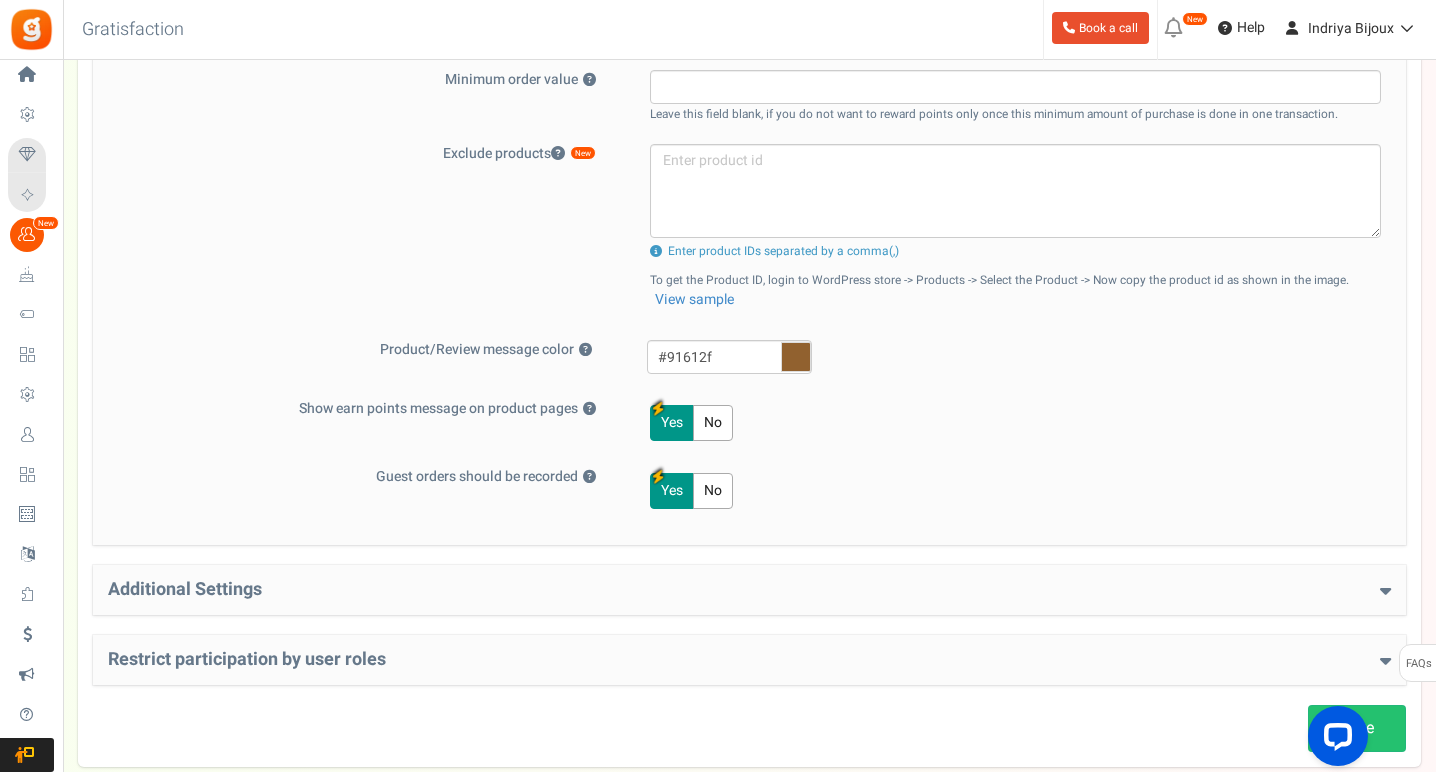 click on "No" at bounding box center (713, 423) 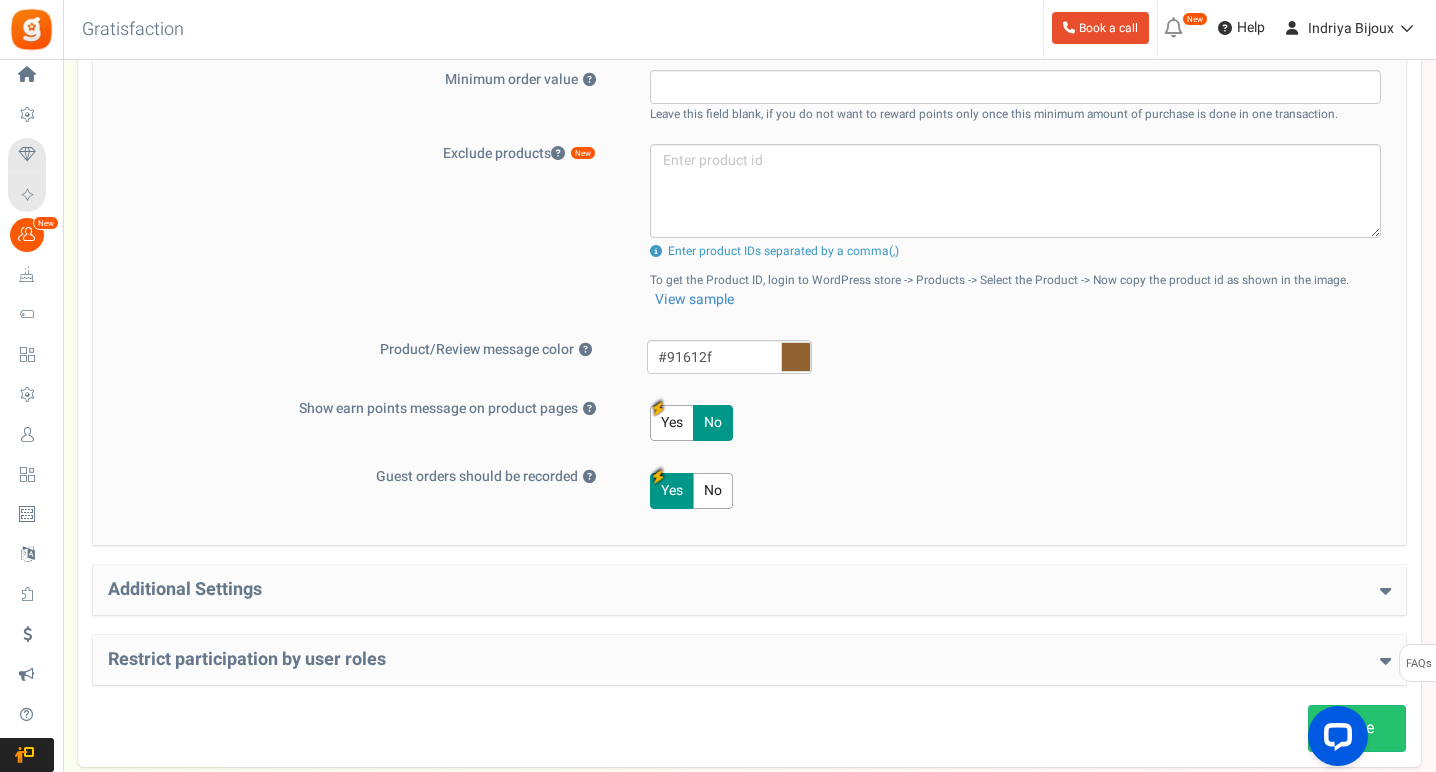 click on "Basic Settings
Give points on purchases
?
Yes
No
Points should be
Fixed
Percentage
value of purchase amount
100
%    of purchase amount.
For every
1
€ purchase,
reward
1
point(s)
Reward points for:" at bounding box center (749, 31) 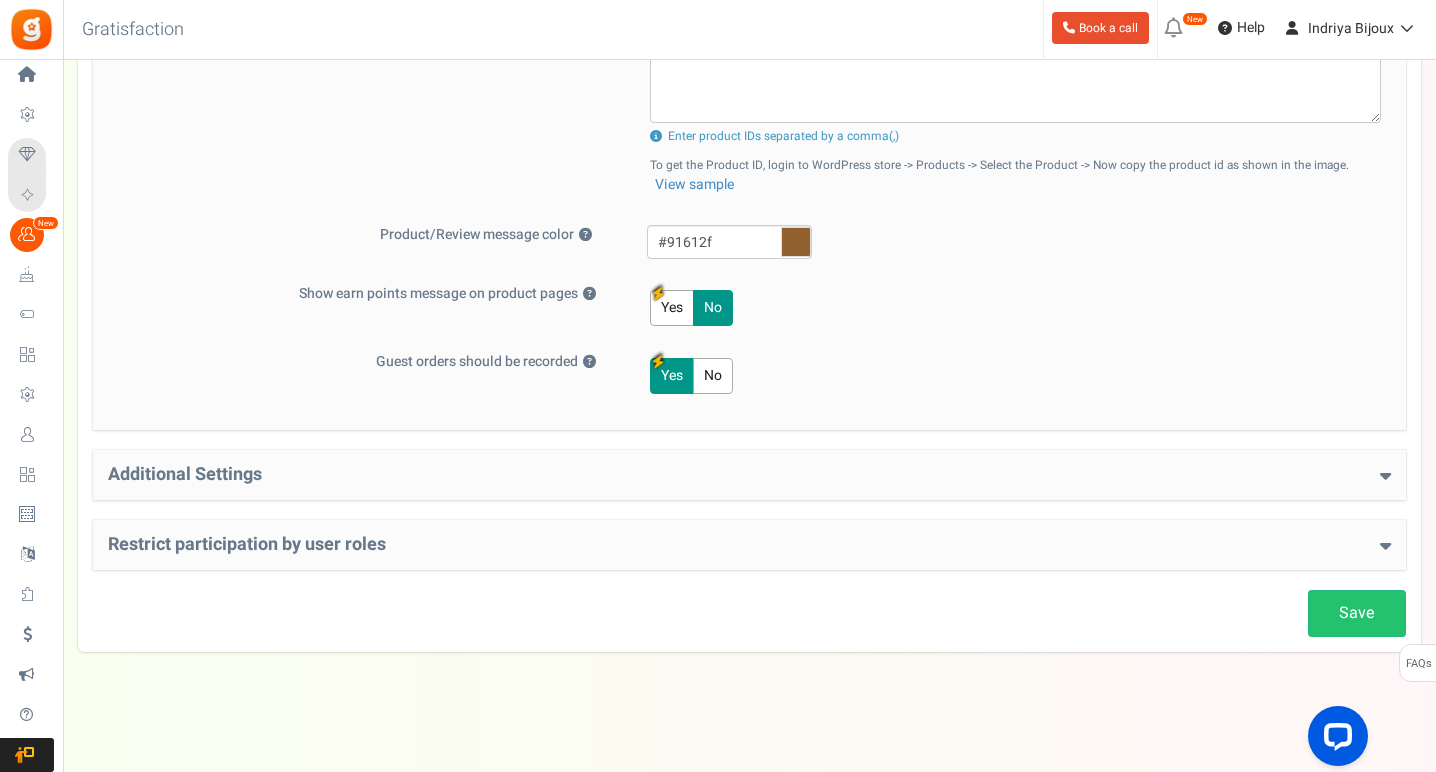scroll, scrollTop: 864, scrollLeft: 0, axis: vertical 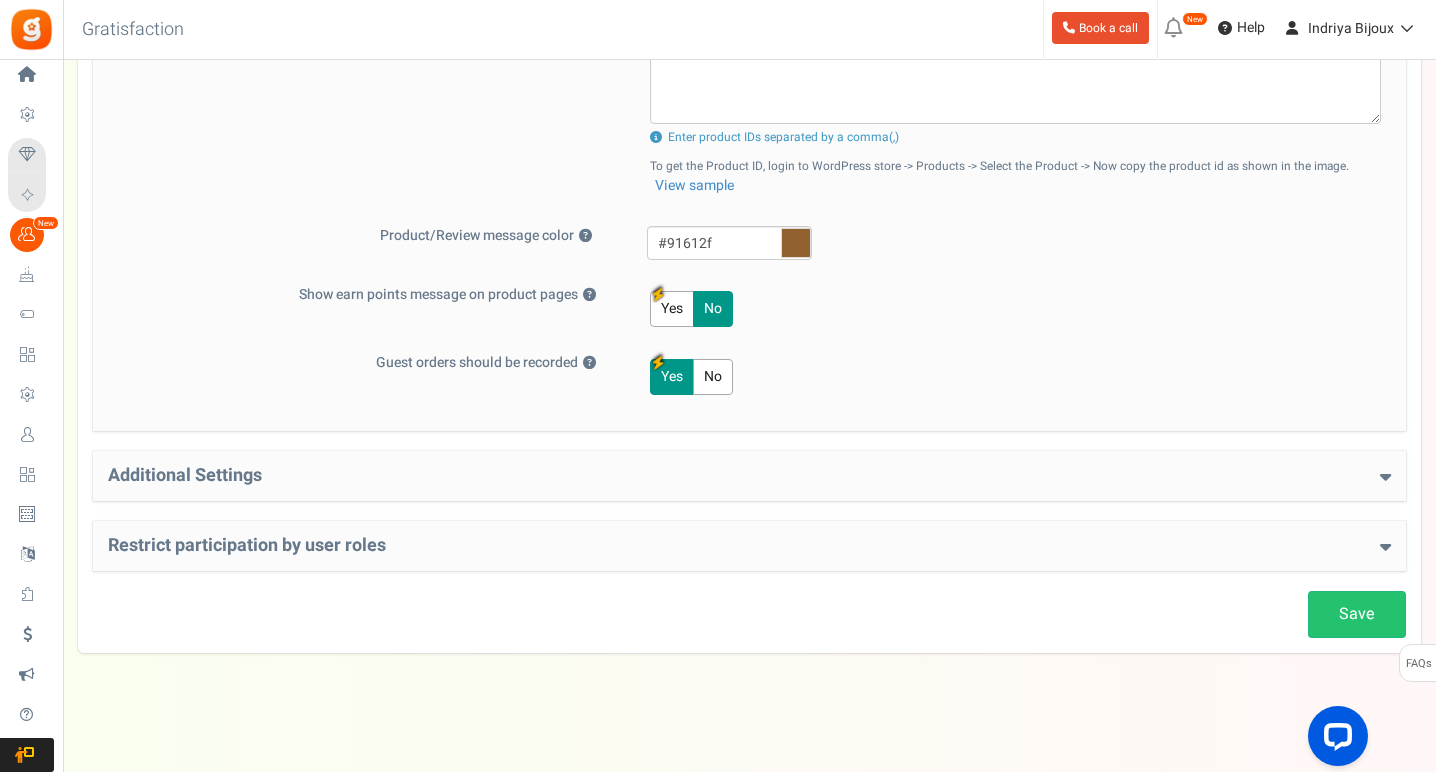 click on "Additional Settings" at bounding box center [749, 476] 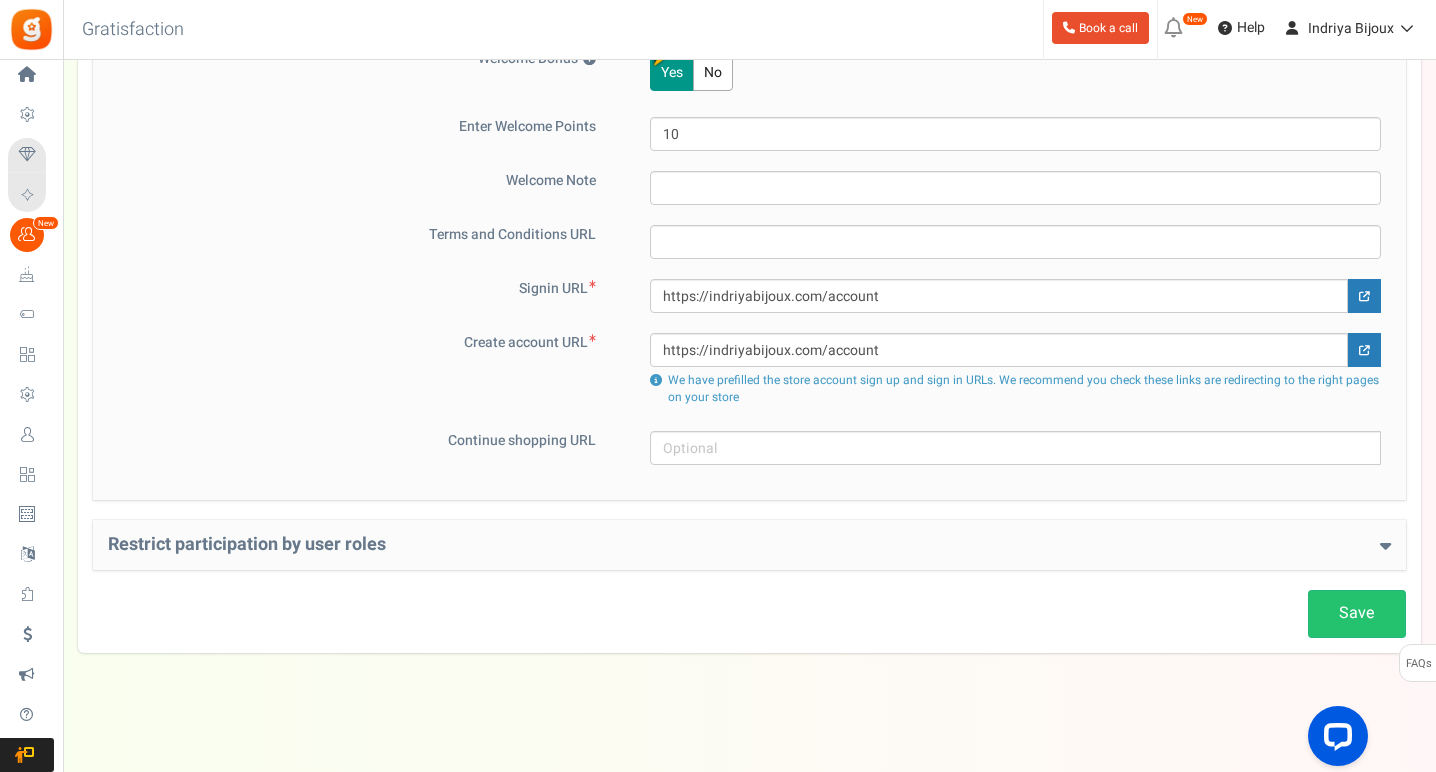 scroll, scrollTop: 1326, scrollLeft: 0, axis: vertical 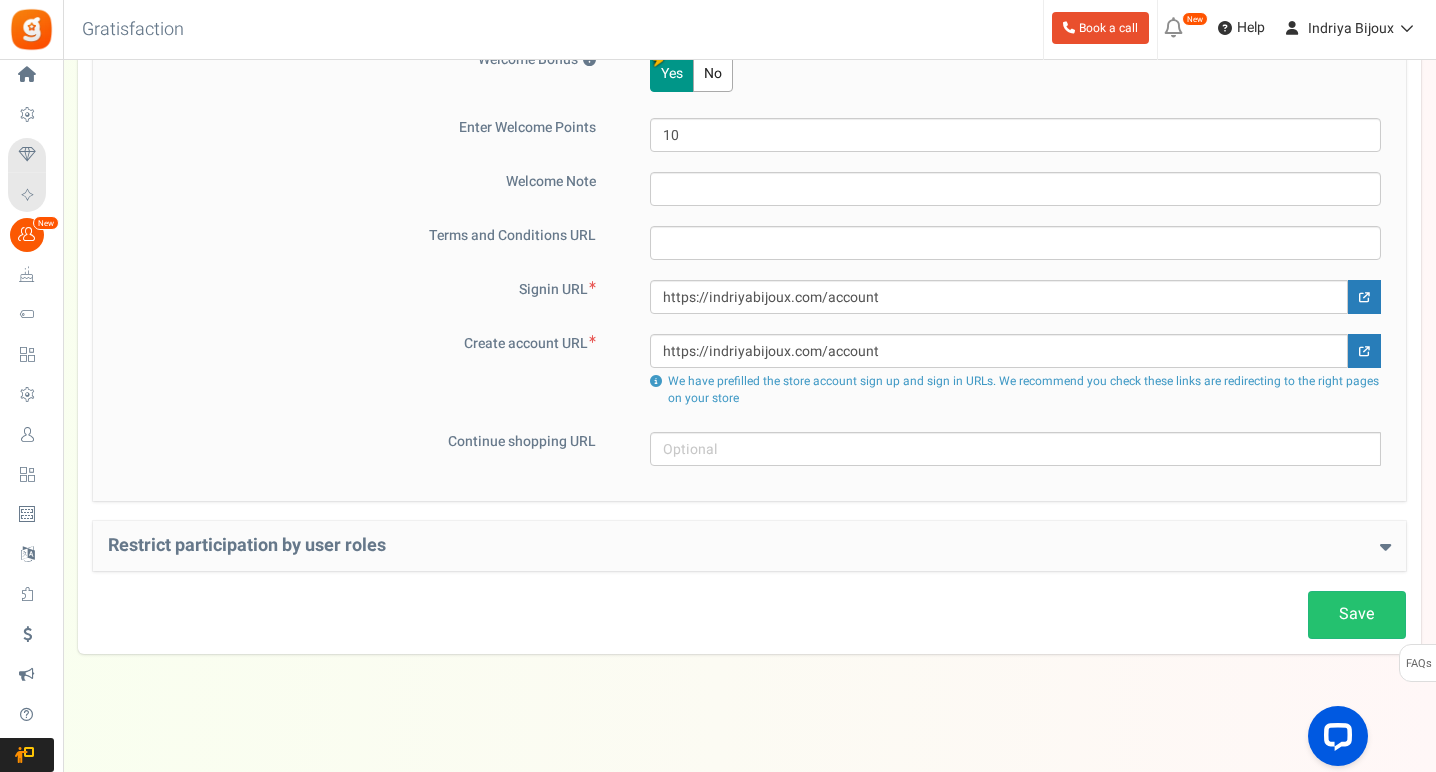 click on "Restrict participation by user roles" at bounding box center [749, 546] 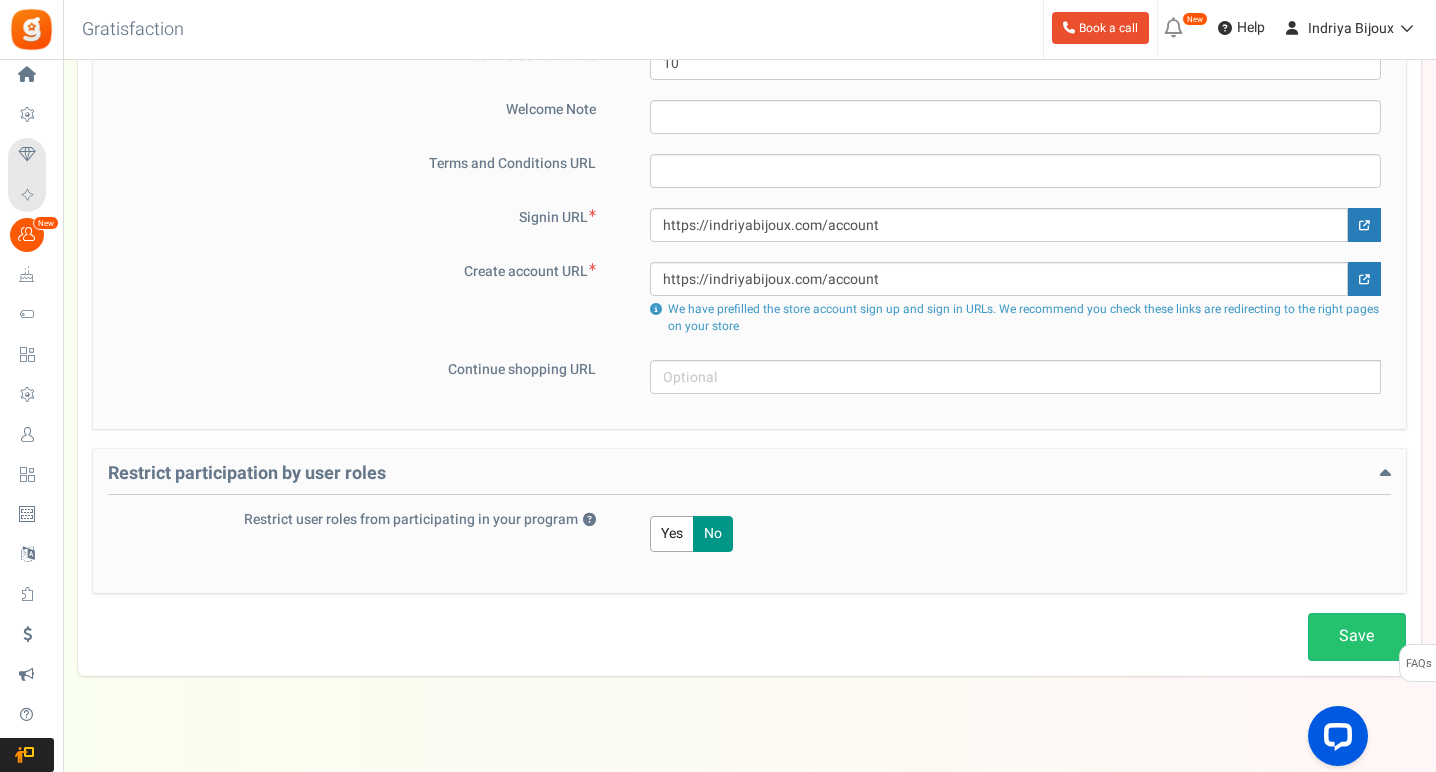 scroll, scrollTop: 1407, scrollLeft: 0, axis: vertical 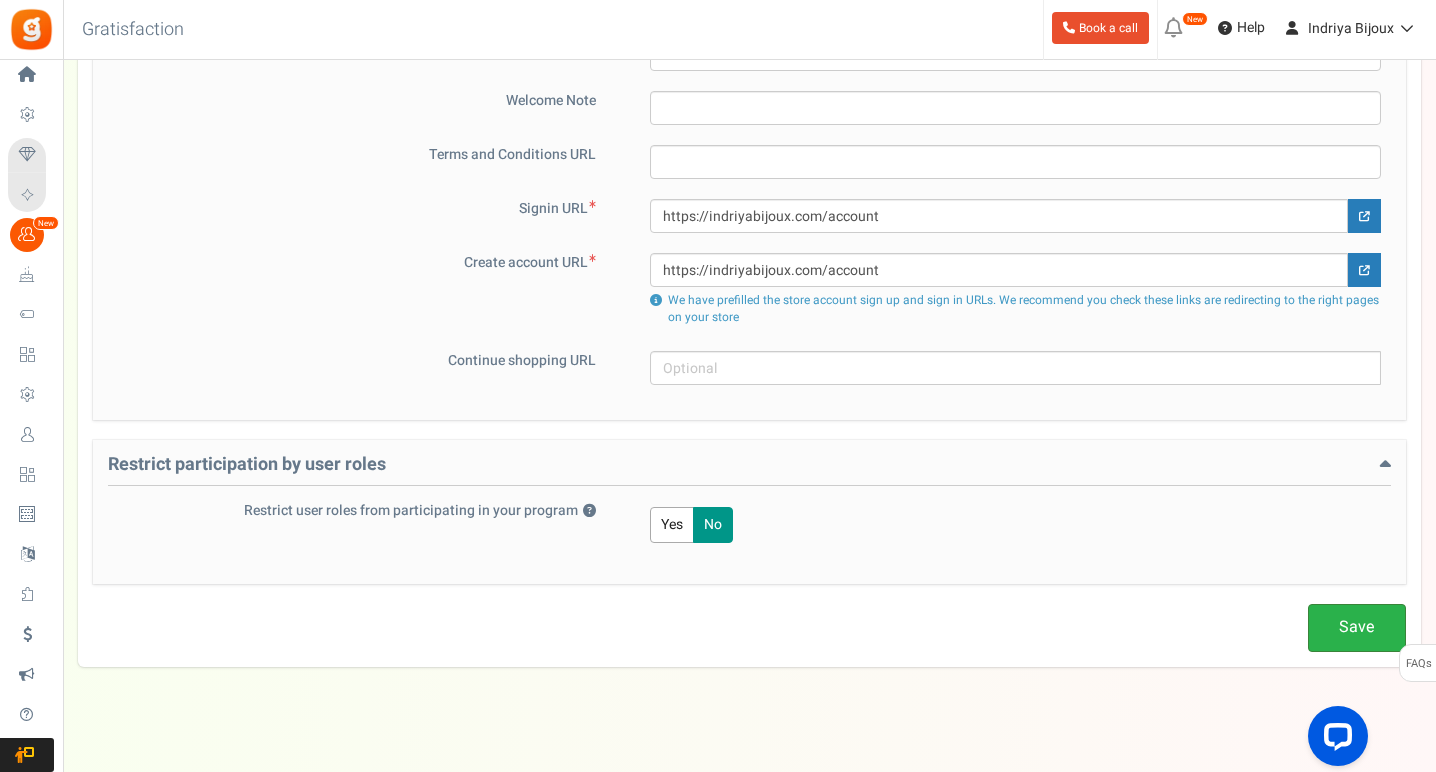 click on "Save" at bounding box center (1357, 627) 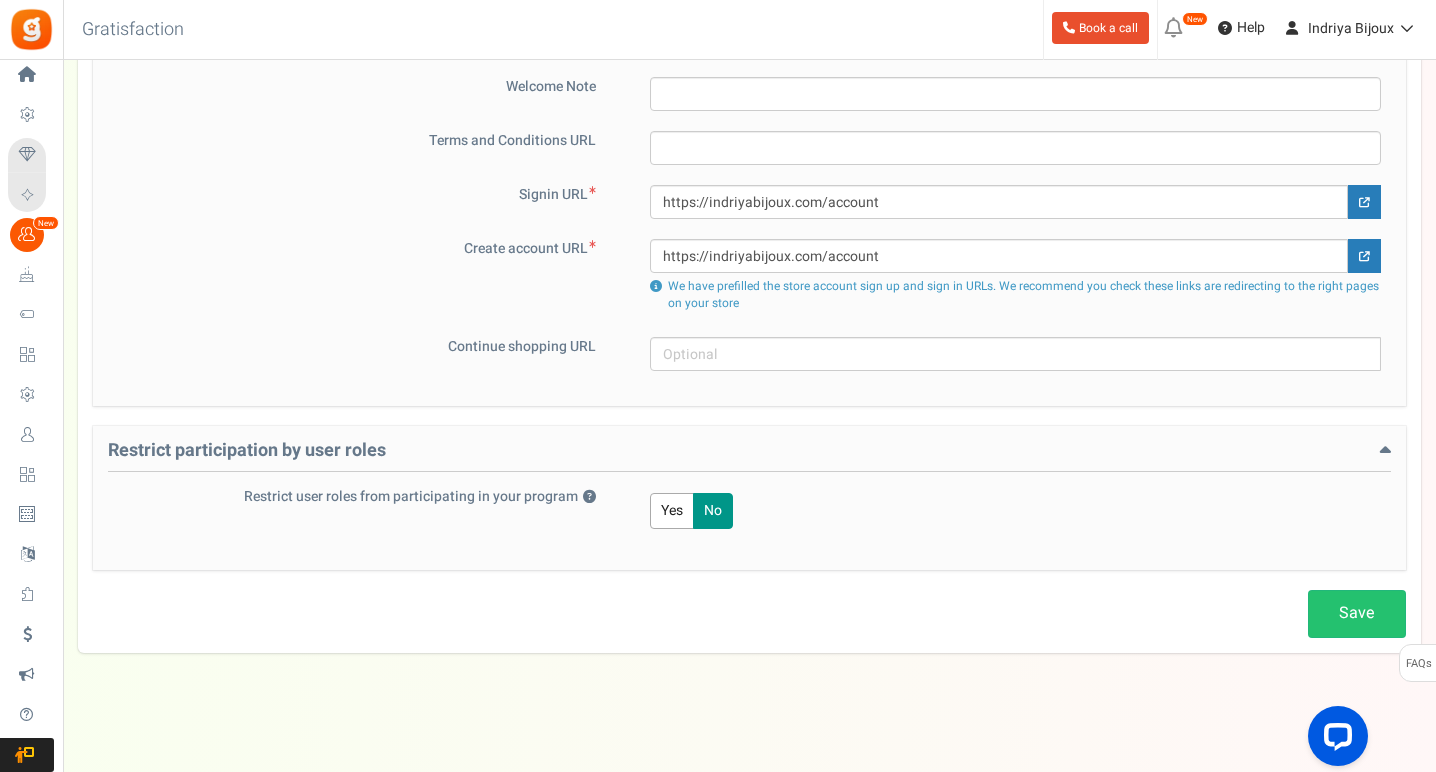 scroll, scrollTop: 1420, scrollLeft: 0, axis: vertical 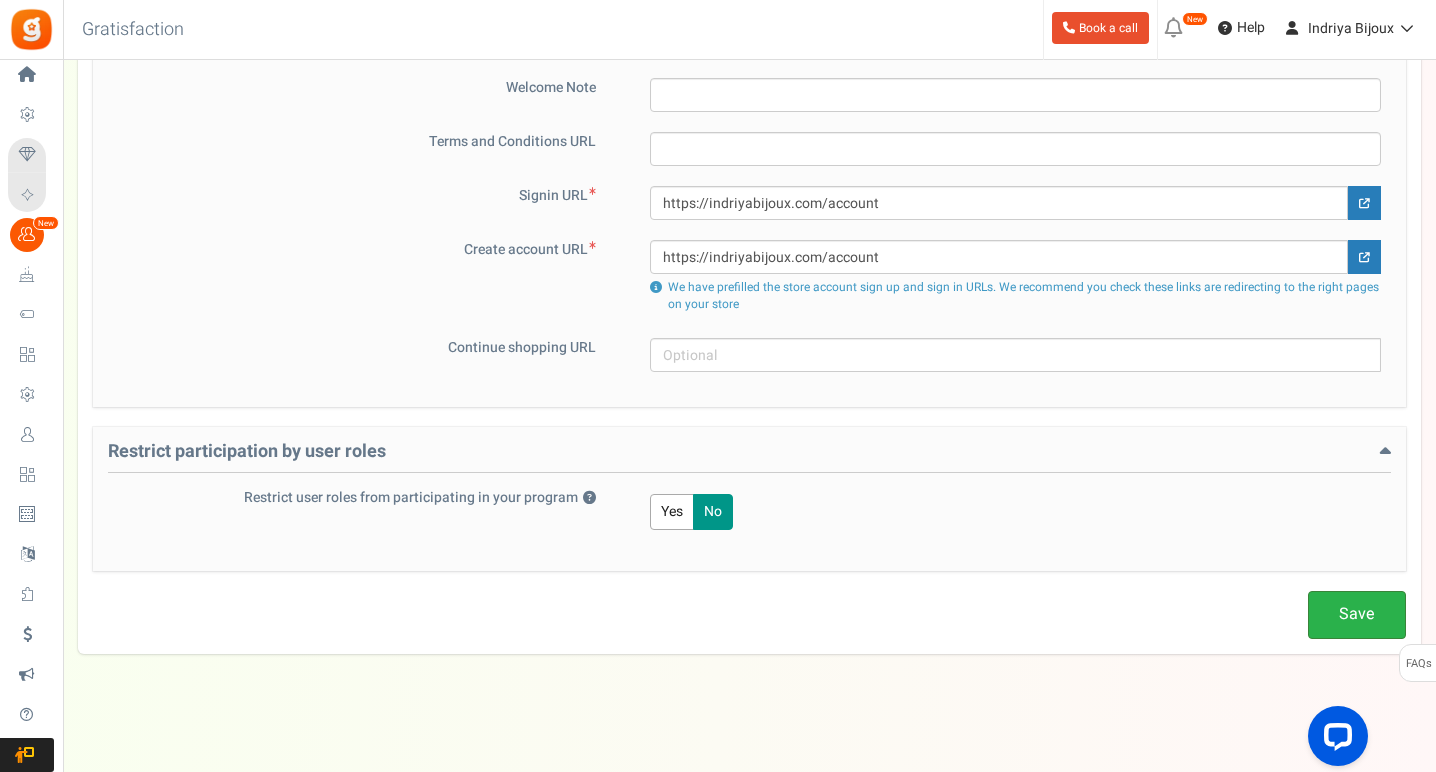 click on "Save" at bounding box center (1357, 614) 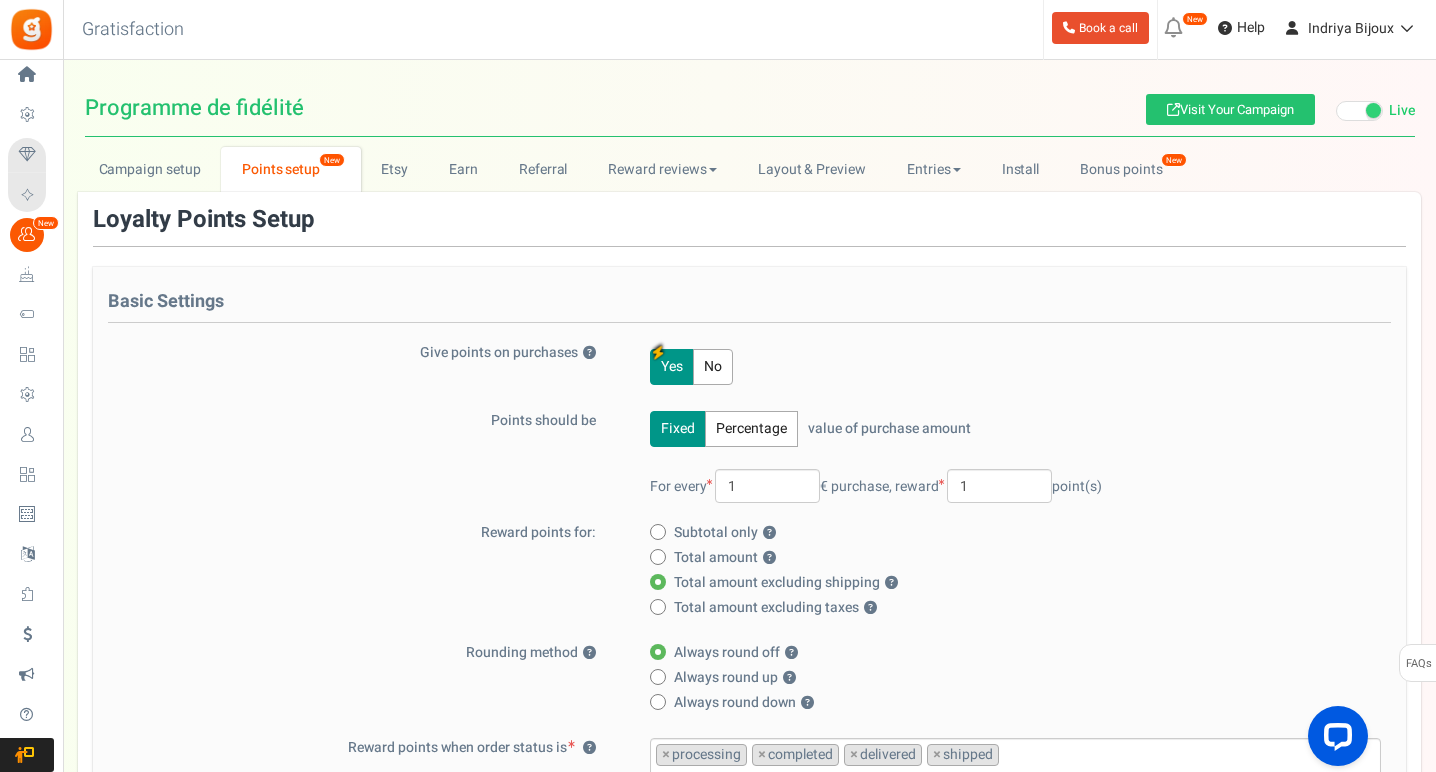 scroll, scrollTop: 0, scrollLeft: 0, axis: both 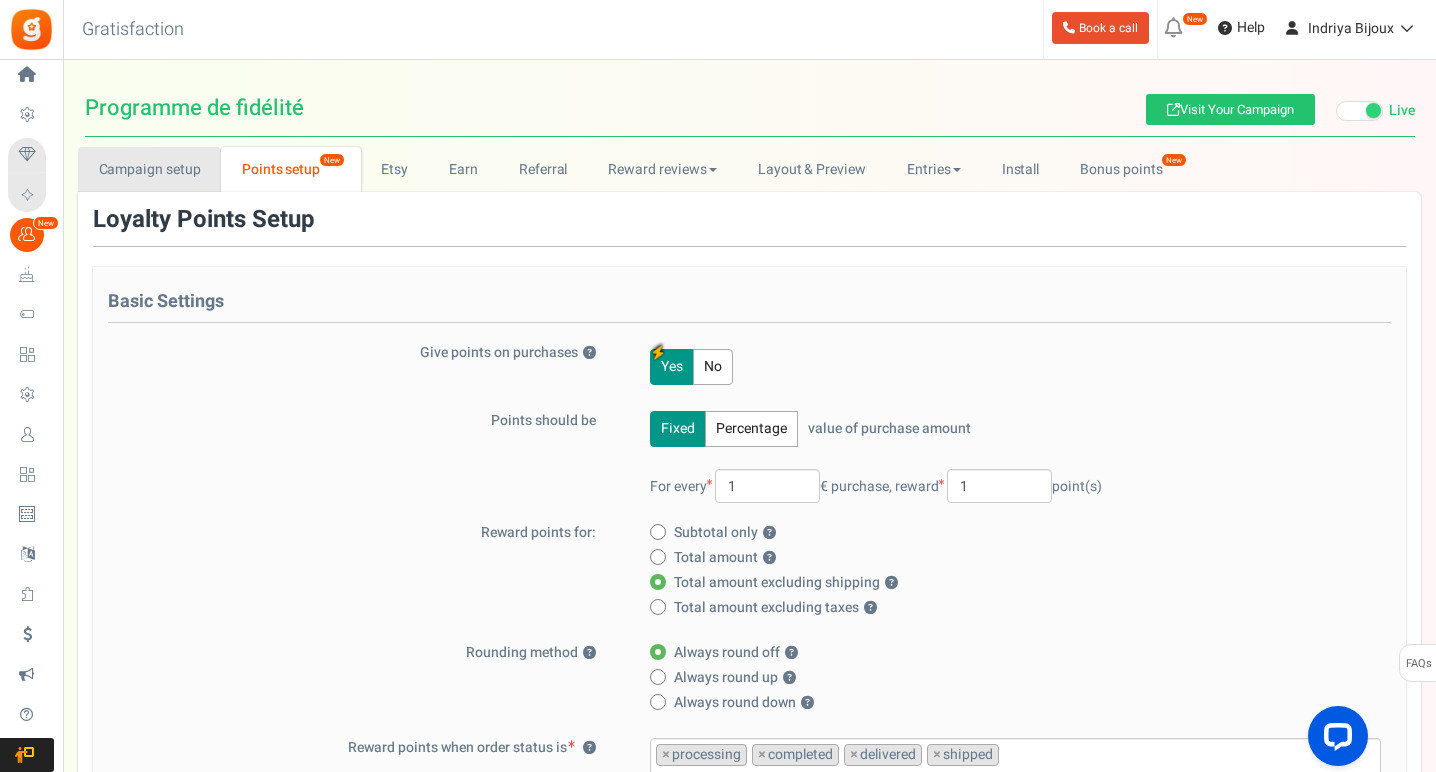 click on "Campaign setup" at bounding box center (149, 169) 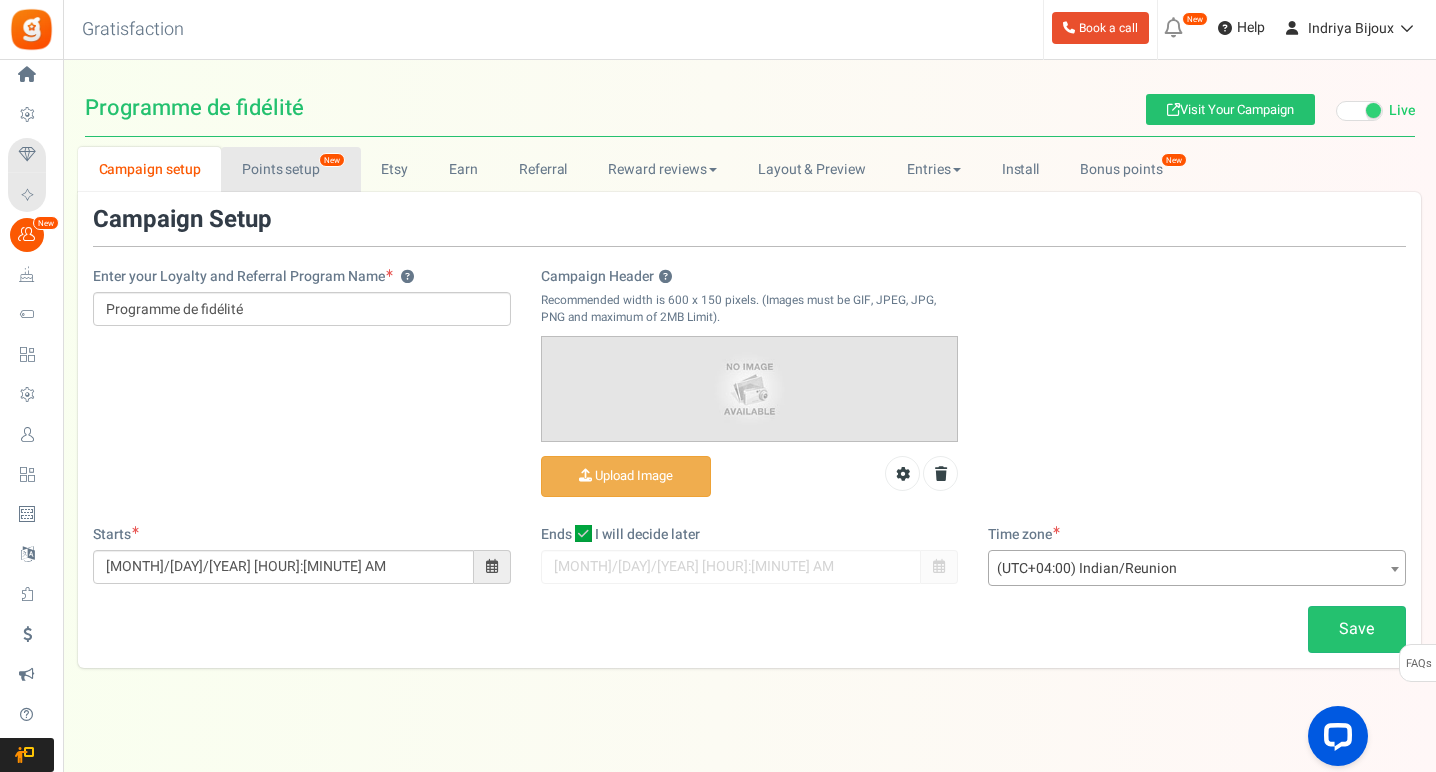 click on "Points setup
New" at bounding box center [290, 169] 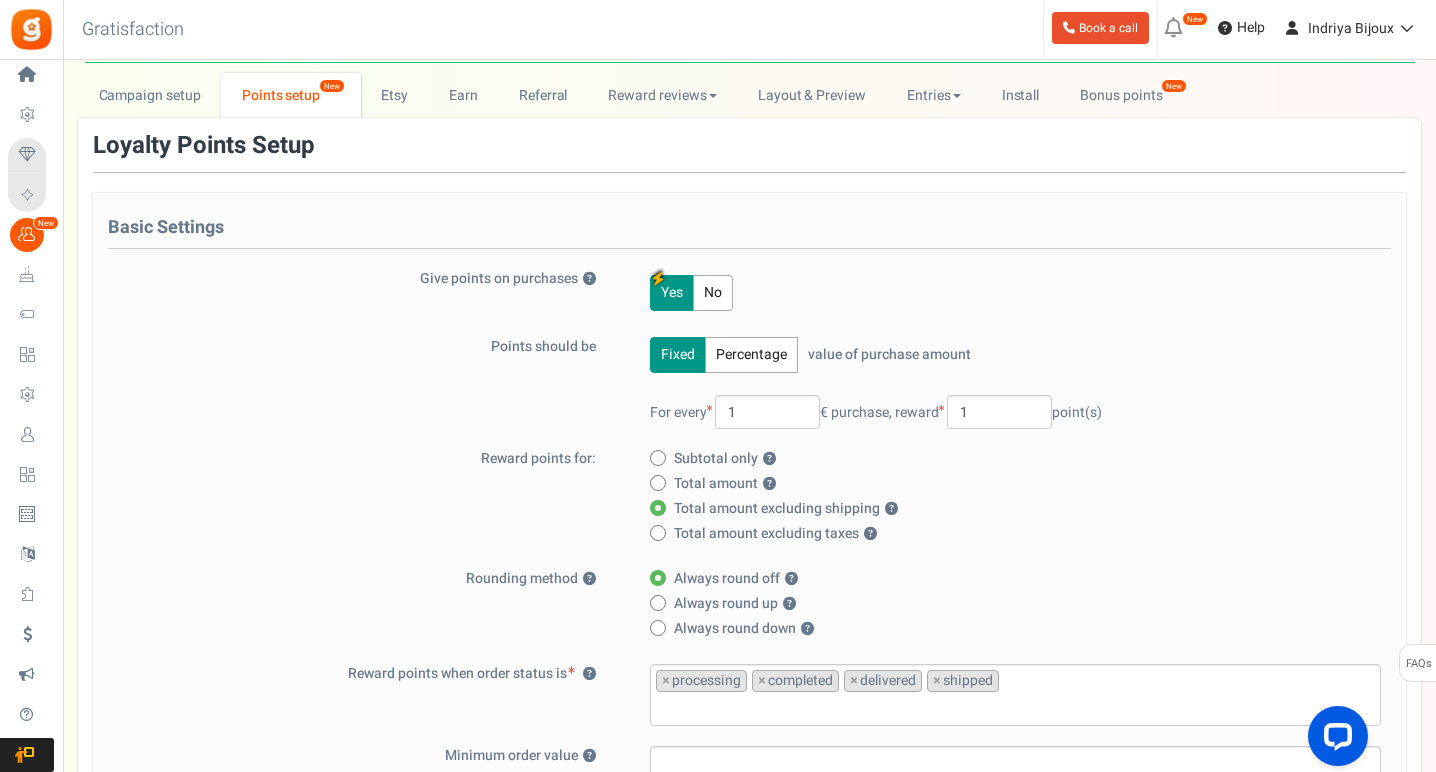 scroll, scrollTop: 75, scrollLeft: 0, axis: vertical 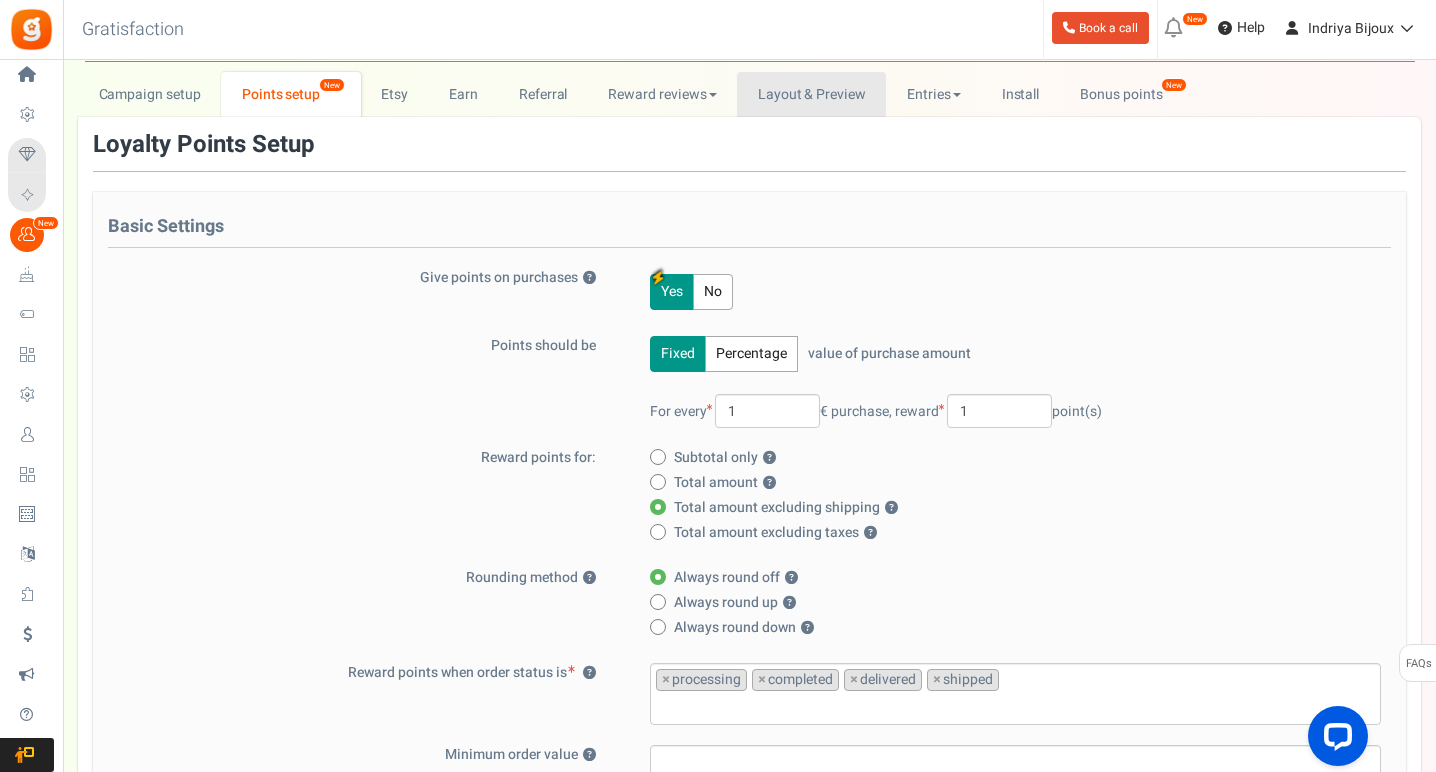 click on "Layout & Preview" at bounding box center [811, 94] 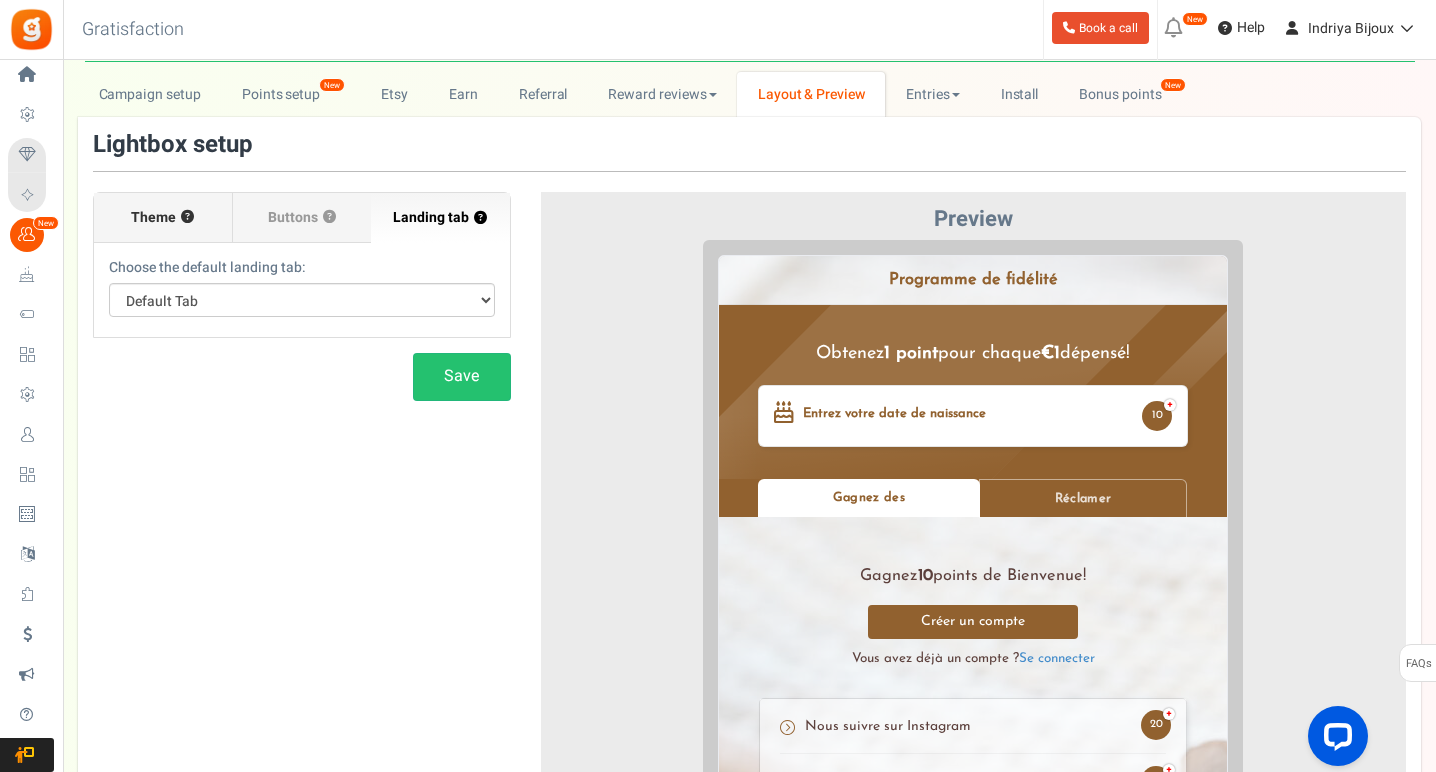 click on "Theme
?" at bounding box center (163, 218) 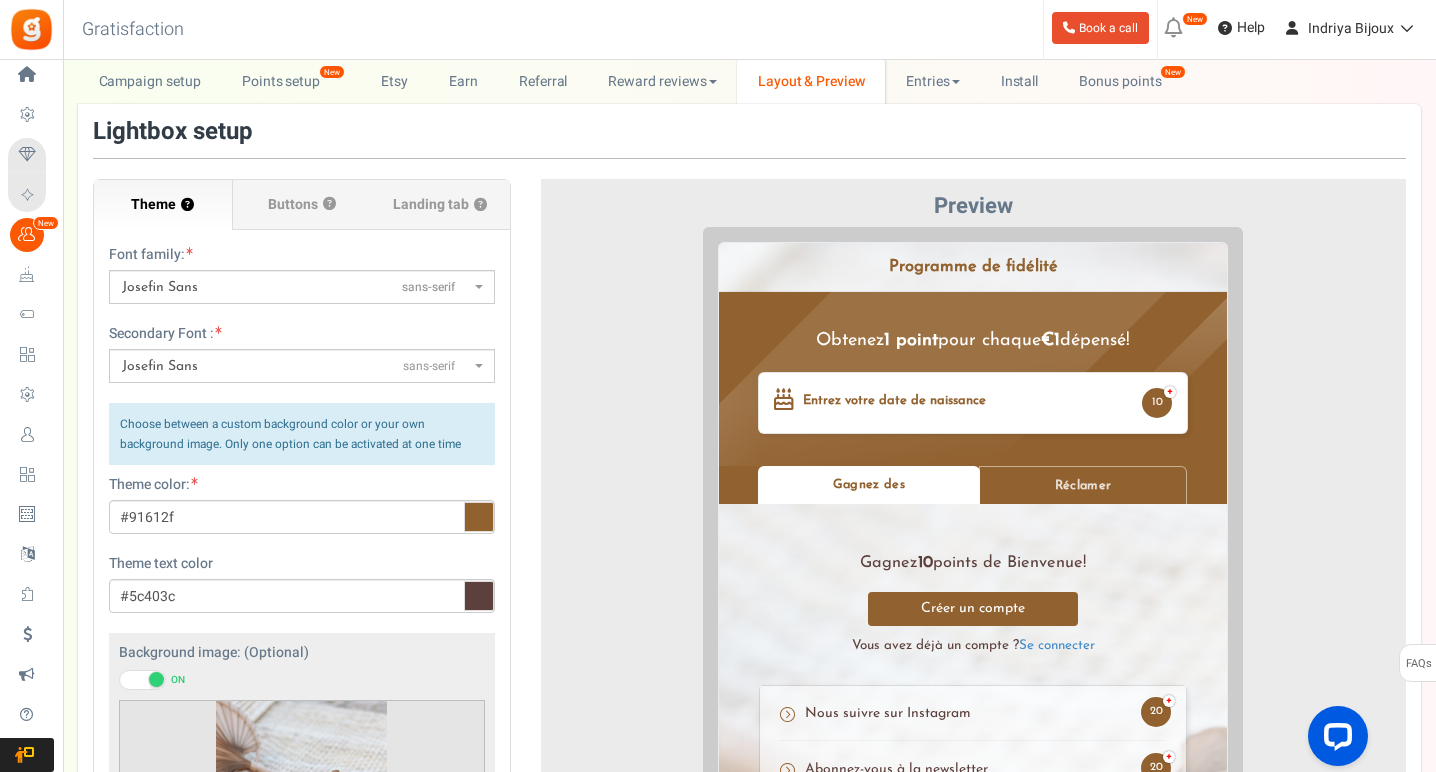 scroll, scrollTop: 90, scrollLeft: 0, axis: vertical 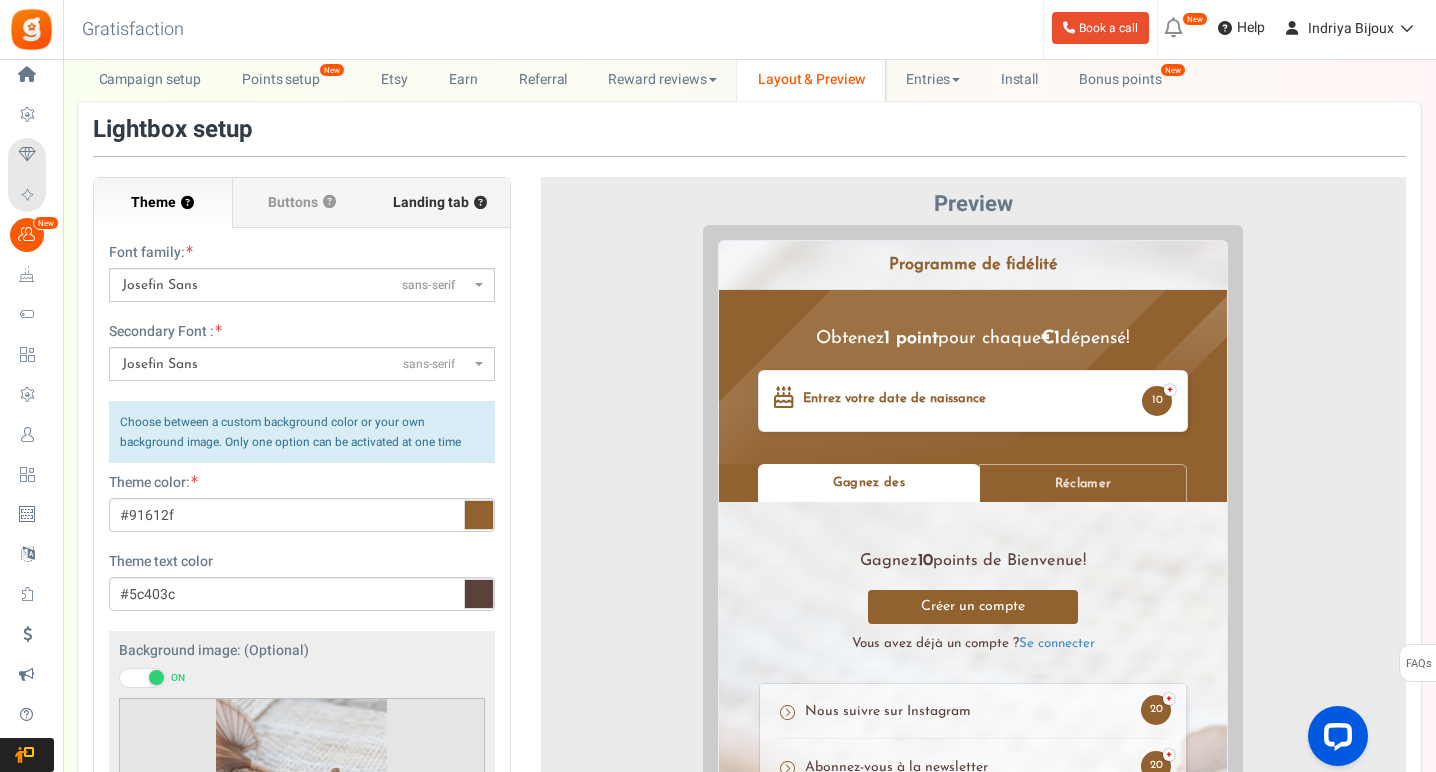 click on "Landing tab  ?" at bounding box center (440, 203) 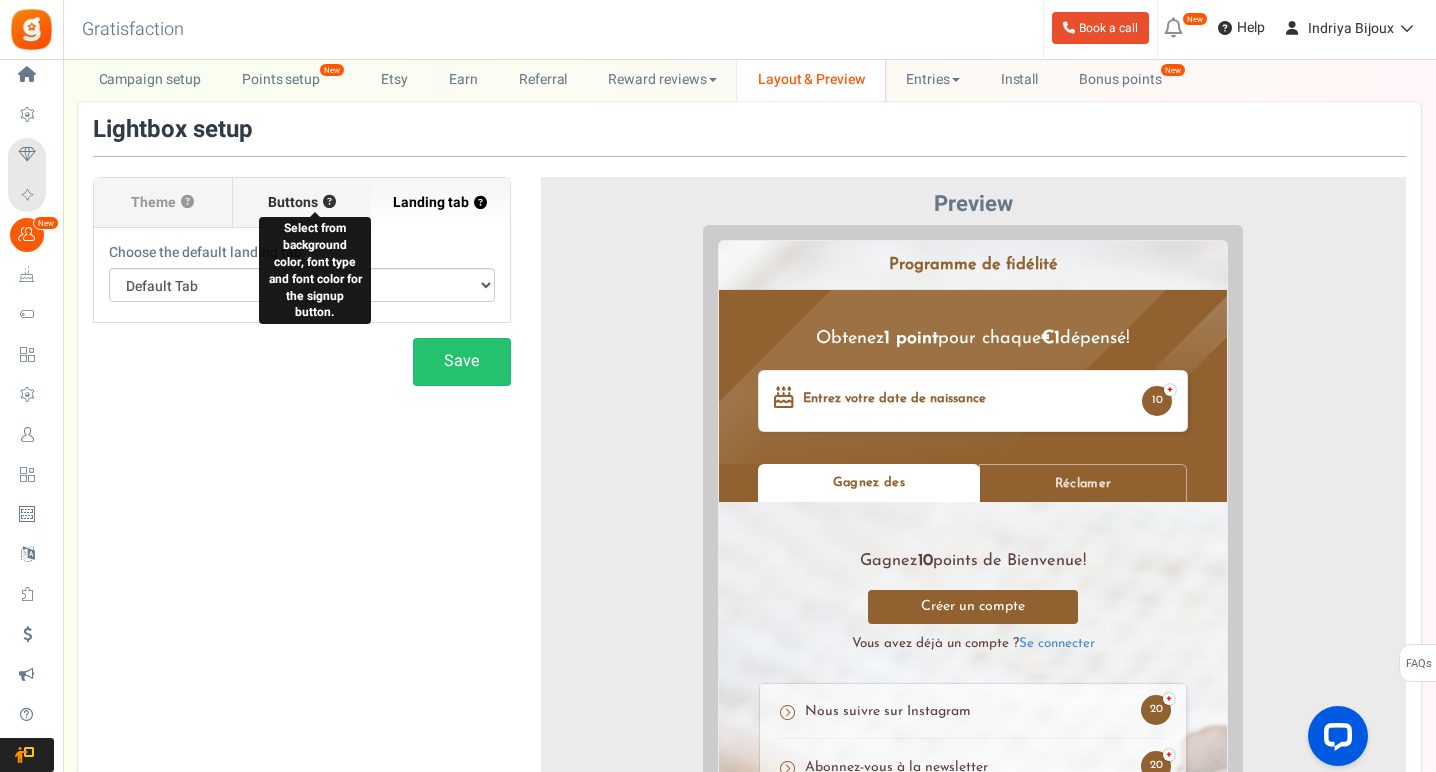 click on "?" at bounding box center [329, 202] 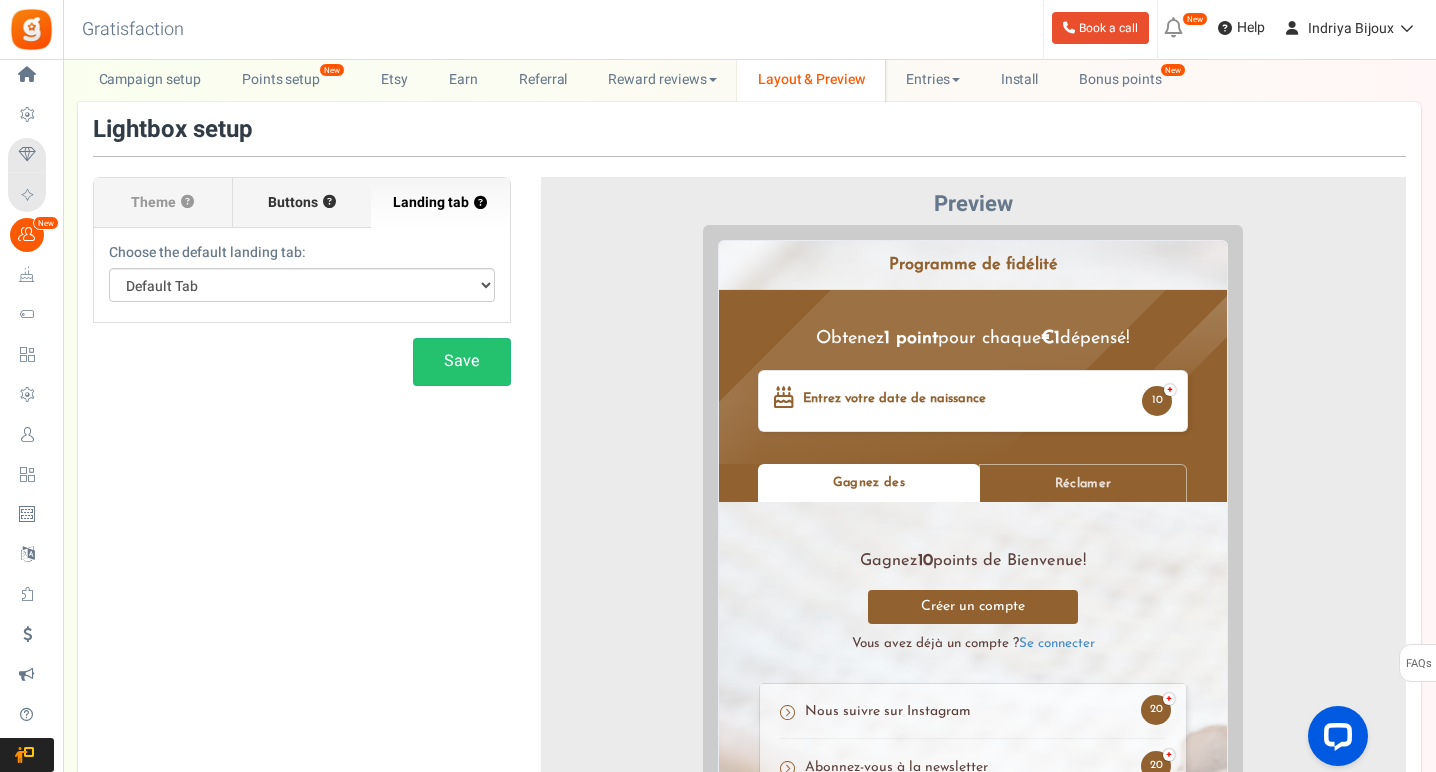 click on "Buttons" at bounding box center [293, 203] 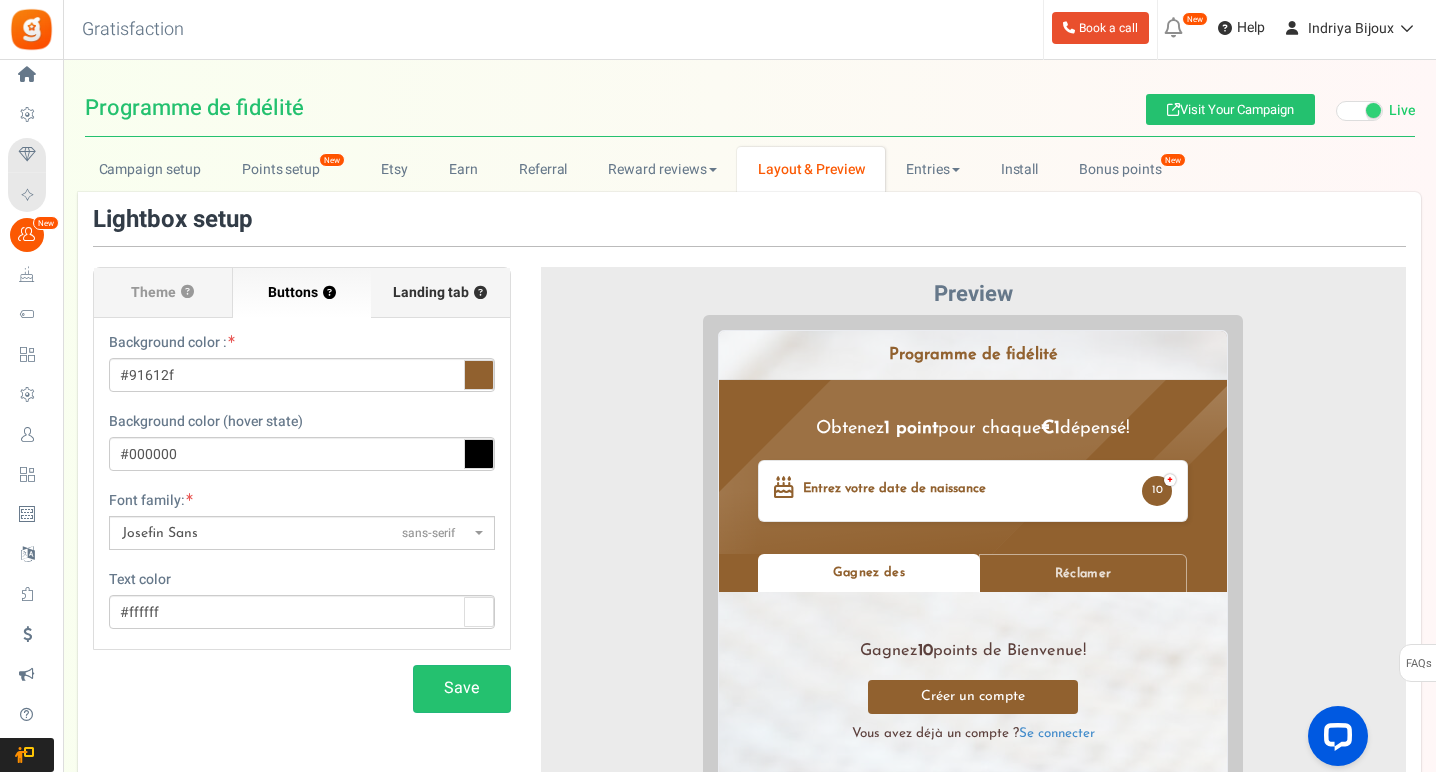 scroll, scrollTop: 0, scrollLeft: 0, axis: both 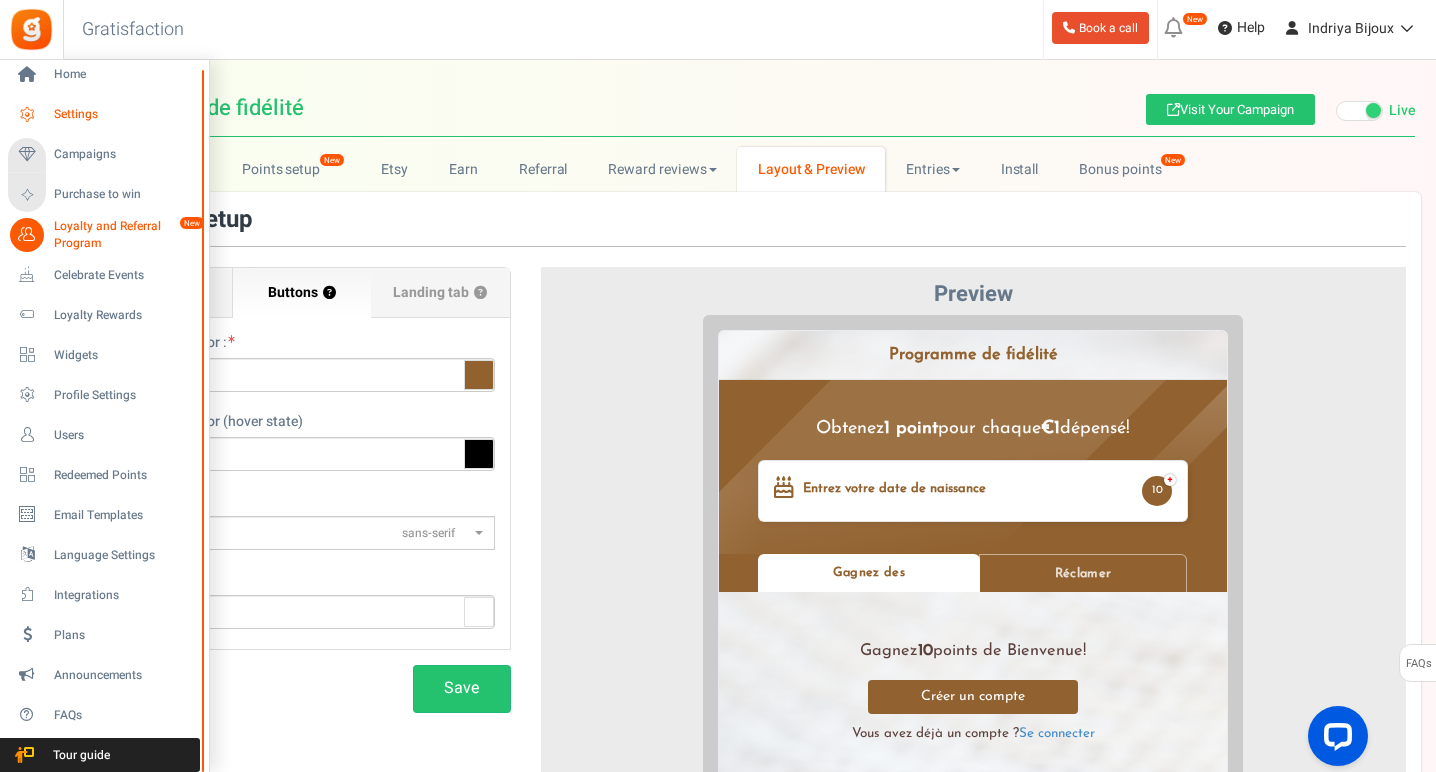 click on "Settings" at bounding box center (104, 115) 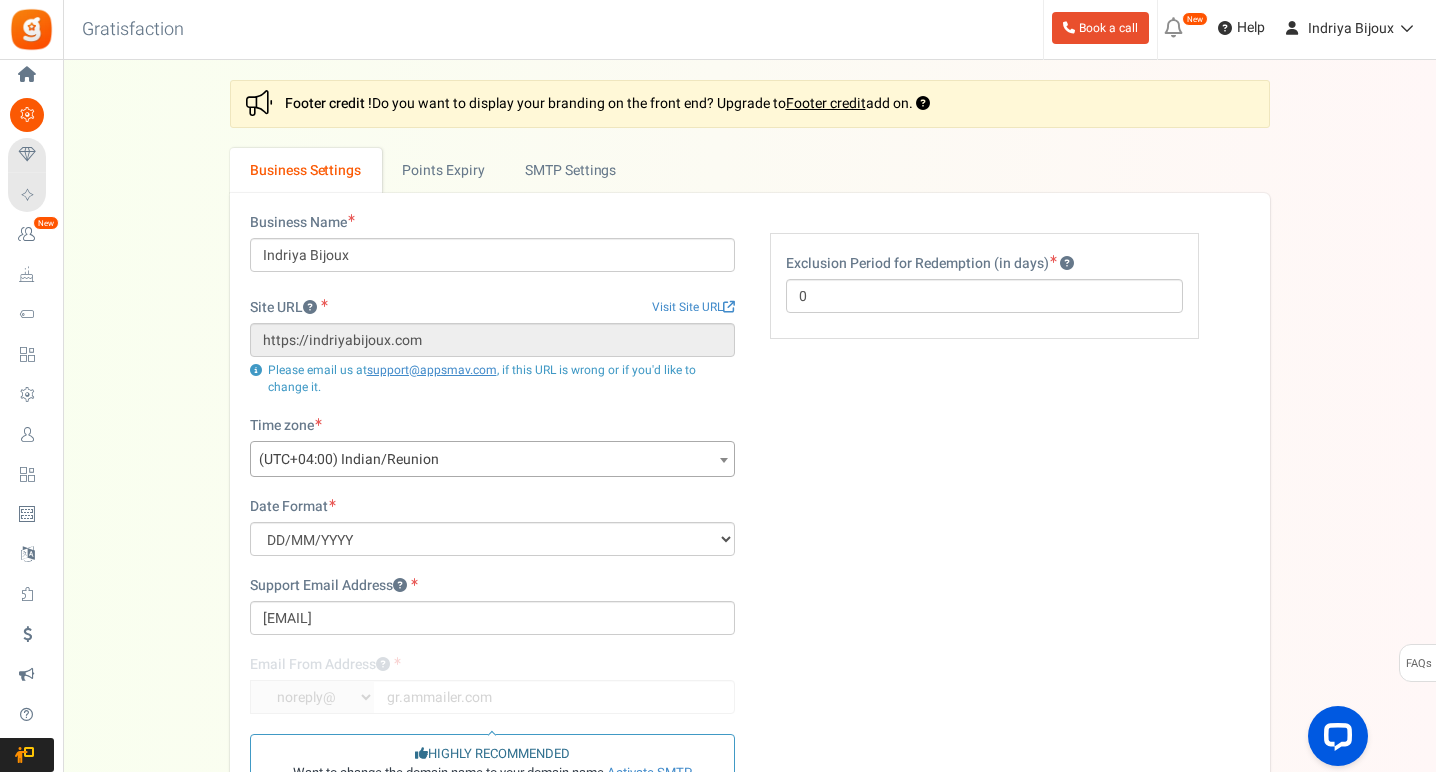 scroll, scrollTop: 0, scrollLeft: 0, axis: both 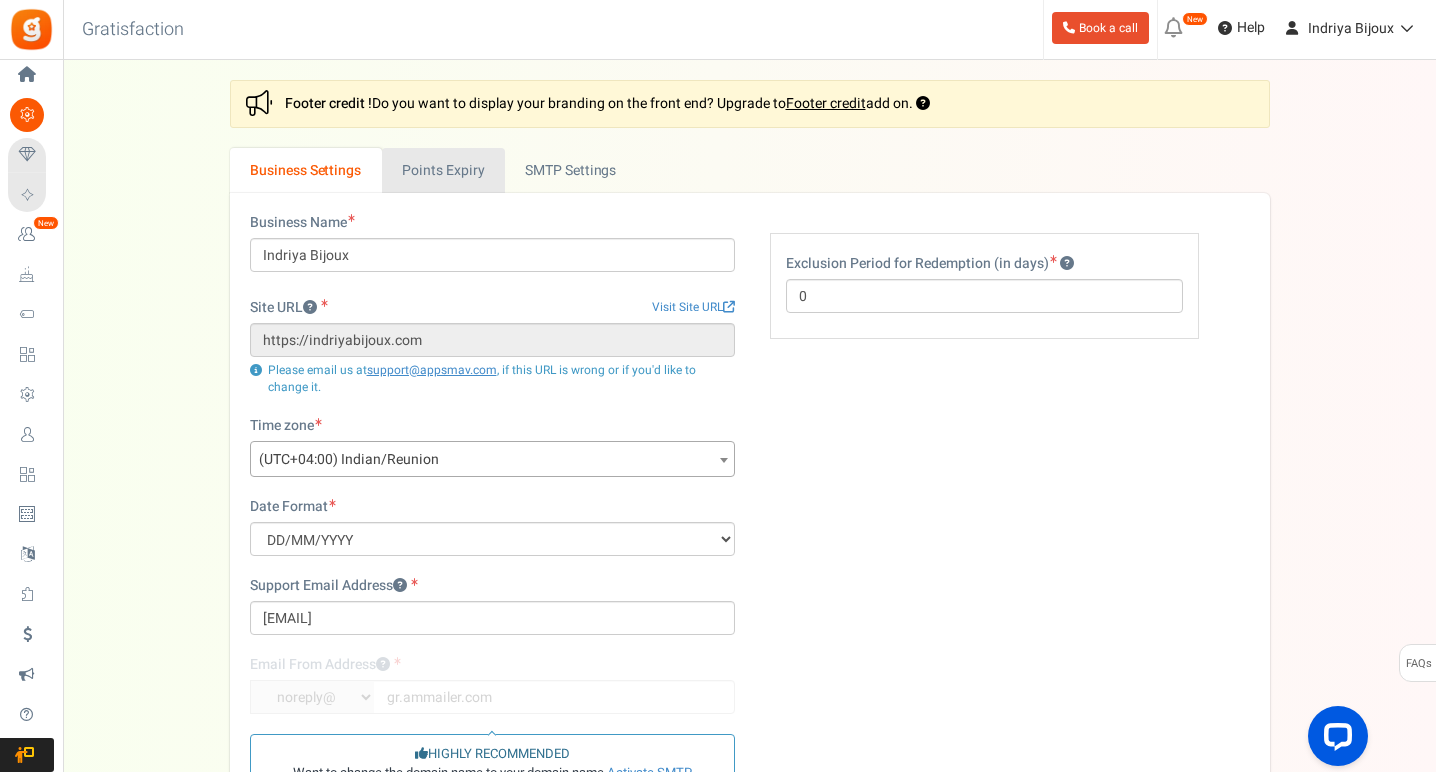 click on "Points Expiry" at bounding box center [443, 170] 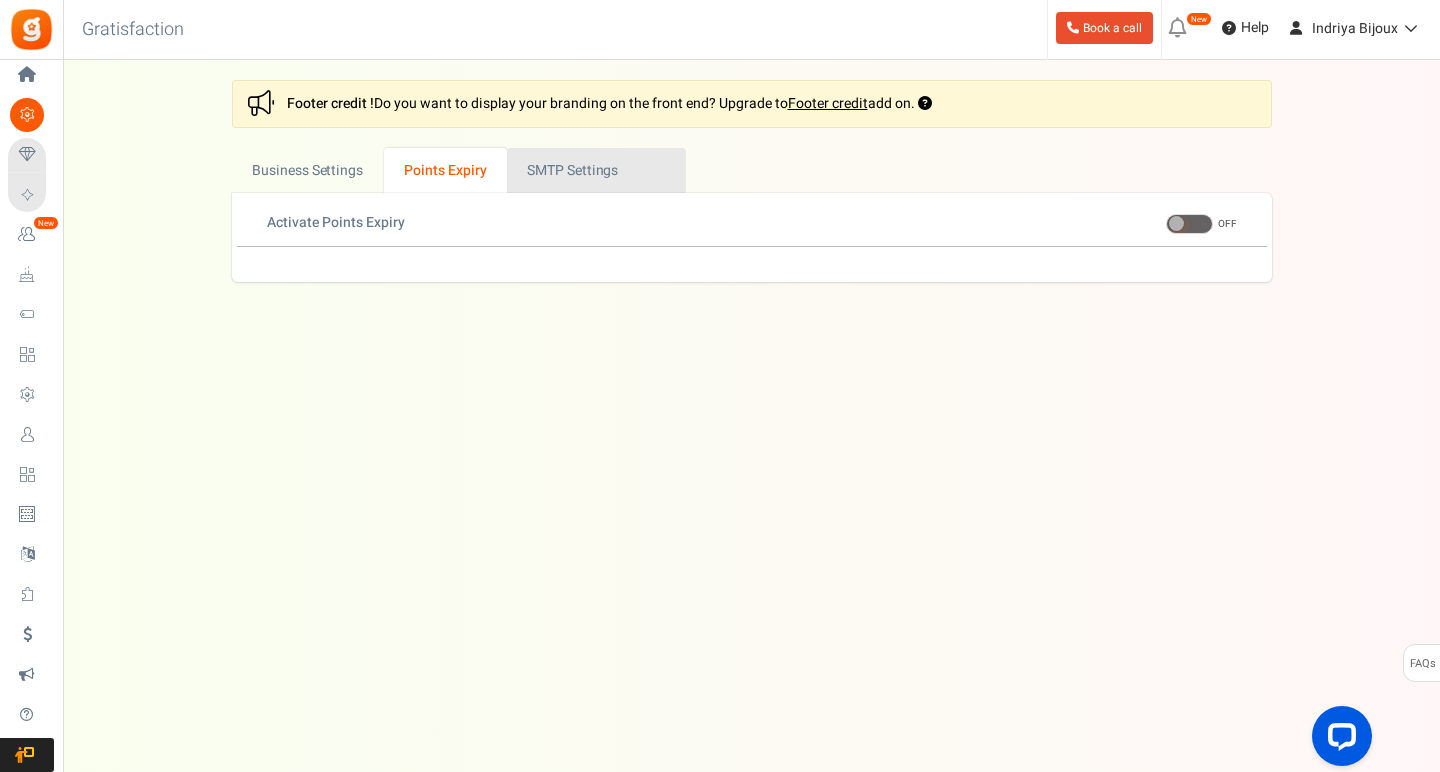 click on "Active SMTP Settings" at bounding box center [596, 170] 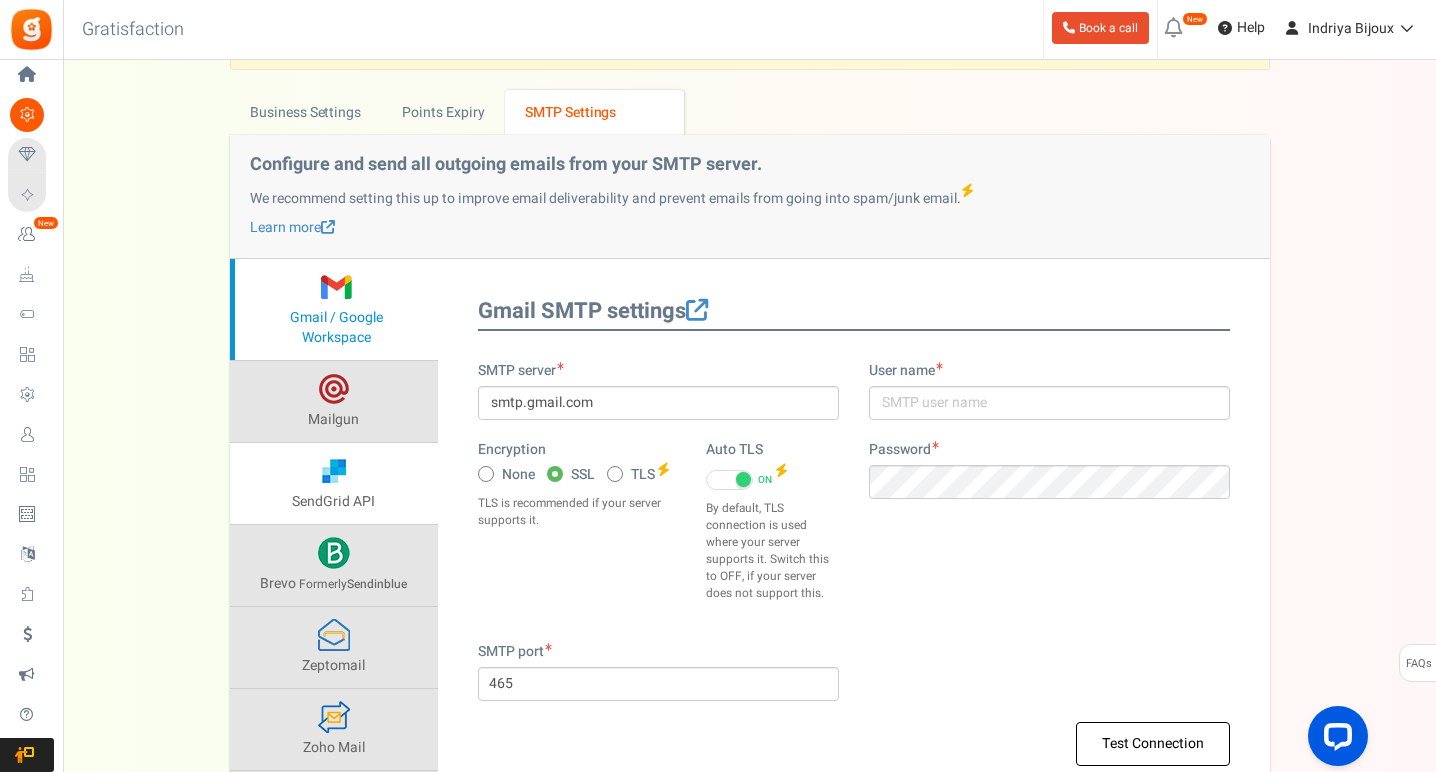 scroll, scrollTop: 6, scrollLeft: 0, axis: vertical 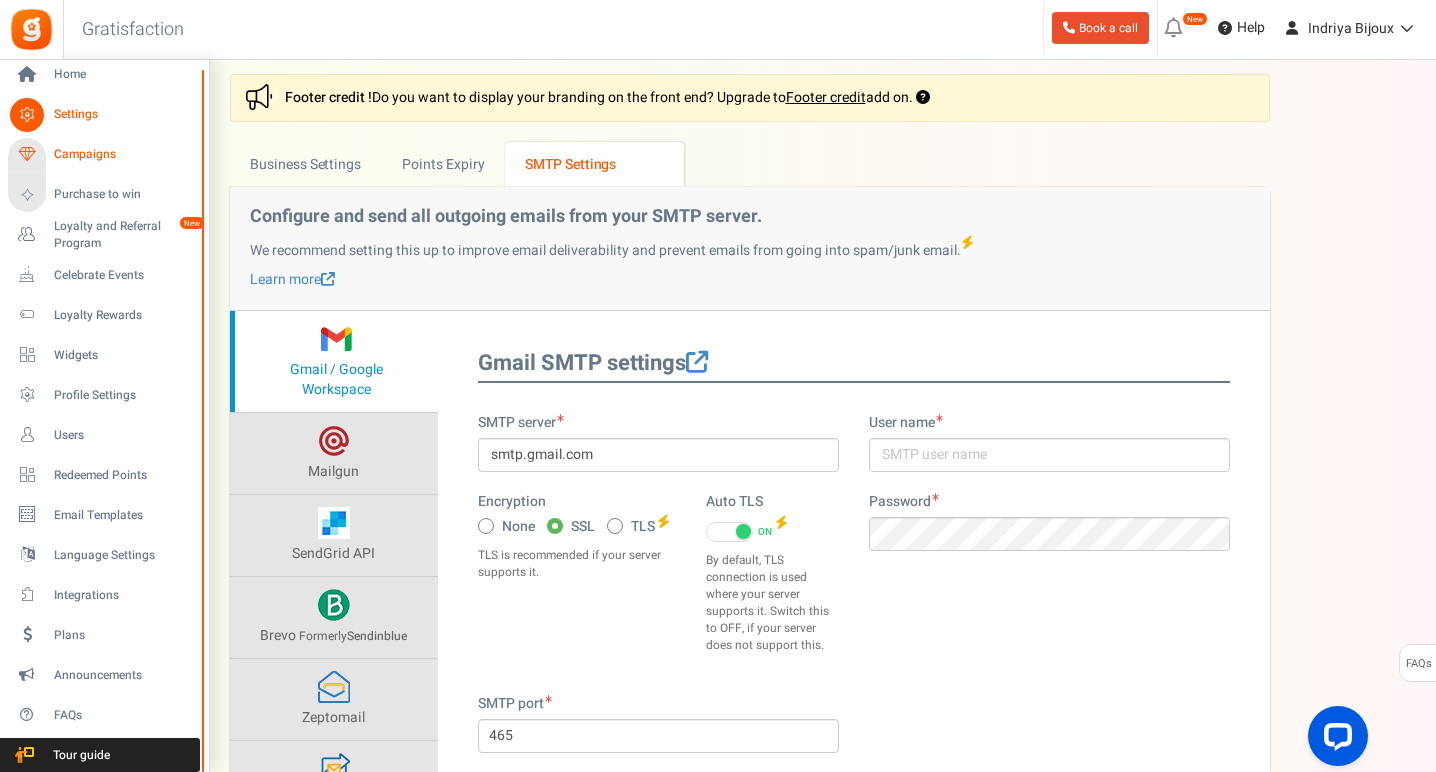 click on "Campaigns" at bounding box center (124, 154) 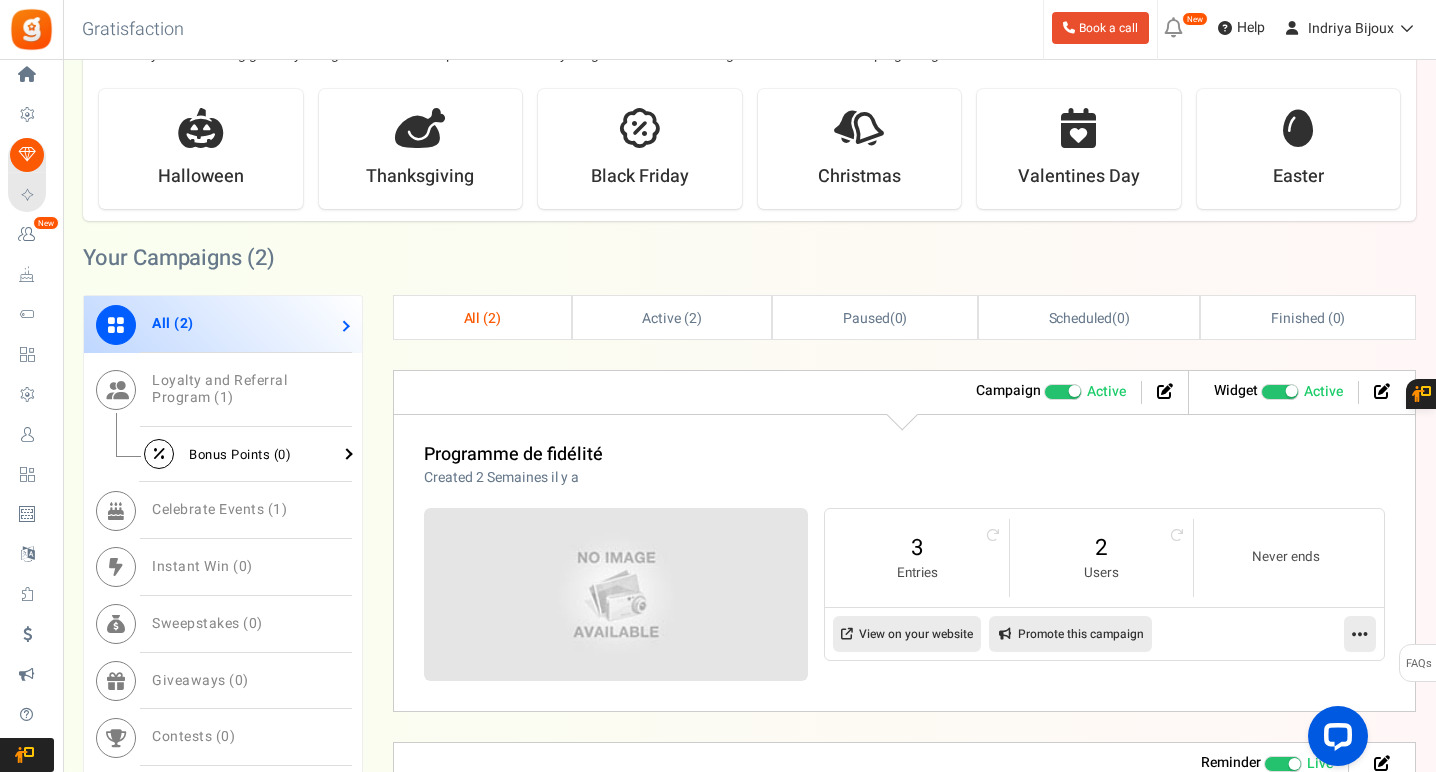 scroll, scrollTop: 701, scrollLeft: 0, axis: vertical 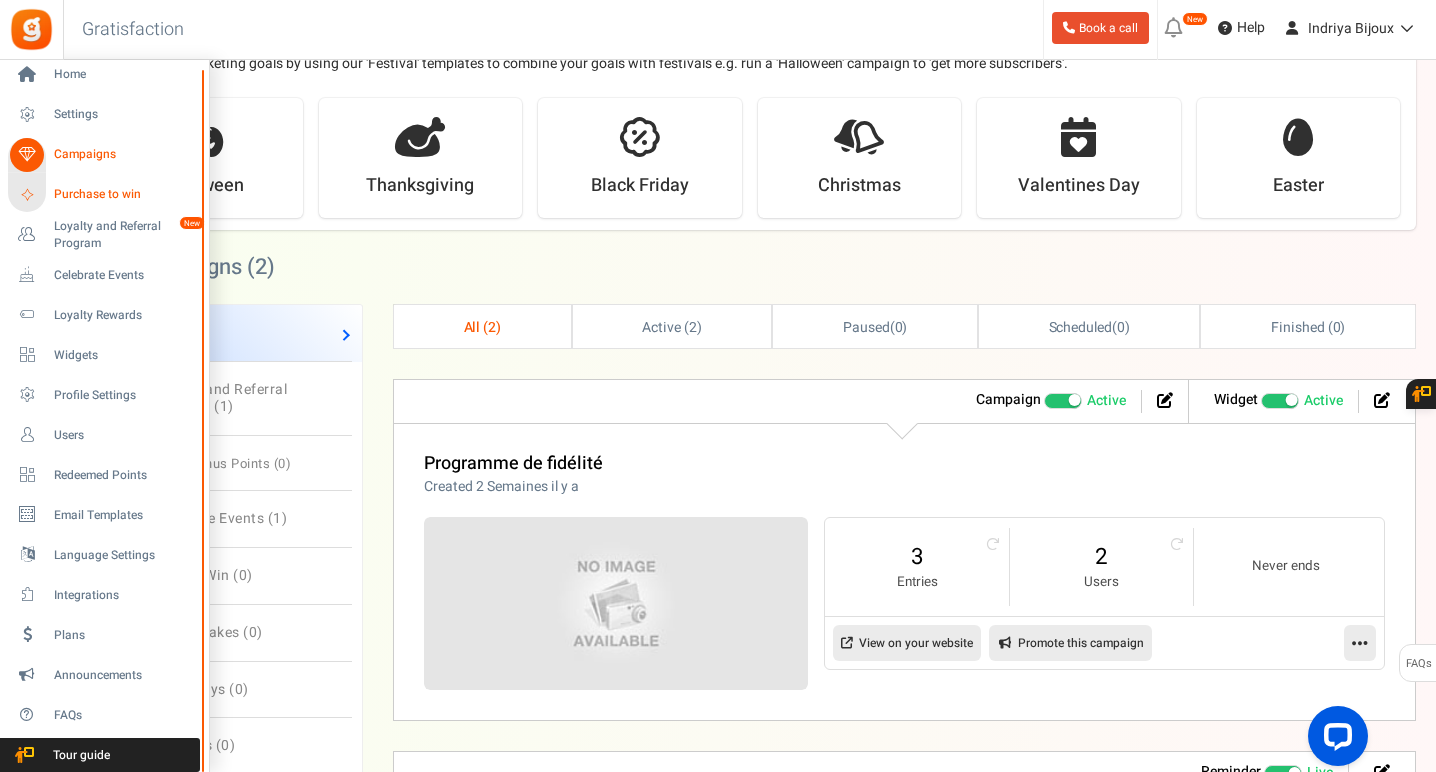 click on "Purchase to win" at bounding box center (124, 194) 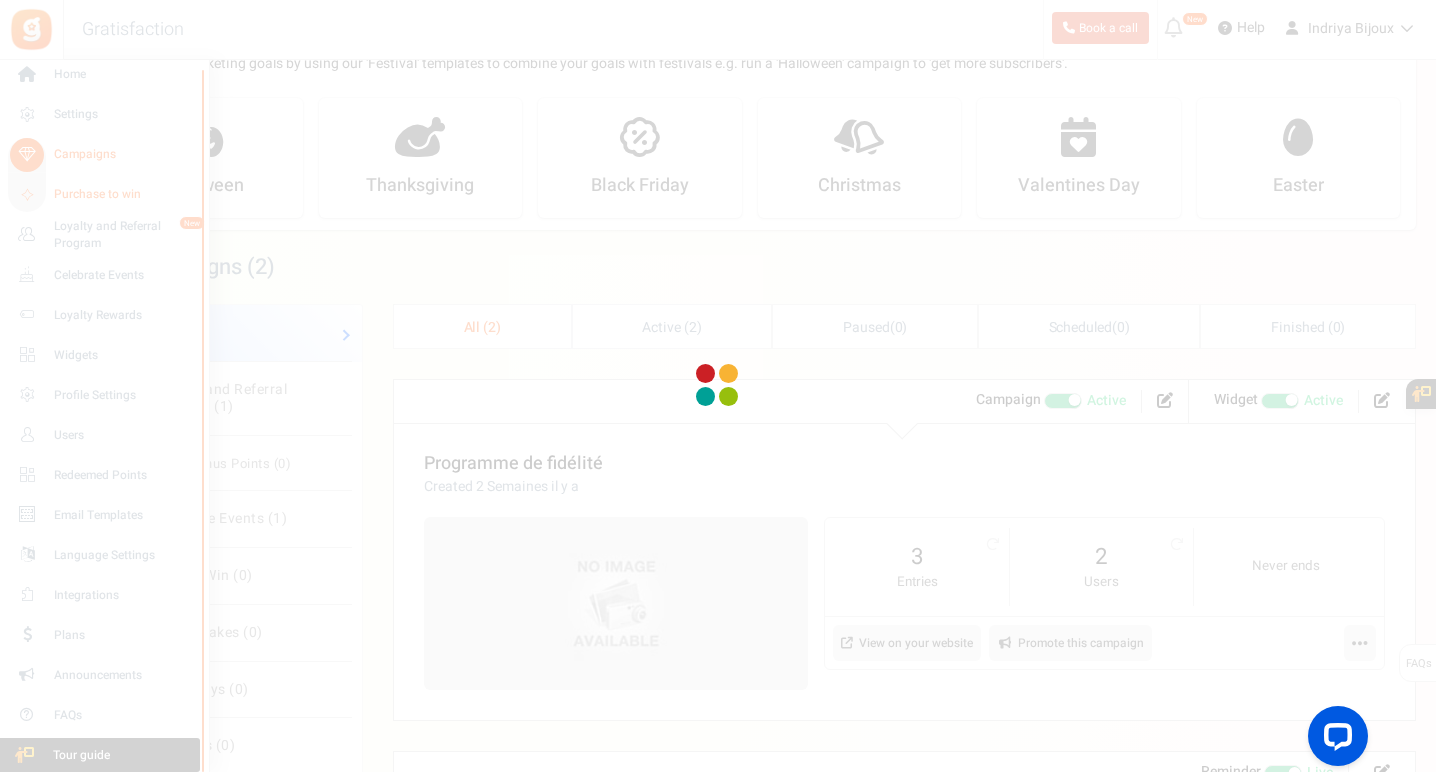 scroll, scrollTop: 0, scrollLeft: 0, axis: both 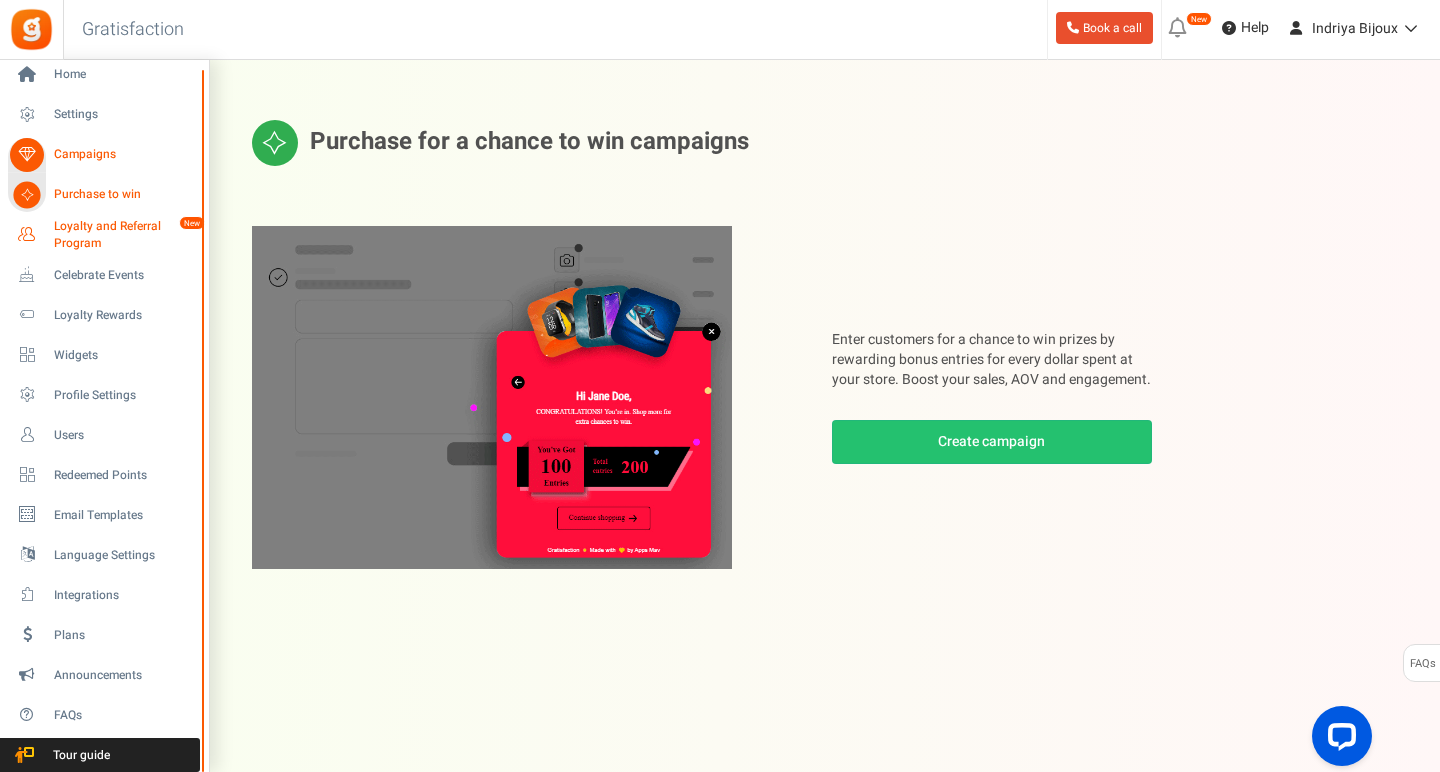 click on "Loyalty and Referral Program" at bounding box center (127, 235) 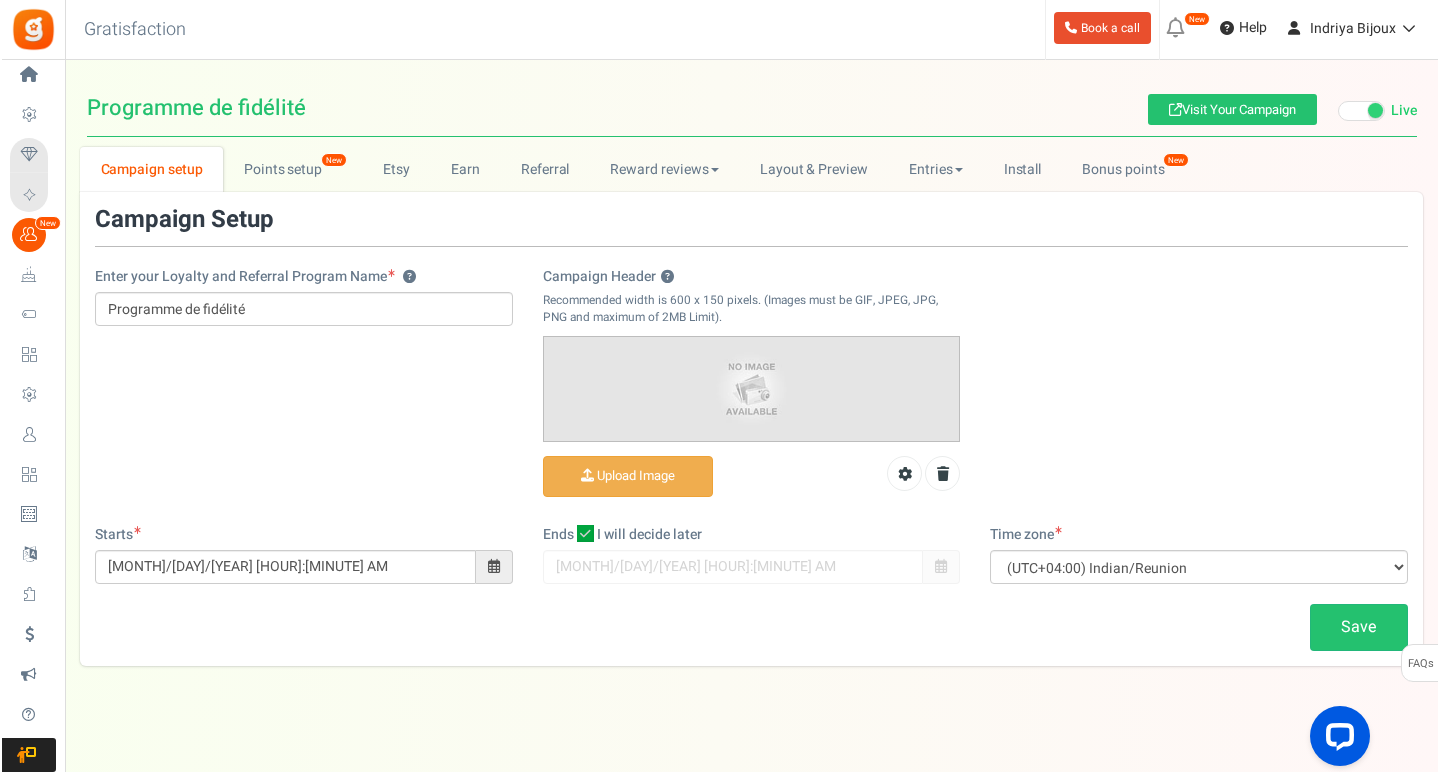 scroll, scrollTop: 0, scrollLeft: 0, axis: both 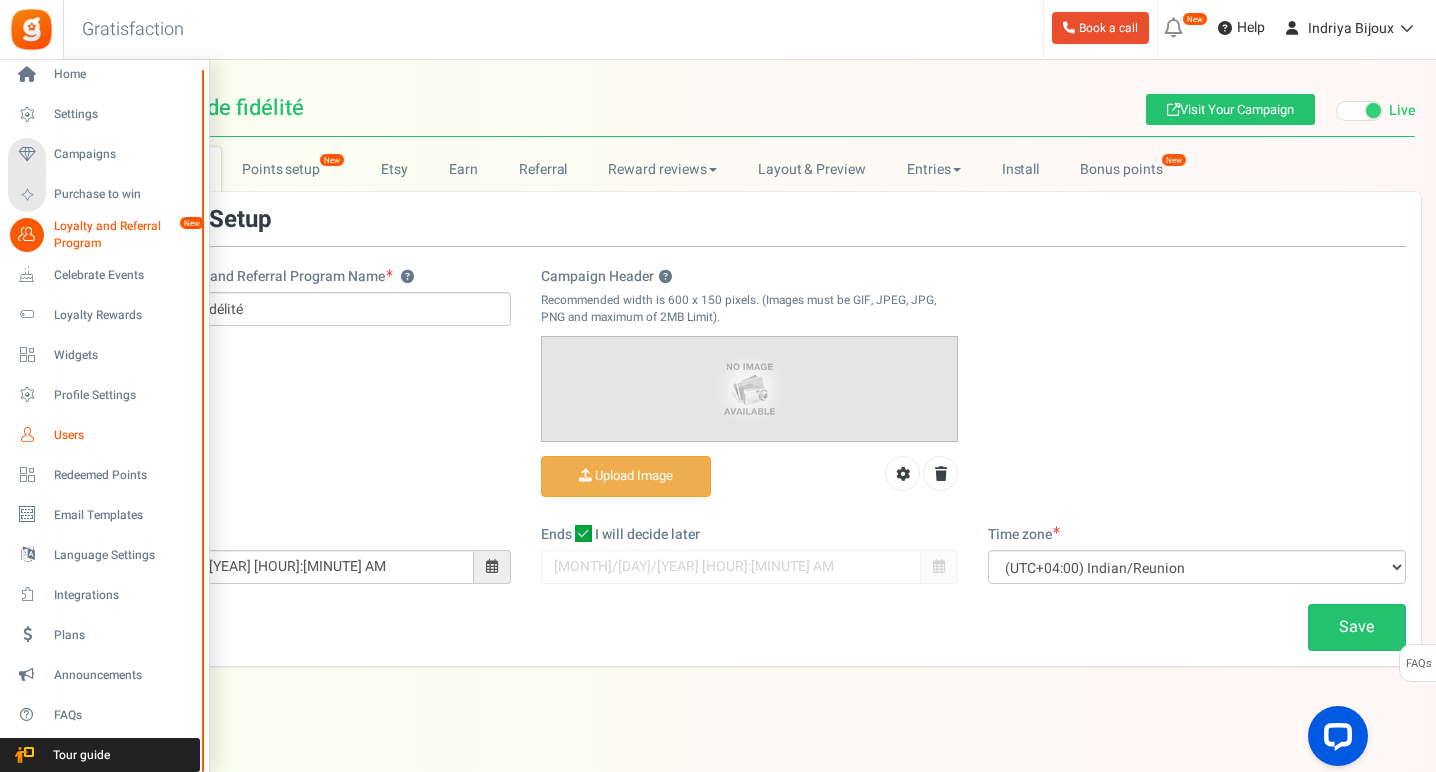 click on "Users" at bounding box center [104, 435] 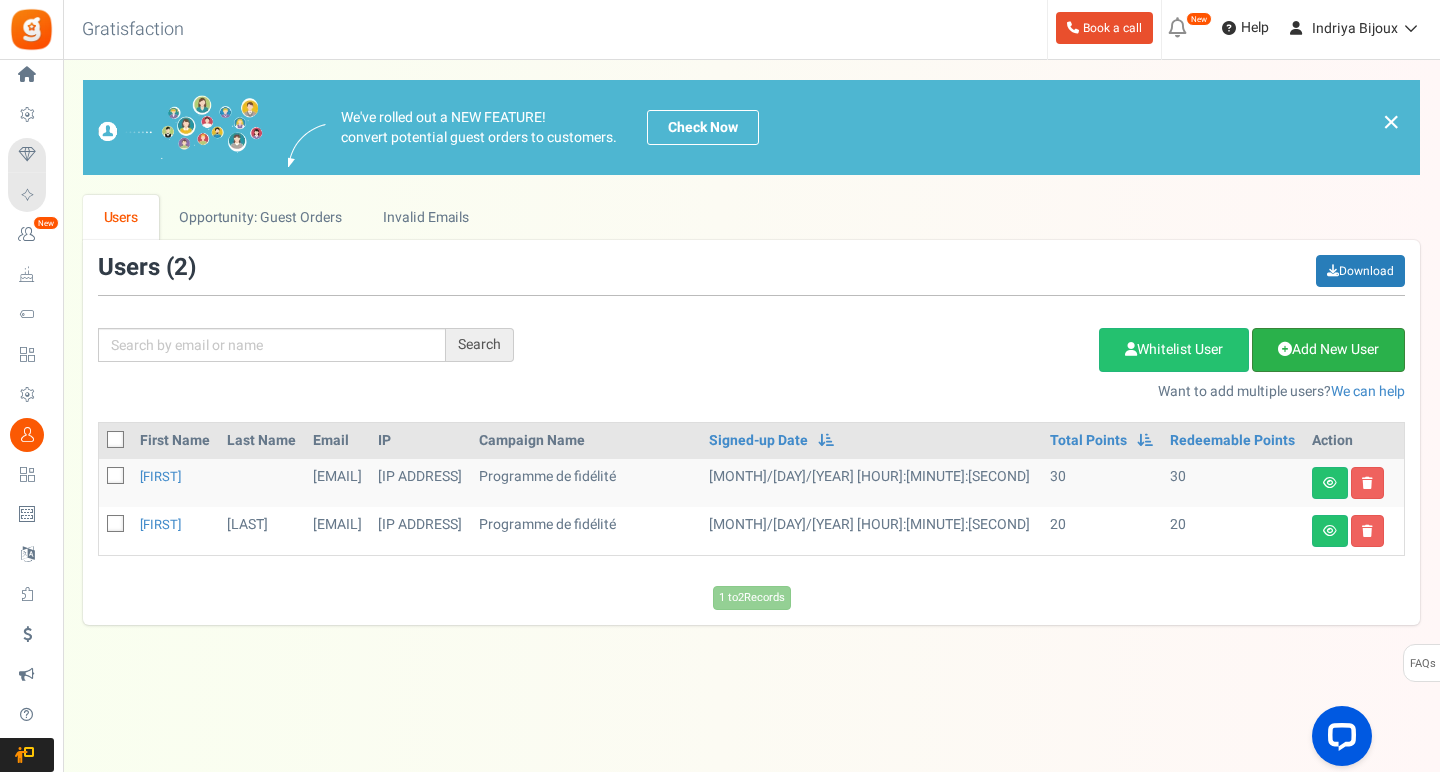 click on "Add New User" at bounding box center (1328, 350) 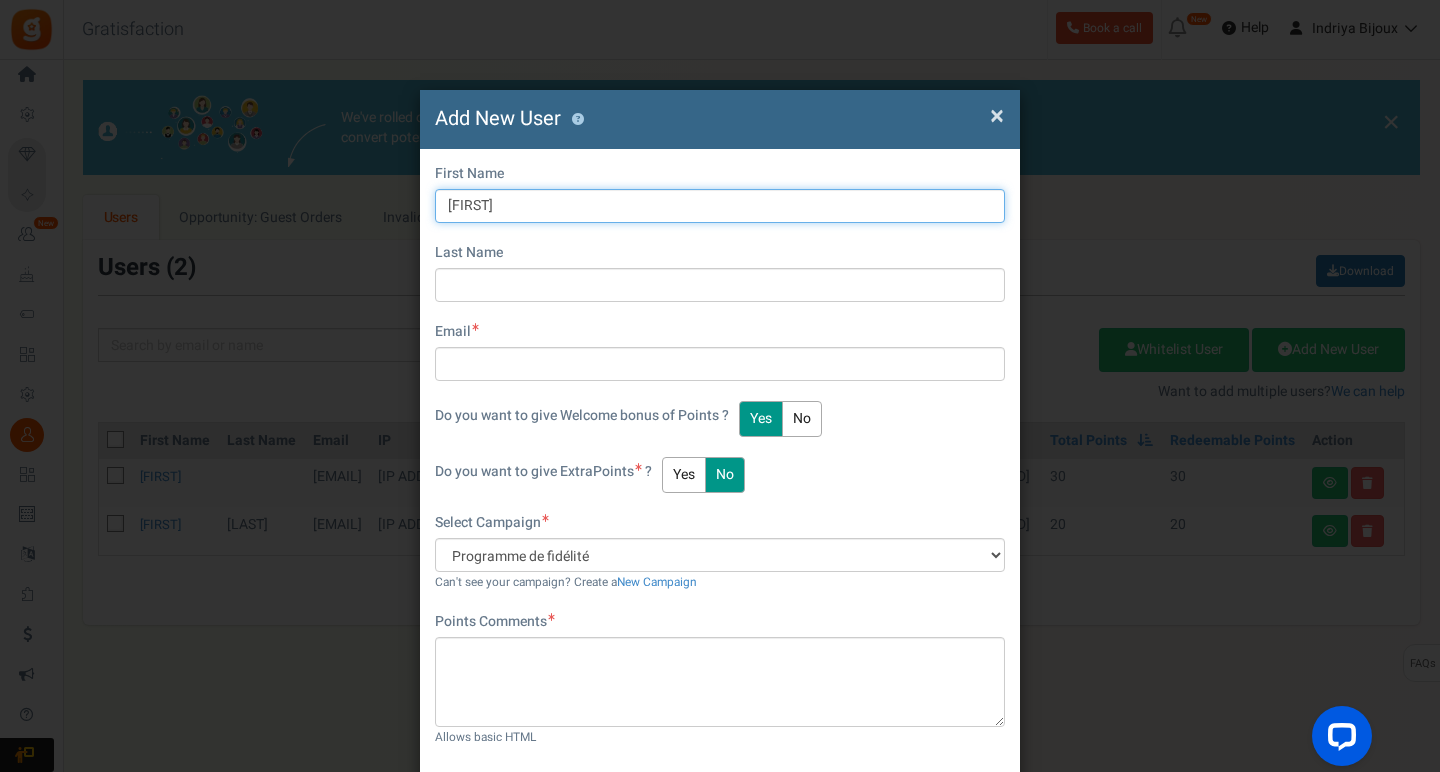 click on "Anïsa" at bounding box center (720, 206) 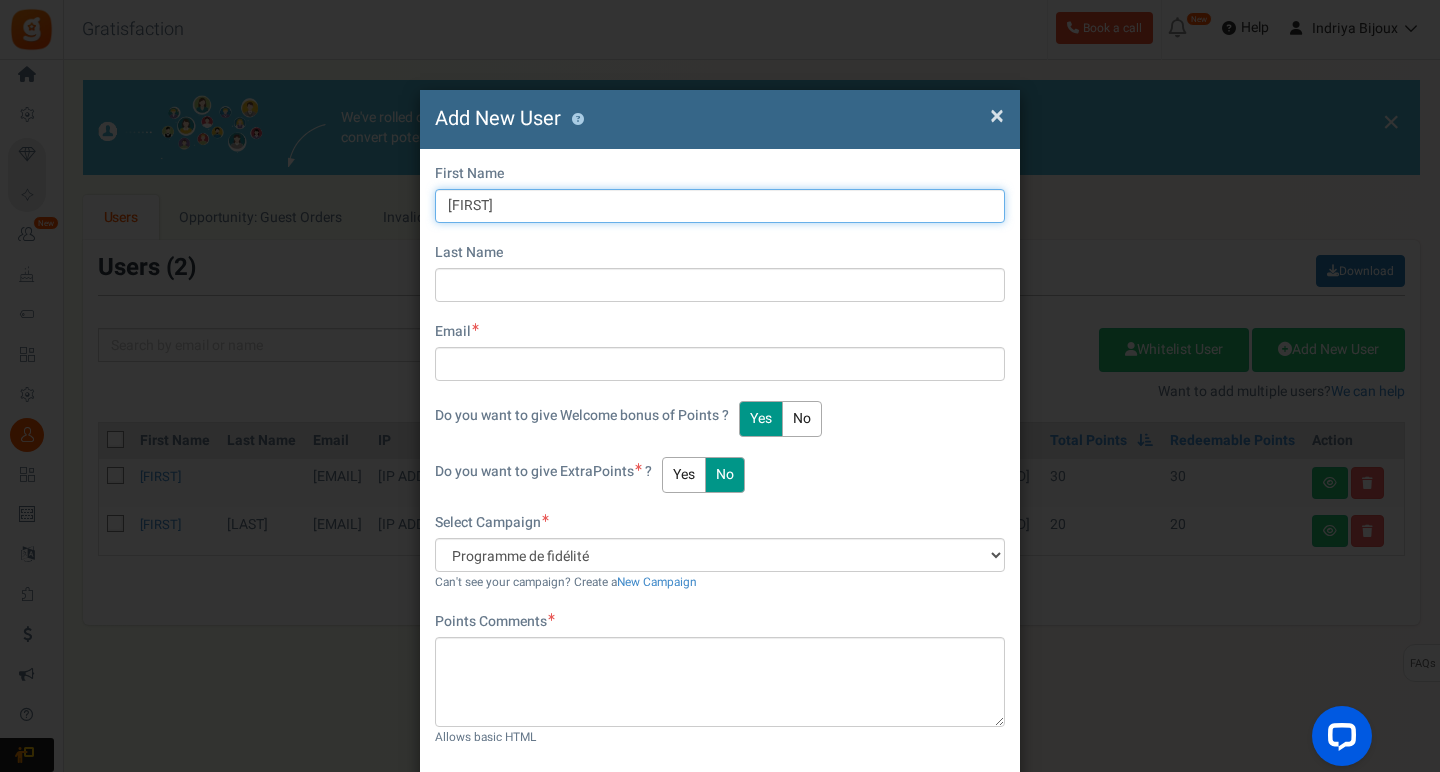 click on "Anïs" at bounding box center (720, 206) 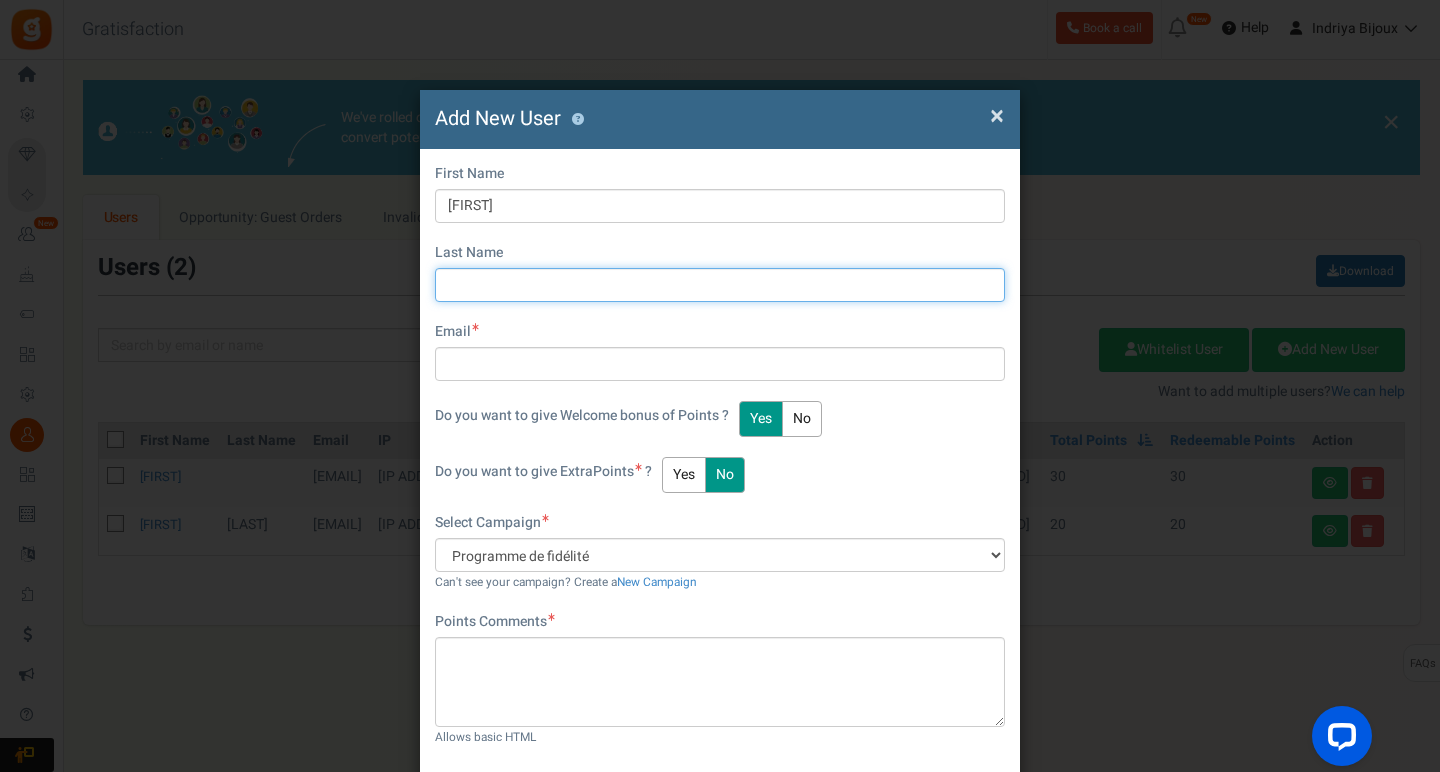 click at bounding box center (720, 285) 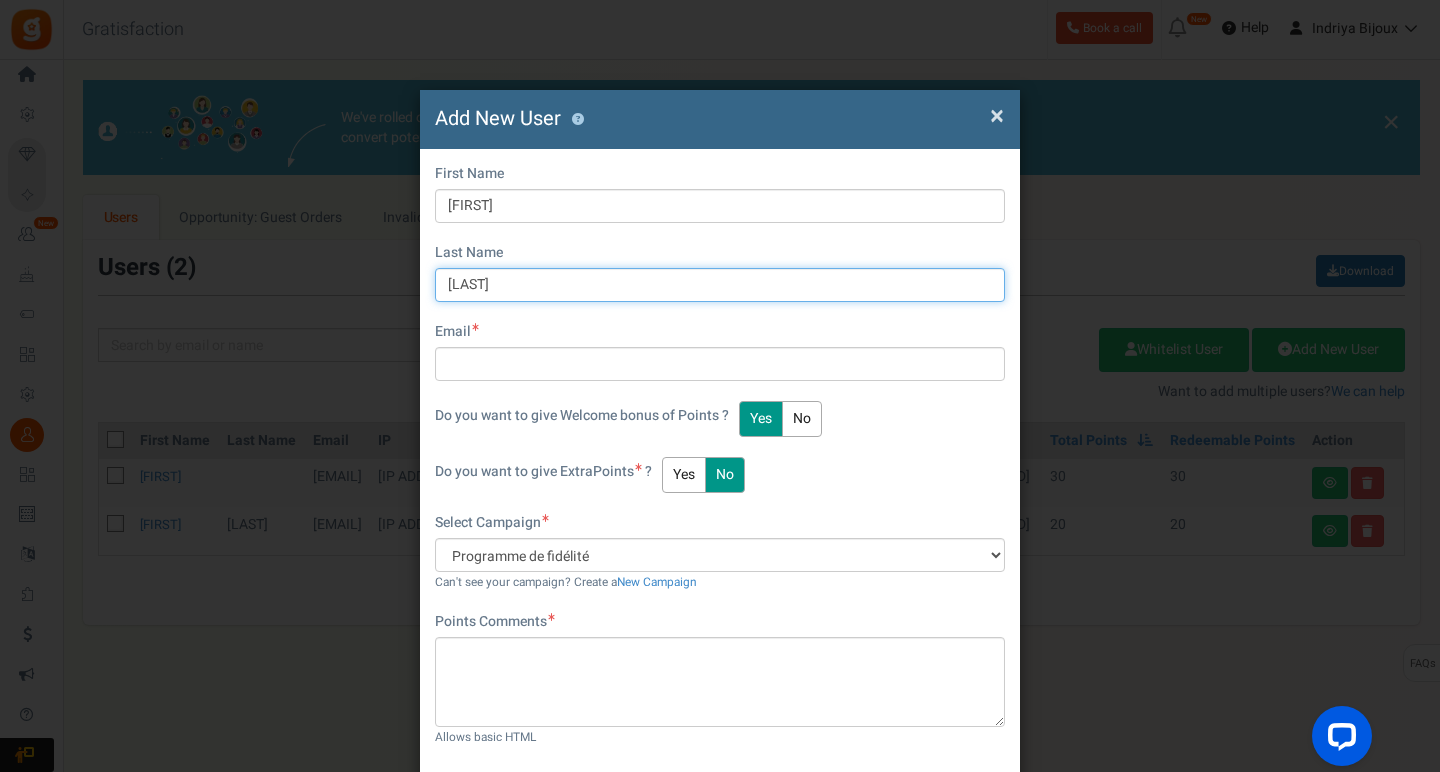 type on "[LAST]" 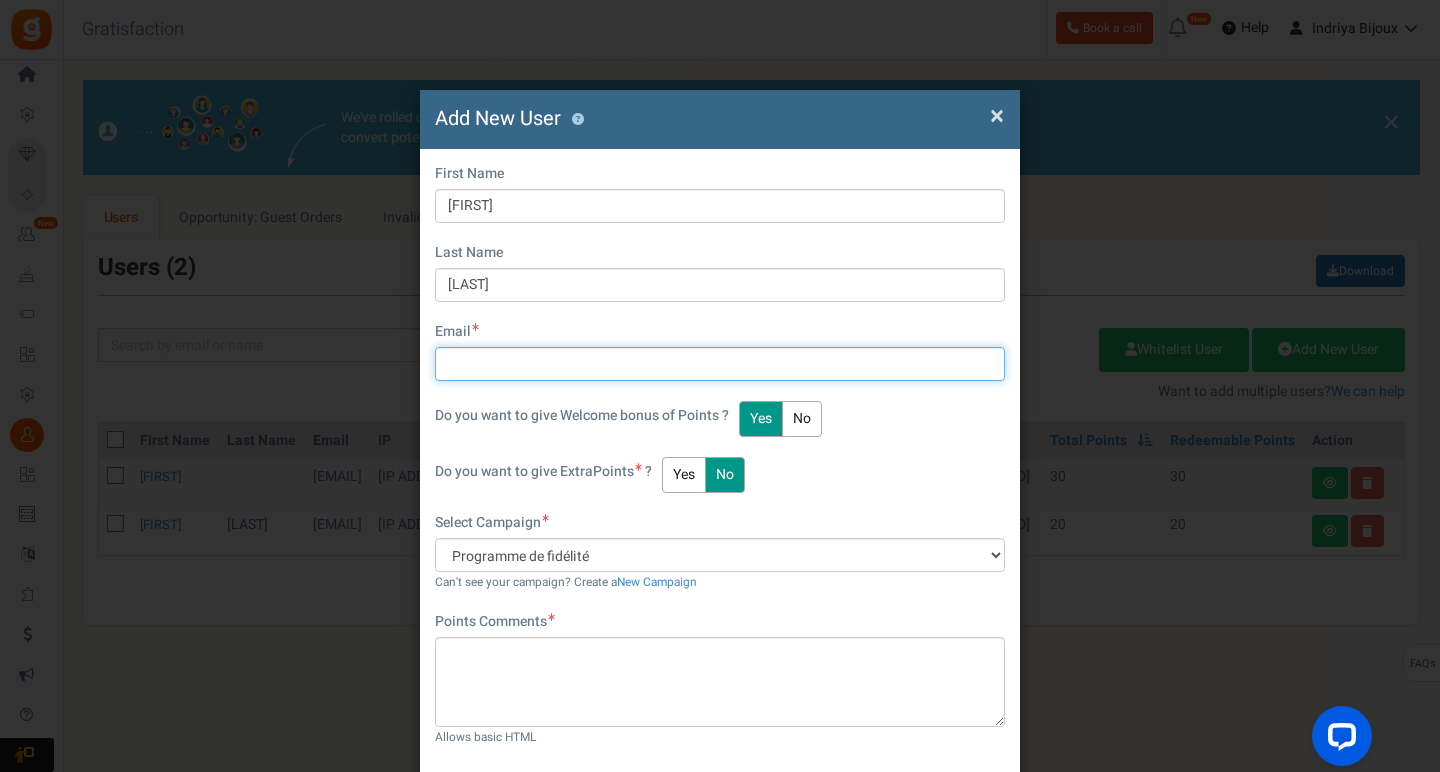 paste on "anaisliret@gmail.com" 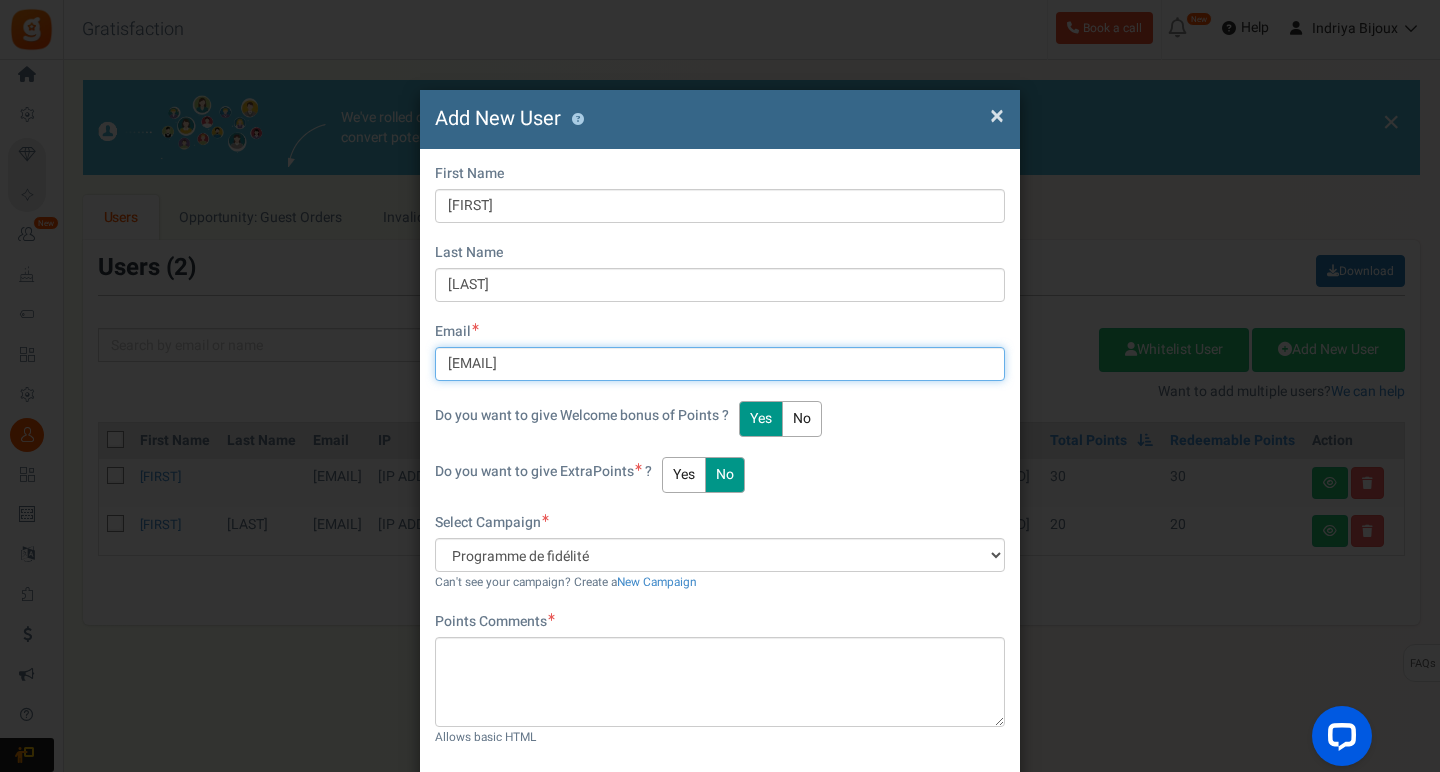 type on "anaisliret@gmail.com" 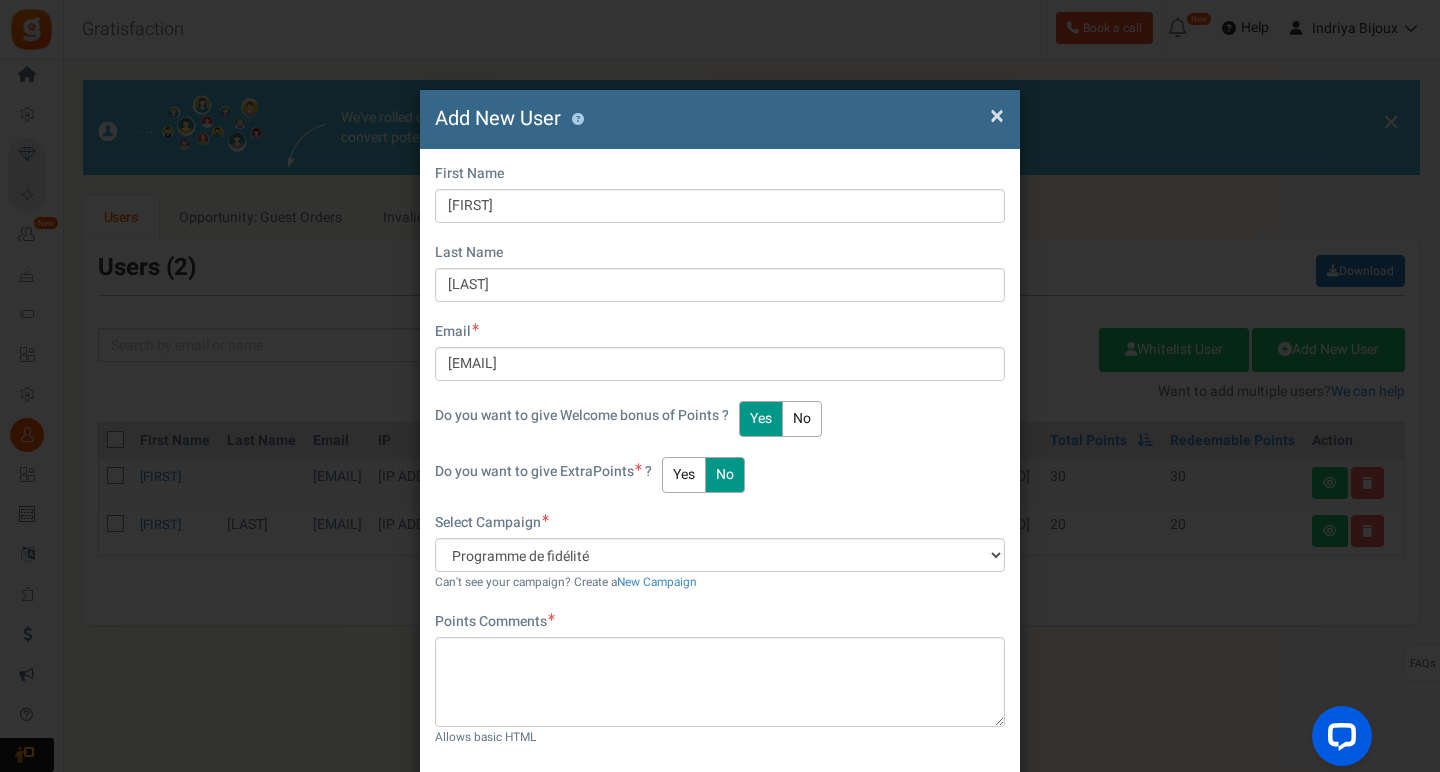 click on "No" at bounding box center (802, 419) 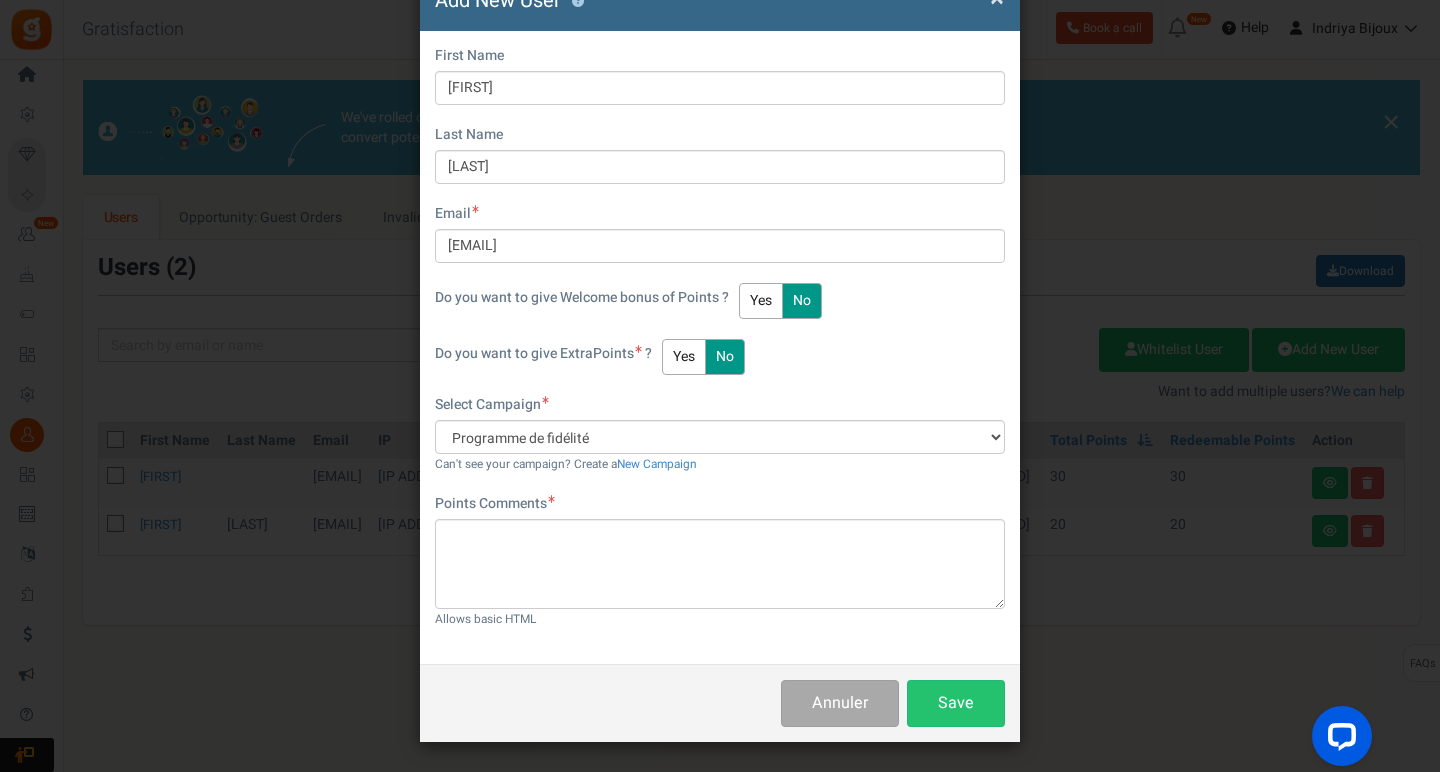 scroll, scrollTop: 117, scrollLeft: 0, axis: vertical 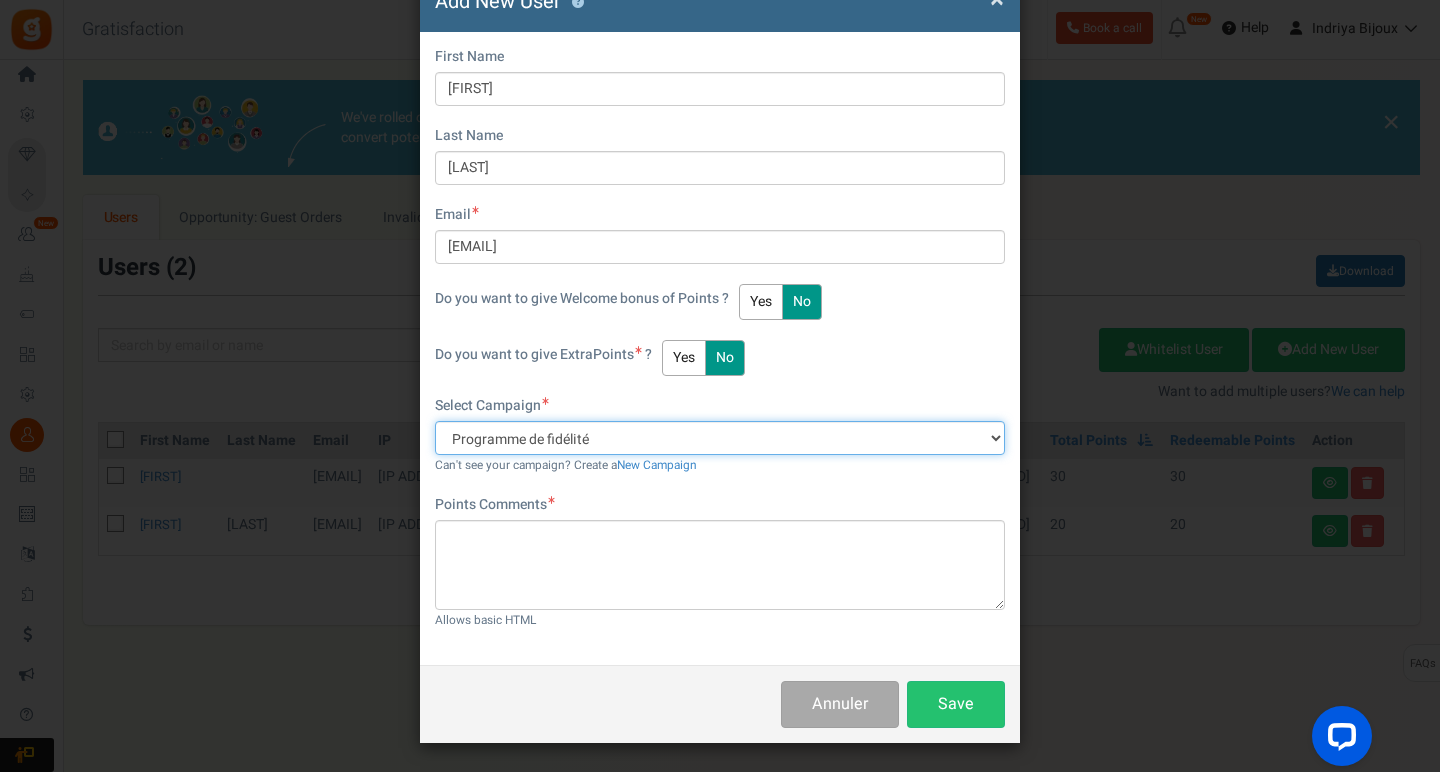 click on "Programme de fidélité" at bounding box center (720, 438) 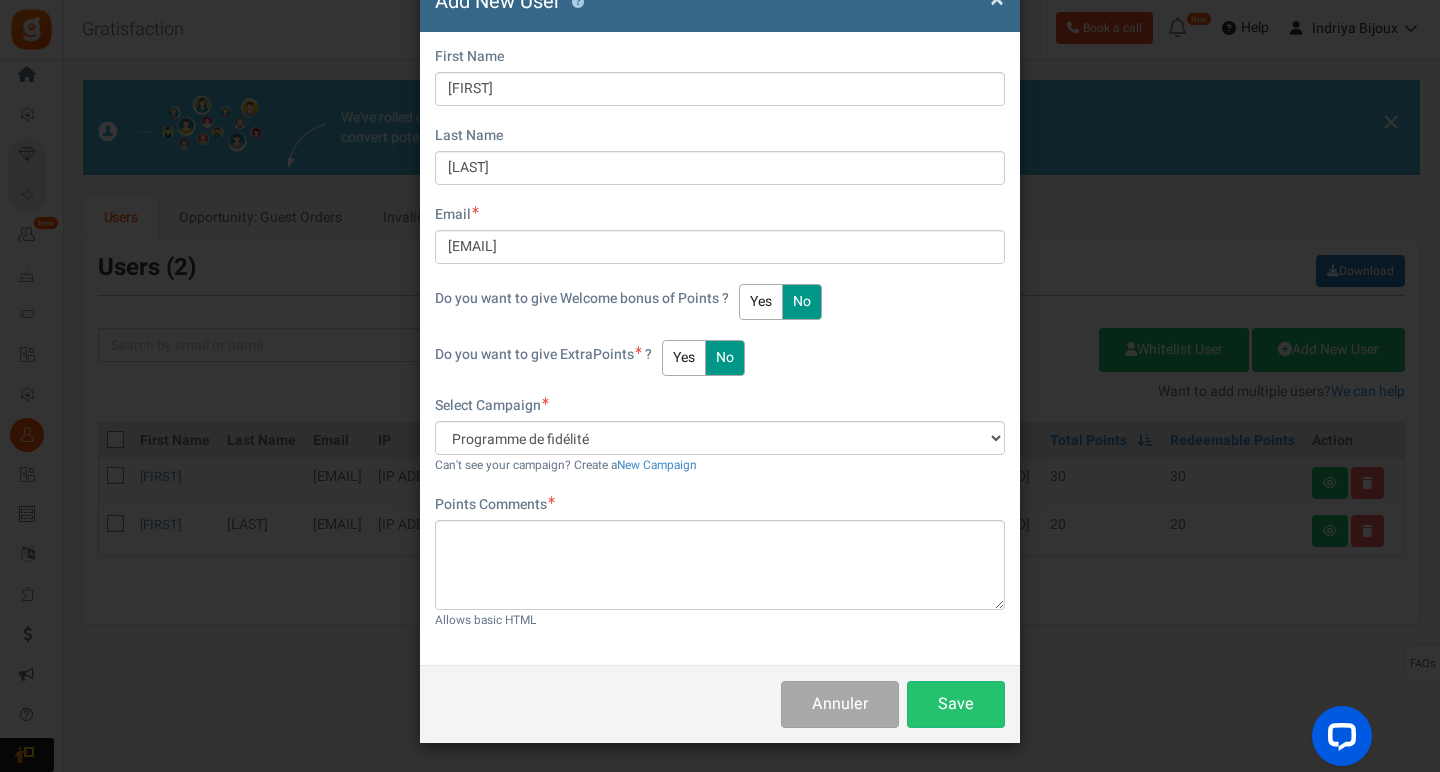 click at bounding box center (552, 500) 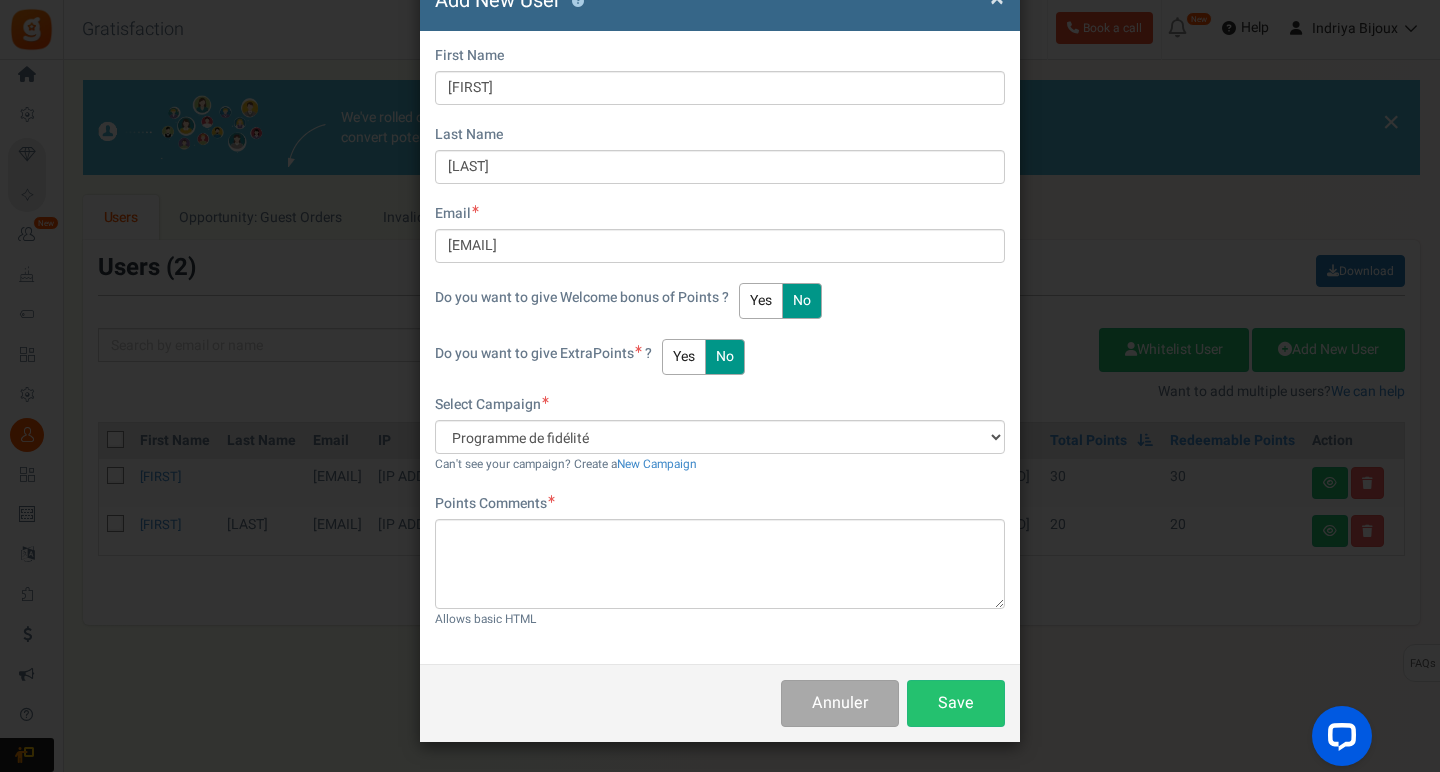scroll, scrollTop: 117, scrollLeft: 0, axis: vertical 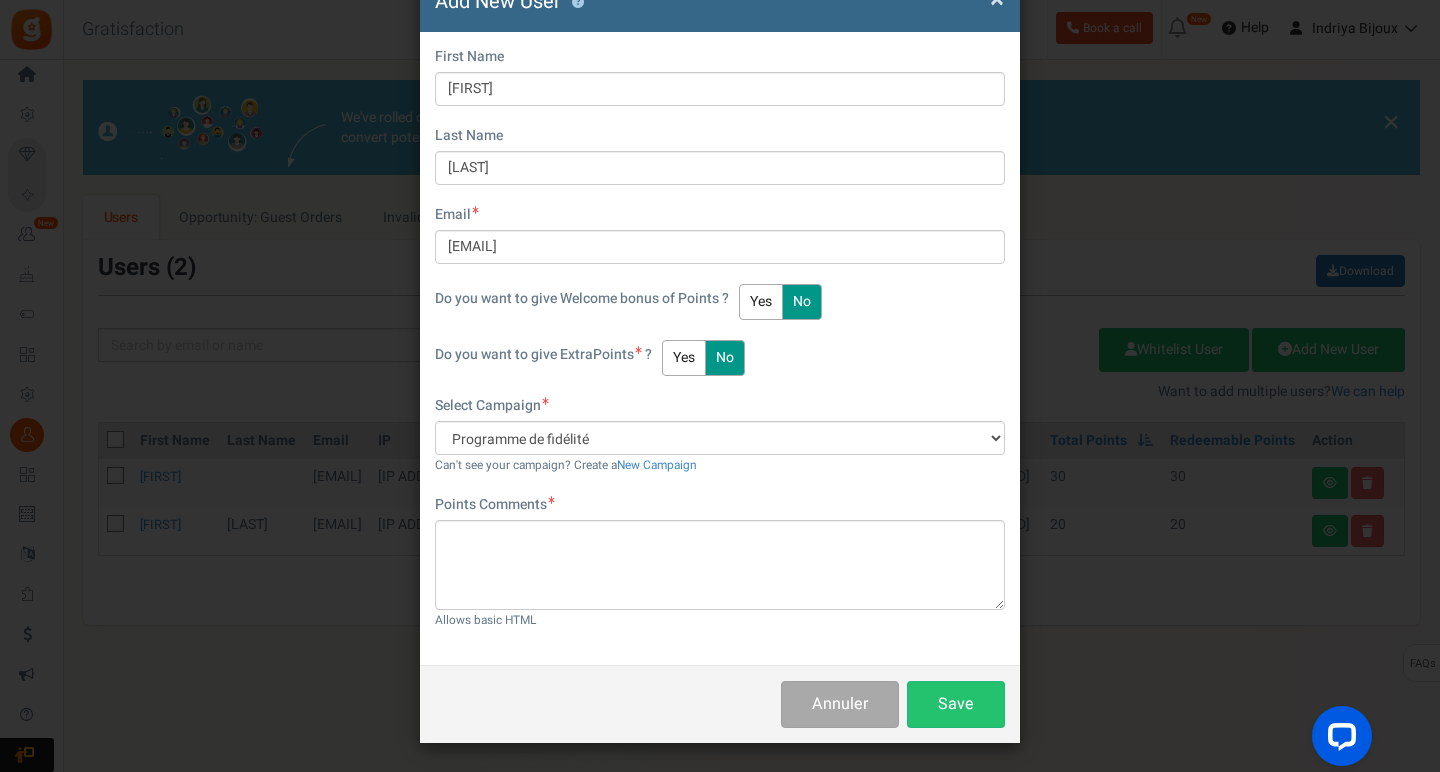 click at bounding box center [552, 500] 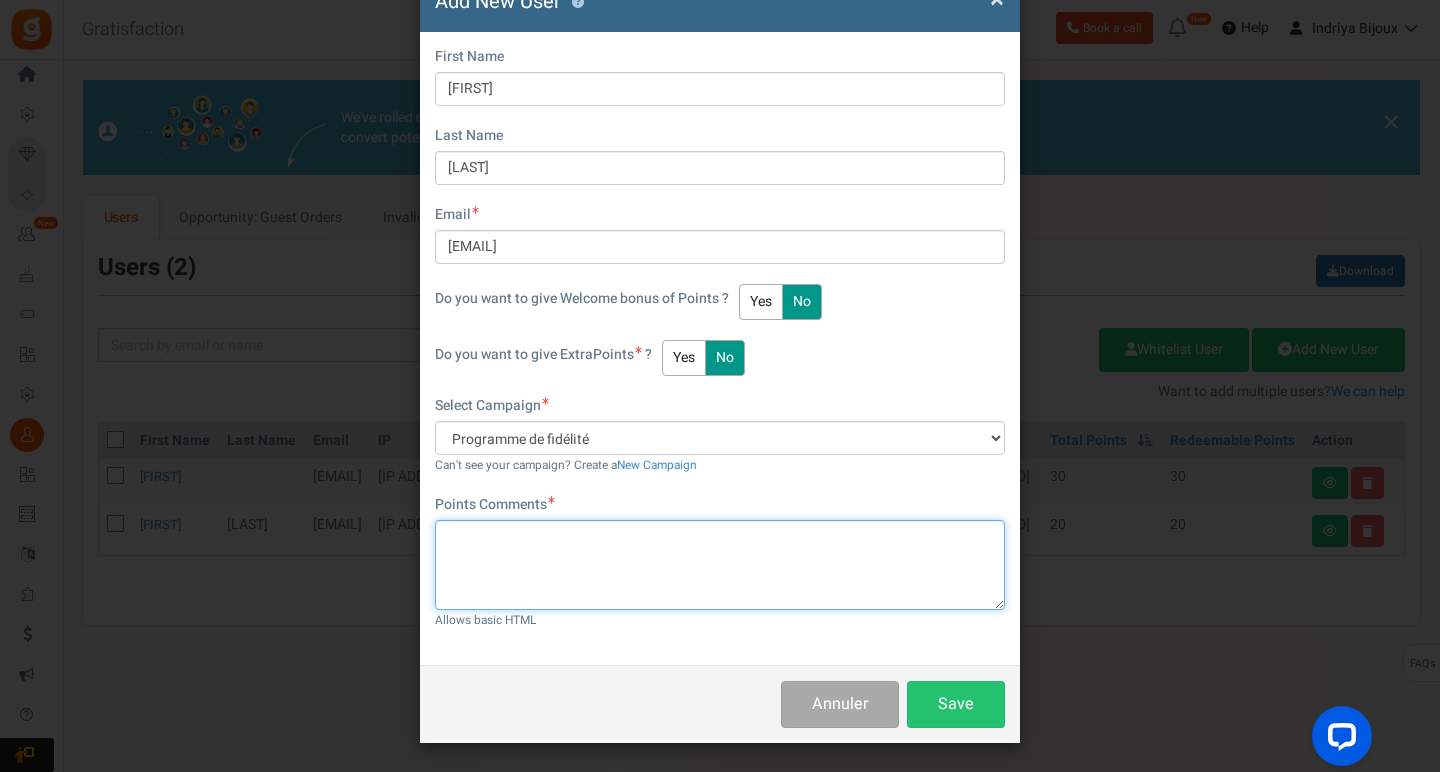 click at bounding box center [720, 565] 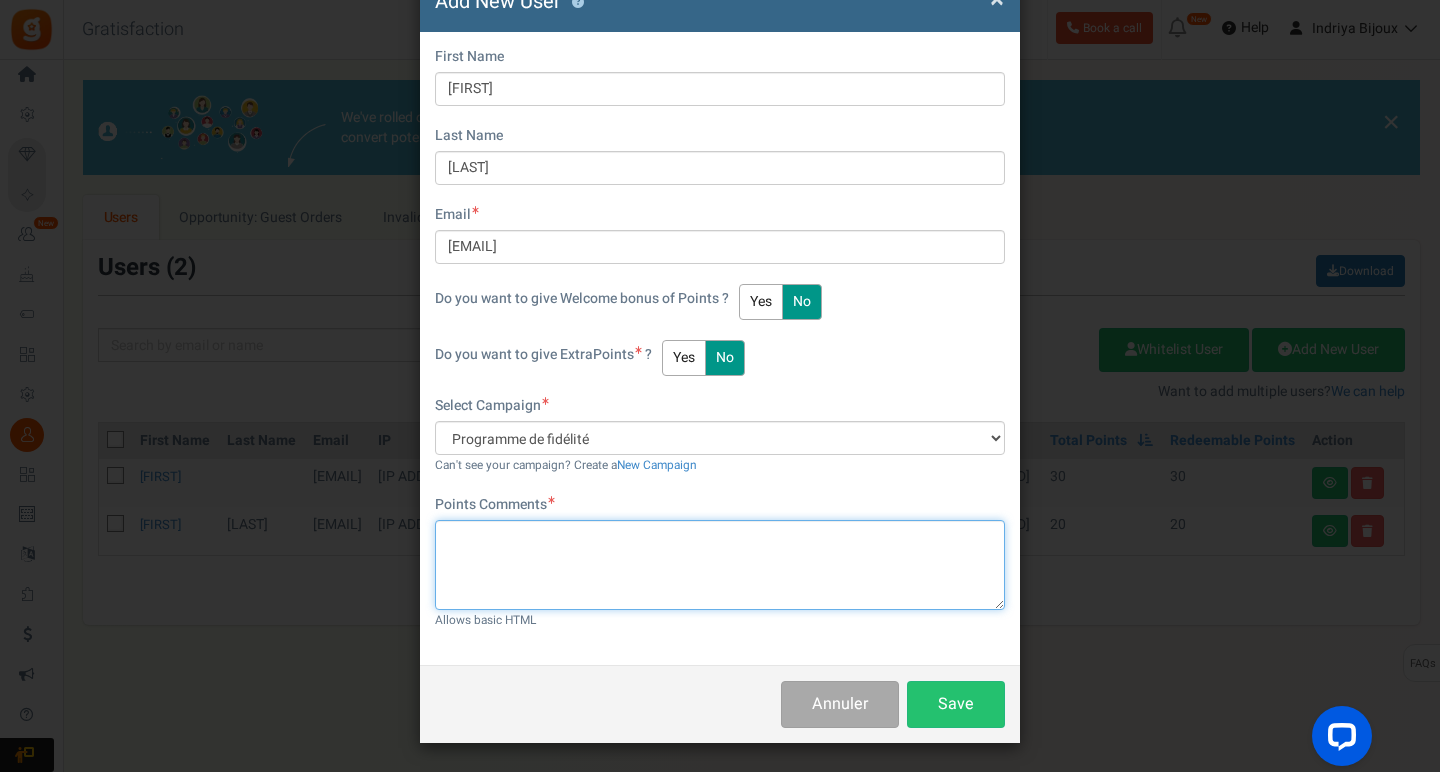 type on "3" 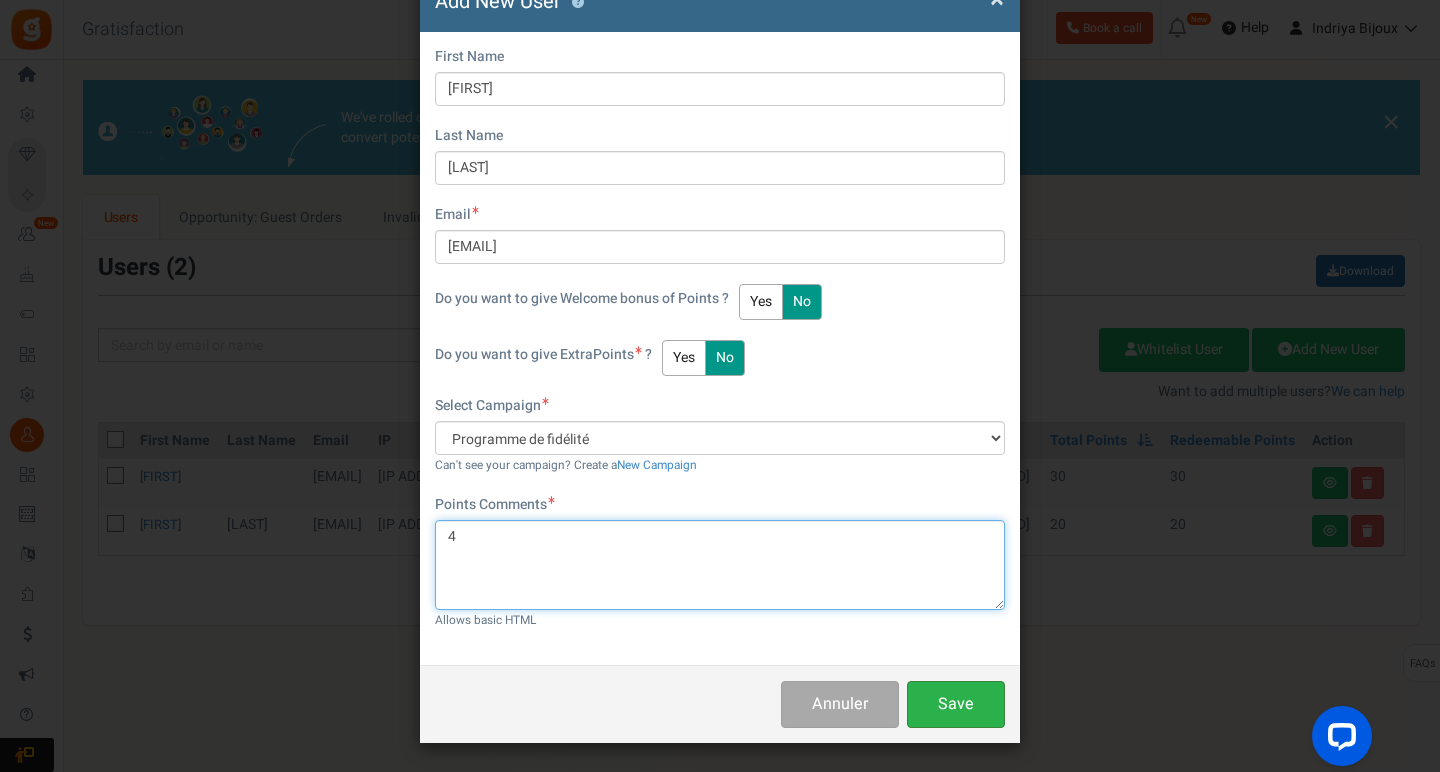 type on "4" 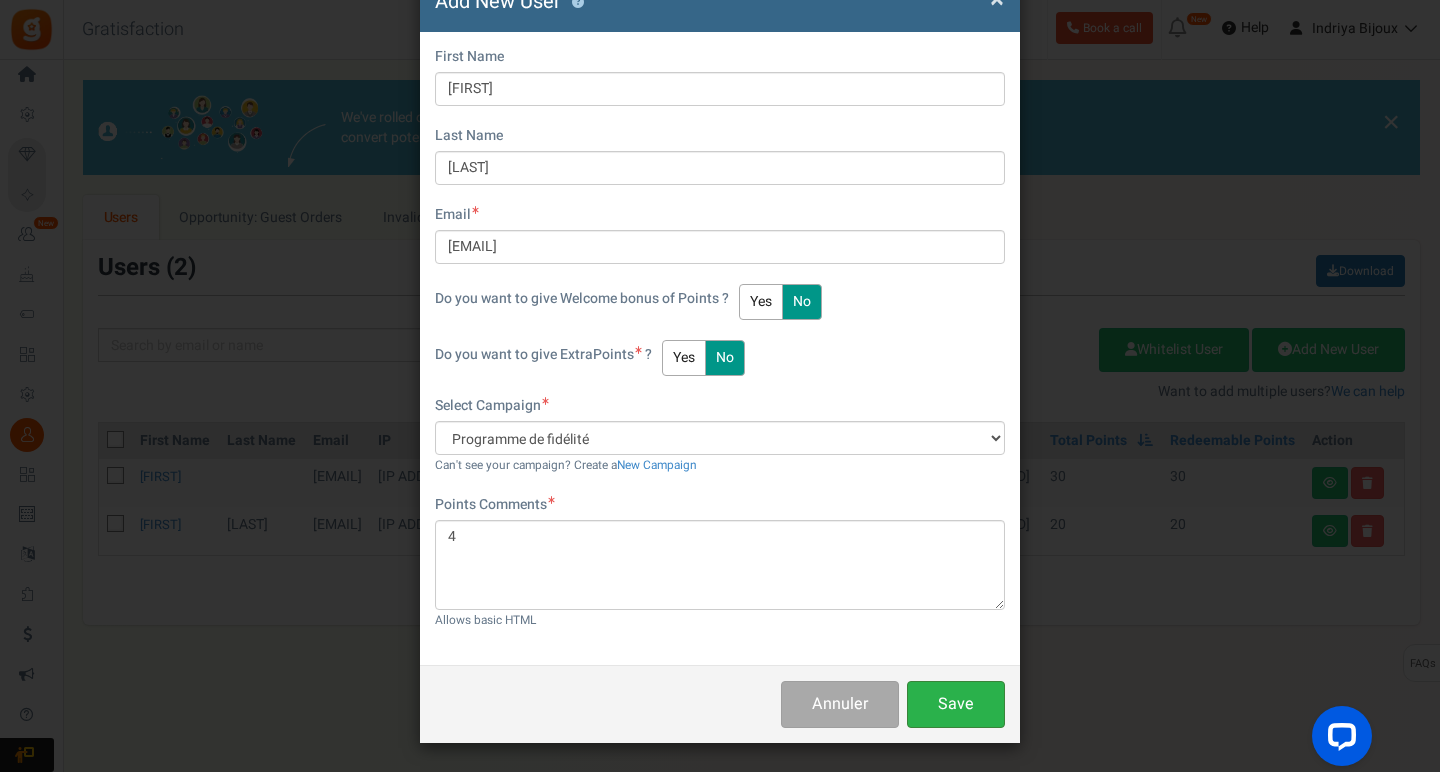 click on "Save" at bounding box center [956, 704] 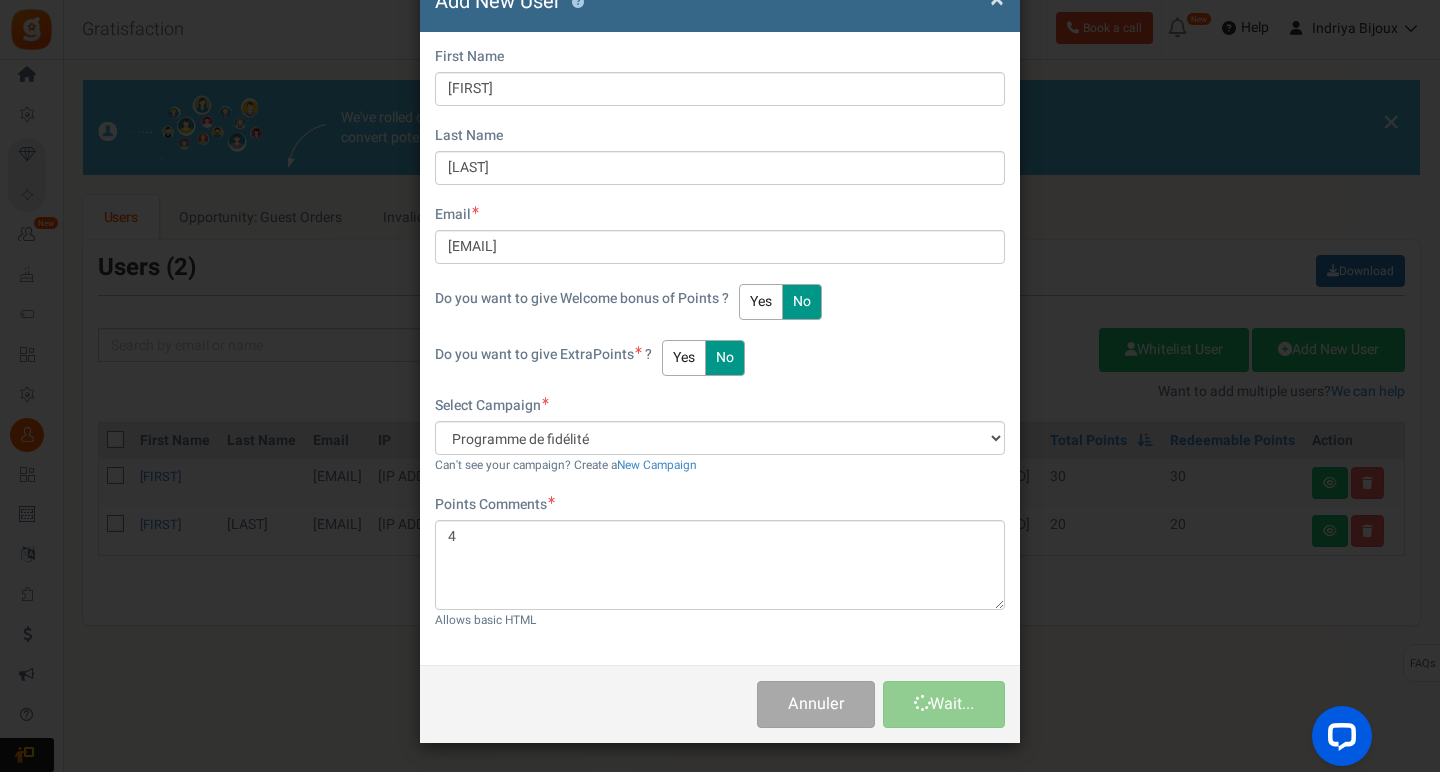type 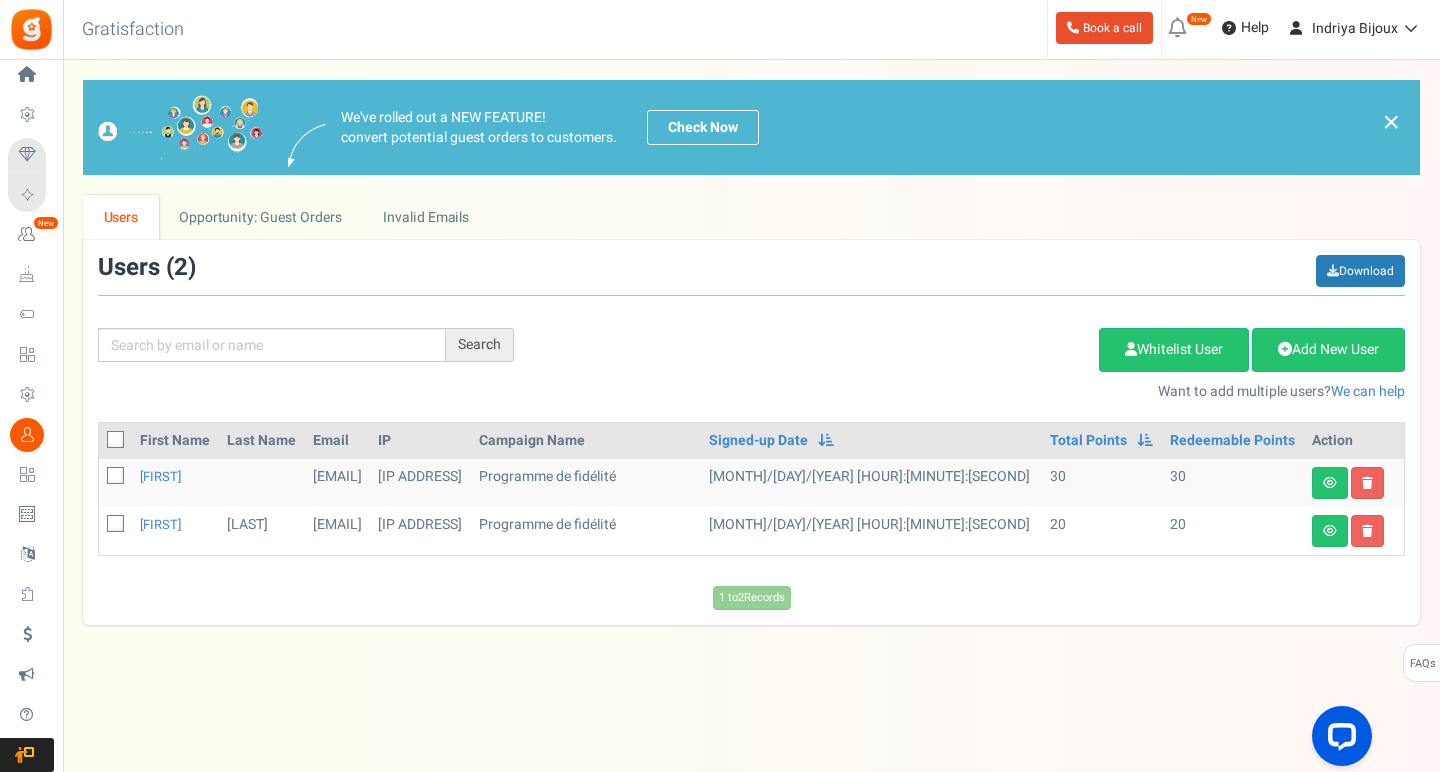 scroll, scrollTop: 0, scrollLeft: 0, axis: both 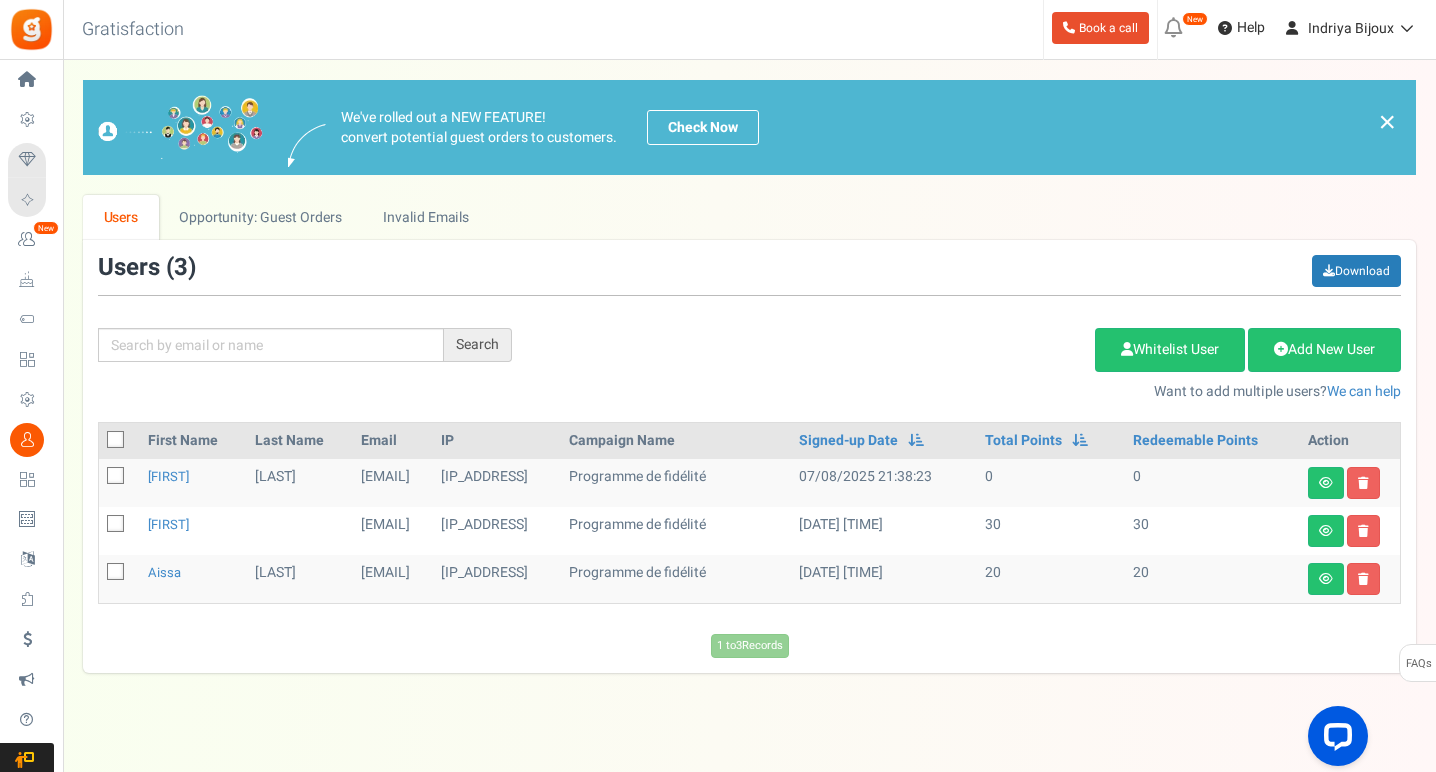 click at bounding box center (116, 476) 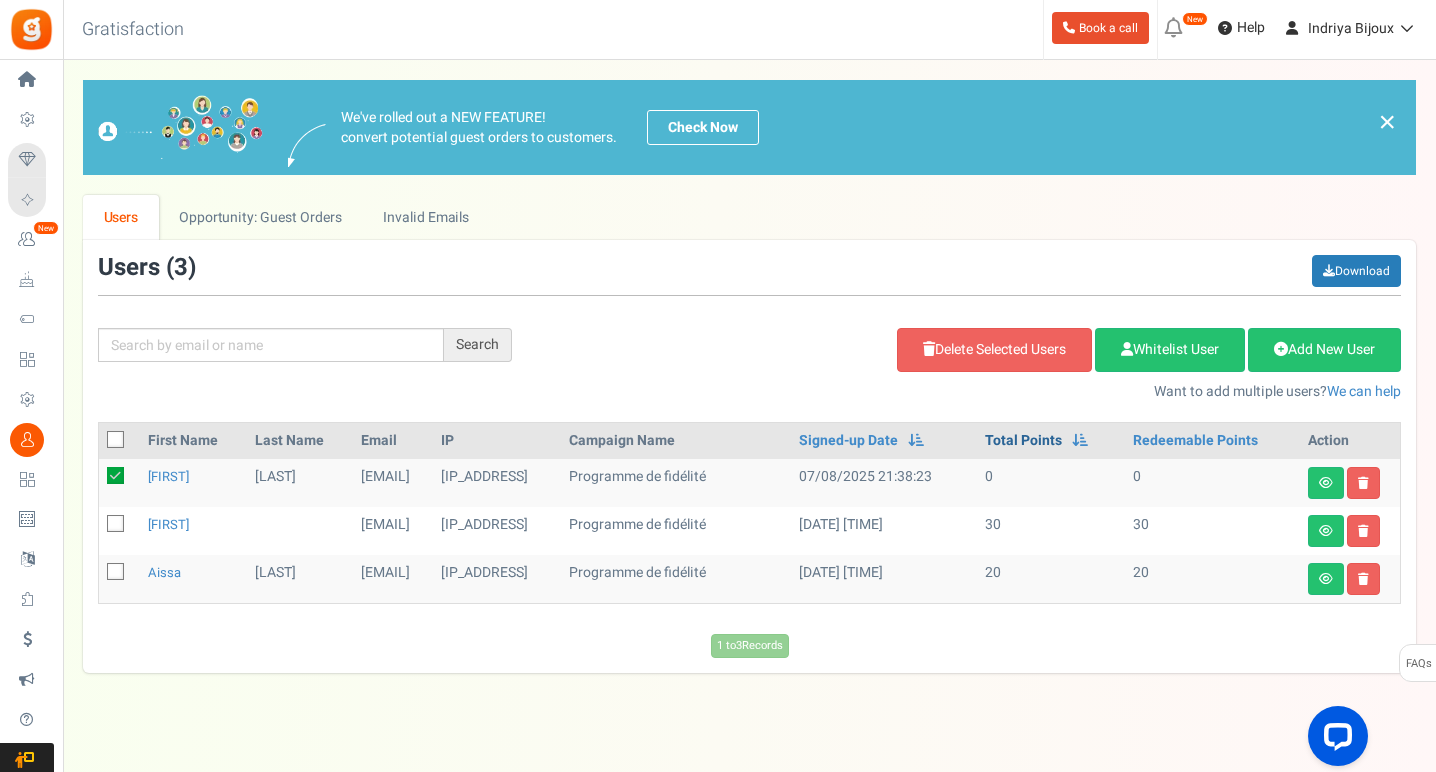 click on "Total Points" at bounding box center [1023, 441] 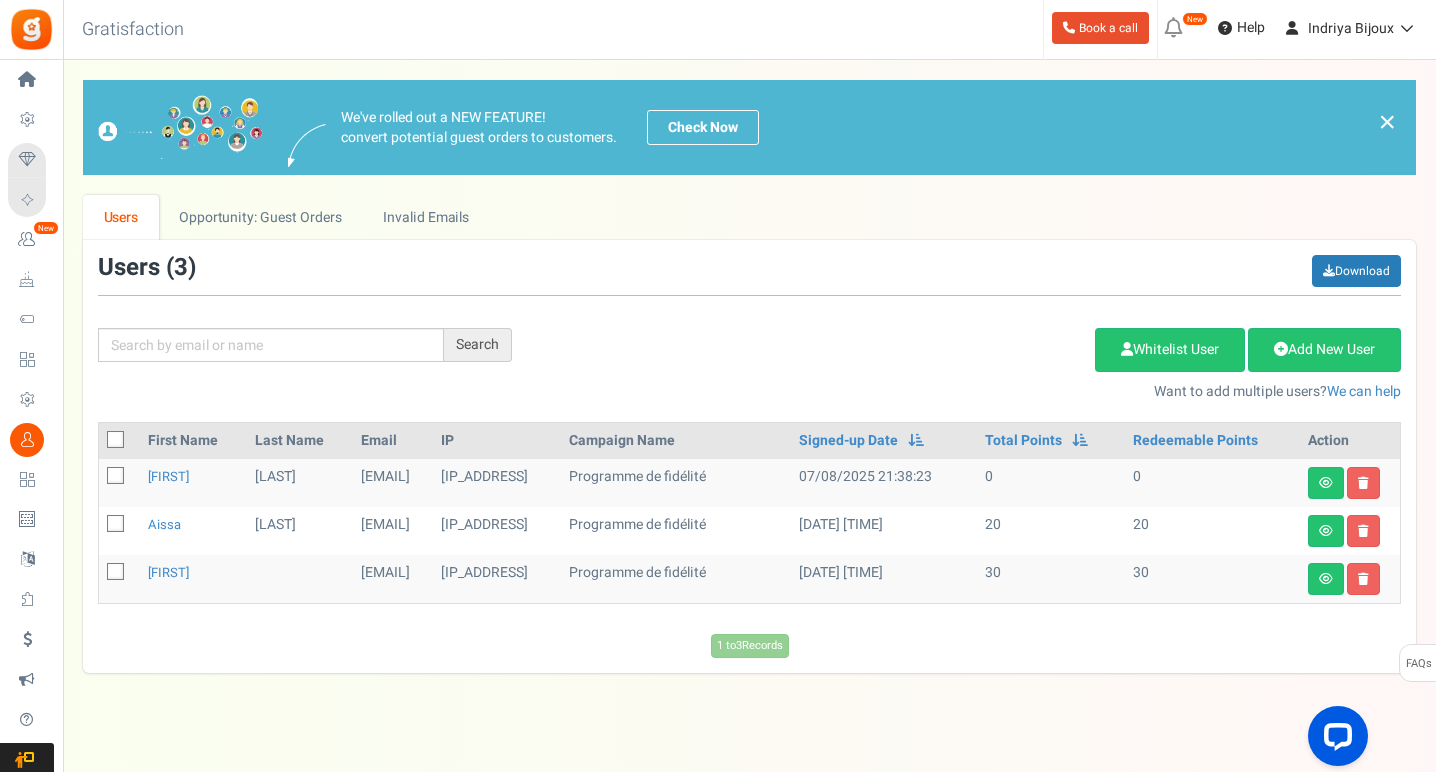 click on "0" at bounding box center [1051, 483] 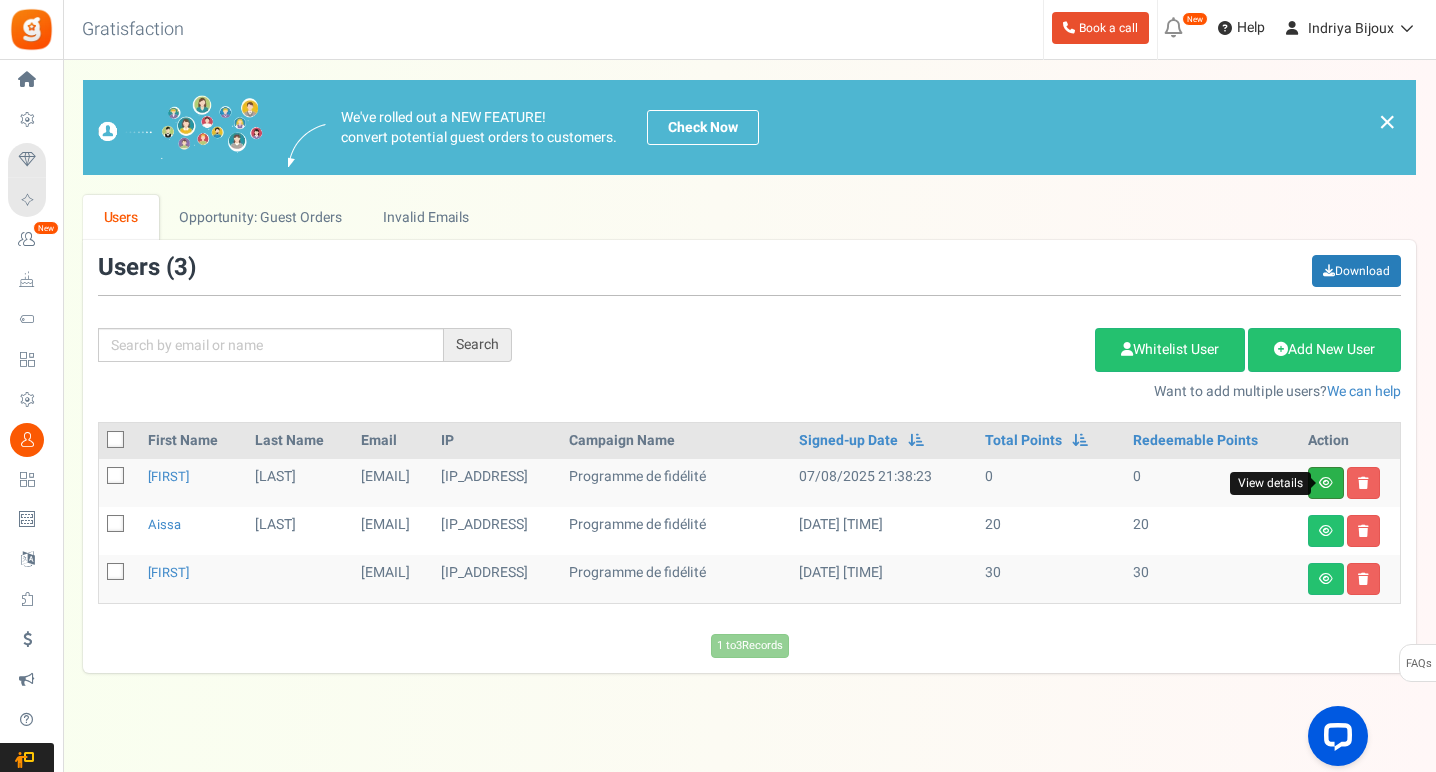 click at bounding box center [1326, 483] 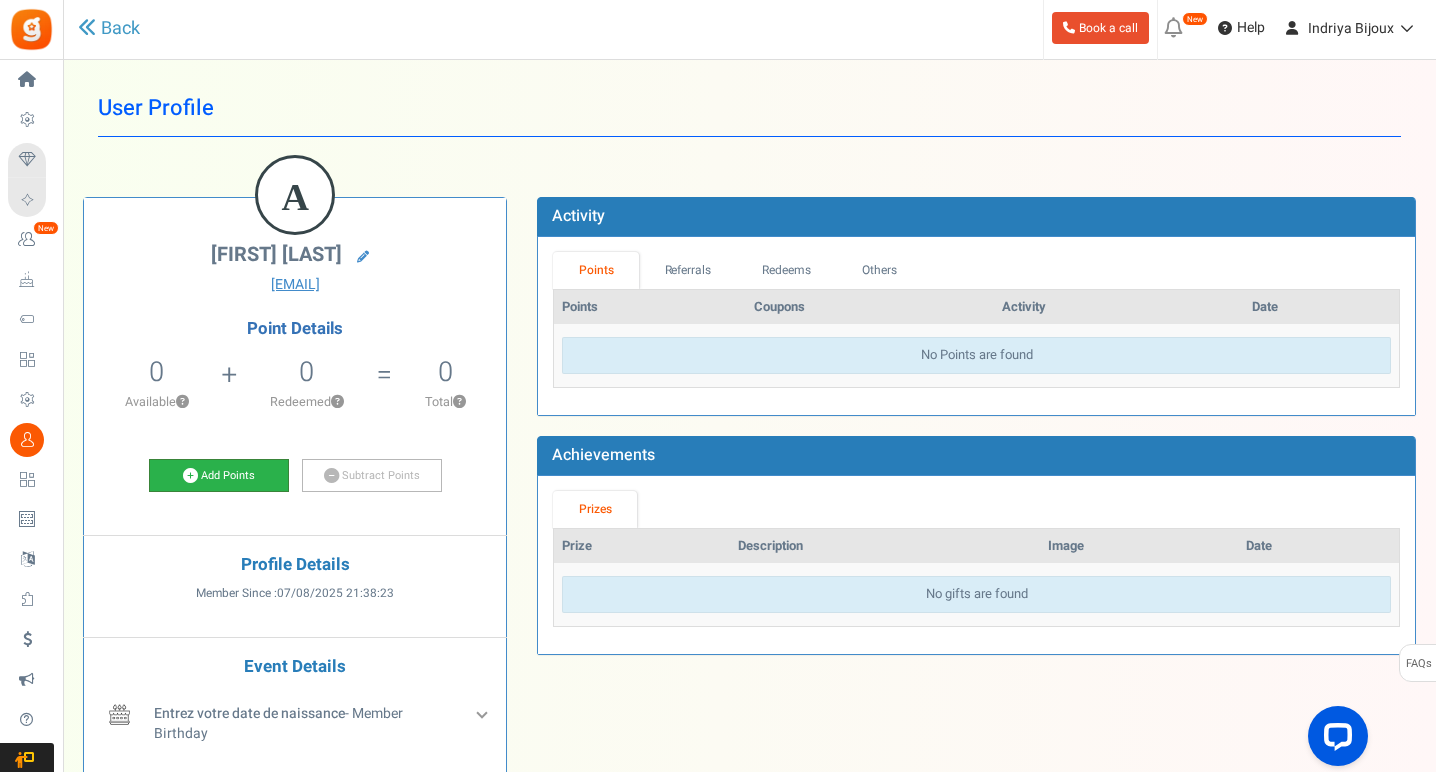 click on "Add Points" at bounding box center [219, 476] 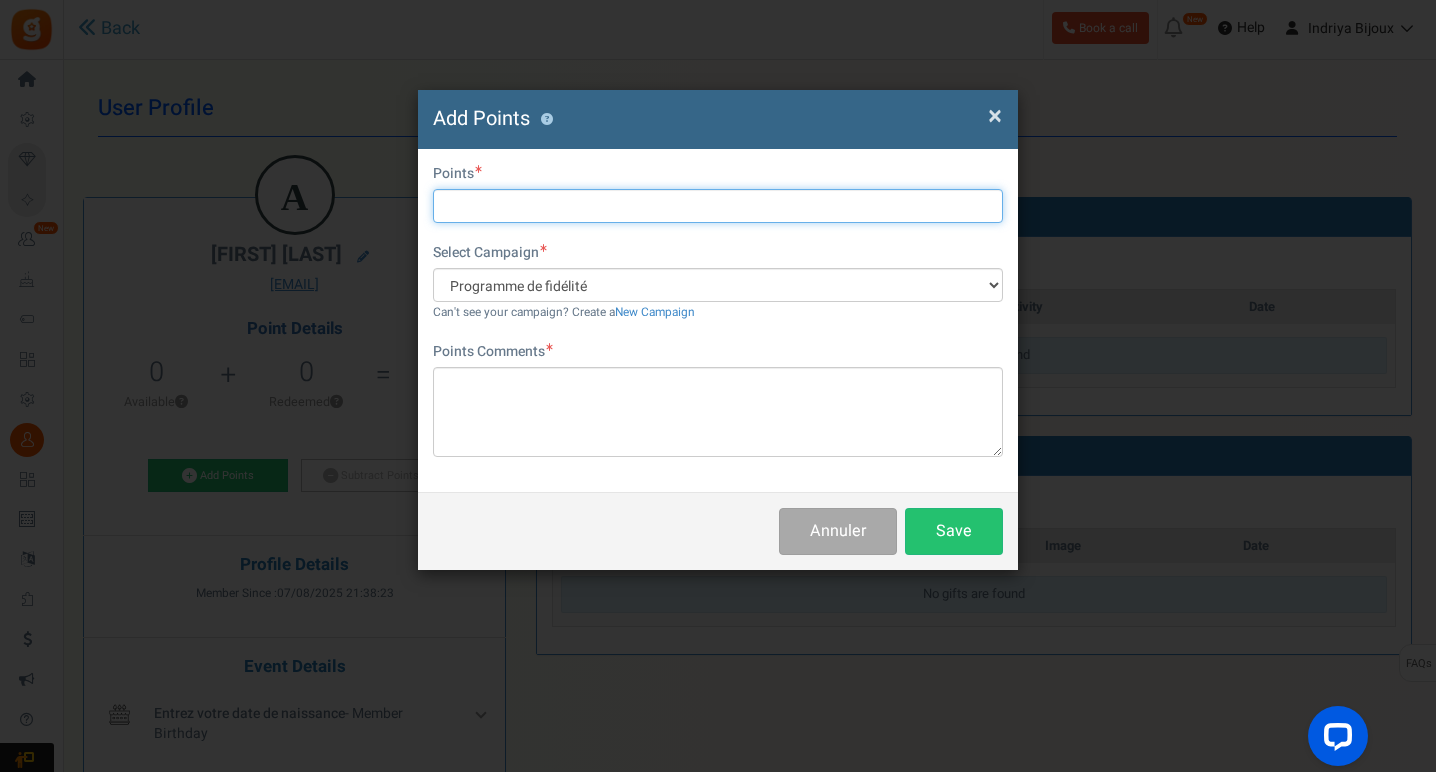 click at bounding box center (718, 206) 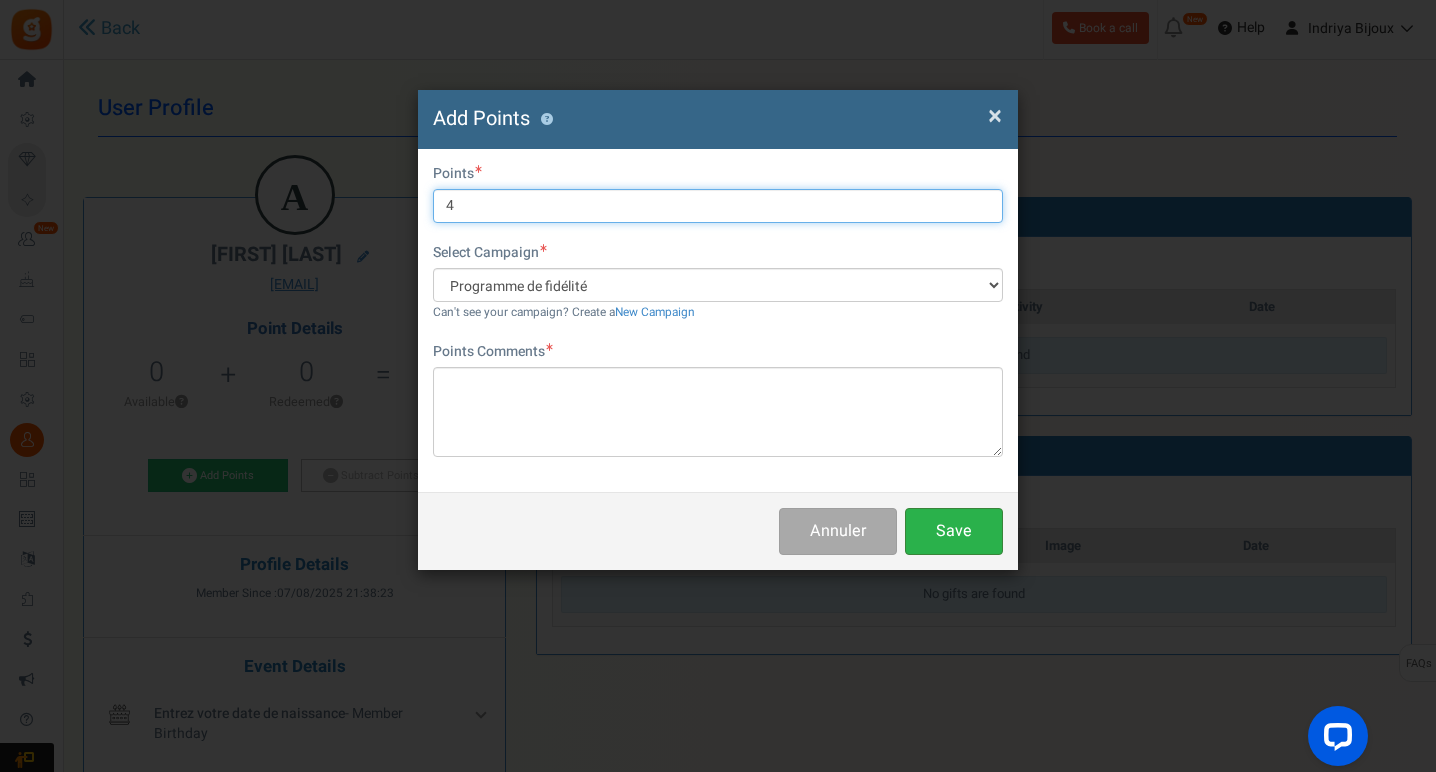 type on "4" 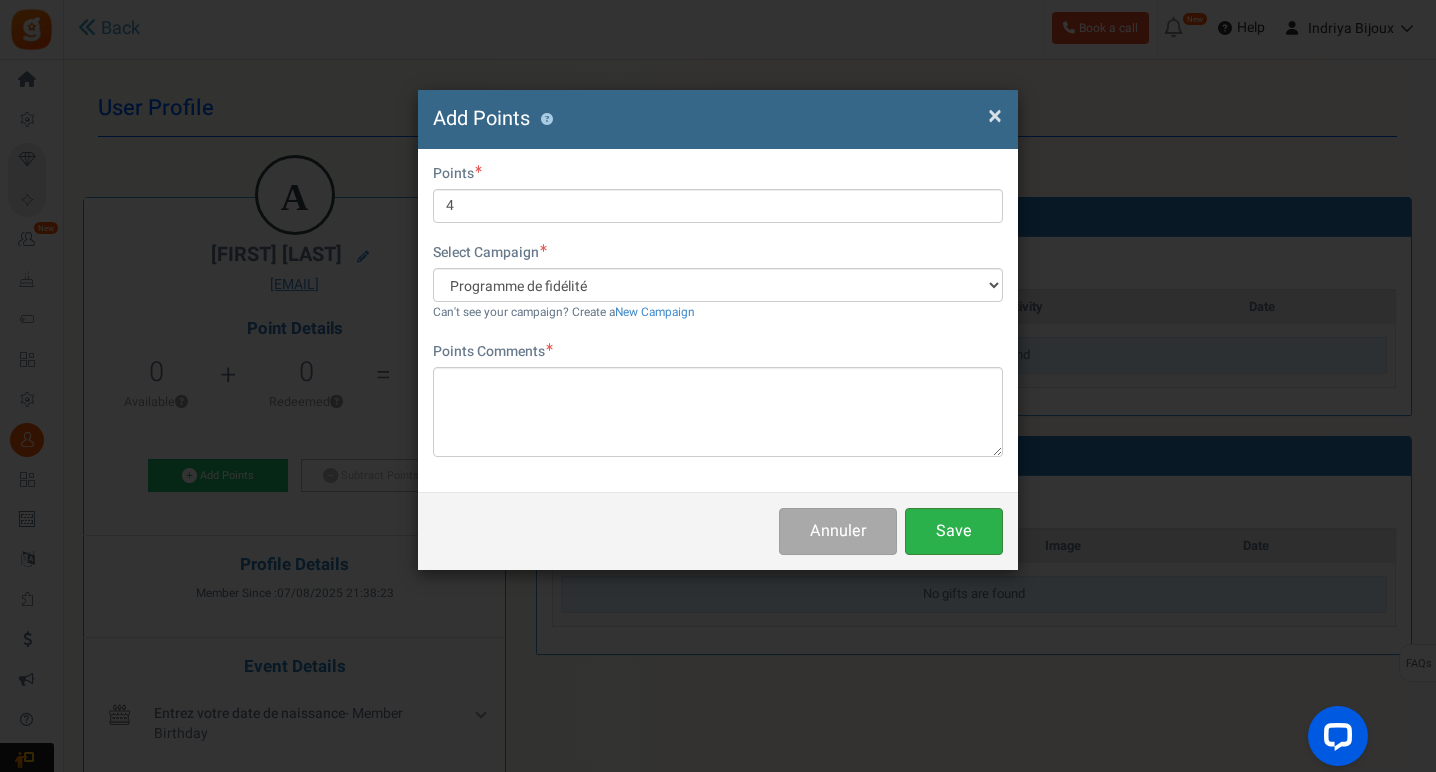 click on "Save" at bounding box center [954, 531] 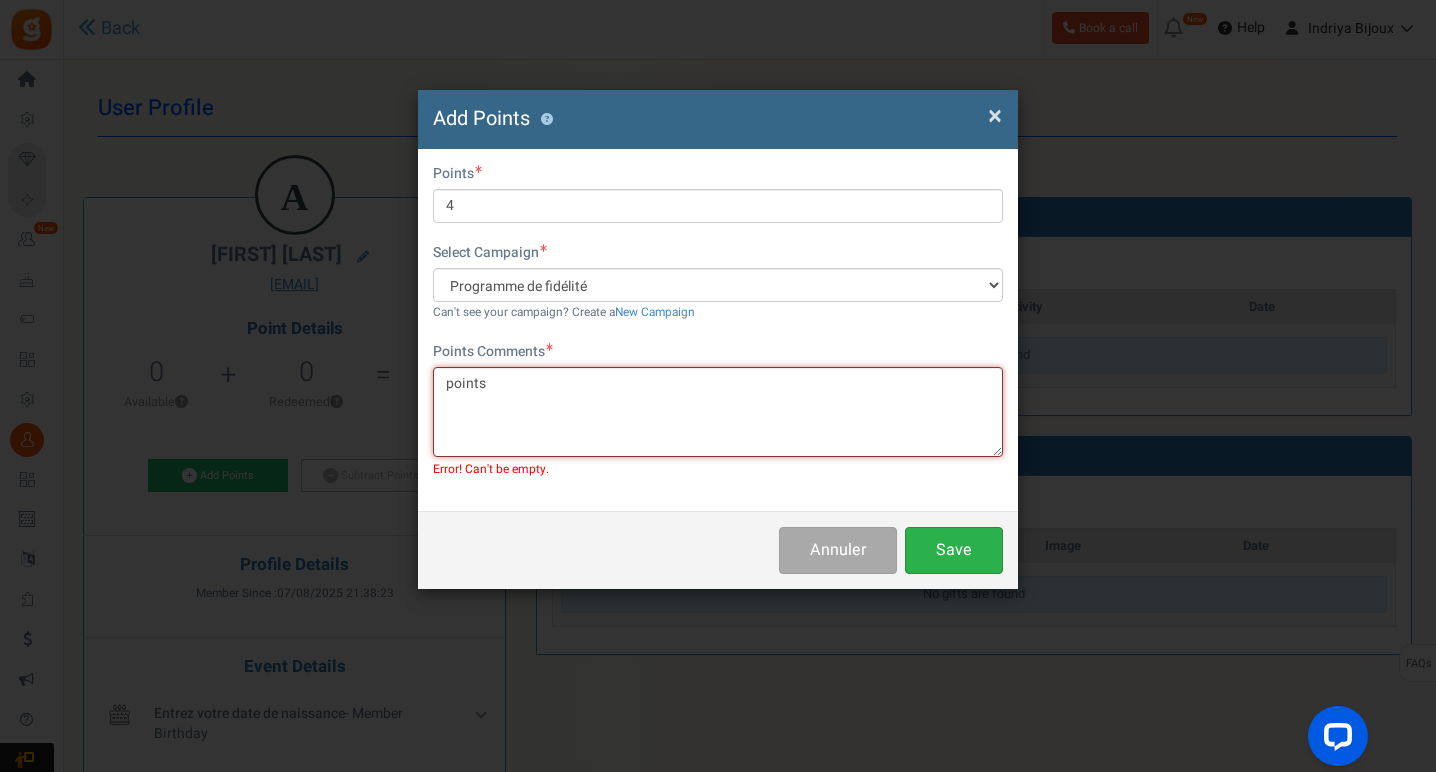 type on "points" 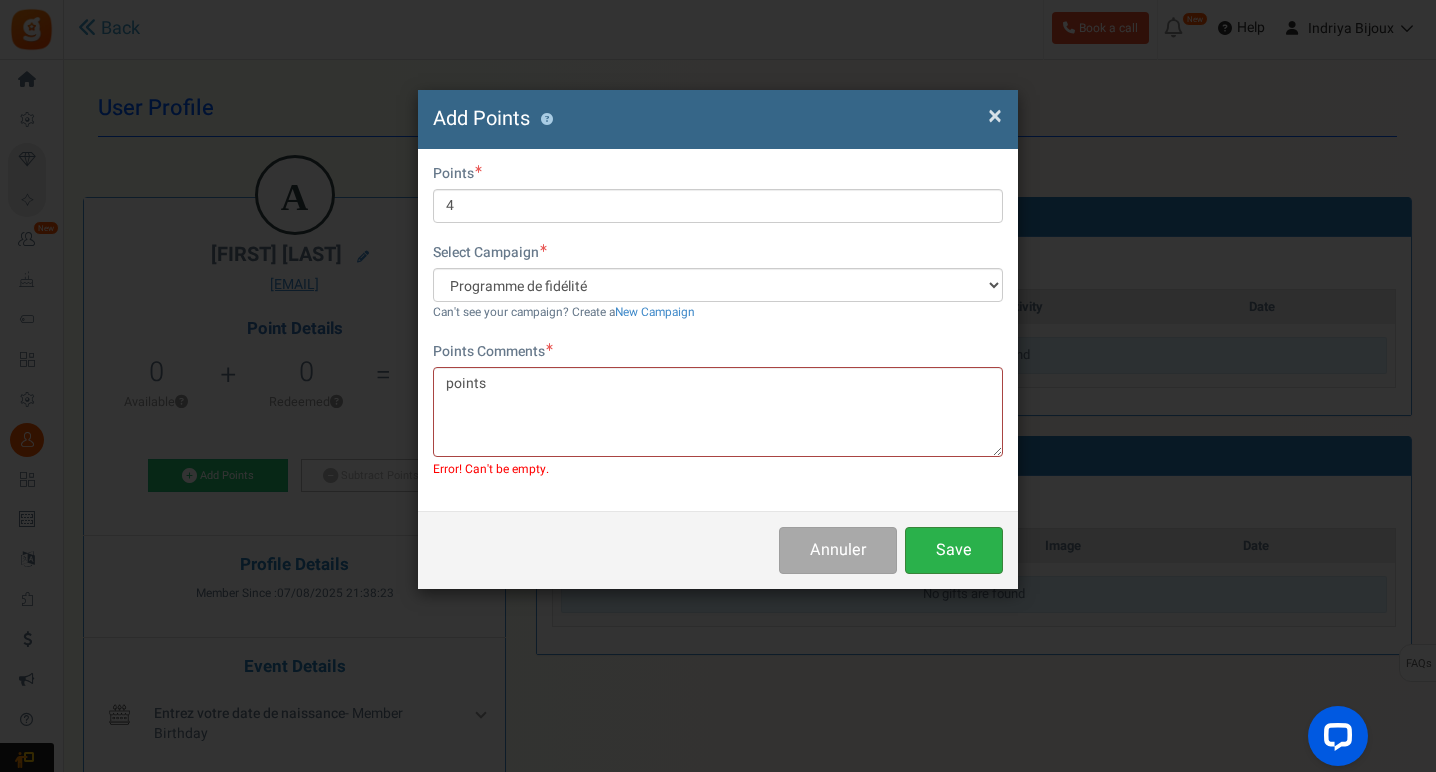 click on "Save" at bounding box center [954, 550] 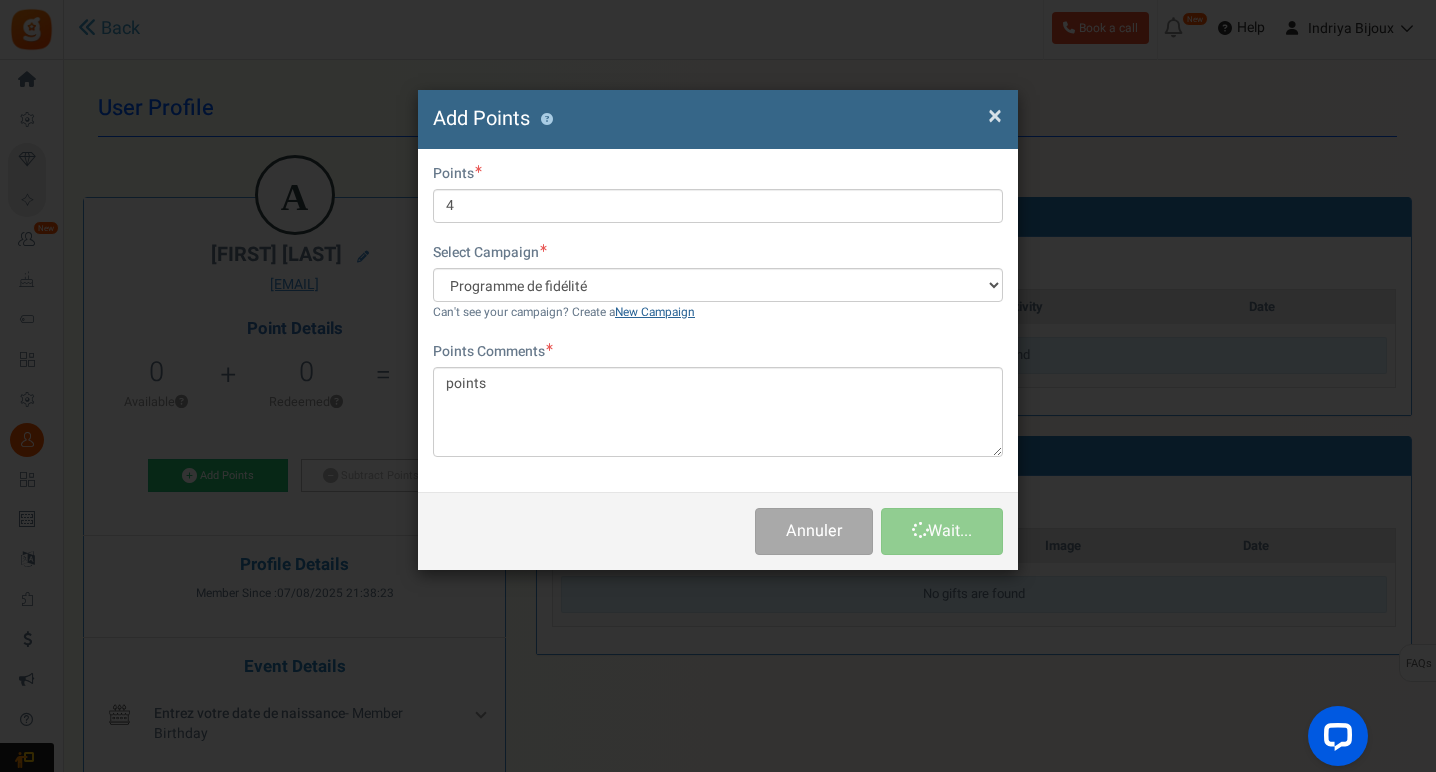 type 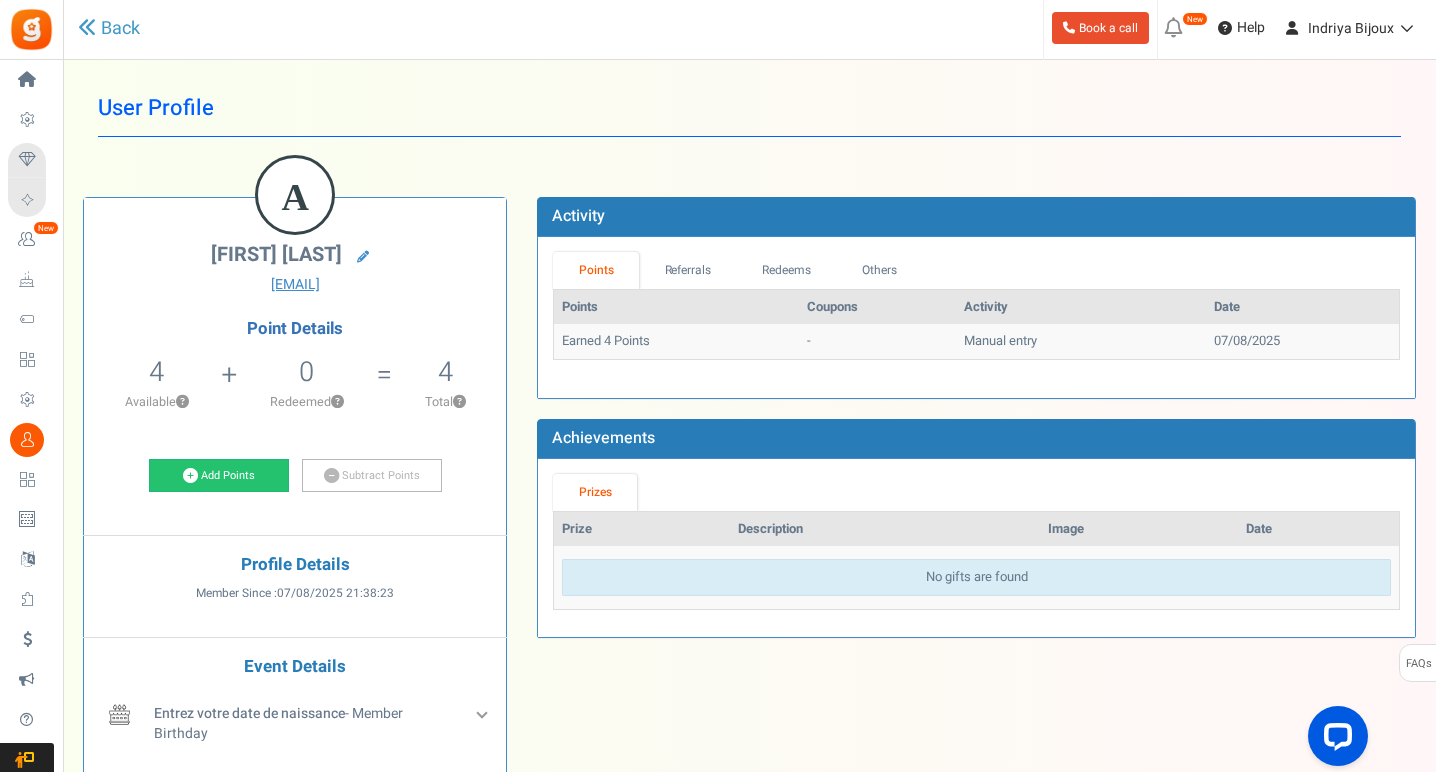 scroll, scrollTop: 0, scrollLeft: 0, axis: both 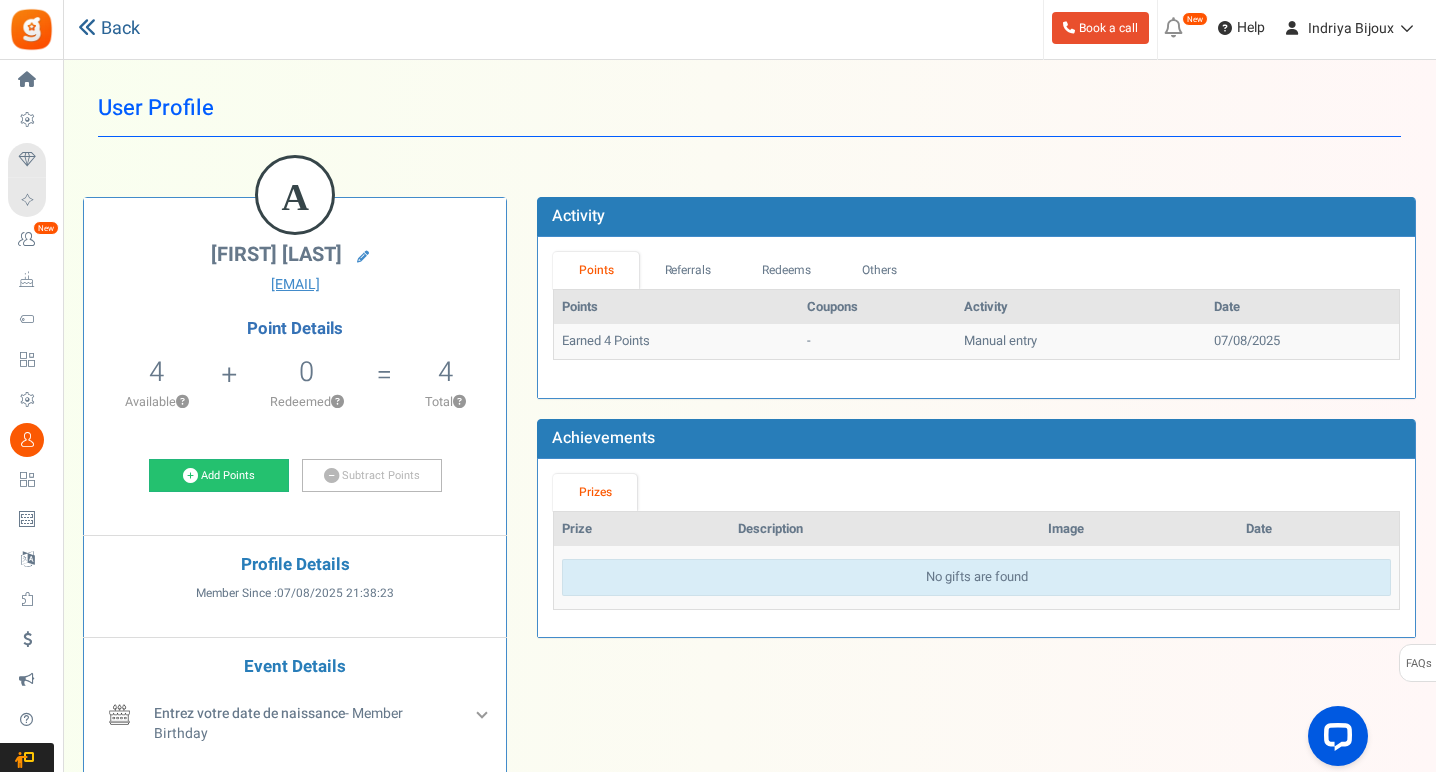 click on "Back" at bounding box center [109, 29] 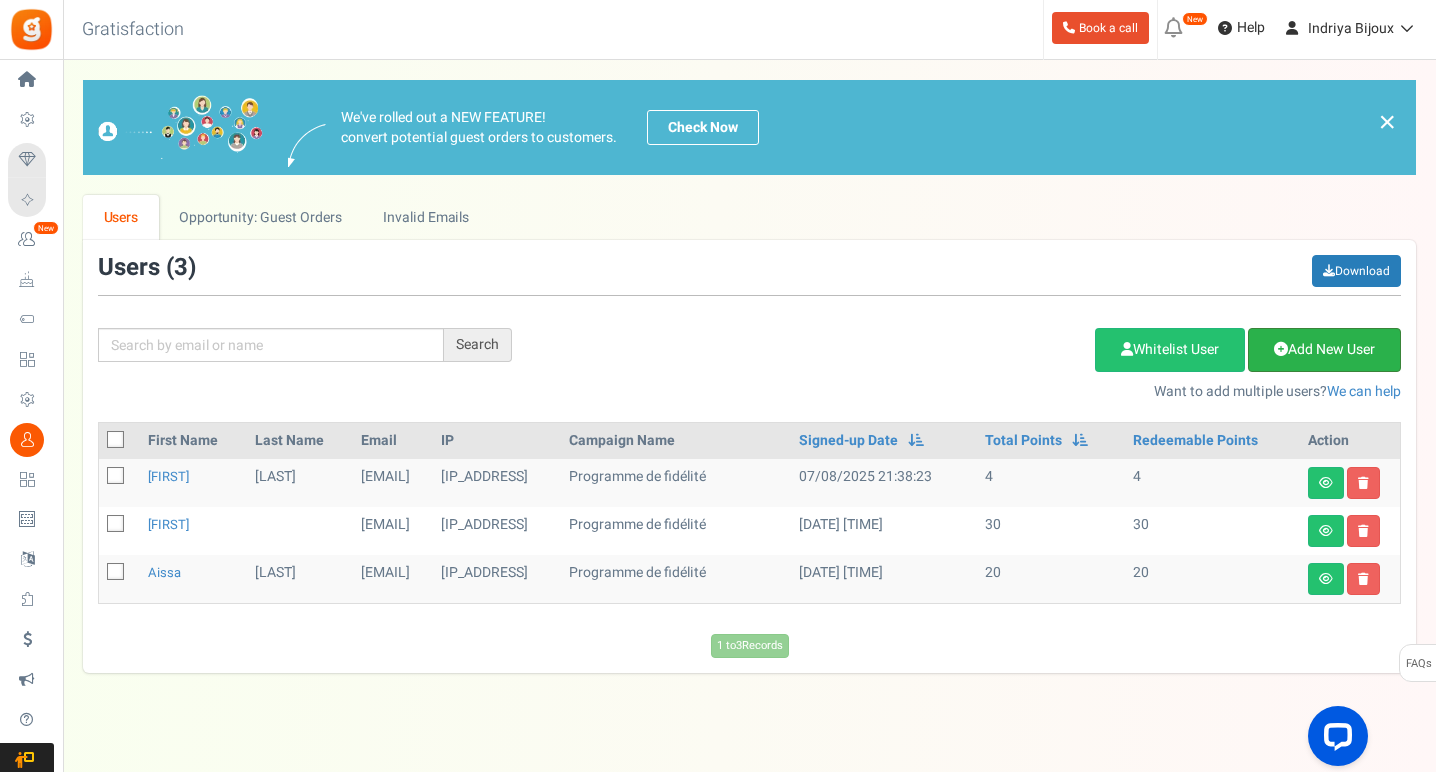 click on "Add New User" at bounding box center [1324, 350] 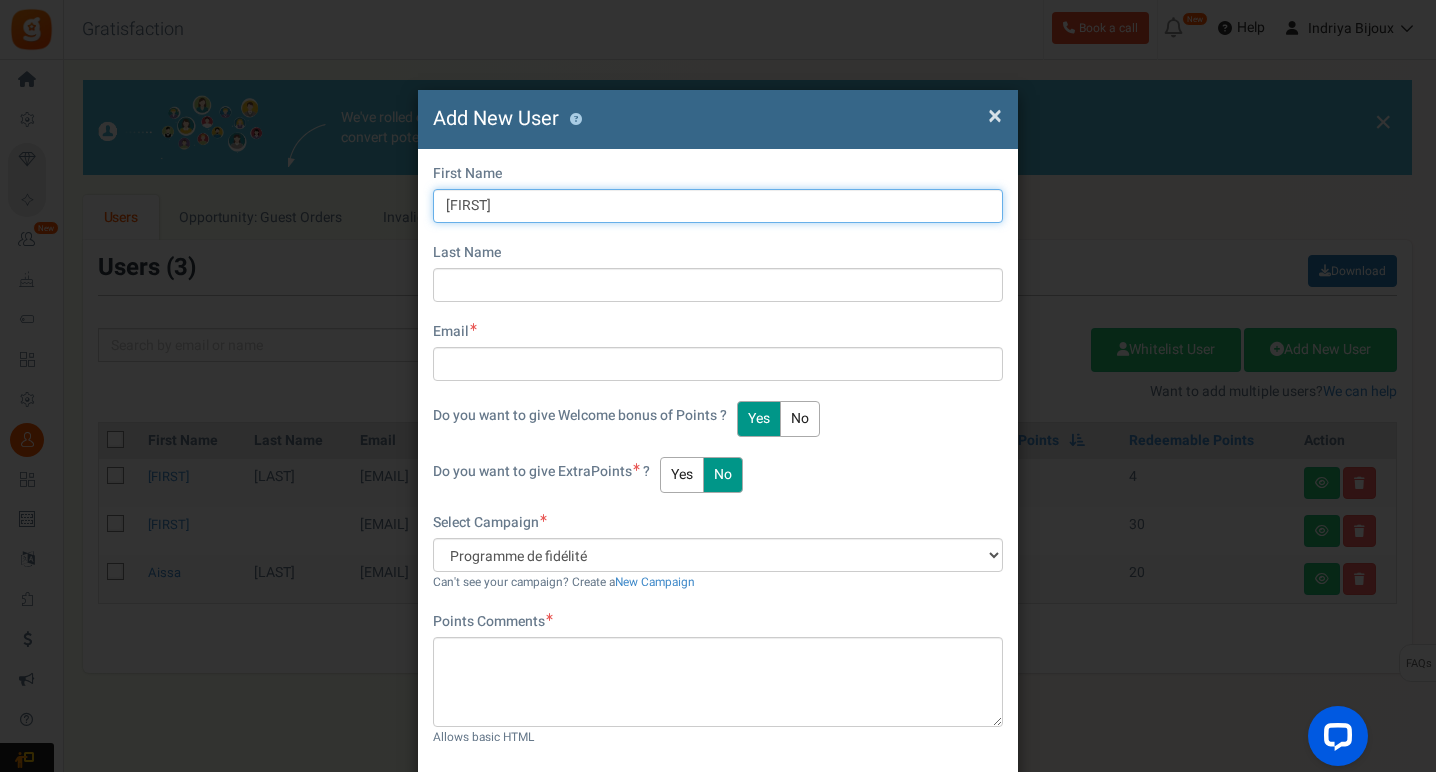 type on "Anaïs" 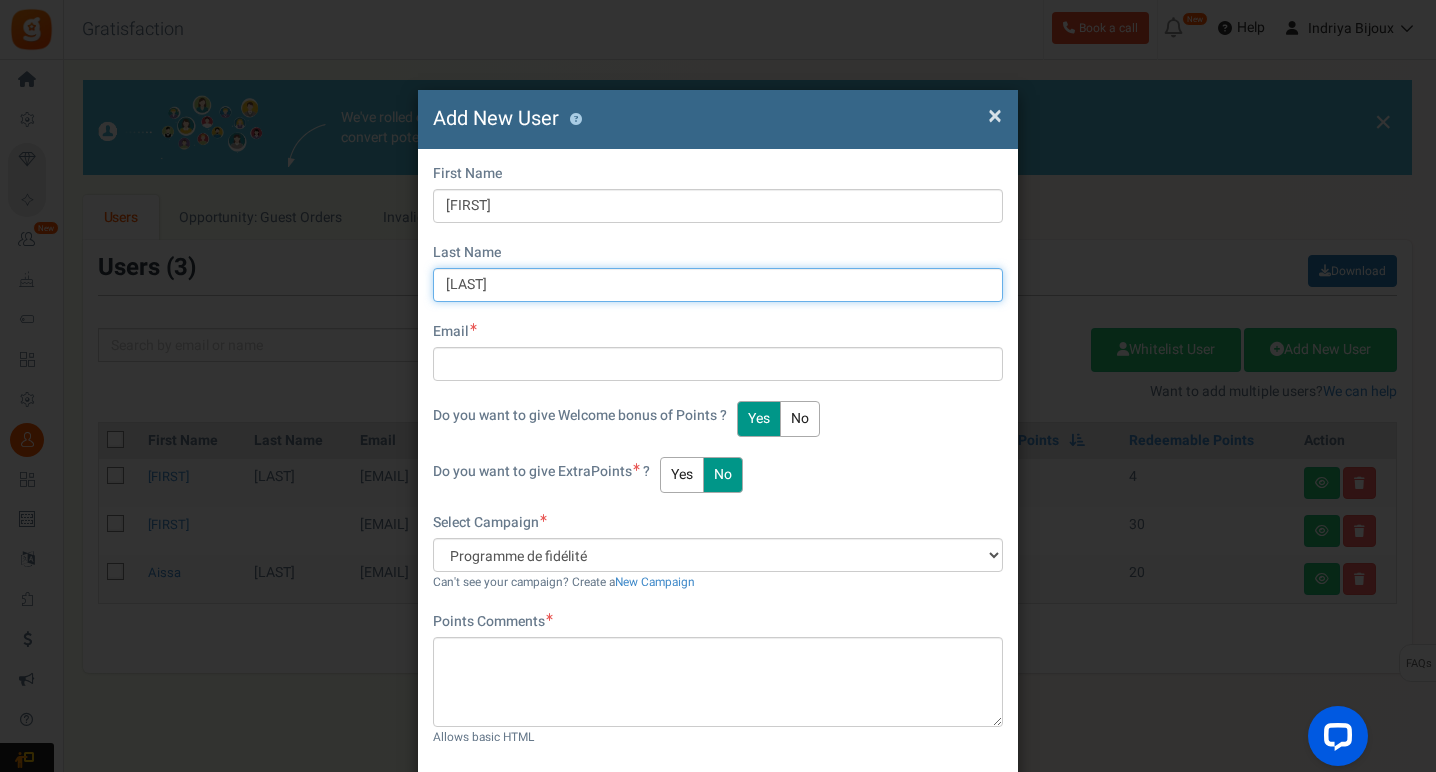 paste on "anais.nany@yahoo.fr" 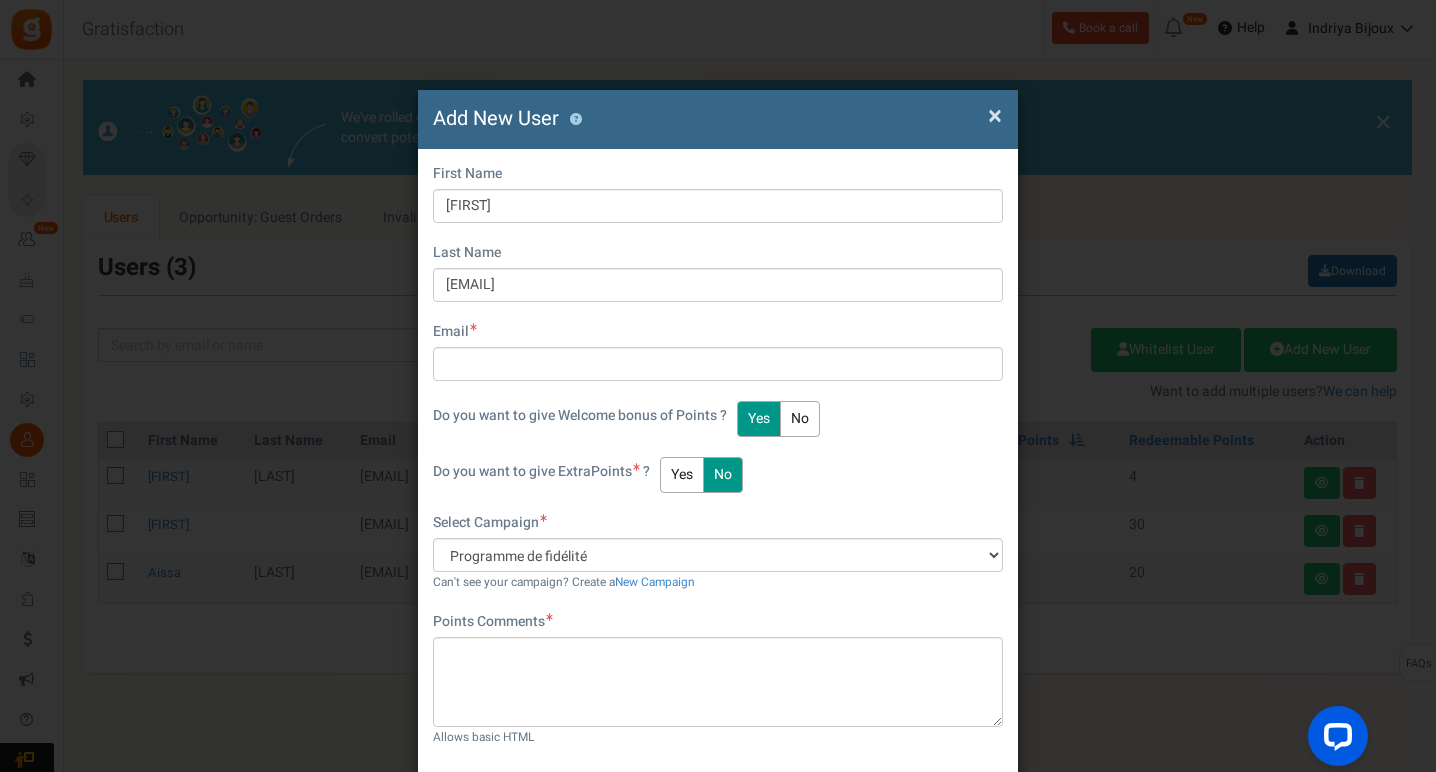 click on "No" at bounding box center [800, 419] 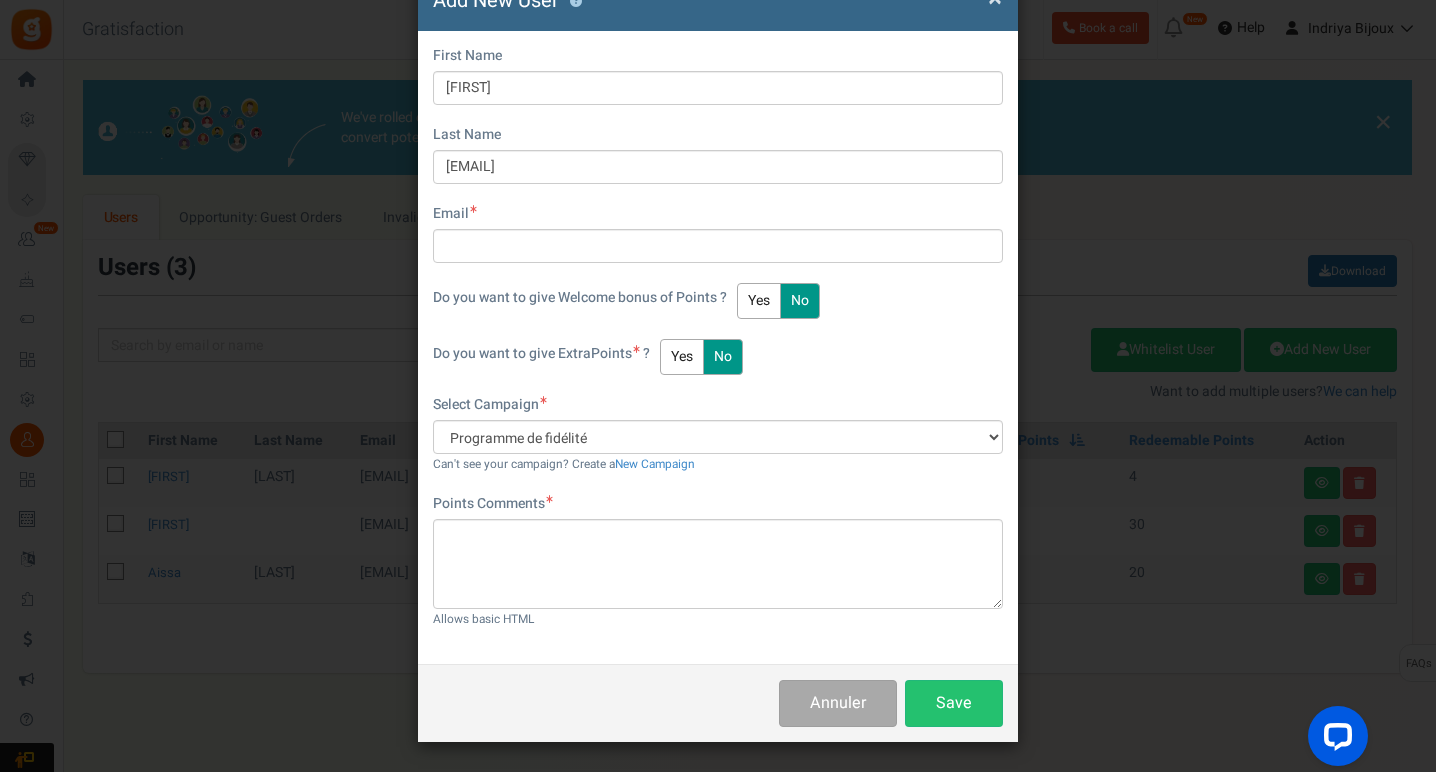 scroll, scrollTop: 117, scrollLeft: 0, axis: vertical 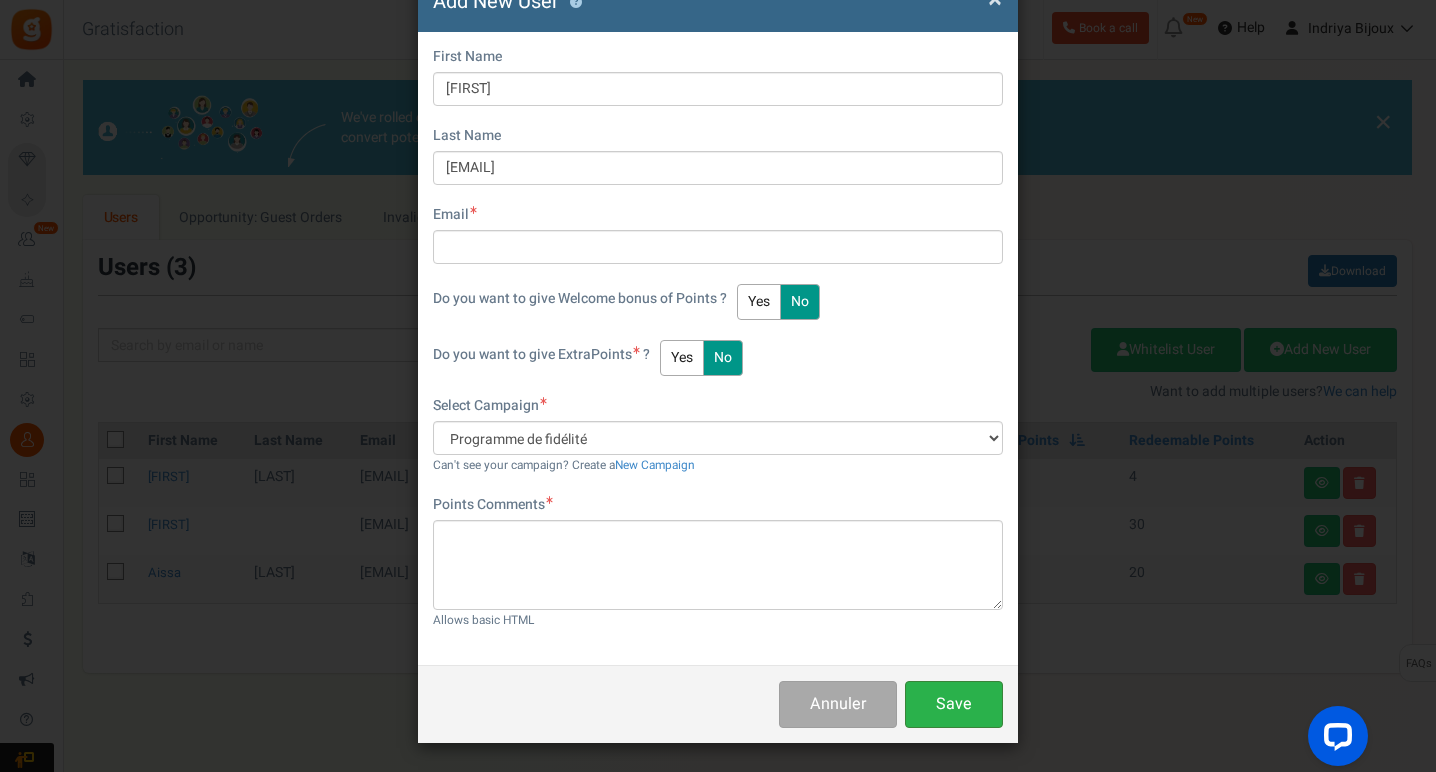 click on "Save" at bounding box center (954, 704) 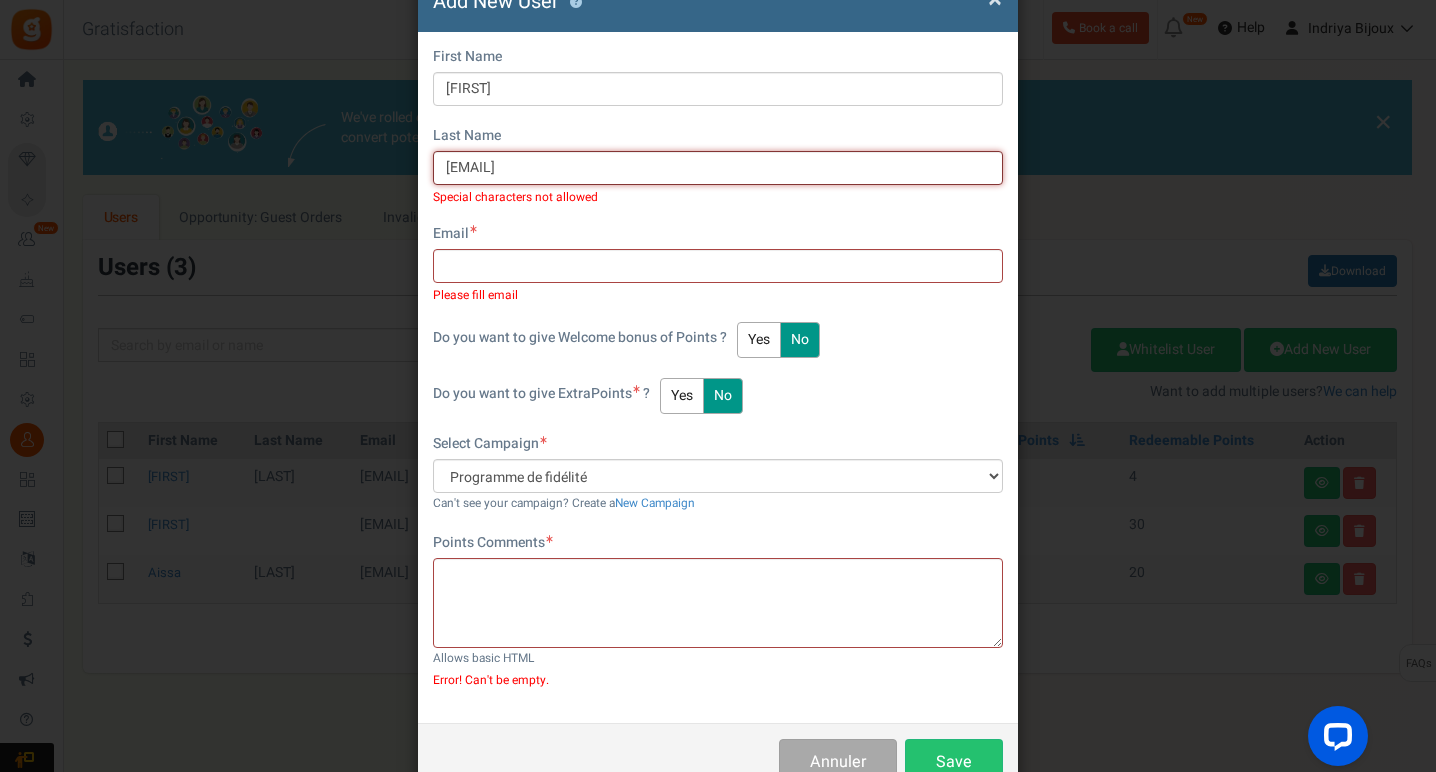 click on "Hoarauanais.nany@yahoo.fr" at bounding box center (718, 168) 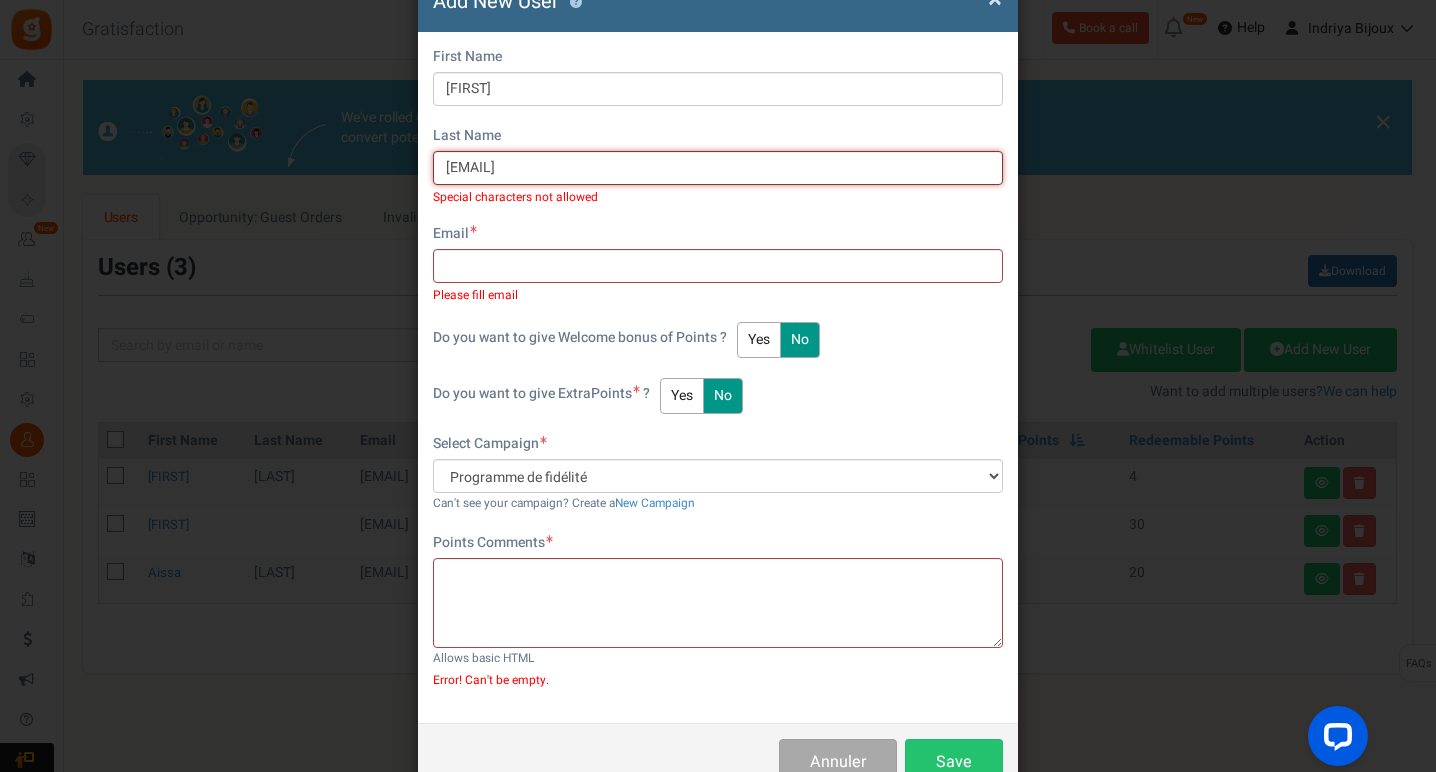 type on "hoarauanais.nany@yahoo.fr" 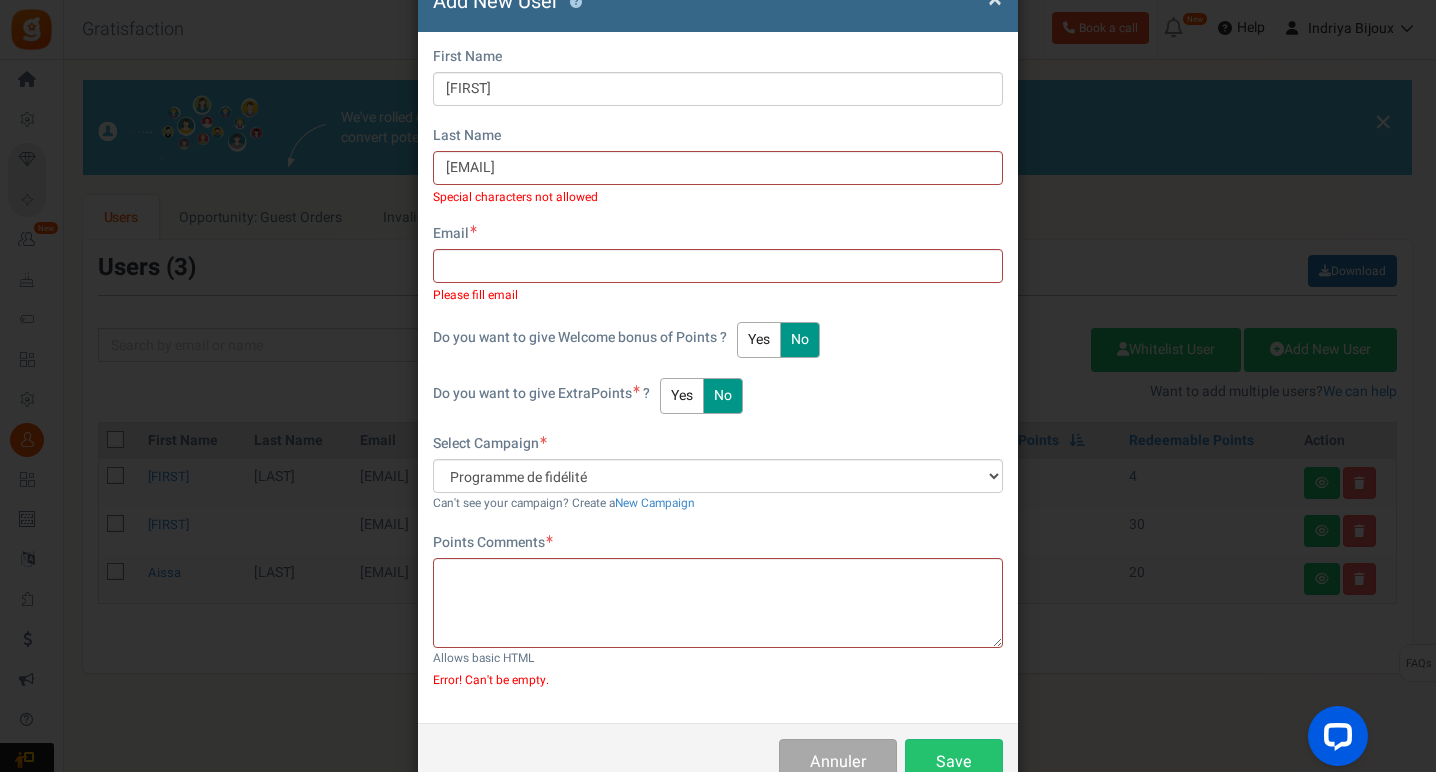 click on "Email
Please fill email" at bounding box center [718, 263] 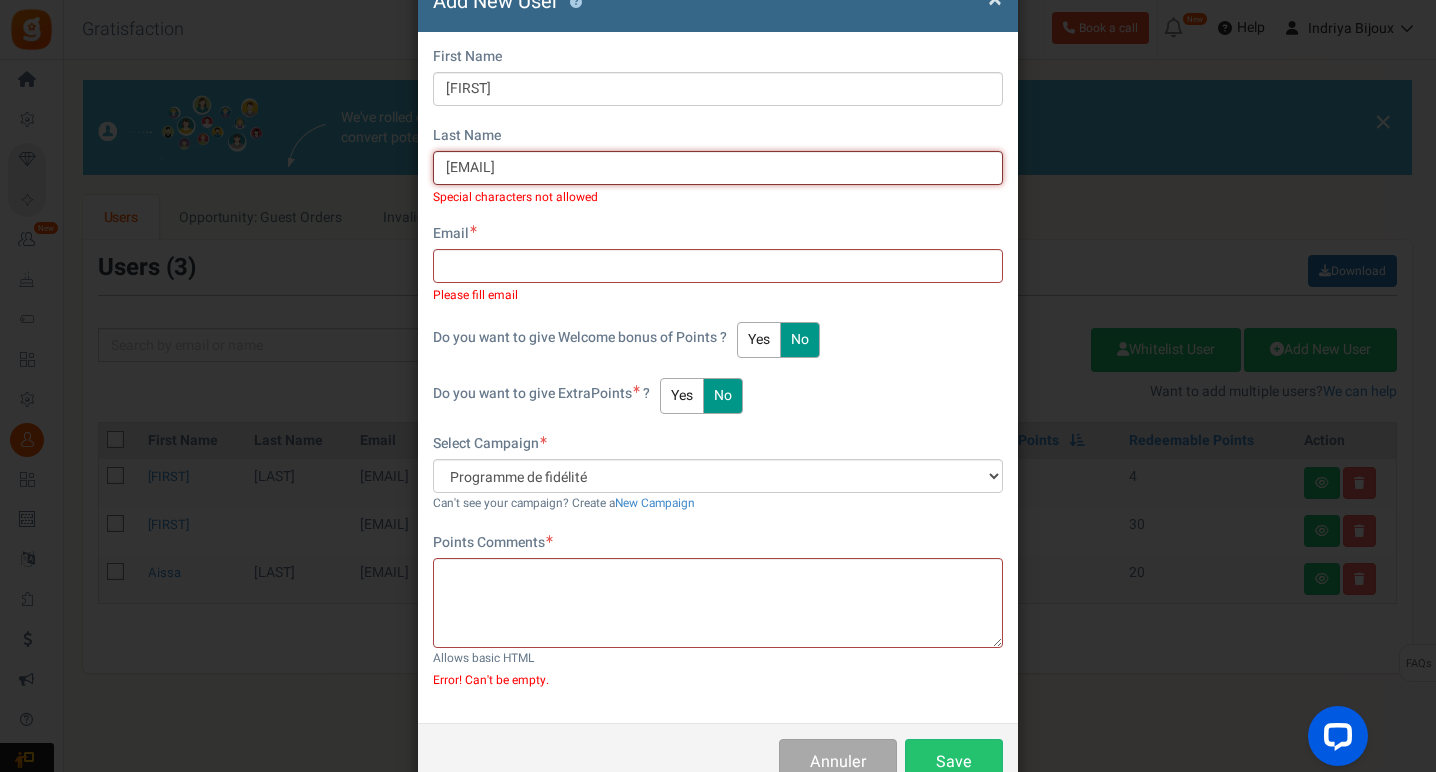 click on "hoarauanais.nany@yahoo.fr" at bounding box center (718, 168) 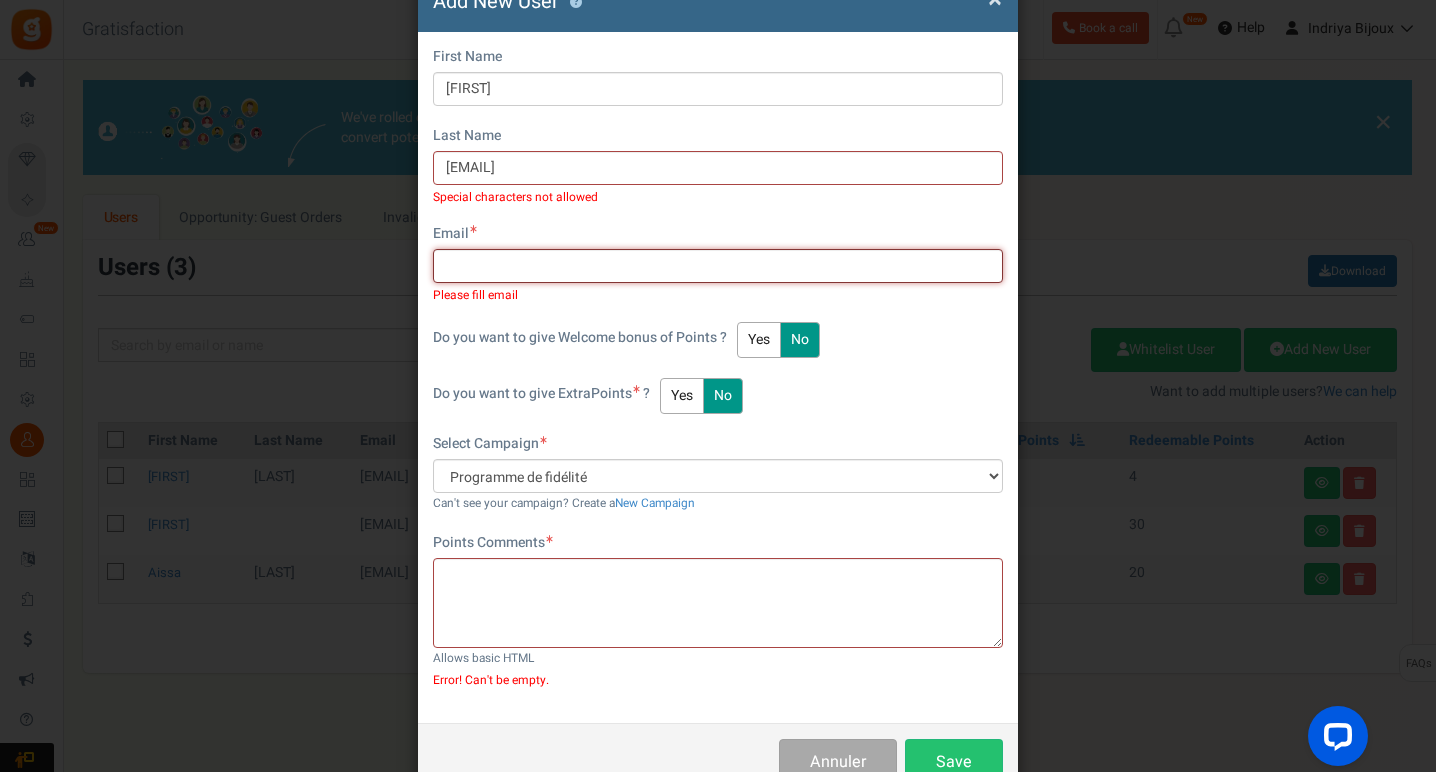 paste on "anais.nany@yahoo.fr" 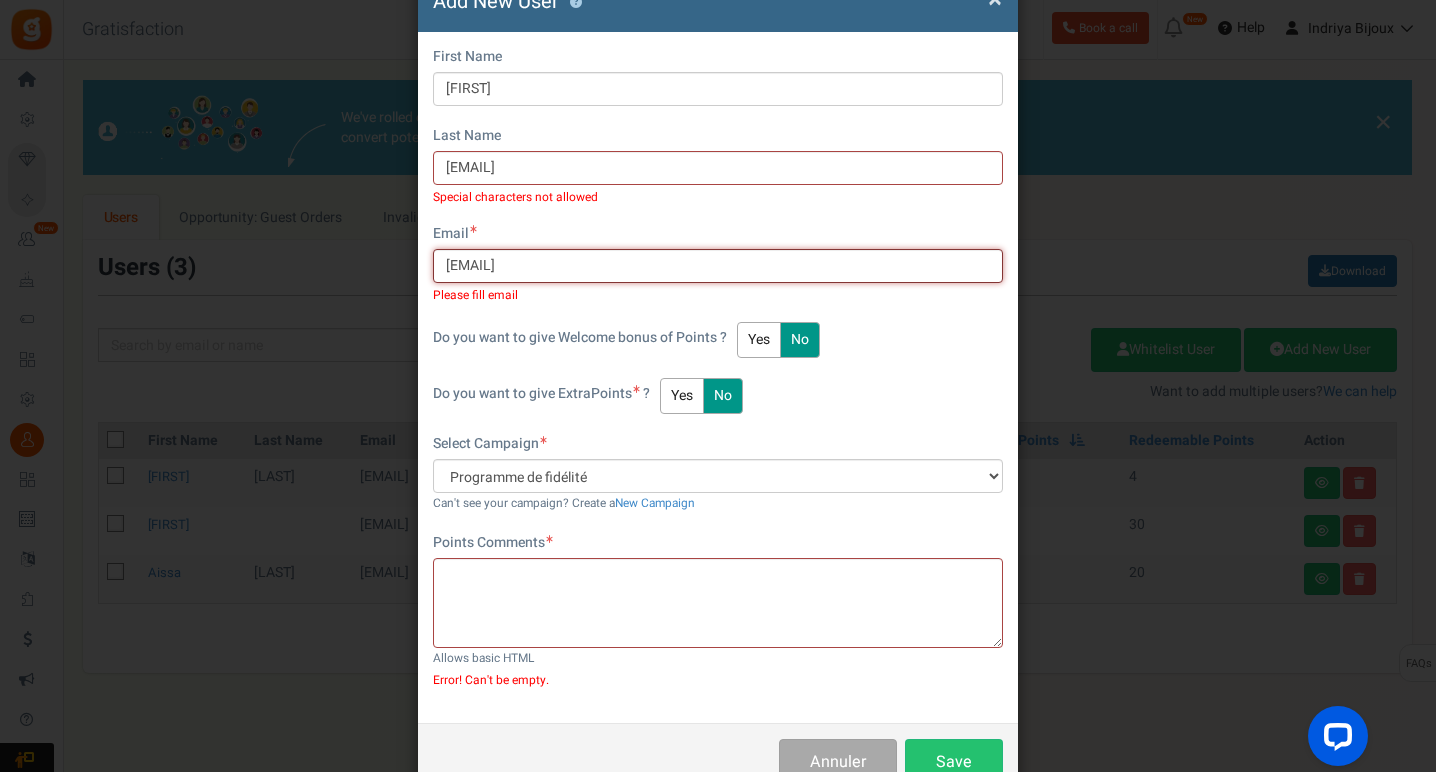 type on "anais.nany@yahoo.fr" 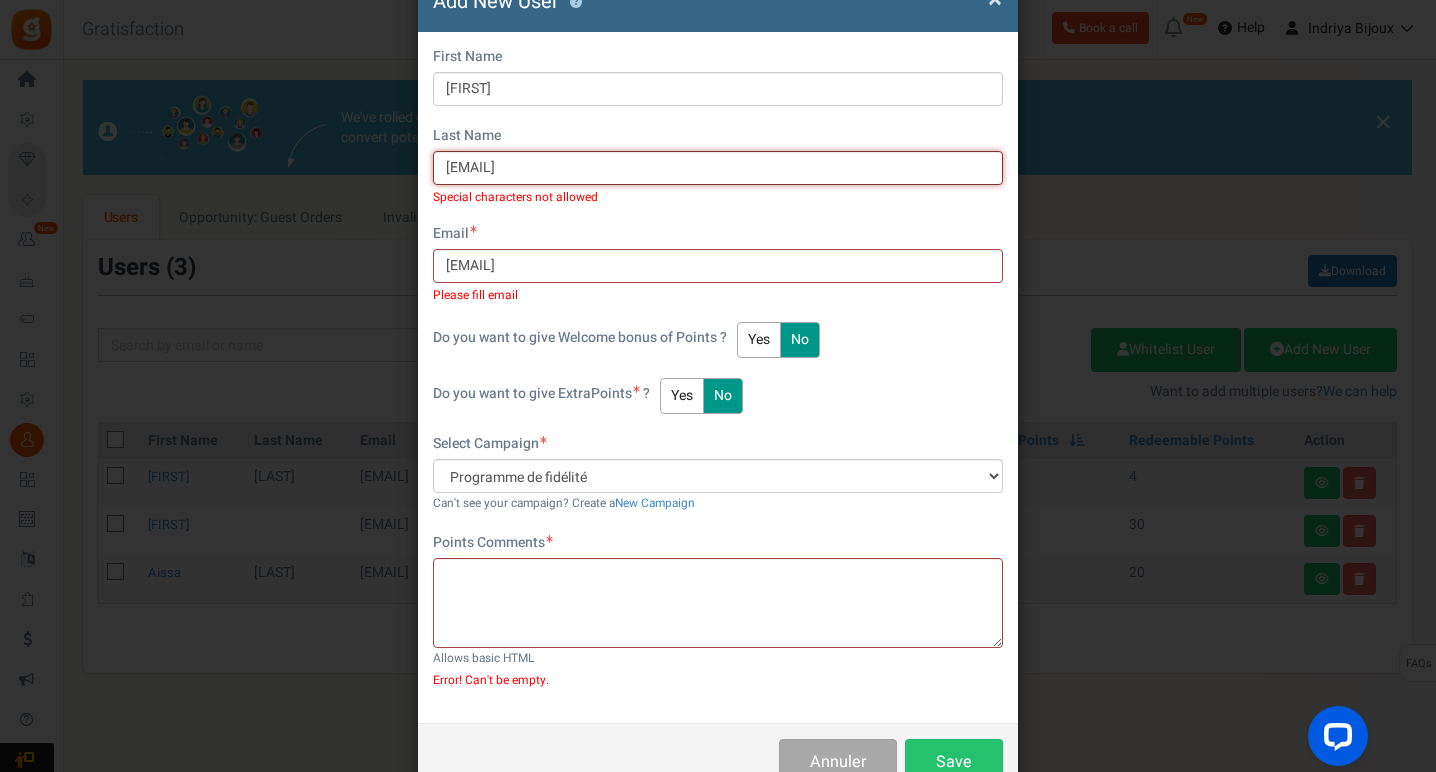 drag, startPoint x: 621, startPoint y: 164, endPoint x: 415, endPoint y: 155, distance: 206.1965 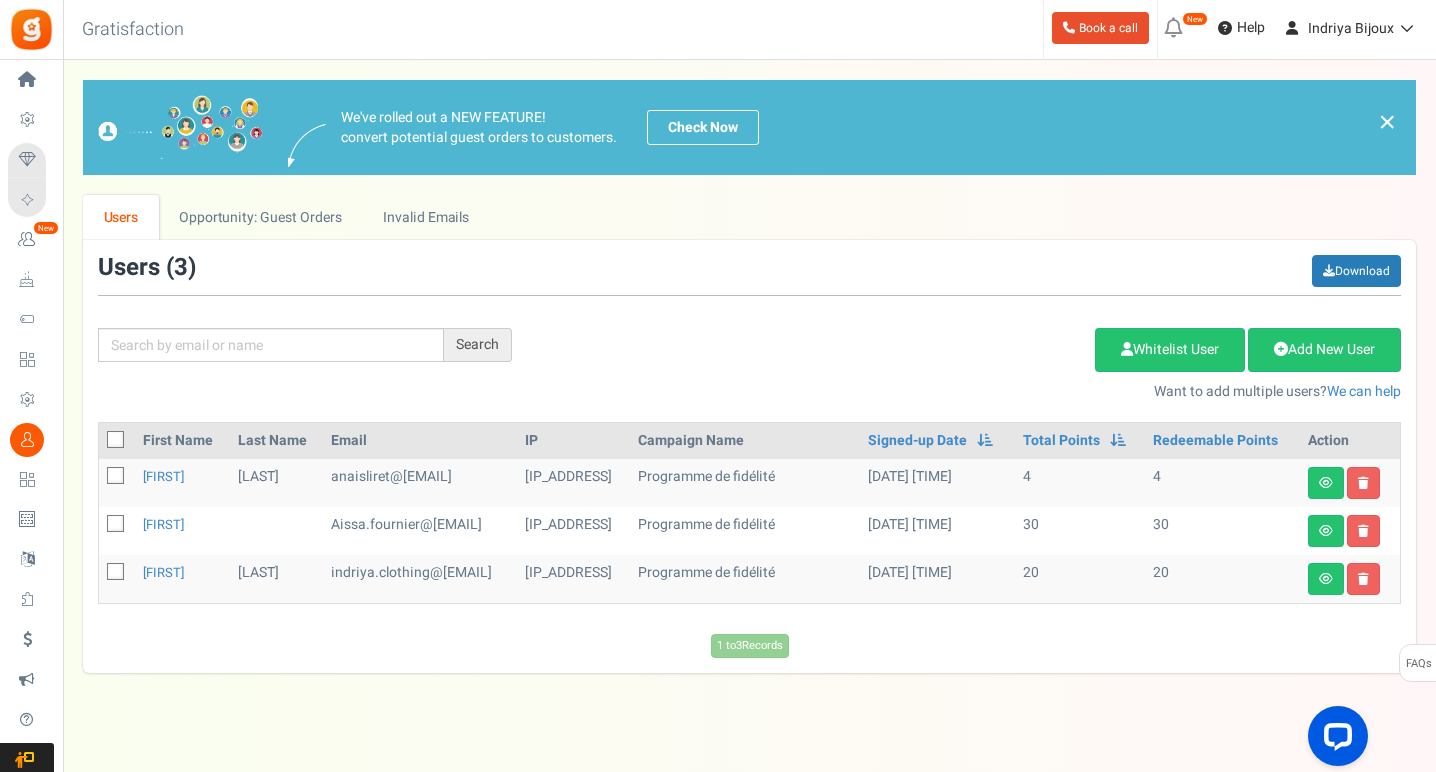 scroll, scrollTop: 0, scrollLeft: 0, axis: both 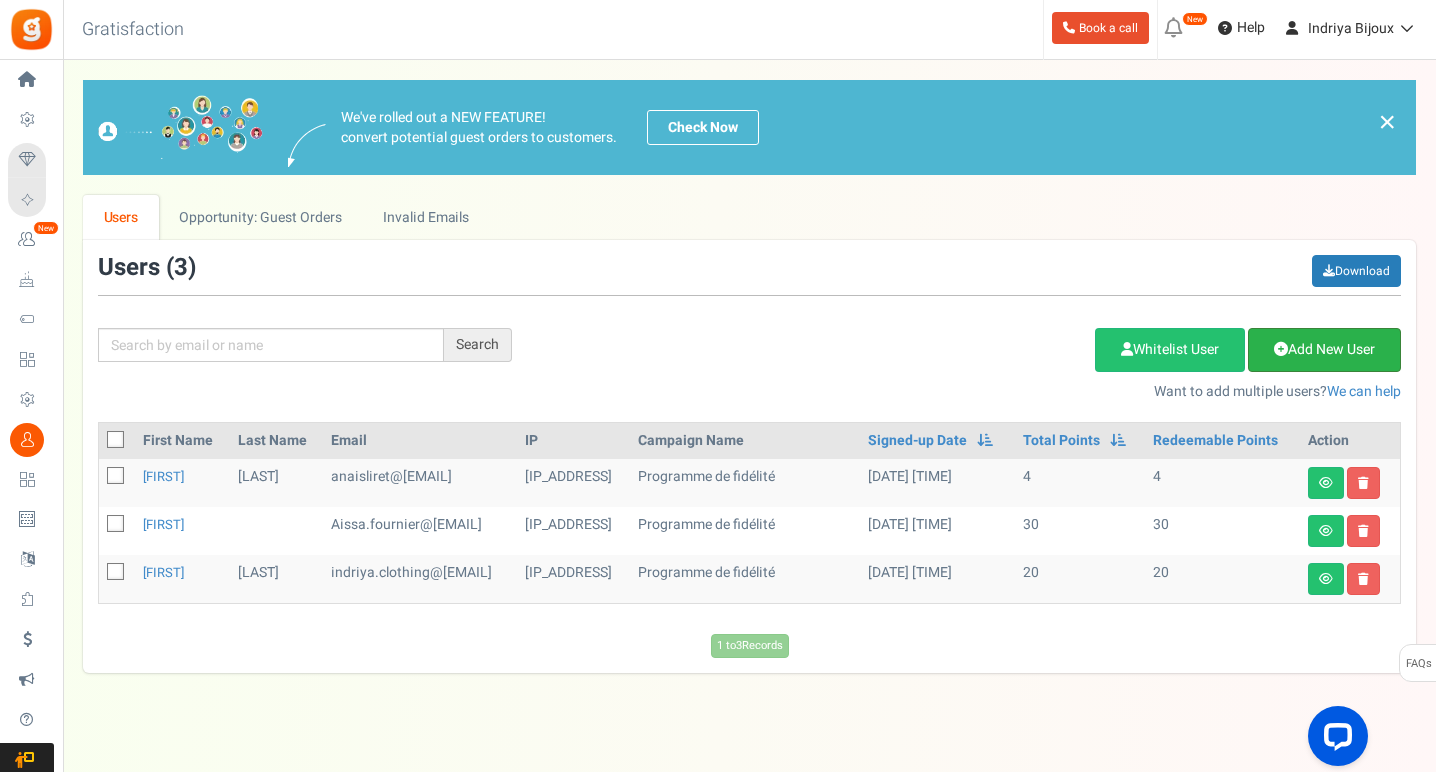 click on "Add New User" at bounding box center (1324, 350) 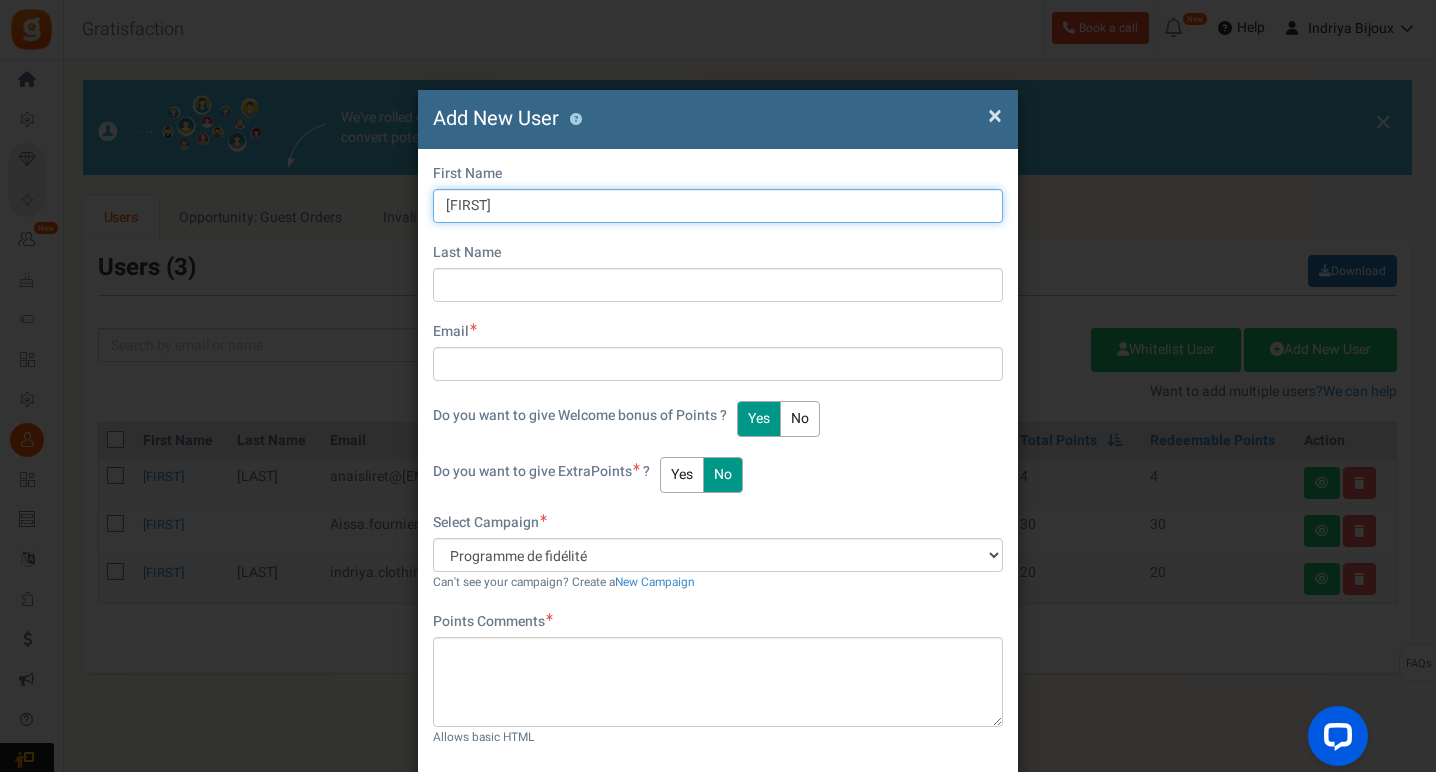 type on "[FIRST]" 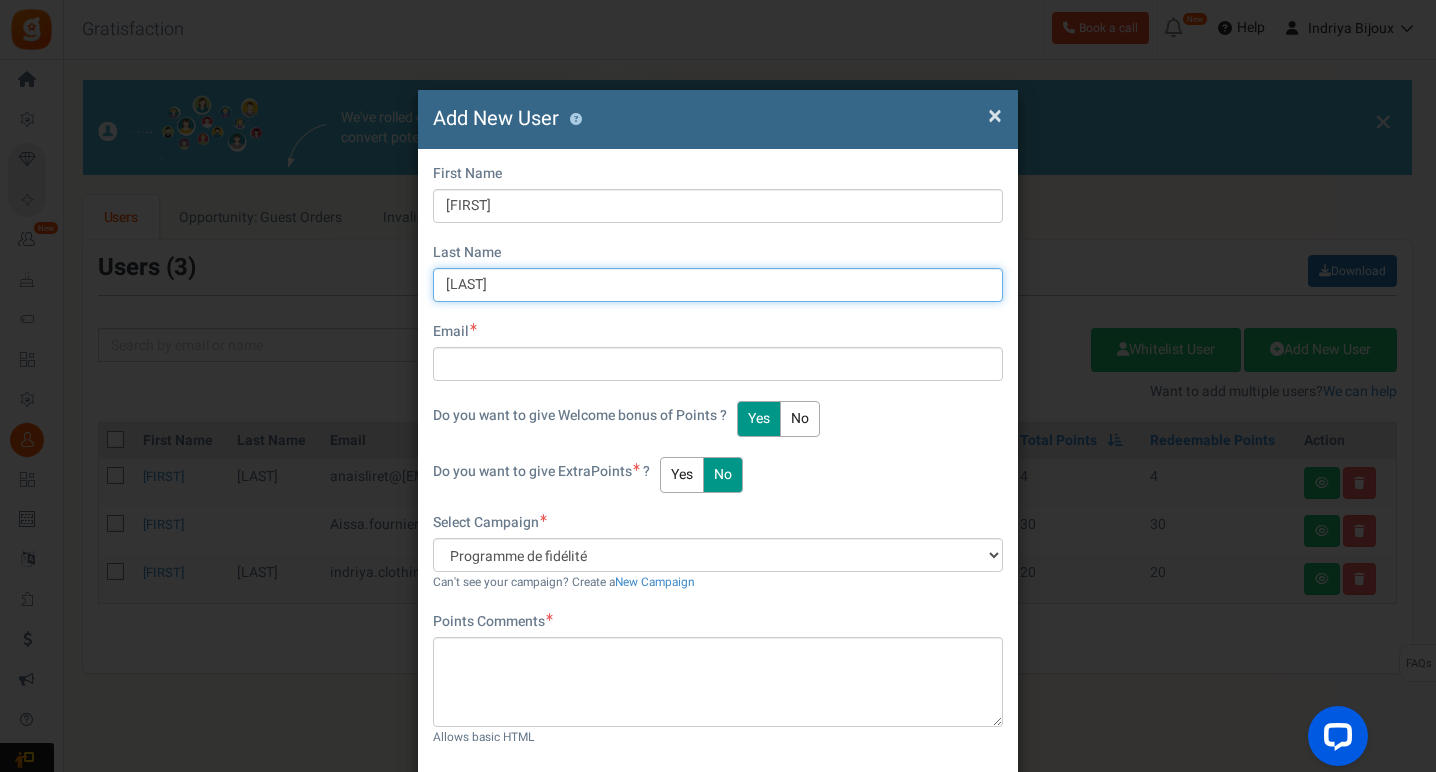 type on "Hoarau" 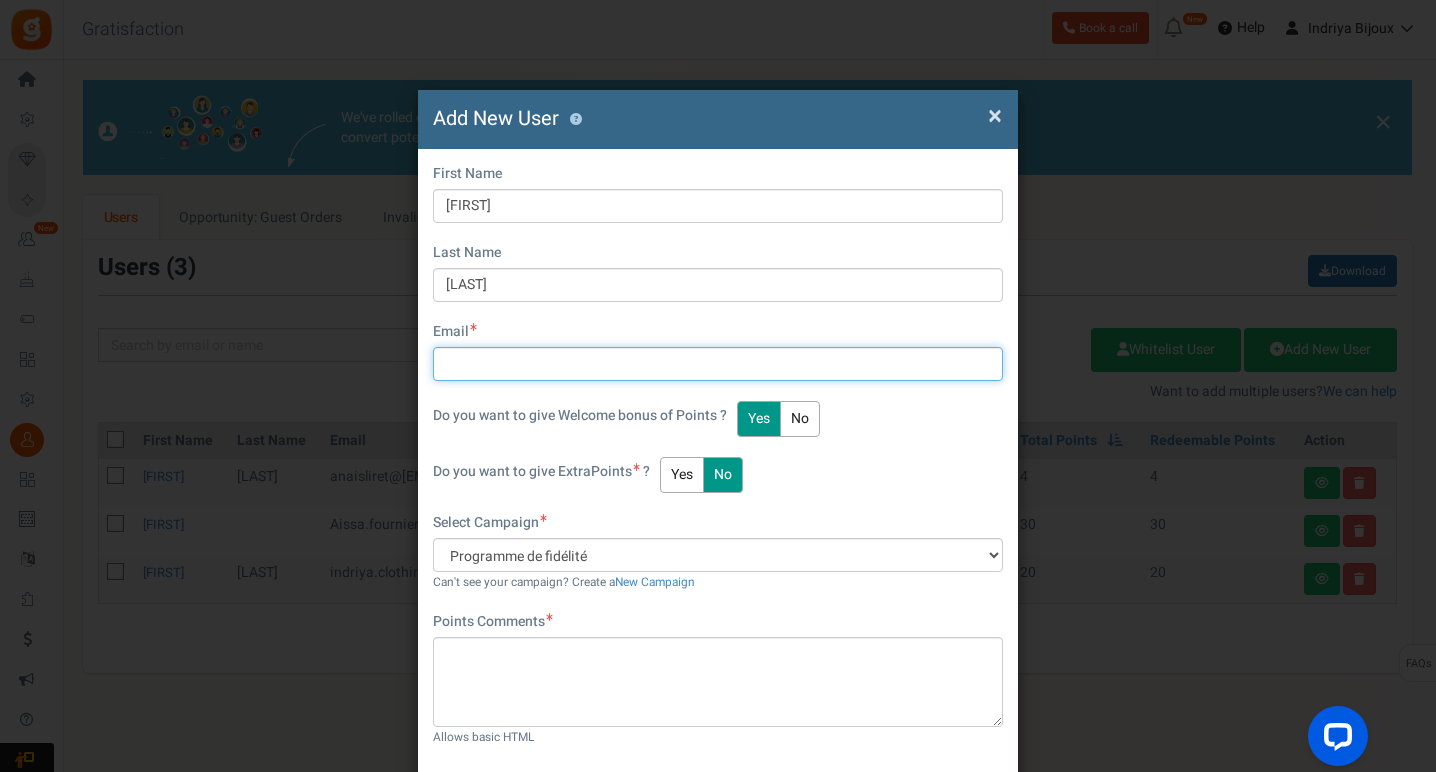 paste on "anais.nany@yahoo.fr" 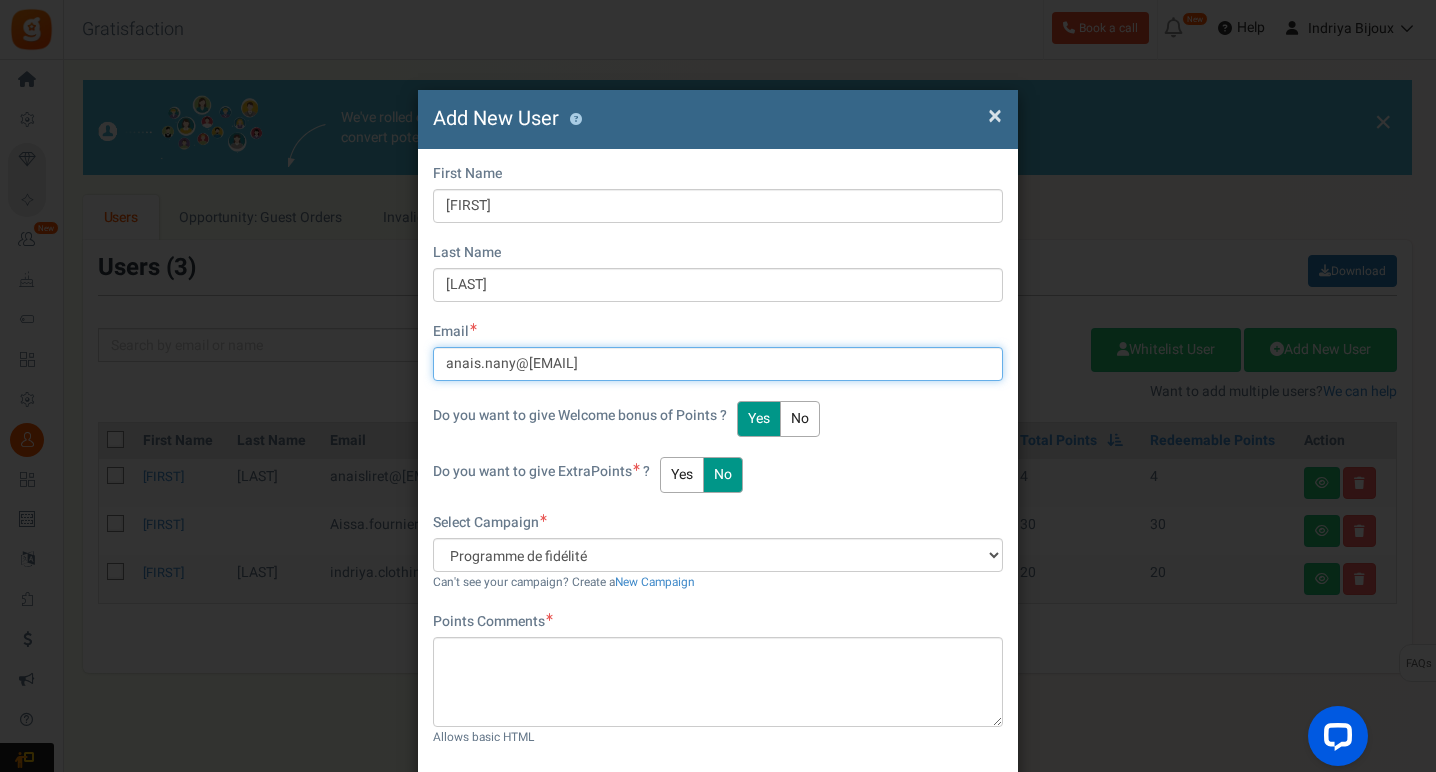 type on "anais.nany@yahoo.fr" 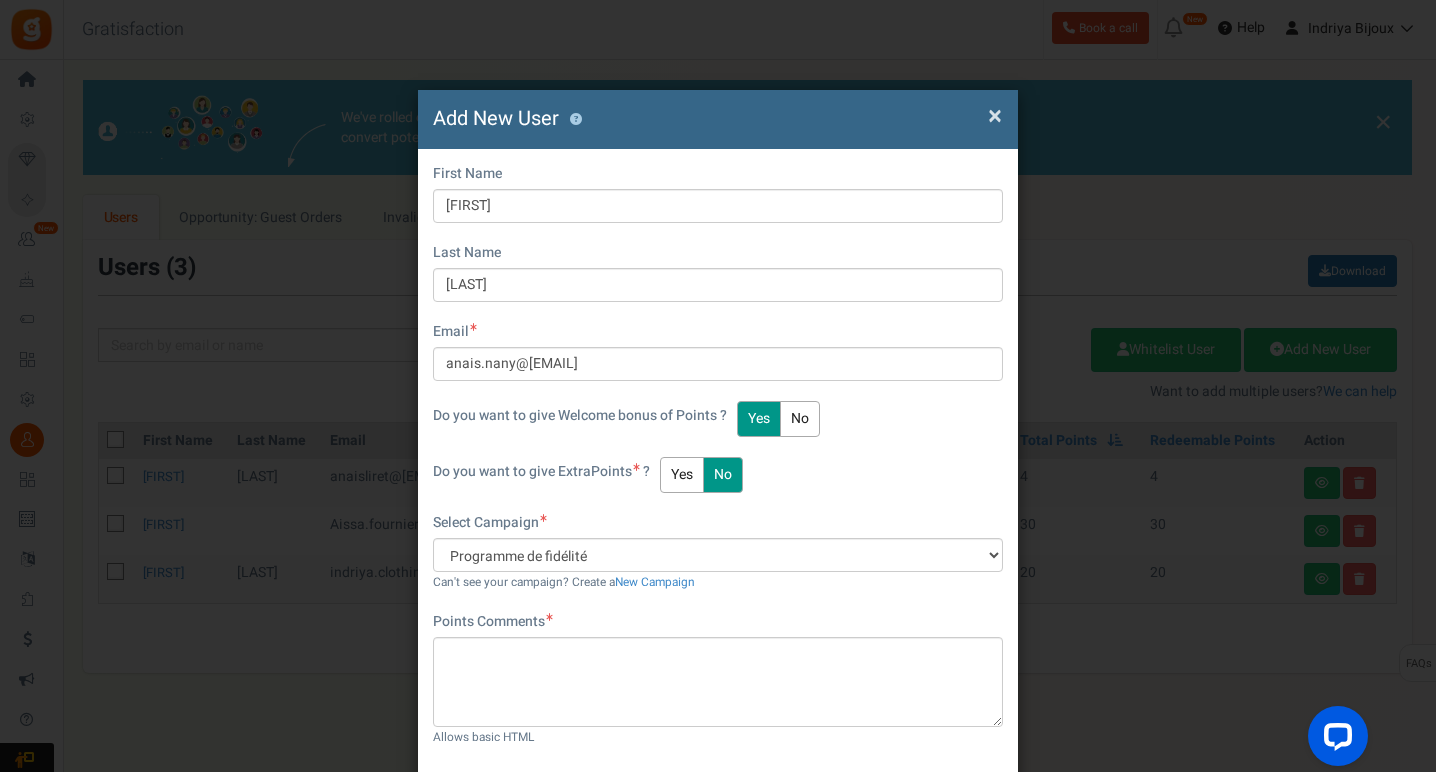 click on "No" at bounding box center (800, 419) 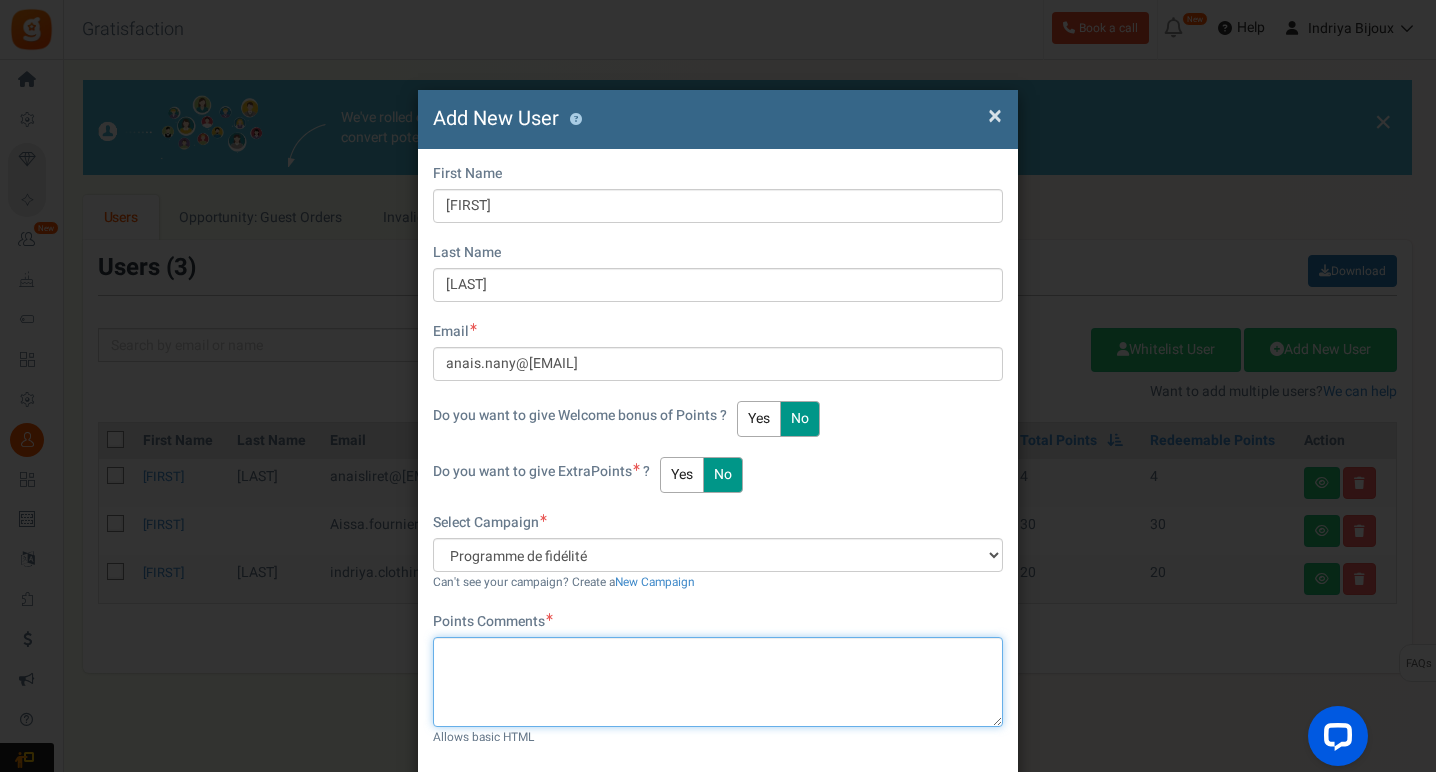 click at bounding box center (718, 682) 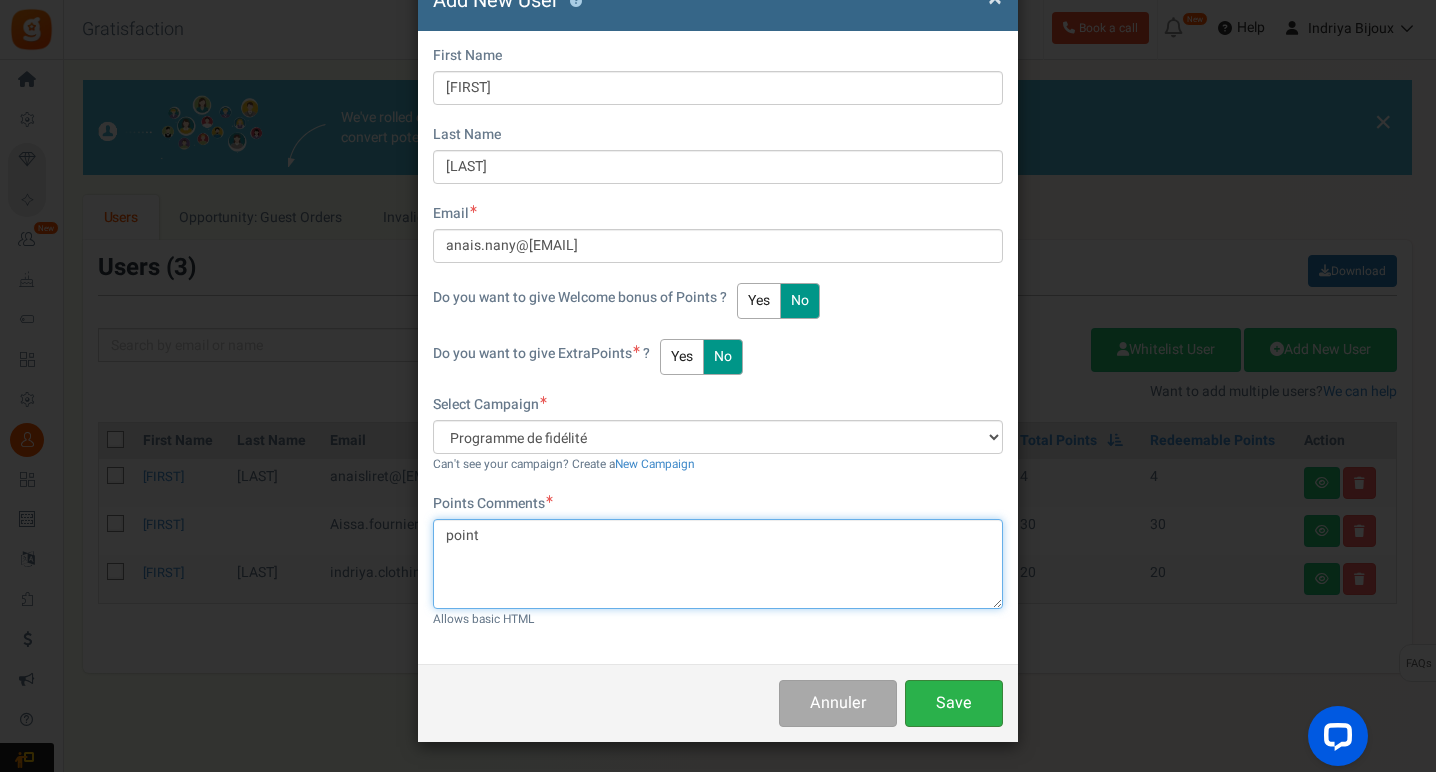 scroll, scrollTop: 117, scrollLeft: 0, axis: vertical 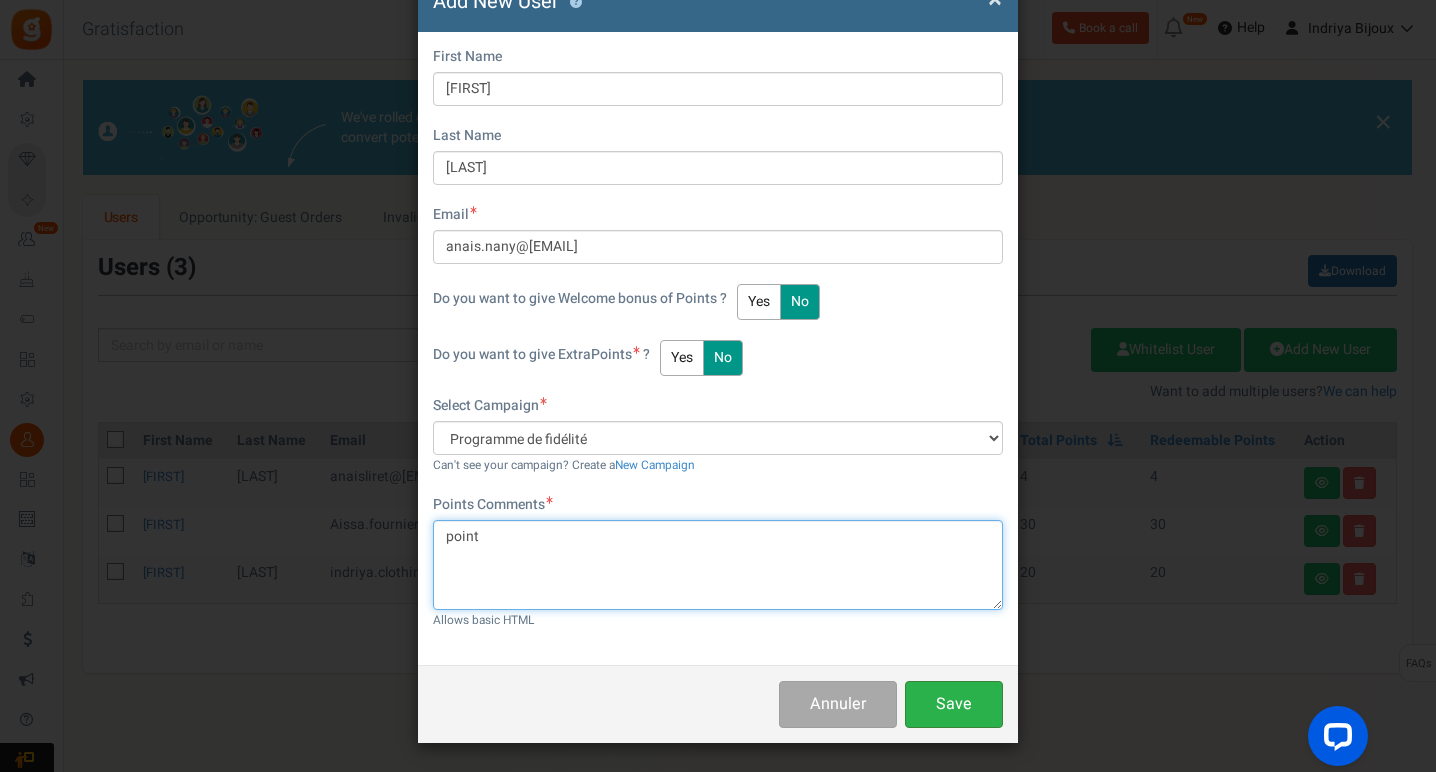 type on "point" 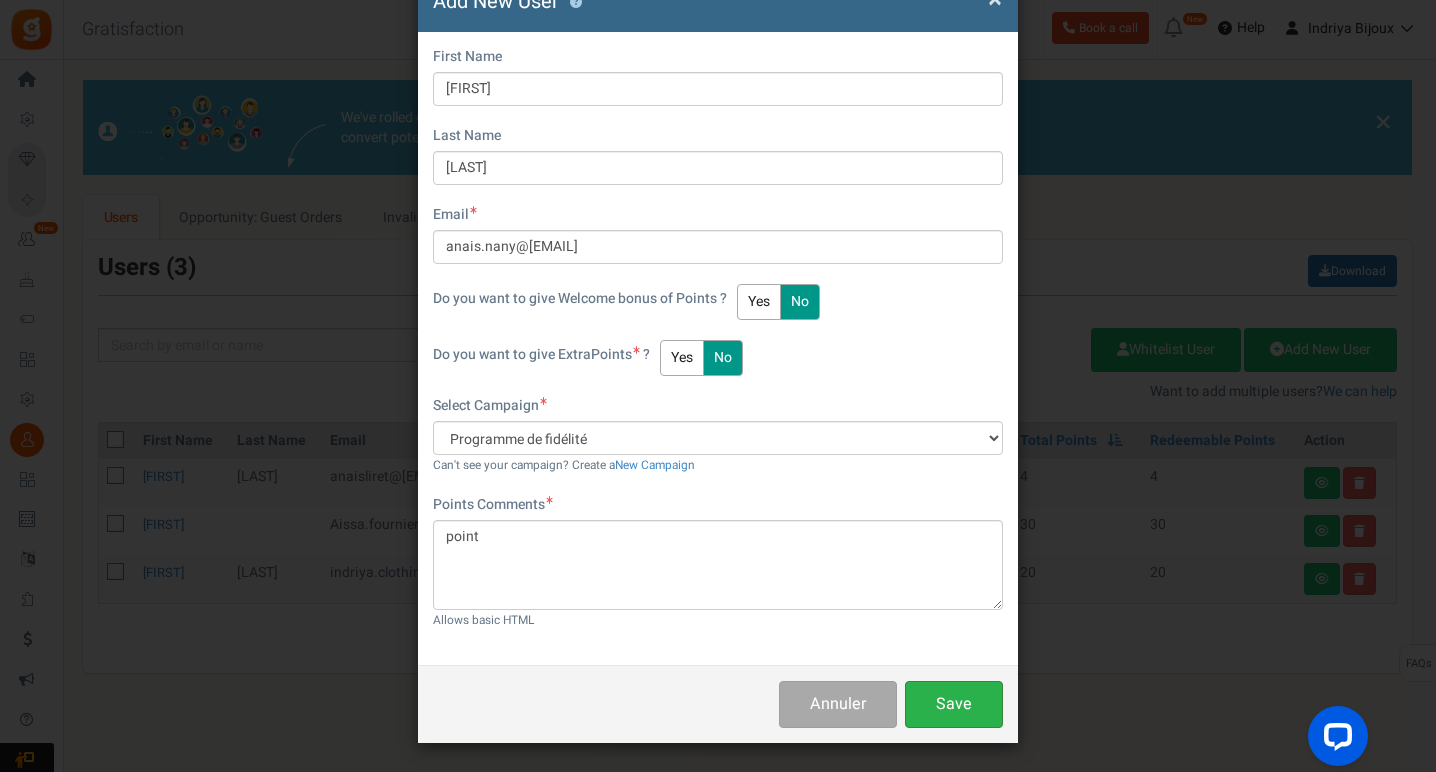 click on "Save" at bounding box center [954, 704] 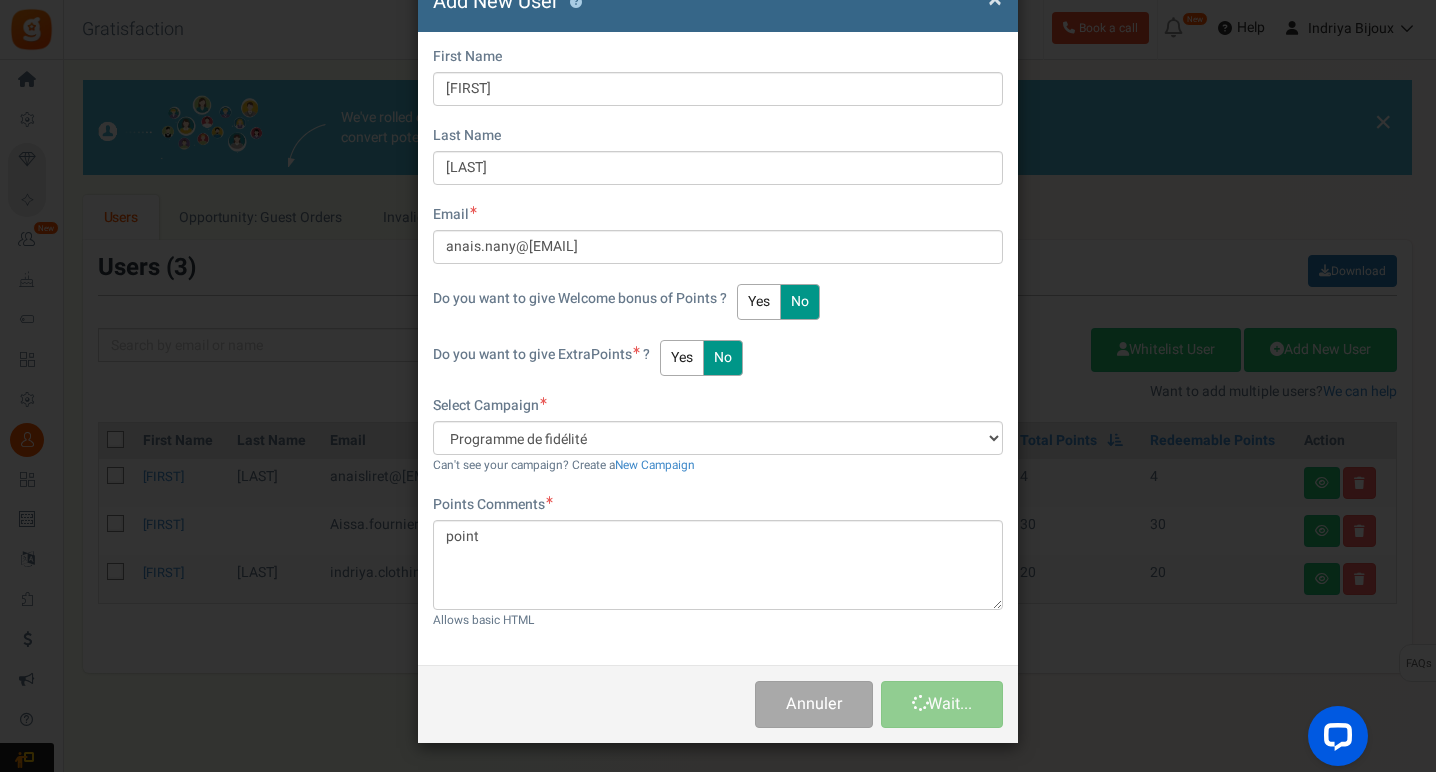type 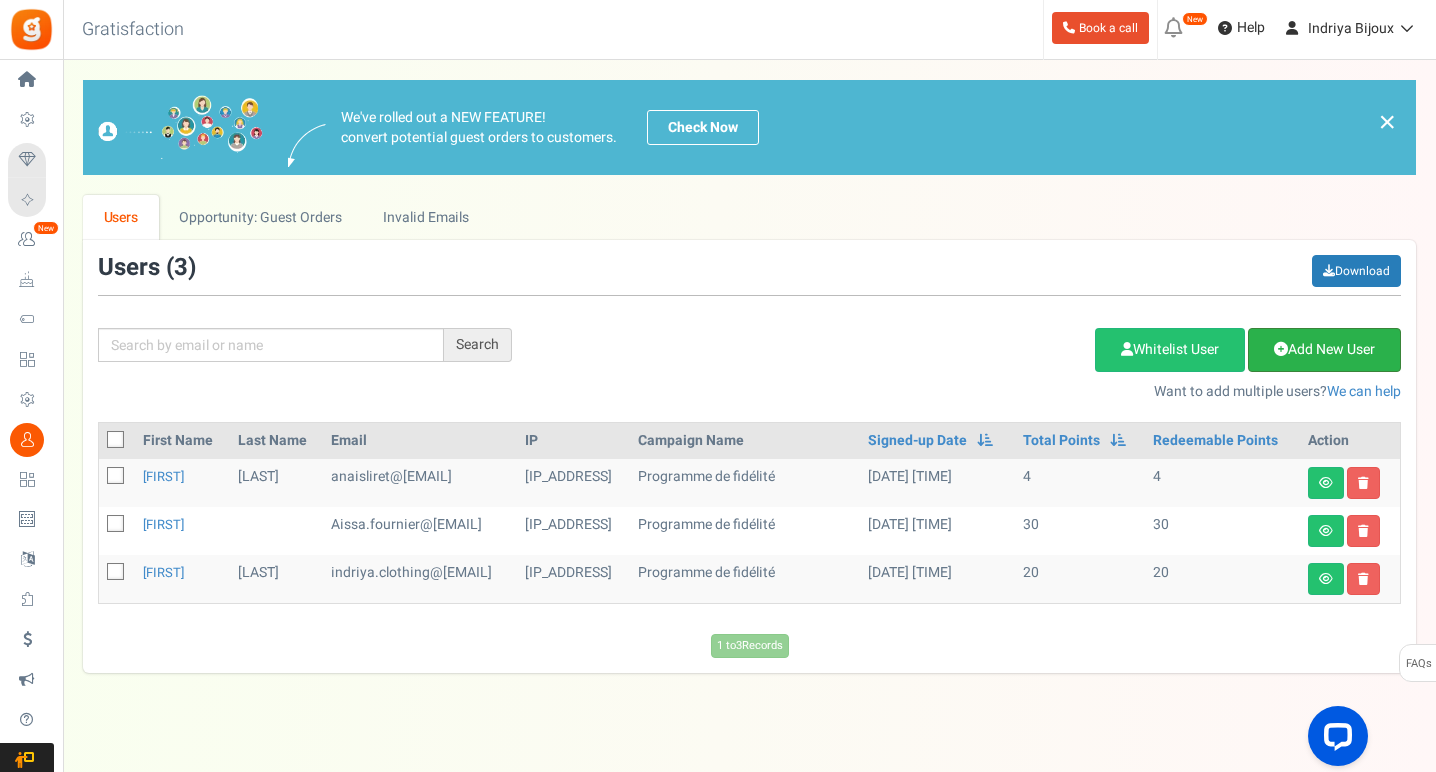 click on "Add New User" at bounding box center (1324, 350) 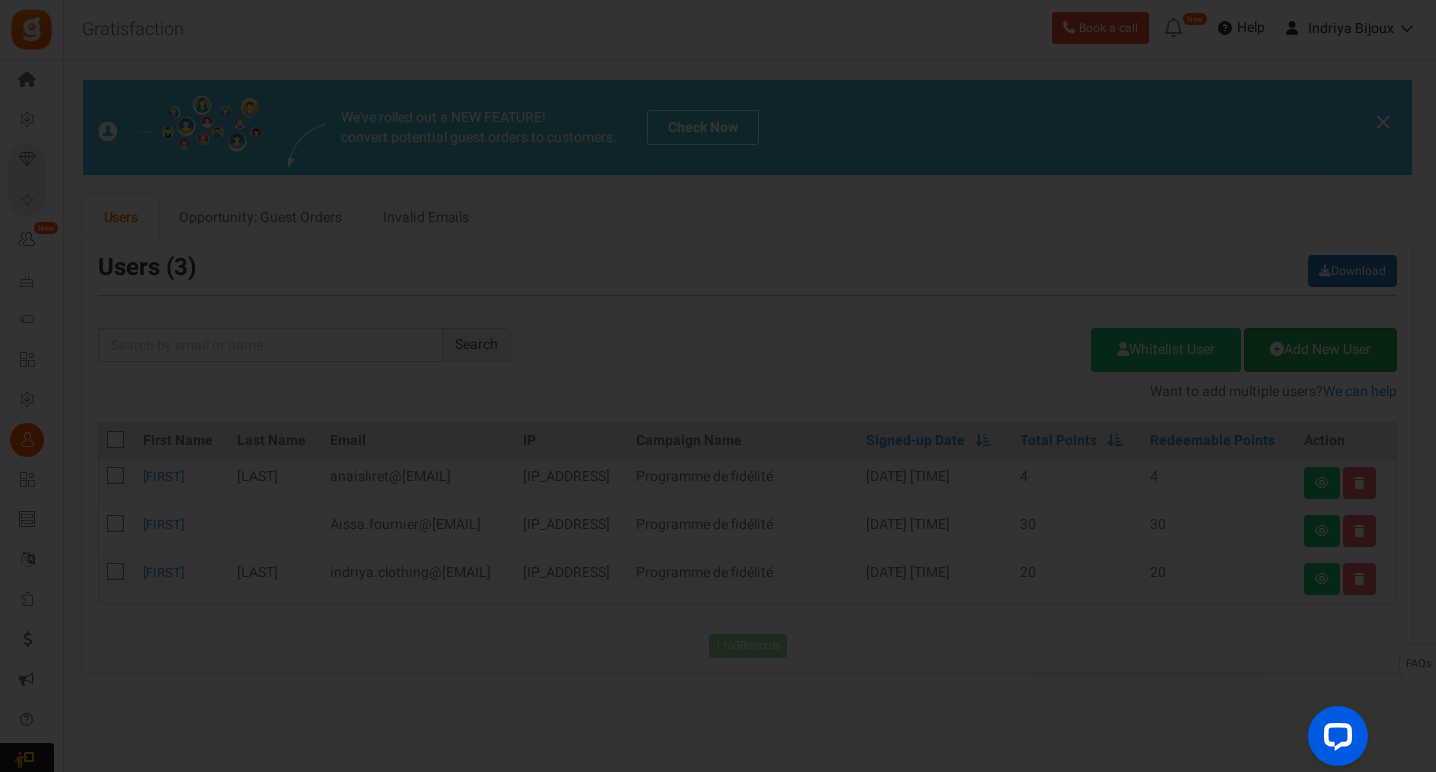 scroll, scrollTop: 0, scrollLeft: 0, axis: both 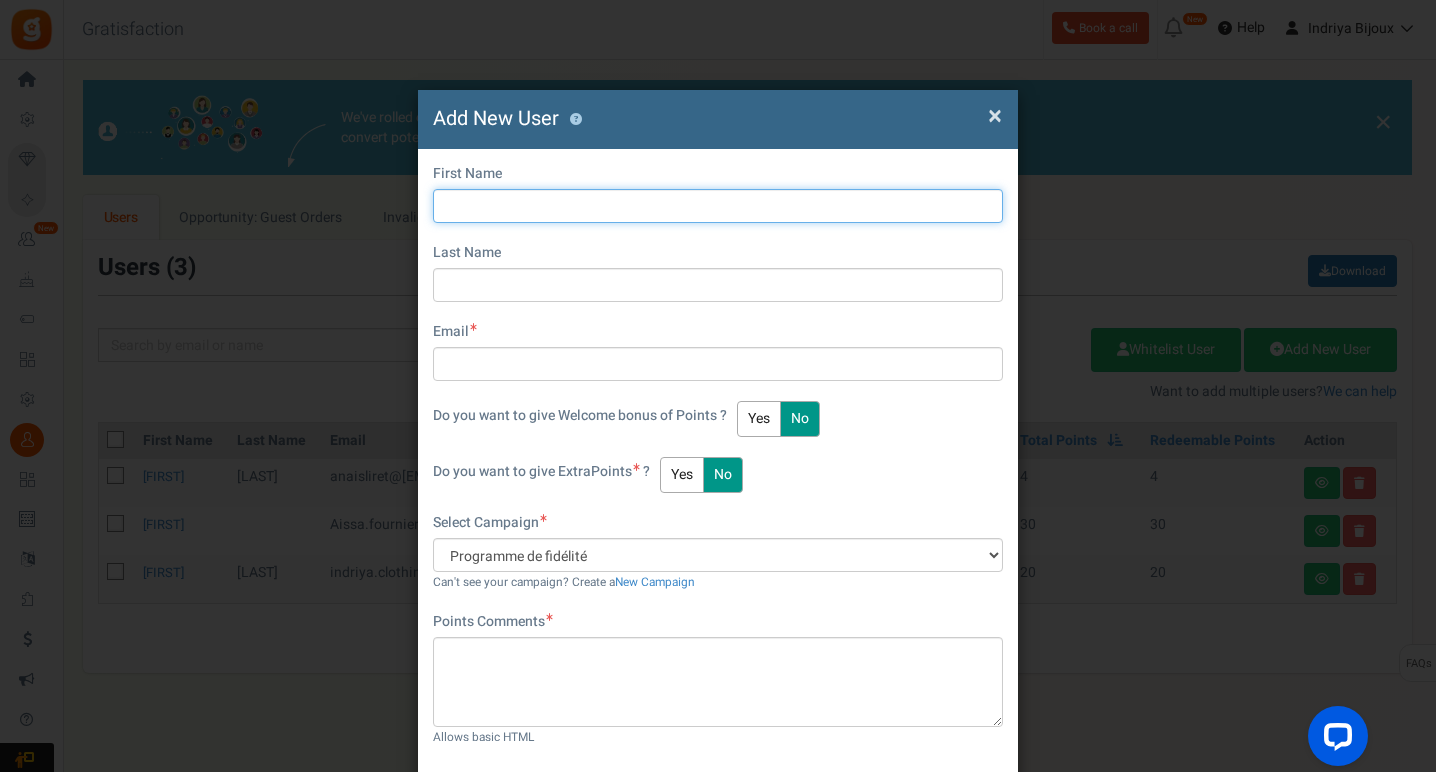 click at bounding box center (718, 206) 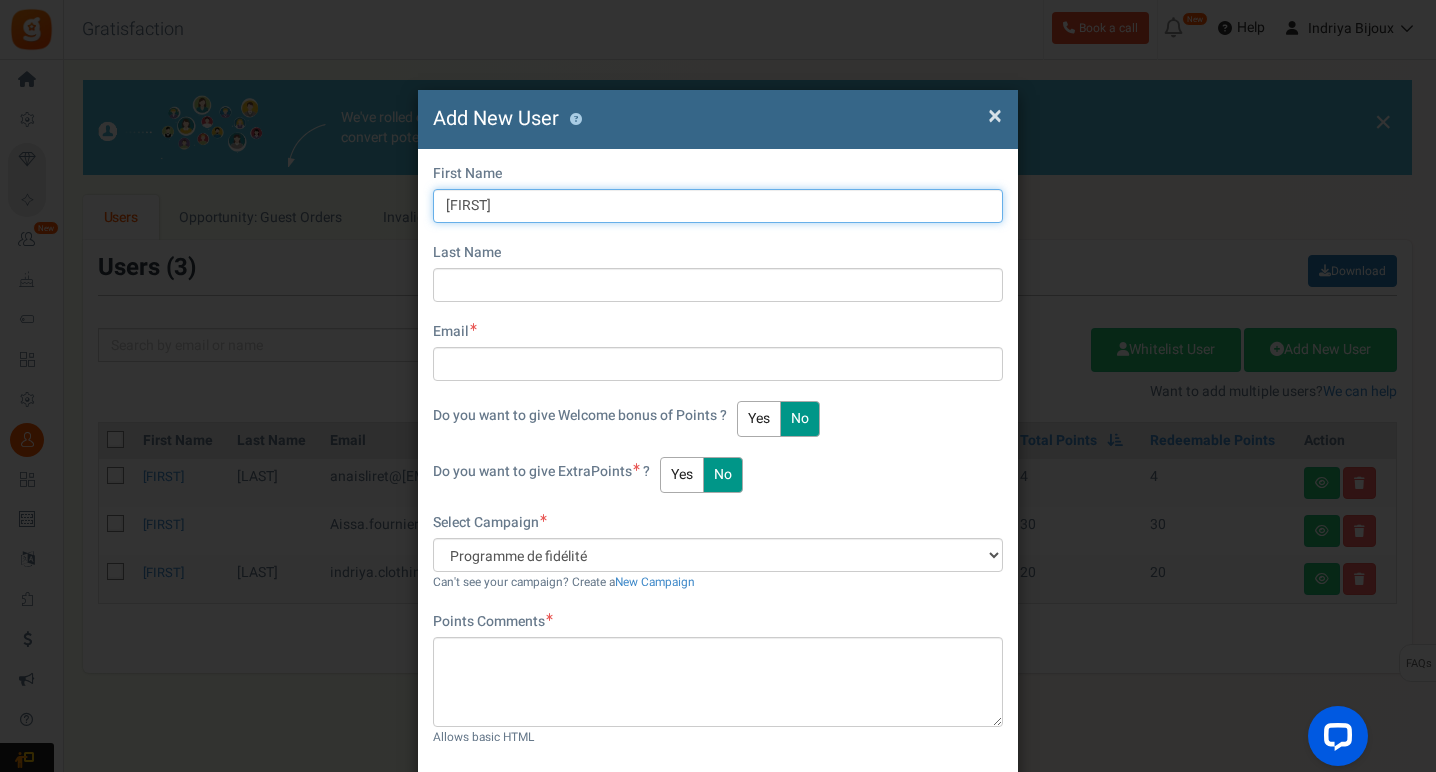 type on "Anissa" 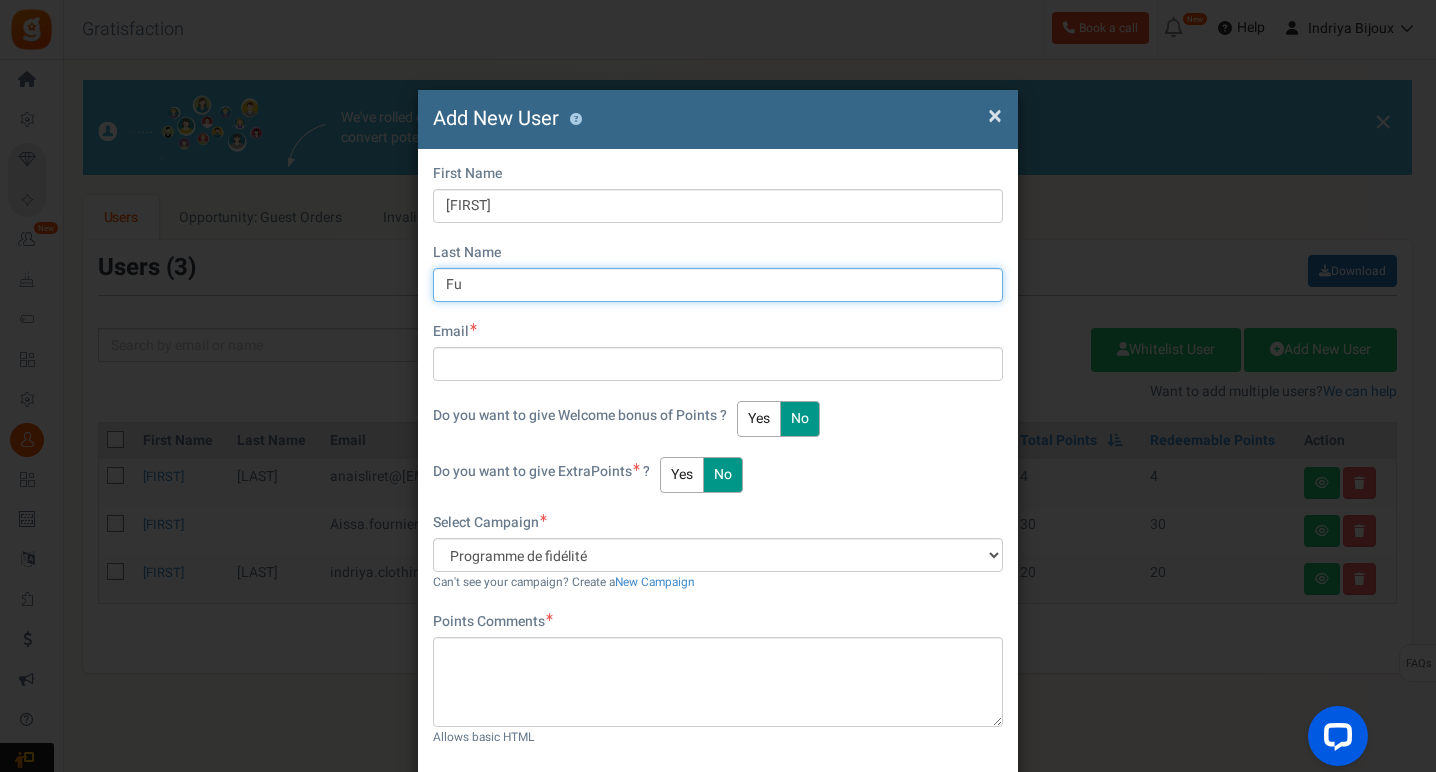 type on "Fu" 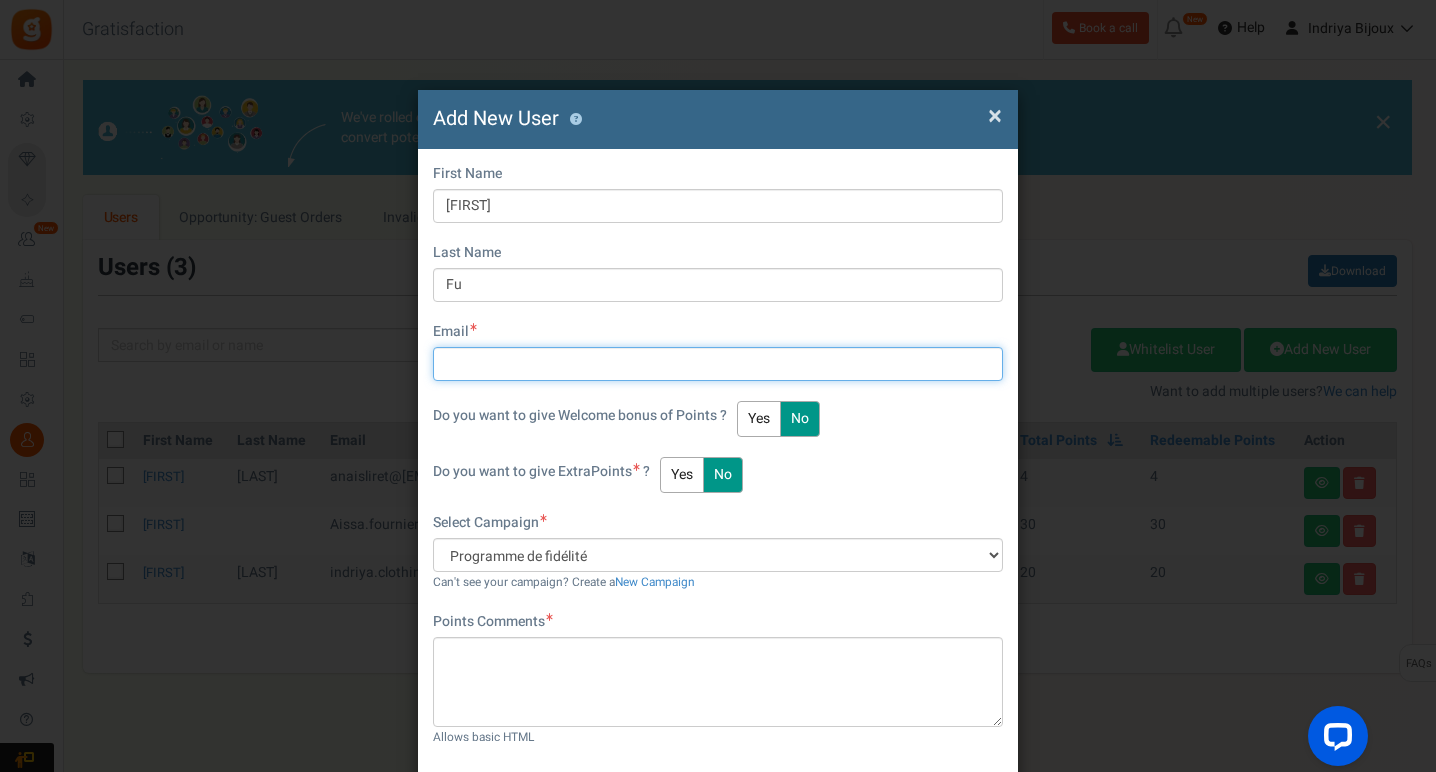 click at bounding box center (718, 364) 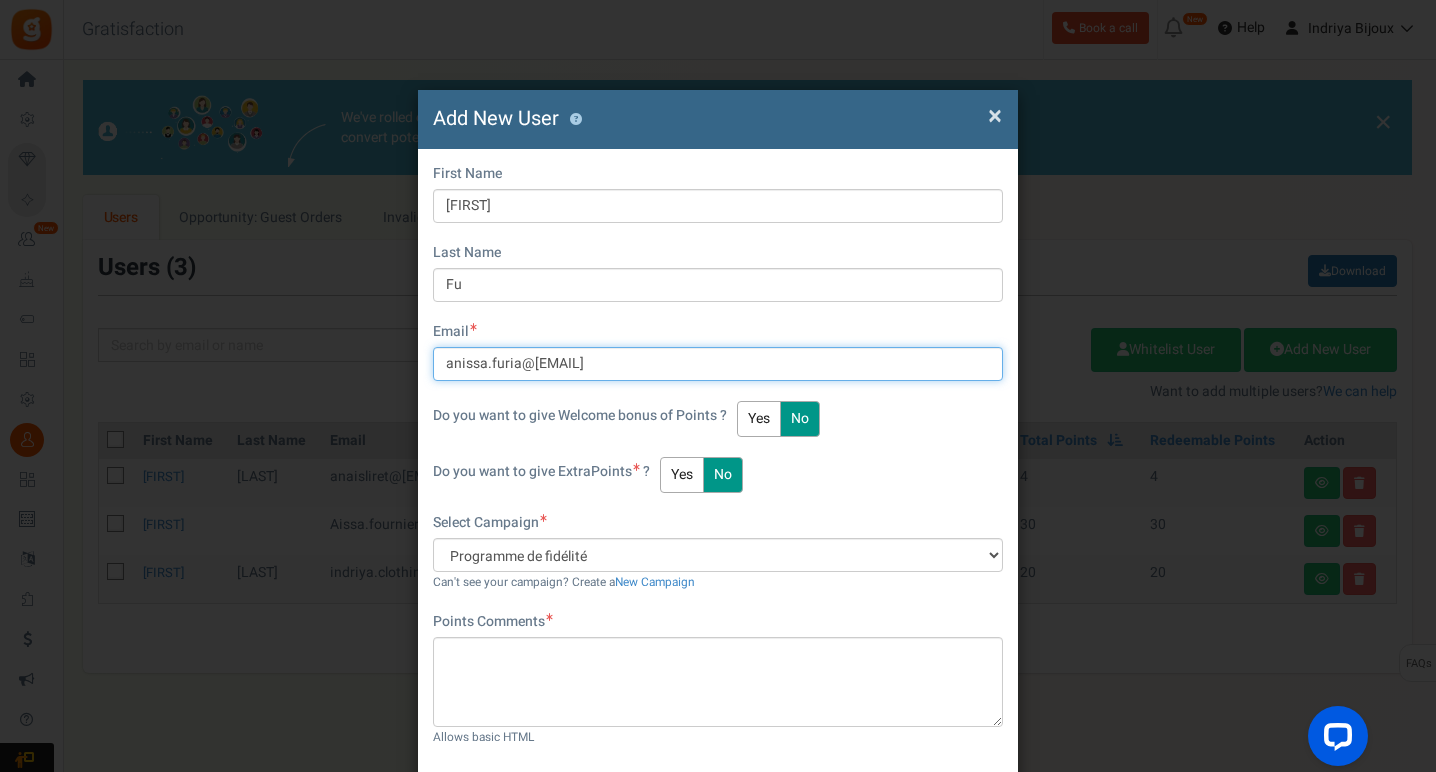 type on "anissa.furia@gmail.com" 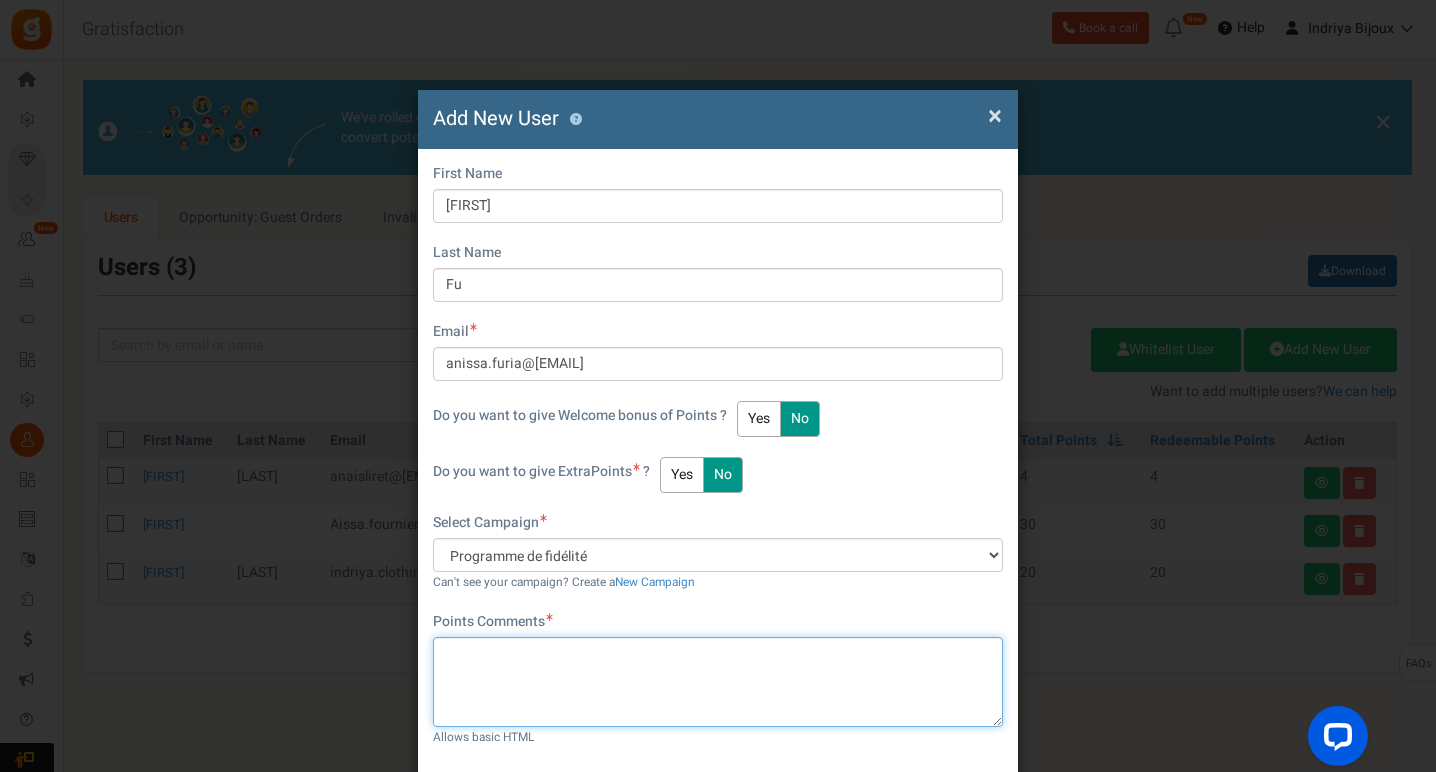 click at bounding box center [718, 682] 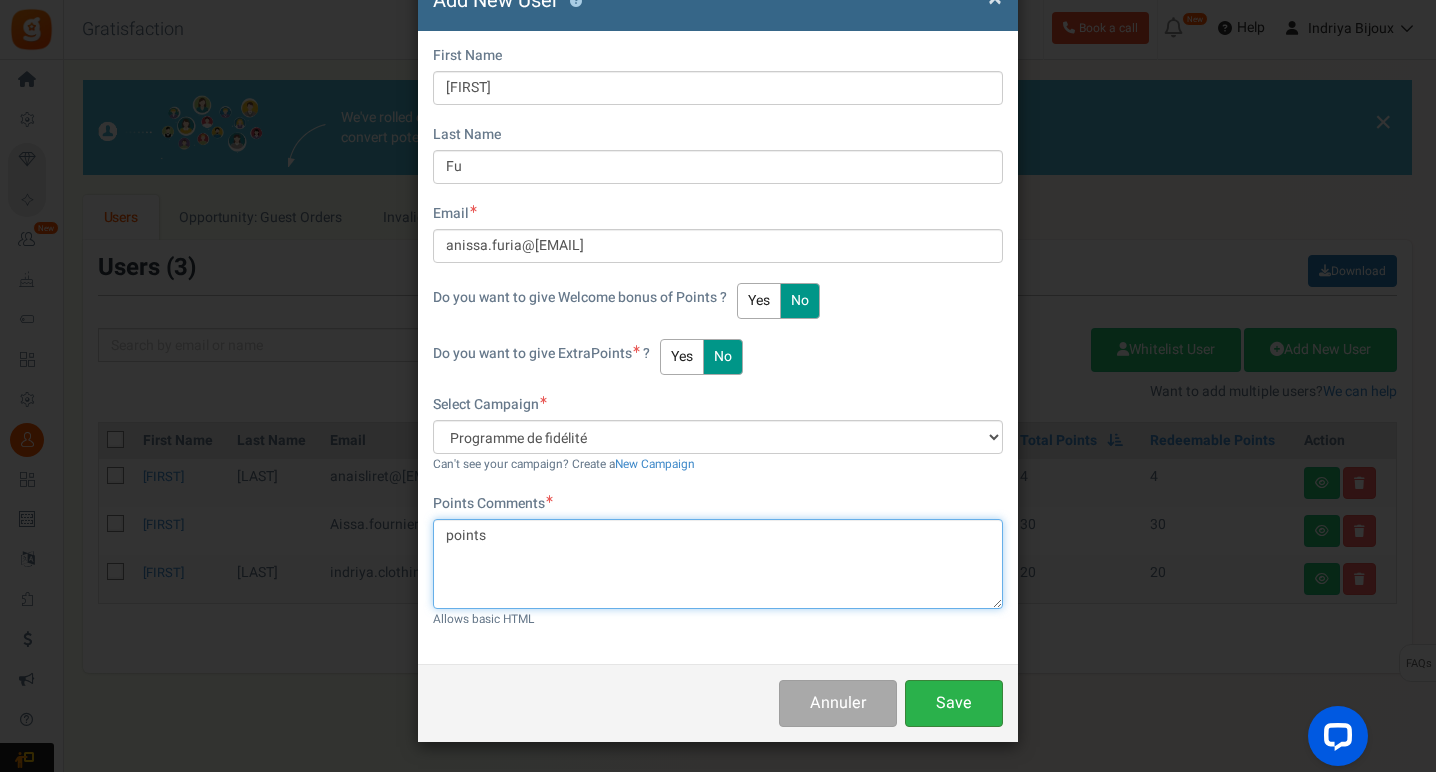 scroll, scrollTop: 117, scrollLeft: 0, axis: vertical 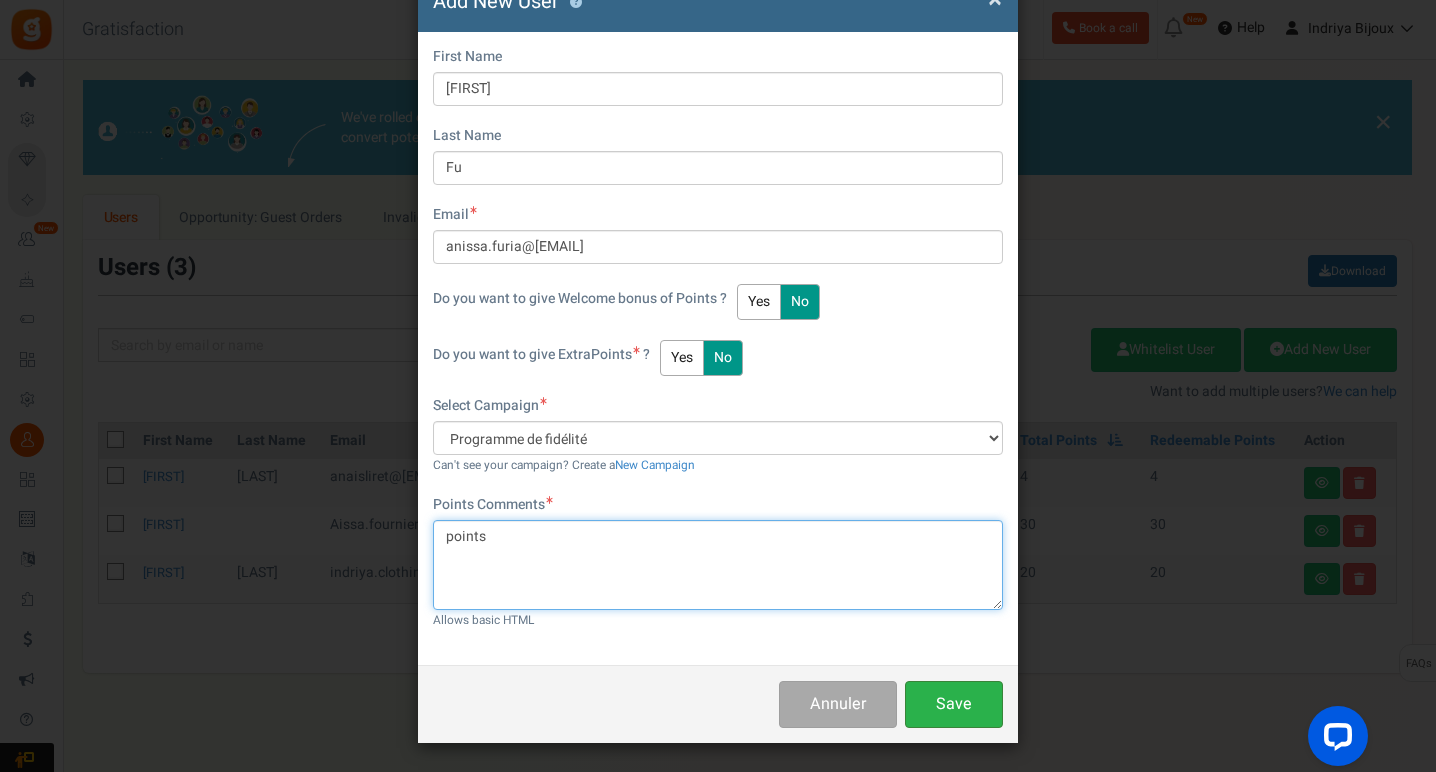 type on "points" 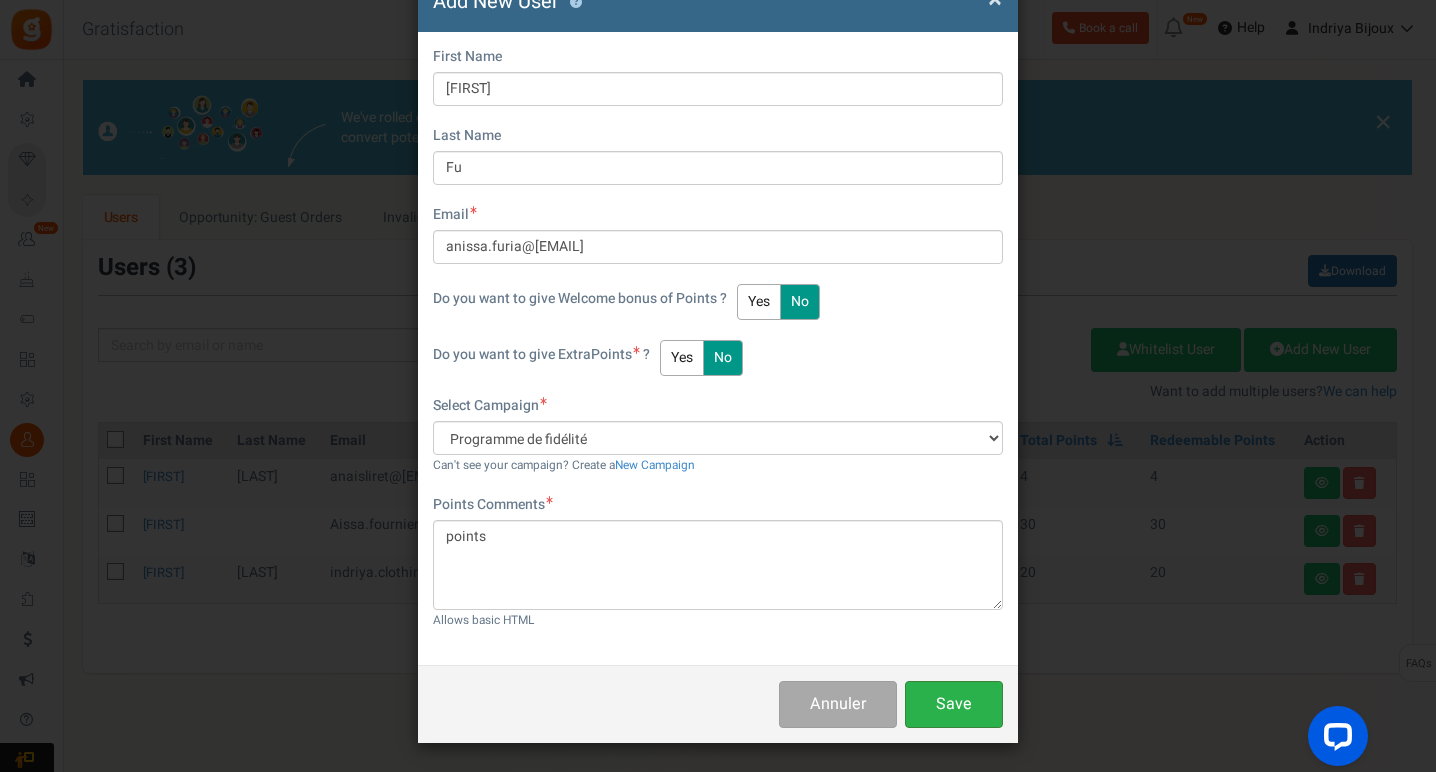 click on "Save" at bounding box center (954, 704) 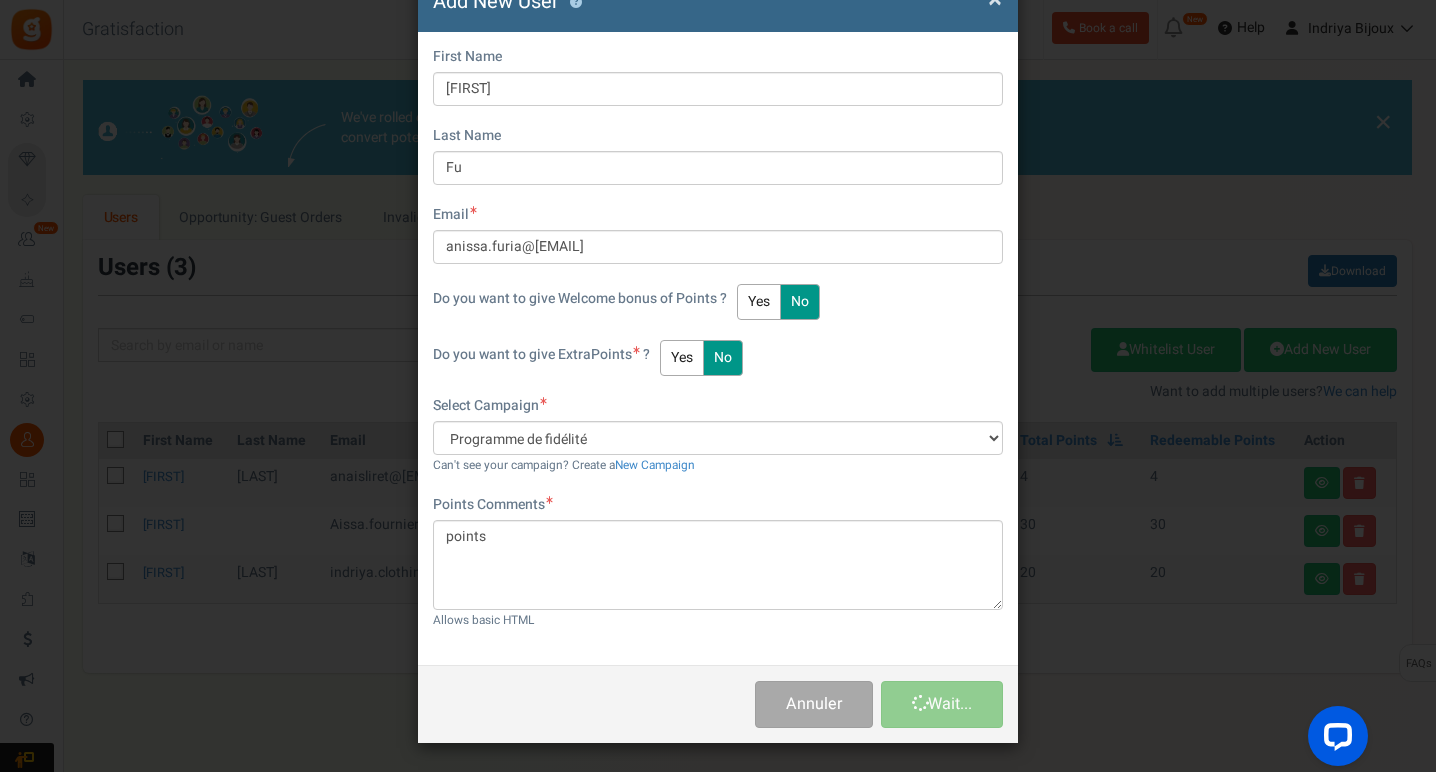 type 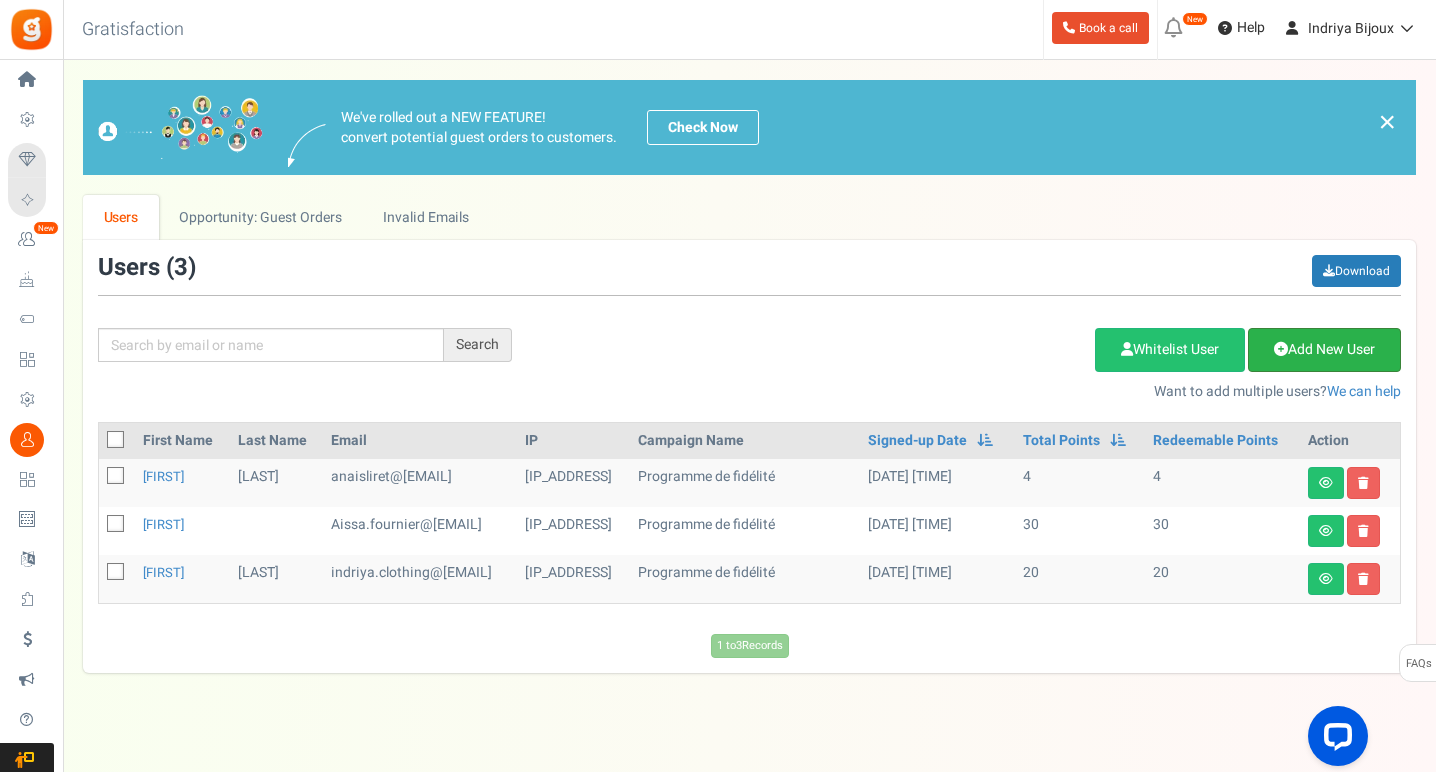 click on "Add New User" at bounding box center (1324, 350) 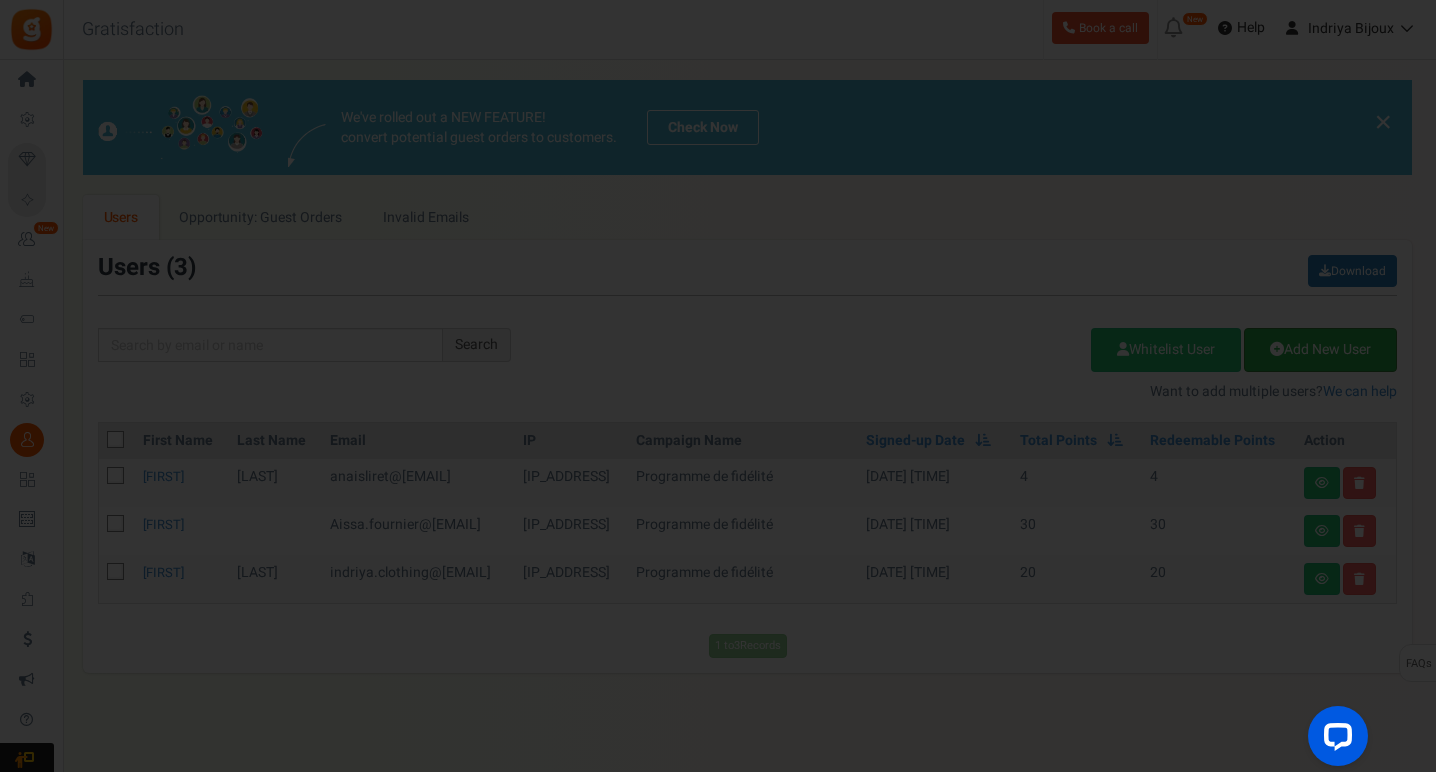 scroll, scrollTop: 0, scrollLeft: 0, axis: both 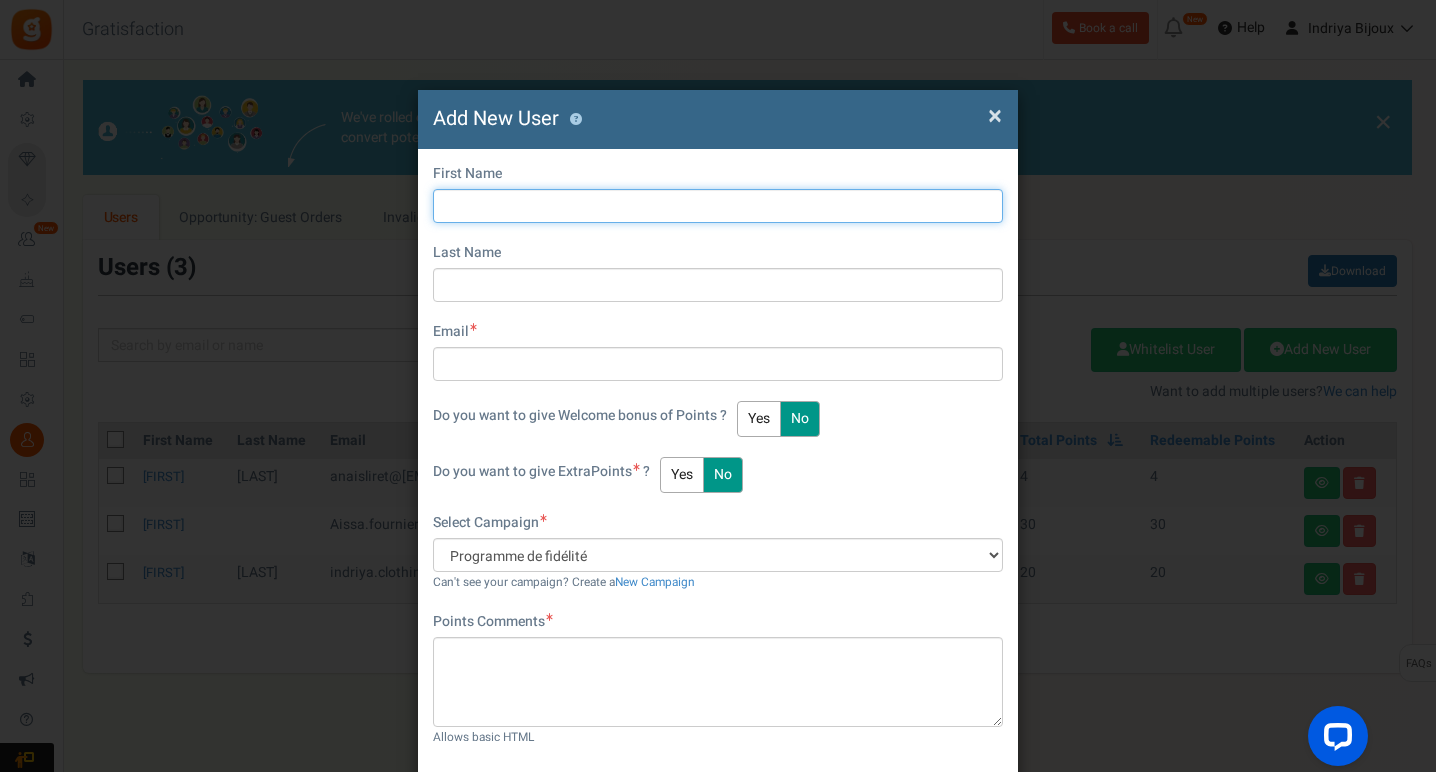 click at bounding box center [718, 206] 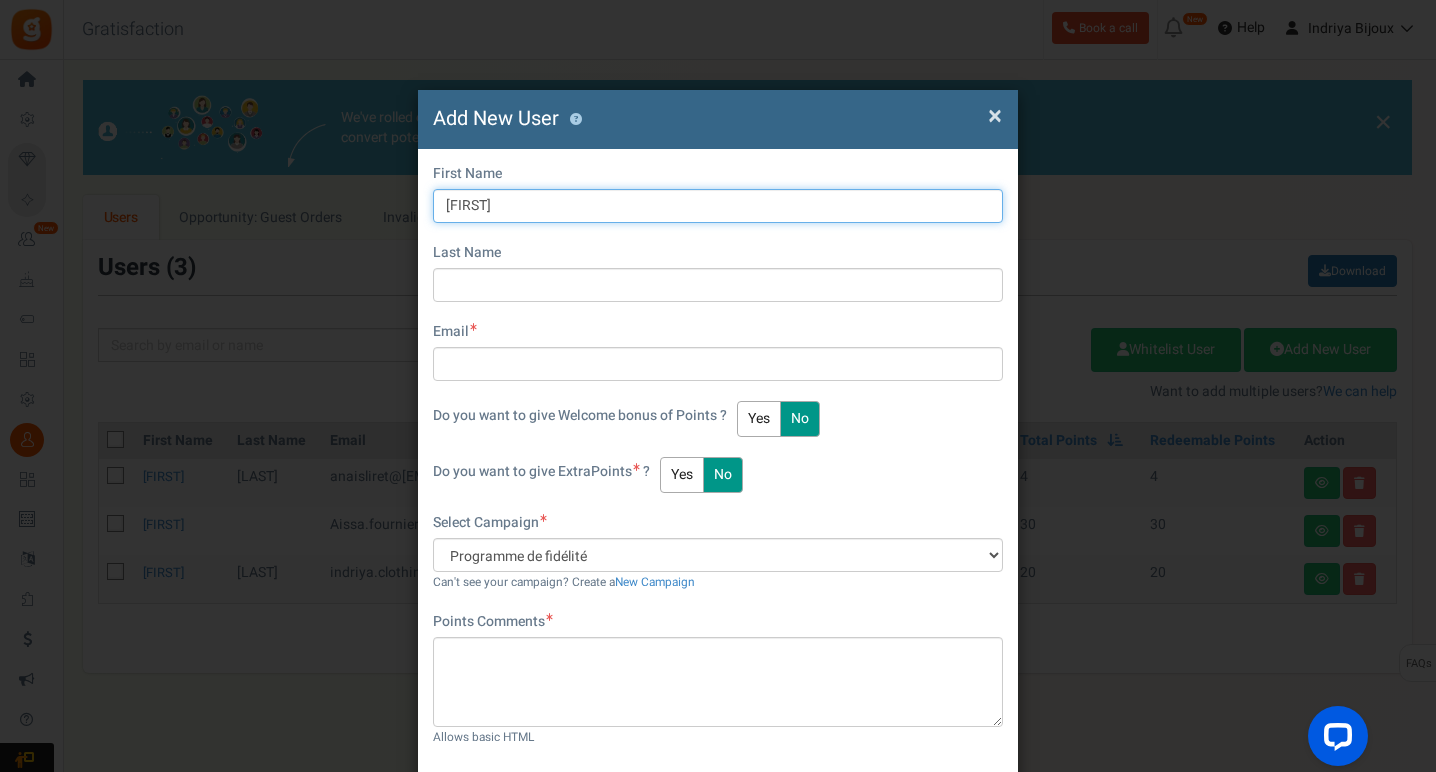 type on "Anne" 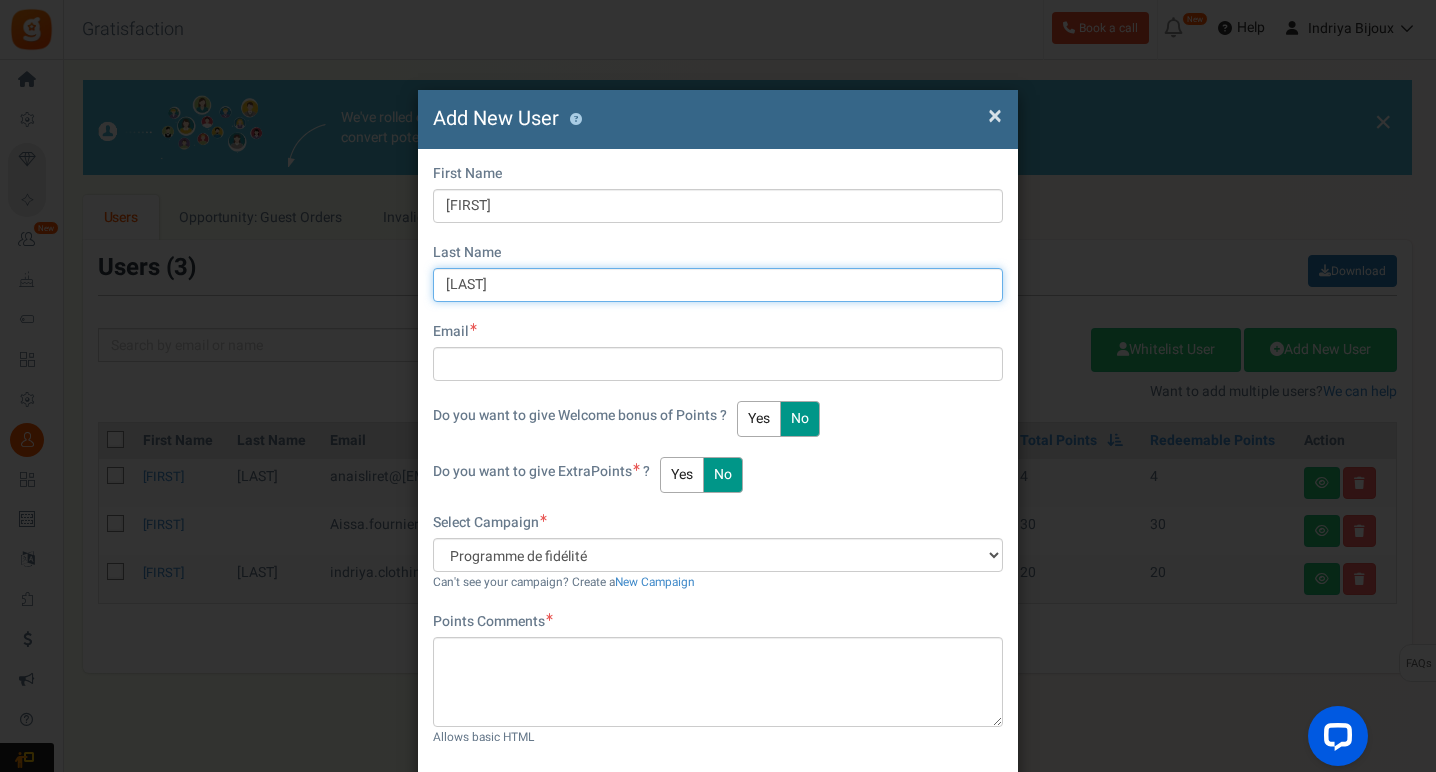 type on "Malet" 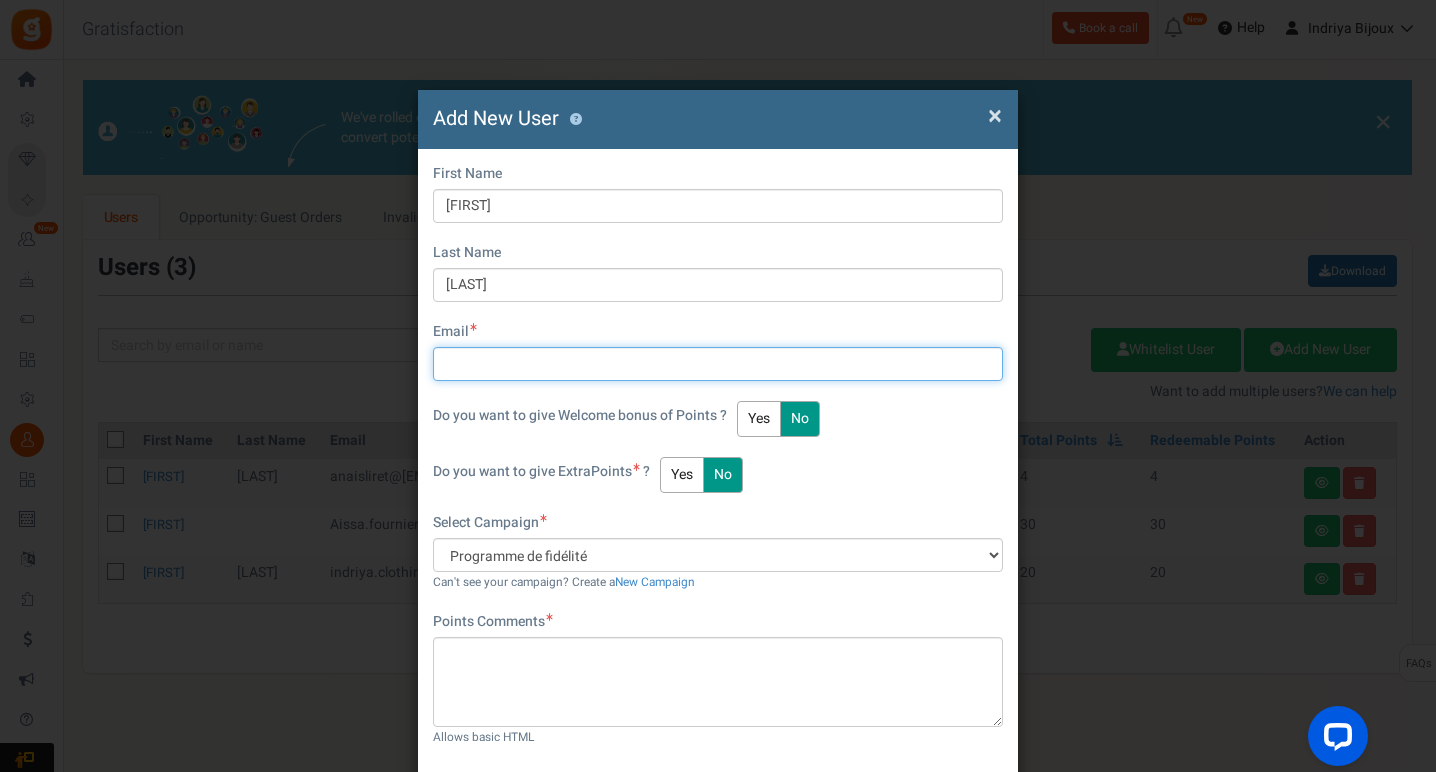 paste on "Anne.malet974@gmail.com" 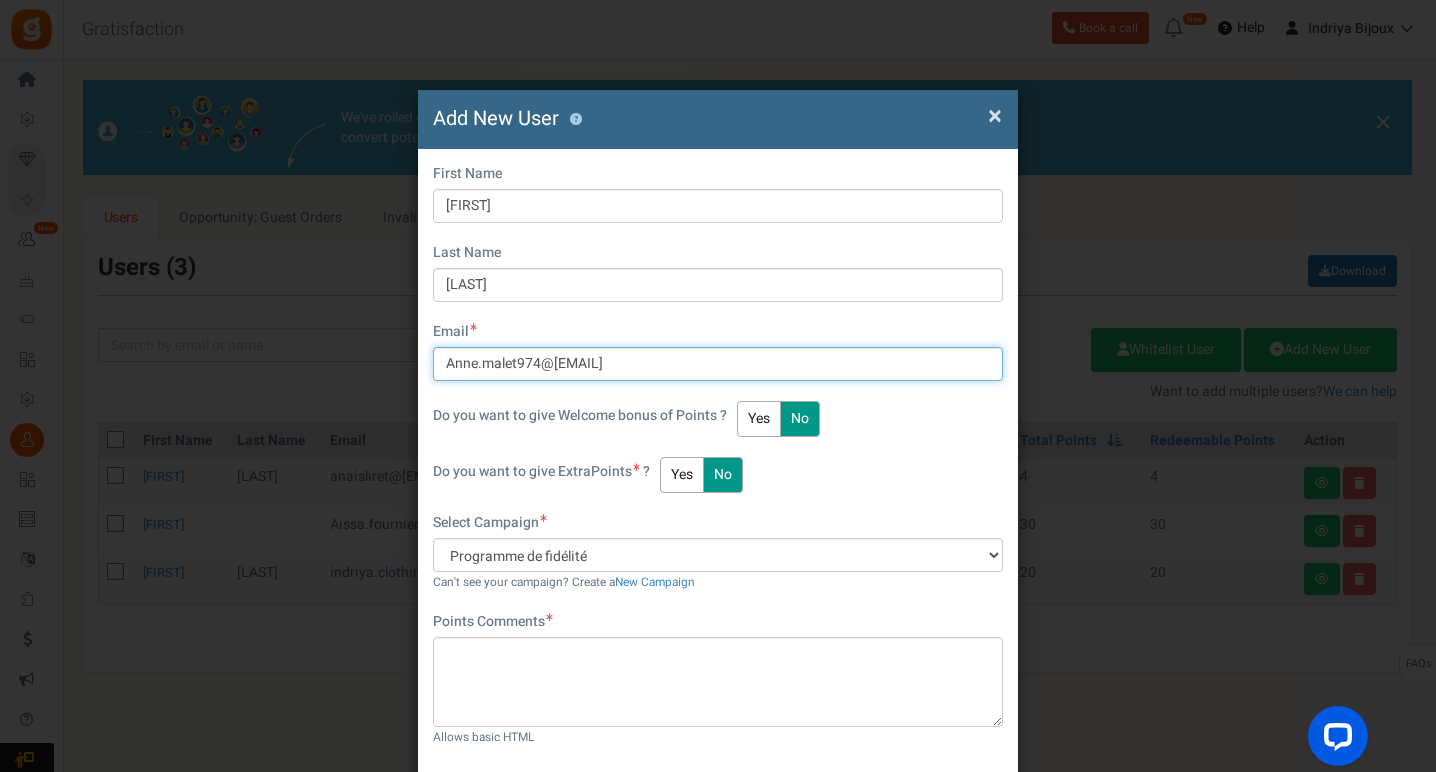type on "Anne.malet974@gmail.com" 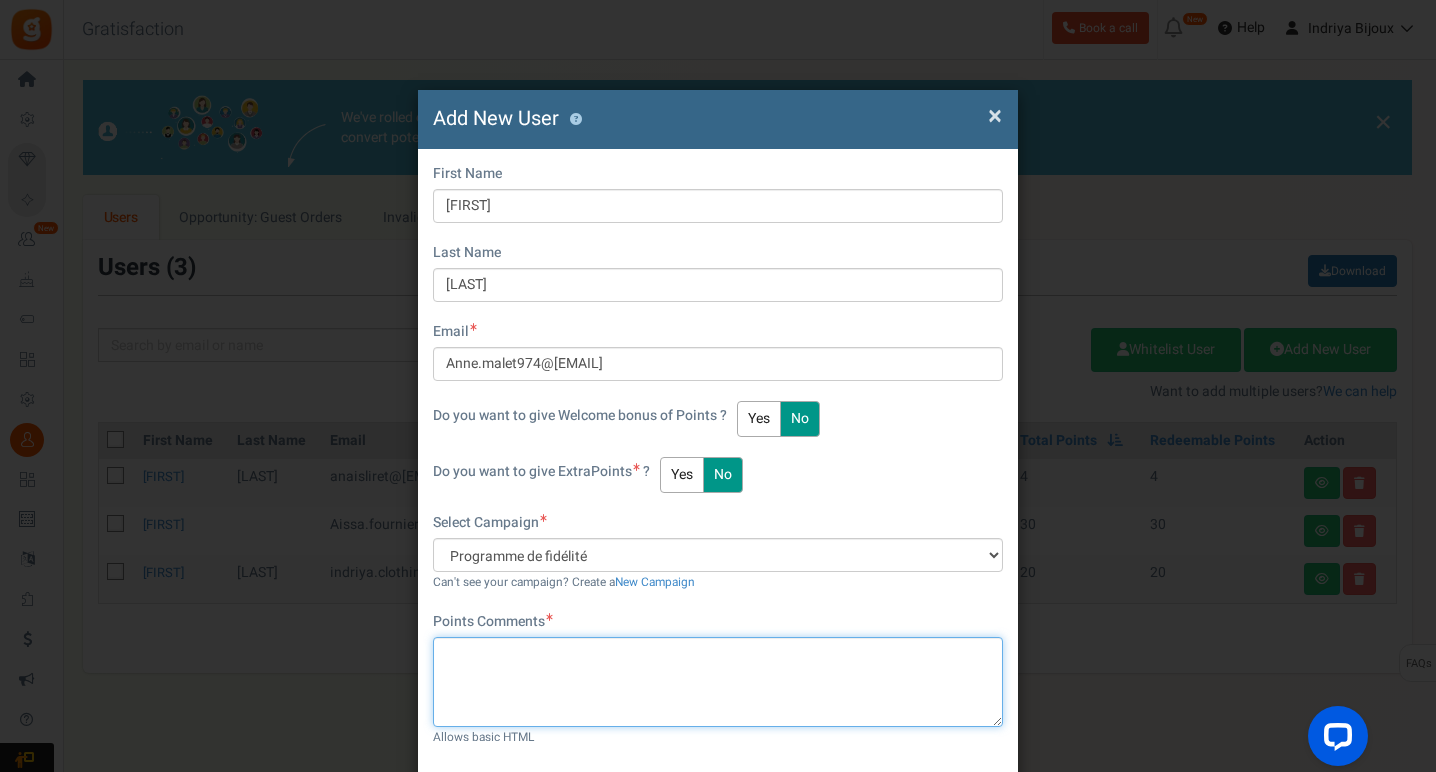 click at bounding box center (718, 682) 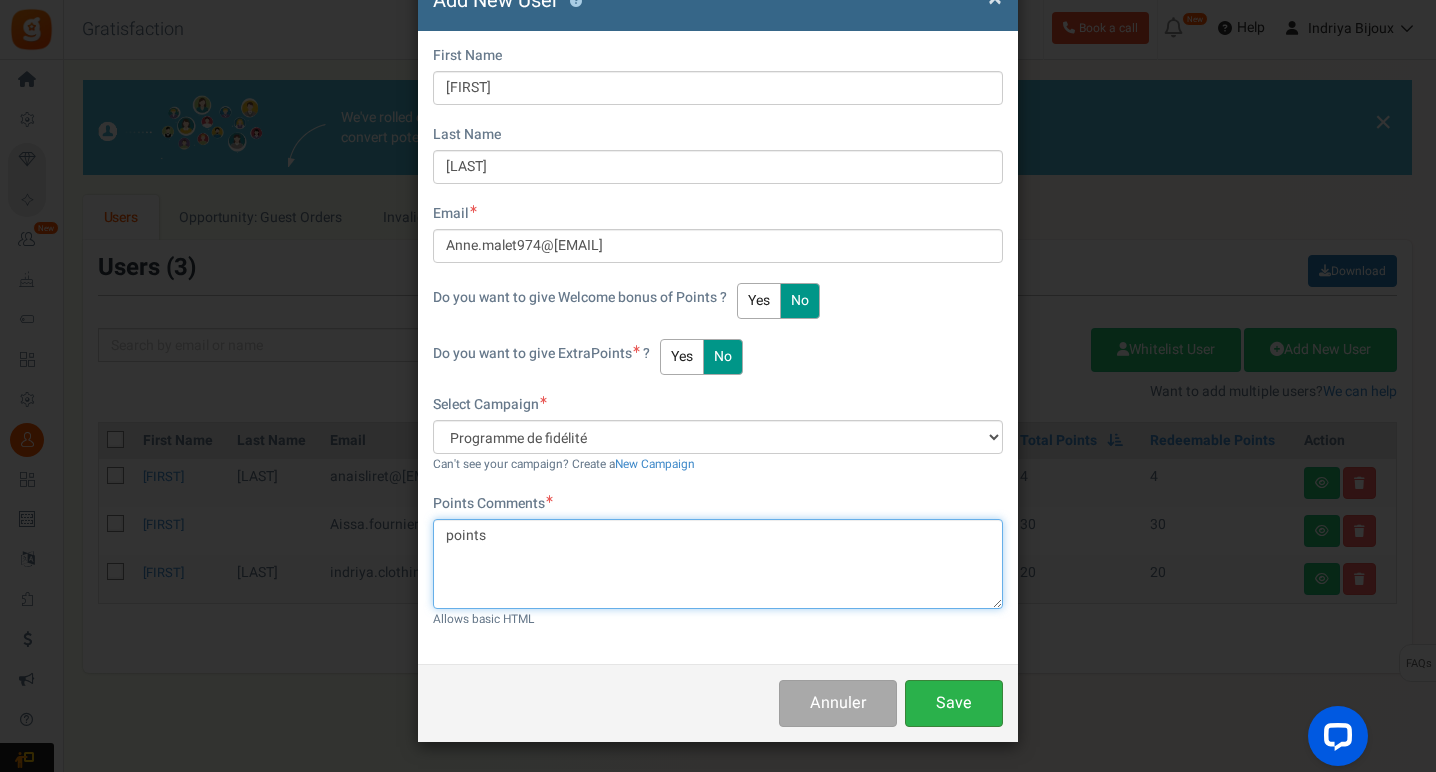 scroll, scrollTop: 117, scrollLeft: 0, axis: vertical 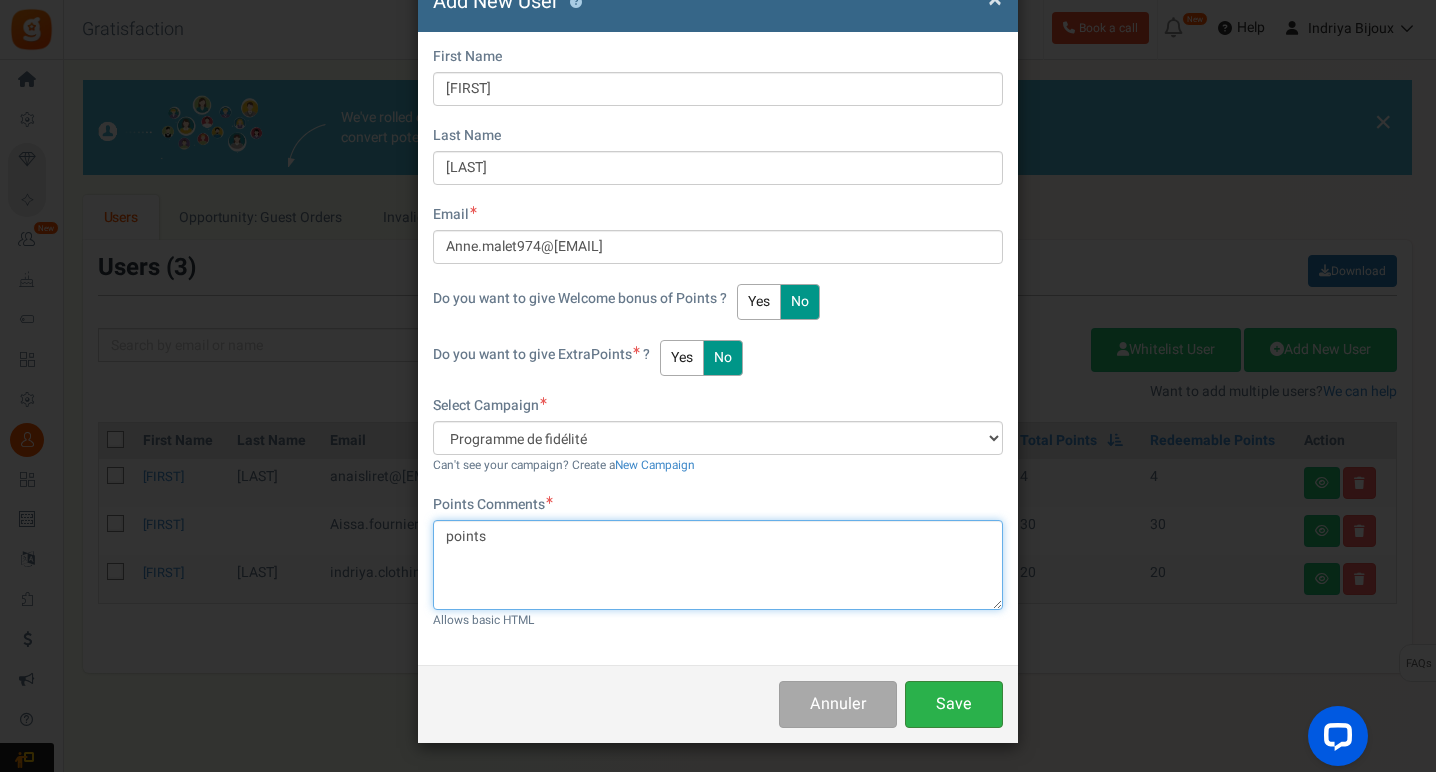 type on "points" 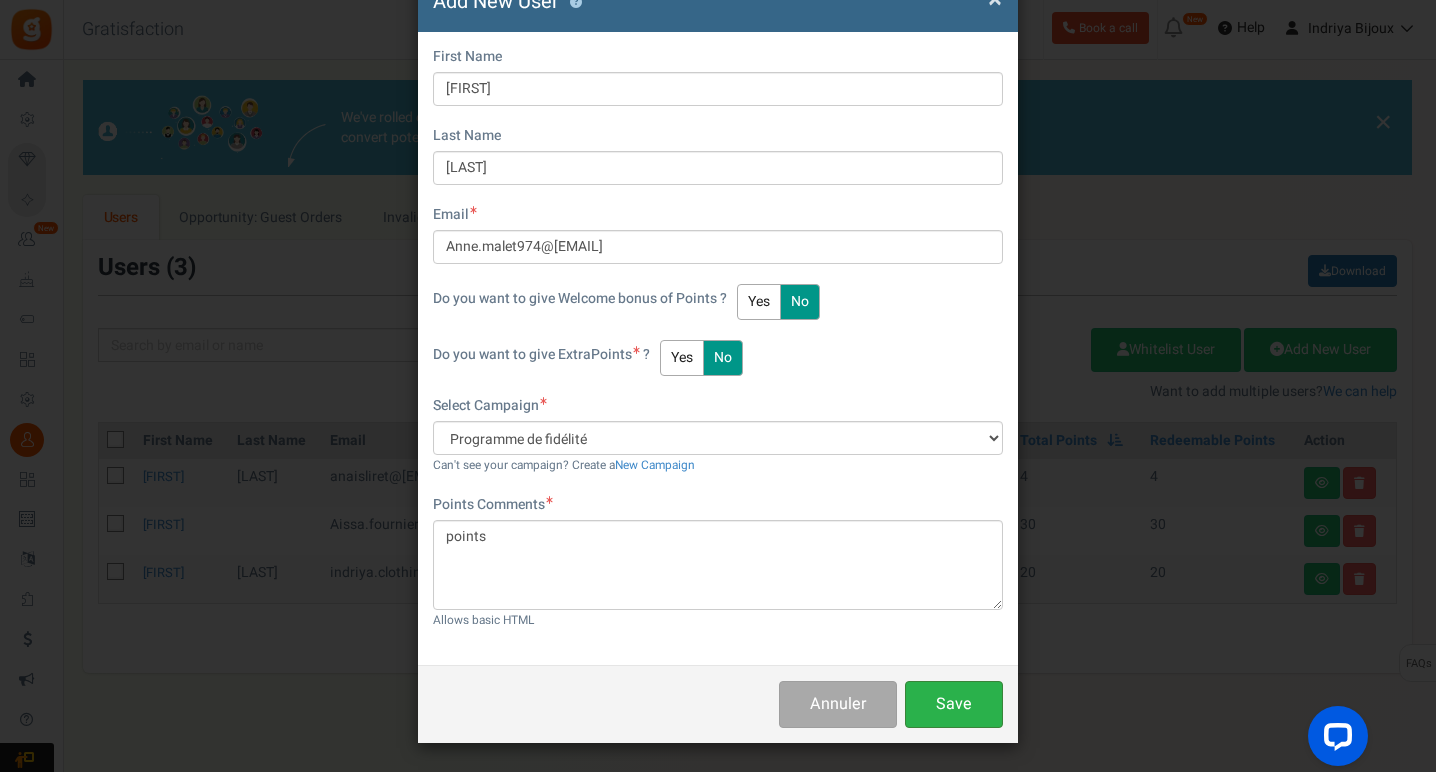 click on "Save" at bounding box center (954, 704) 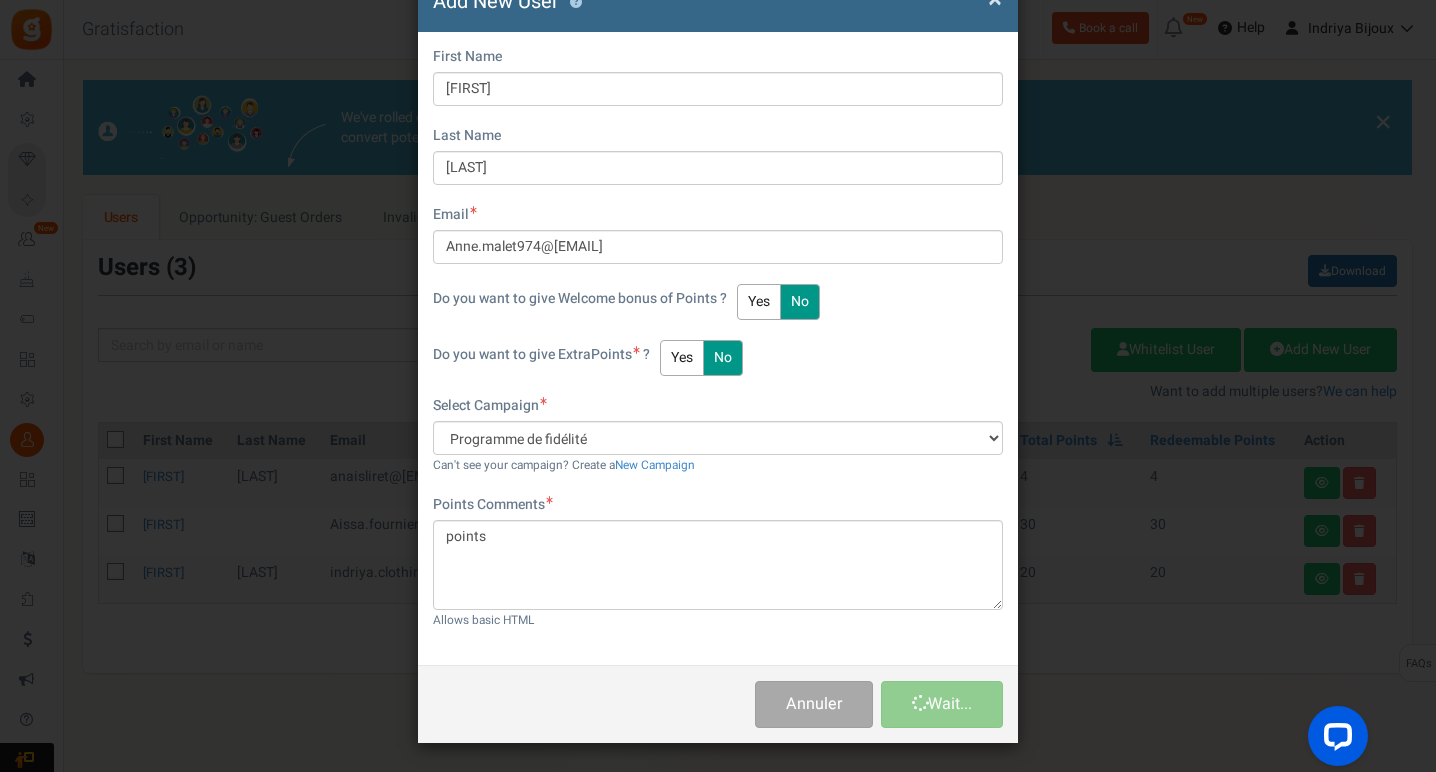 type 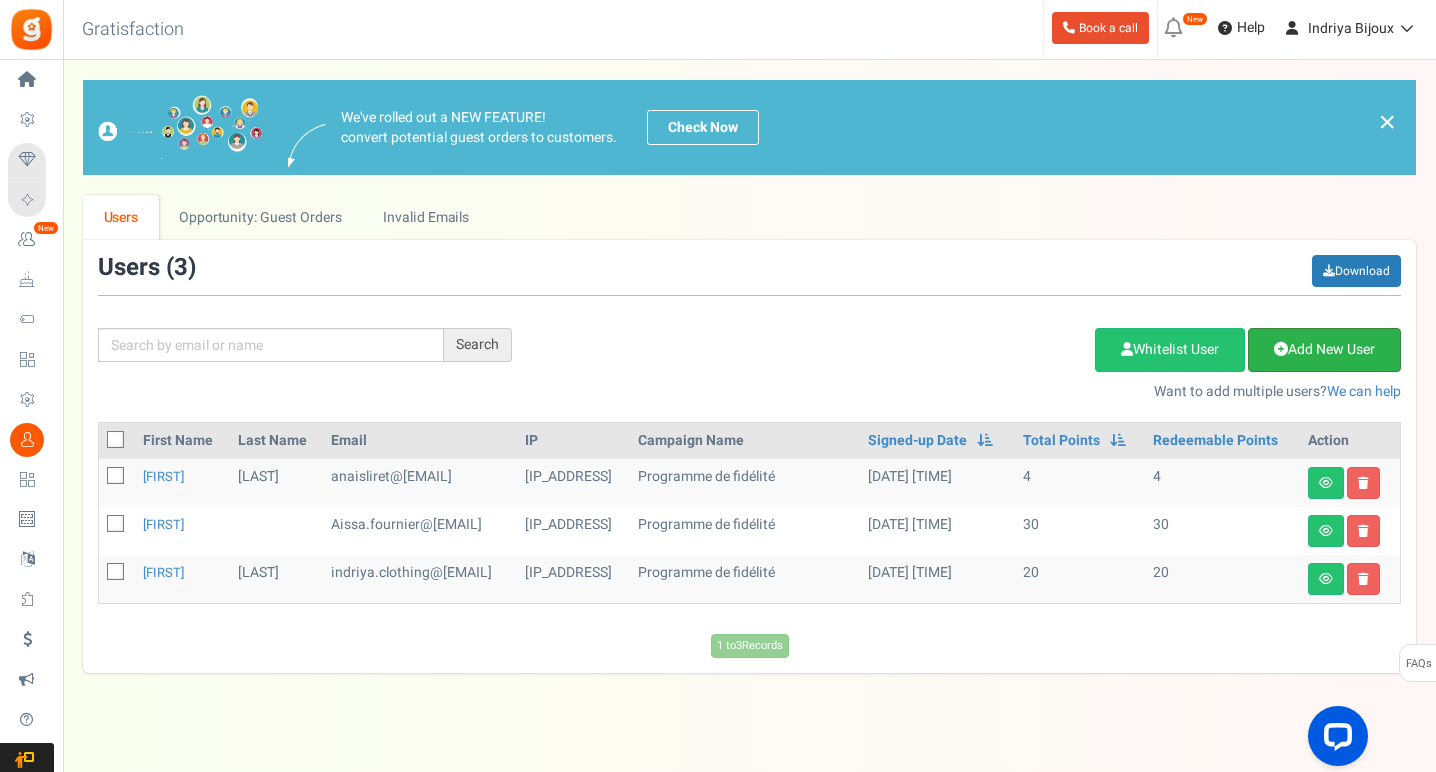 click on "Add New User" at bounding box center (1324, 350) 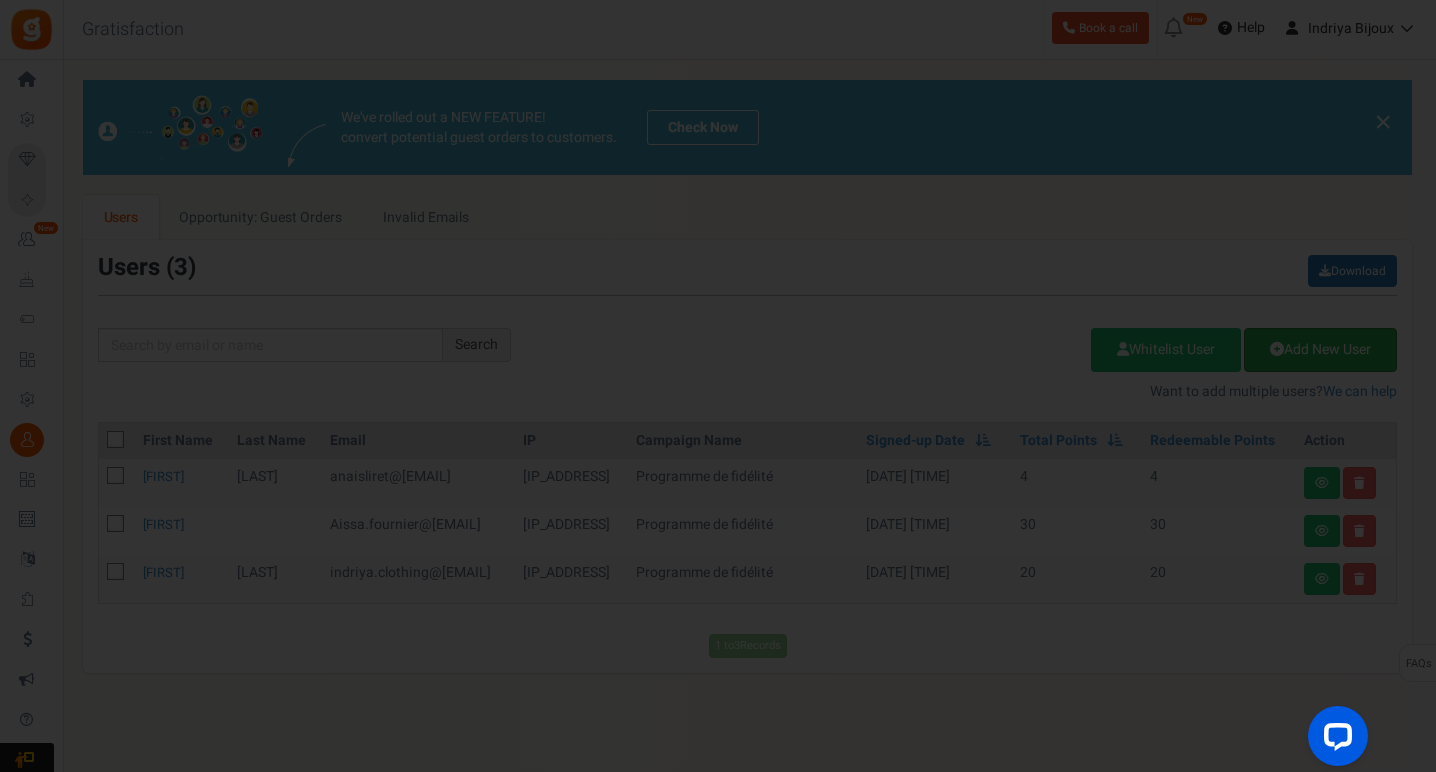 scroll, scrollTop: 0, scrollLeft: 0, axis: both 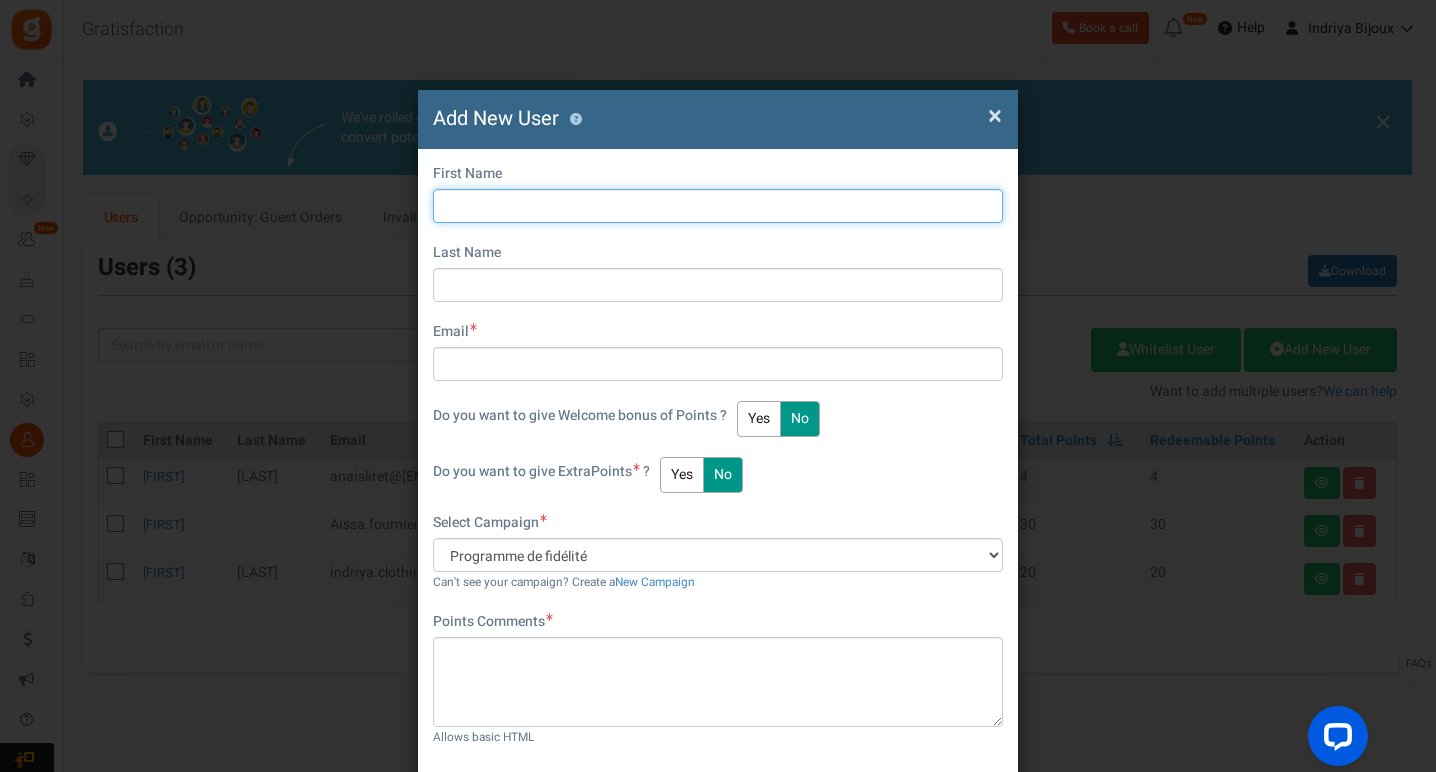 click at bounding box center (718, 206) 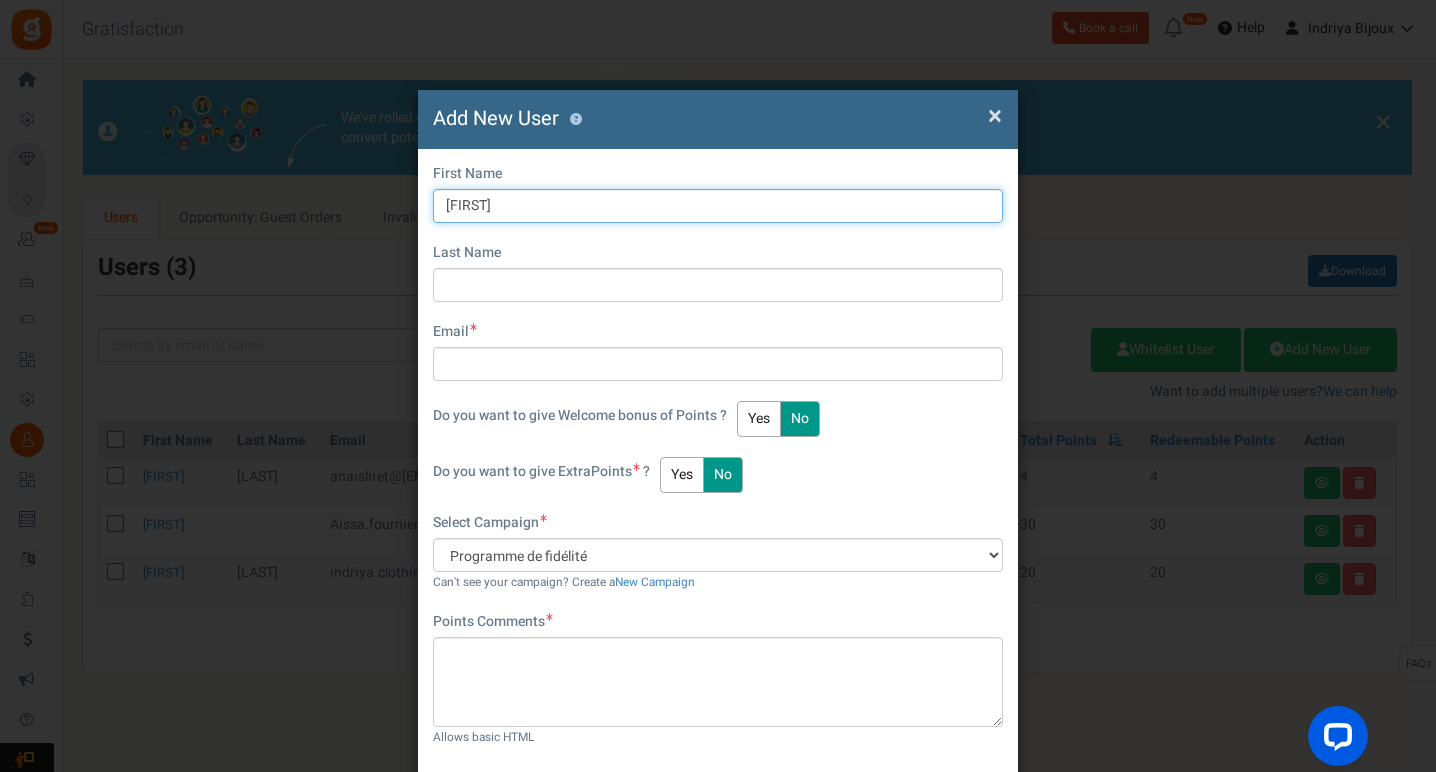 type on "Lisa" 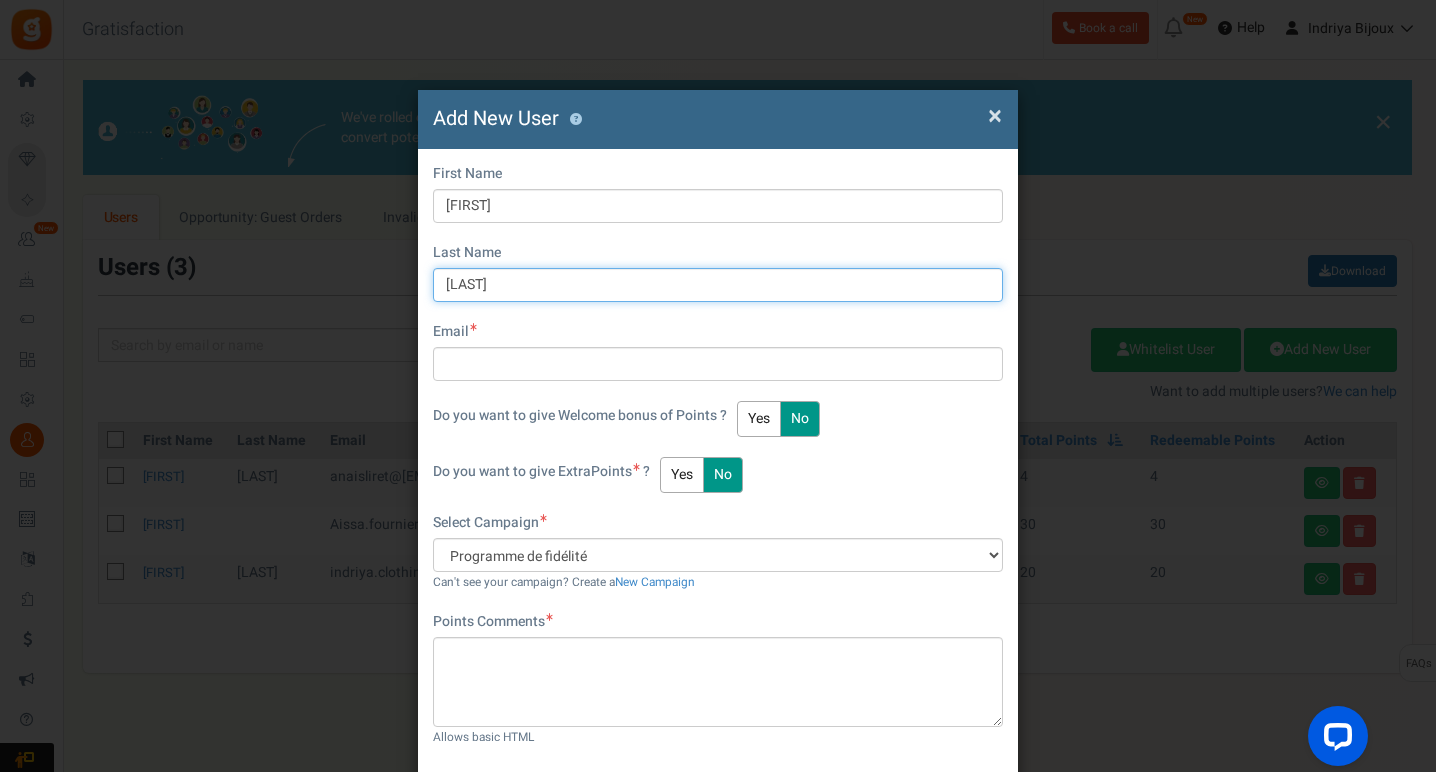 type on "[LAST]" 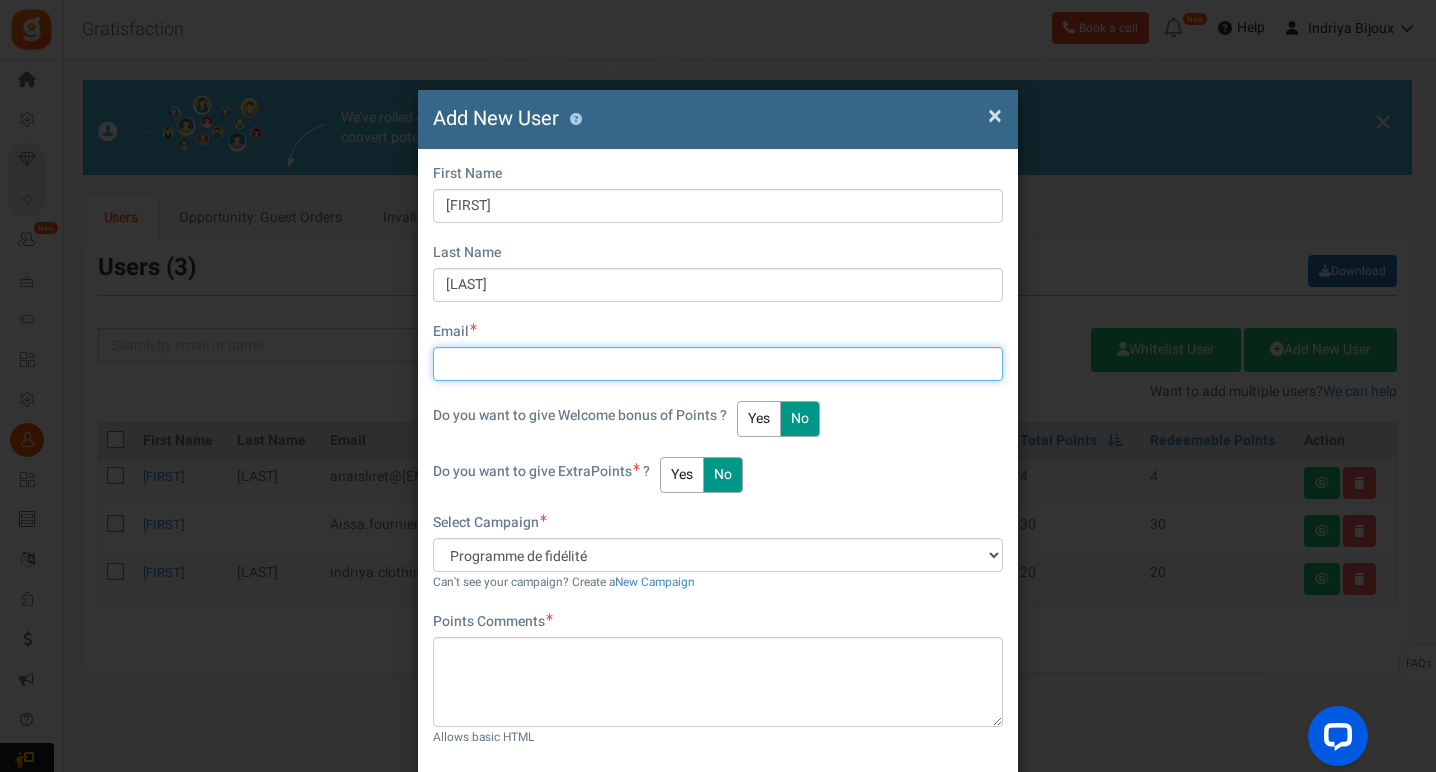 paste on "baumel.lisa@gmail.com" 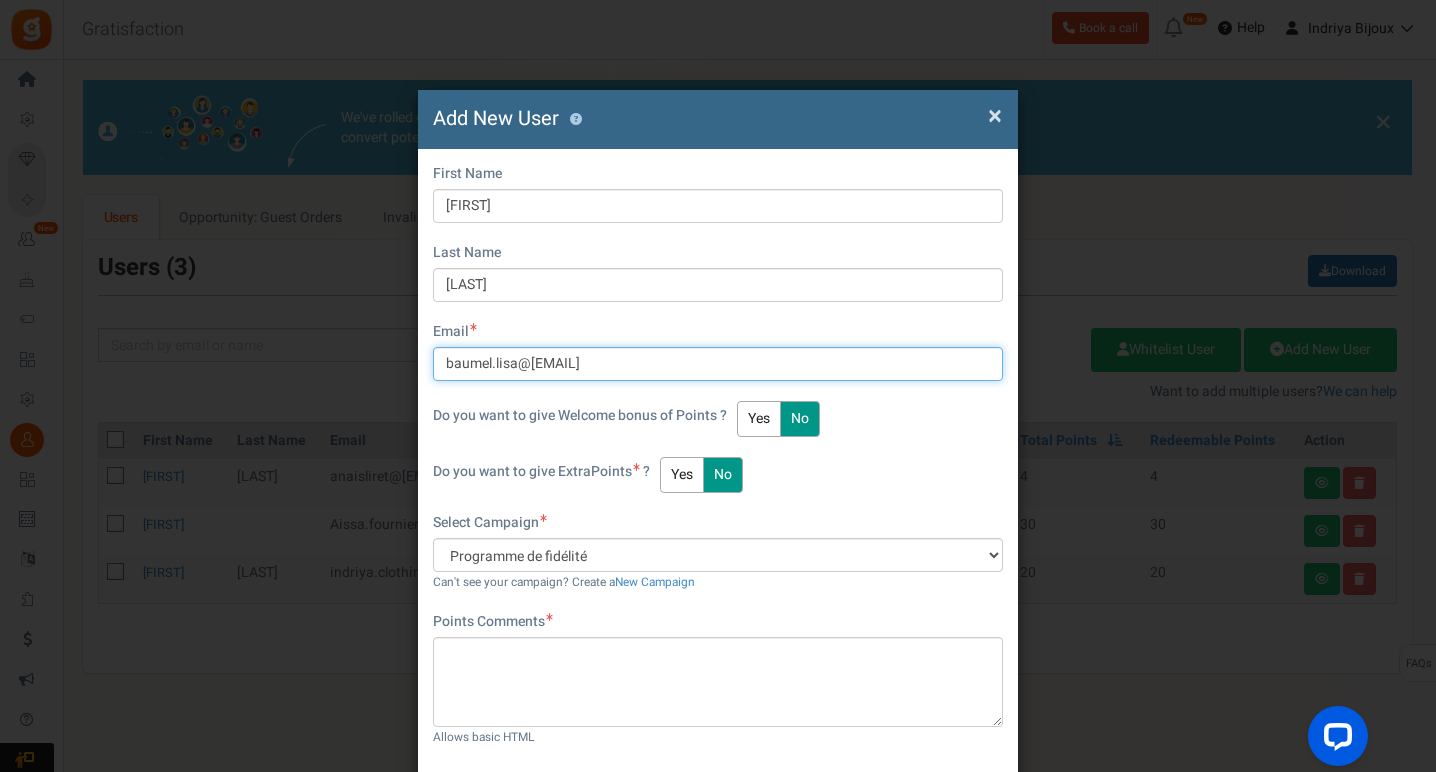 type on "baumel.lisa@gmail.com" 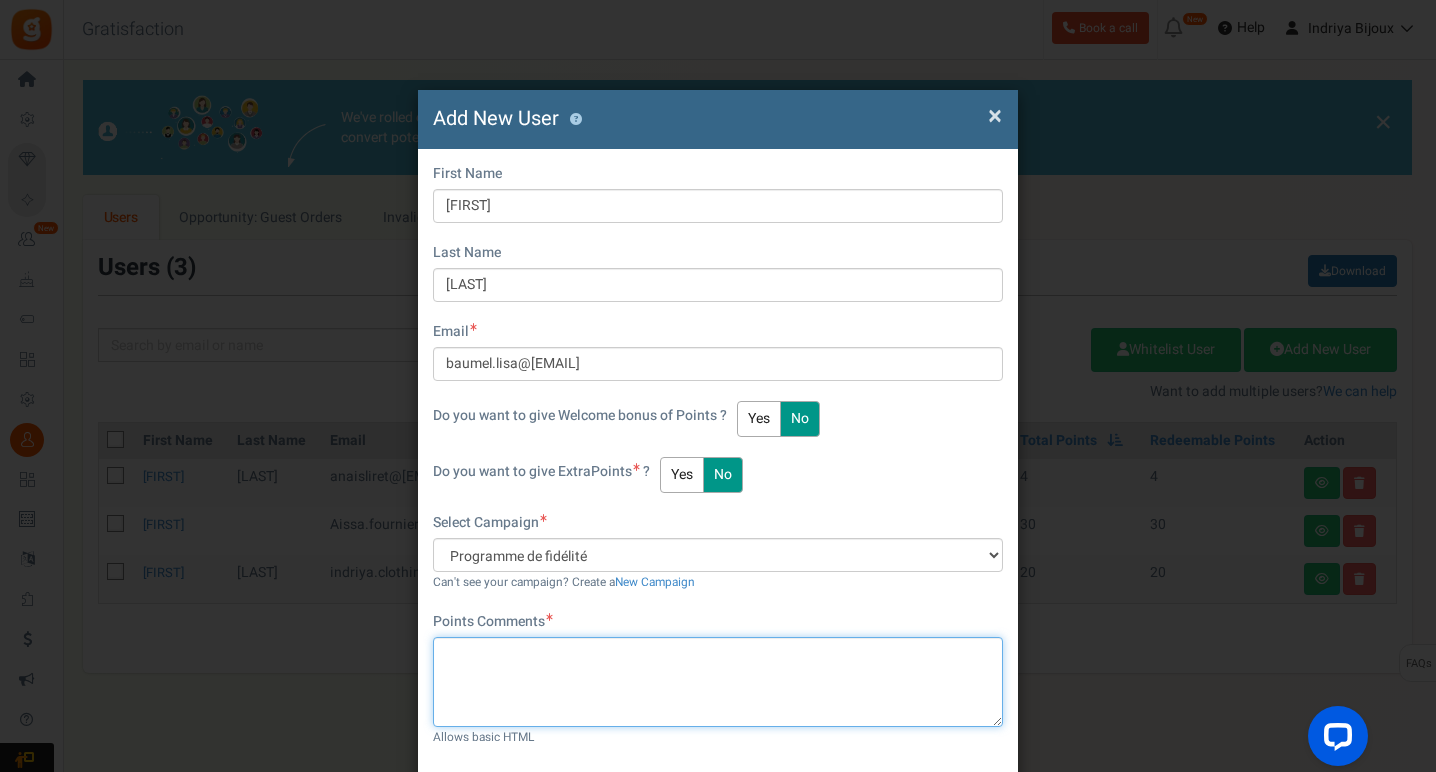 click at bounding box center (718, 682) 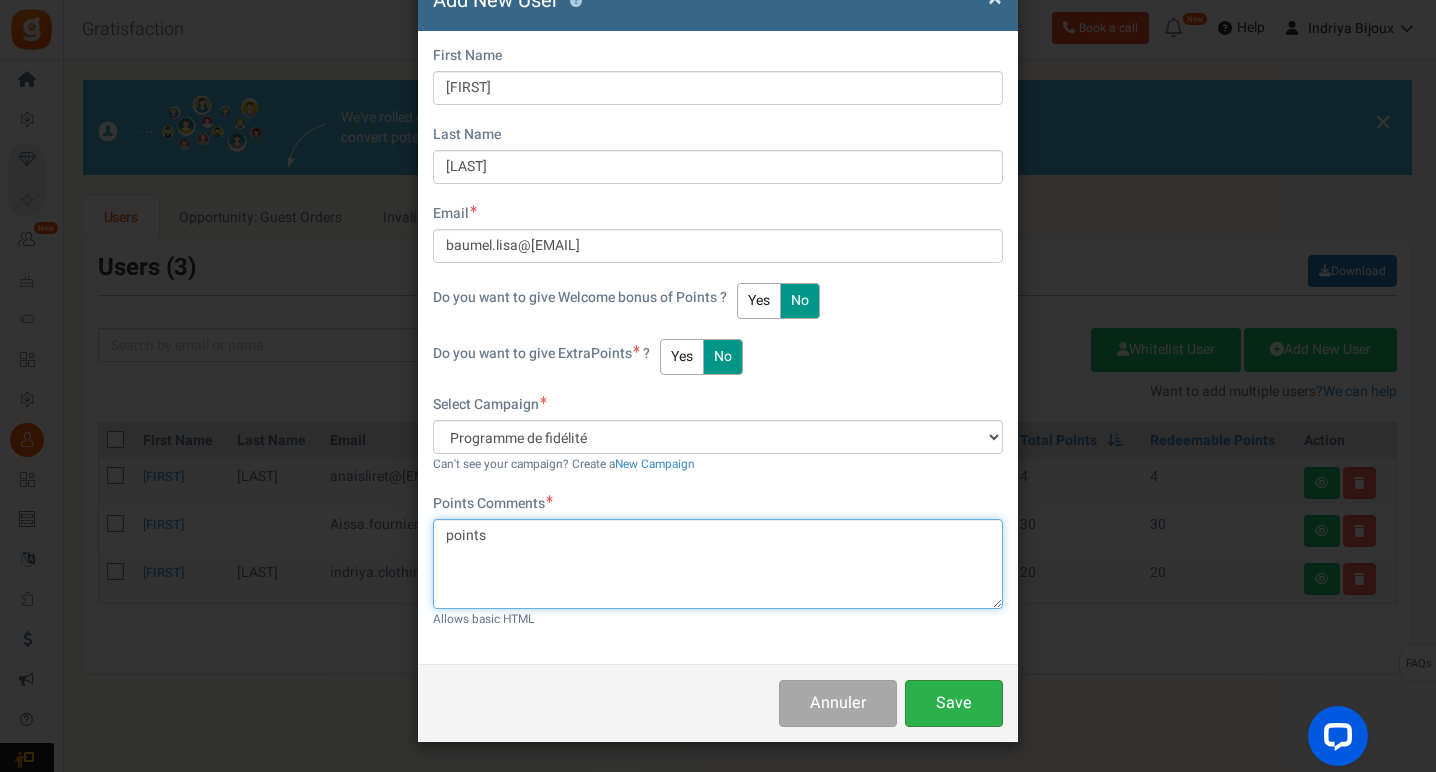 scroll, scrollTop: 117, scrollLeft: 0, axis: vertical 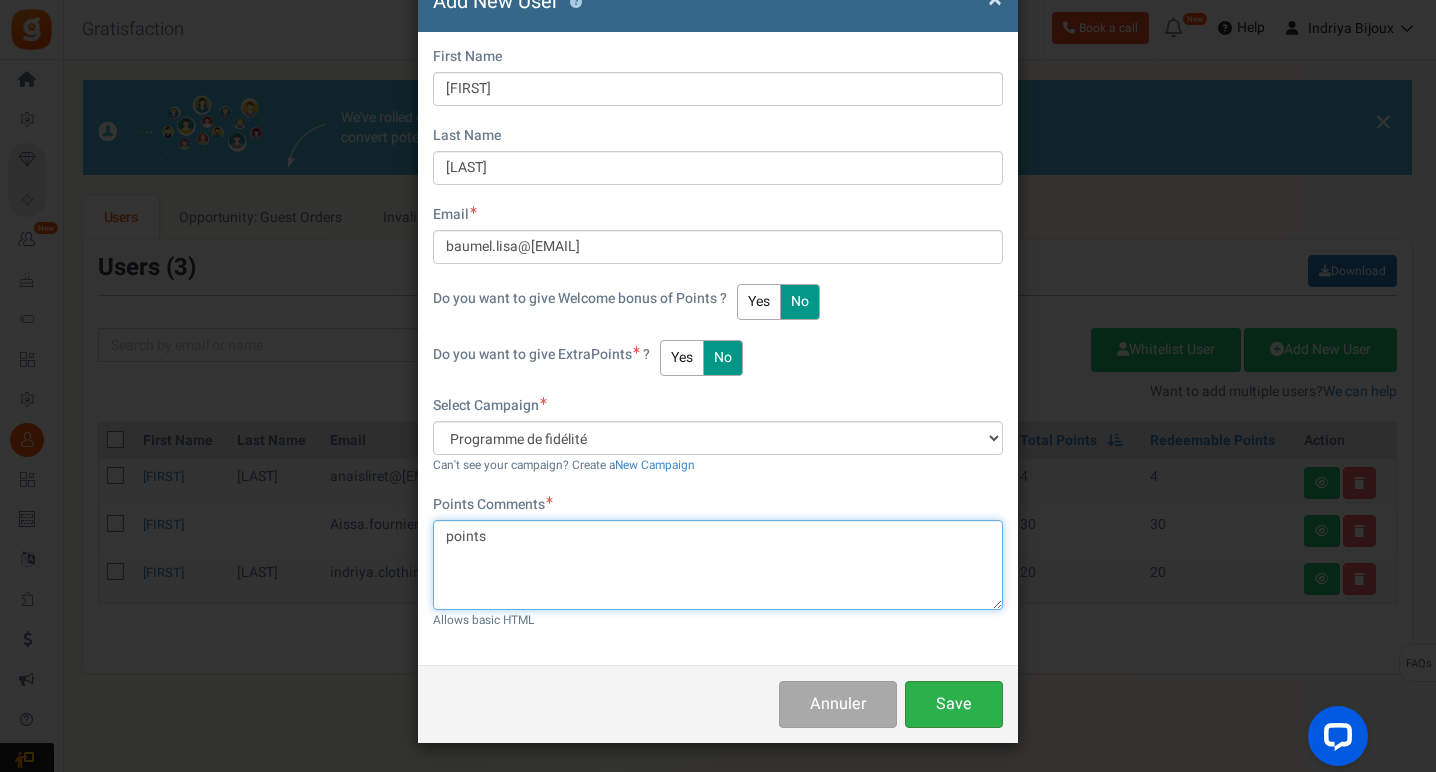 type on "points" 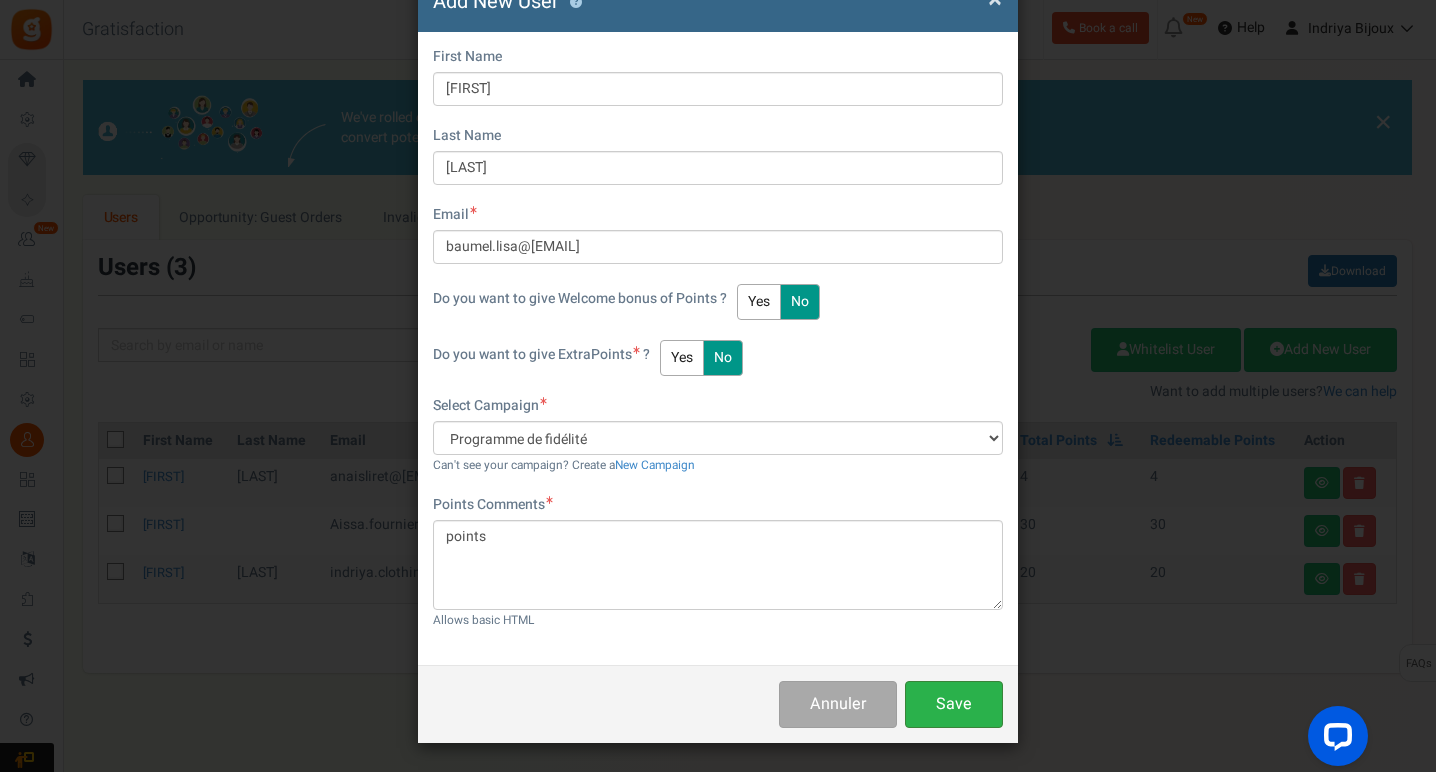 click on "Save" at bounding box center (954, 704) 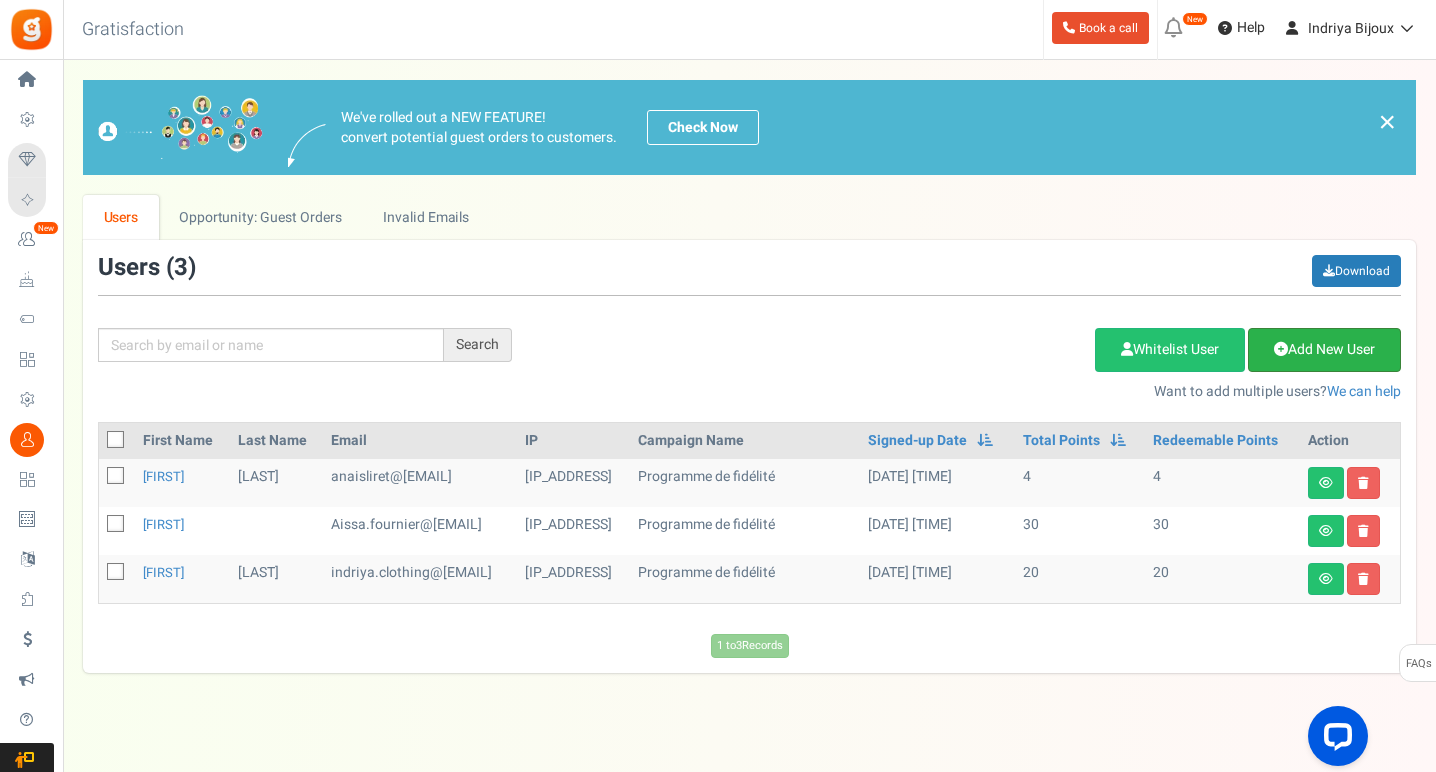 click on "Add New User" at bounding box center (1324, 350) 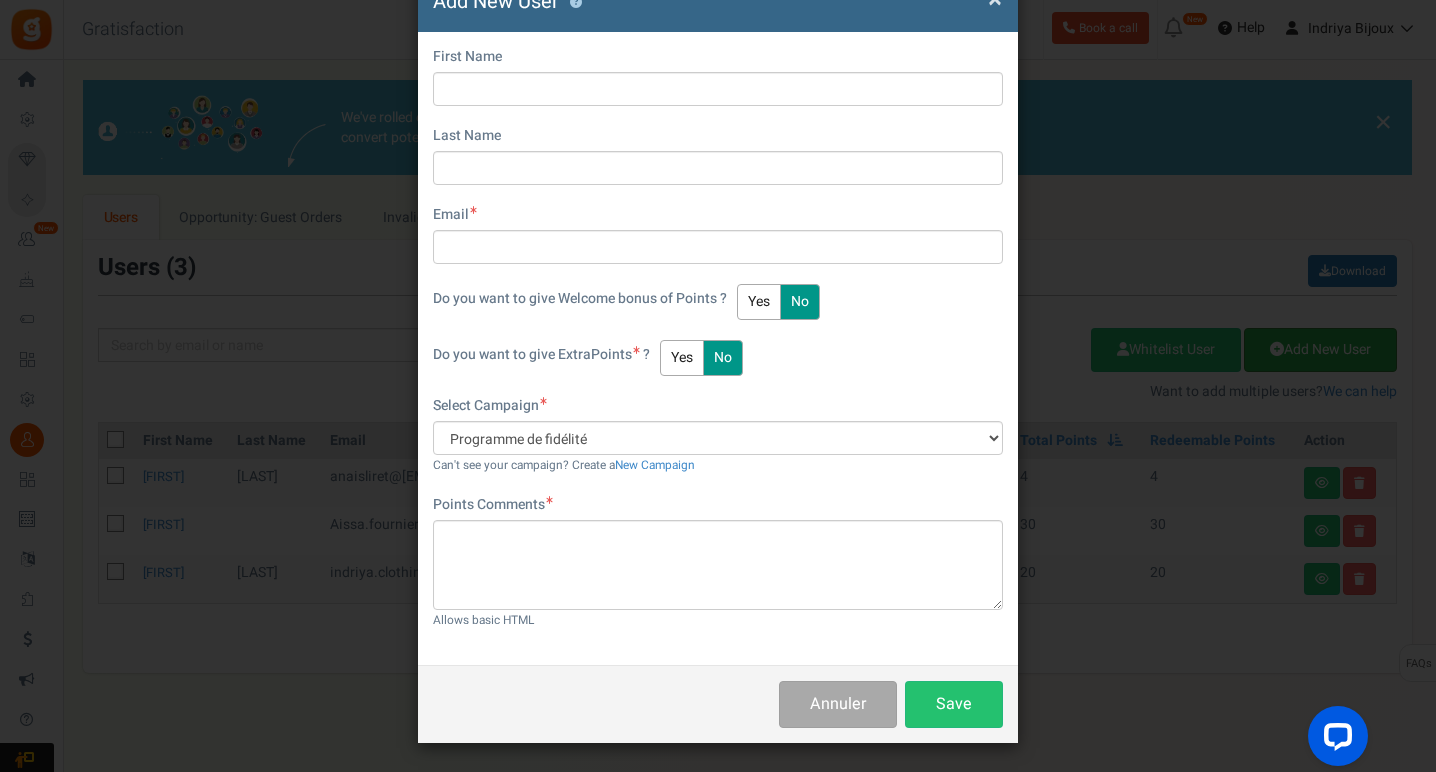 scroll, scrollTop: 0, scrollLeft: 0, axis: both 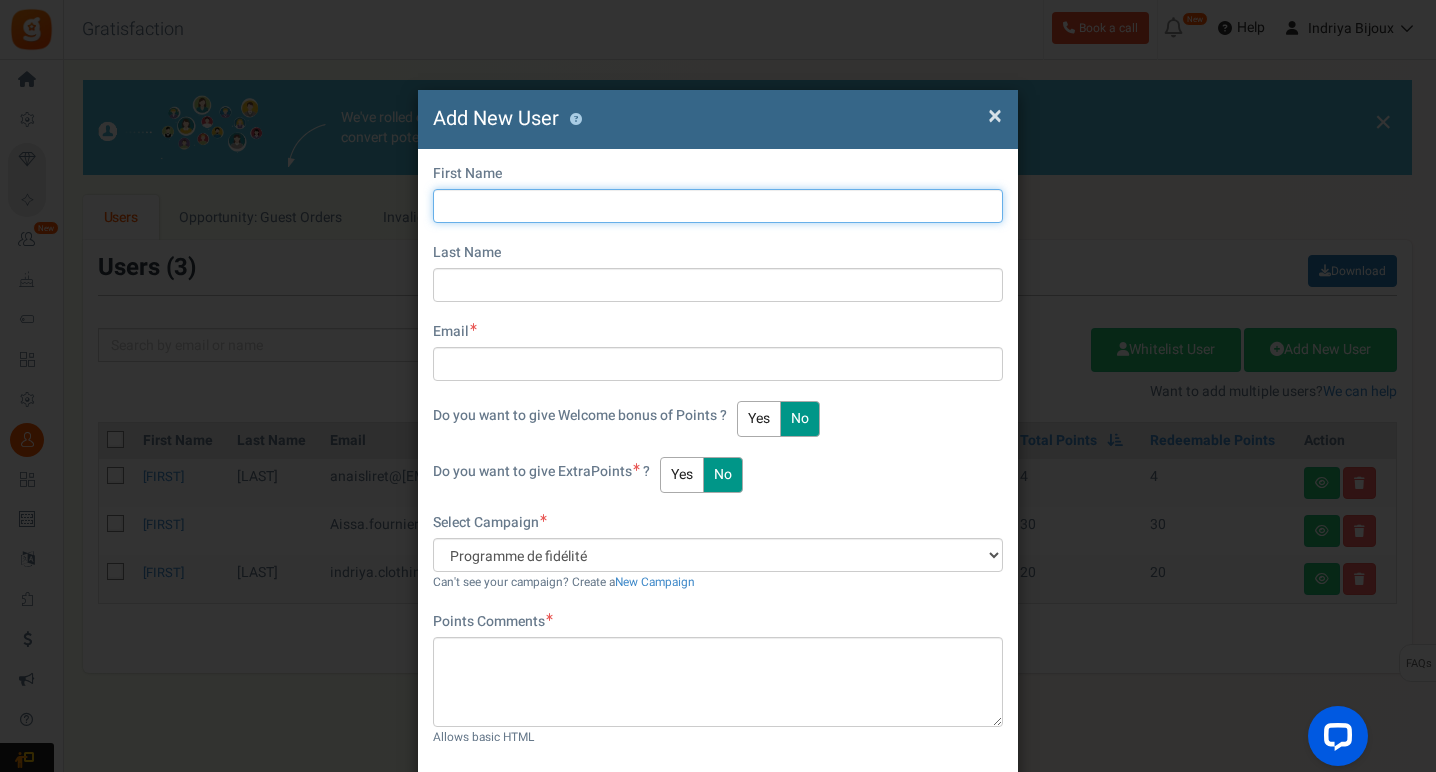 click at bounding box center (718, 206) 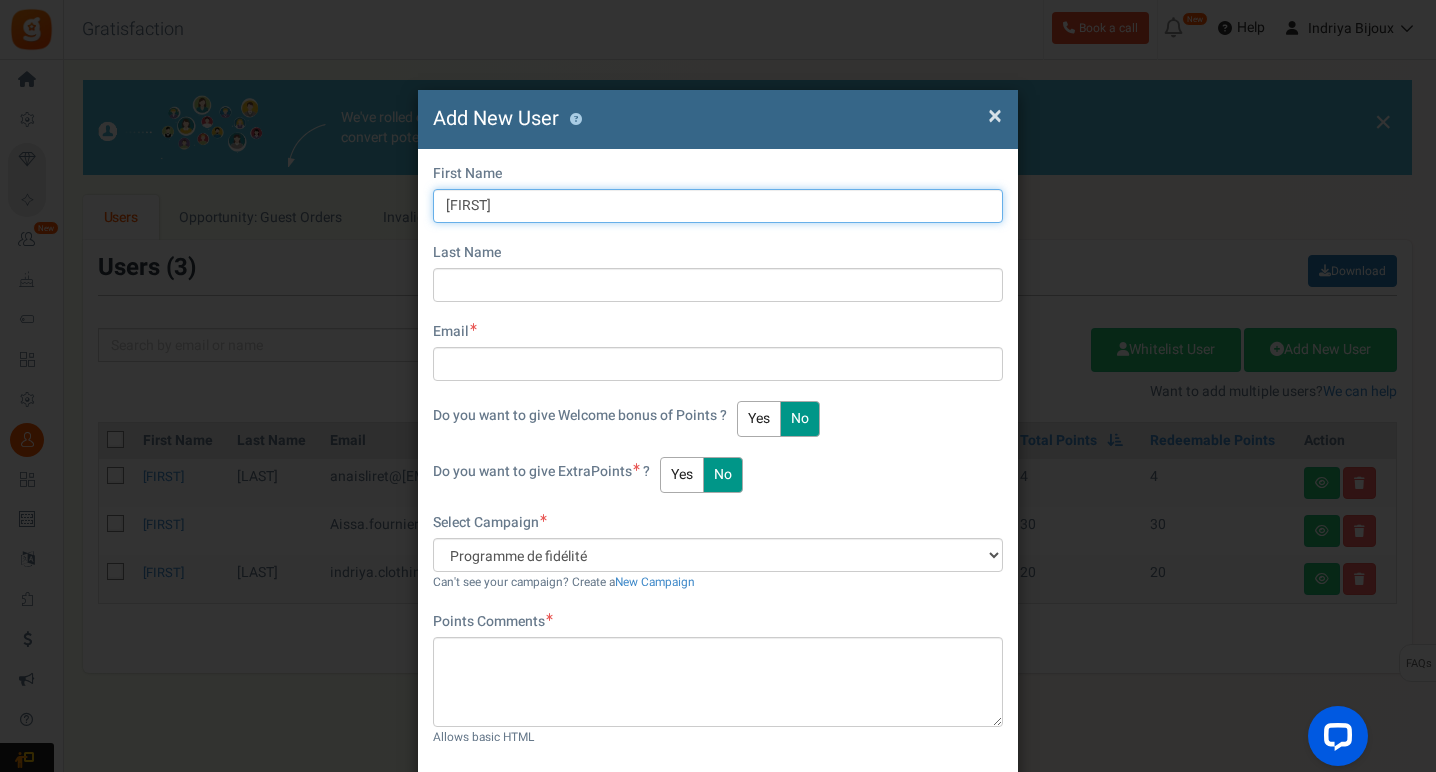 type on "Neyla" 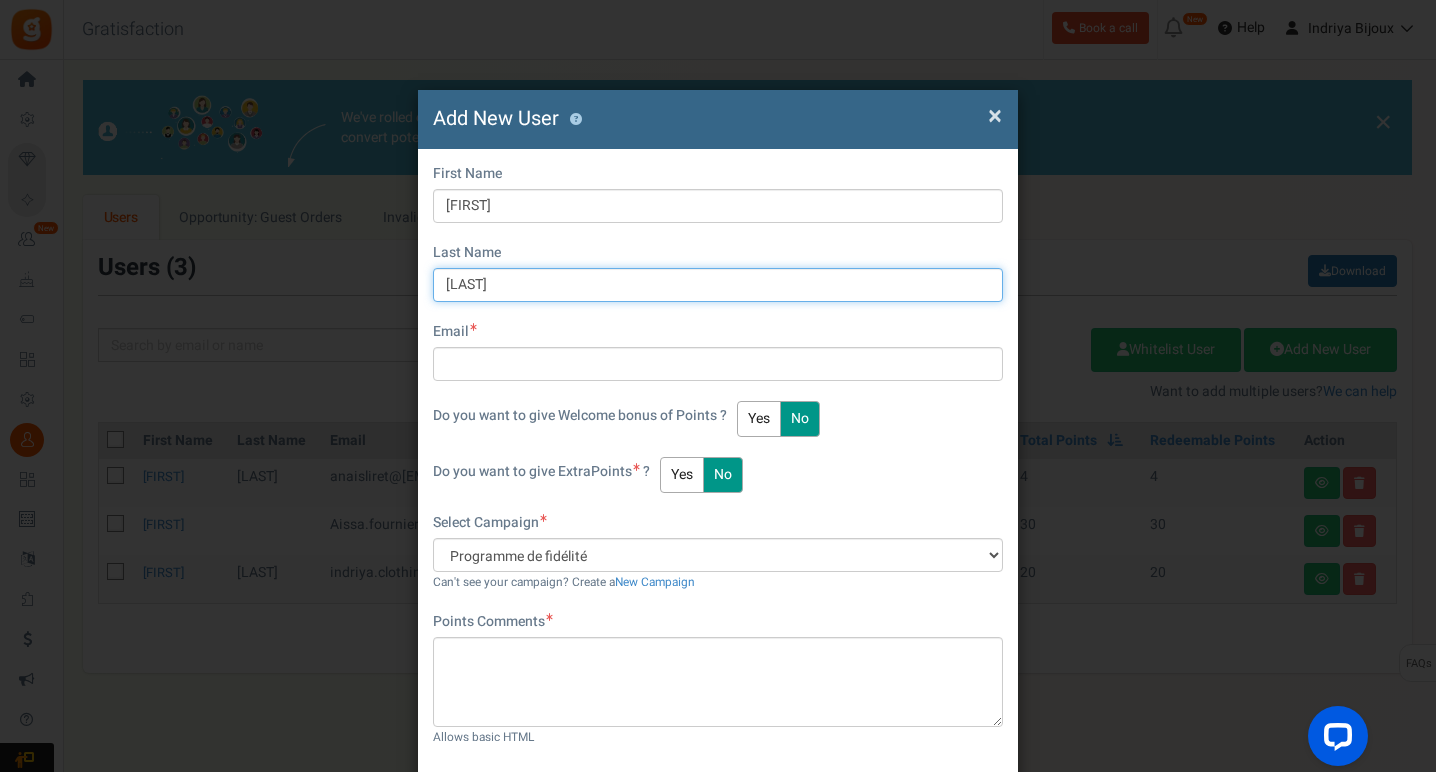type on "Bourama" 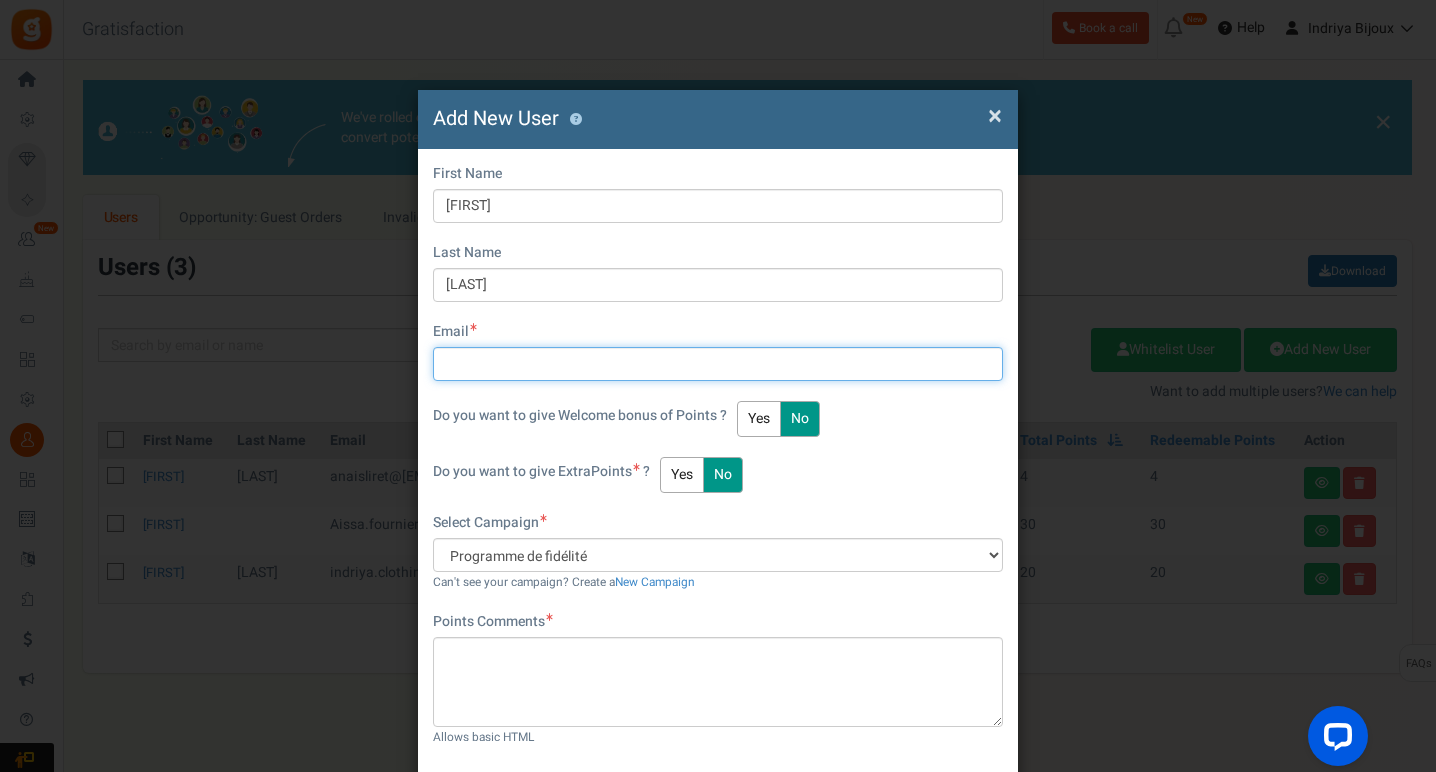 click at bounding box center (718, 364) 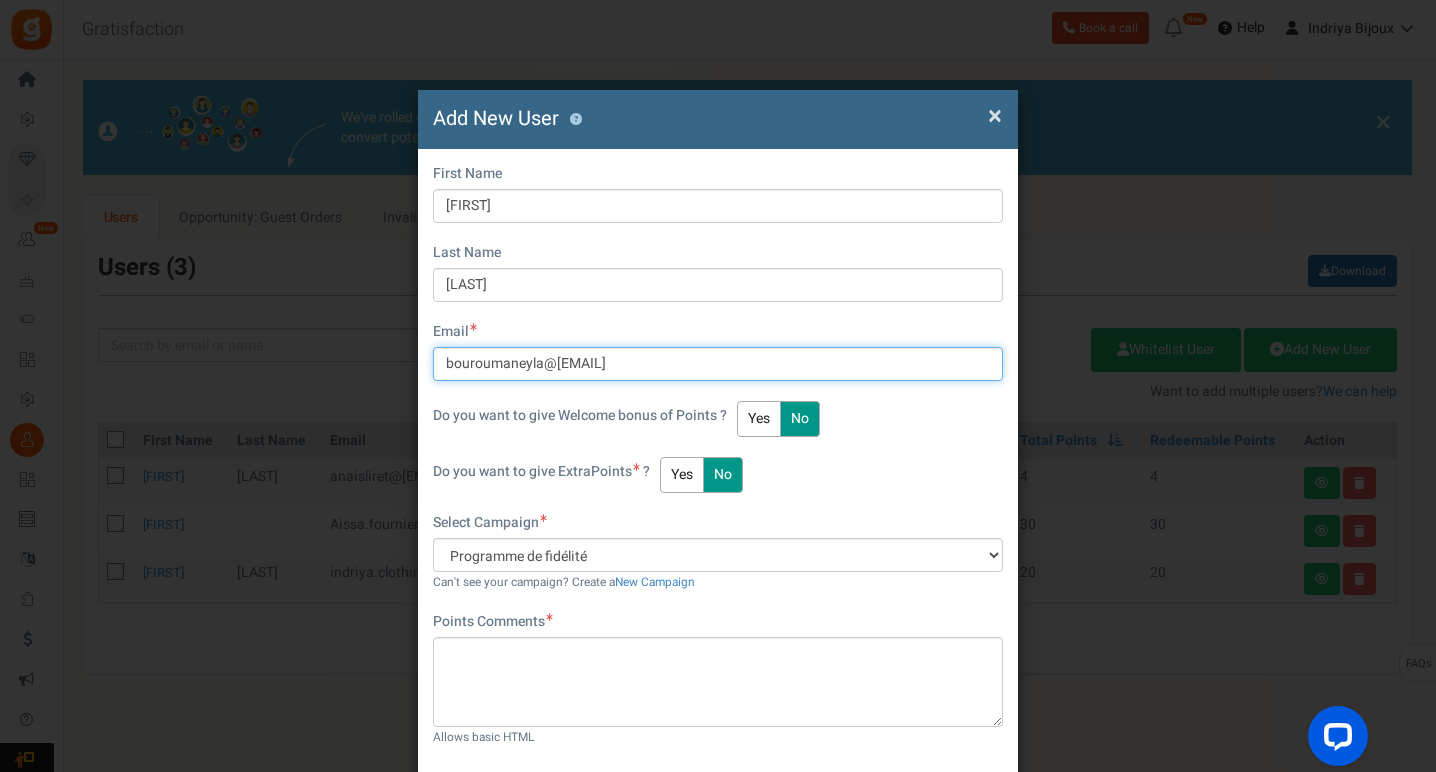 type on "[EMAIL]" 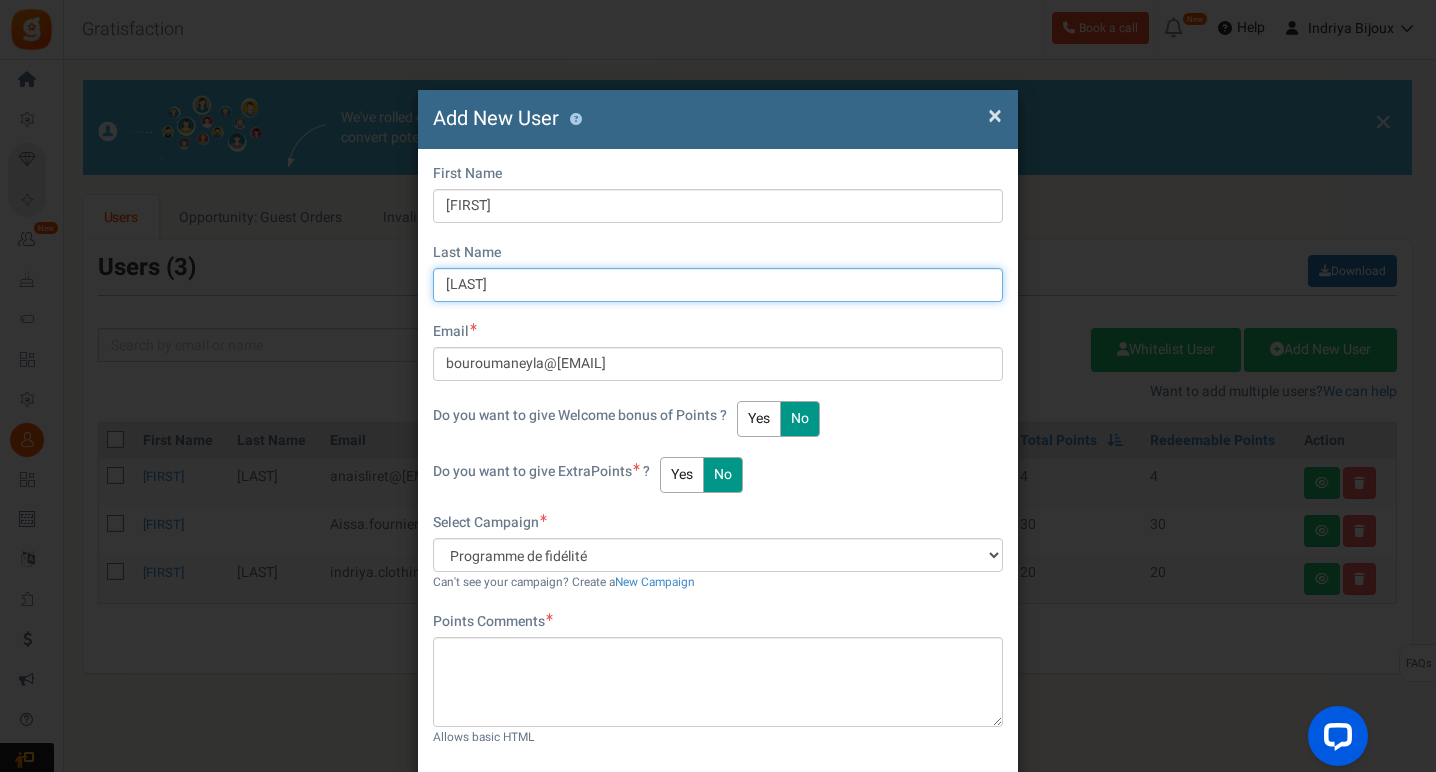 click on "Bourama" at bounding box center (718, 285) 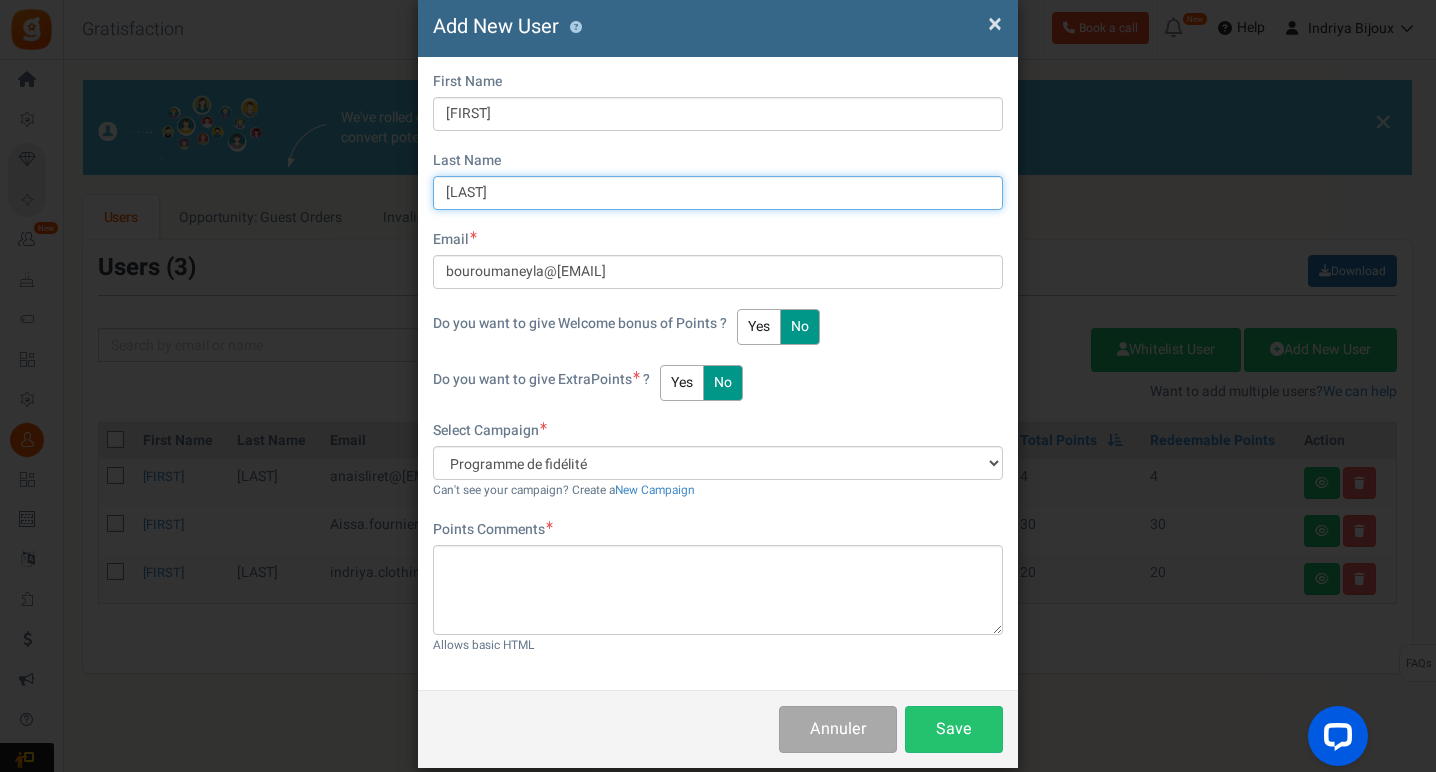 scroll, scrollTop: 113, scrollLeft: 0, axis: vertical 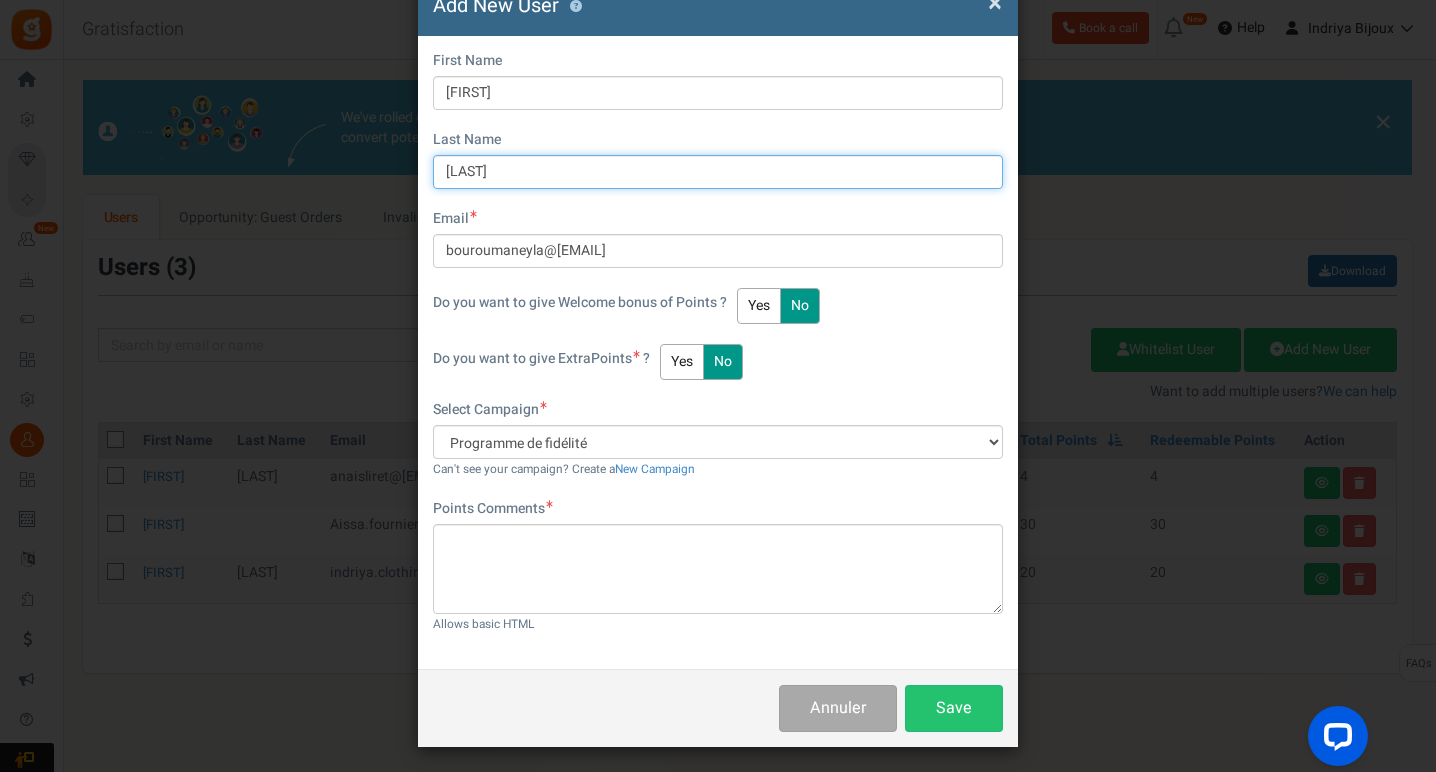 type on "[NAME]" 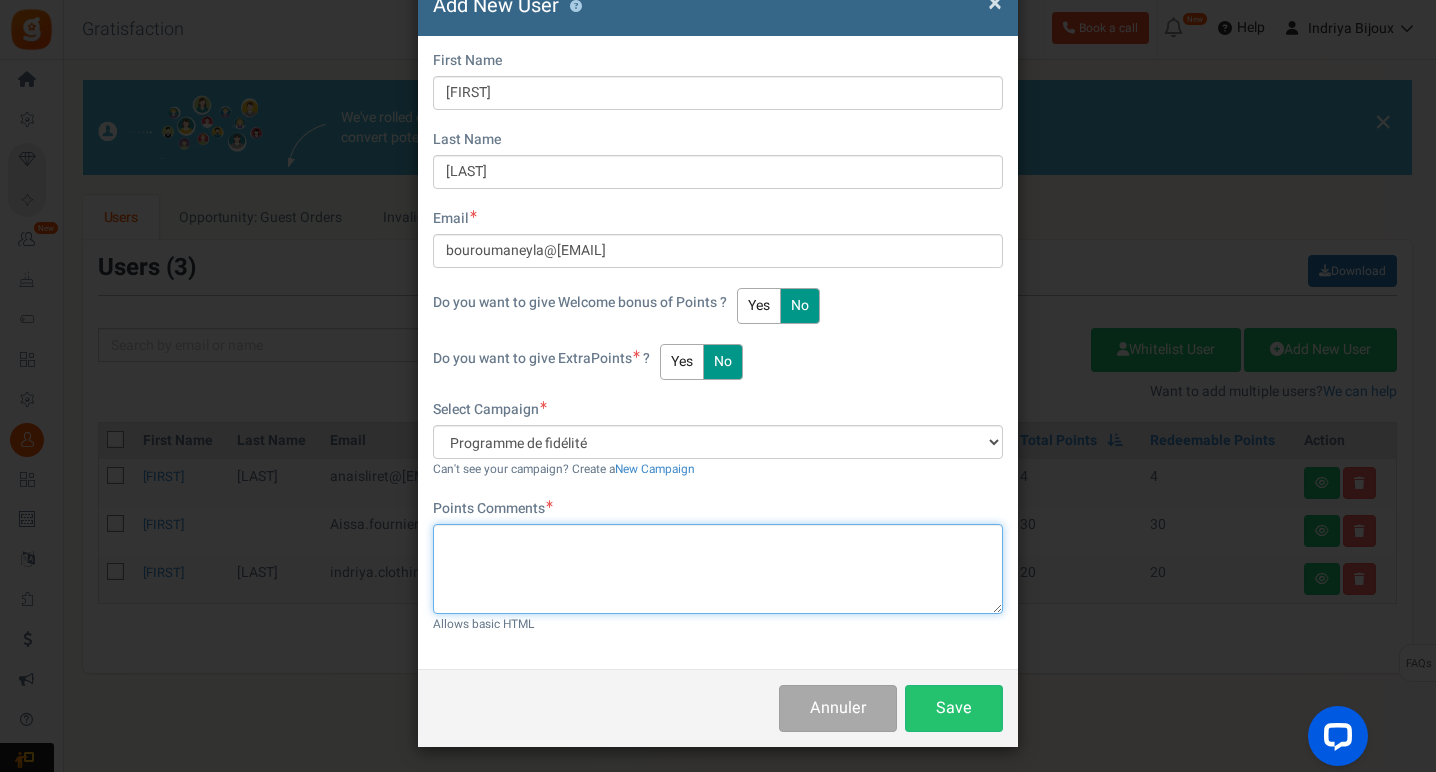 click at bounding box center [718, 569] 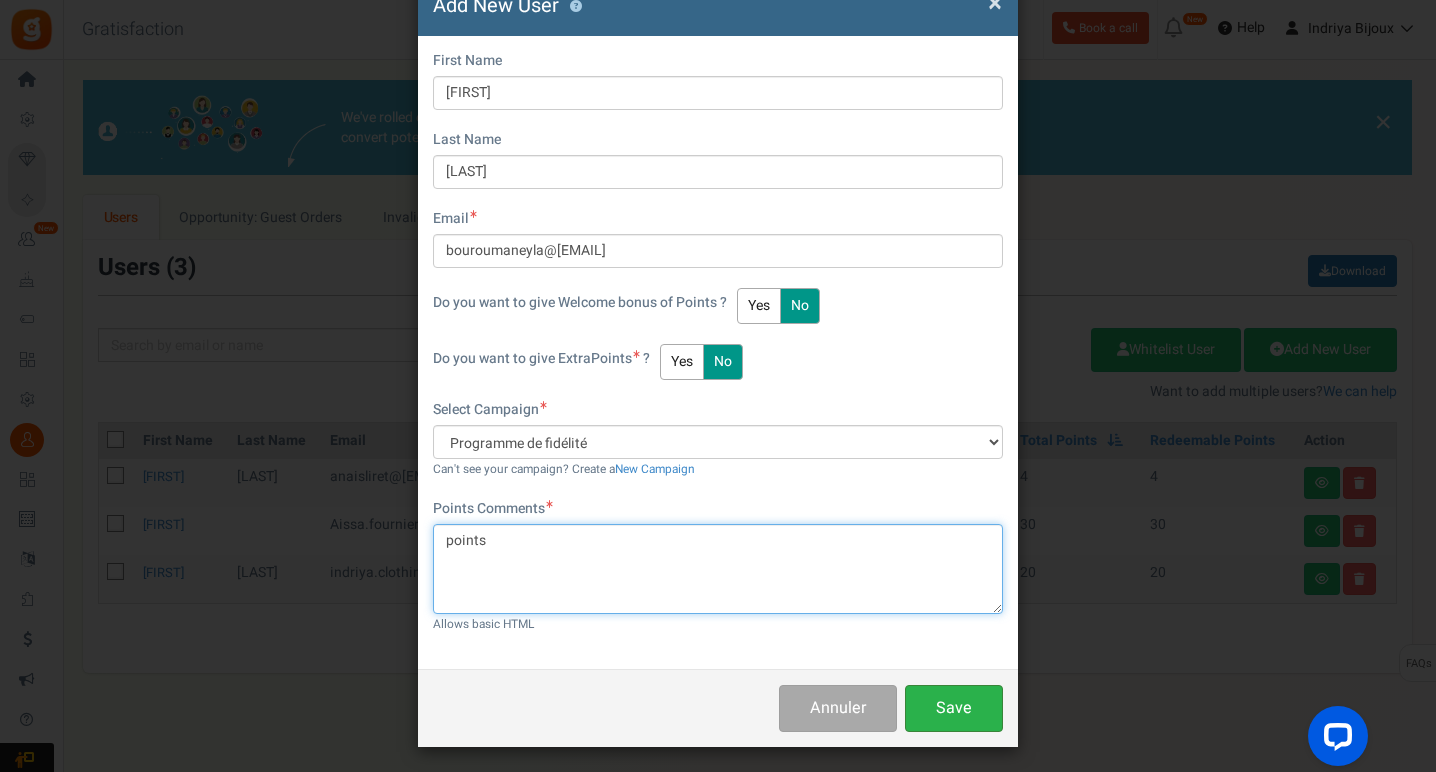 type on "points" 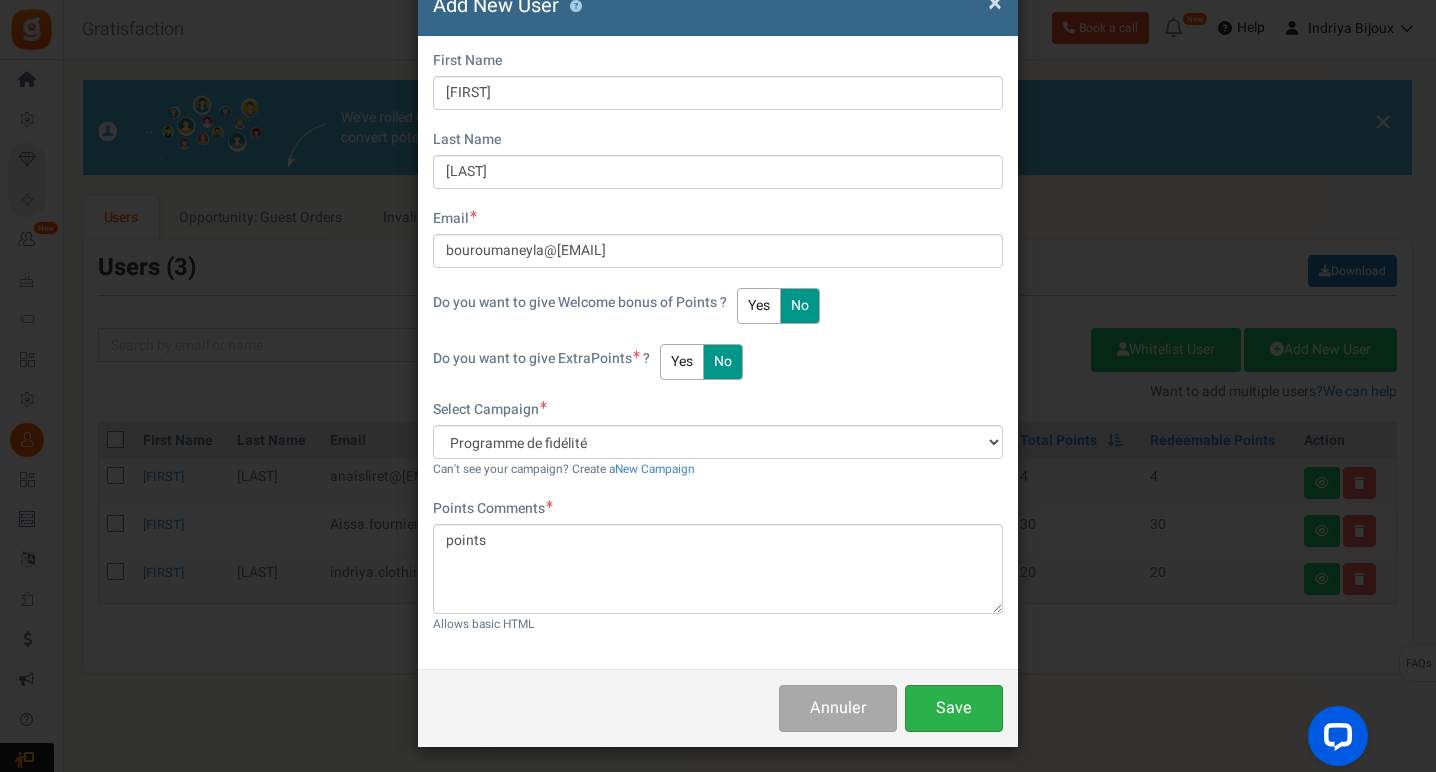 click on "Save" at bounding box center (954, 708) 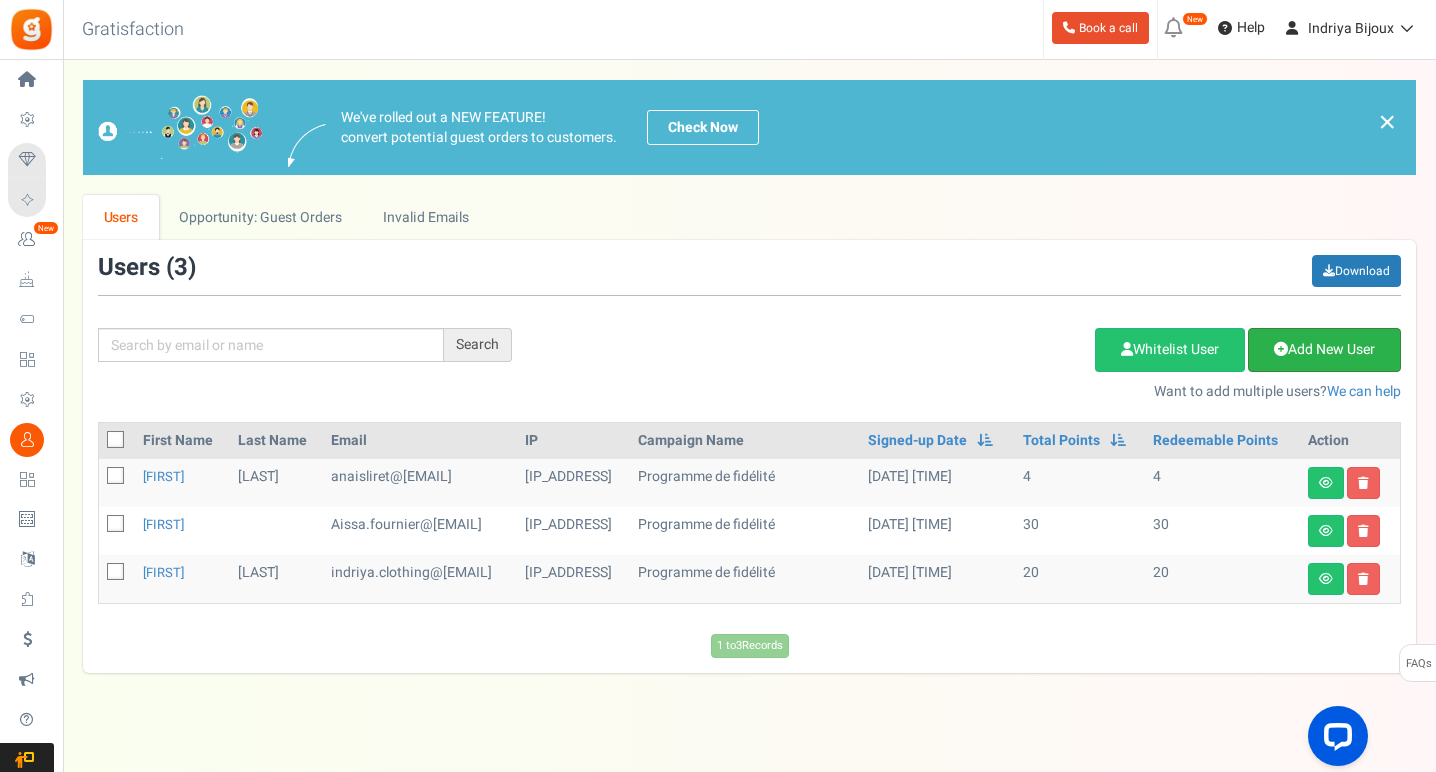 click on "Add New User" at bounding box center (1324, 350) 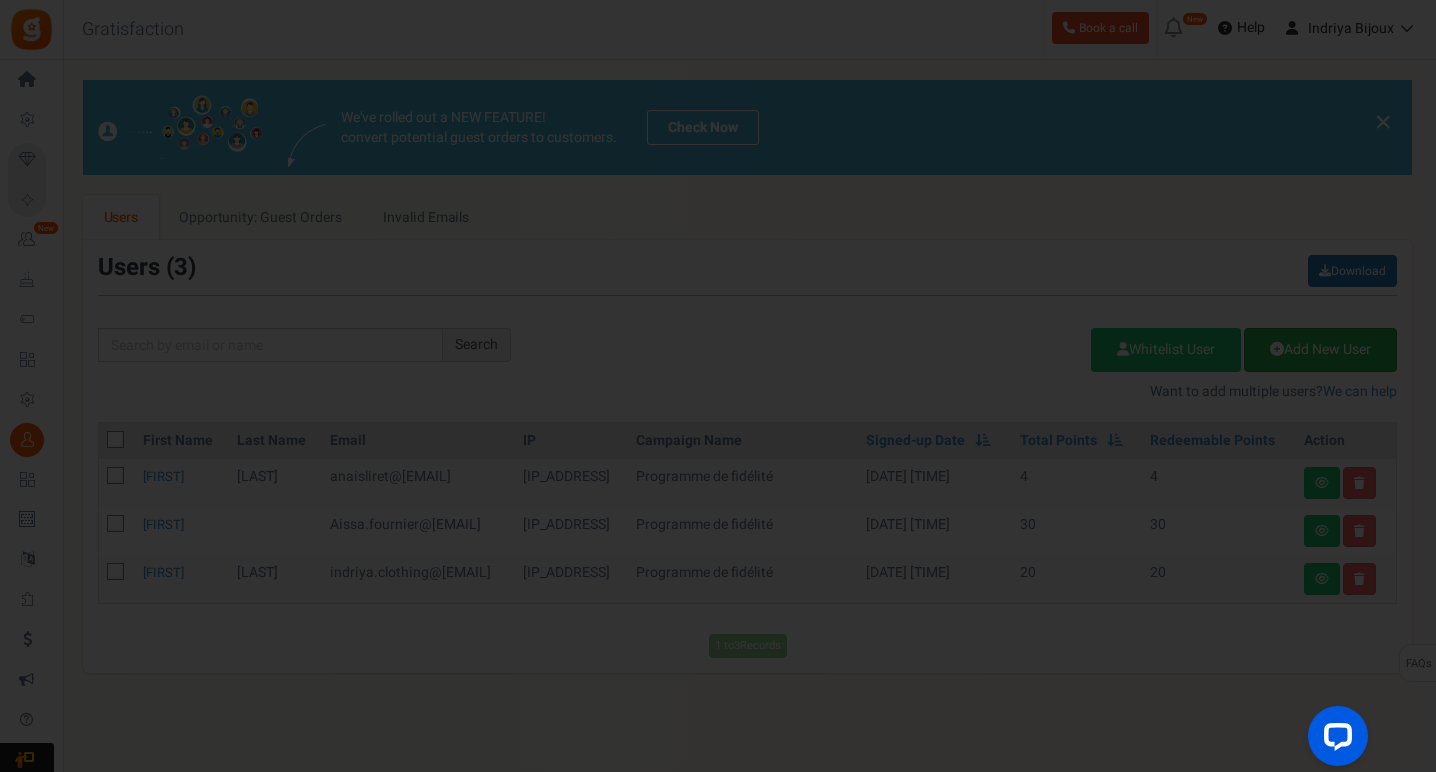 scroll, scrollTop: 0, scrollLeft: 0, axis: both 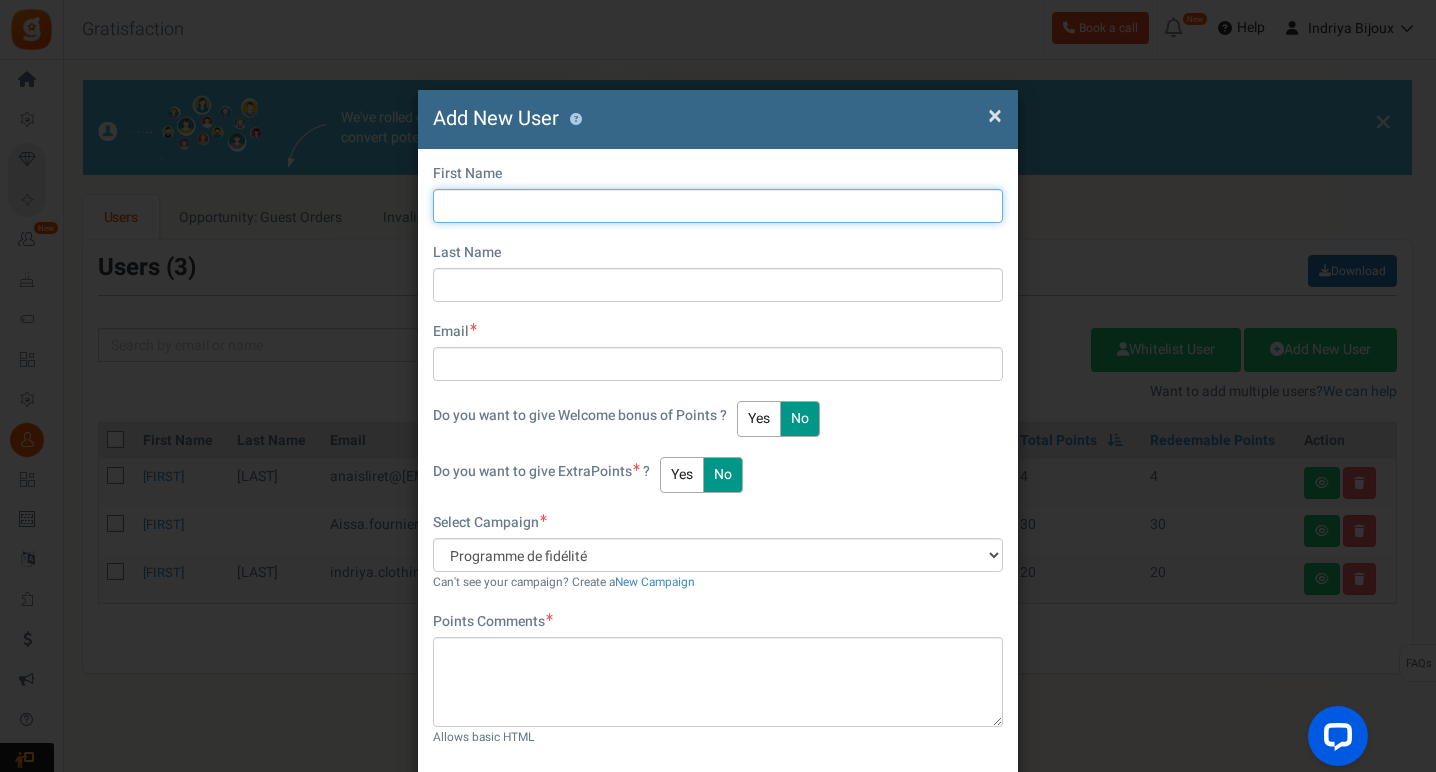 click at bounding box center [718, 206] 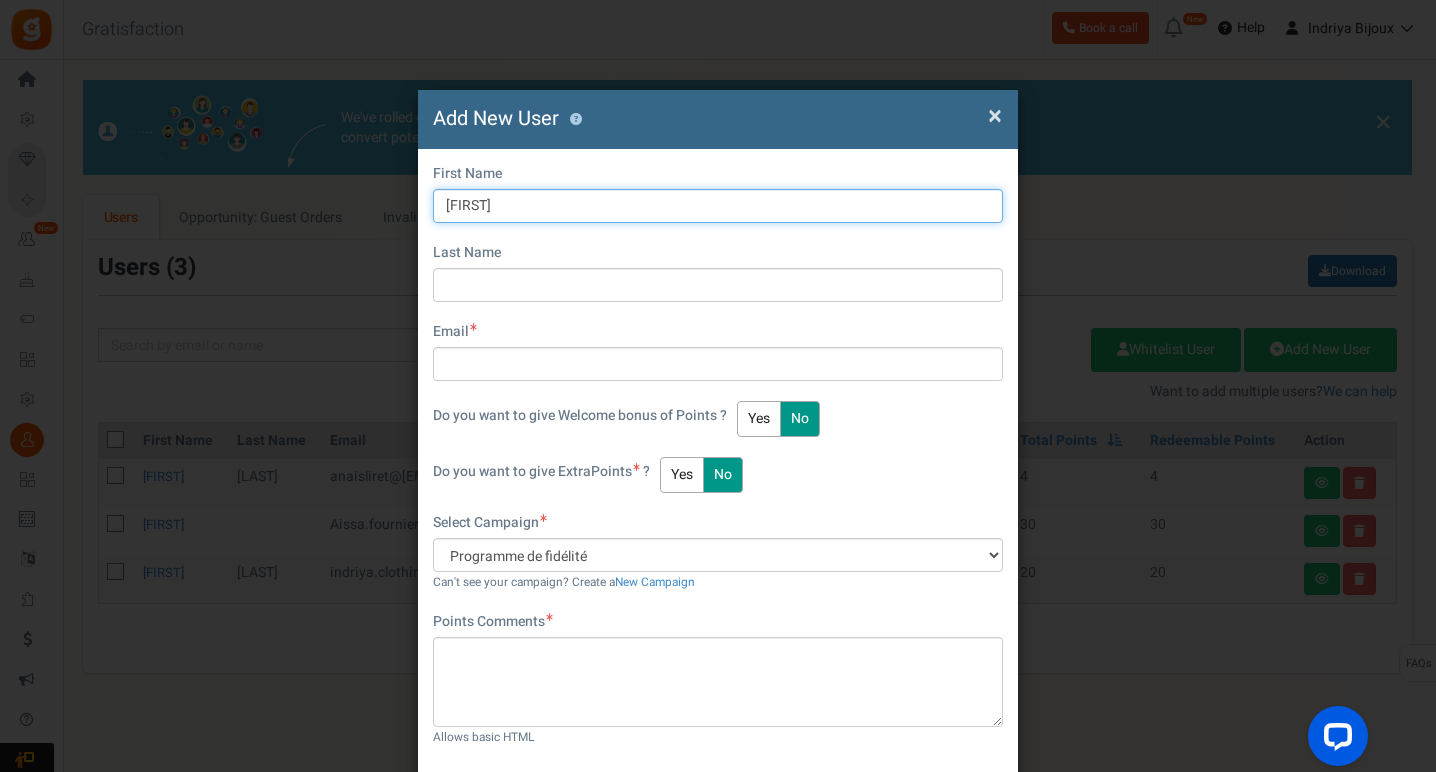 type on "Camille" 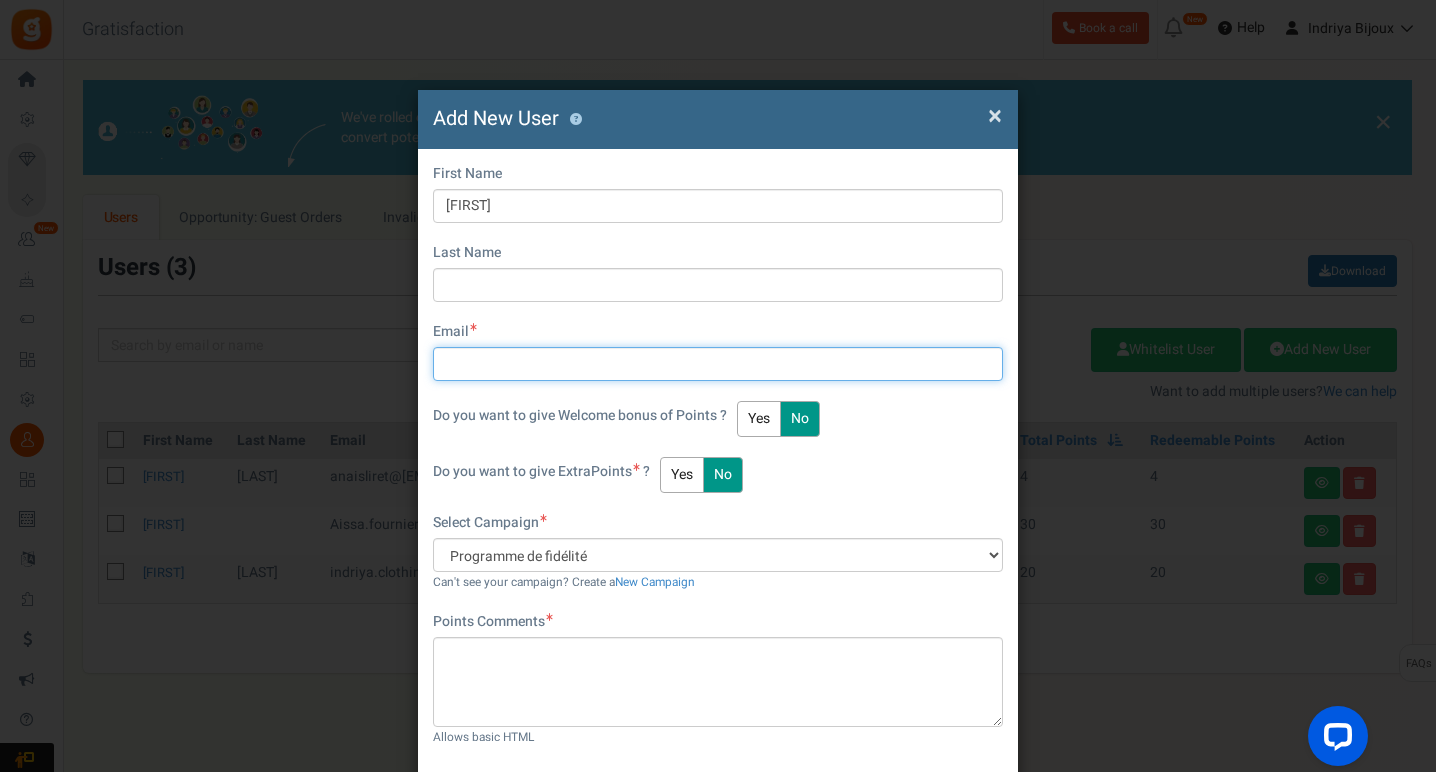 paste on "[EMAIL]" 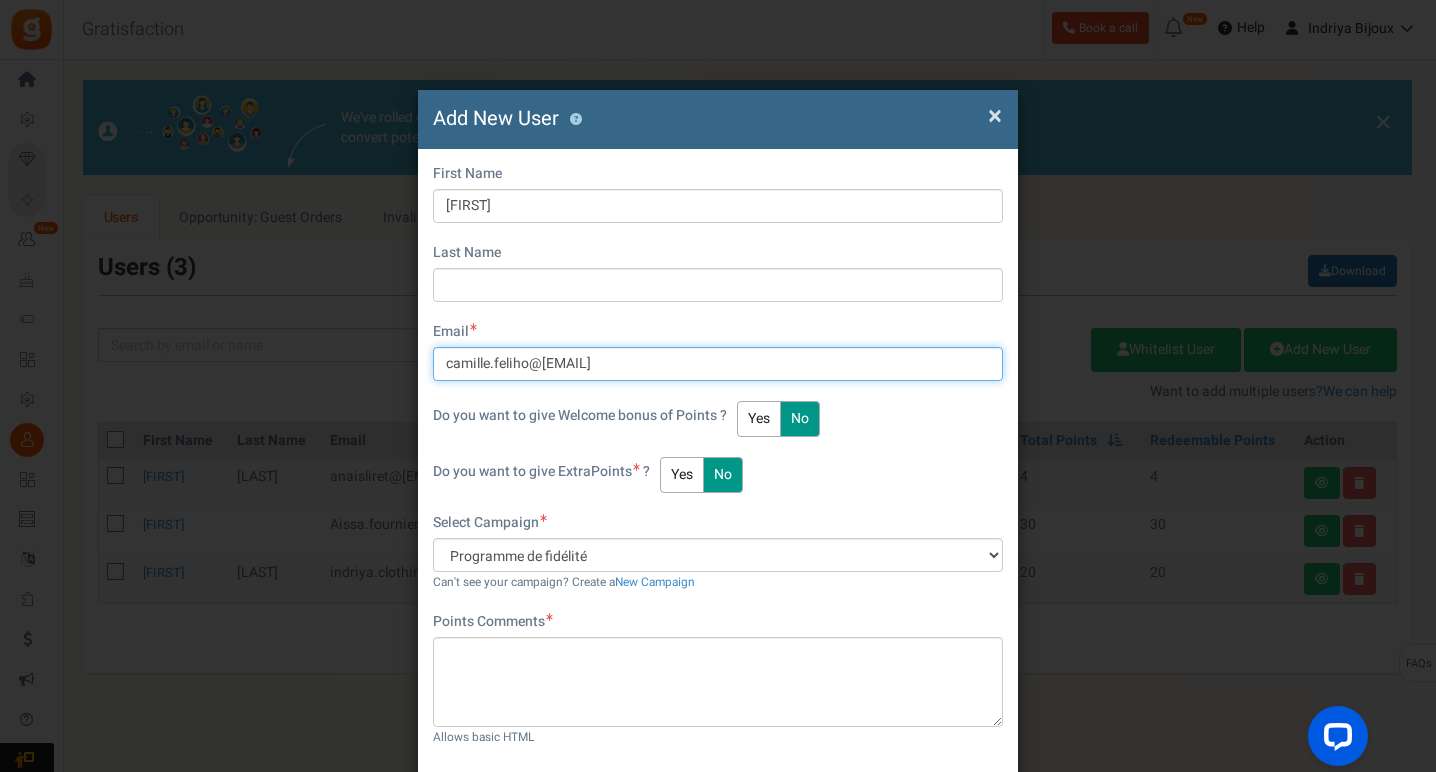 type on "[EMAIL]" 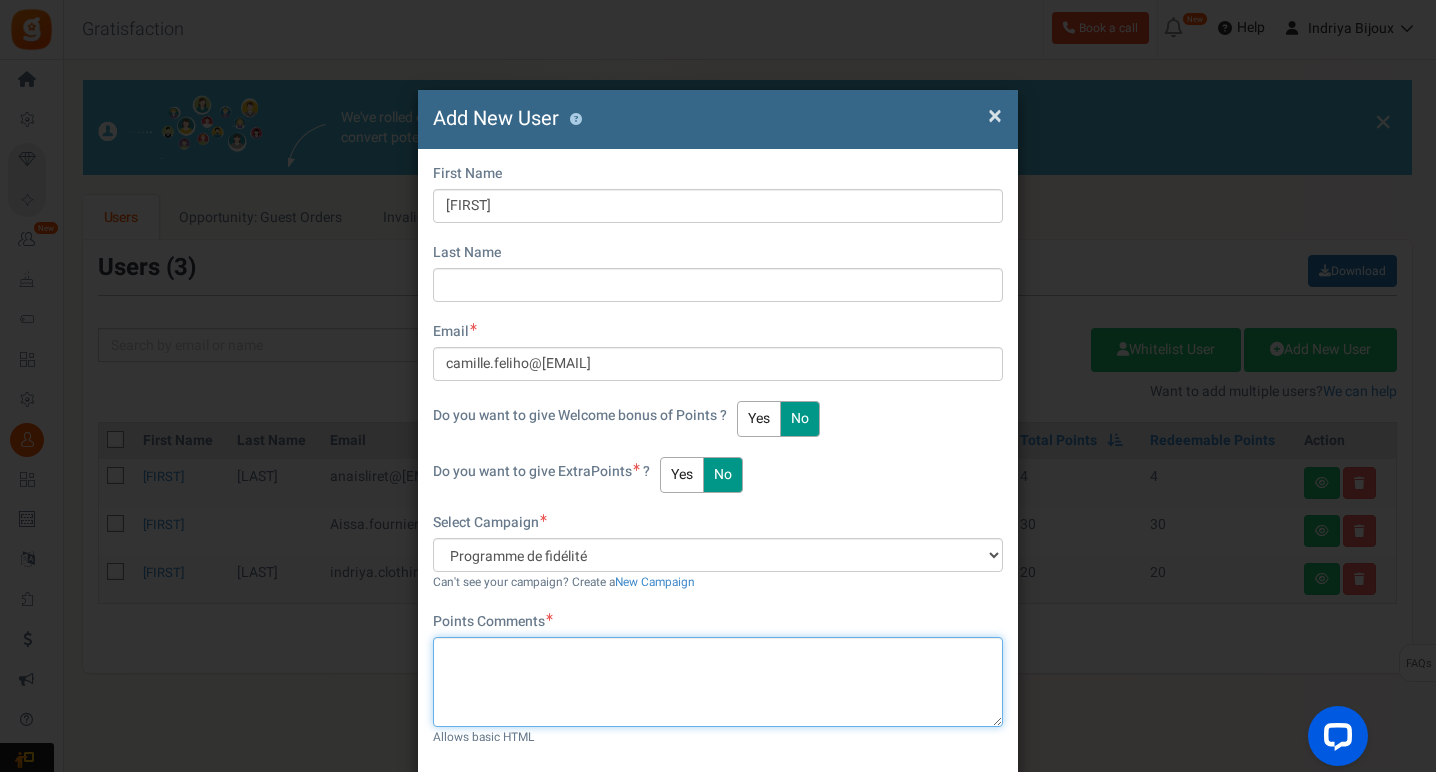 click at bounding box center [718, 682] 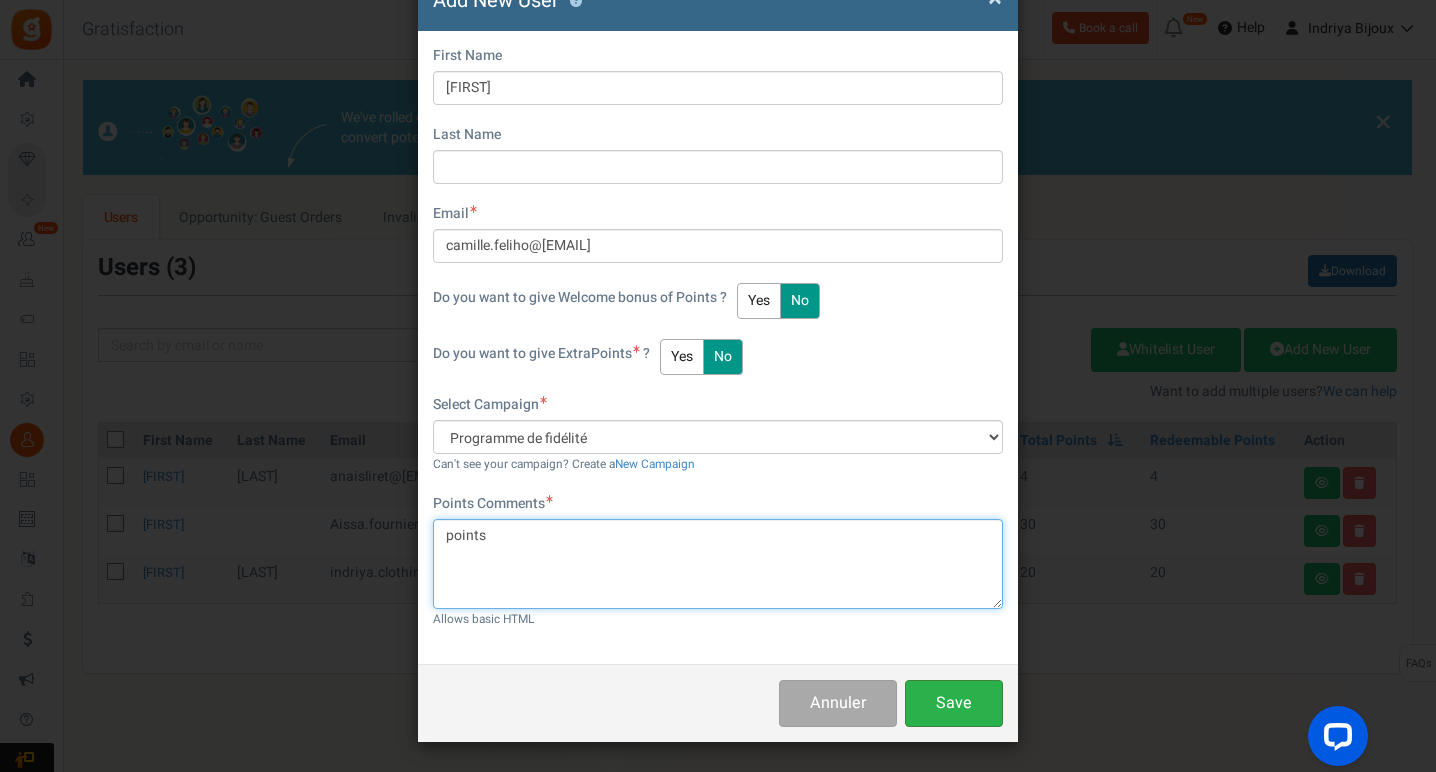 scroll, scrollTop: 117, scrollLeft: 0, axis: vertical 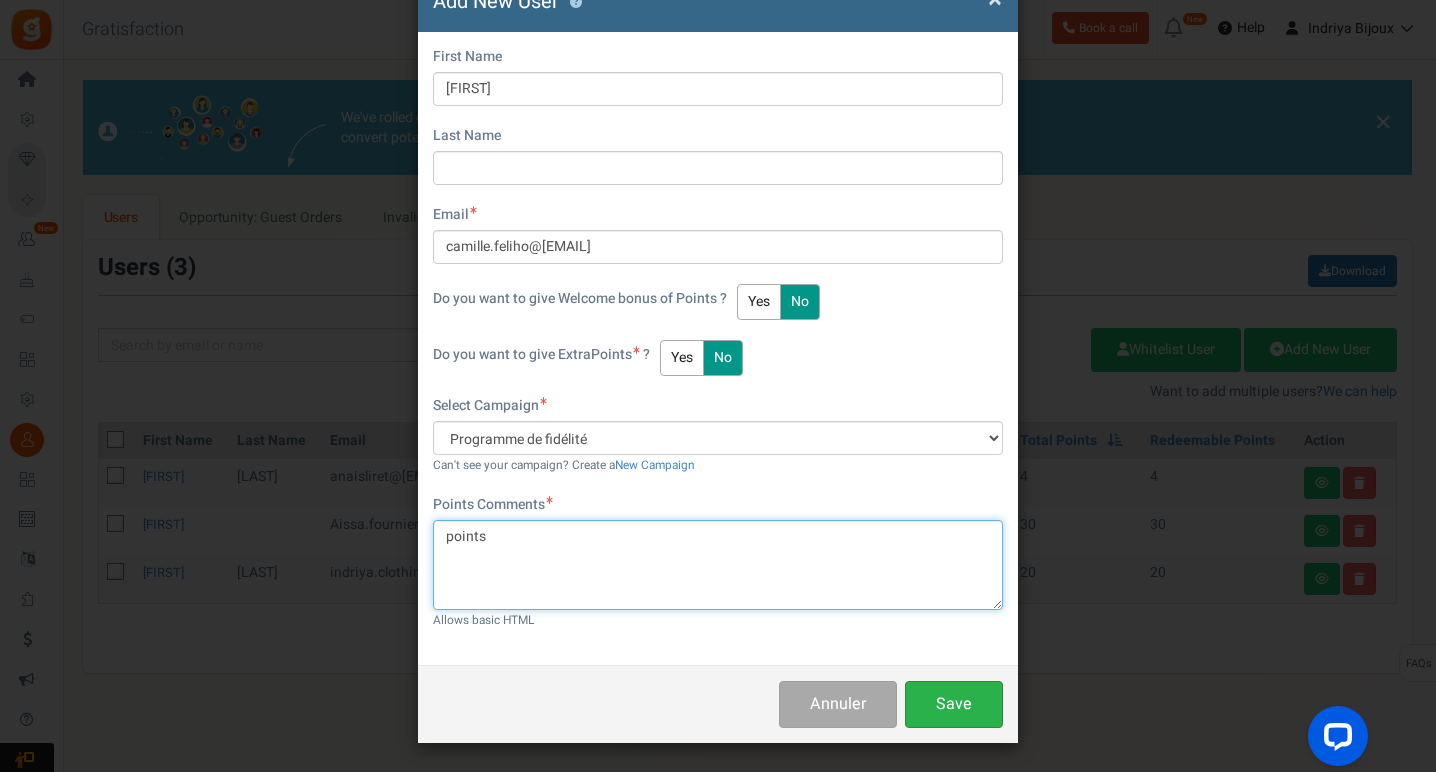 type on "points" 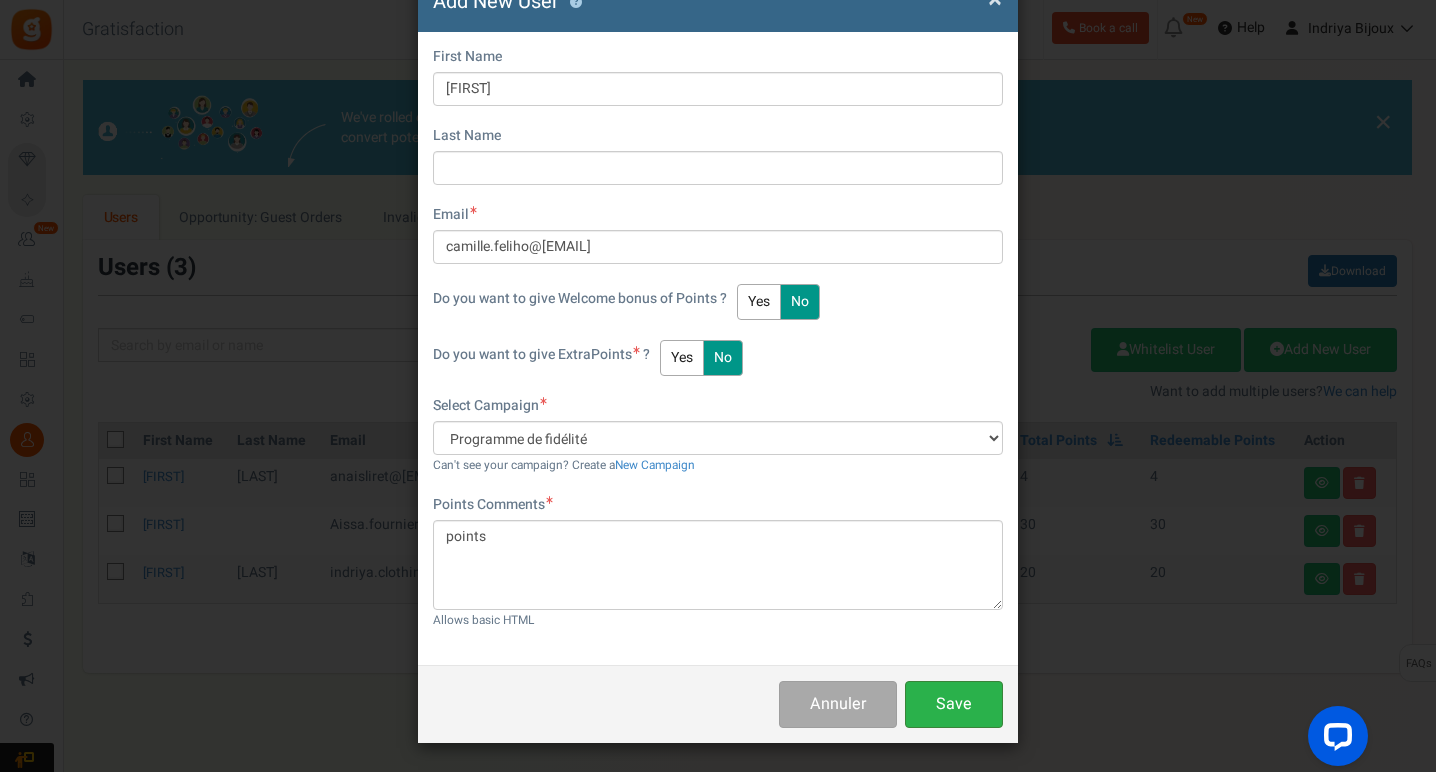 click on "Save" at bounding box center [954, 704] 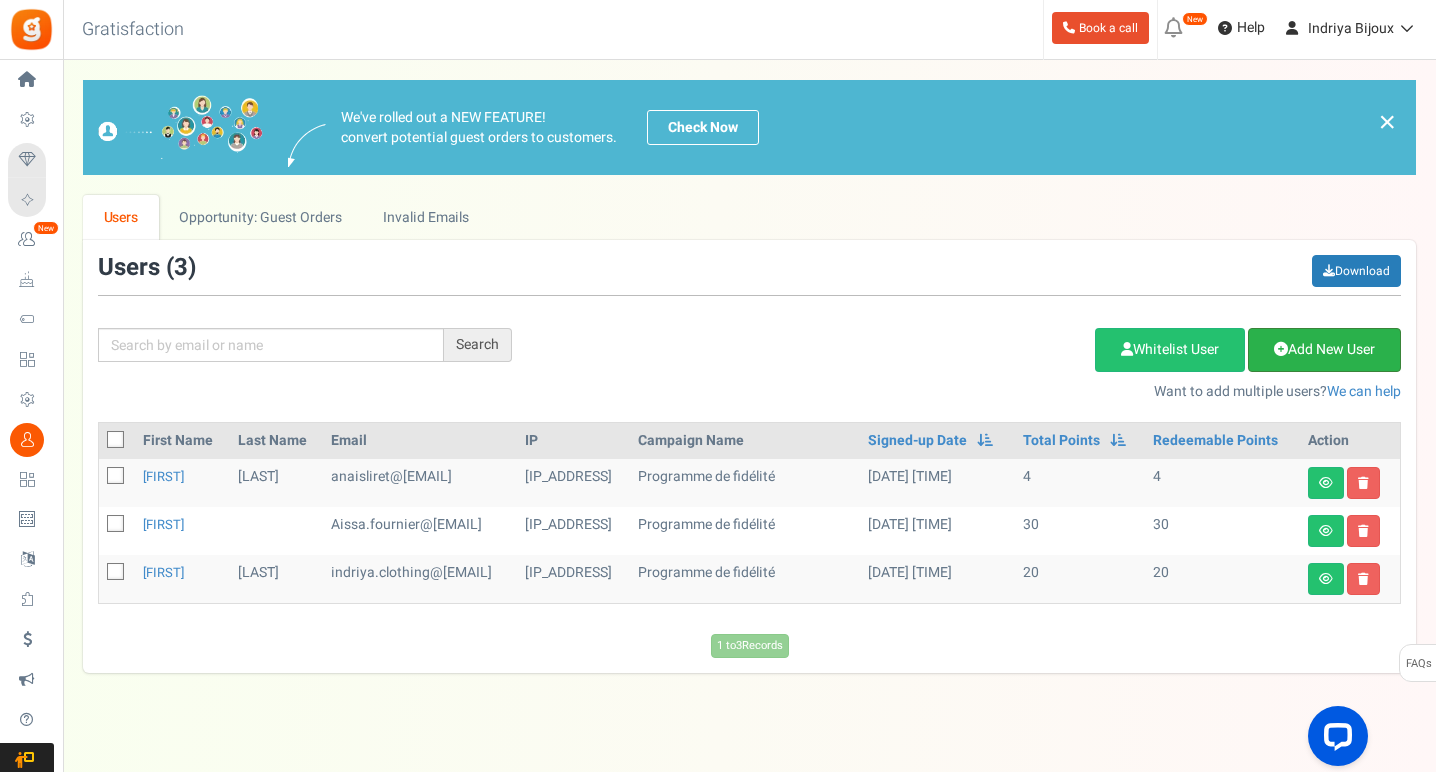 click on "Add New User" at bounding box center (1324, 350) 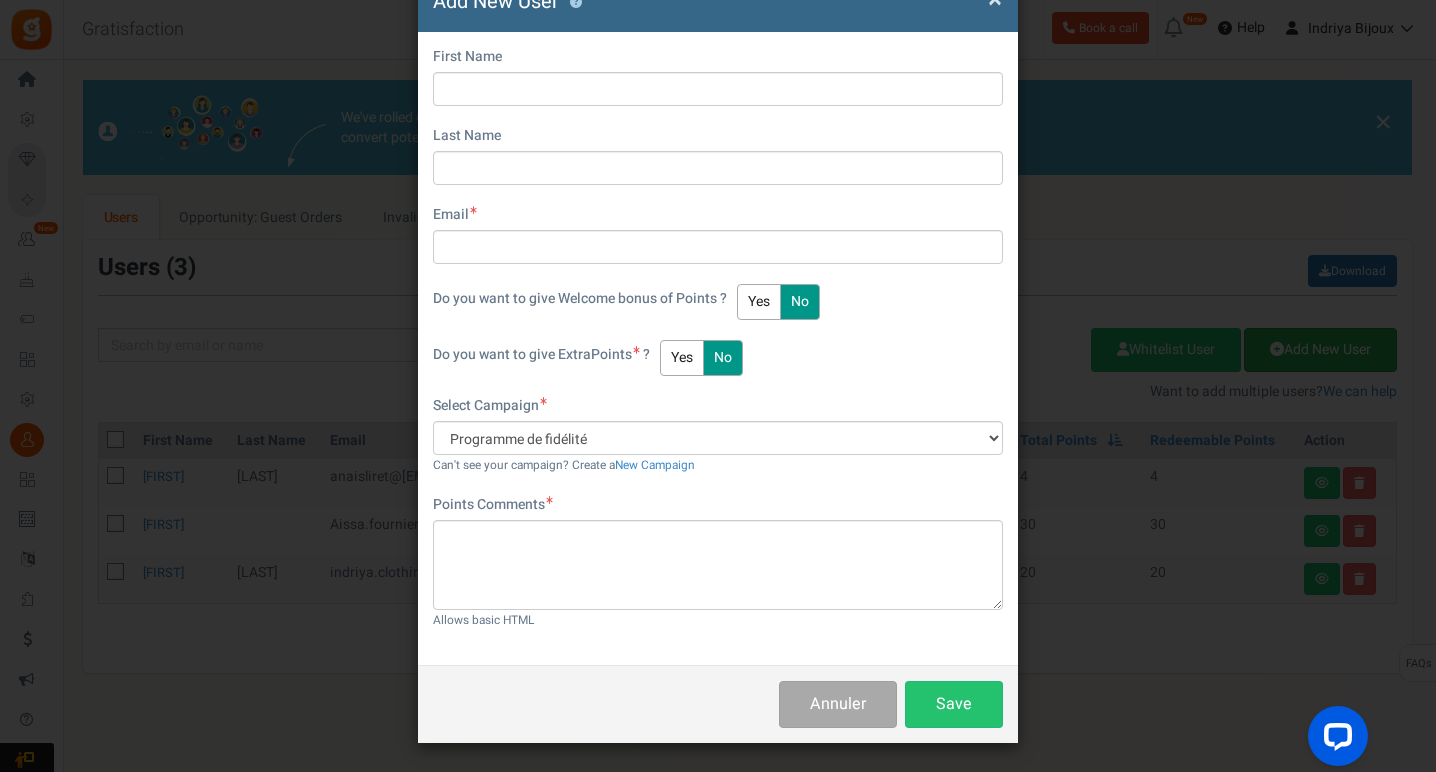 scroll, scrollTop: 0, scrollLeft: 0, axis: both 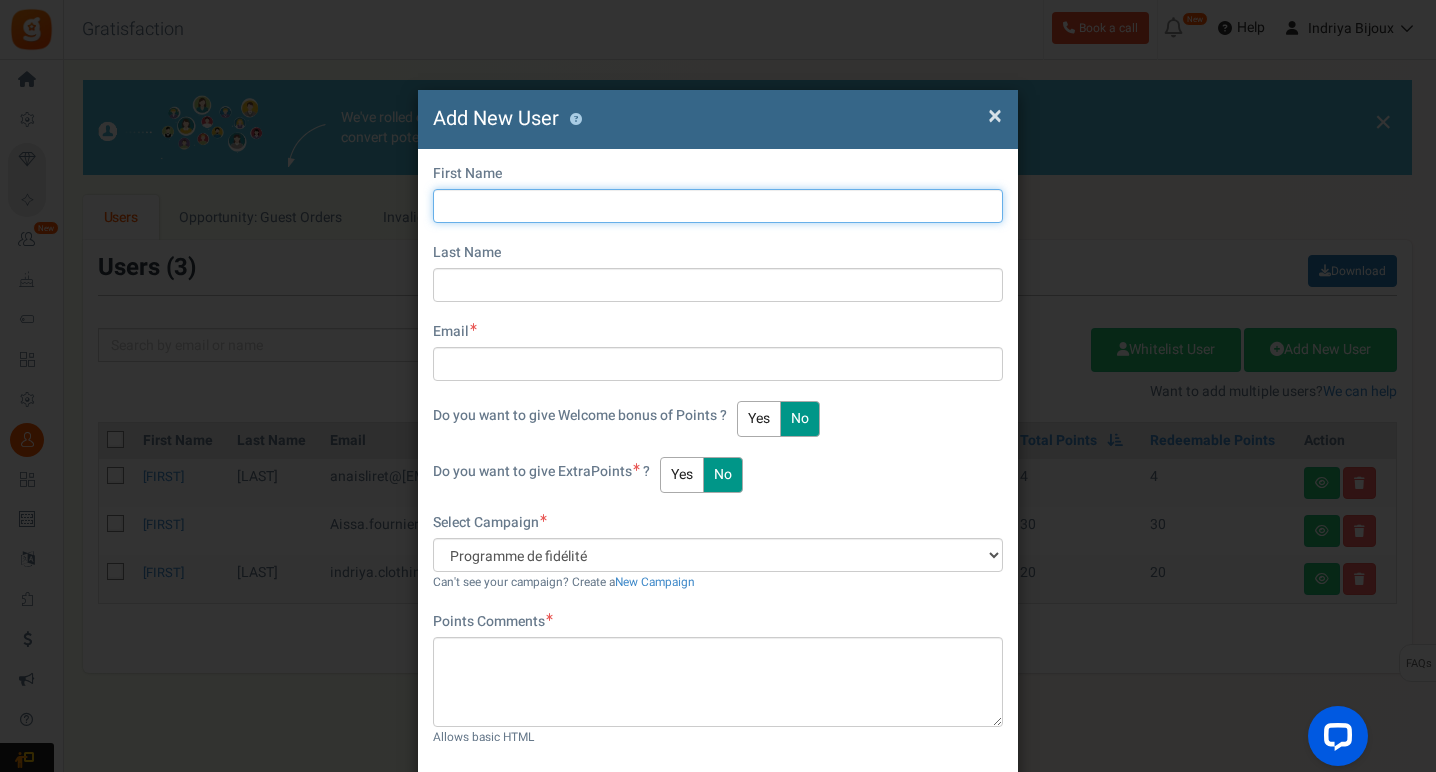 click at bounding box center [718, 206] 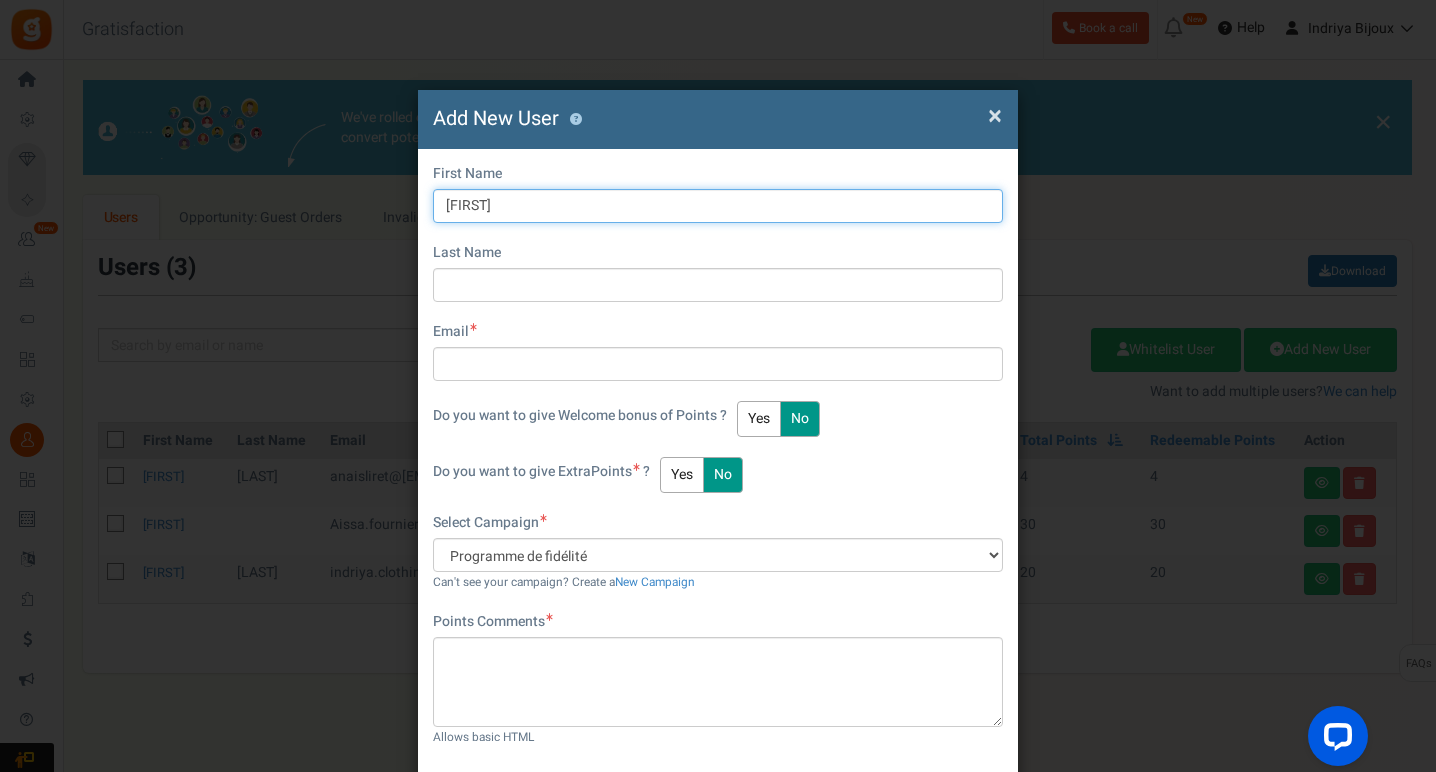 type on "Camille" 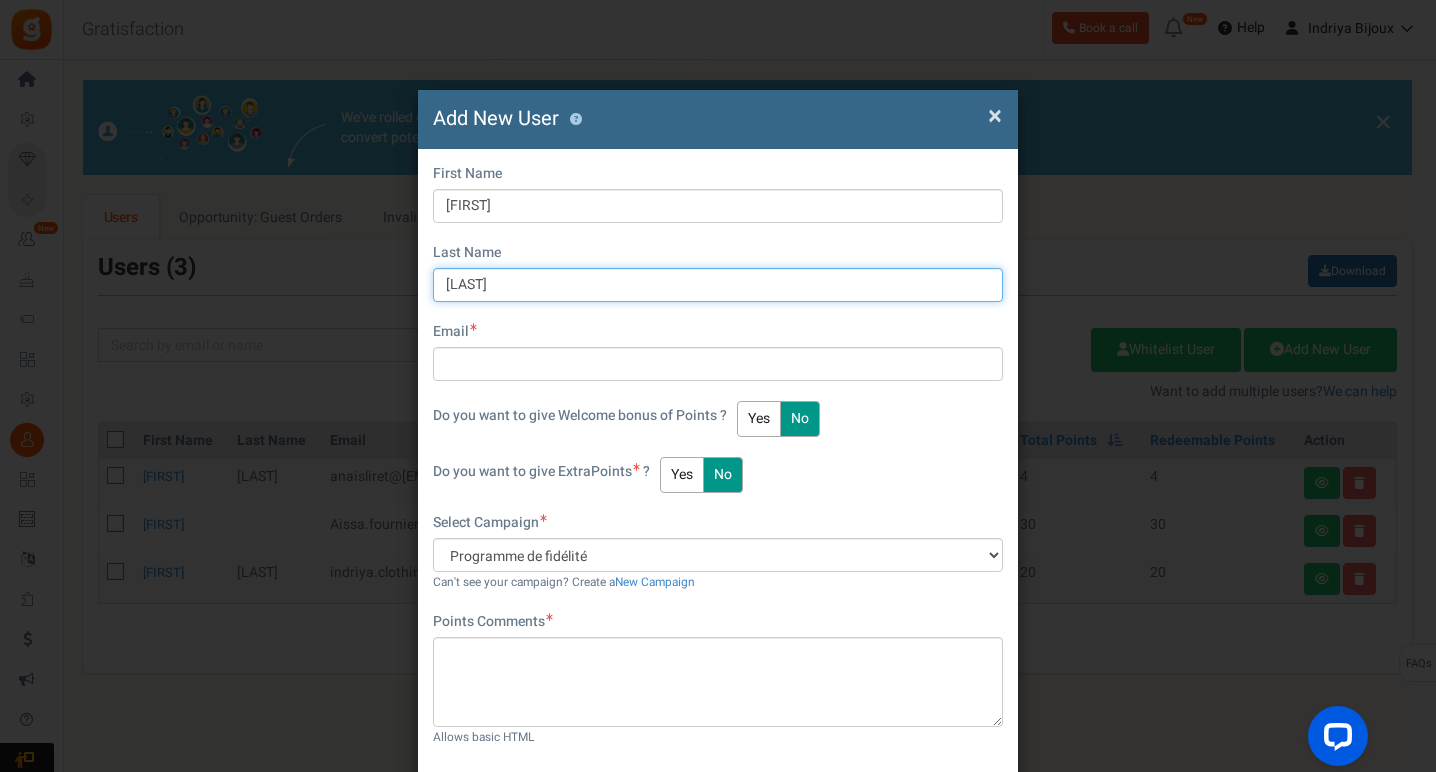 type on "[NAME]" 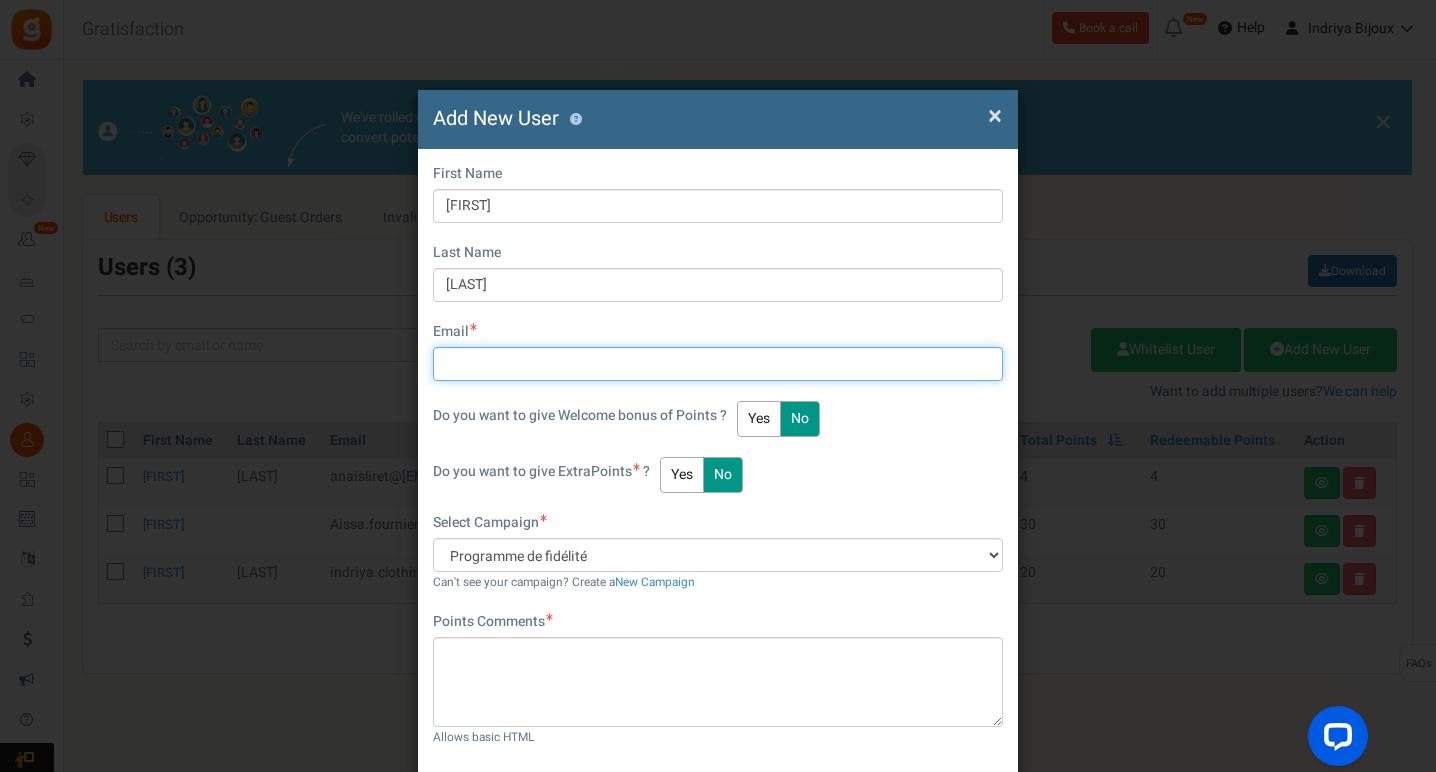paste on "[EMAIL]" 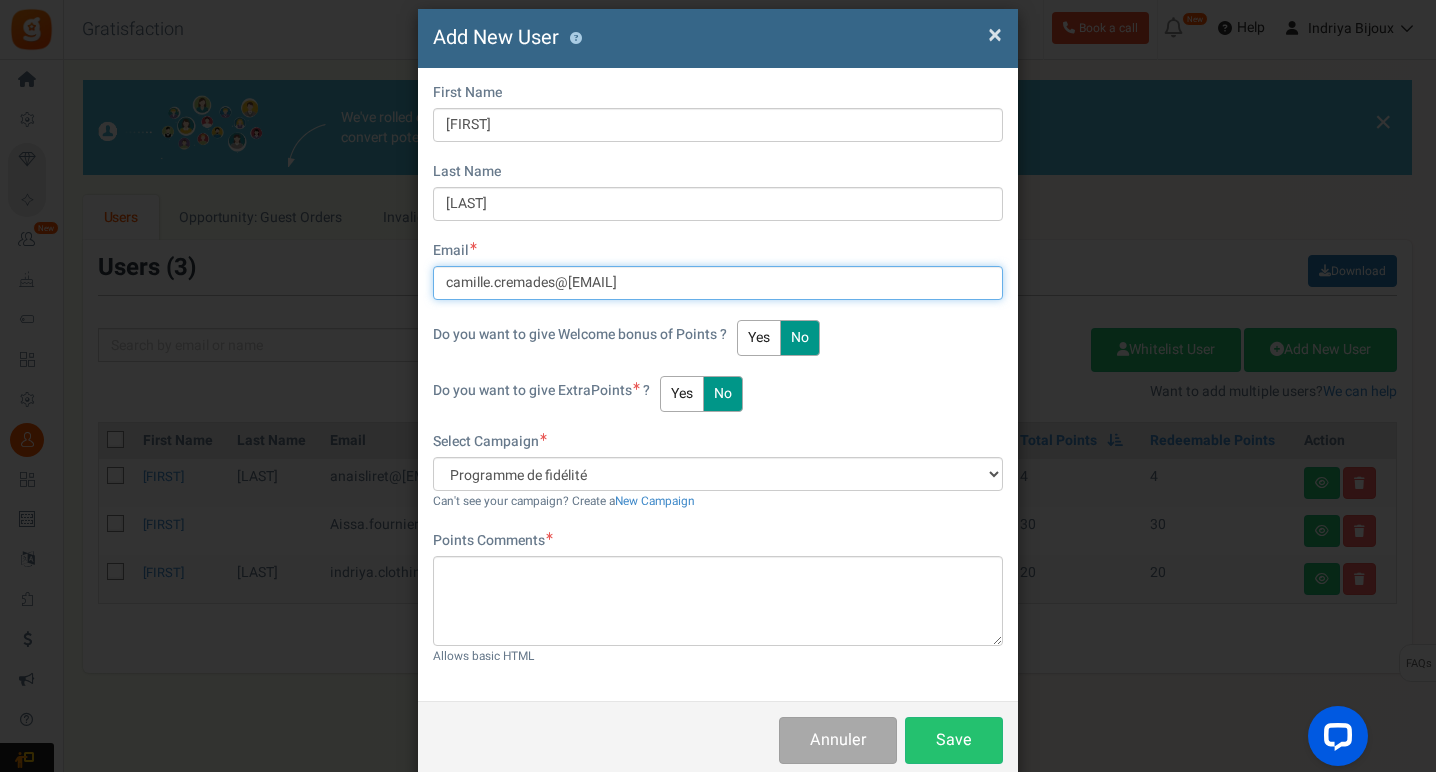 scroll, scrollTop: 87, scrollLeft: 0, axis: vertical 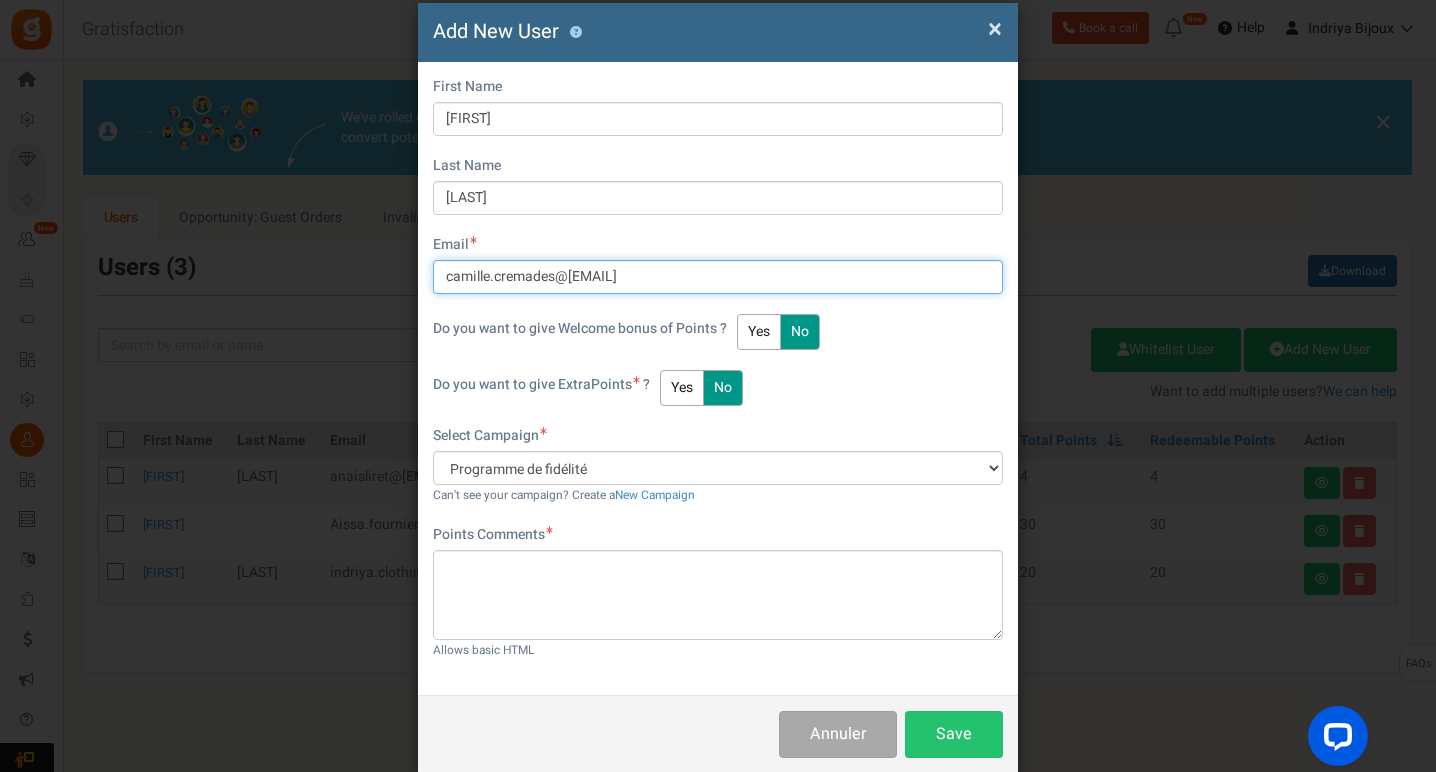 type on "[EMAIL]" 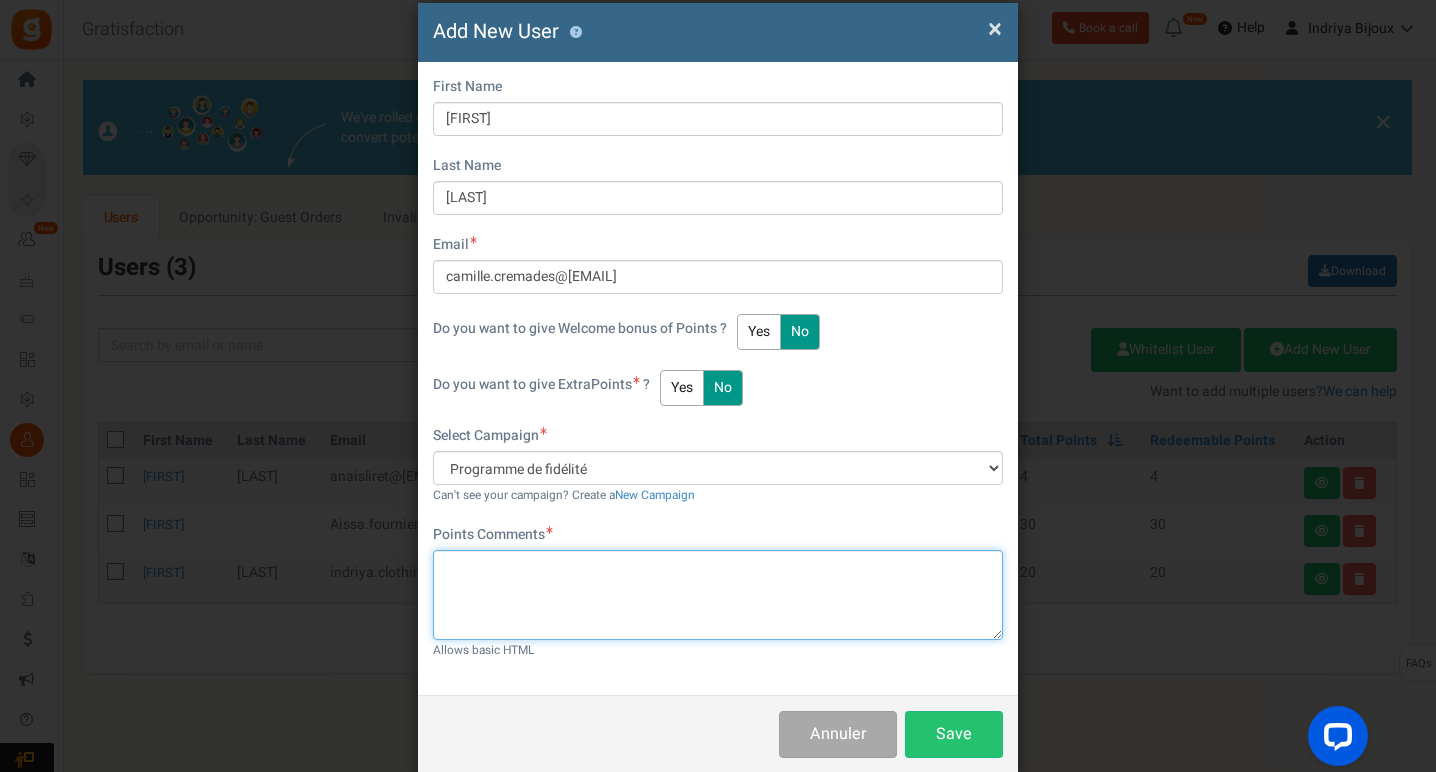 click at bounding box center (718, 595) 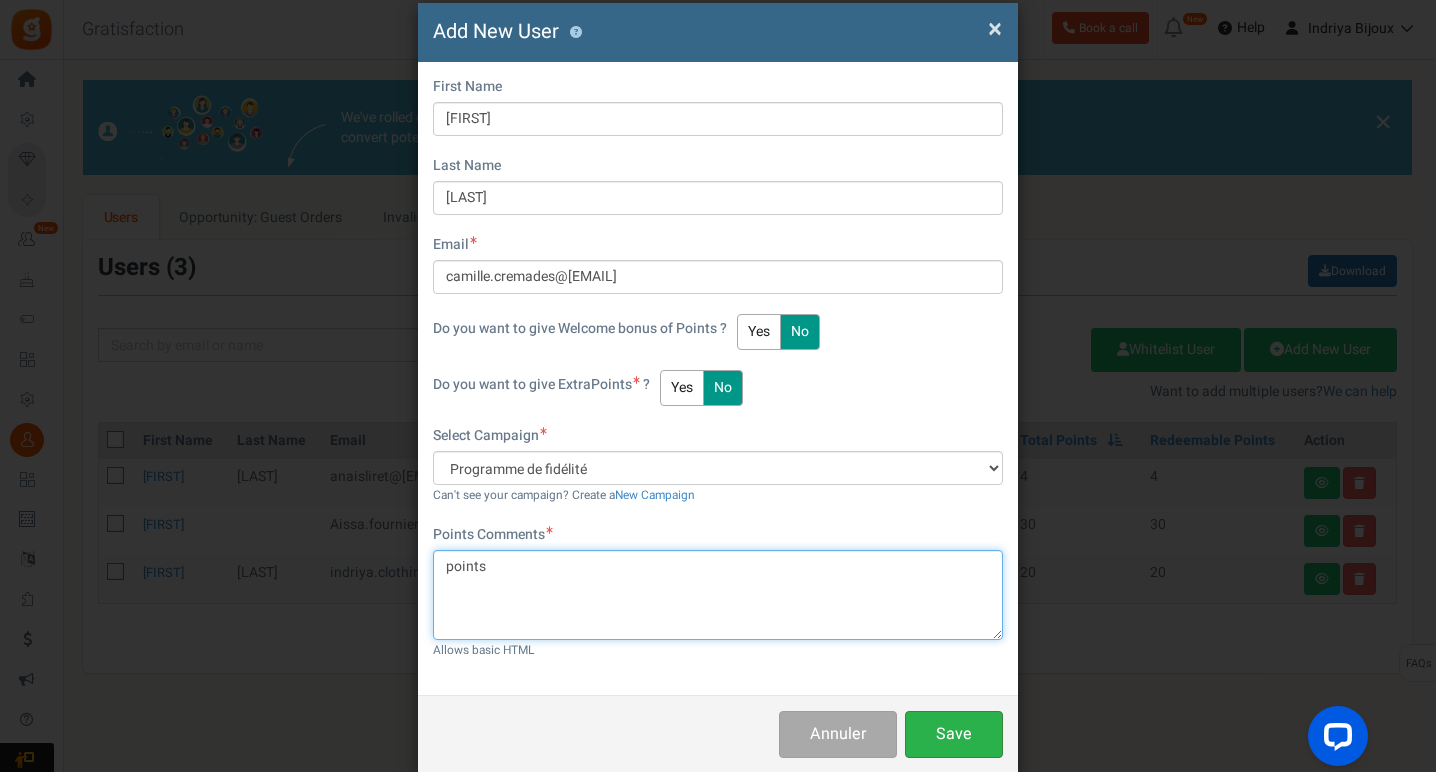 type on "points" 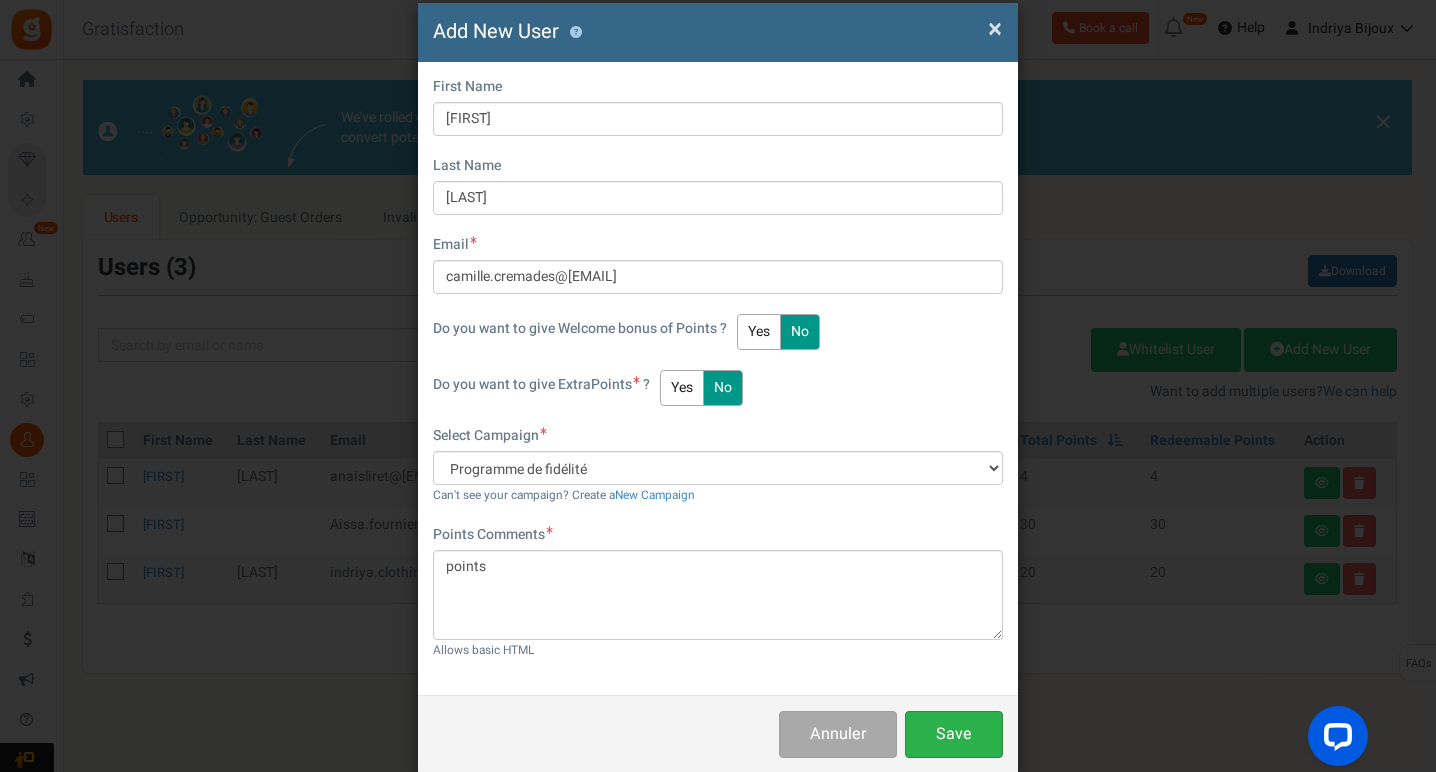 click on "Save" at bounding box center (954, 734) 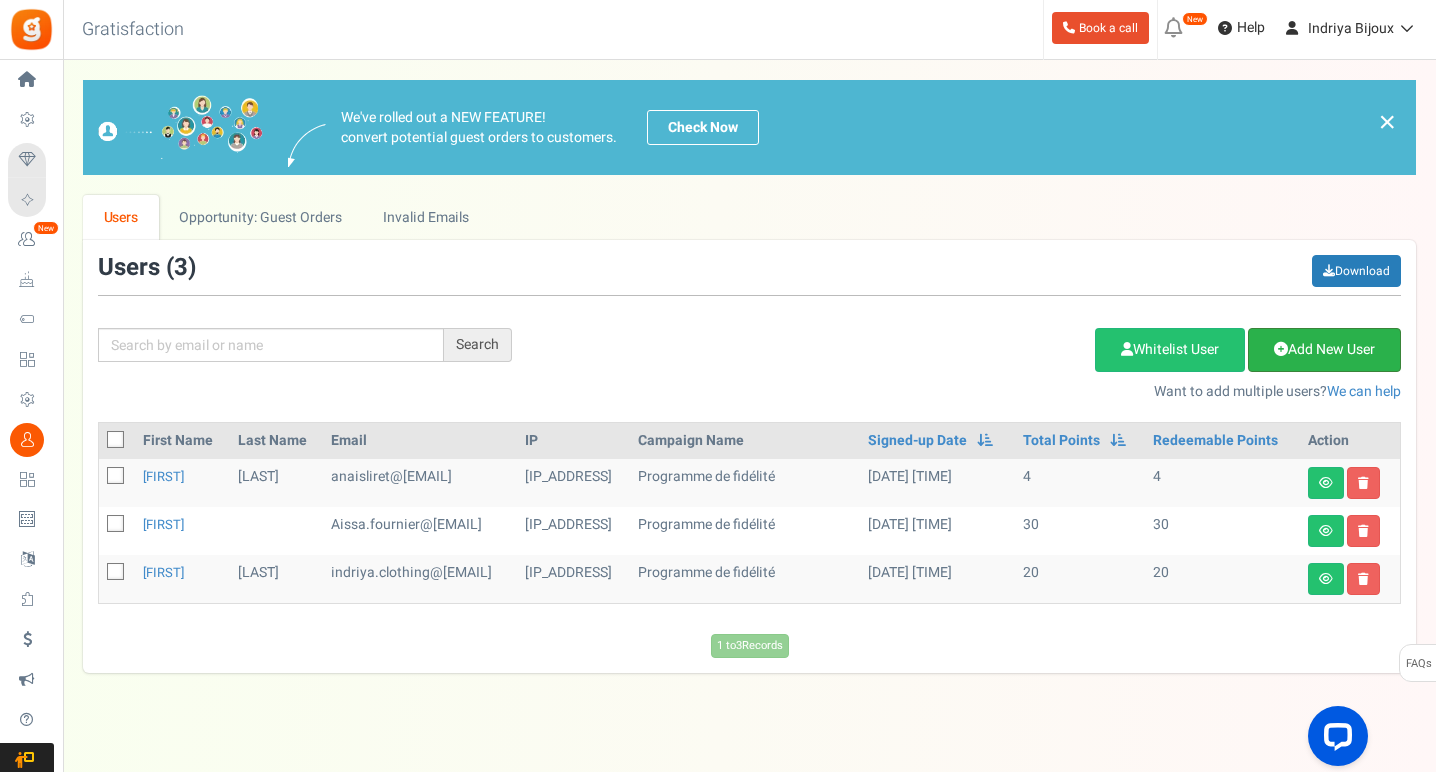 click on "Add New User" at bounding box center [1324, 350] 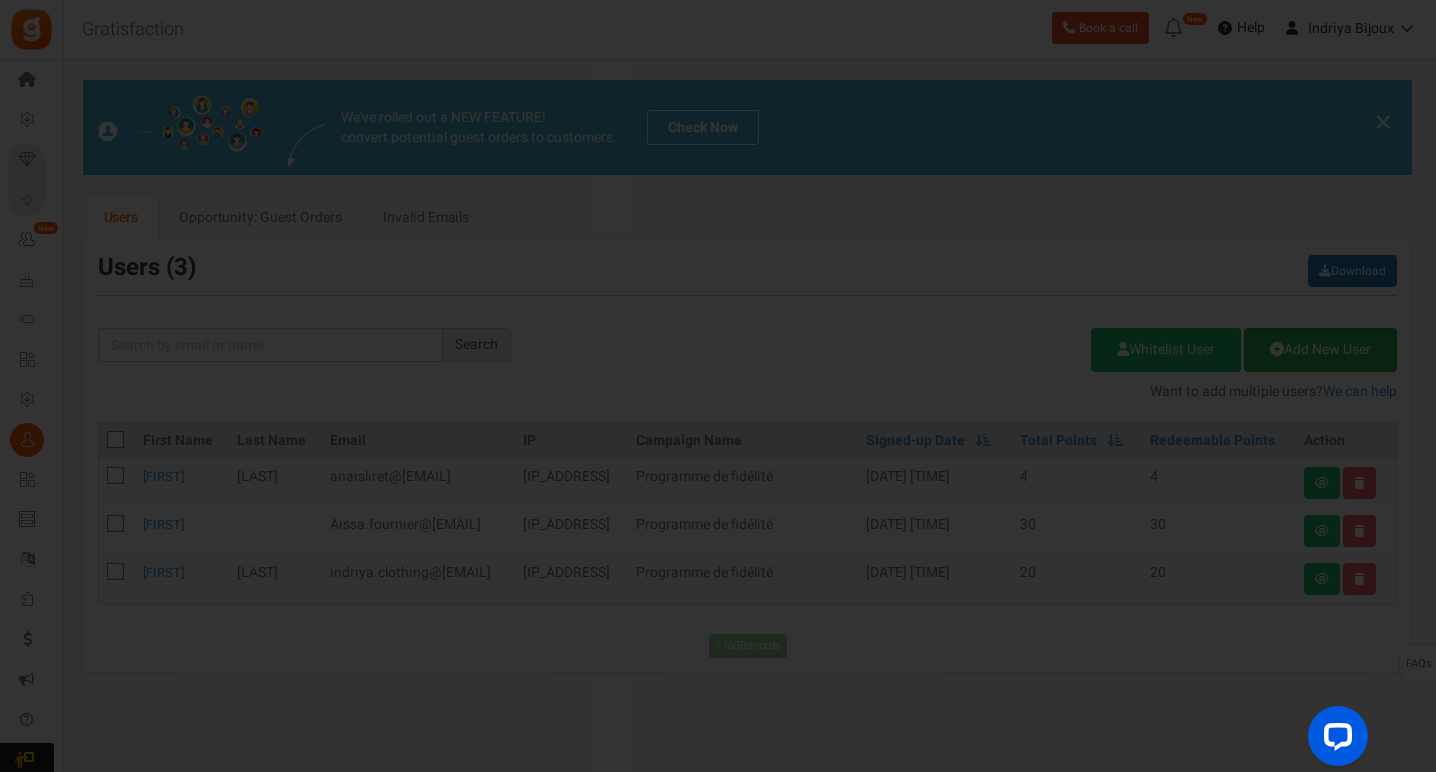 scroll, scrollTop: 0, scrollLeft: 0, axis: both 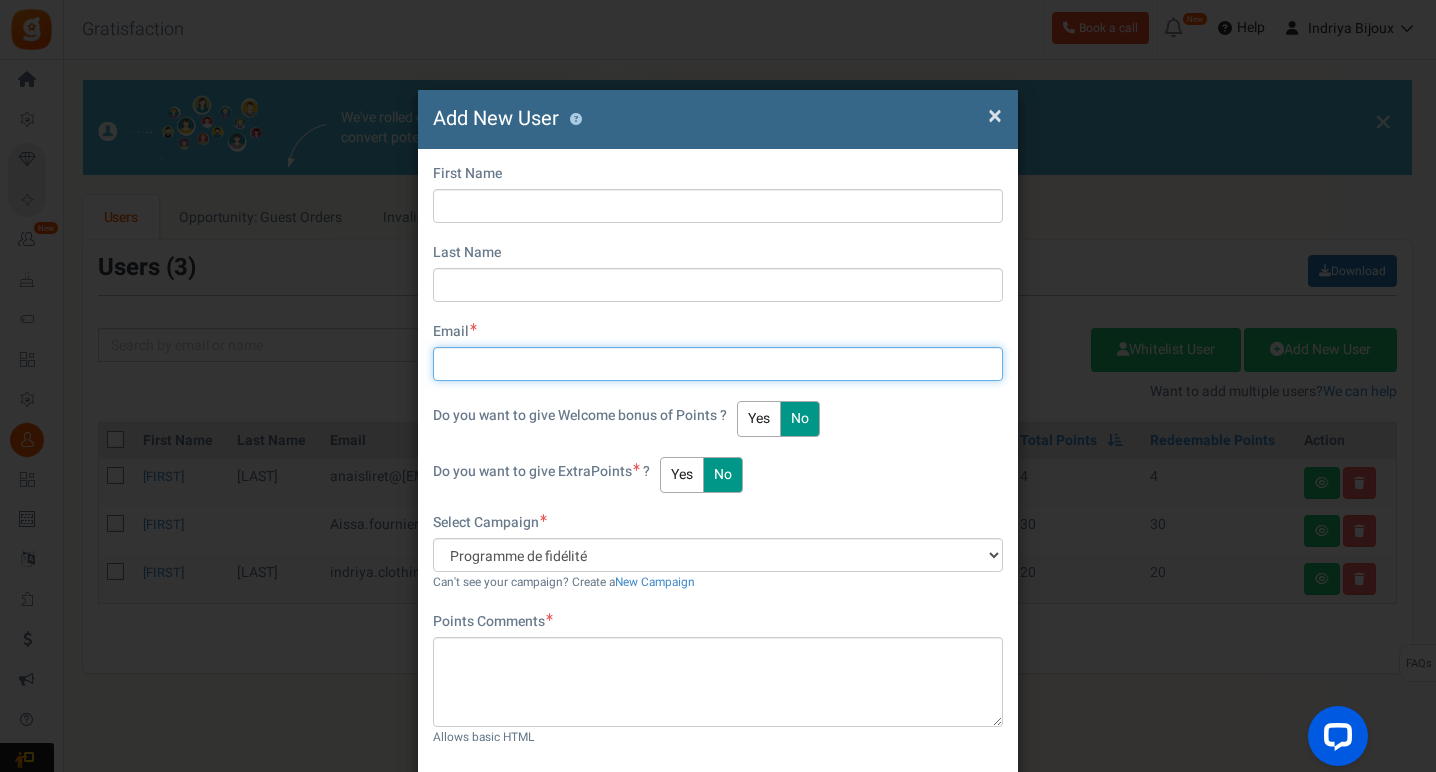 click at bounding box center [718, 364] 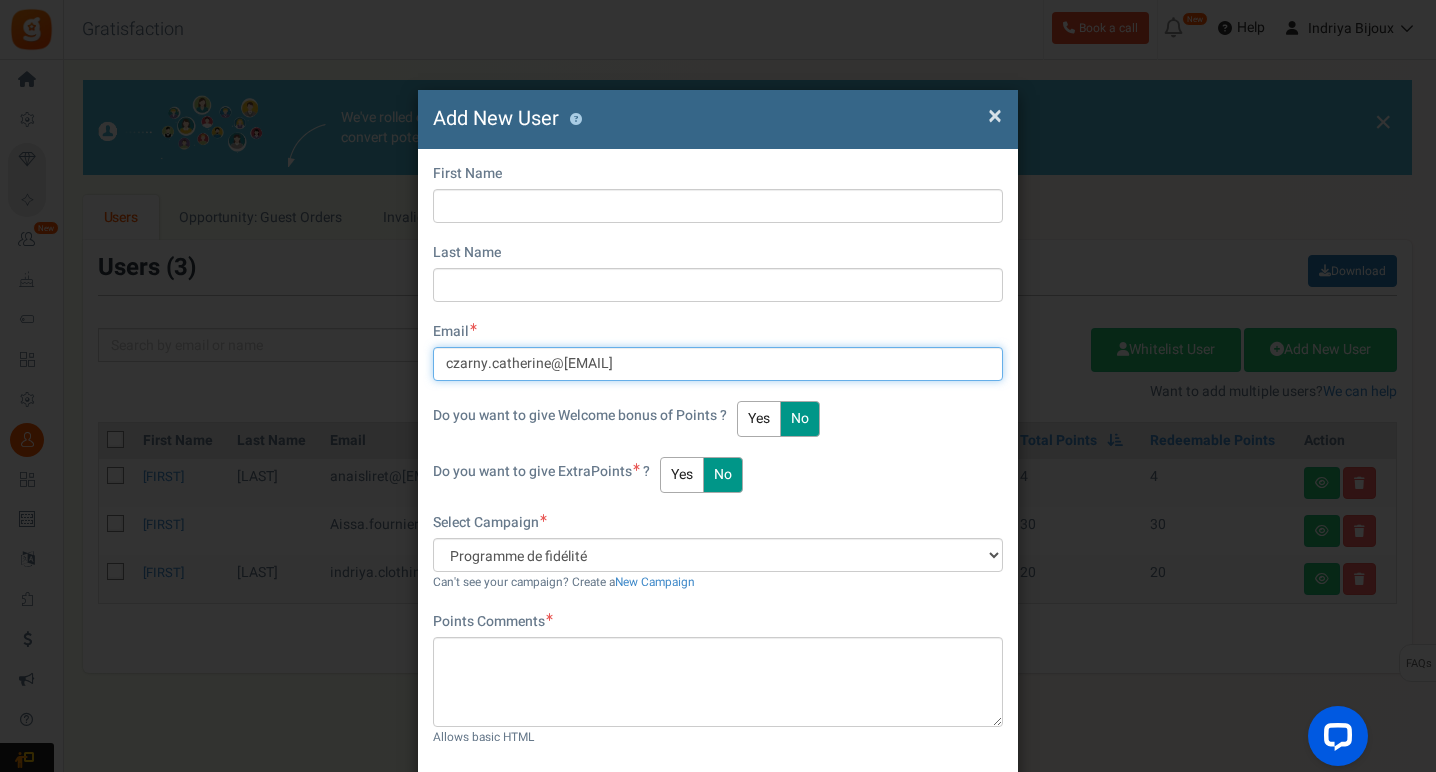 type on "[EMAIL]" 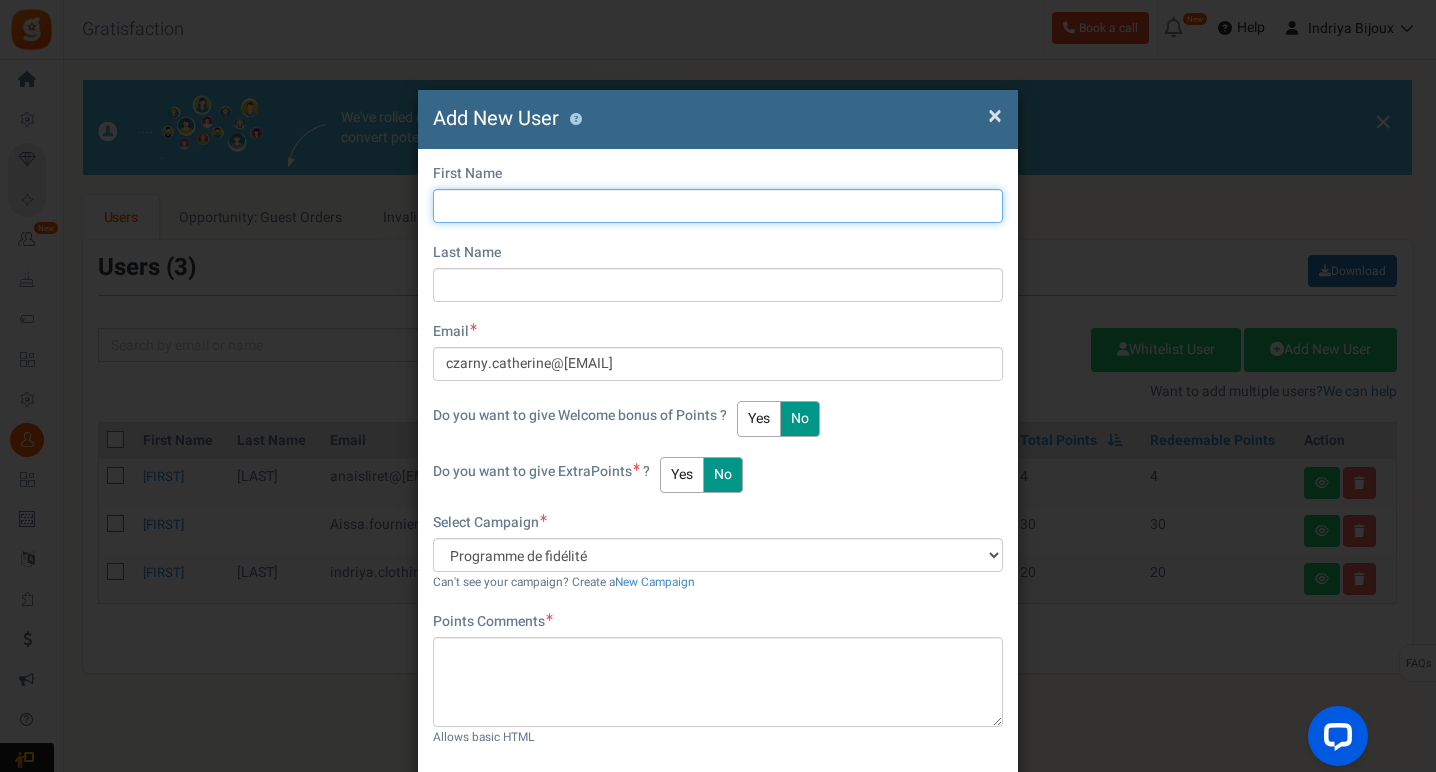 click at bounding box center [718, 206] 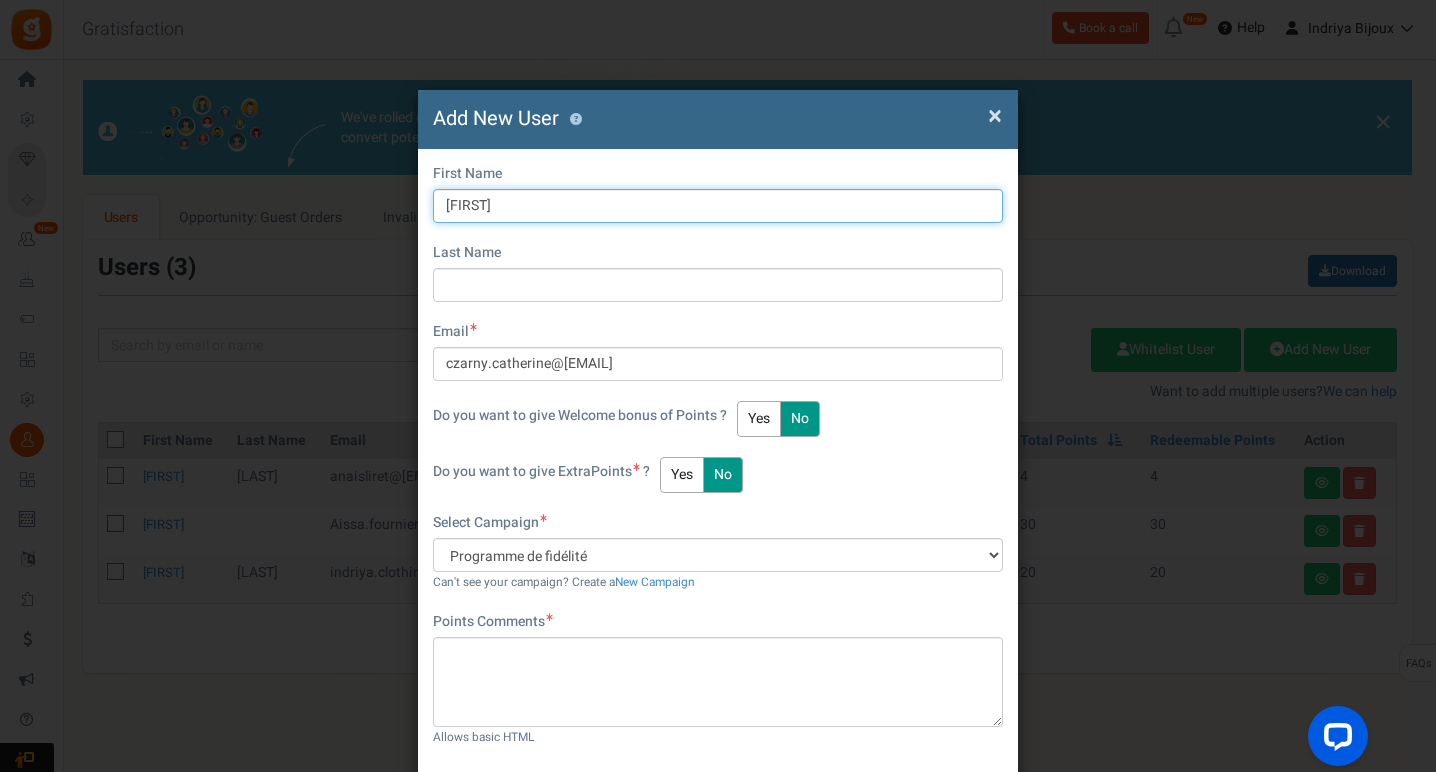 type on "Catherine" 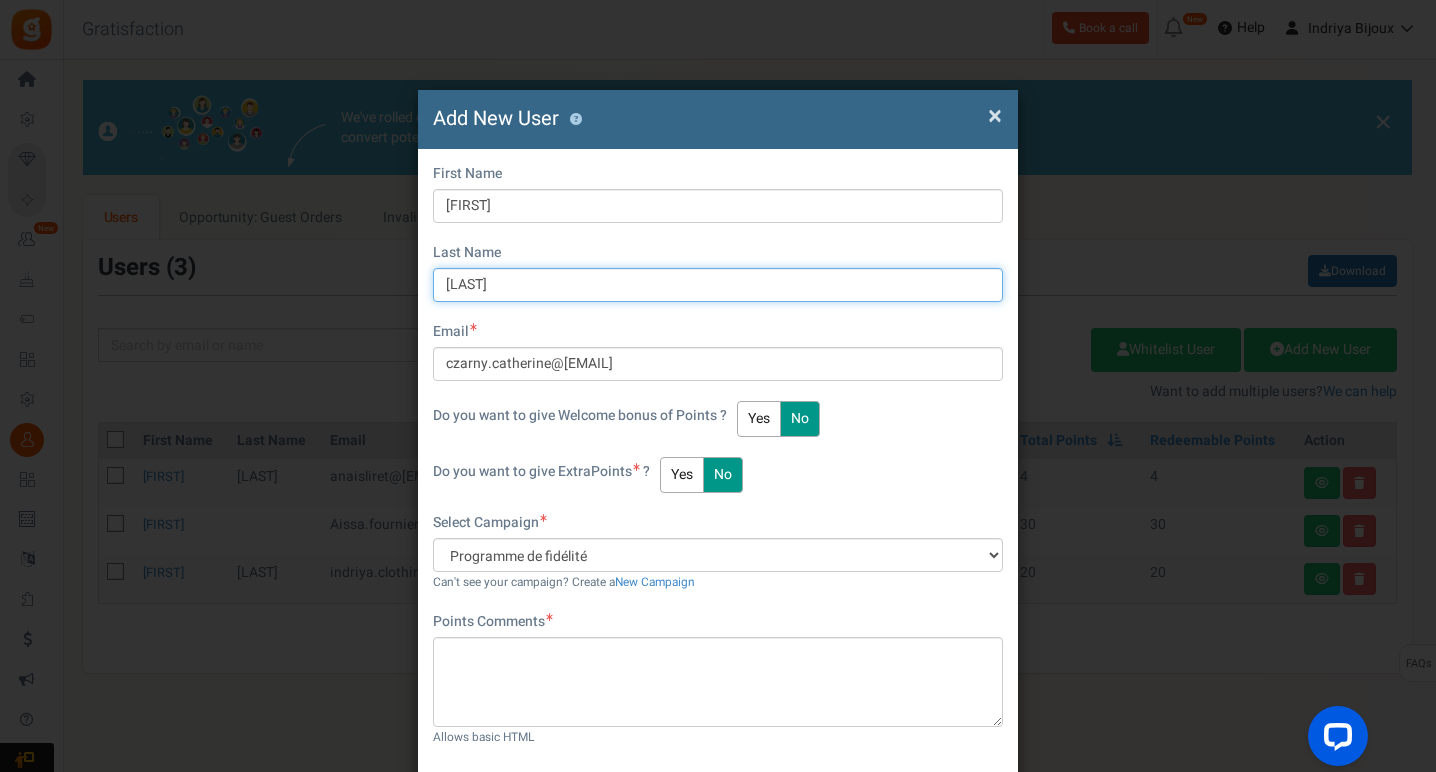 type on "[NAME]" 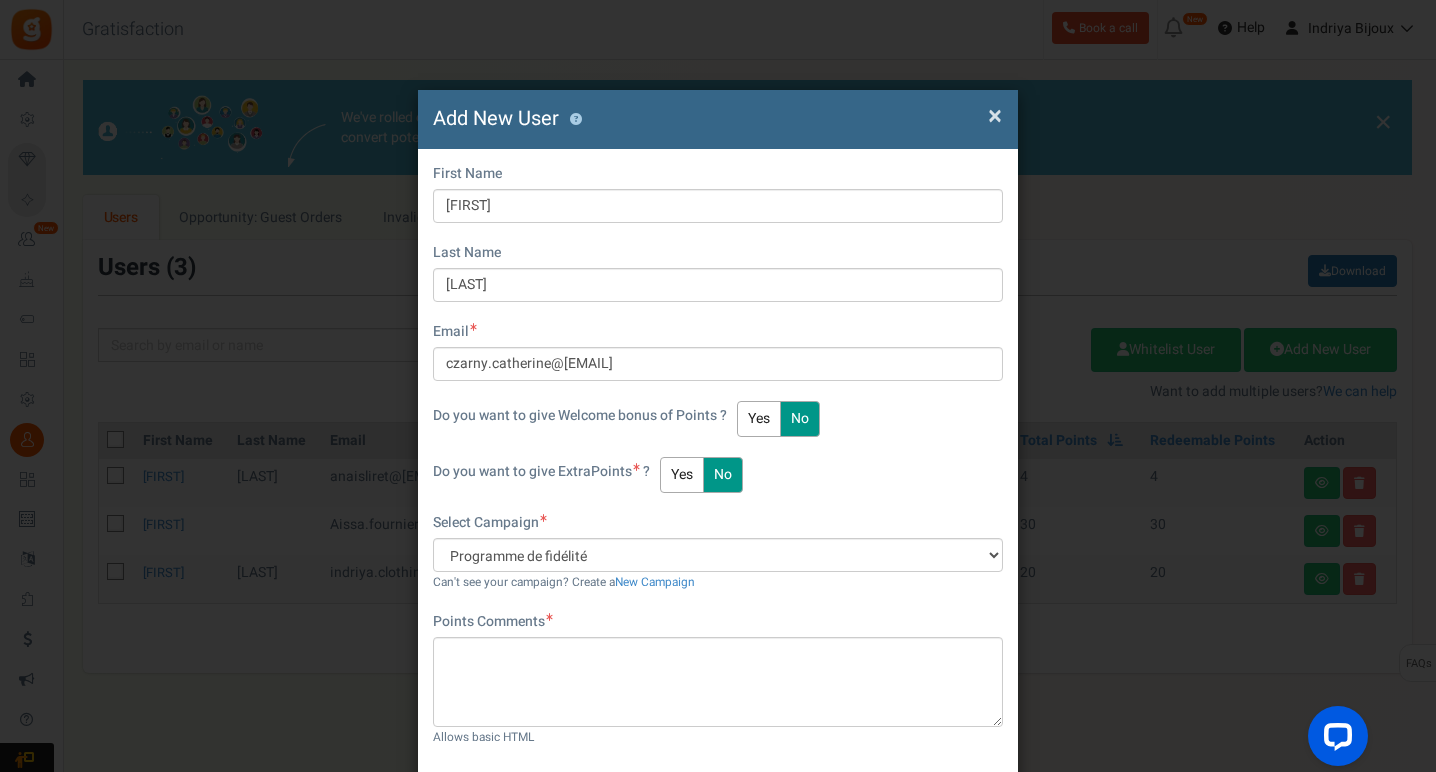 click on "Email
czarny.catherine@neuf.fr" at bounding box center (718, 351) 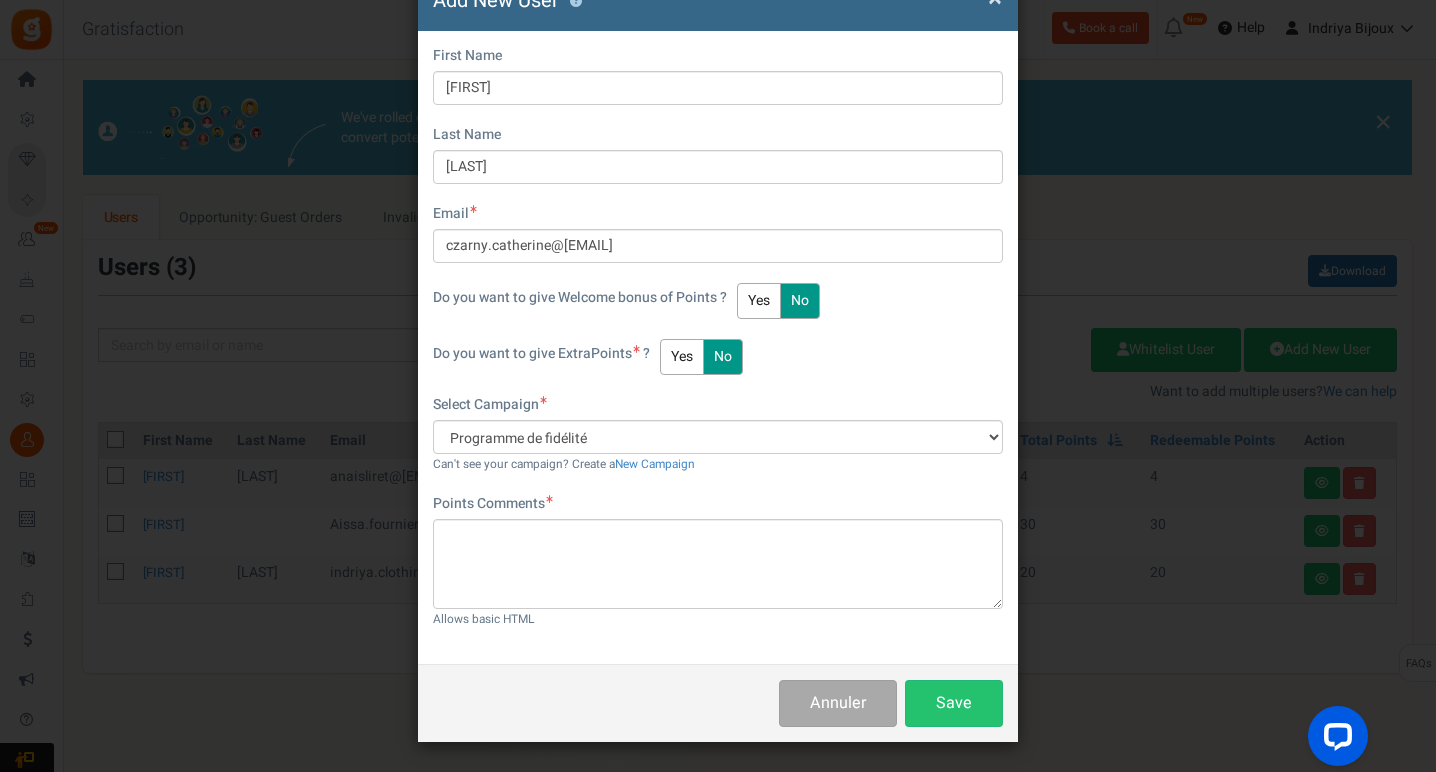 scroll, scrollTop: 117, scrollLeft: 0, axis: vertical 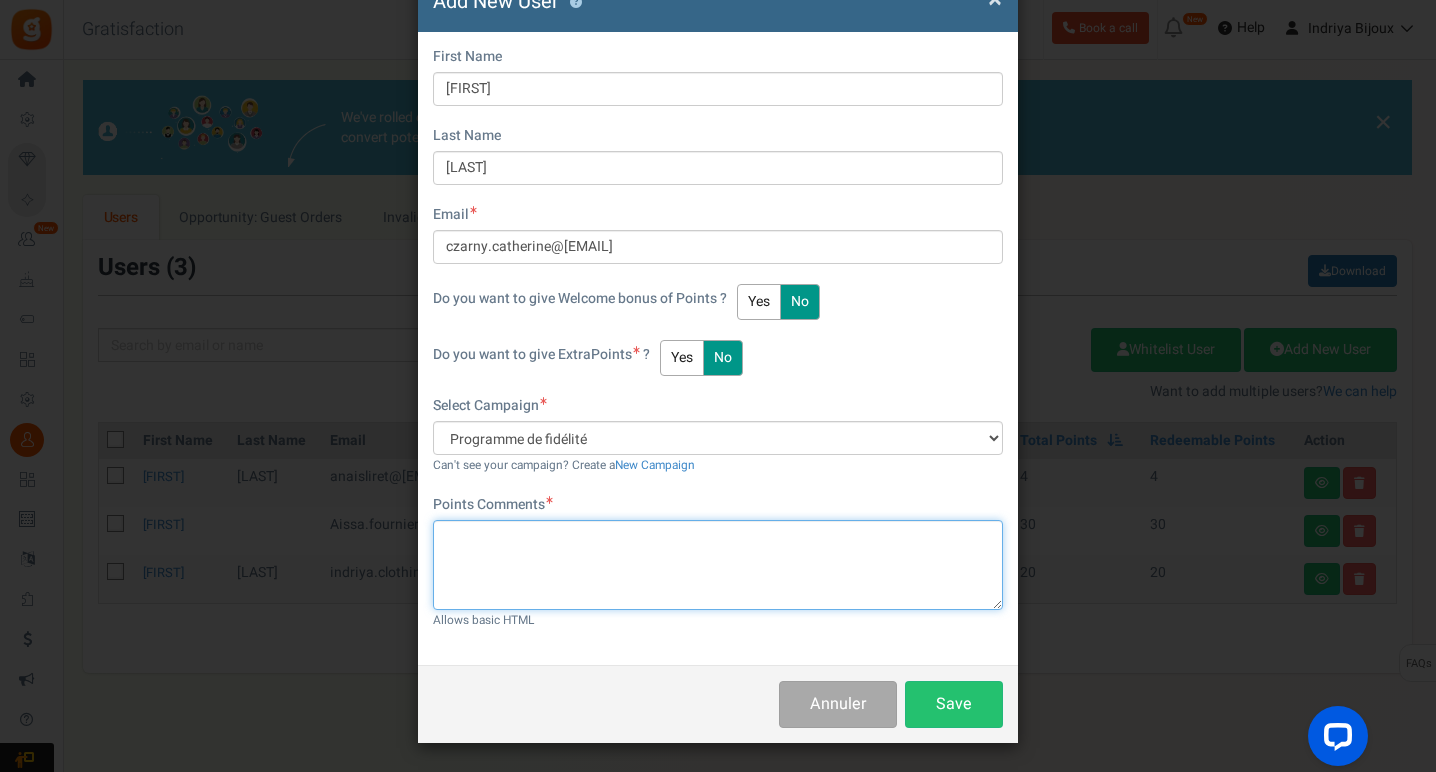 click at bounding box center (718, 565) 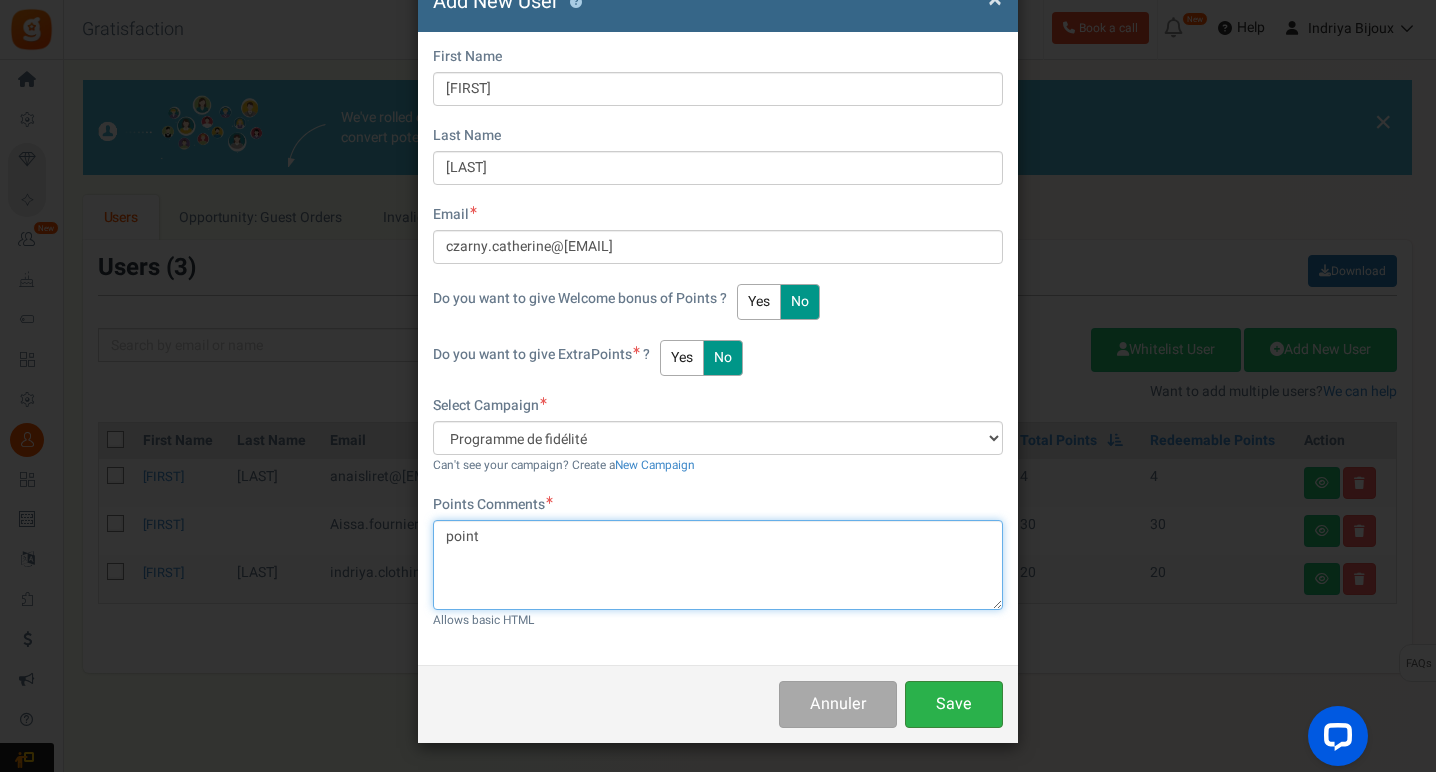 type on "point" 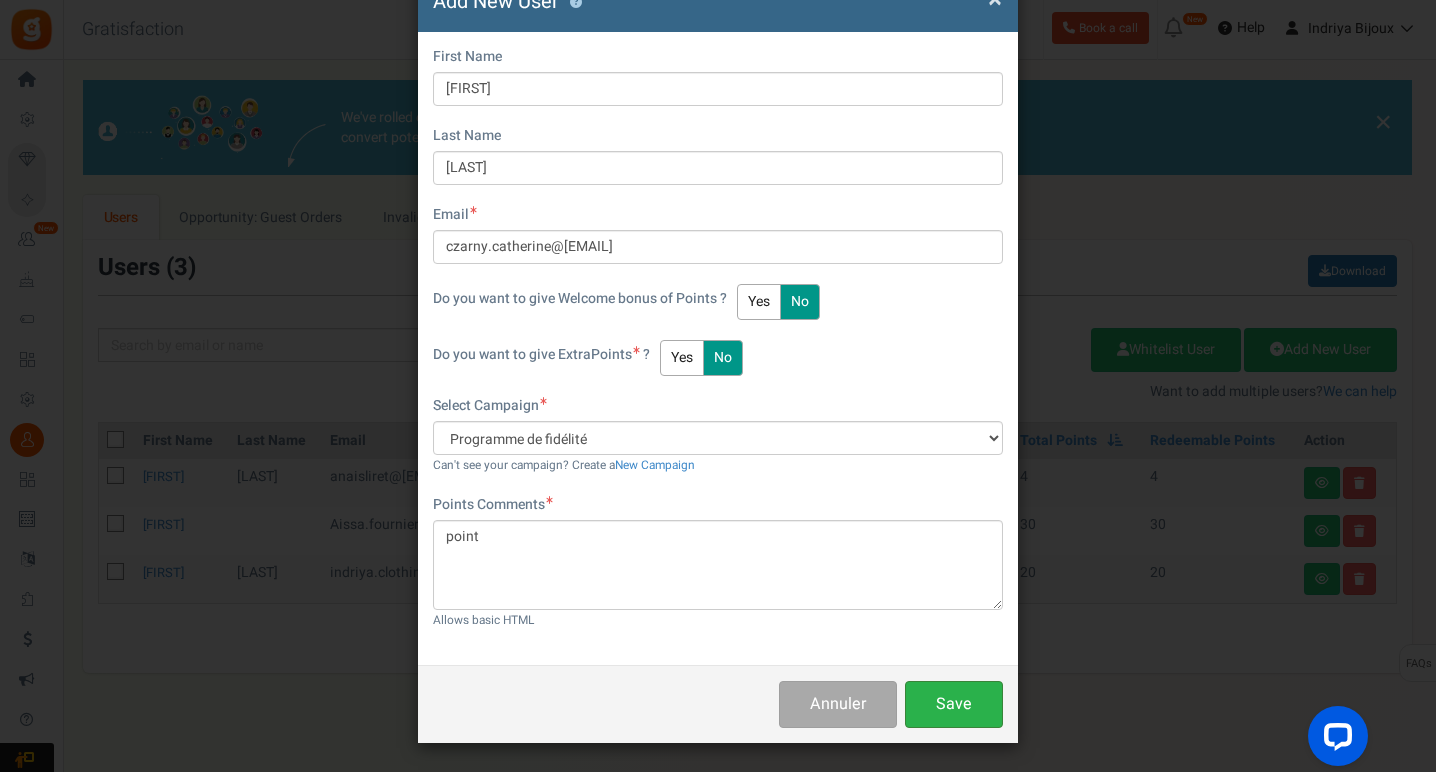 click on "Save" at bounding box center [954, 704] 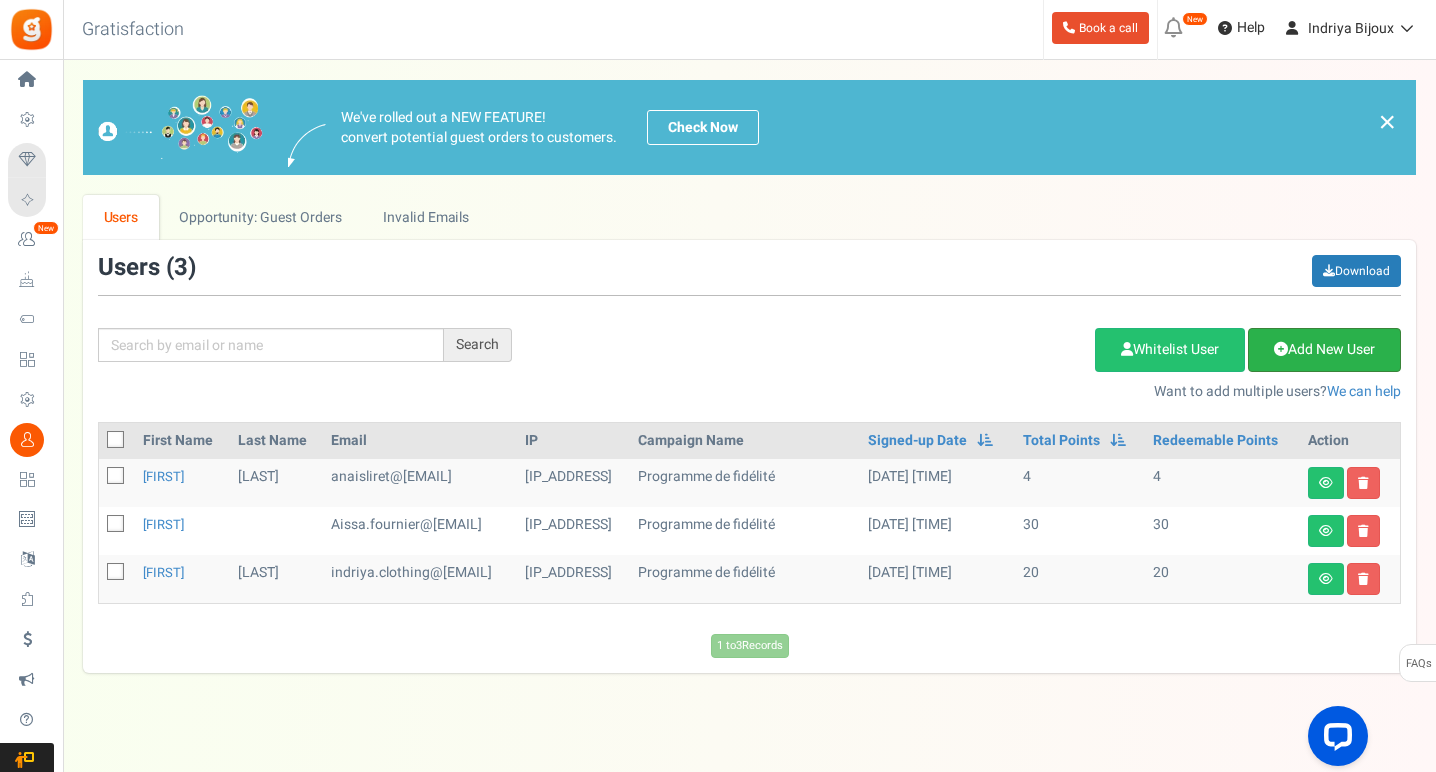 click on "Add New User" at bounding box center (1324, 350) 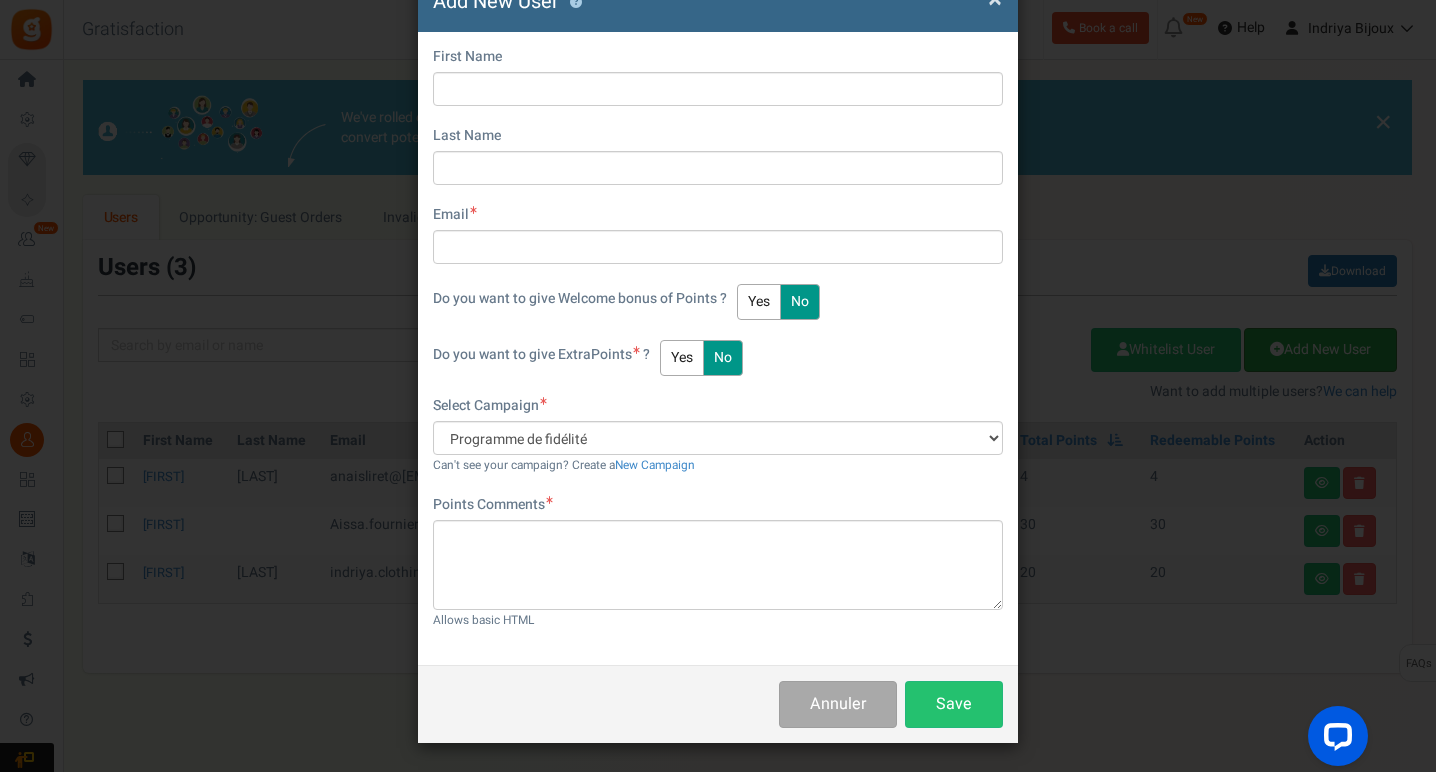 scroll, scrollTop: 0, scrollLeft: 0, axis: both 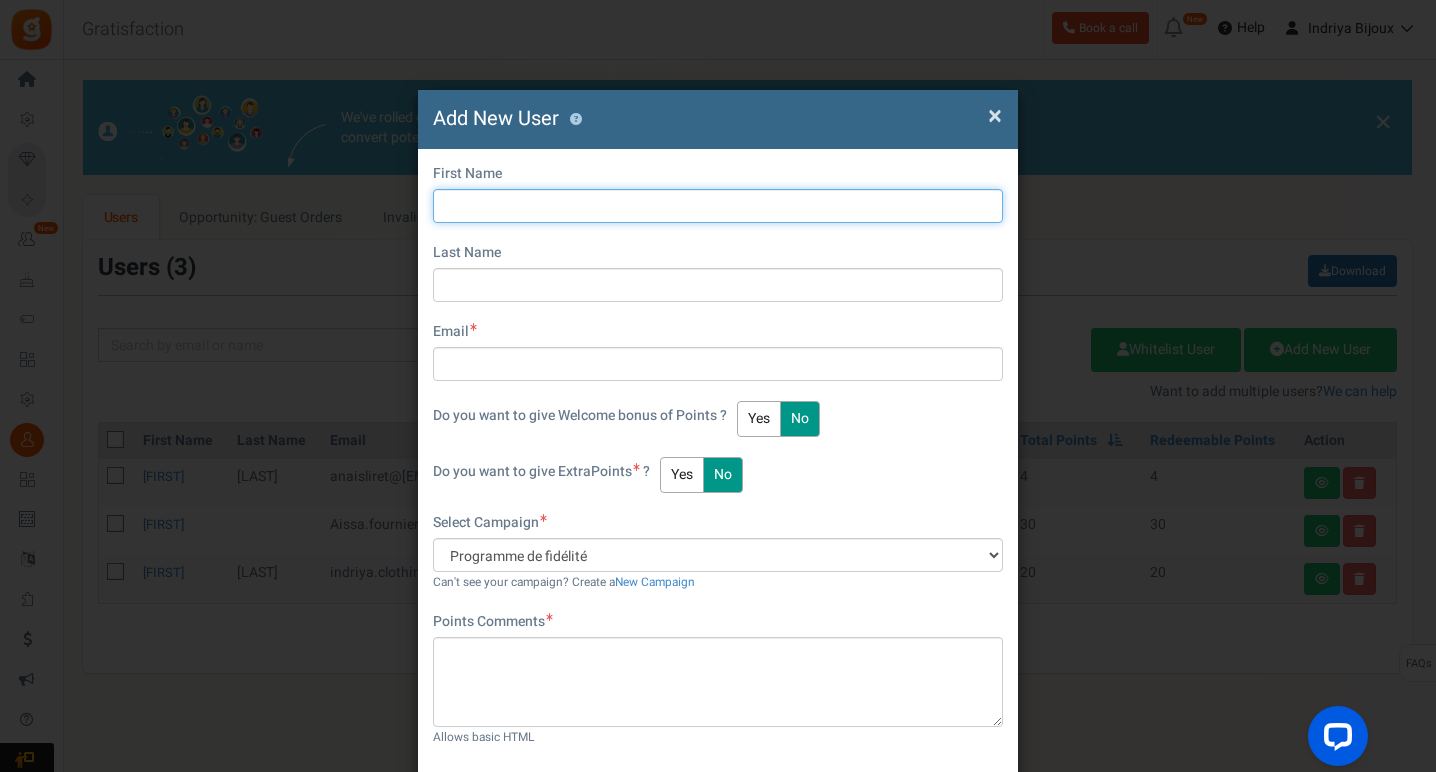click at bounding box center [718, 206] 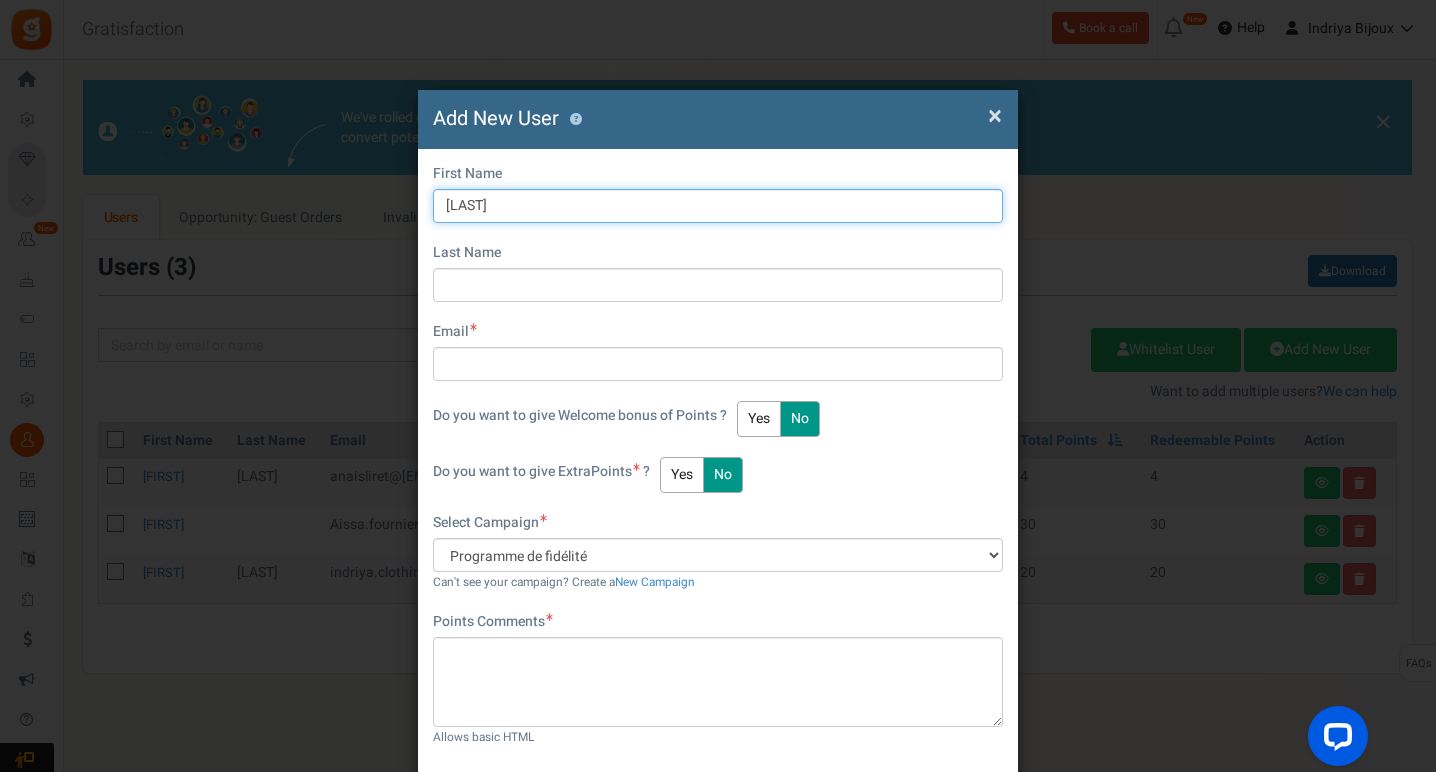 type on "cbsrd" 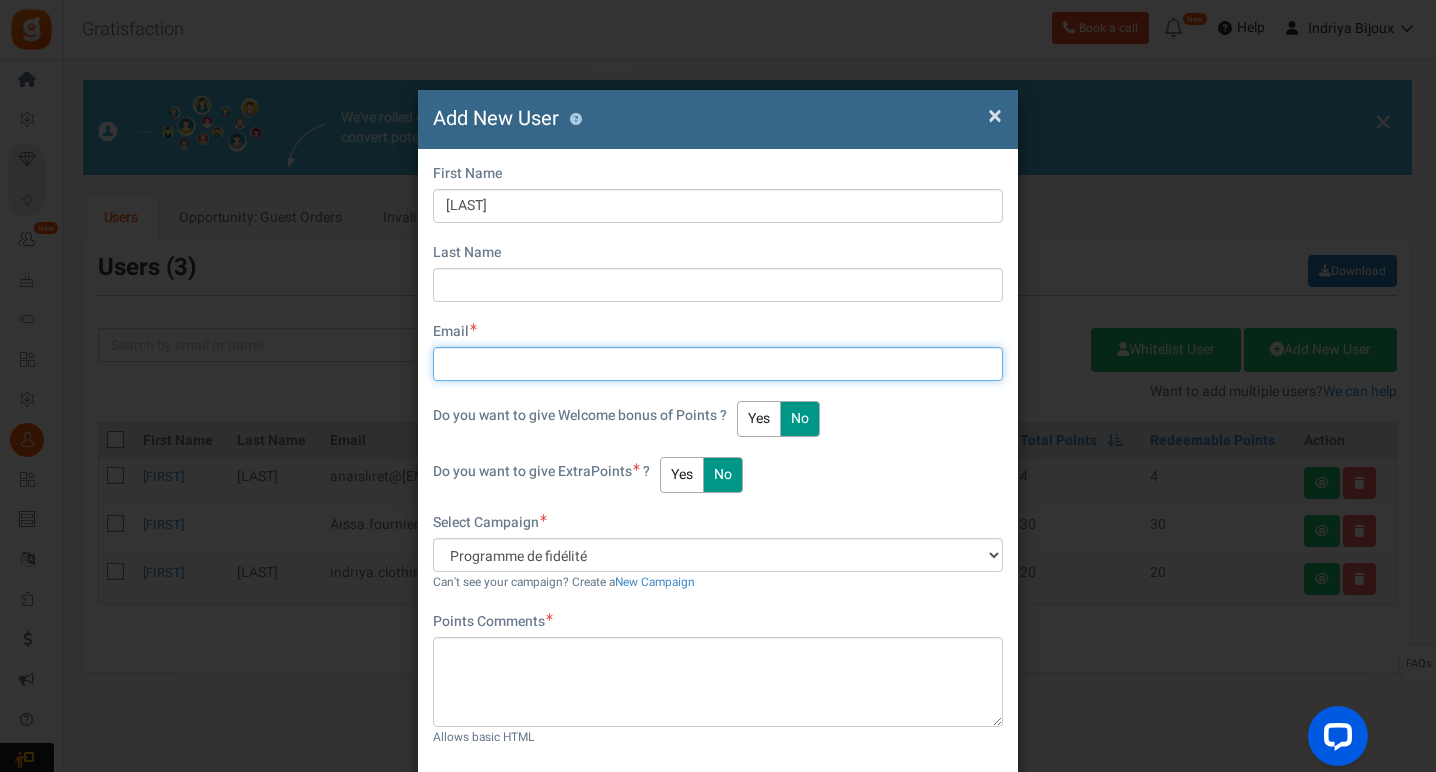 click at bounding box center [718, 364] 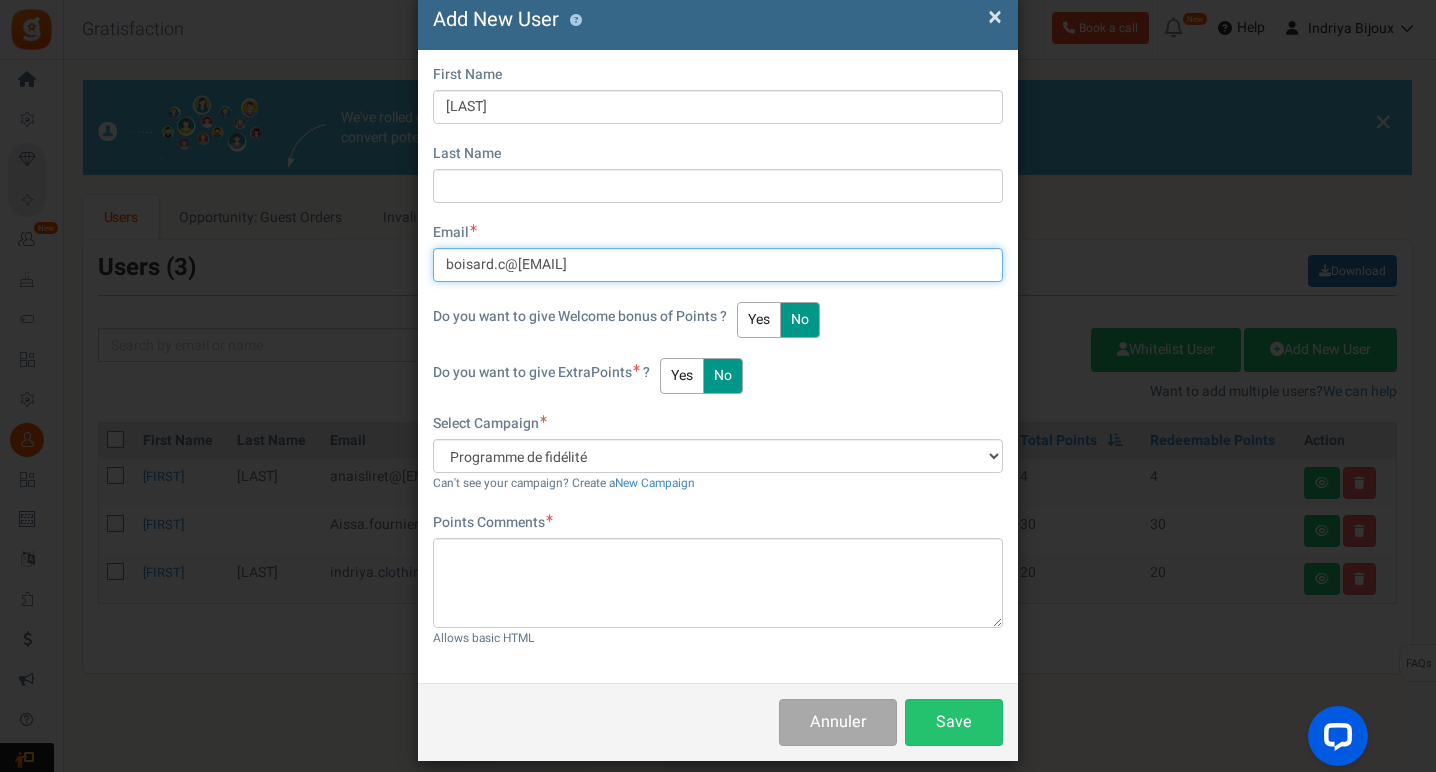 scroll, scrollTop: 105, scrollLeft: 0, axis: vertical 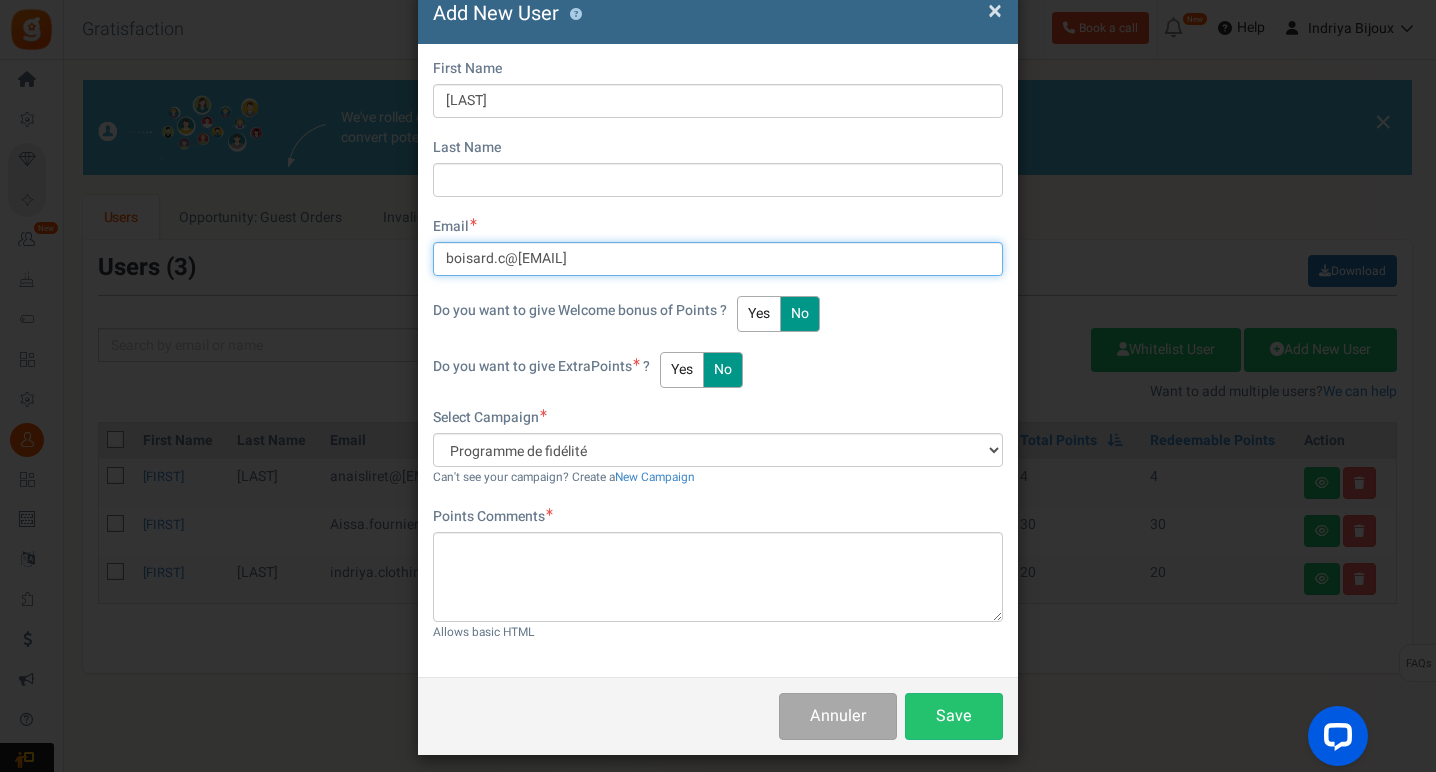 type on "[EMAIL]" 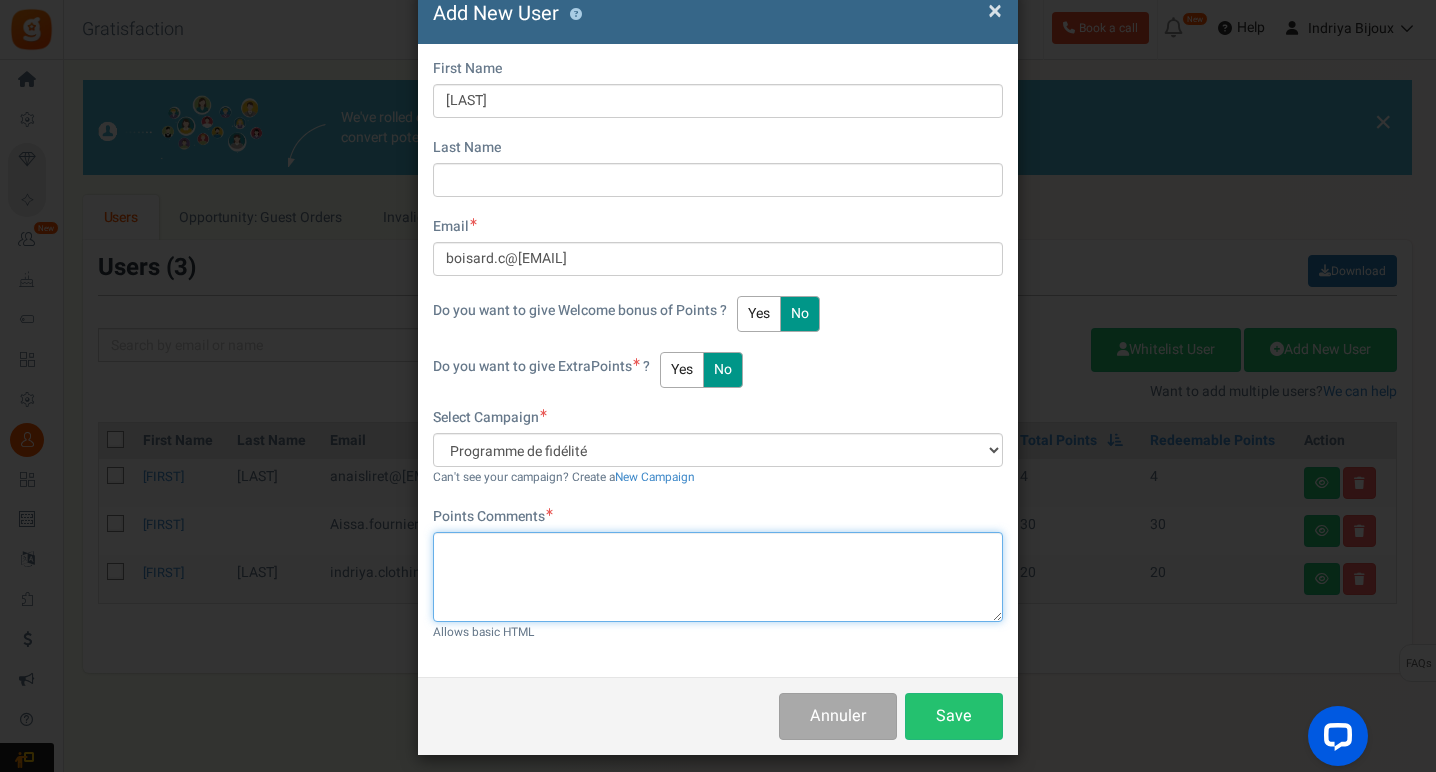 click at bounding box center (718, 577) 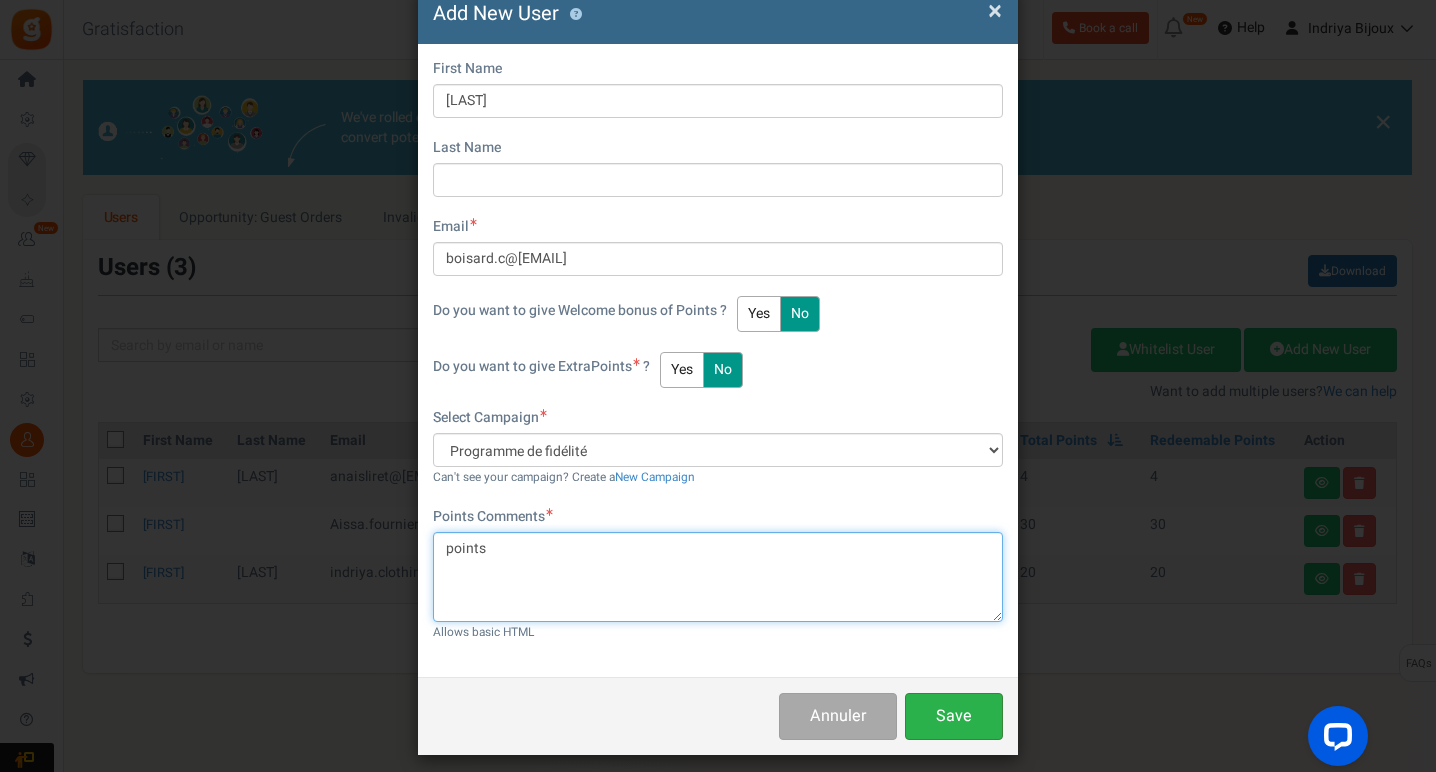 type on "points" 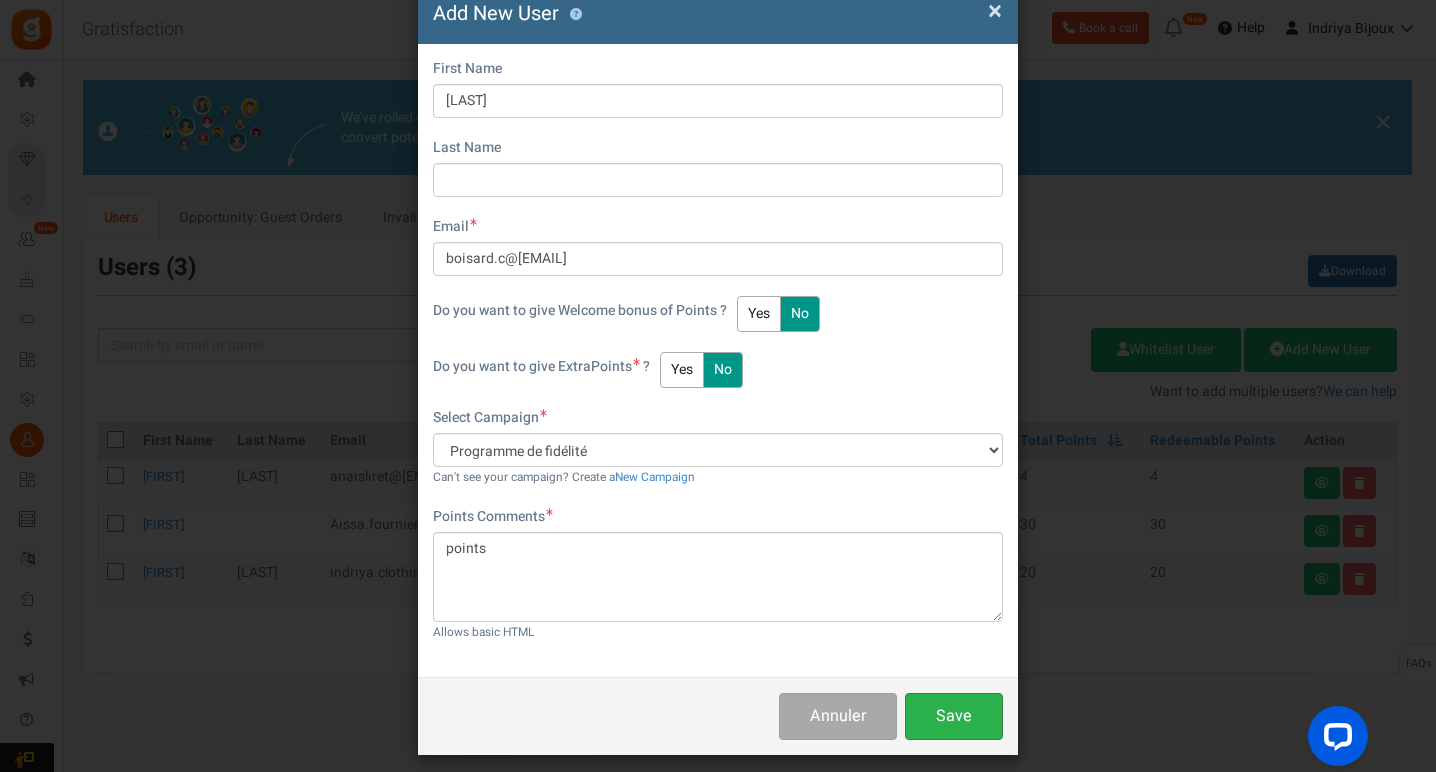 click on "Save" at bounding box center (954, 716) 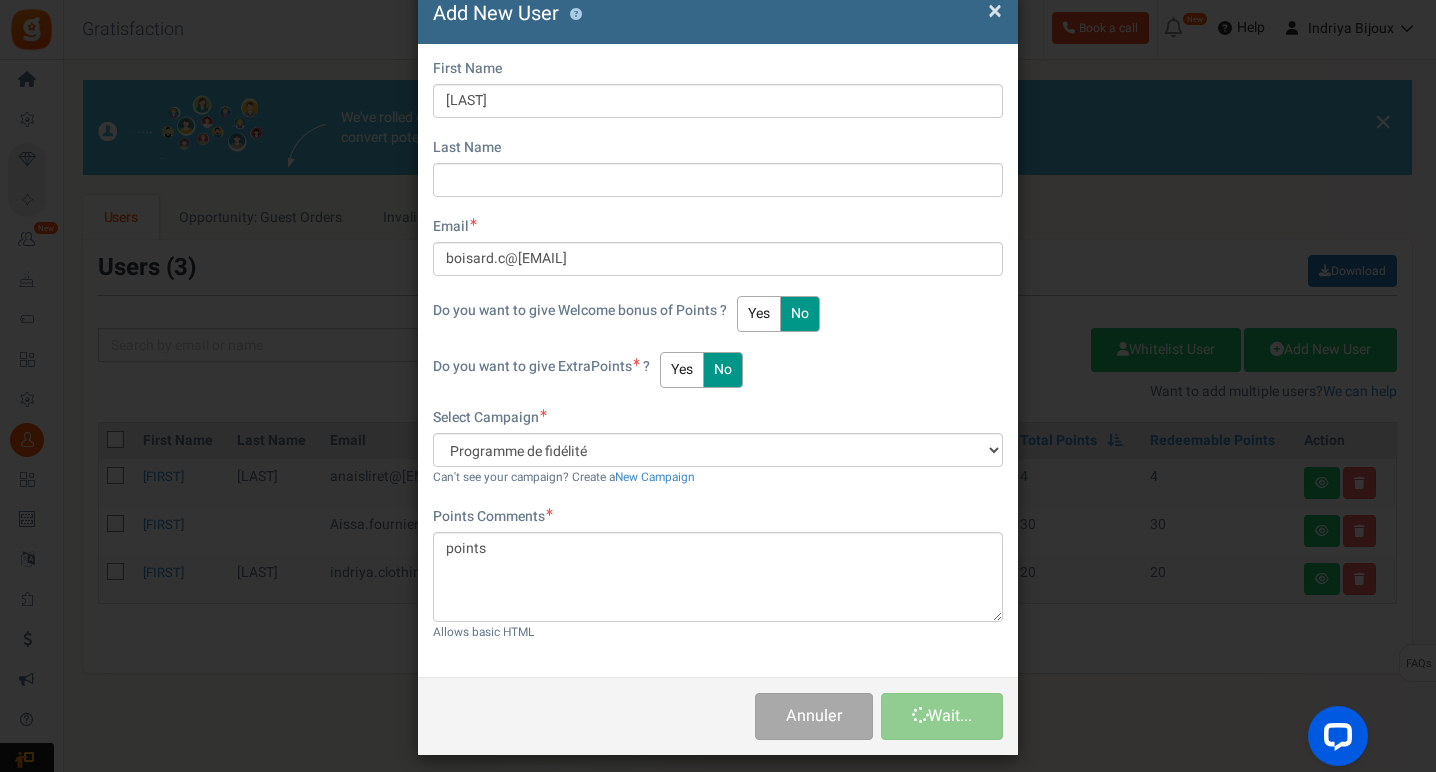 type 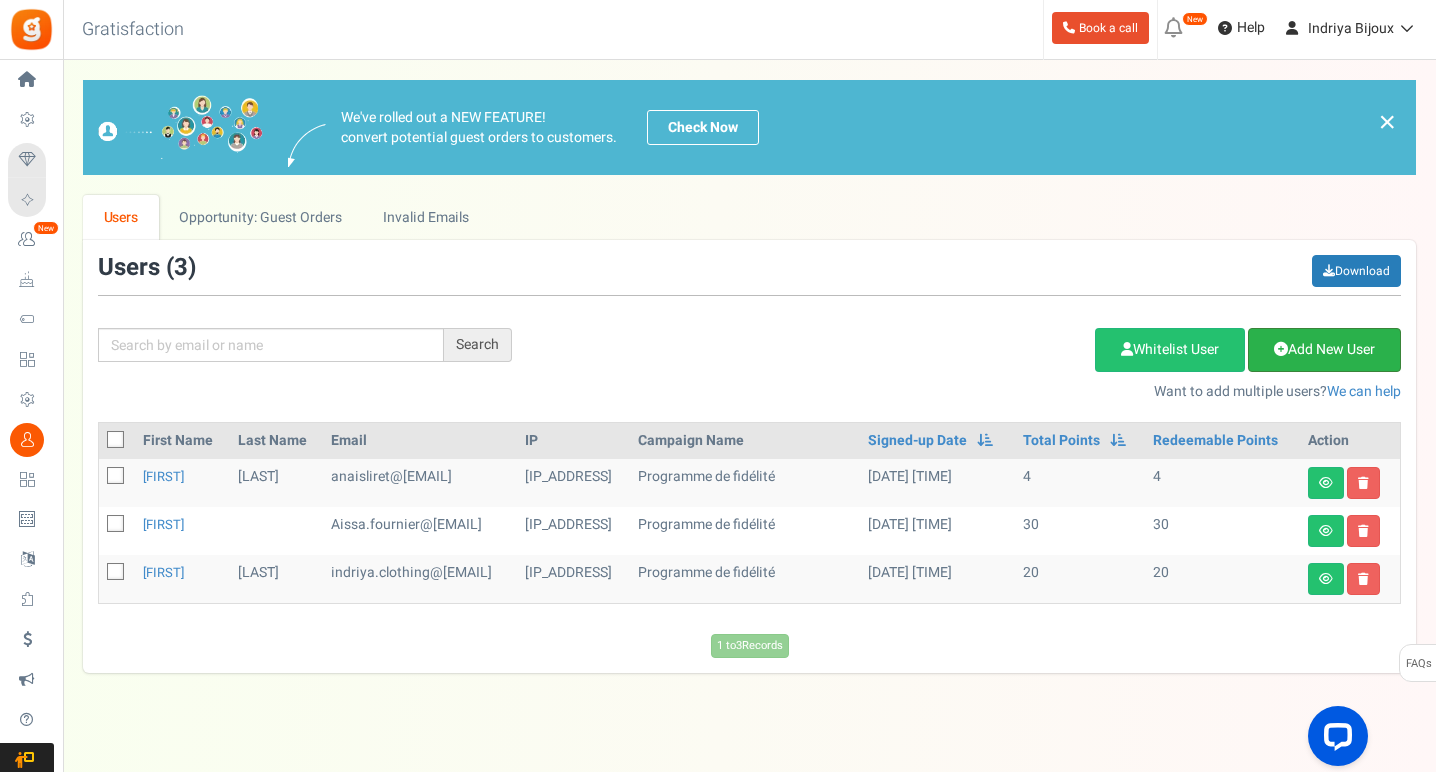 click on "Add New User" at bounding box center (1324, 350) 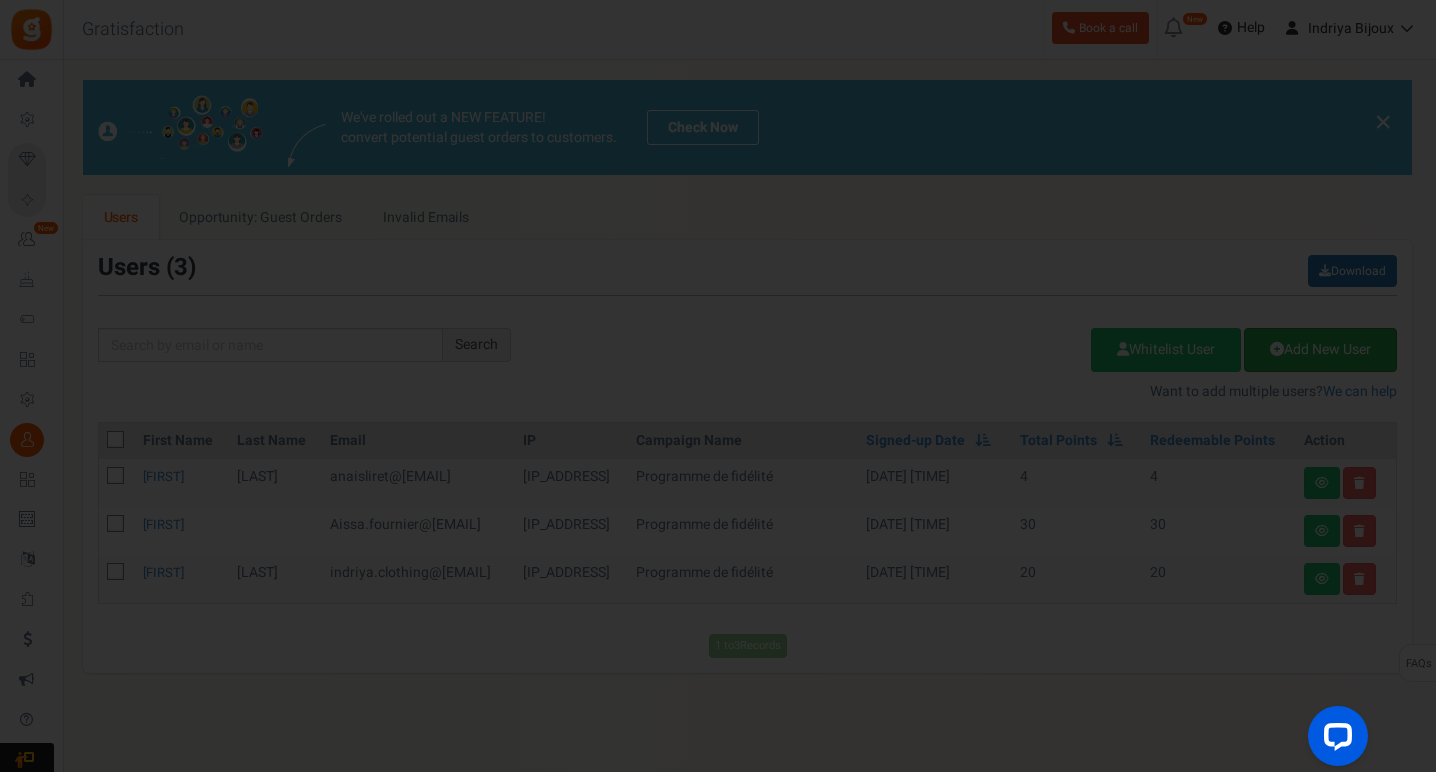 scroll, scrollTop: 0, scrollLeft: 0, axis: both 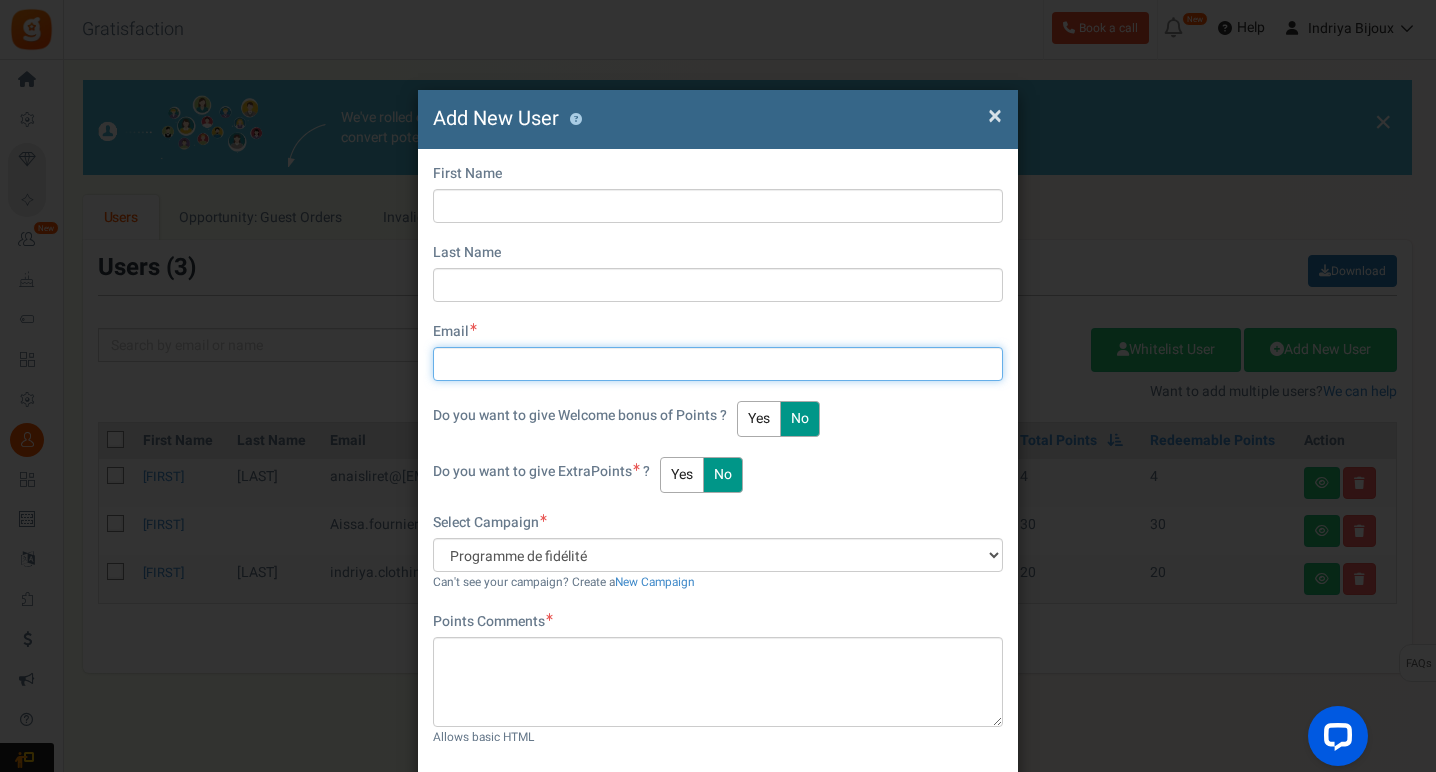 click at bounding box center [718, 364] 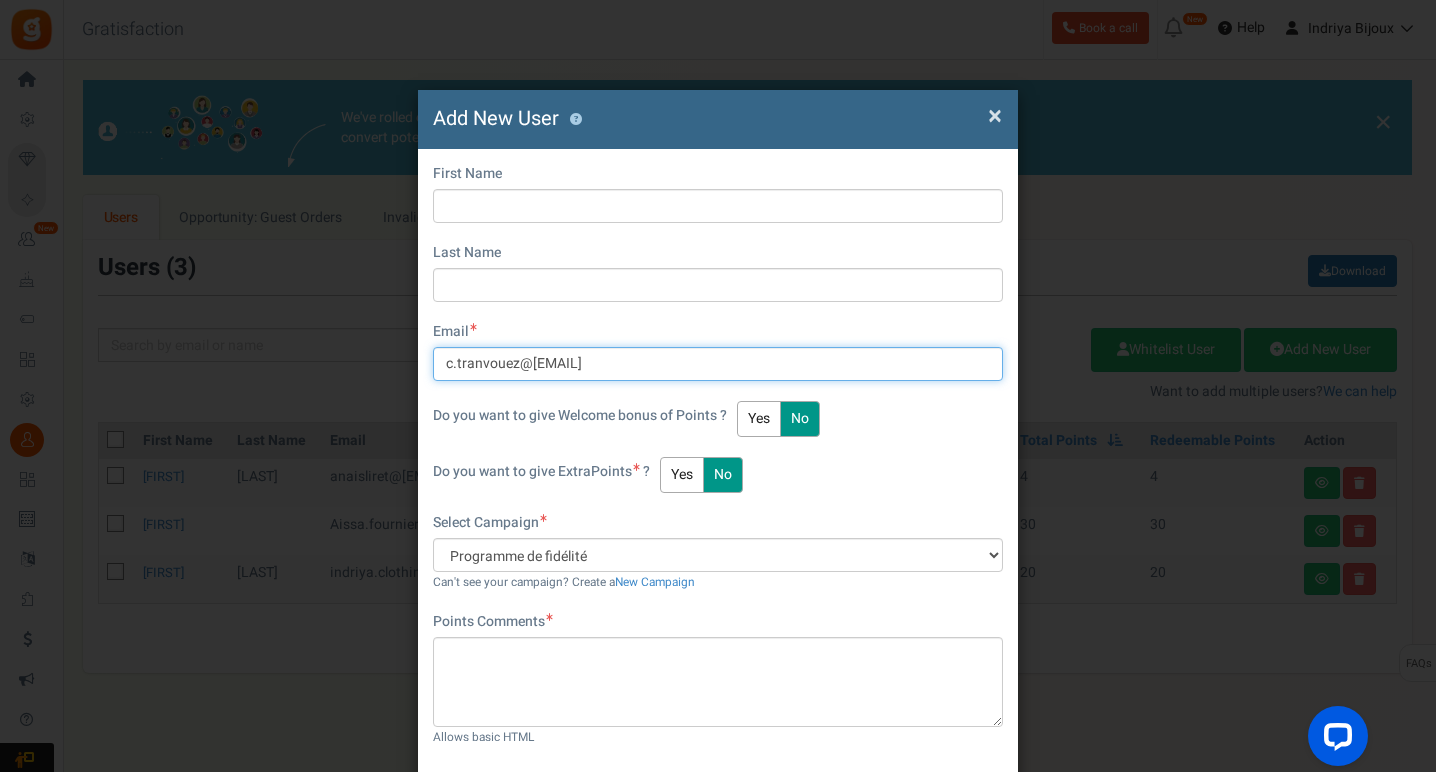 type on "c.tranvouez@dbmail.com" 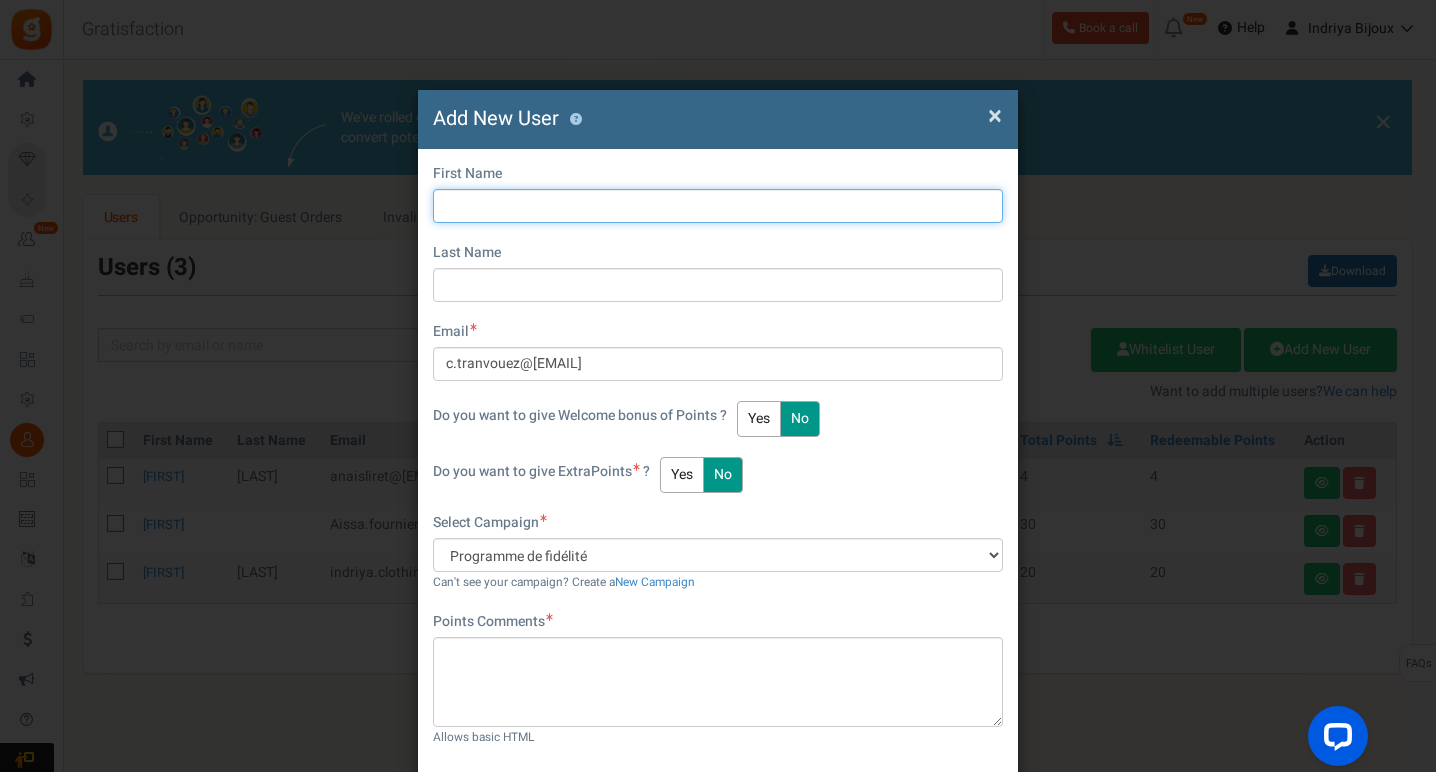 click at bounding box center [718, 206] 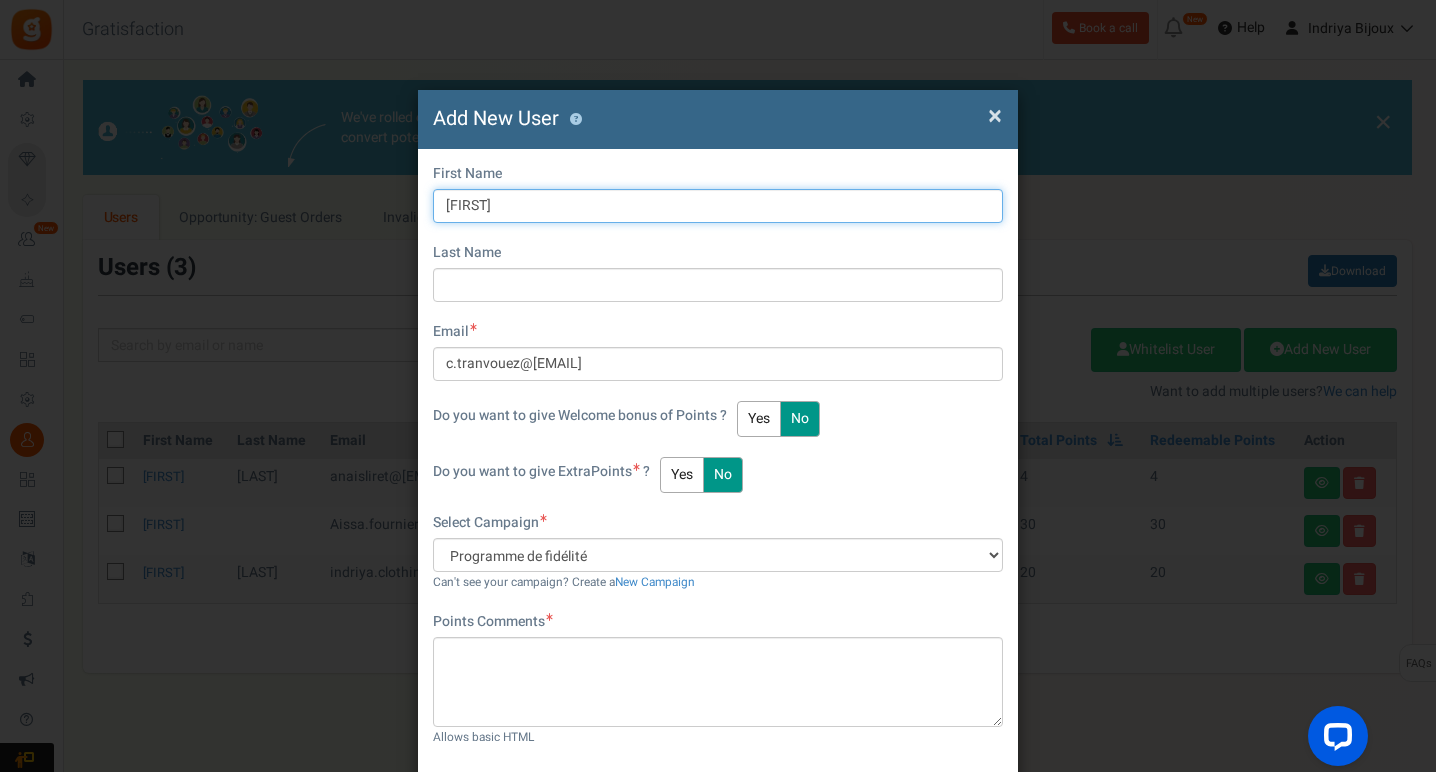 click on "Clair" at bounding box center (718, 206) 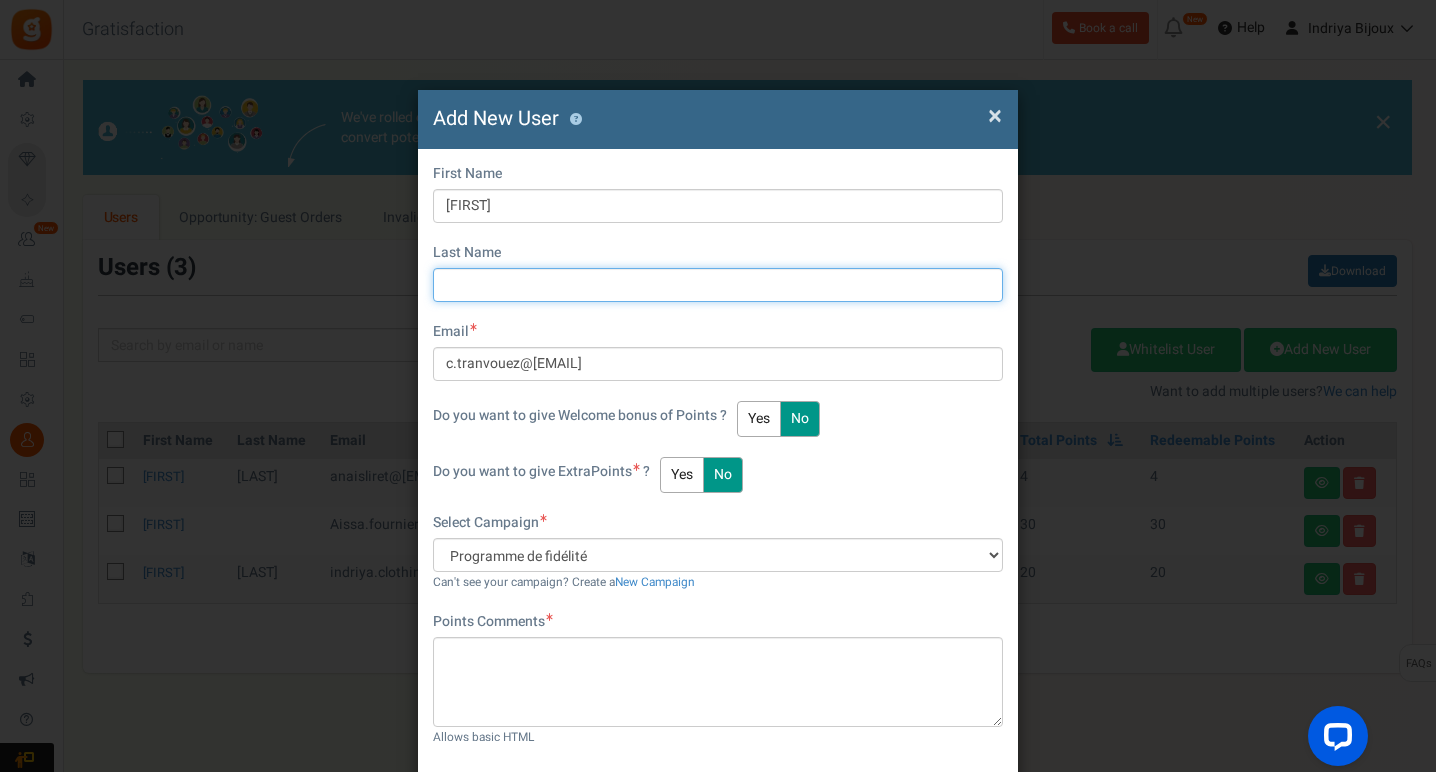 click at bounding box center (718, 285) 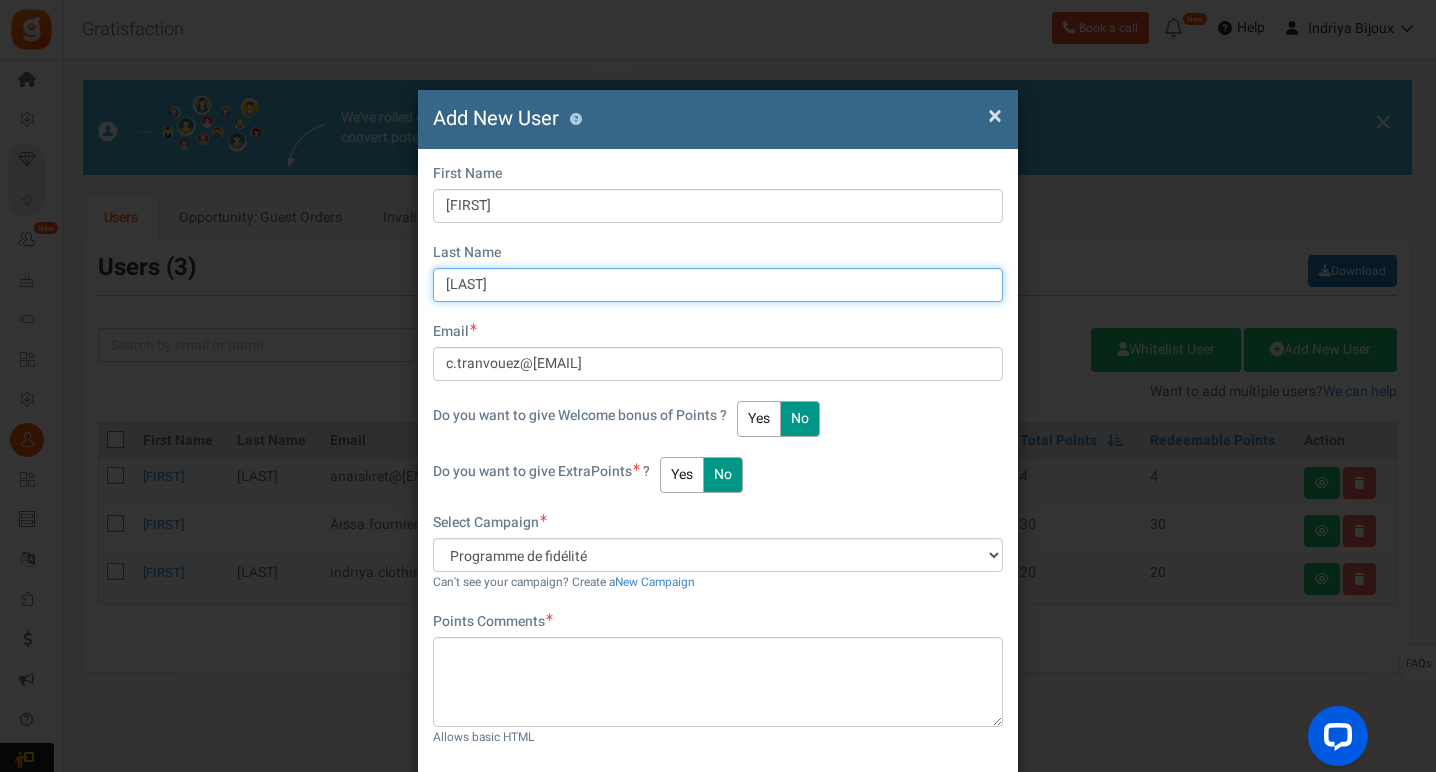 type on "Tranvouez" 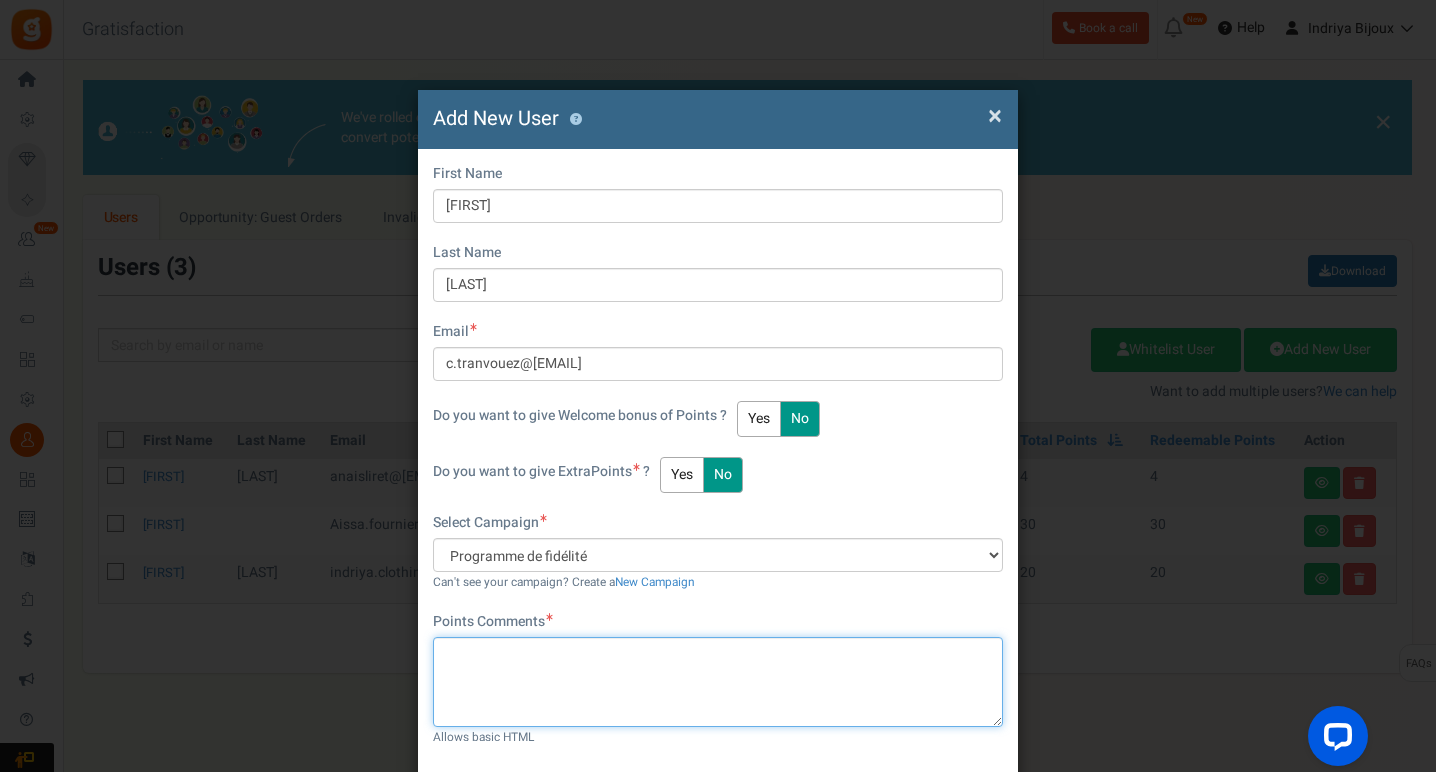 click at bounding box center (718, 682) 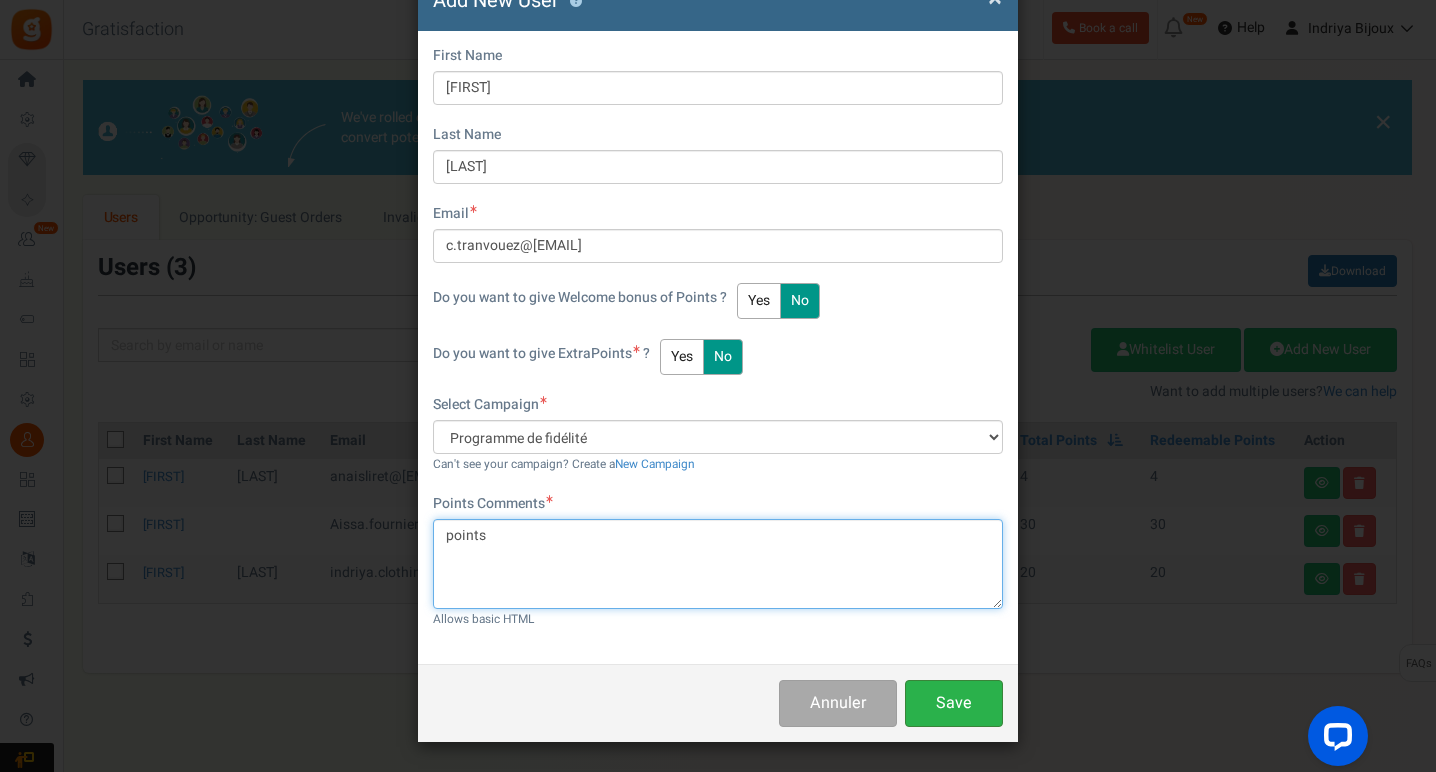 scroll, scrollTop: 117, scrollLeft: 0, axis: vertical 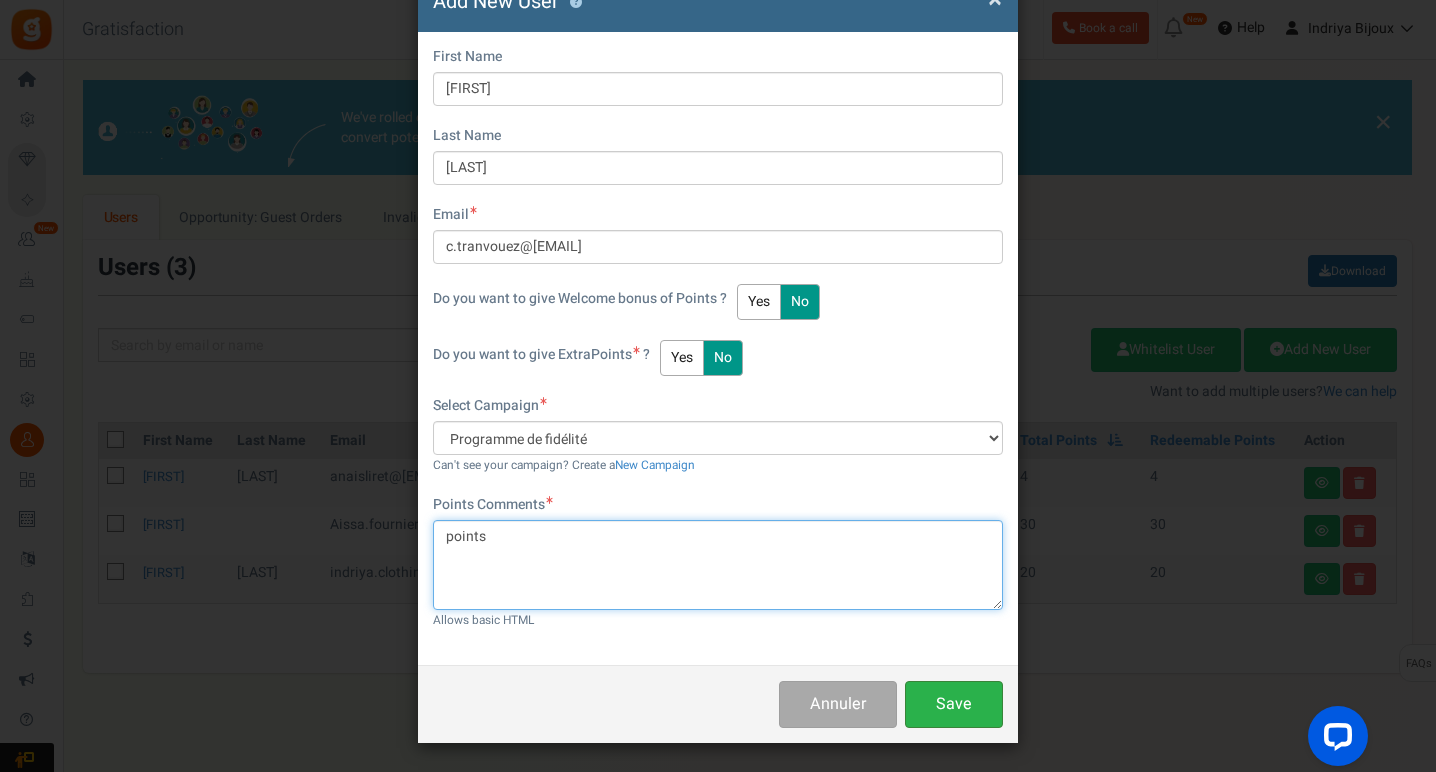 type on "points" 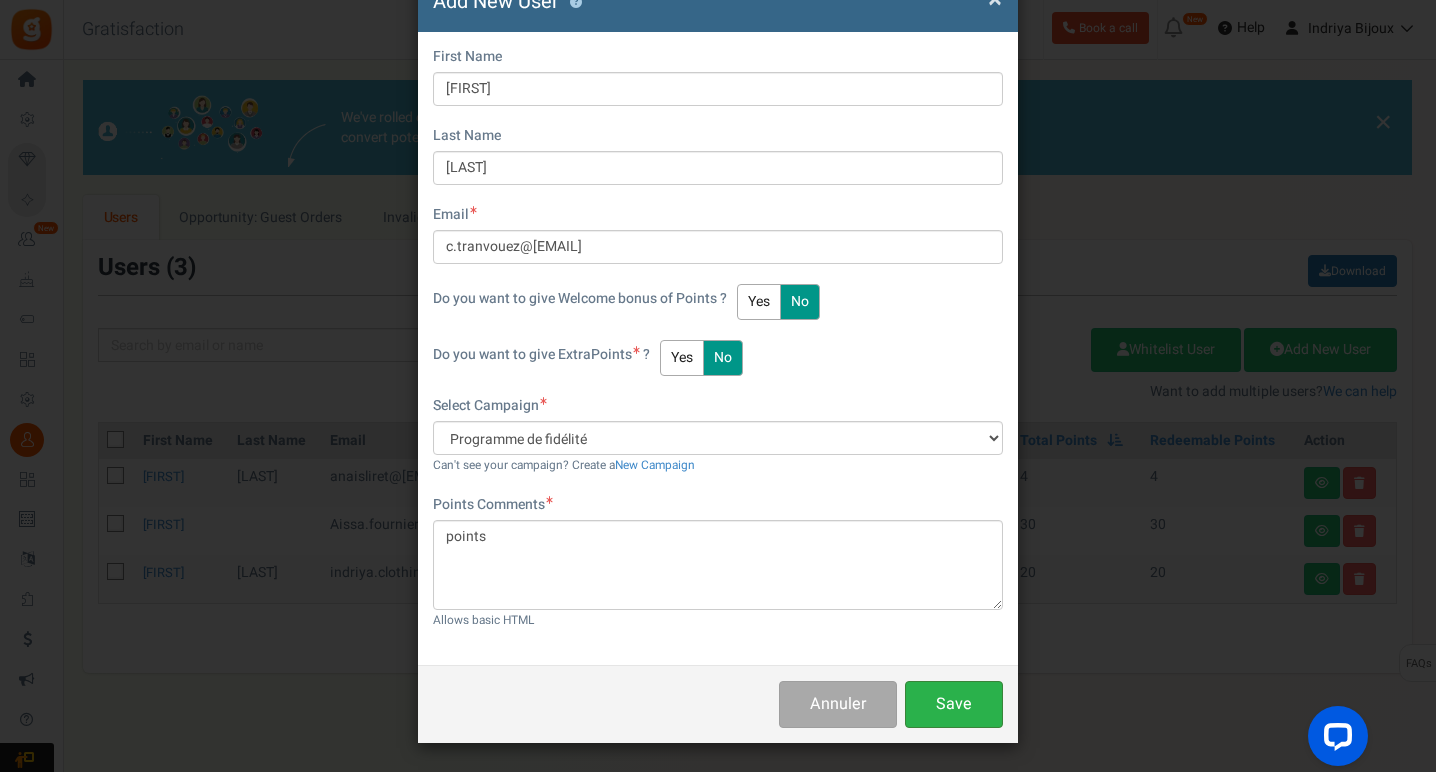 click on "Save" at bounding box center (954, 704) 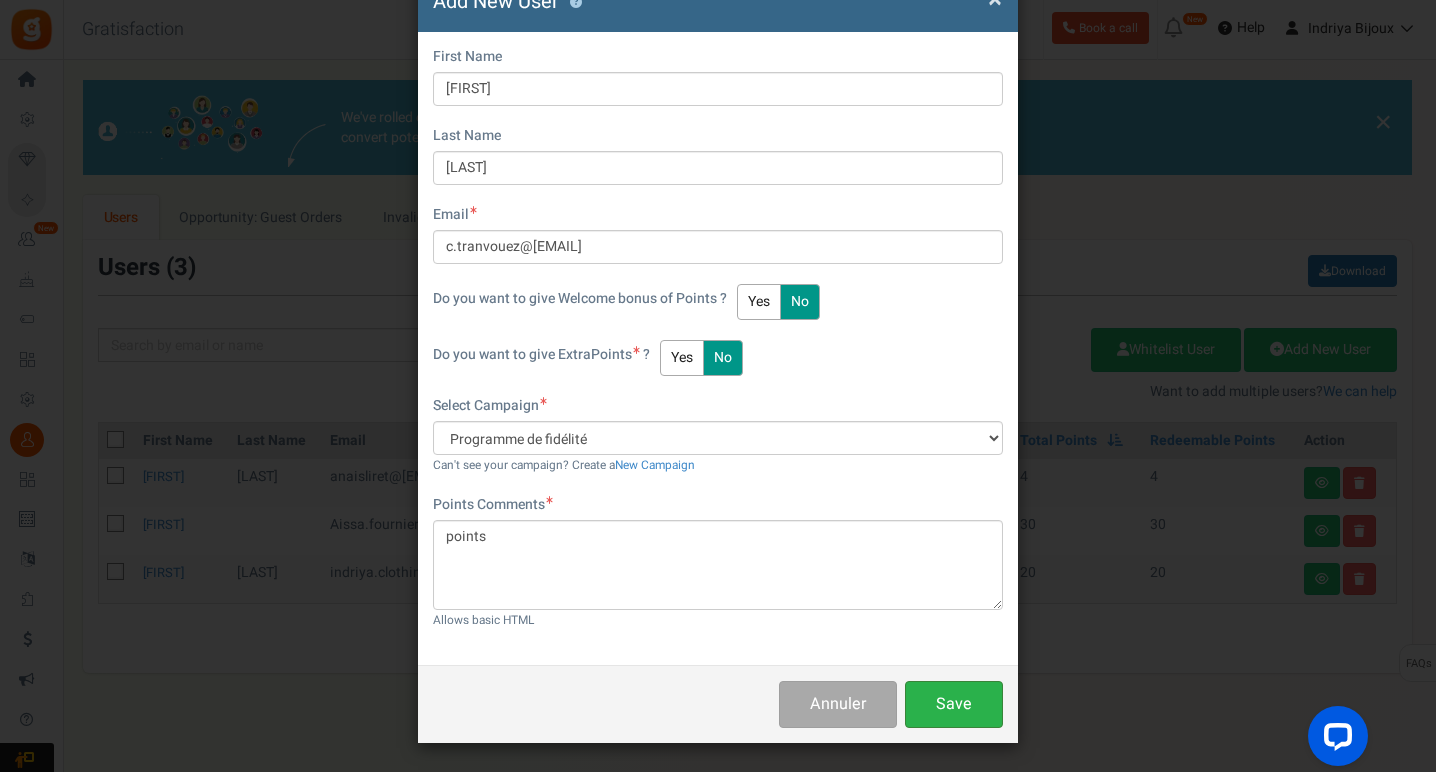 click on "Save" at bounding box center [954, 704] 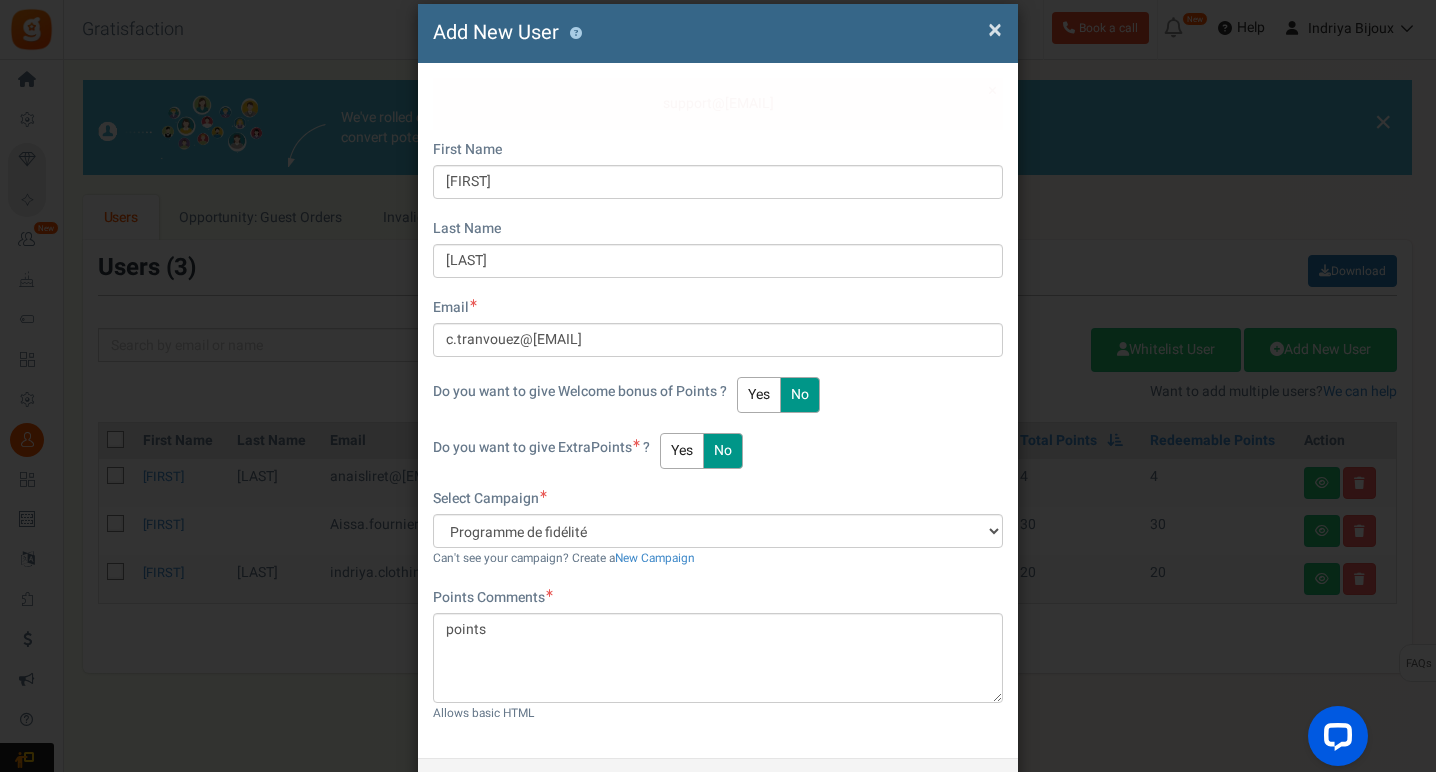 scroll, scrollTop: 85, scrollLeft: 0, axis: vertical 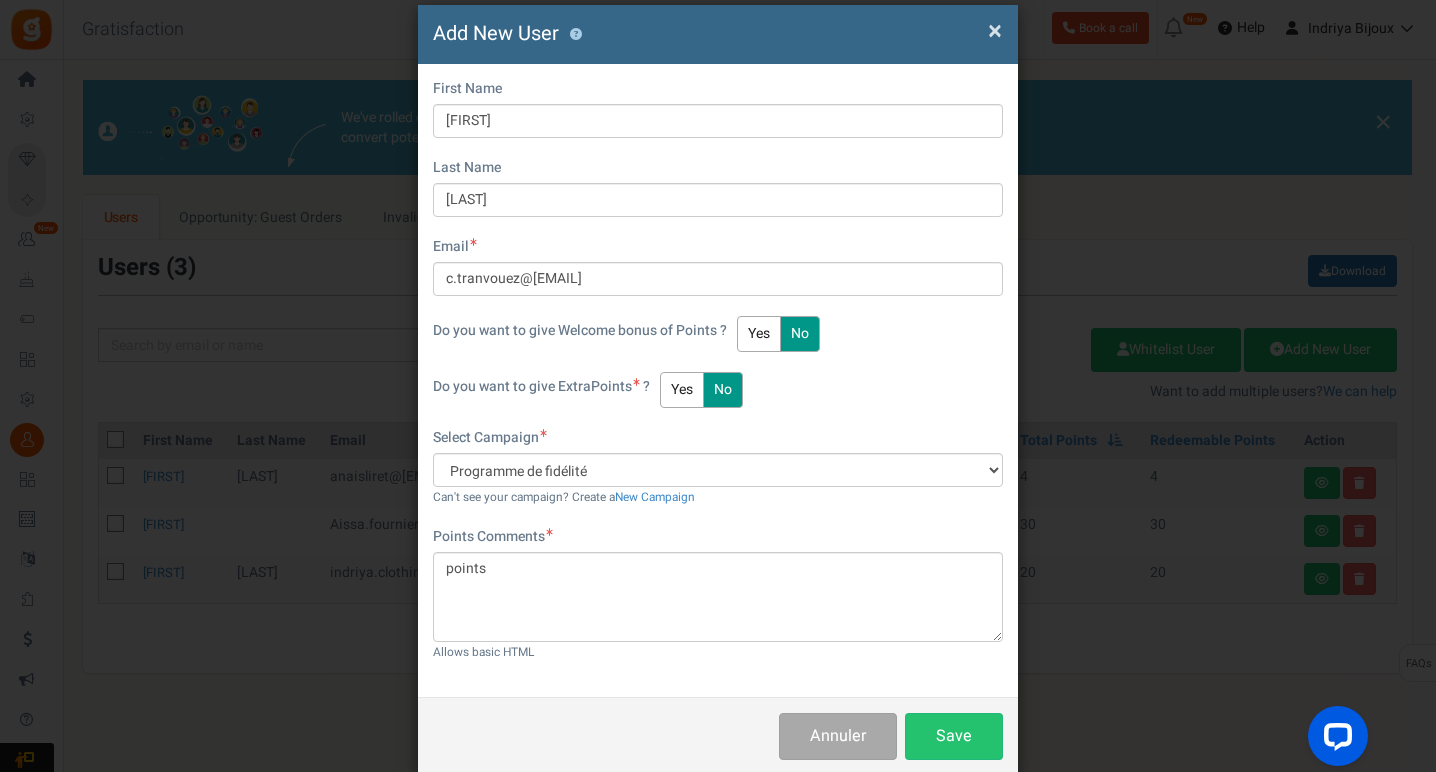 click on "×" at bounding box center (995, 31) 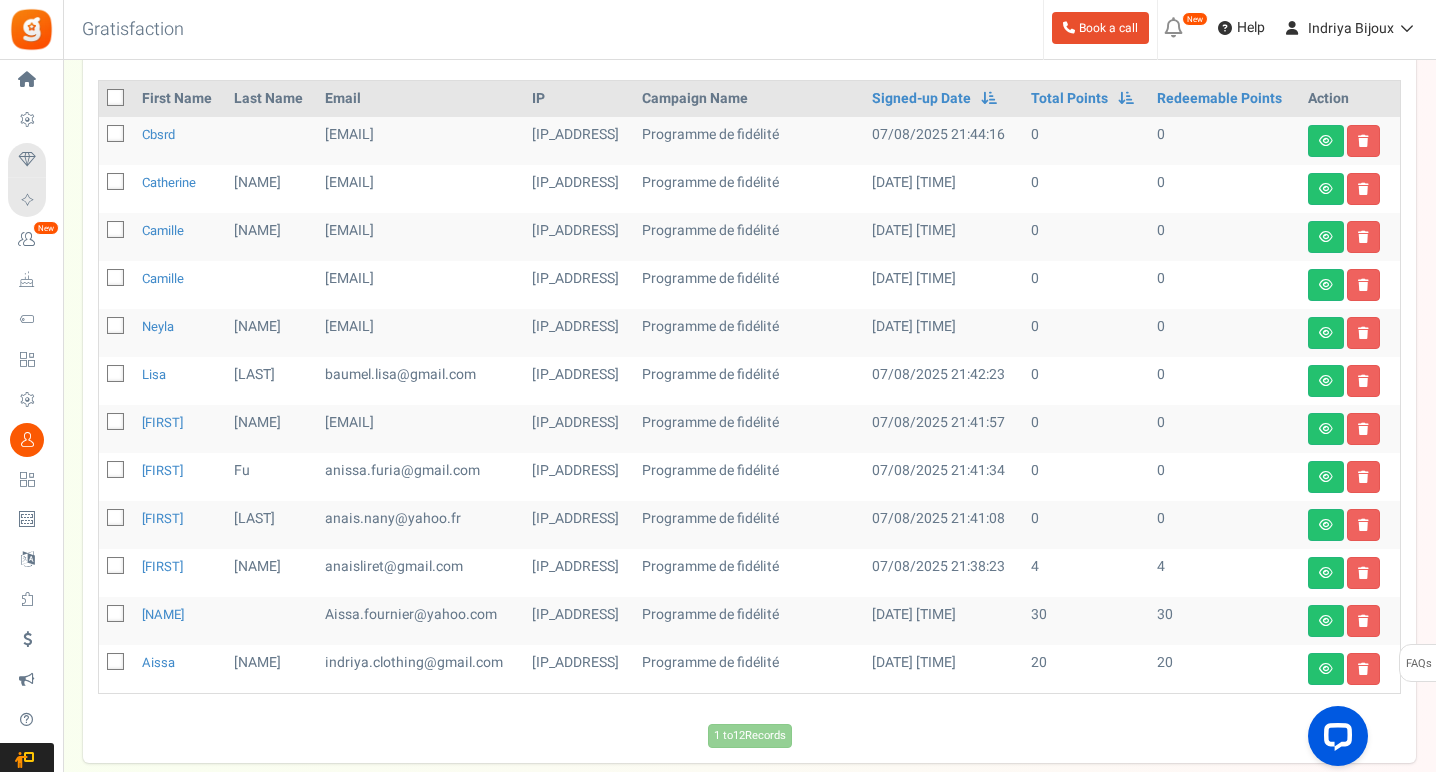 scroll, scrollTop: 325, scrollLeft: 0, axis: vertical 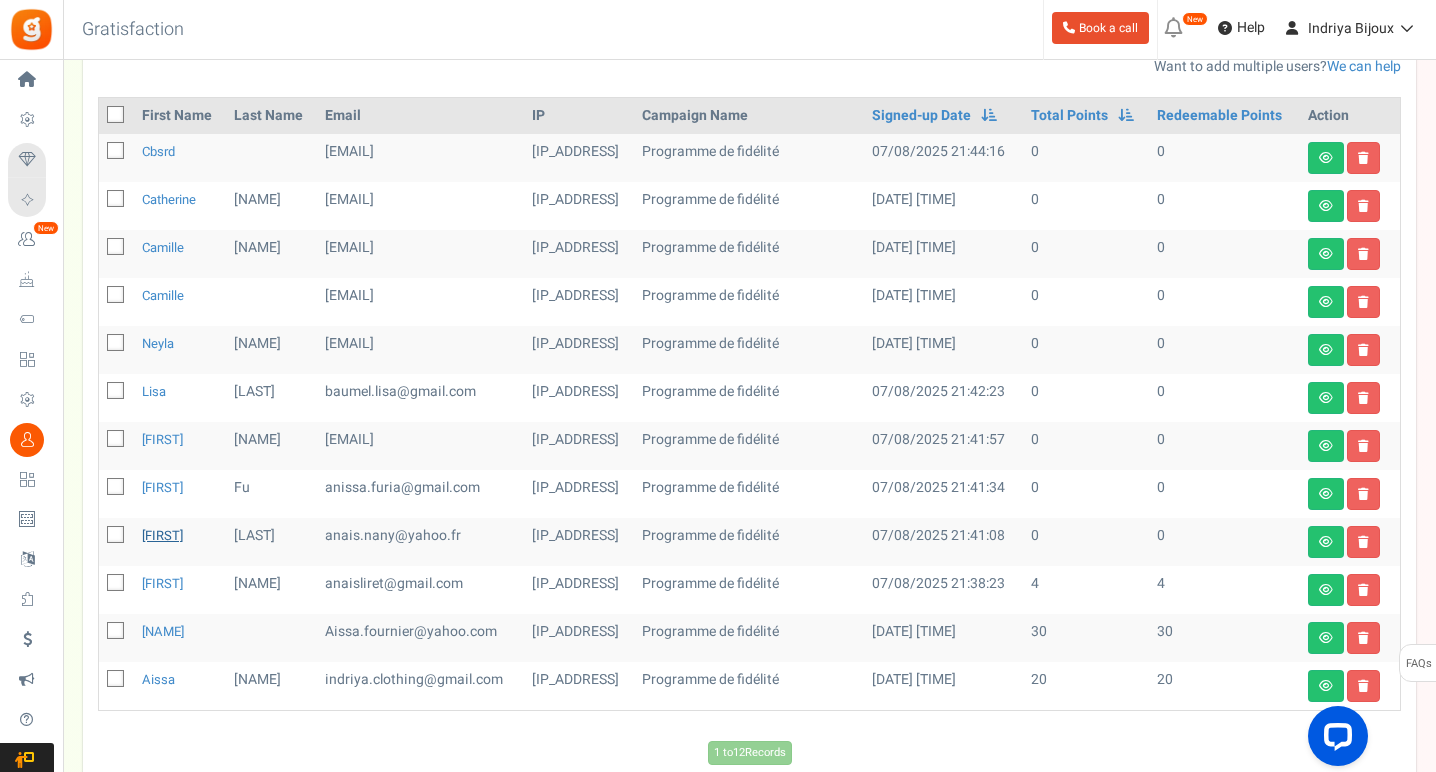 click on "[FIRST]" at bounding box center (162, 535) 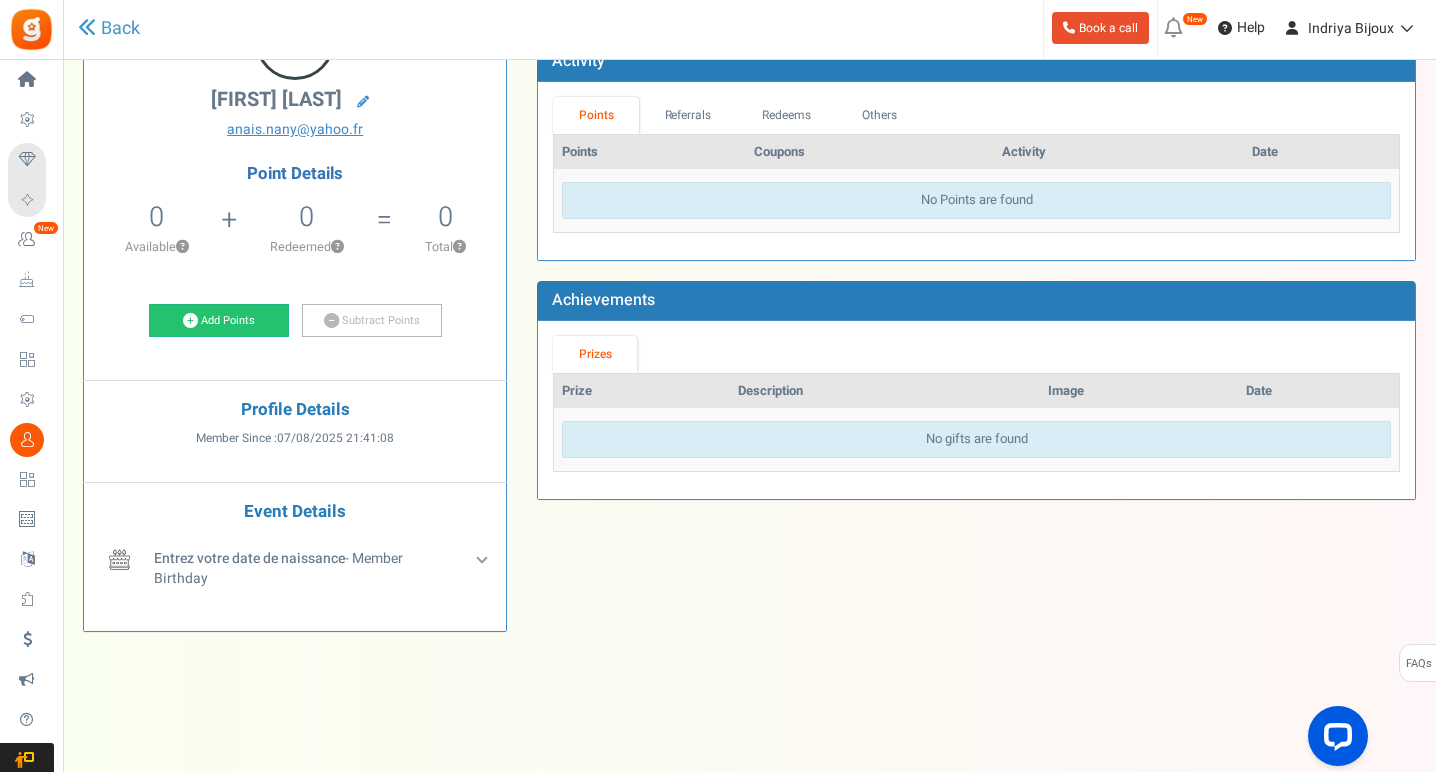 scroll, scrollTop: 0, scrollLeft: 0, axis: both 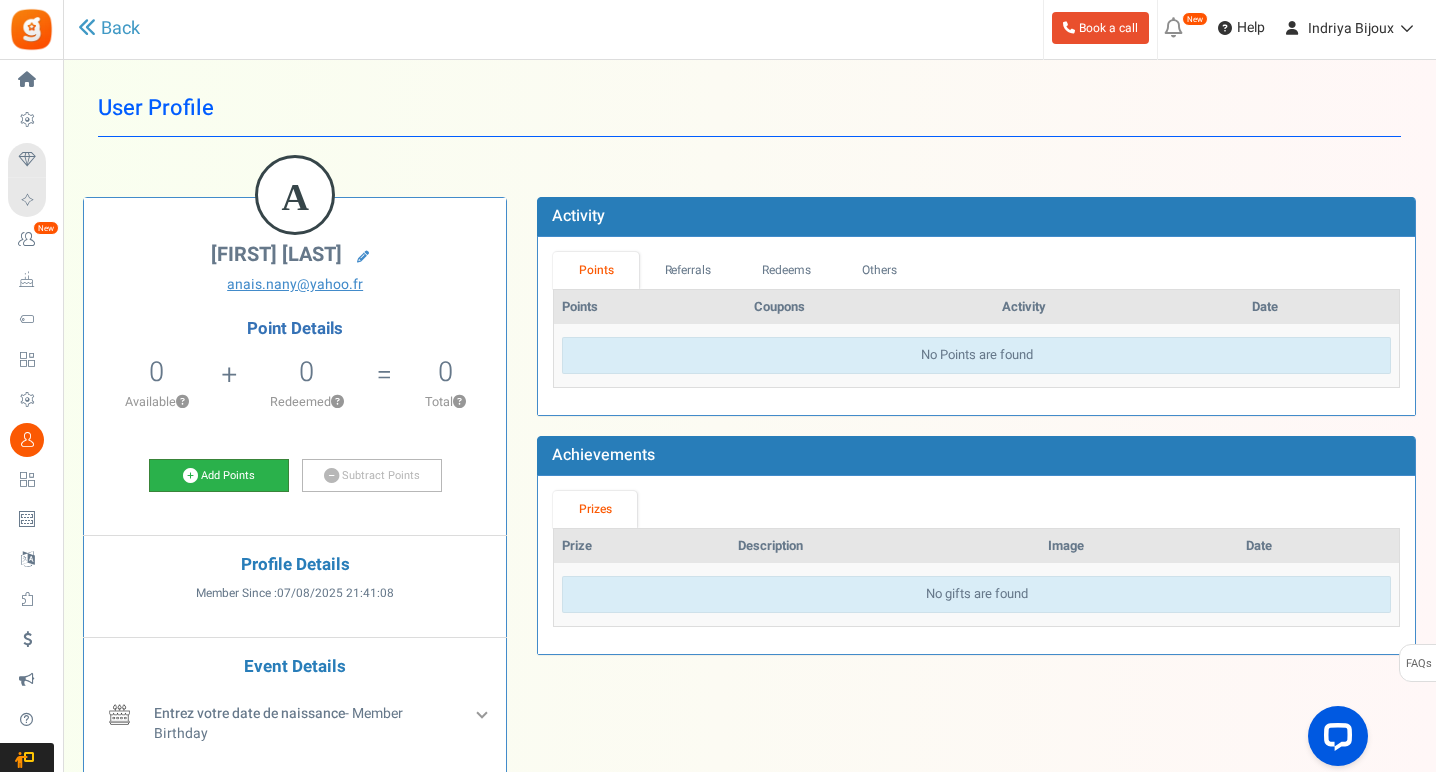 click on "Add Points" at bounding box center [219, 476] 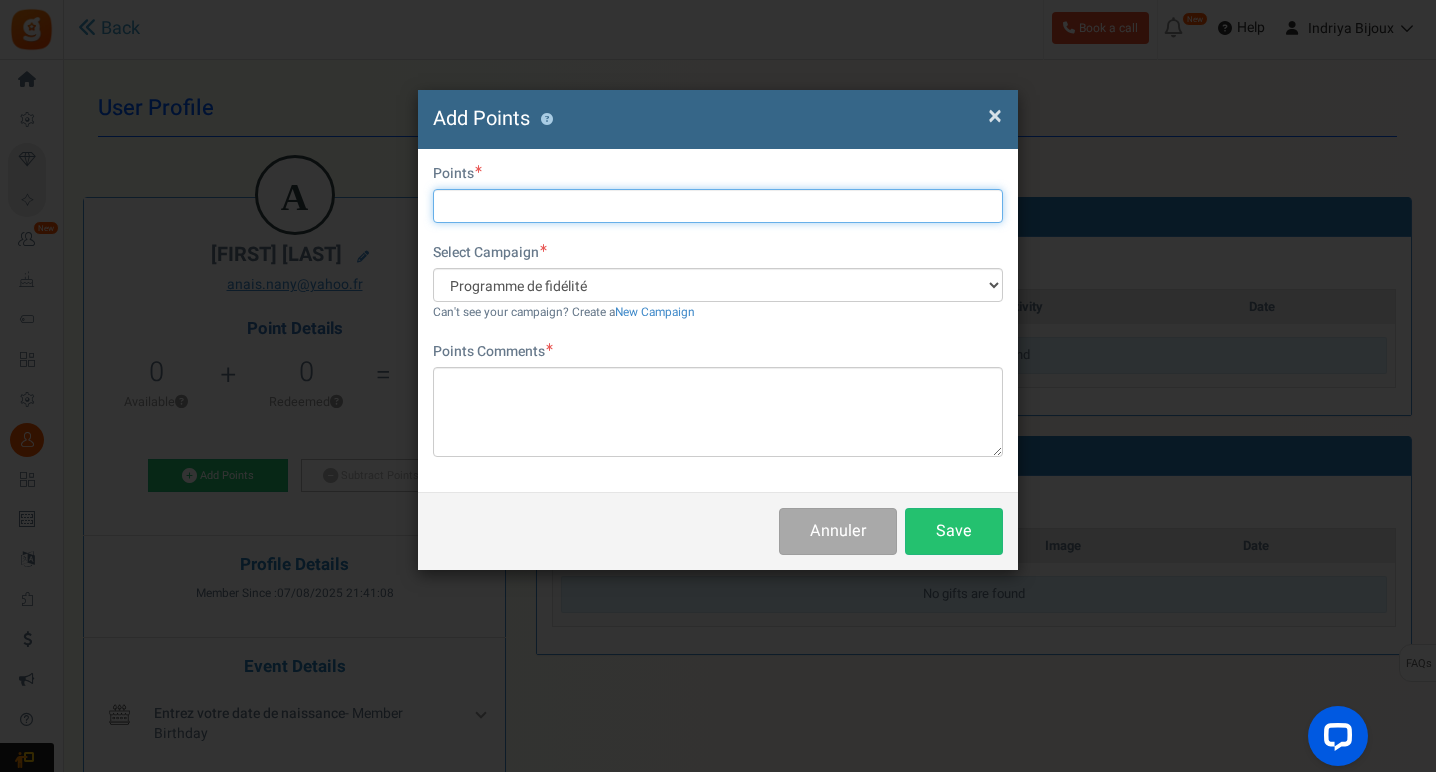 click at bounding box center [718, 206] 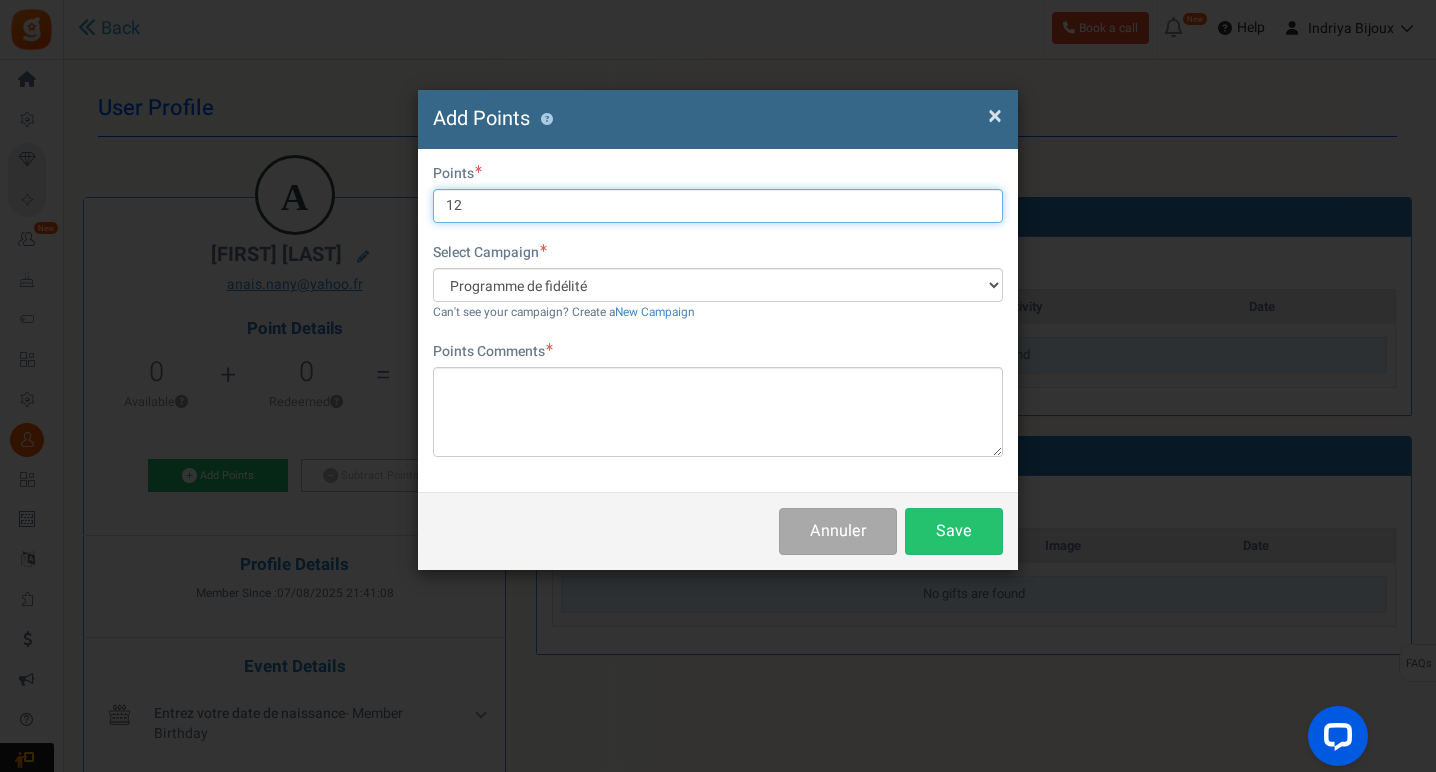 type on "12" 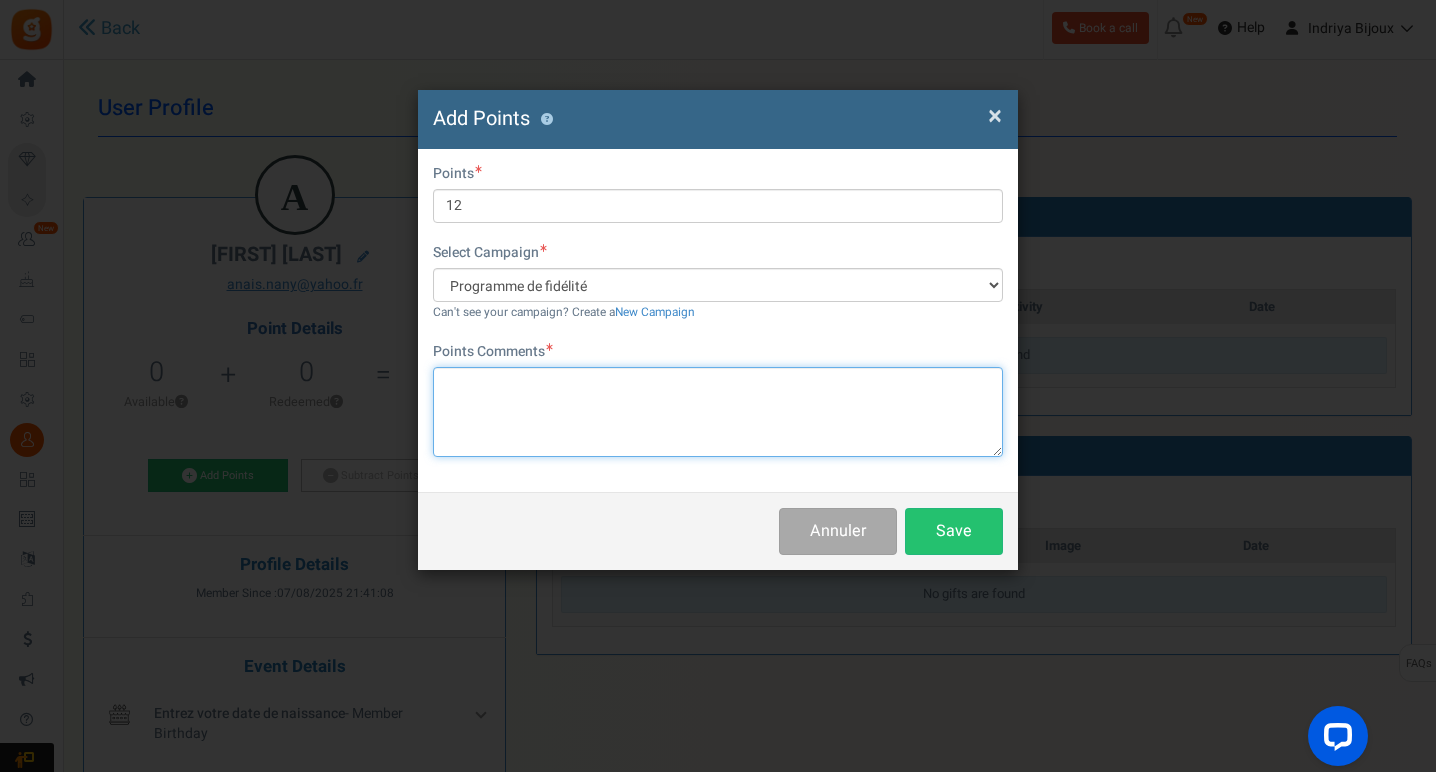 click at bounding box center (718, 412) 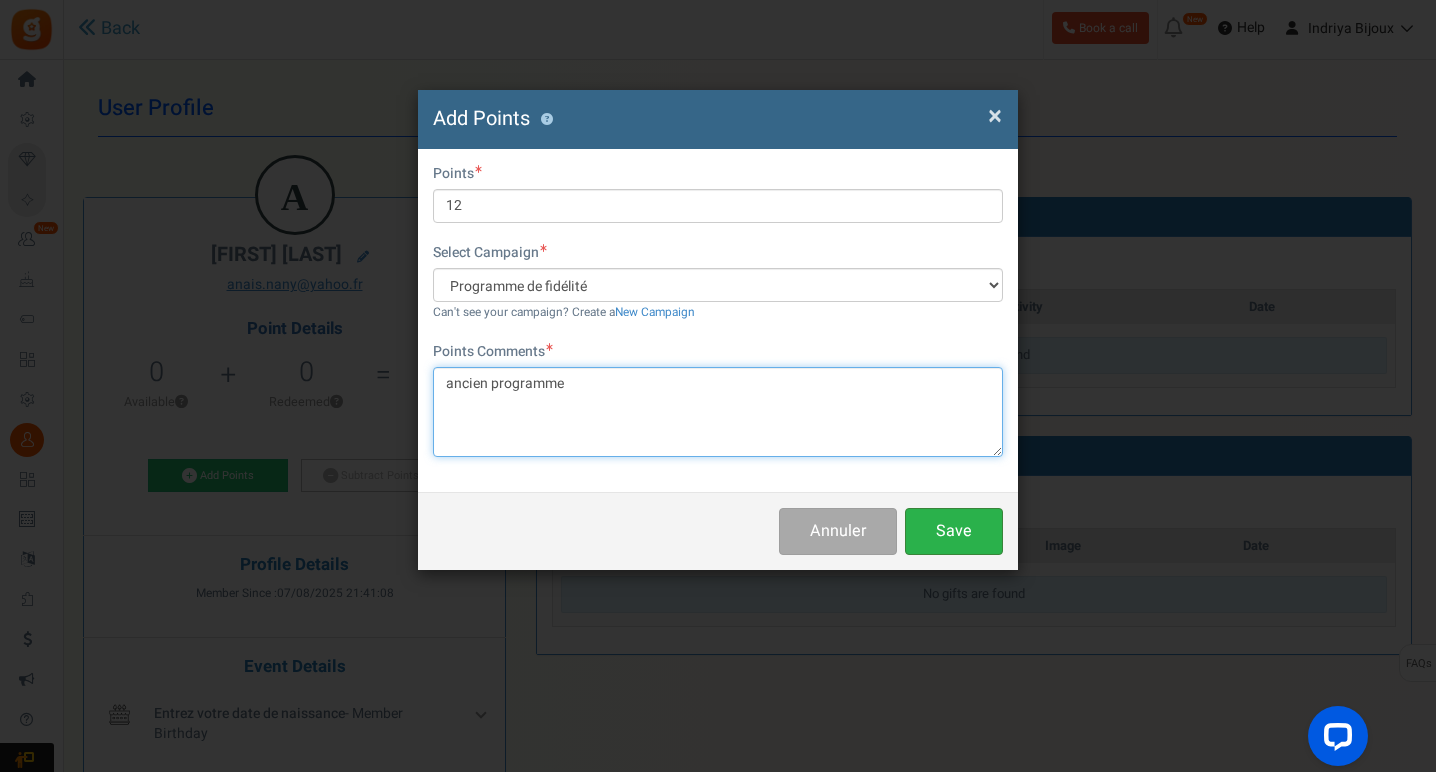 type on "ancien programme" 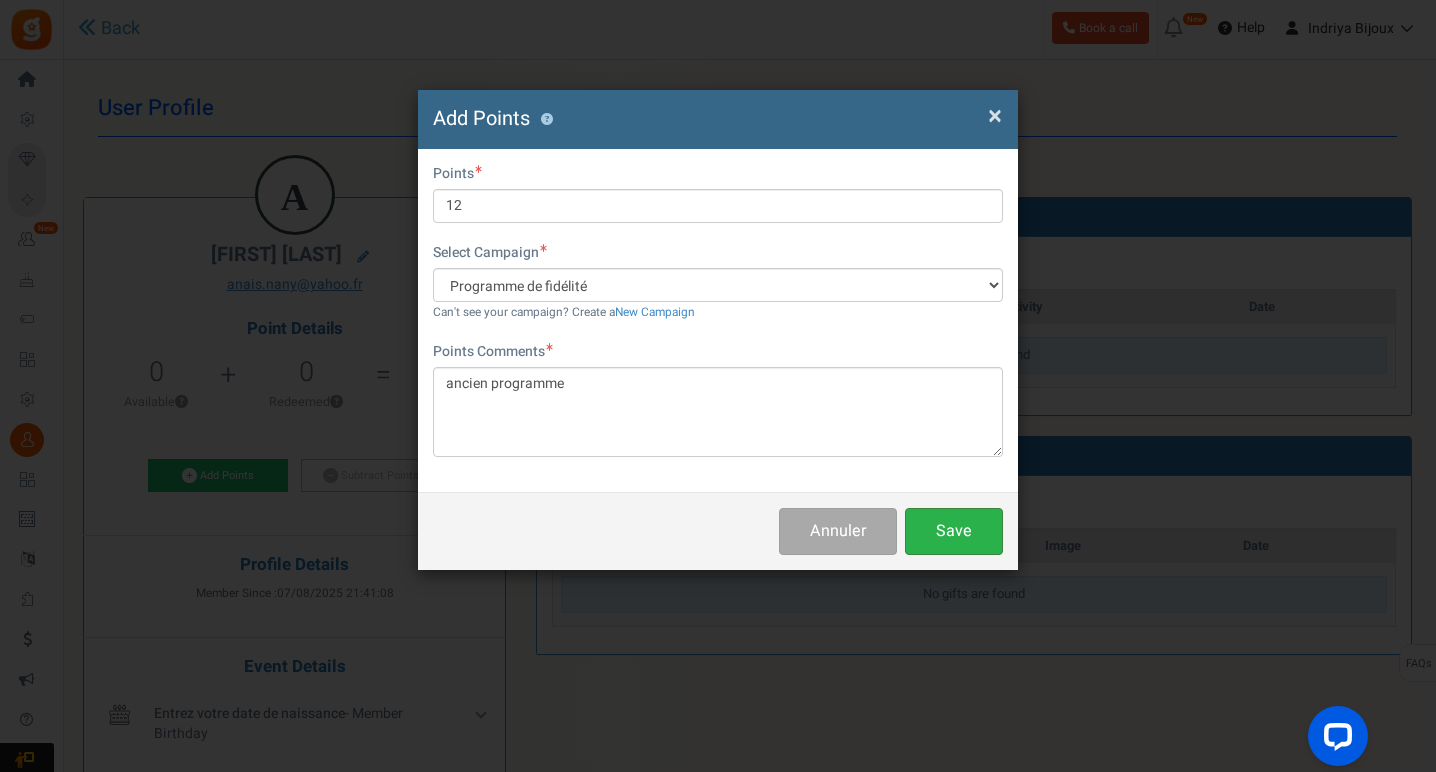 click on "Save" at bounding box center (954, 531) 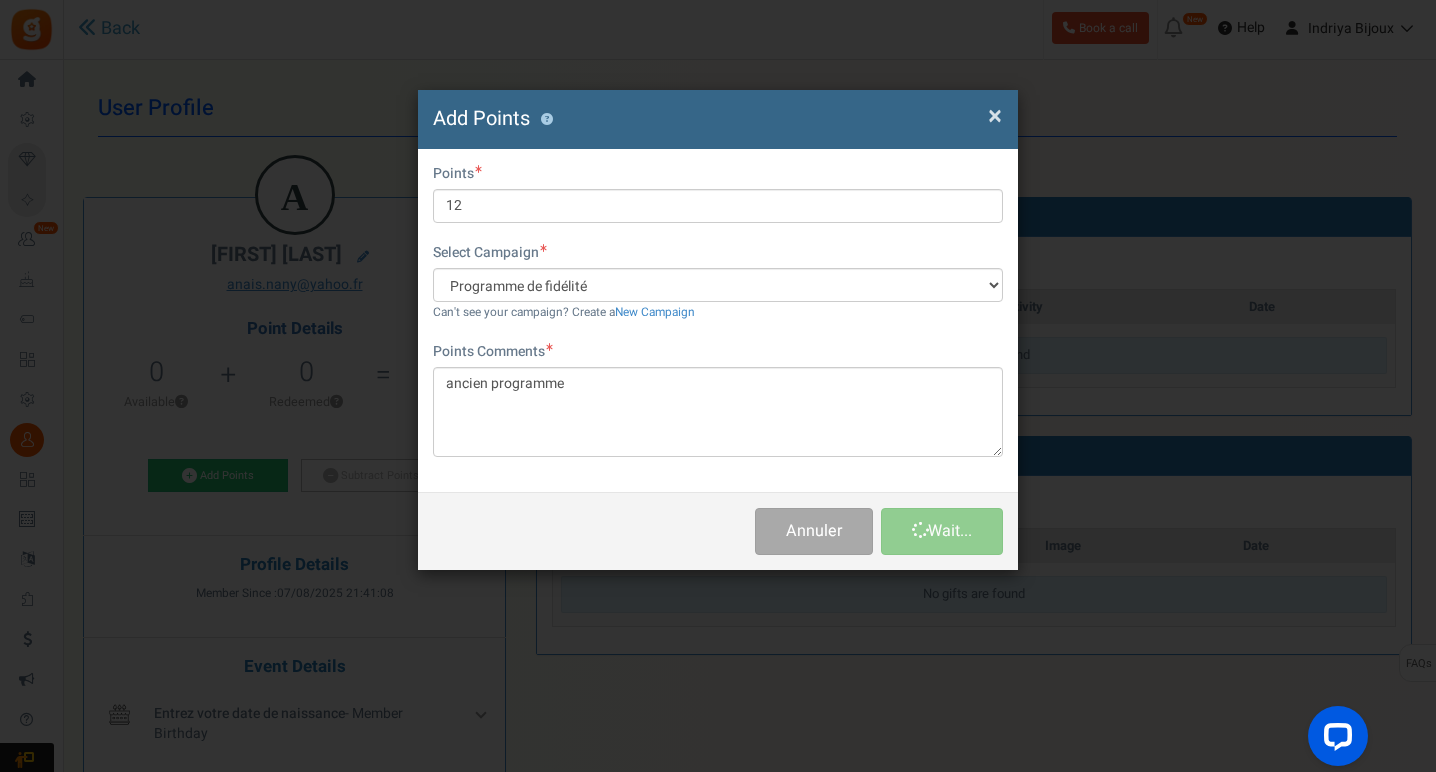type 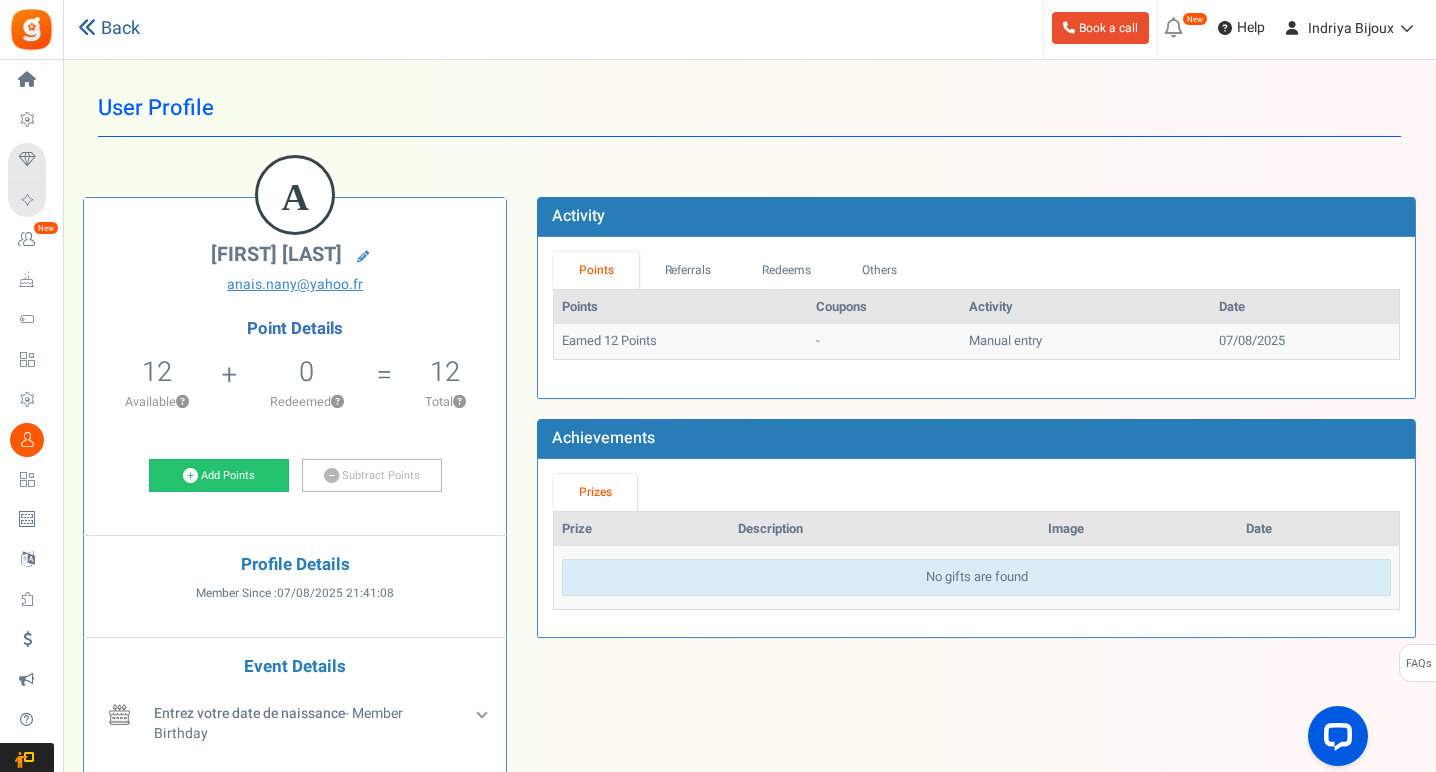 click on "Back" at bounding box center (109, 29) 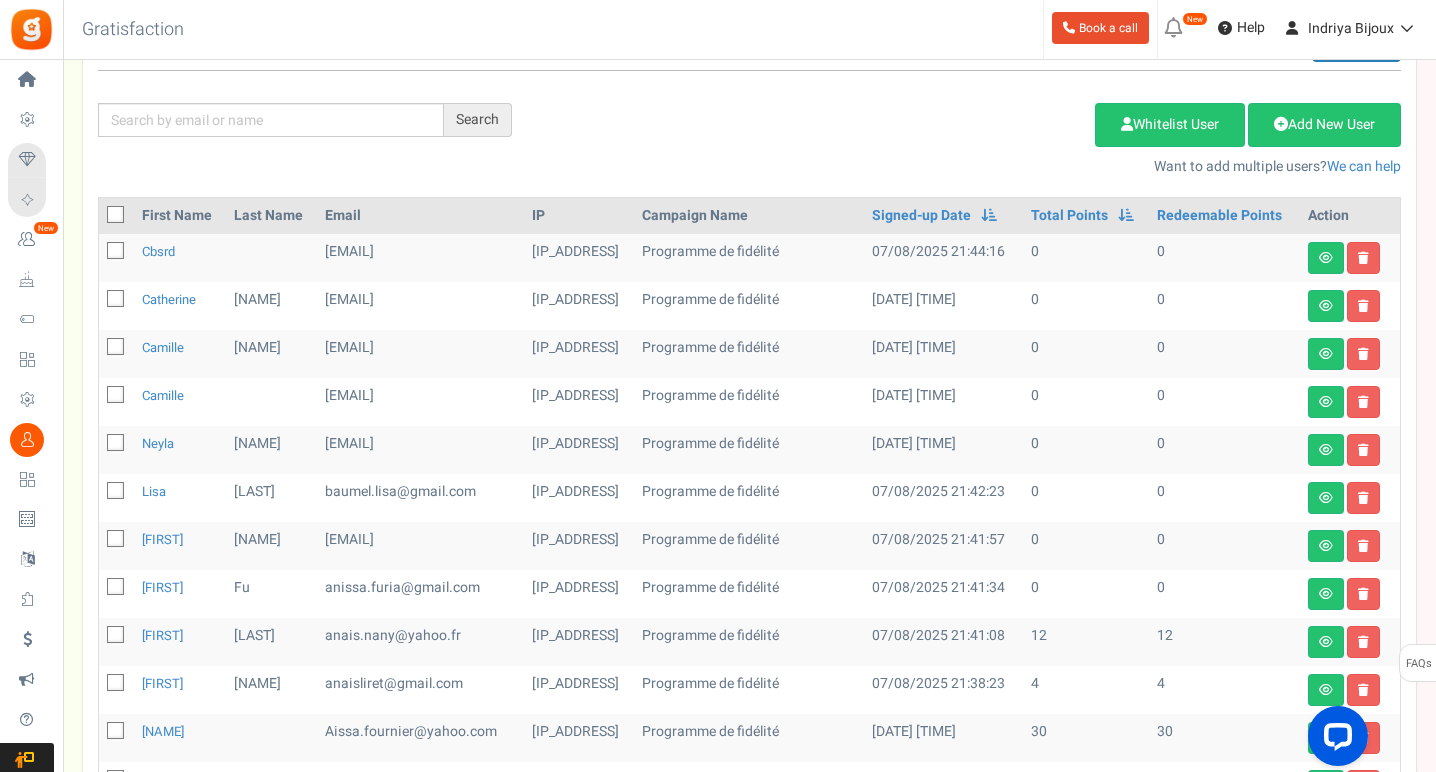scroll, scrollTop: 248, scrollLeft: 0, axis: vertical 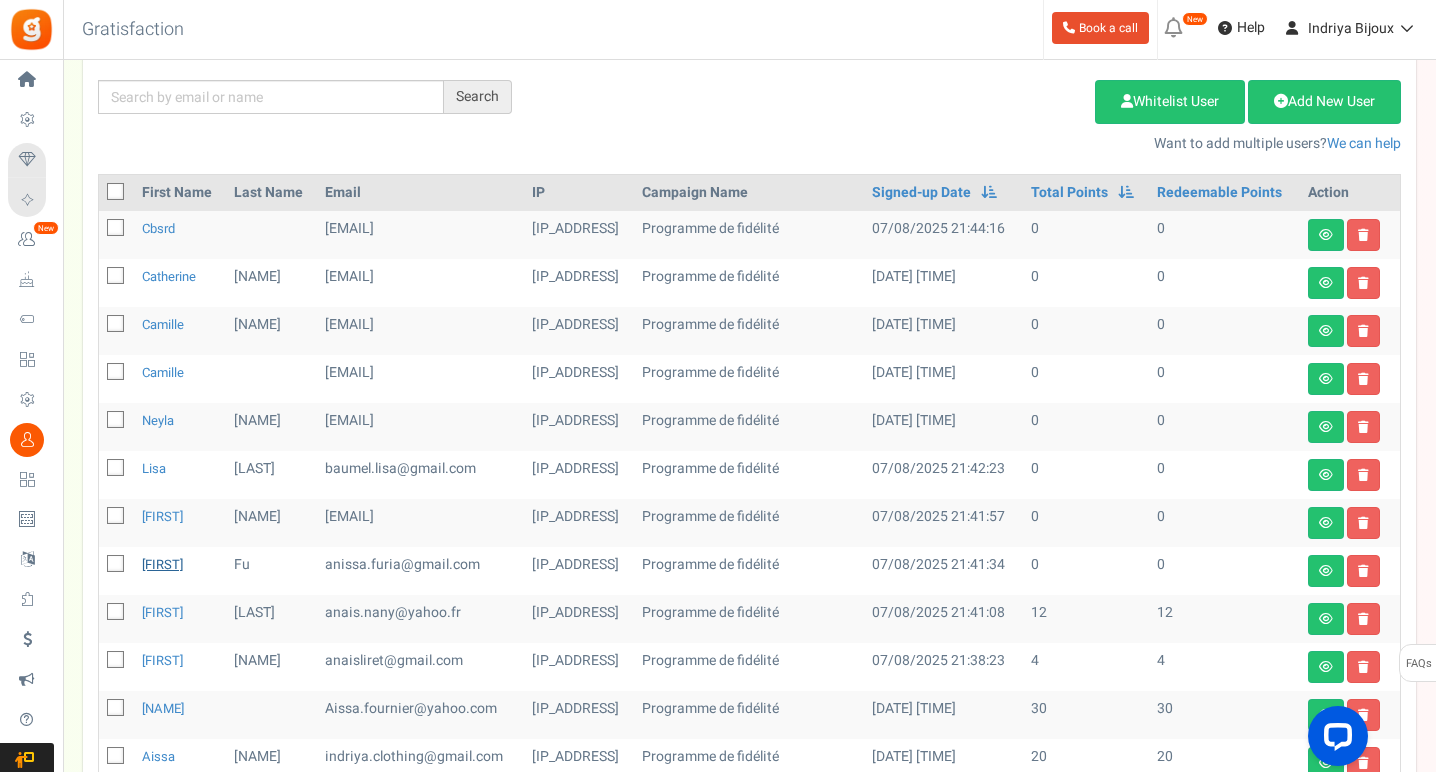click on "[FIRST]" at bounding box center (162, 564) 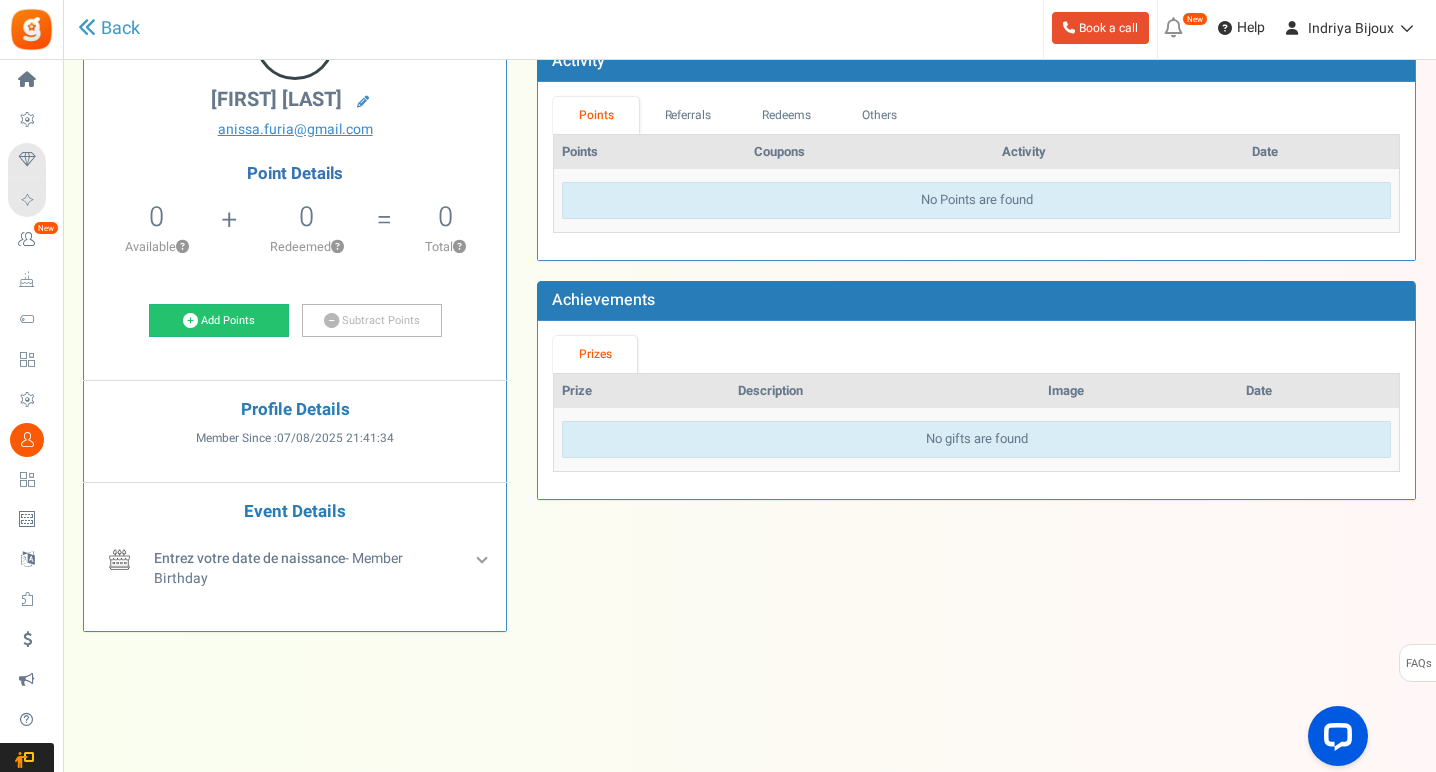 scroll, scrollTop: 0, scrollLeft: 0, axis: both 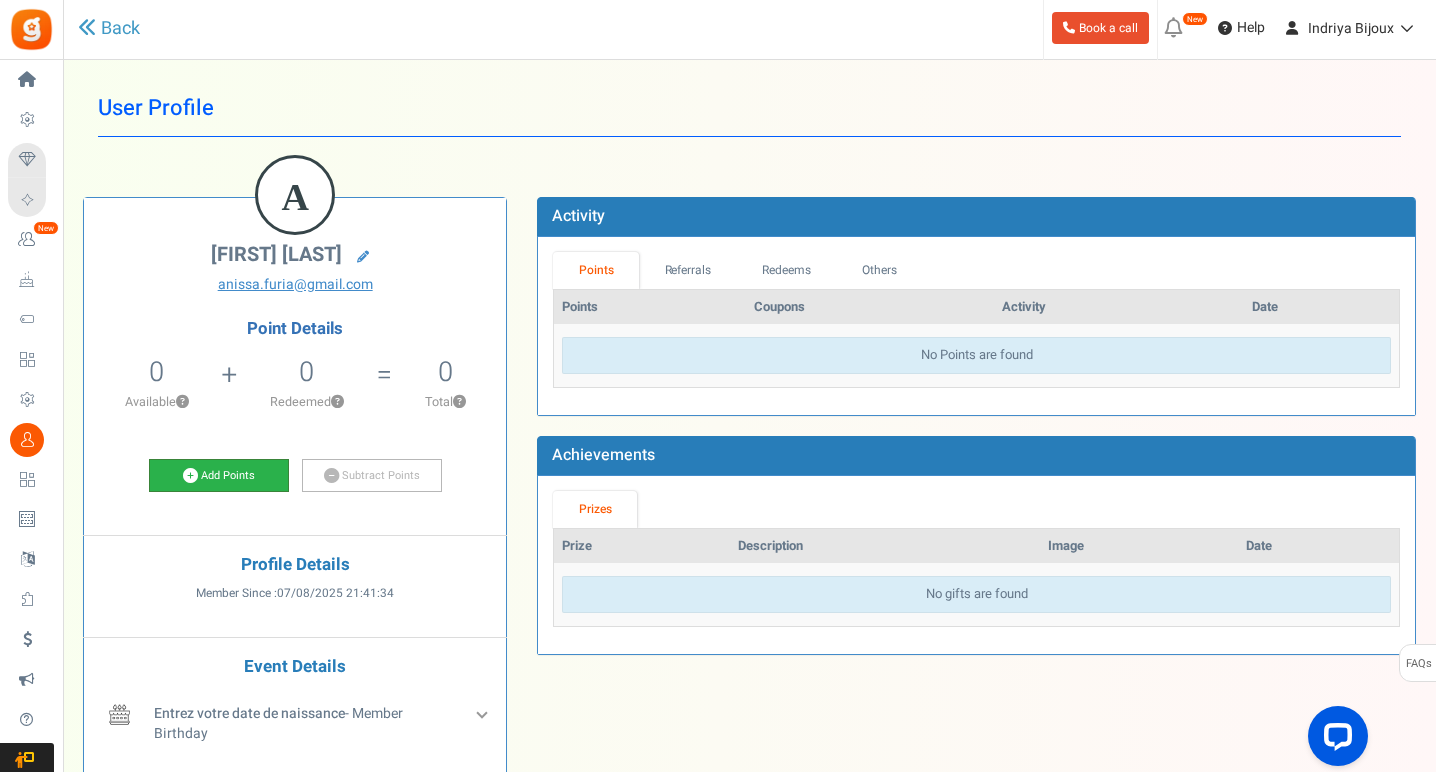 click on "Add Points" at bounding box center [219, 476] 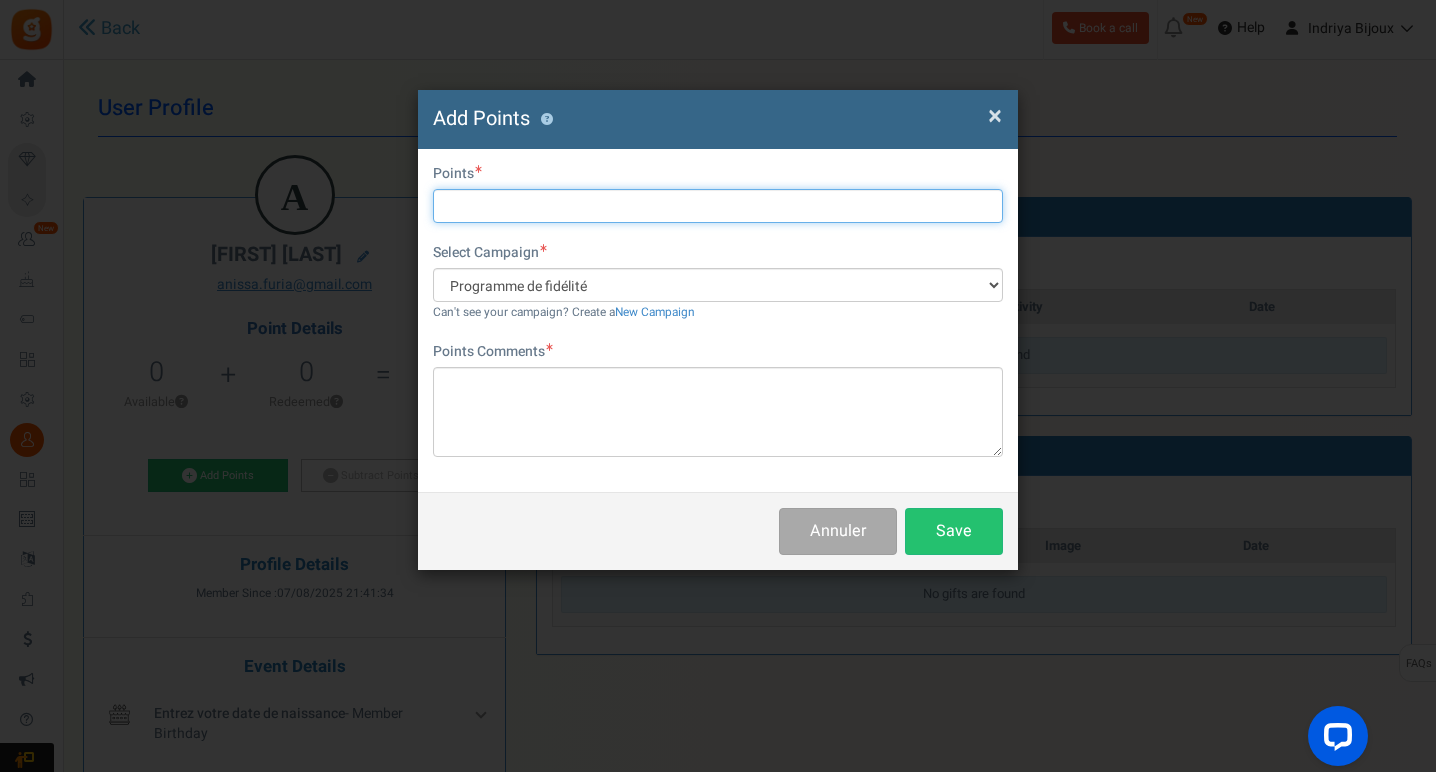 click at bounding box center [718, 206] 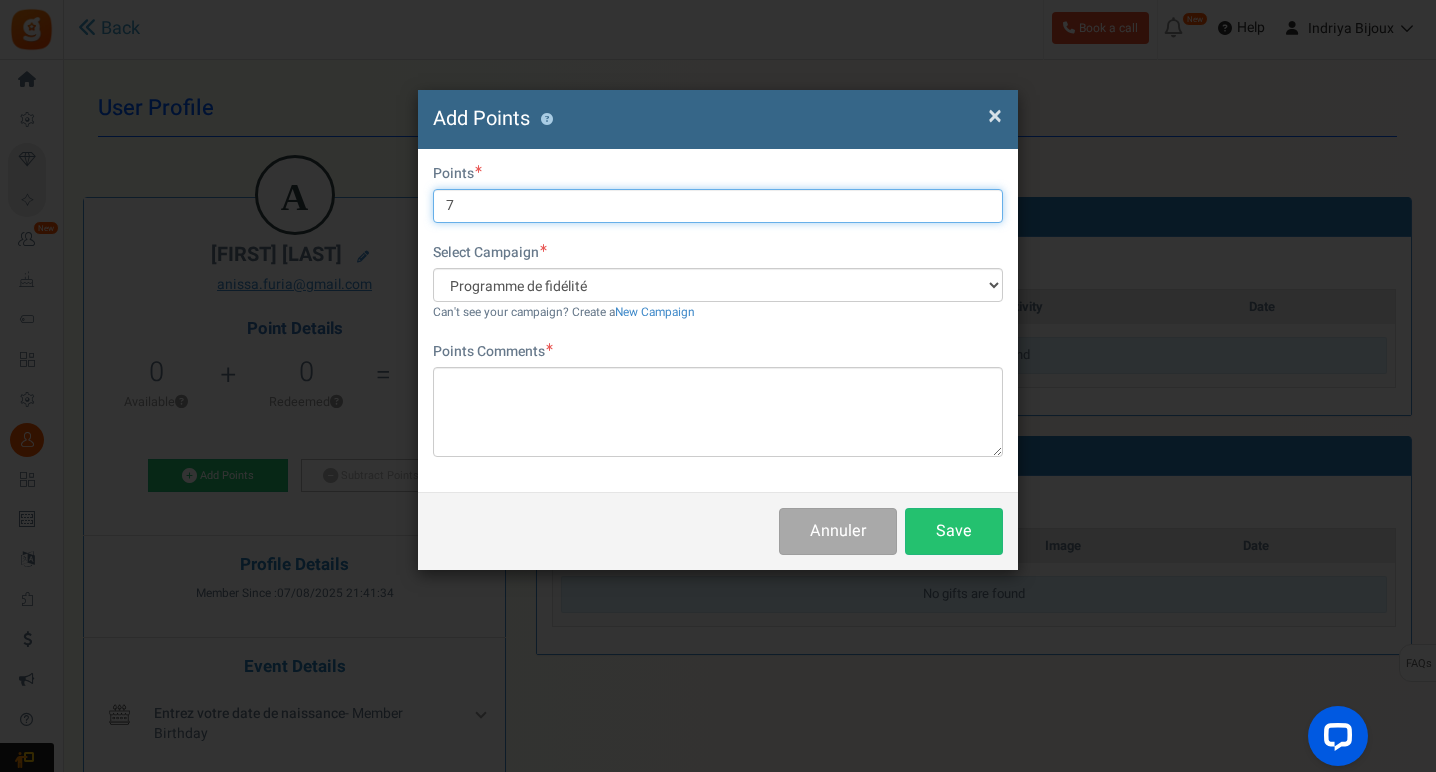 type on "7" 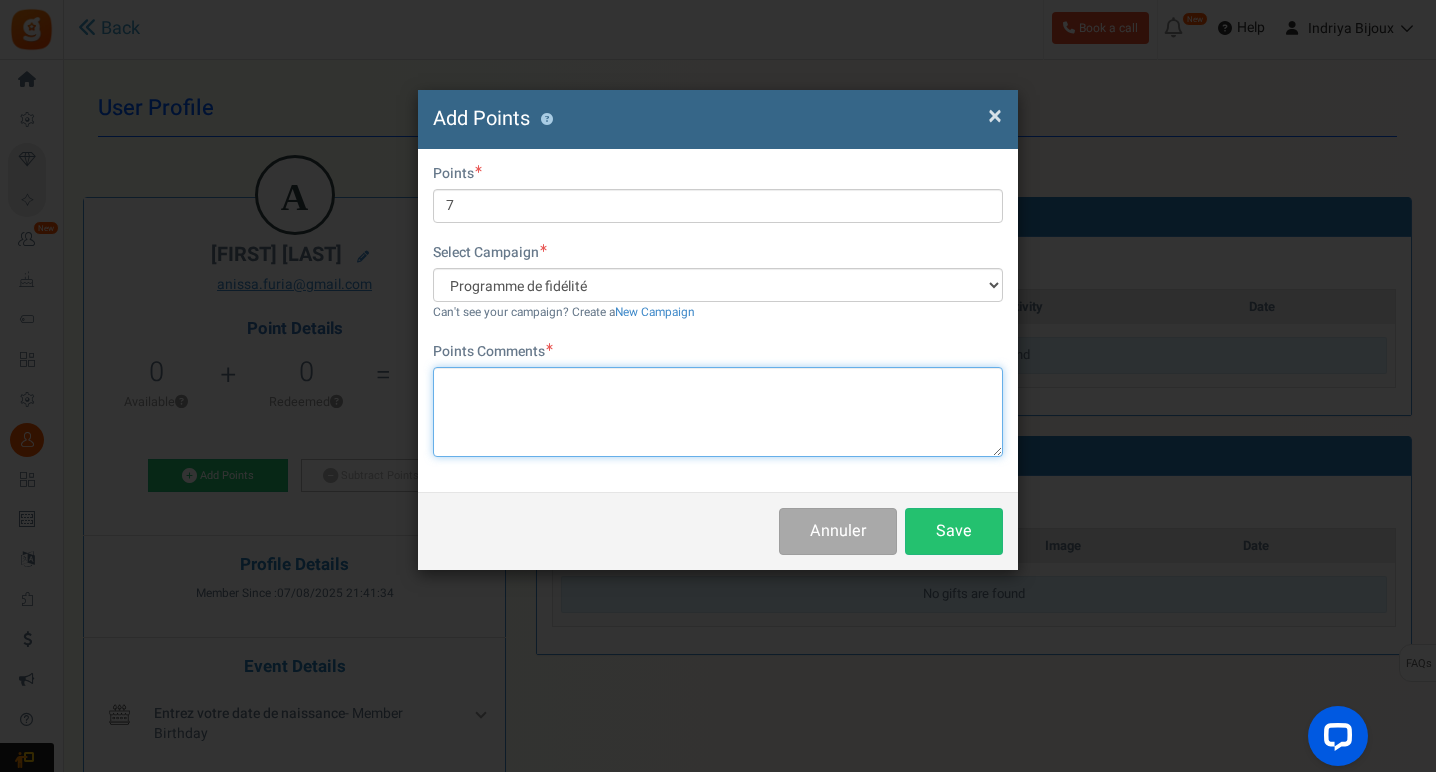 click at bounding box center [718, 412] 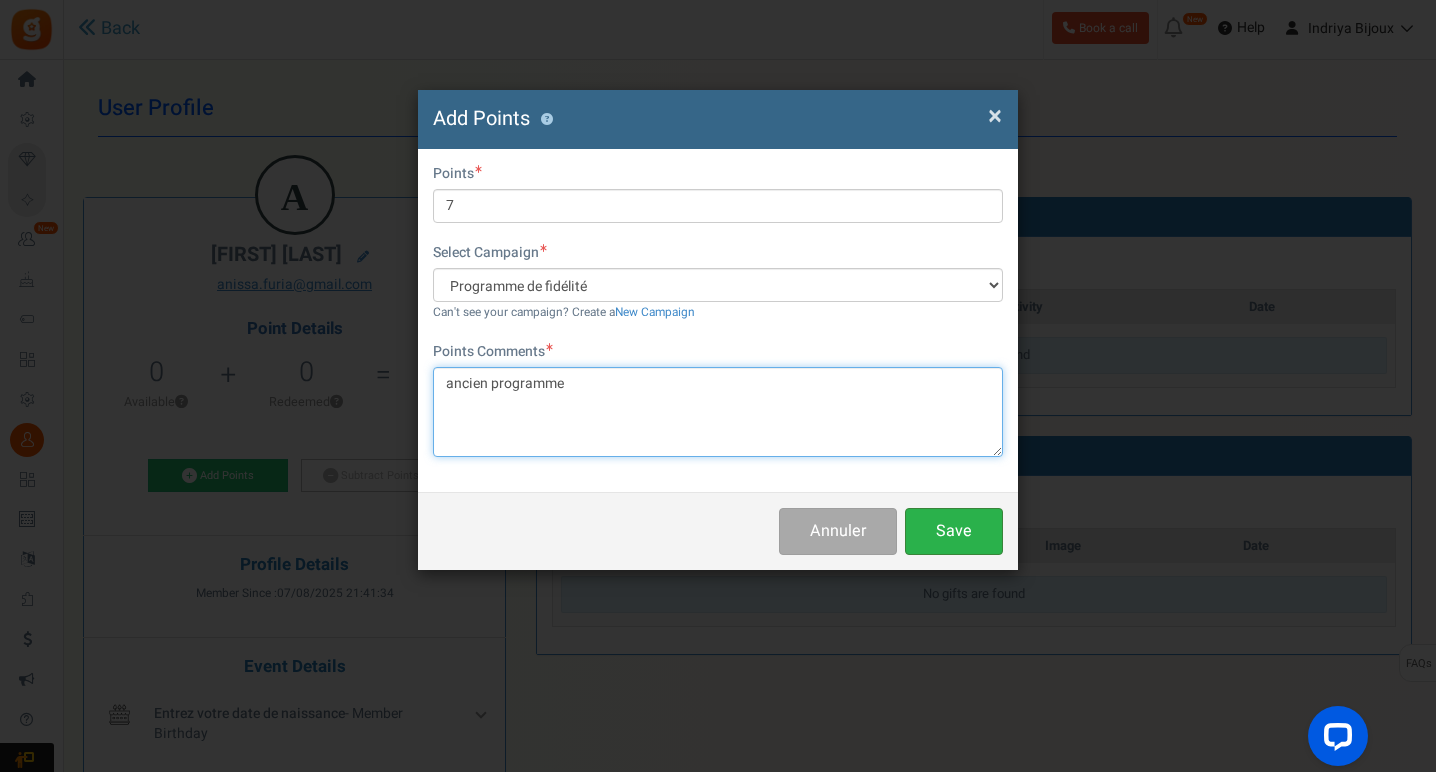 type on "ancien programme" 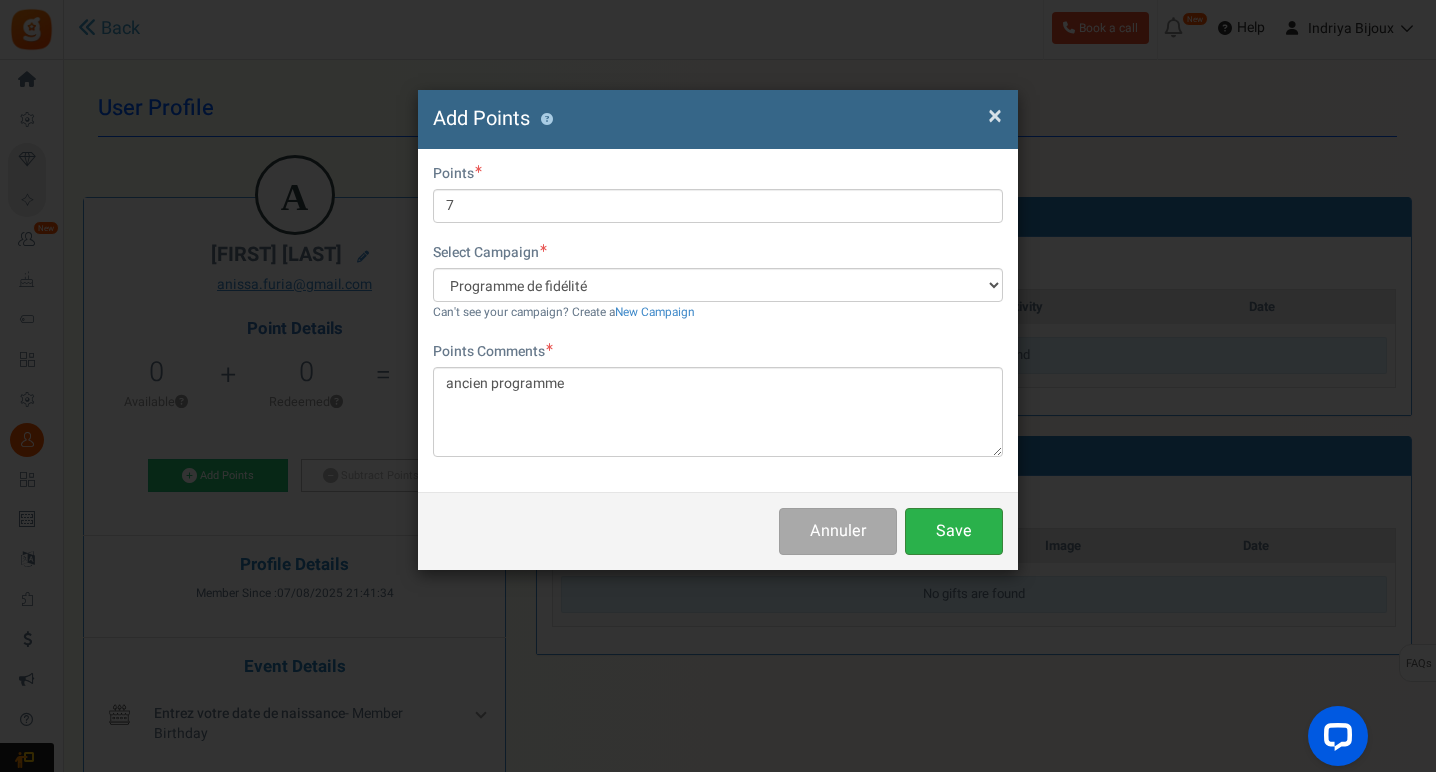 click on "Save" at bounding box center (954, 531) 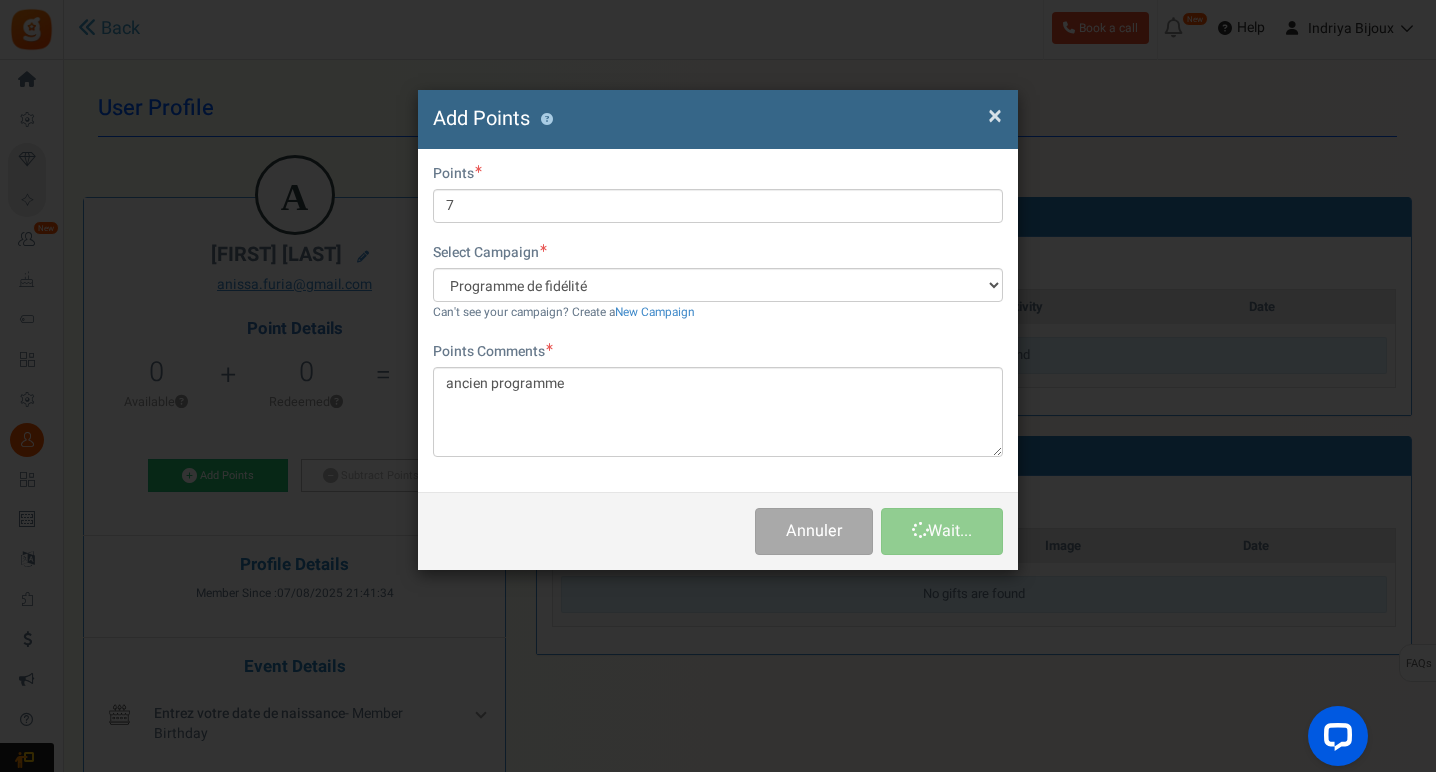 type 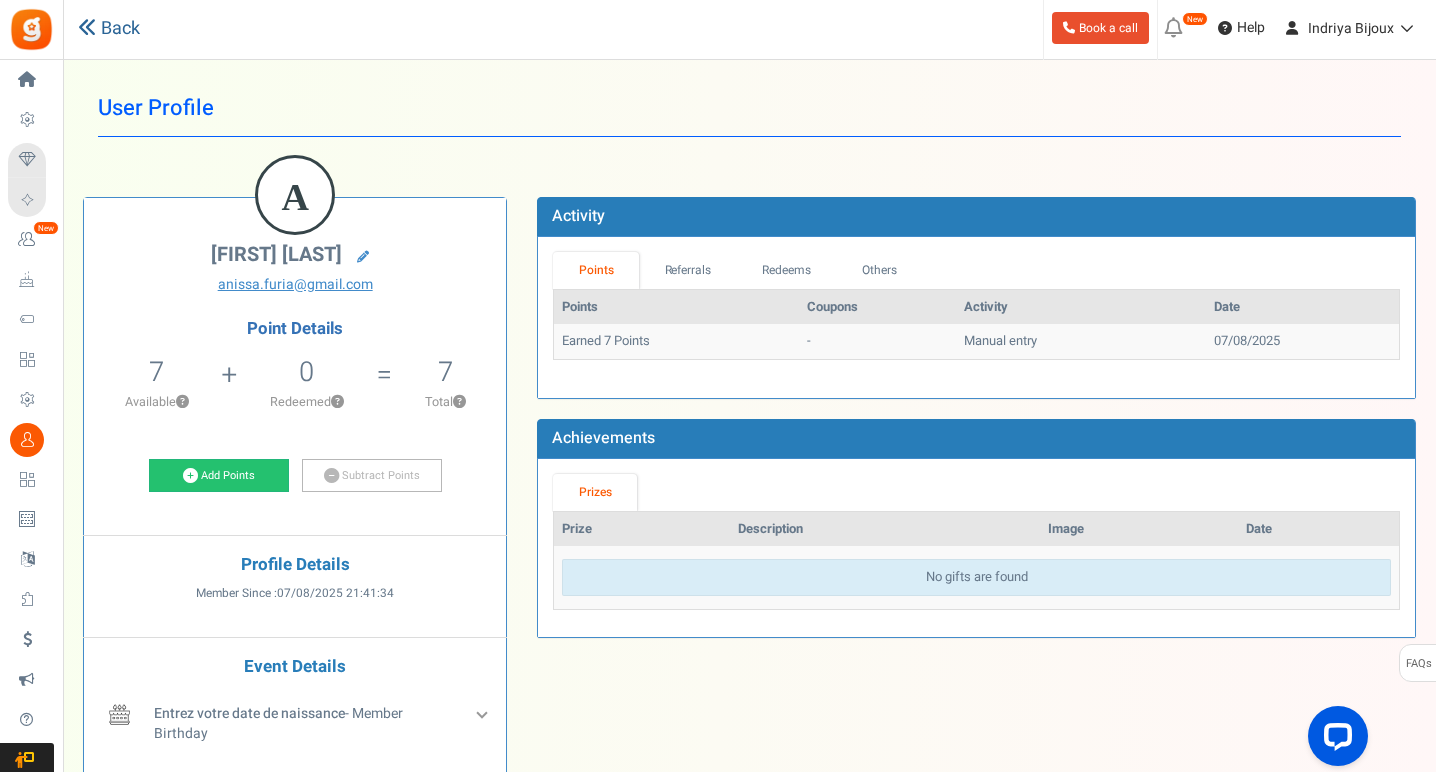 click at bounding box center (87, 27) 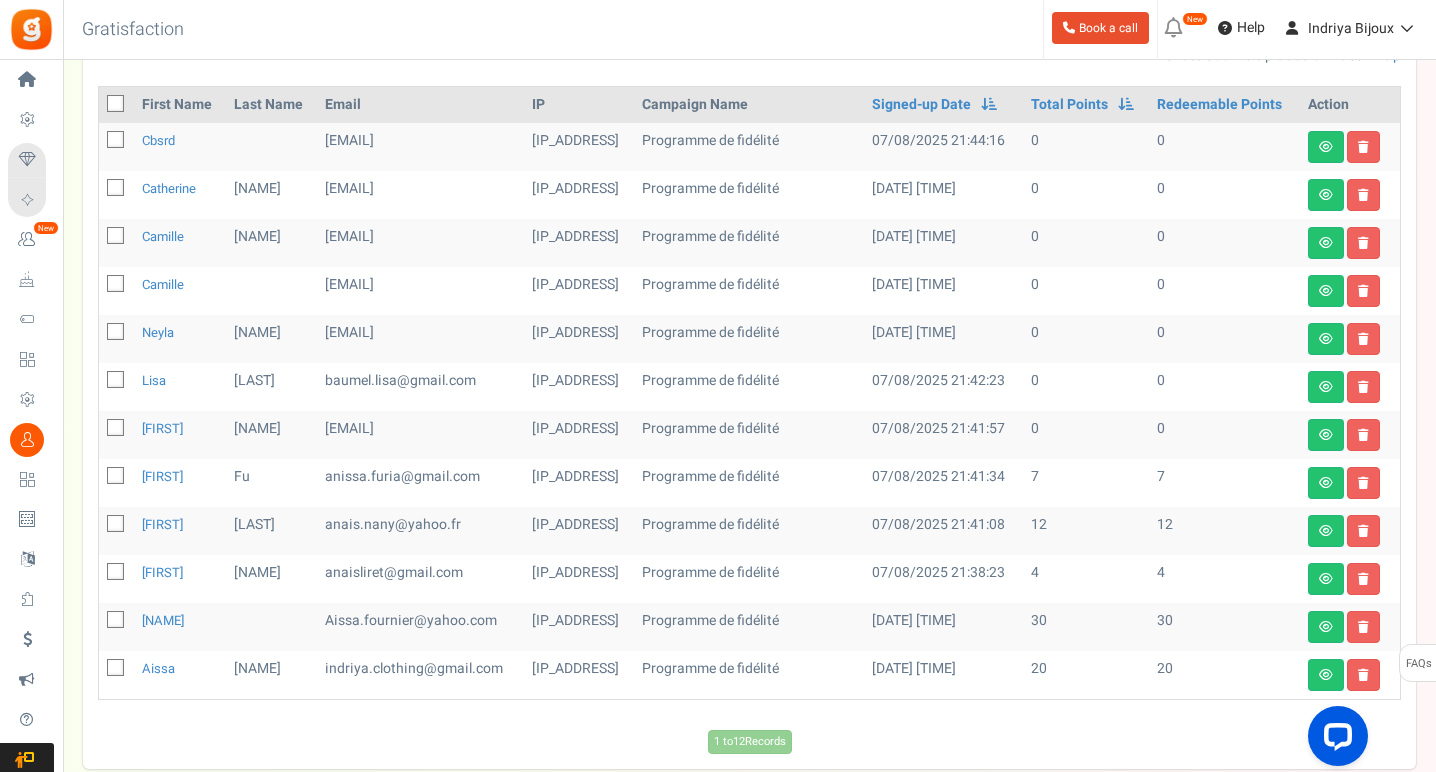 scroll, scrollTop: 337, scrollLeft: 0, axis: vertical 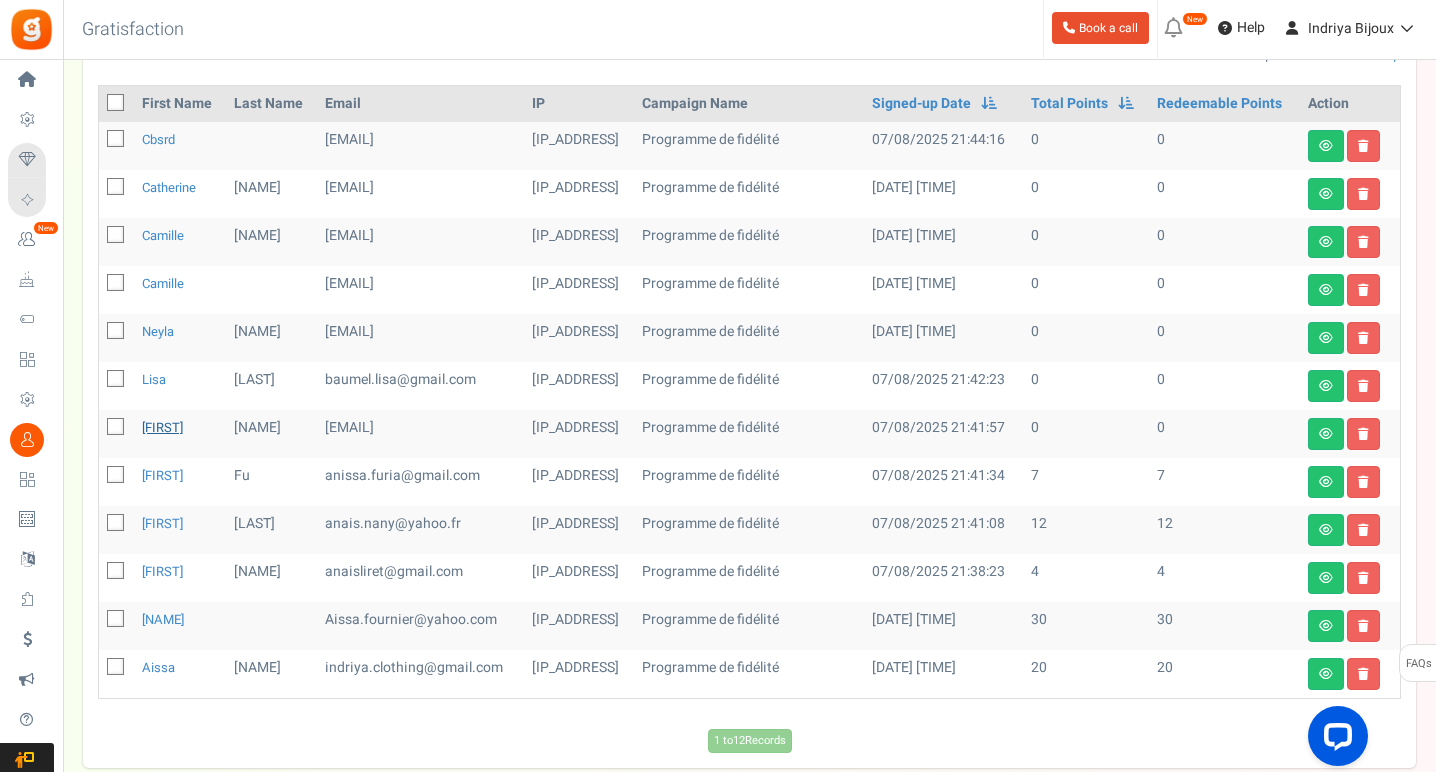 click on "[FIRST]" at bounding box center (162, 427) 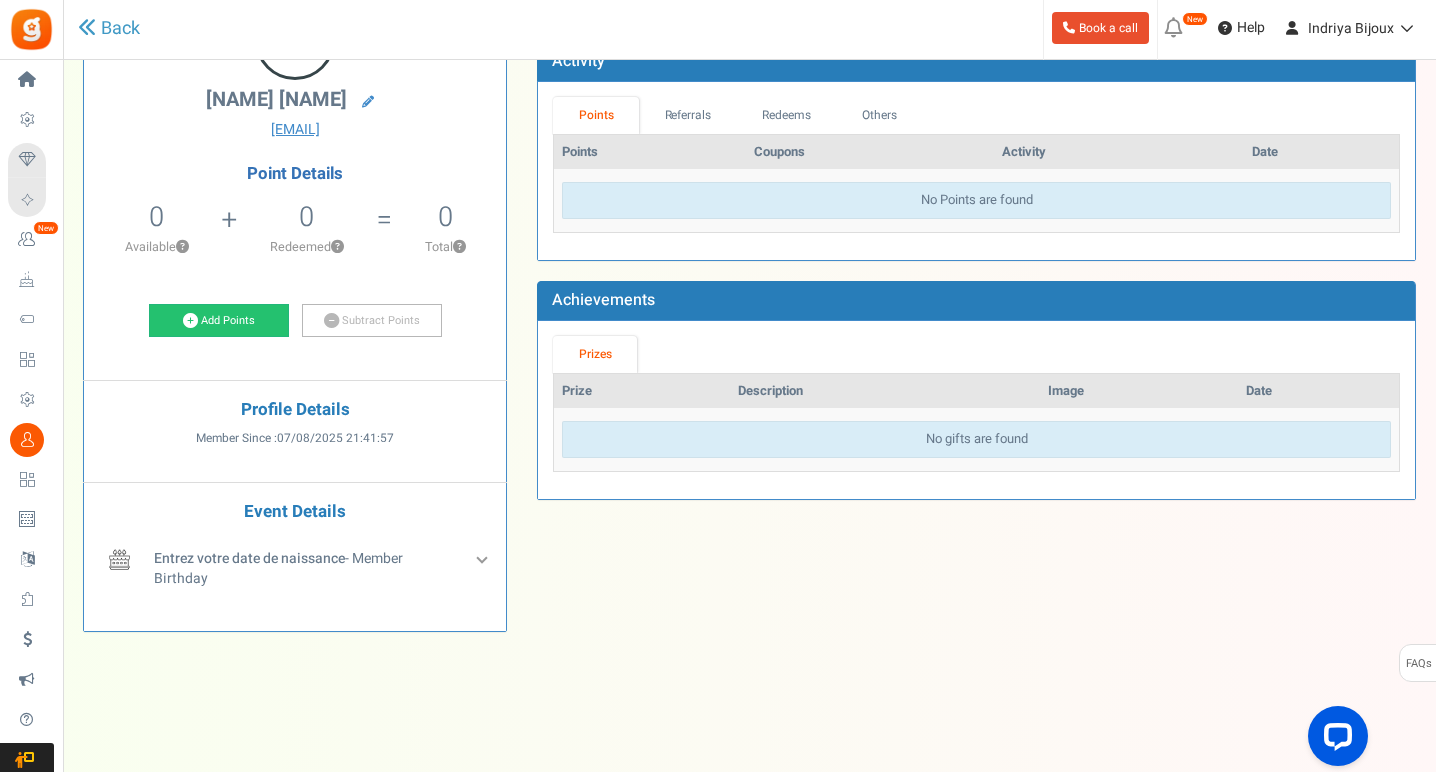 scroll, scrollTop: 0, scrollLeft: 0, axis: both 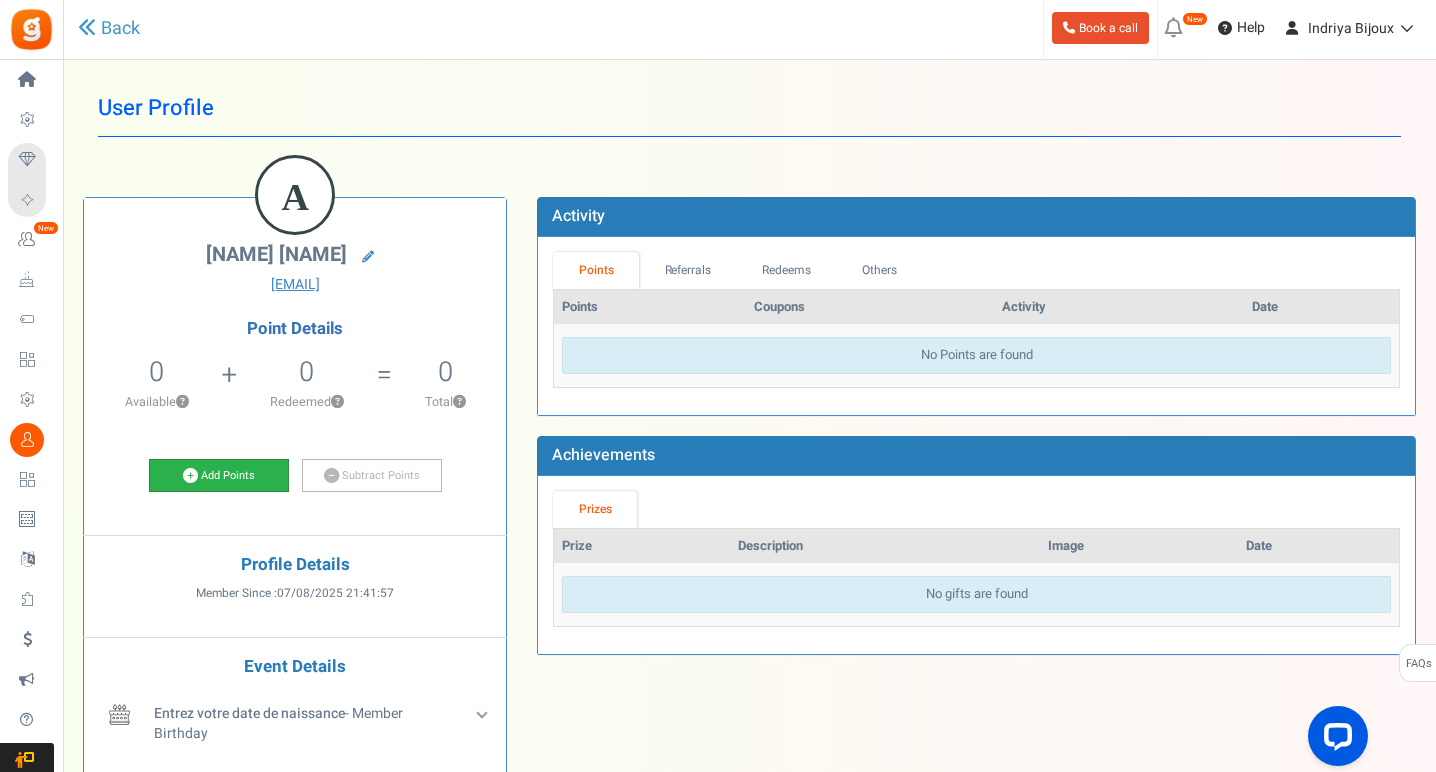 click on "Add Points" at bounding box center [219, 476] 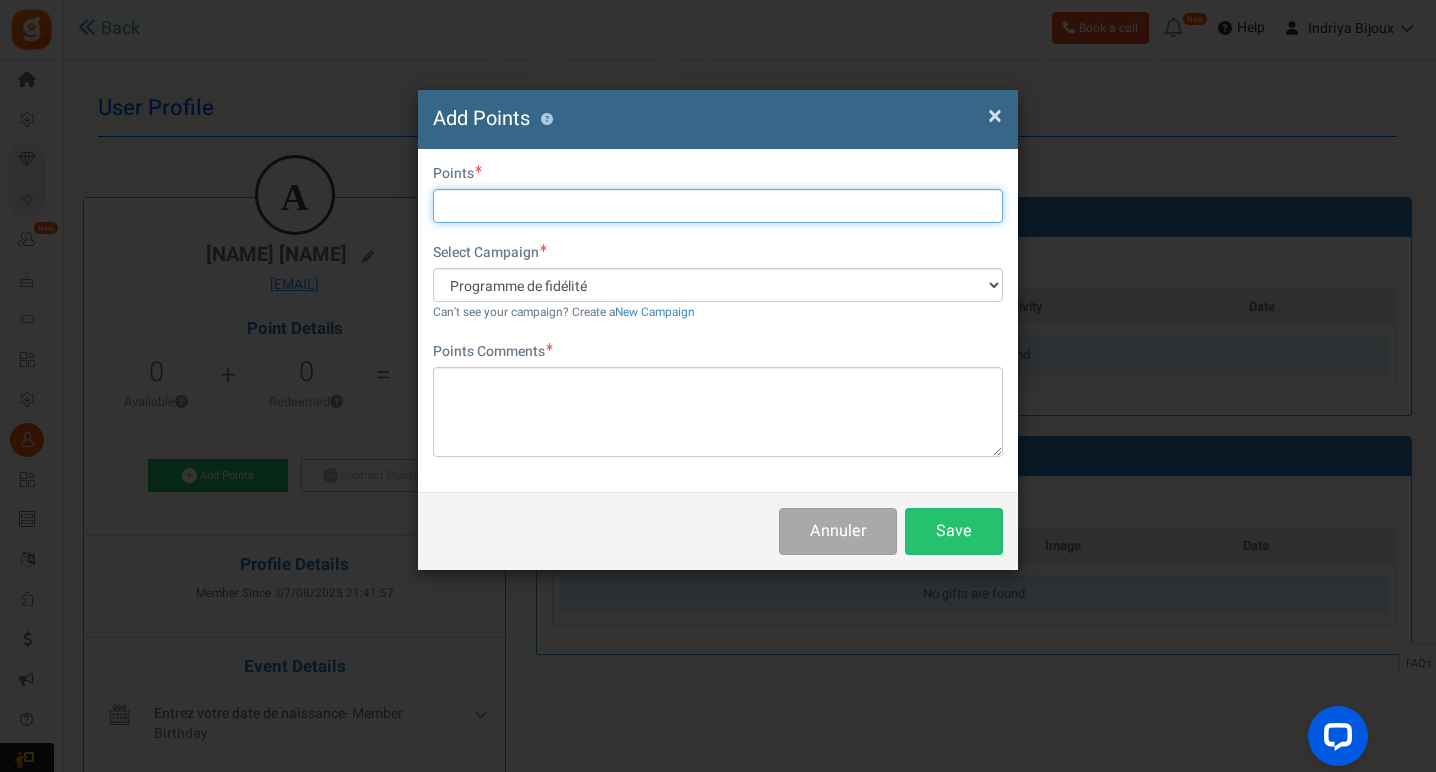 click at bounding box center (718, 206) 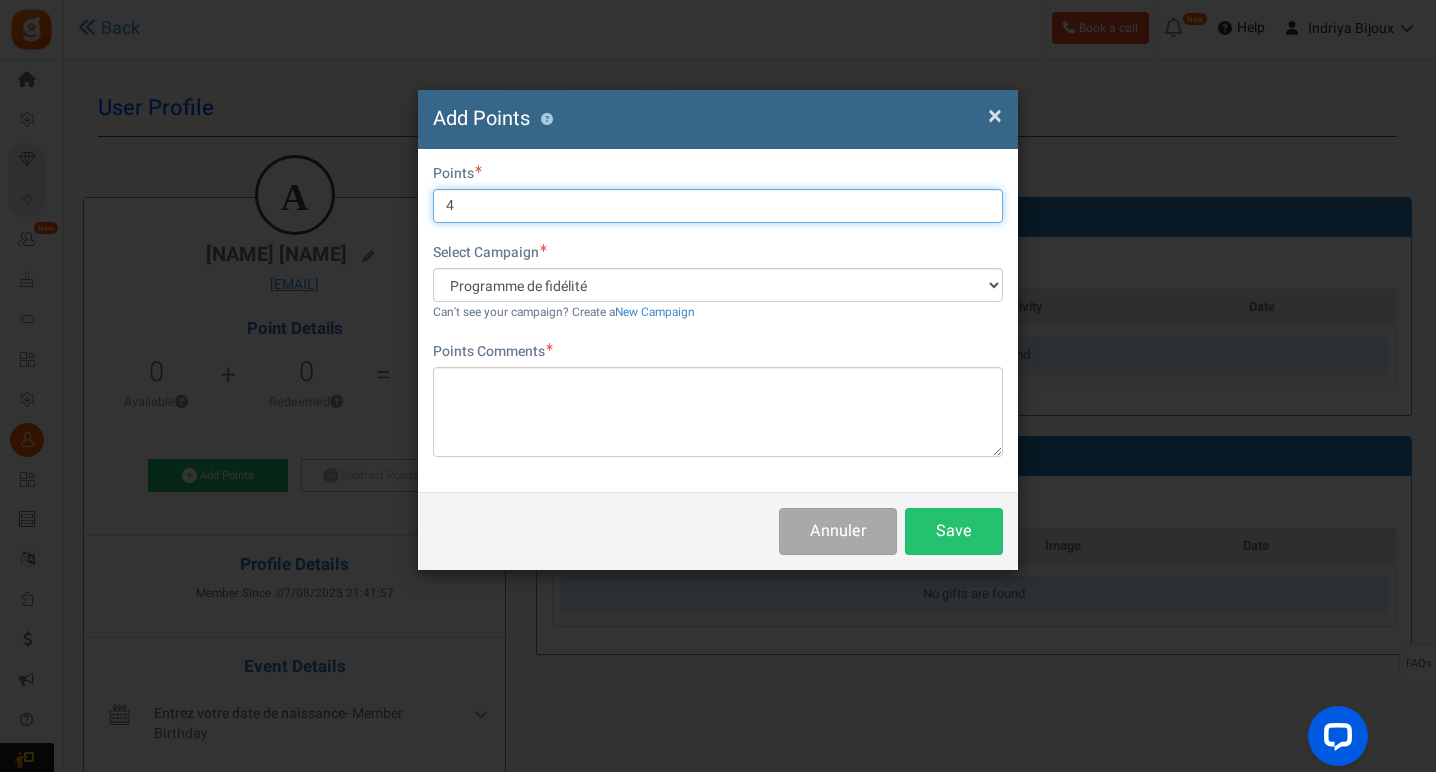 type on "4" 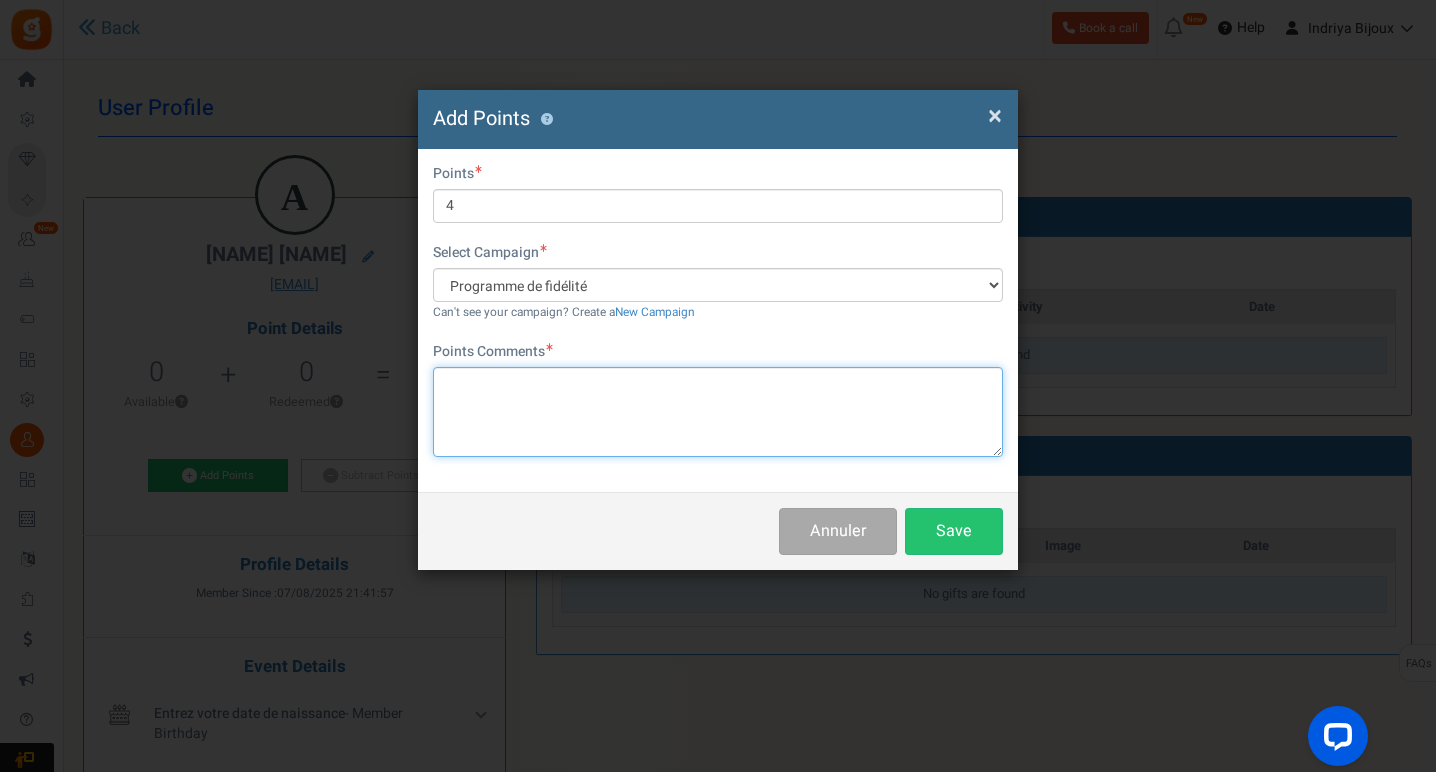 click at bounding box center [718, 412] 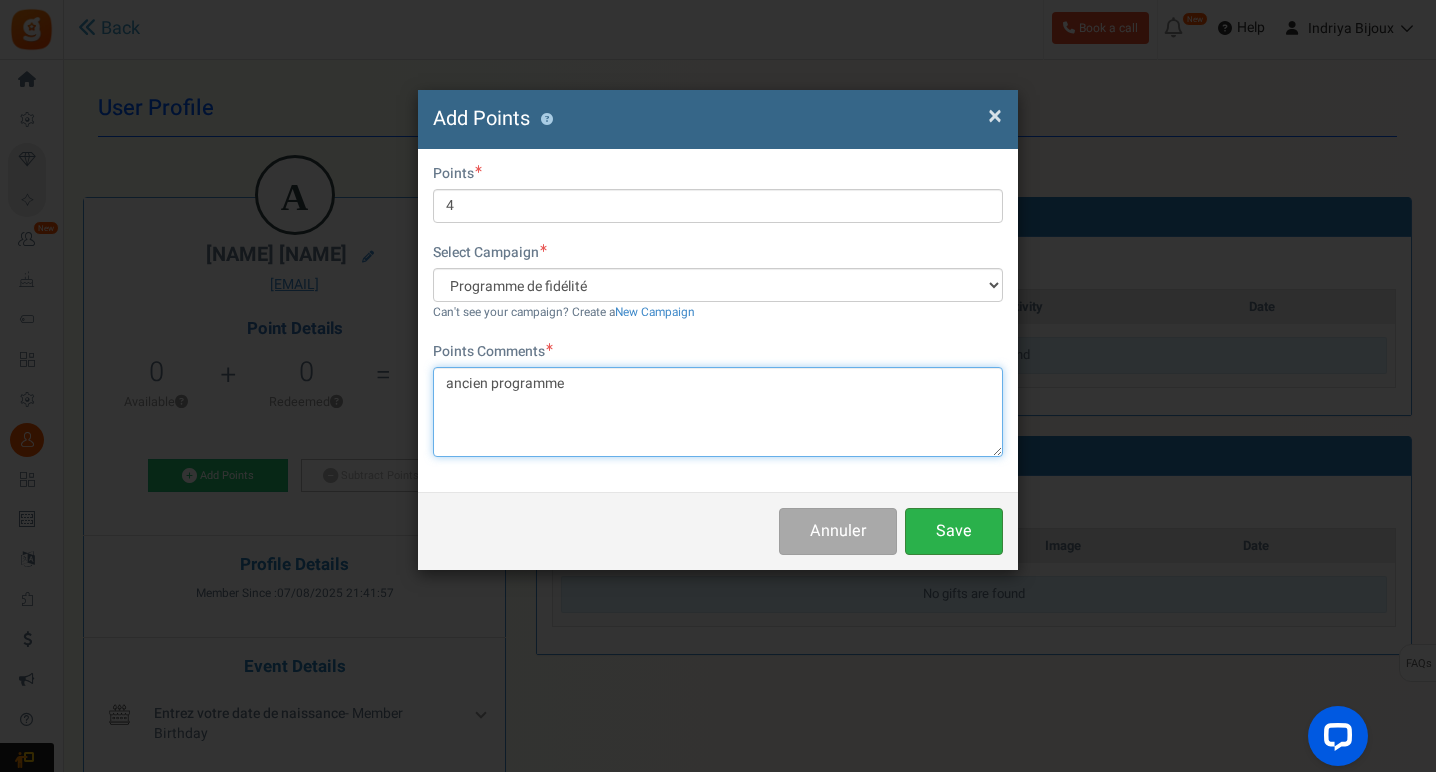 type on "ancien programme" 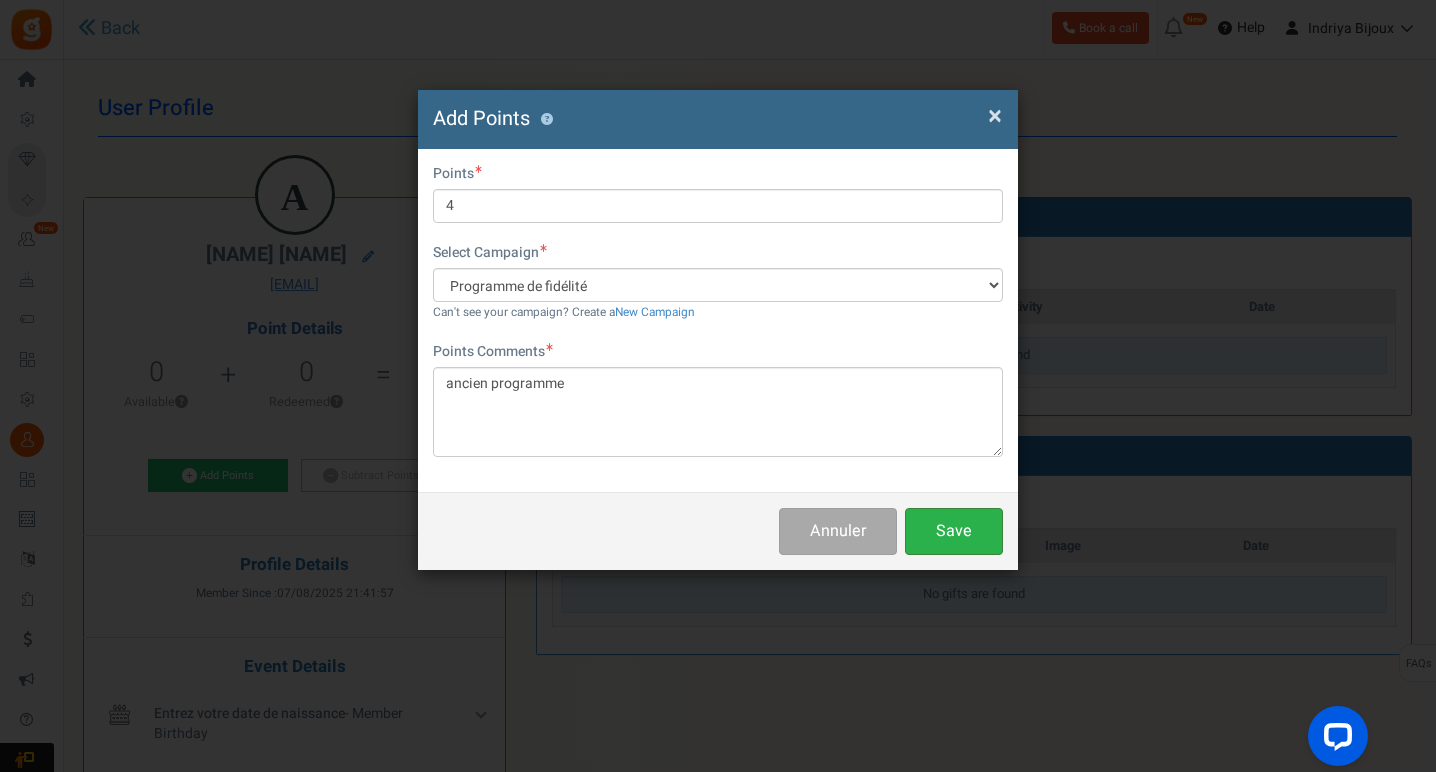 click on "Save" at bounding box center [954, 531] 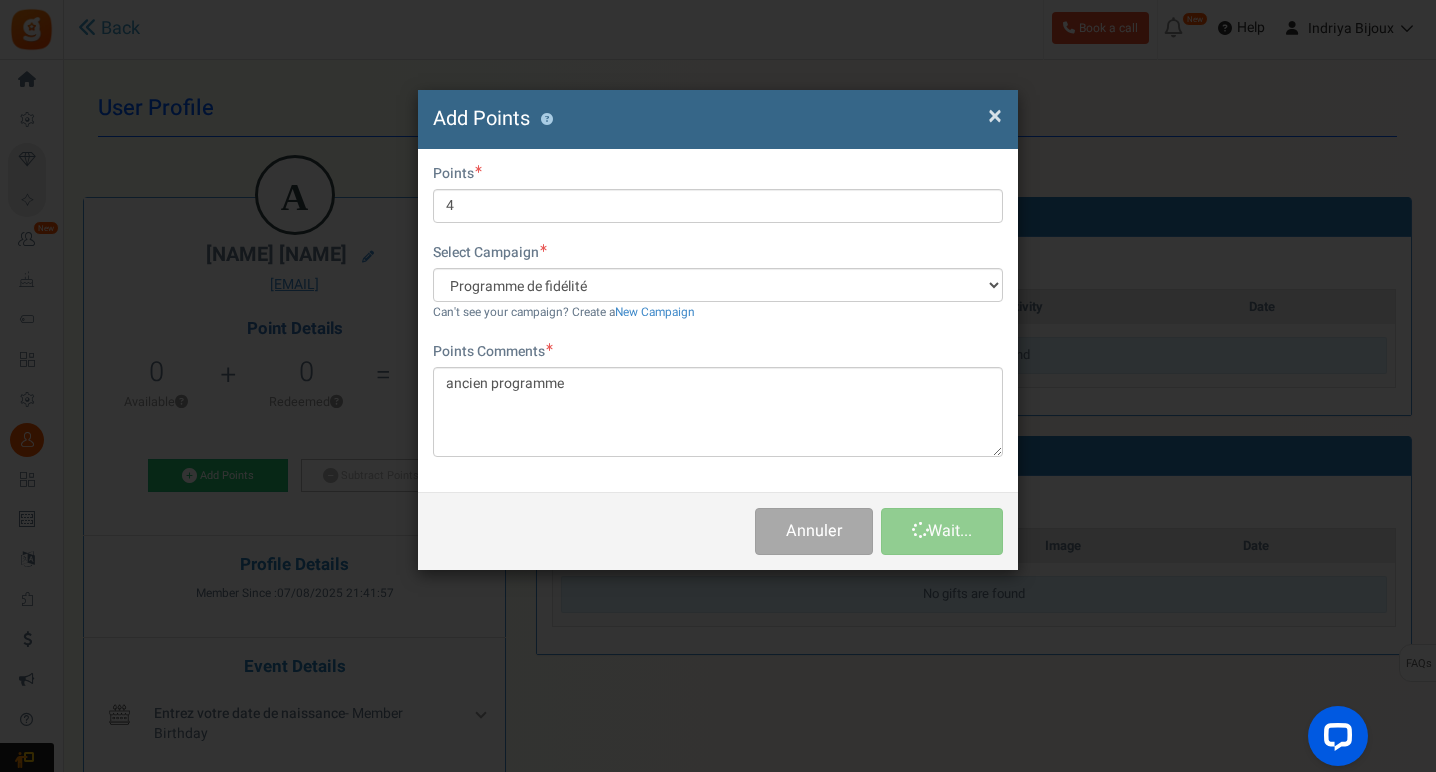 type 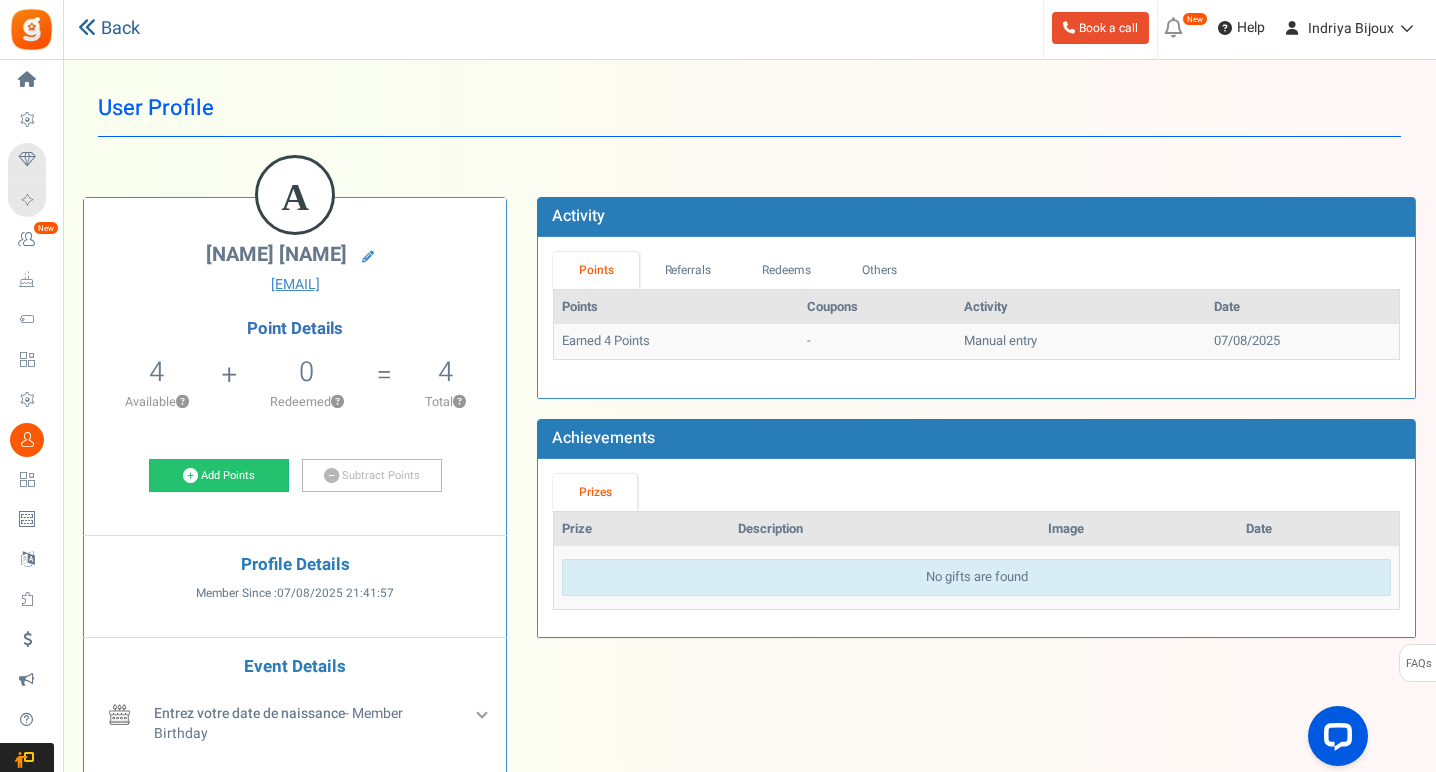 click at bounding box center [87, 27] 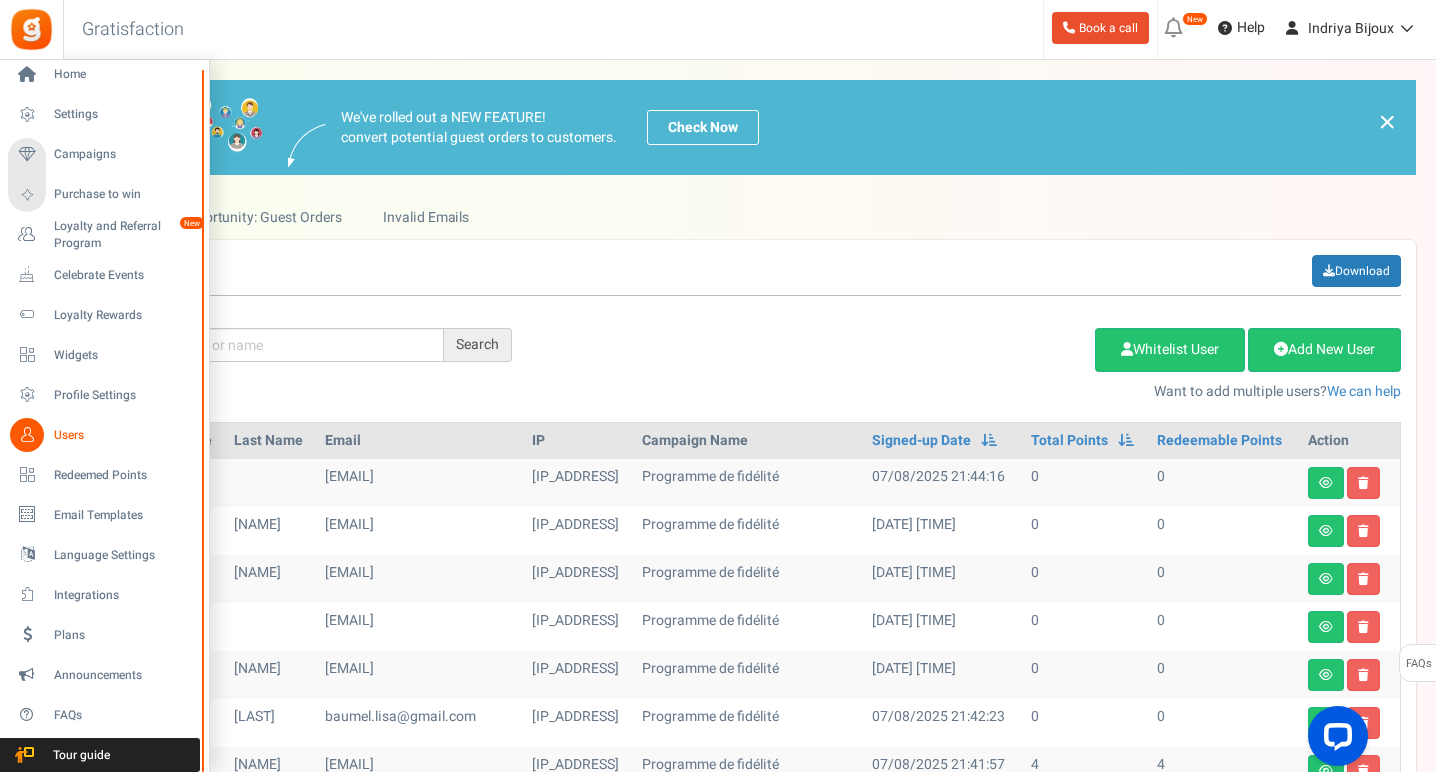 scroll, scrollTop: 95, scrollLeft: 0, axis: vertical 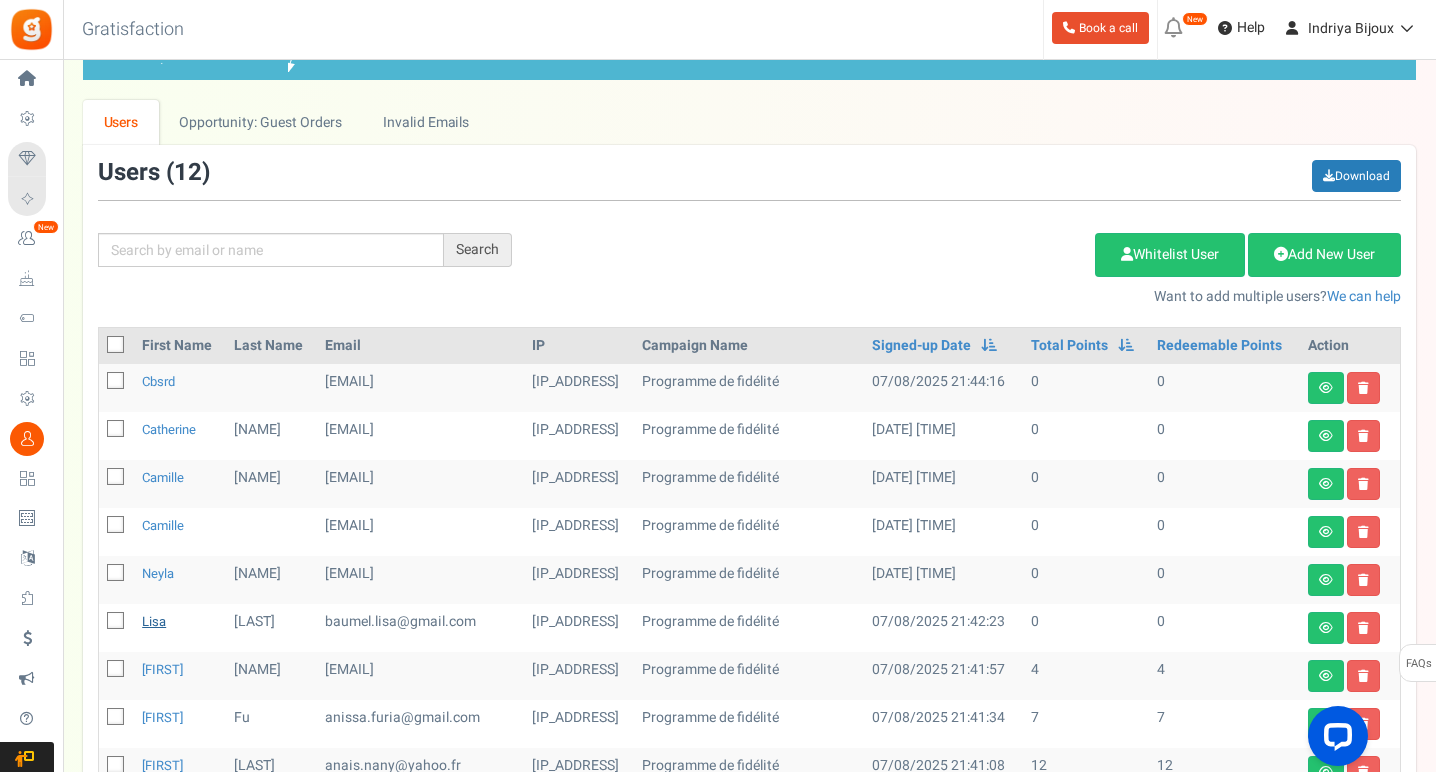 click on "Lisa" at bounding box center [154, 621] 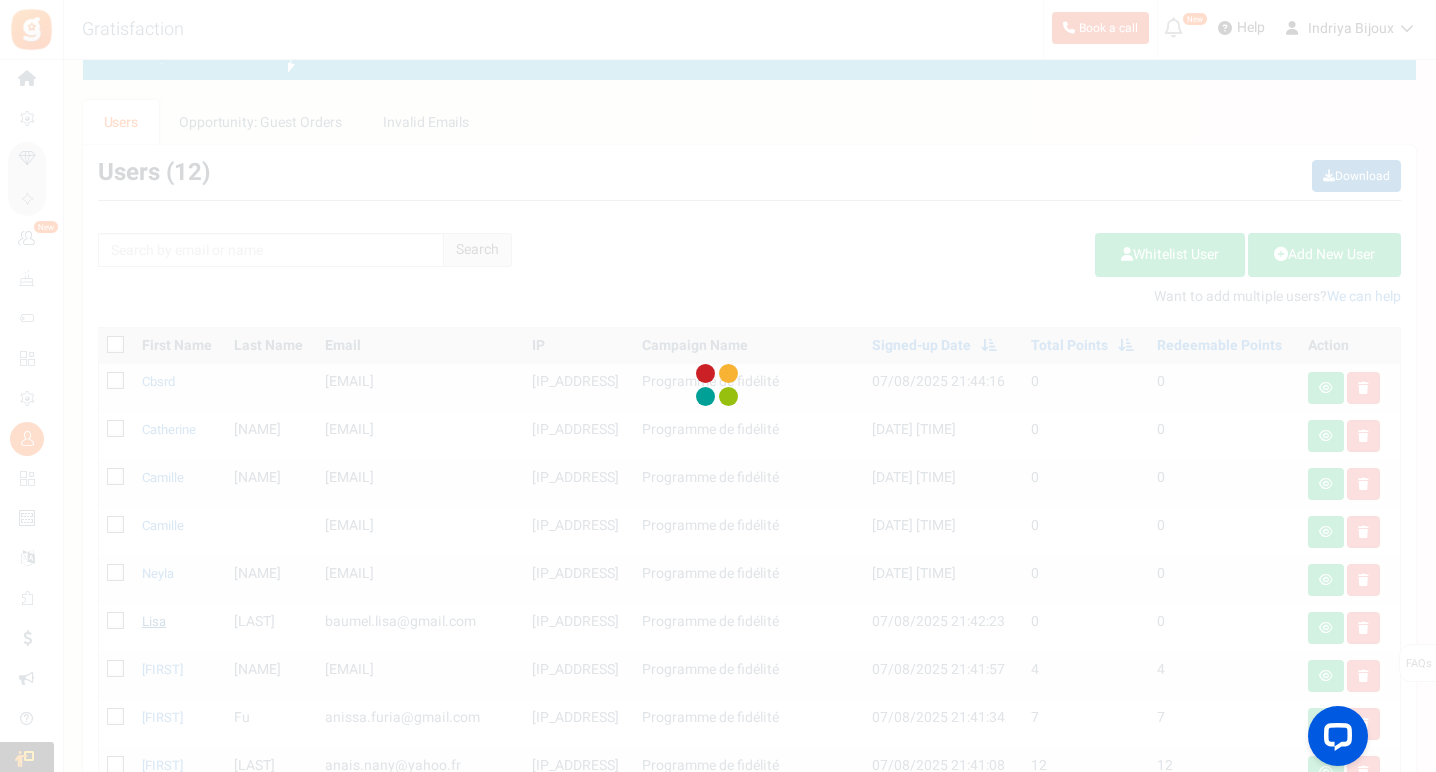 scroll, scrollTop: 0, scrollLeft: 0, axis: both 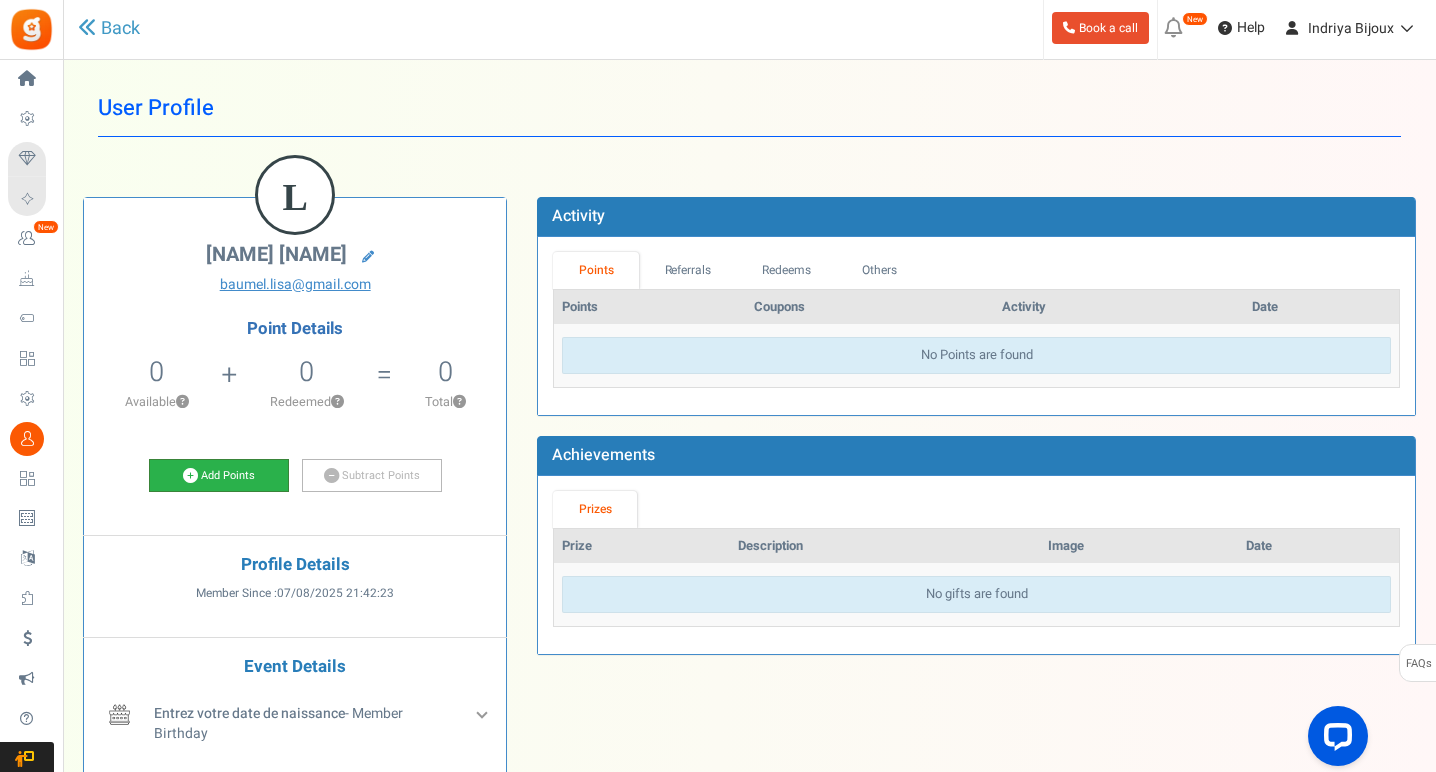 click on "Add Points" at bounding box center [219, 476] 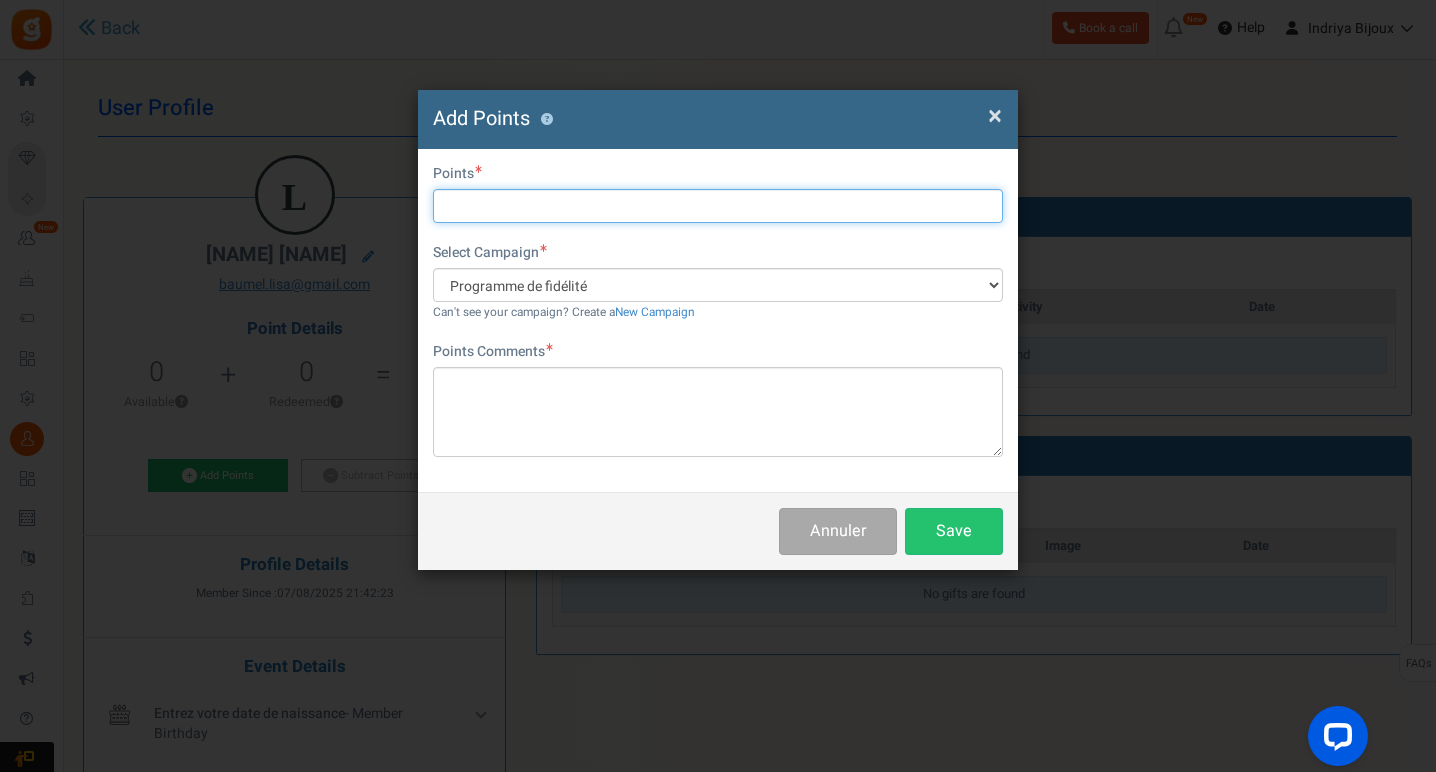 click at bounding box center [718, 206] 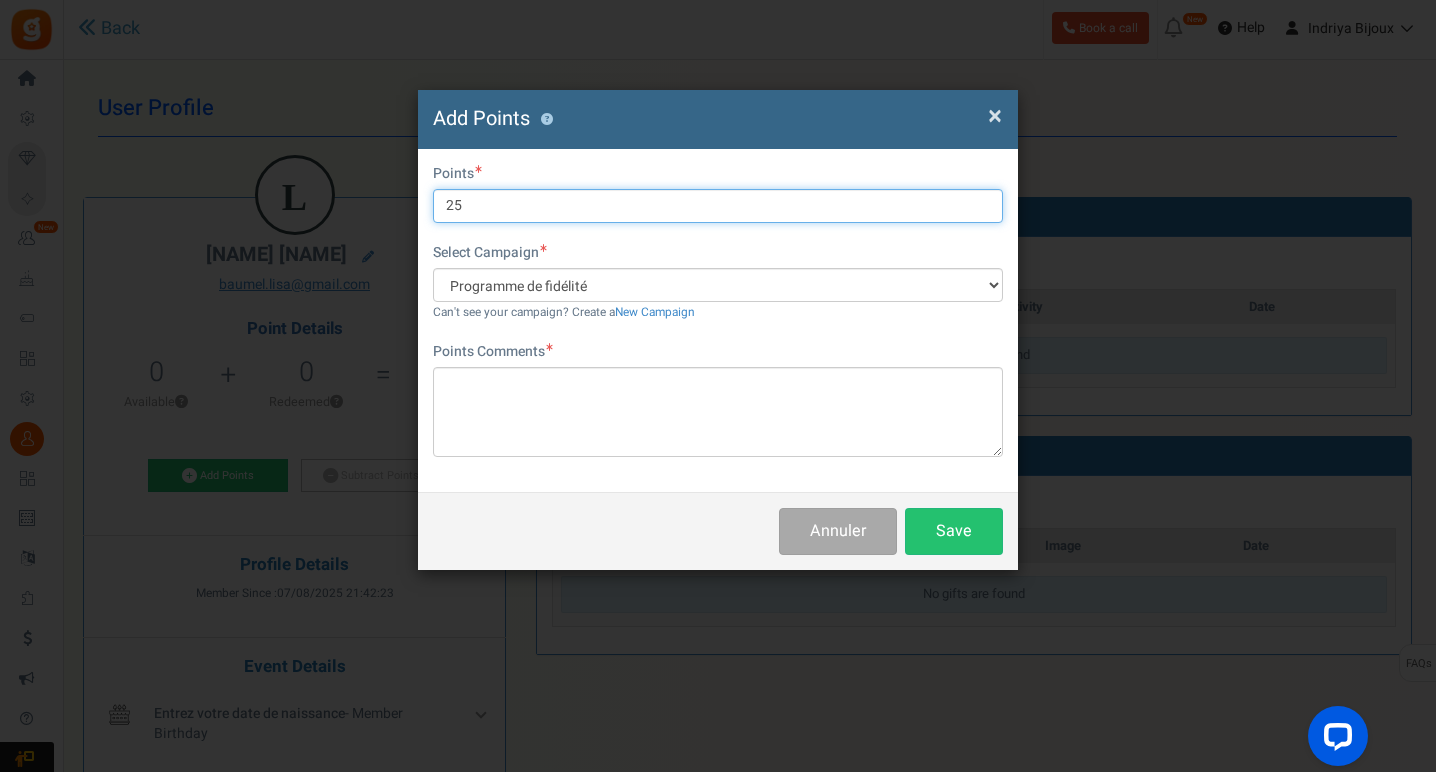 type on "25" 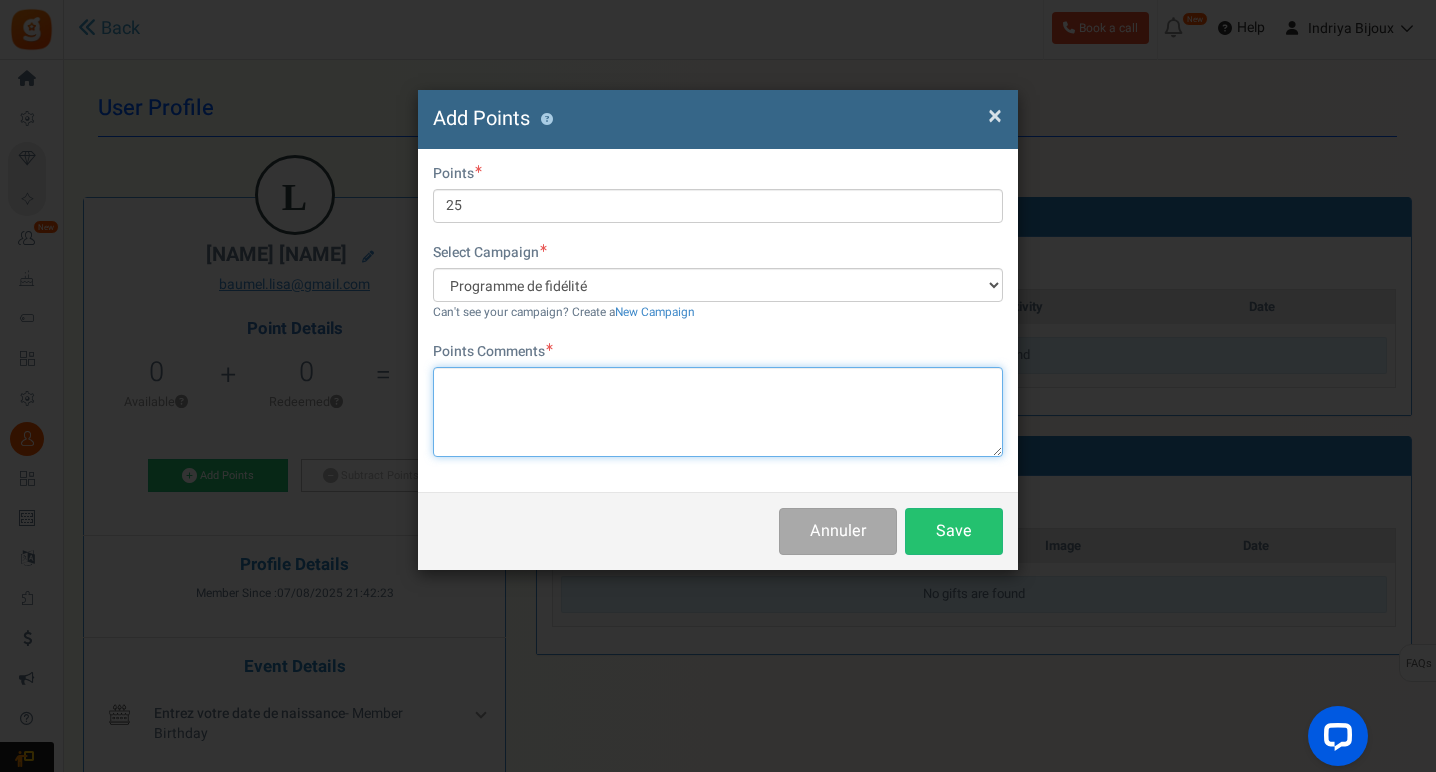 click at bounding box center [718, 412] 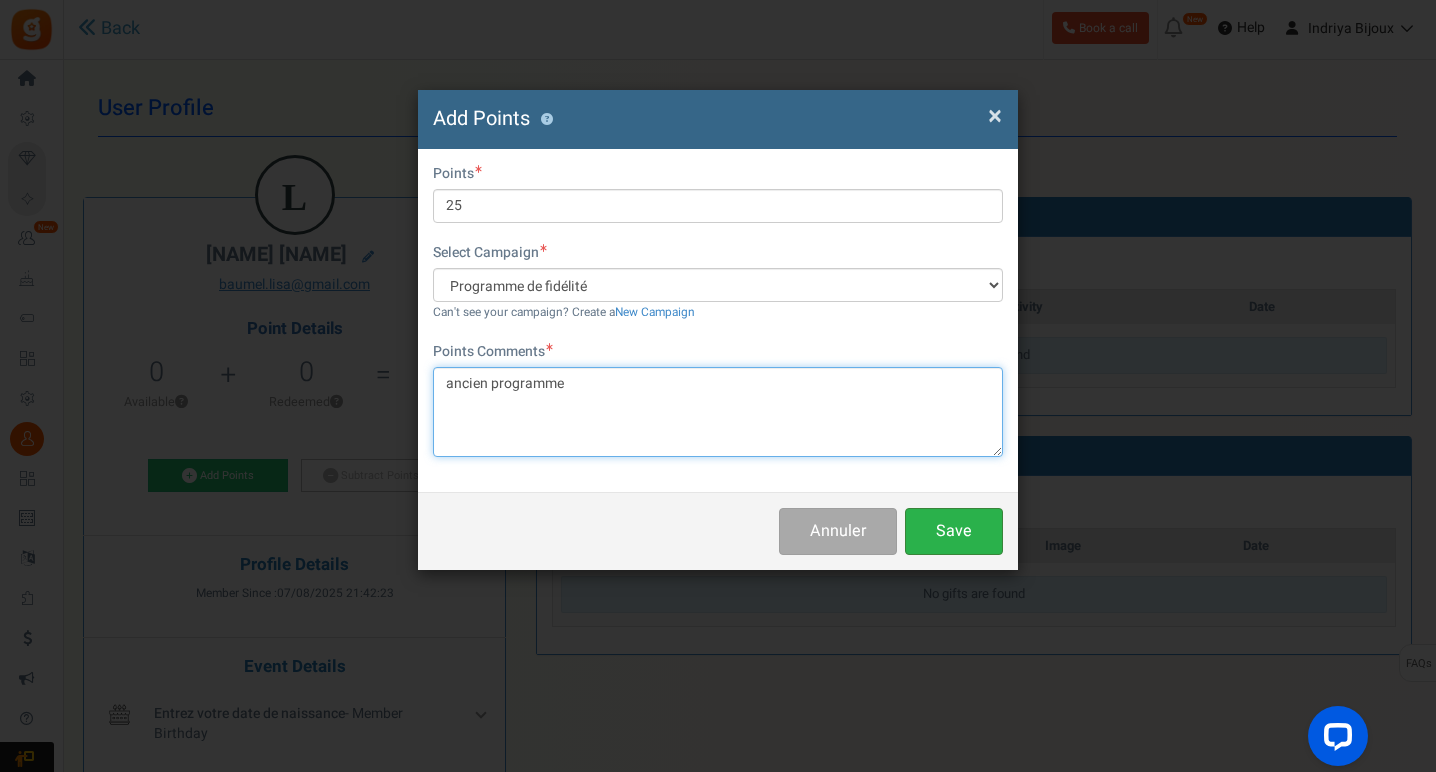 type on "ancien programme" 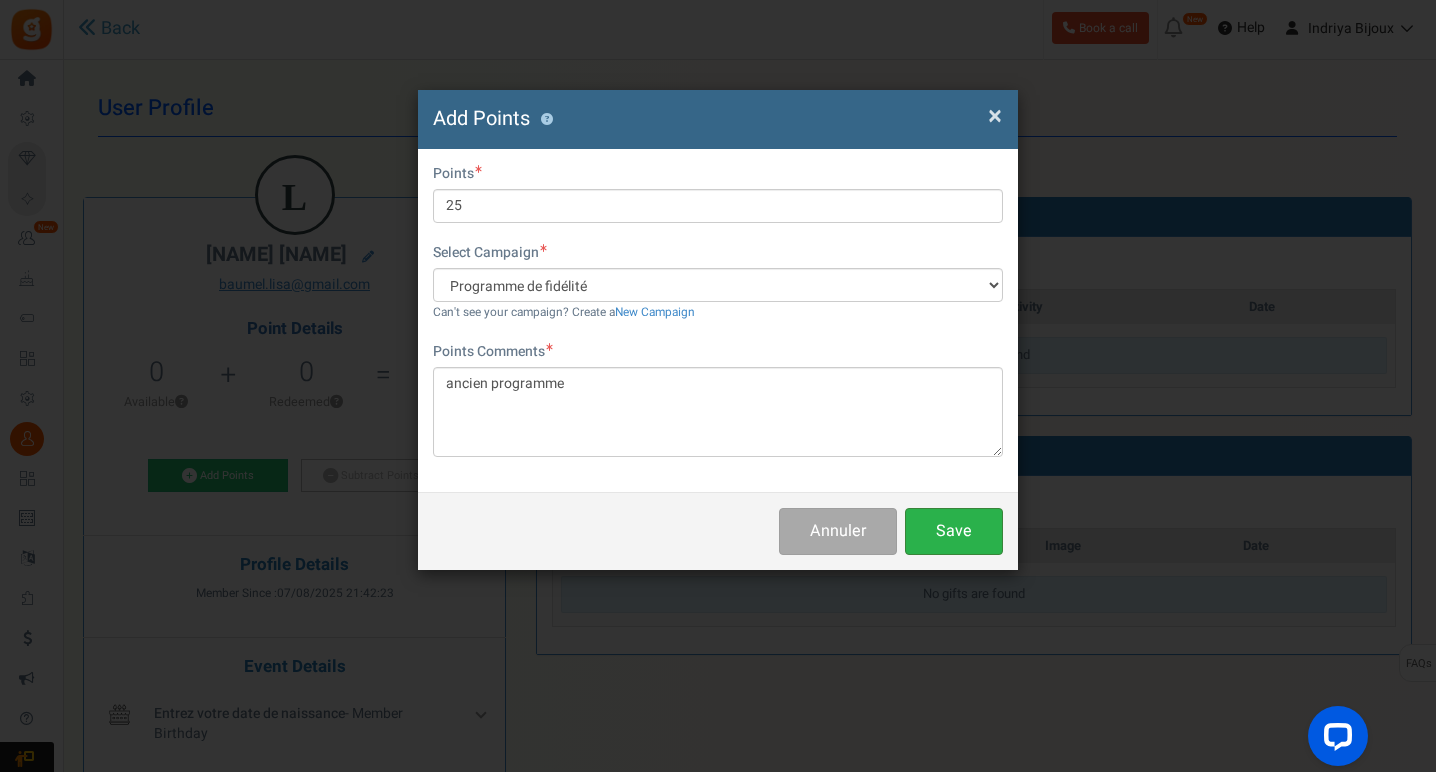 click on "Save" at bounding box center [954, 531] 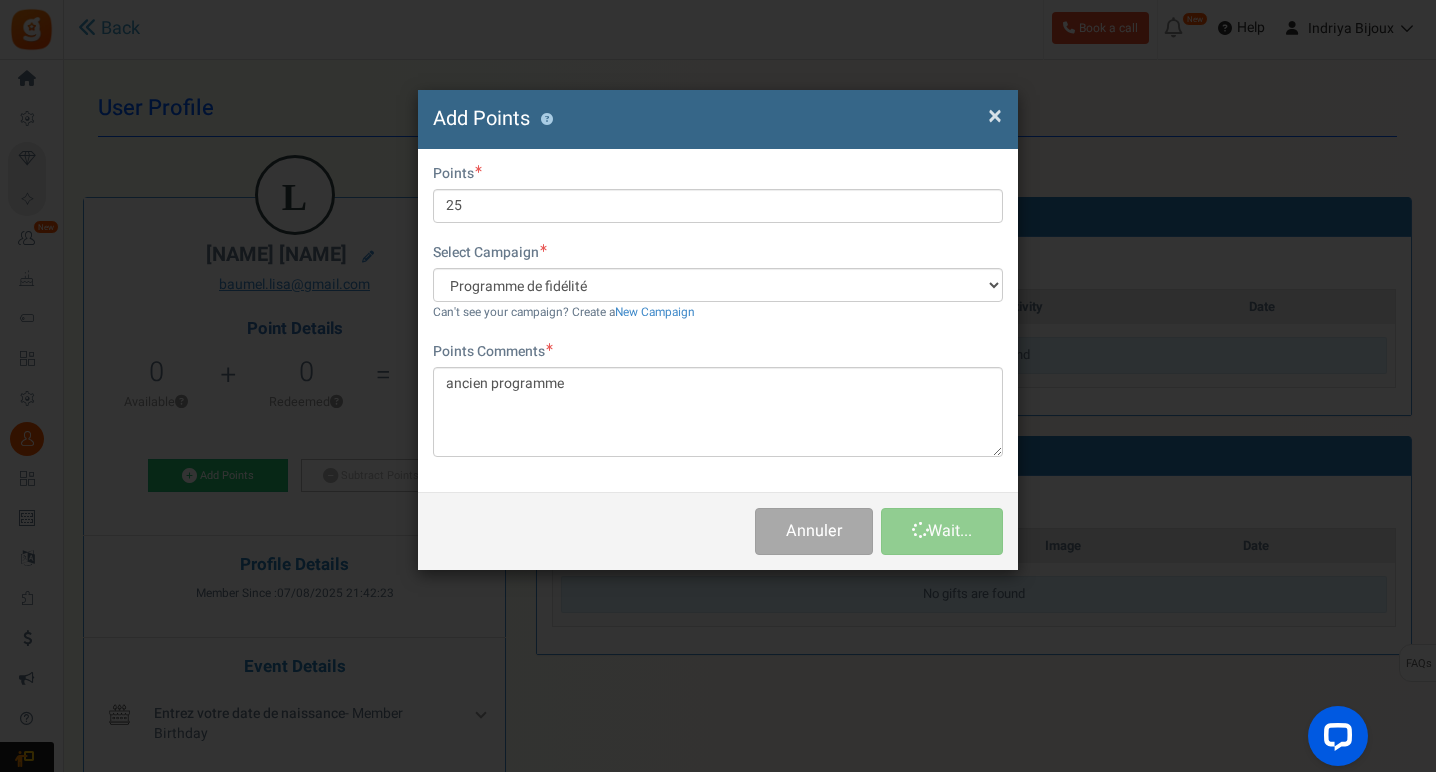 type 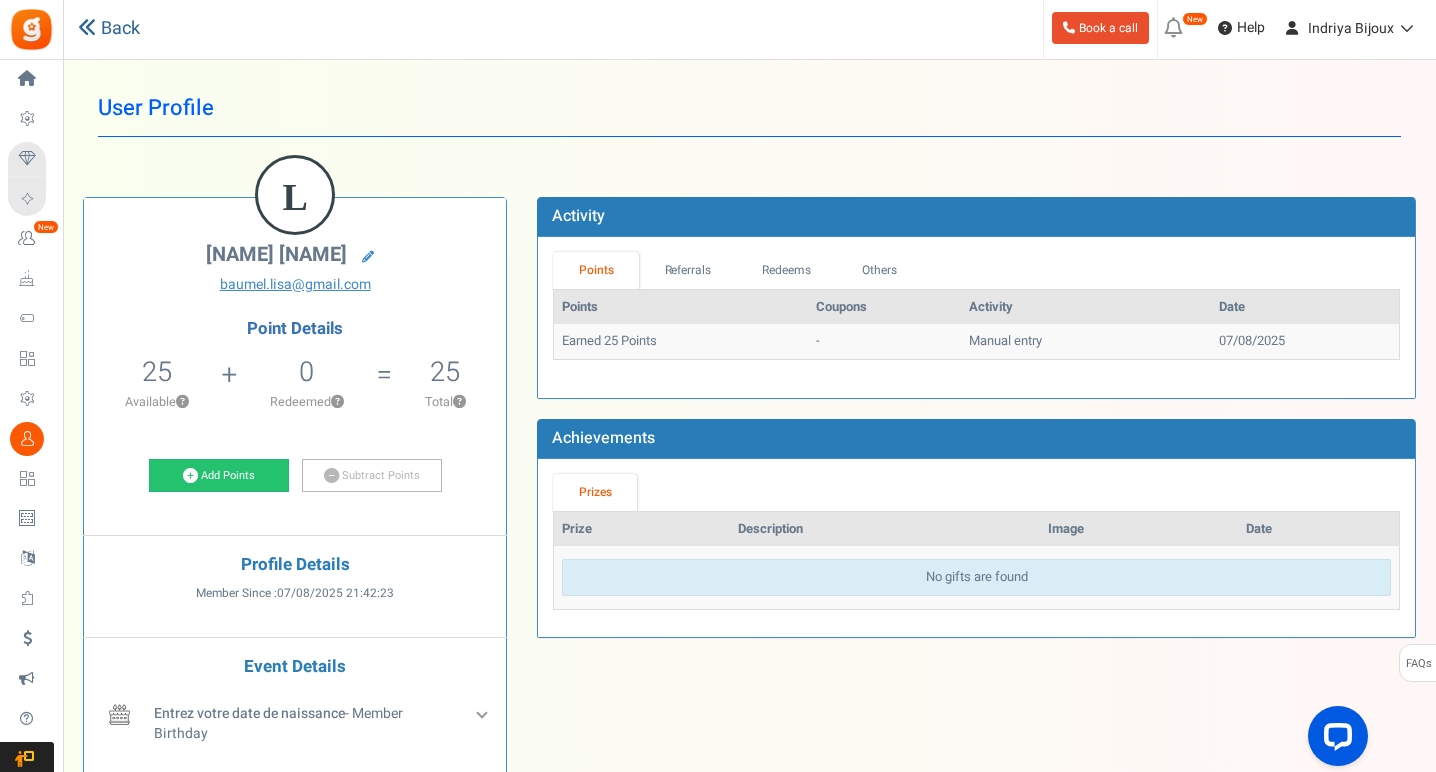 click on "Back" at bounding box center [109, 29] 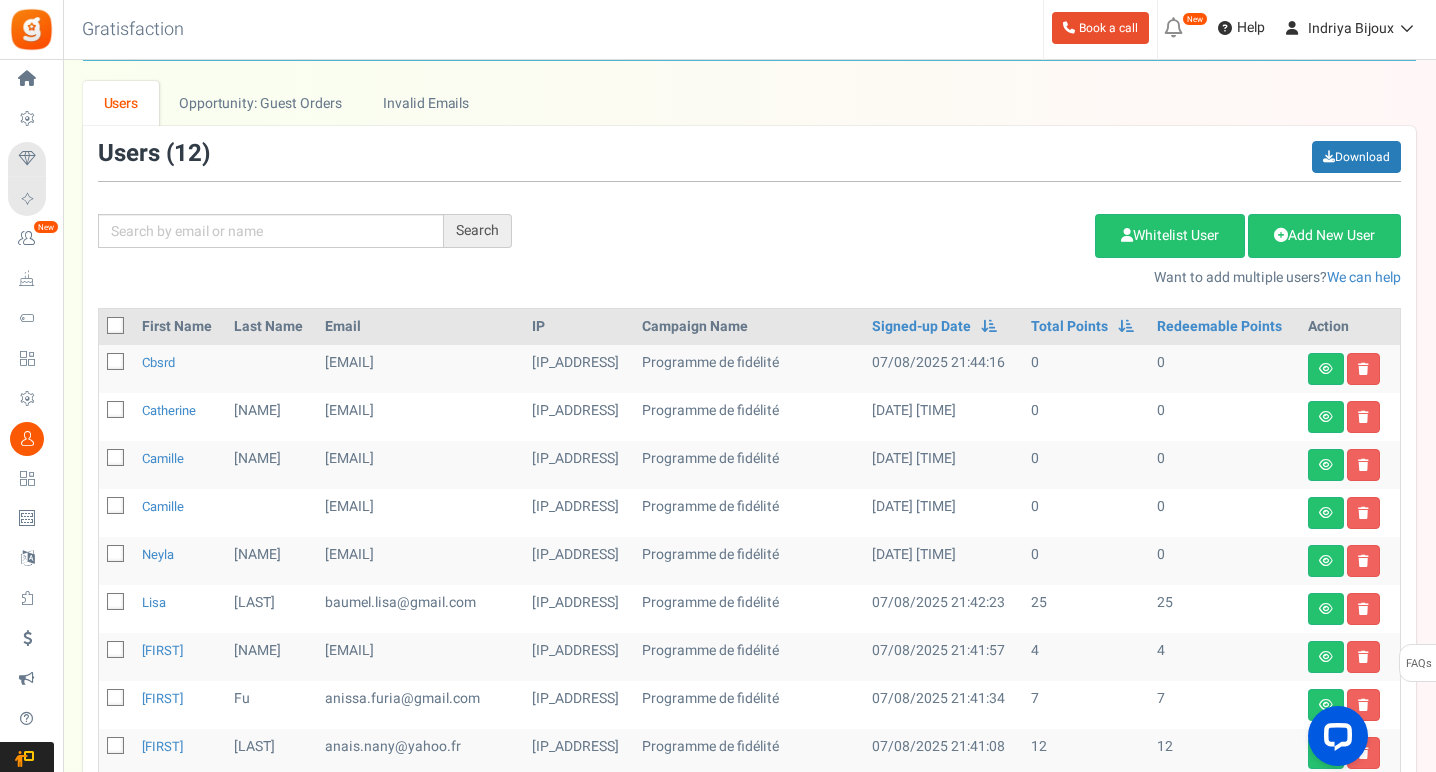 scroll, scrollTop: 131, scrollLeft: 0, axis: vertical 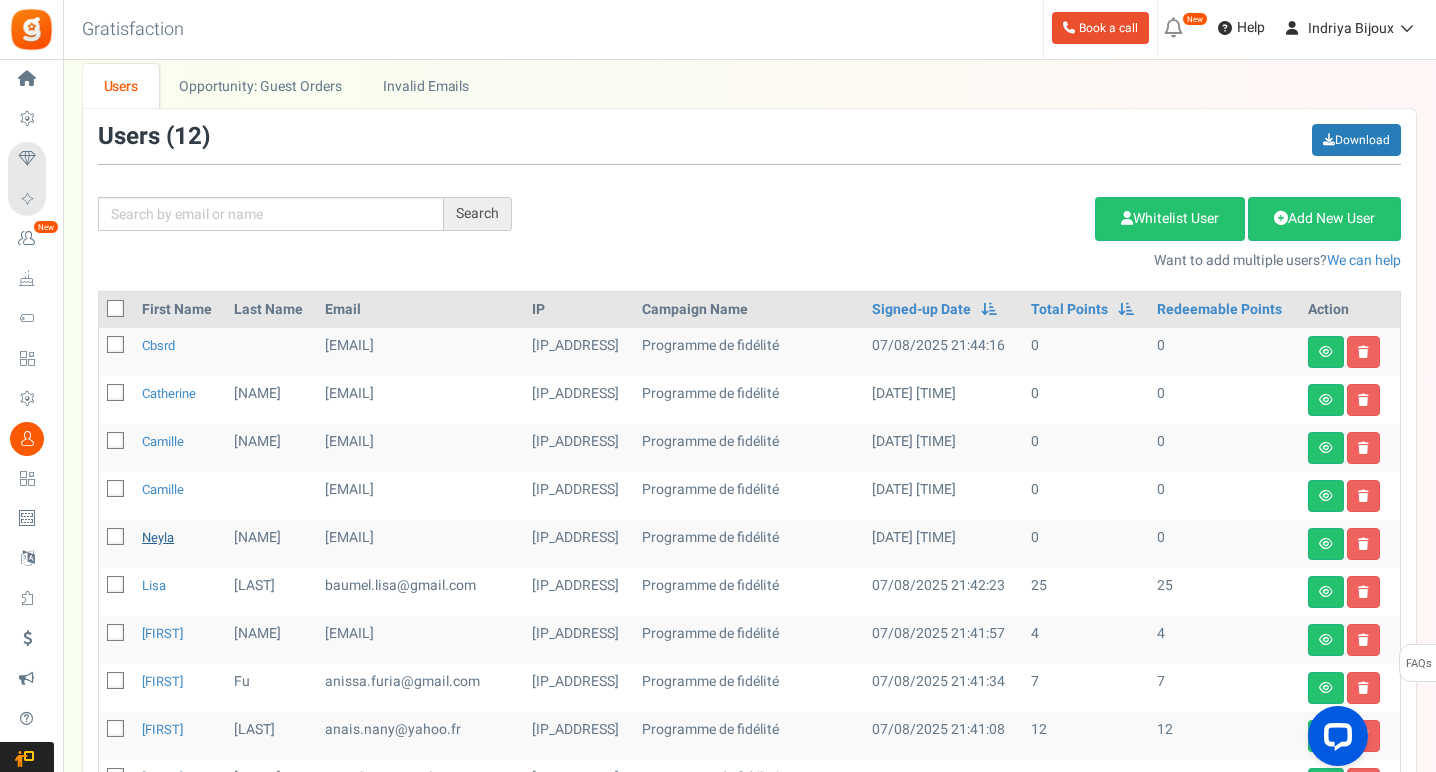 click on "Neyla" at bounding box center (158, 537) 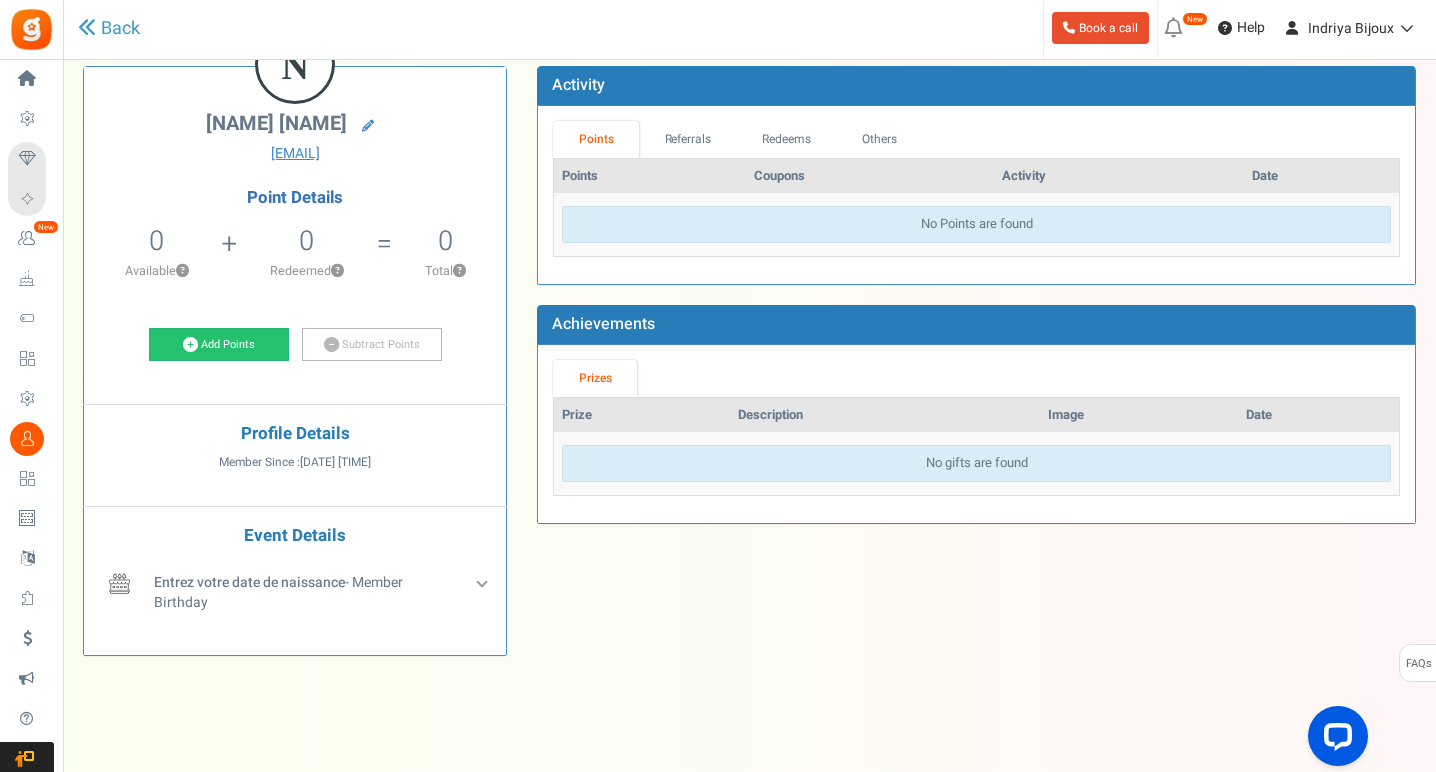 scroll, scrollTop: 0, scrollLeft: 0, axis: both 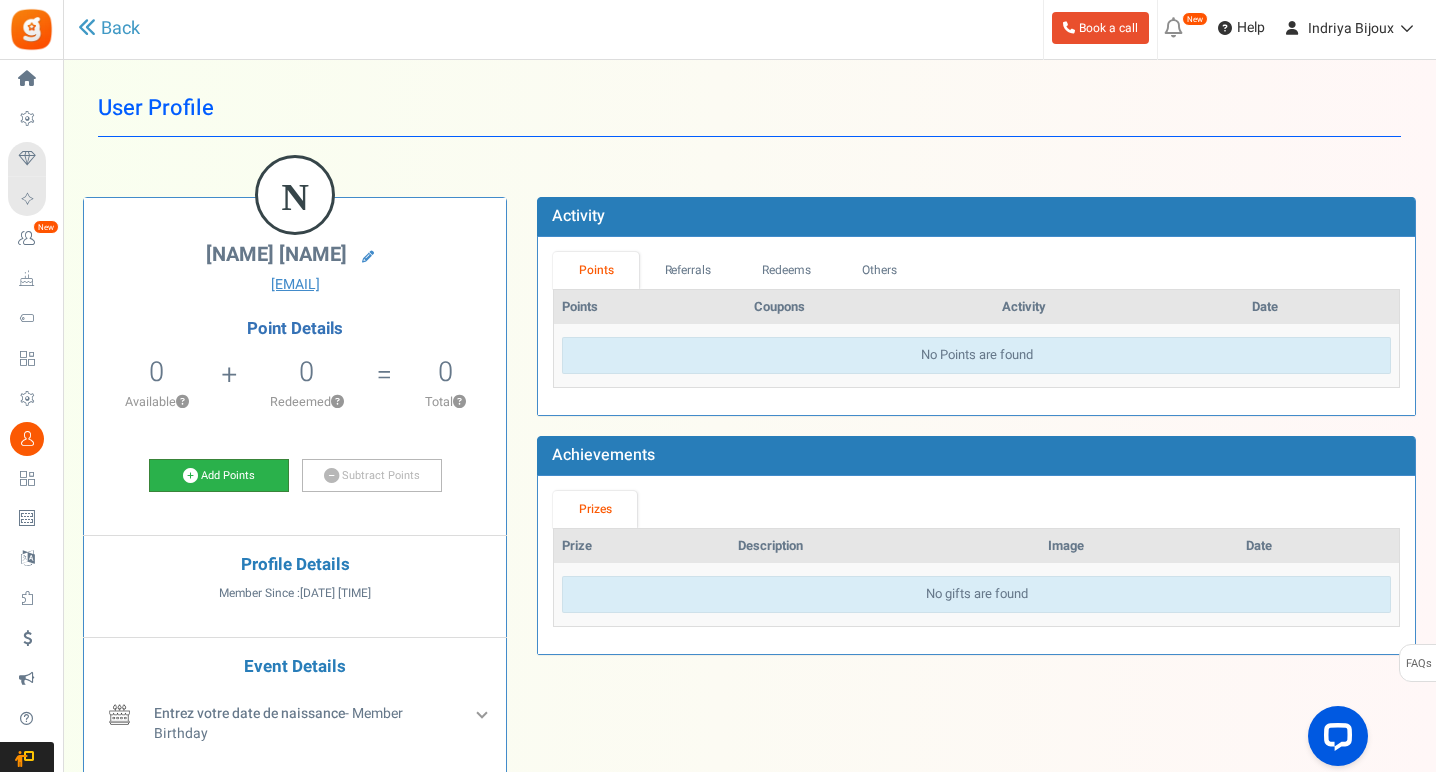 click on "Add Points" at bounding box center (219, 476) 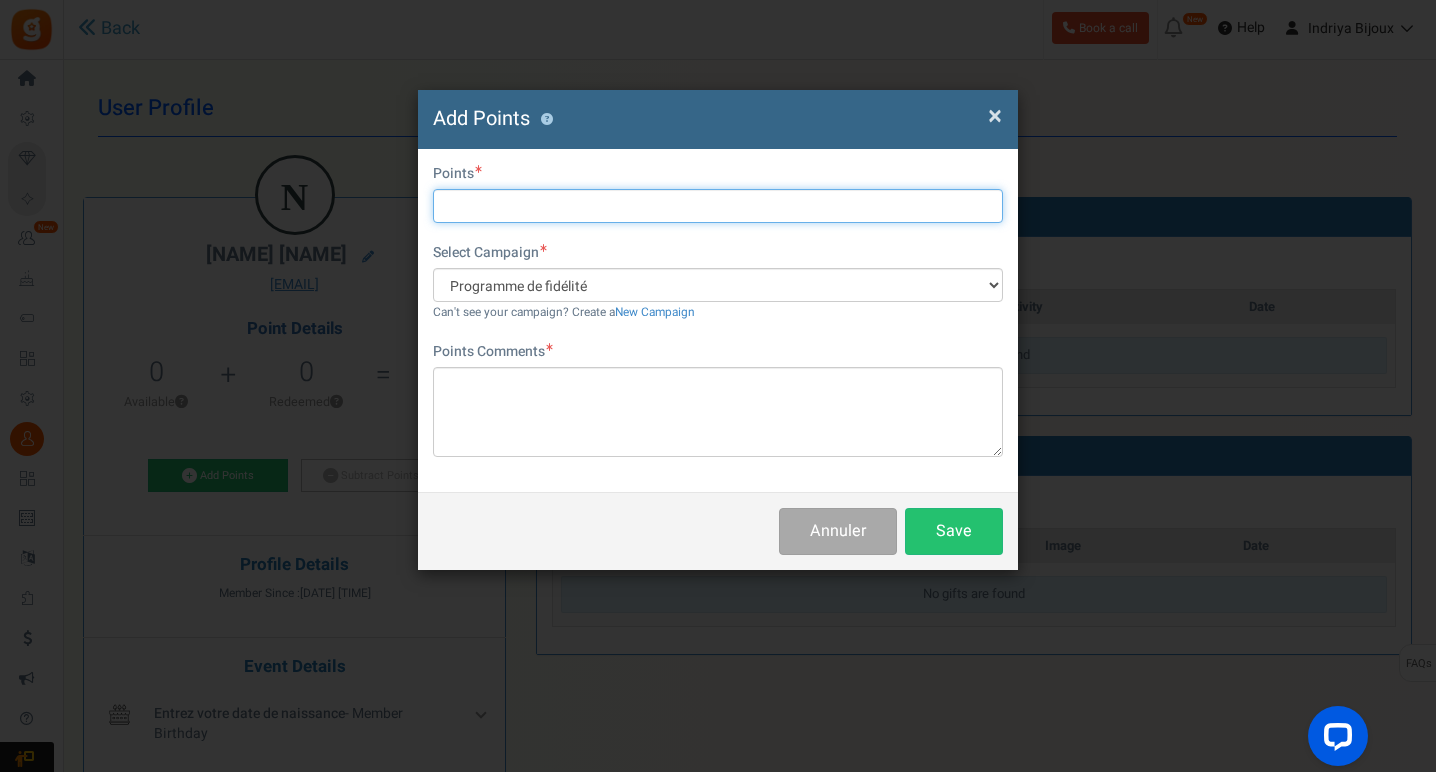 click at bounding box center [718, 206] 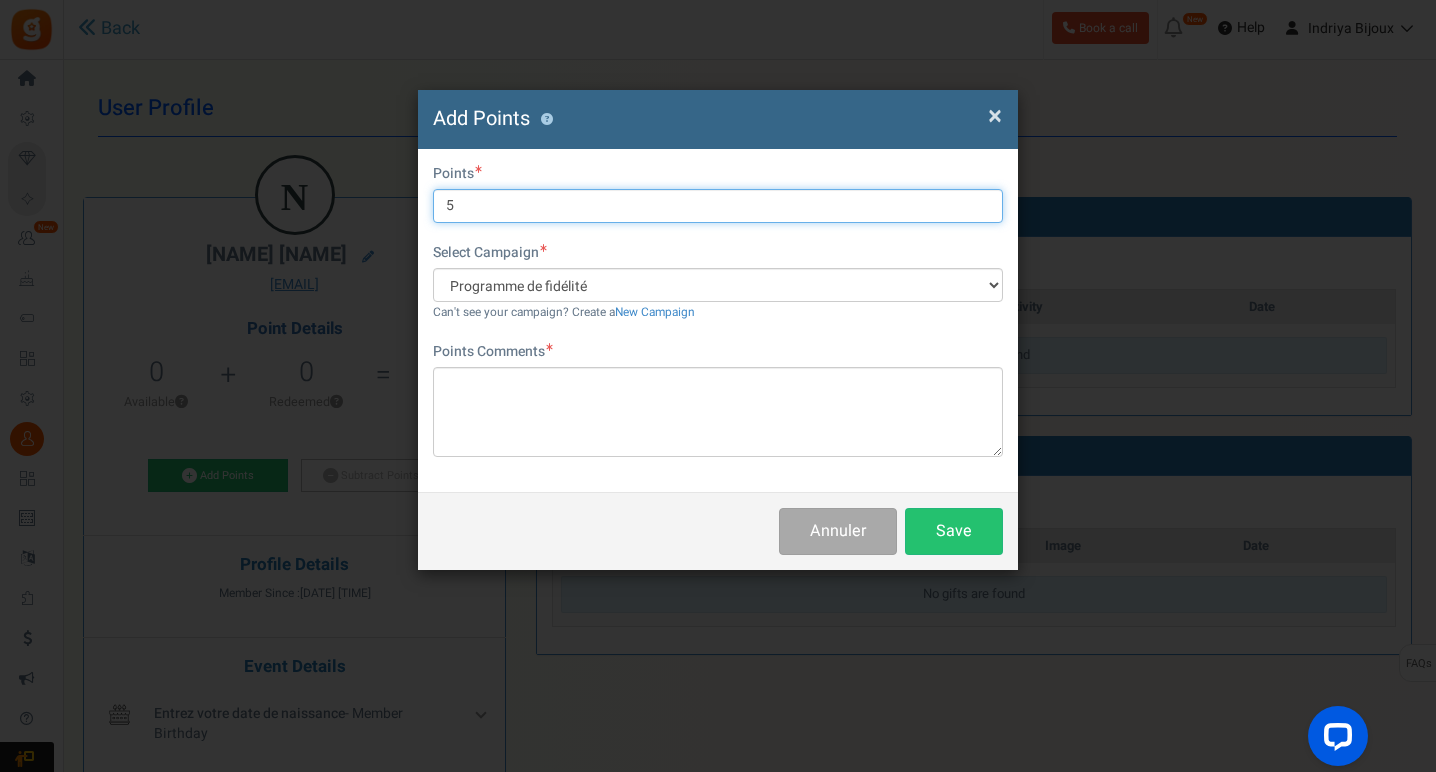type on "5" 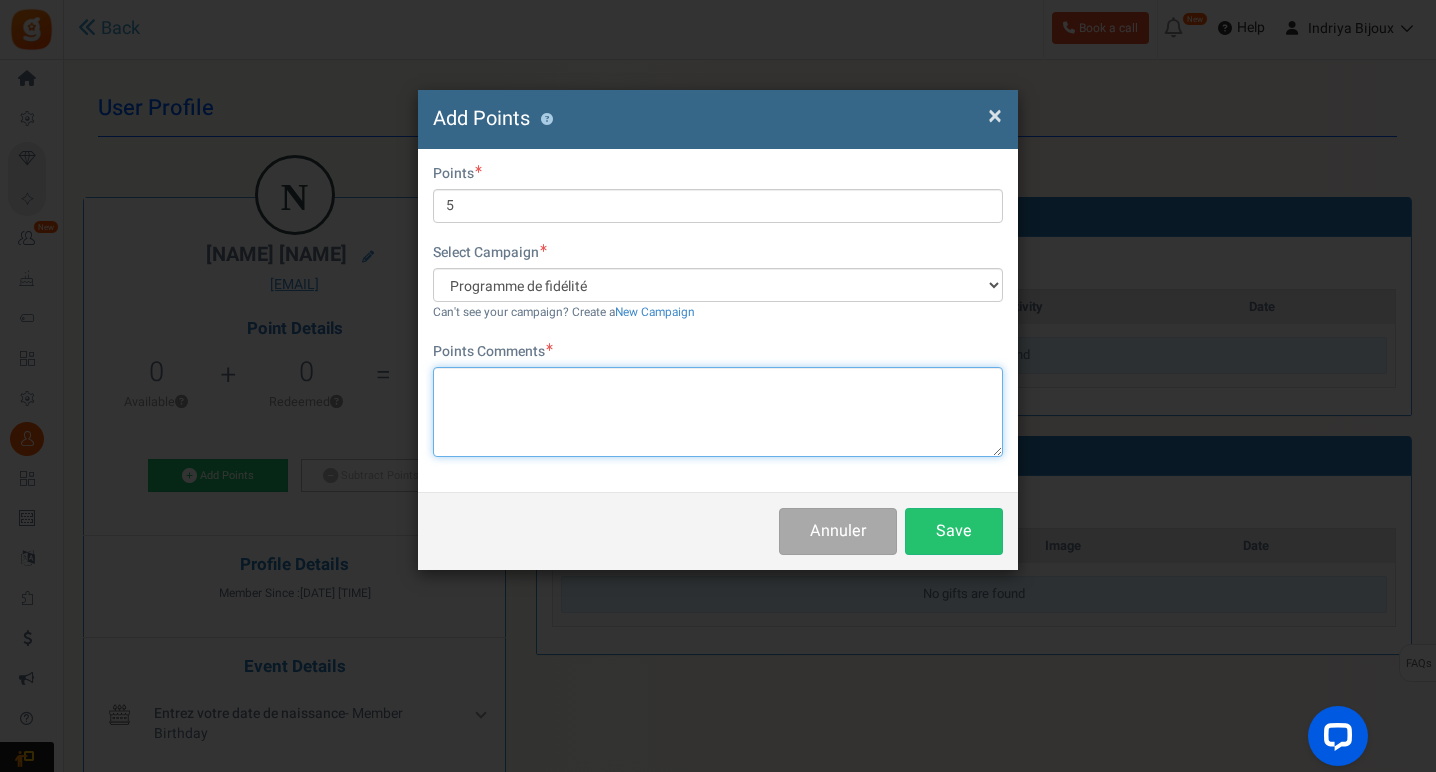 click at bounding box center [718, 412] 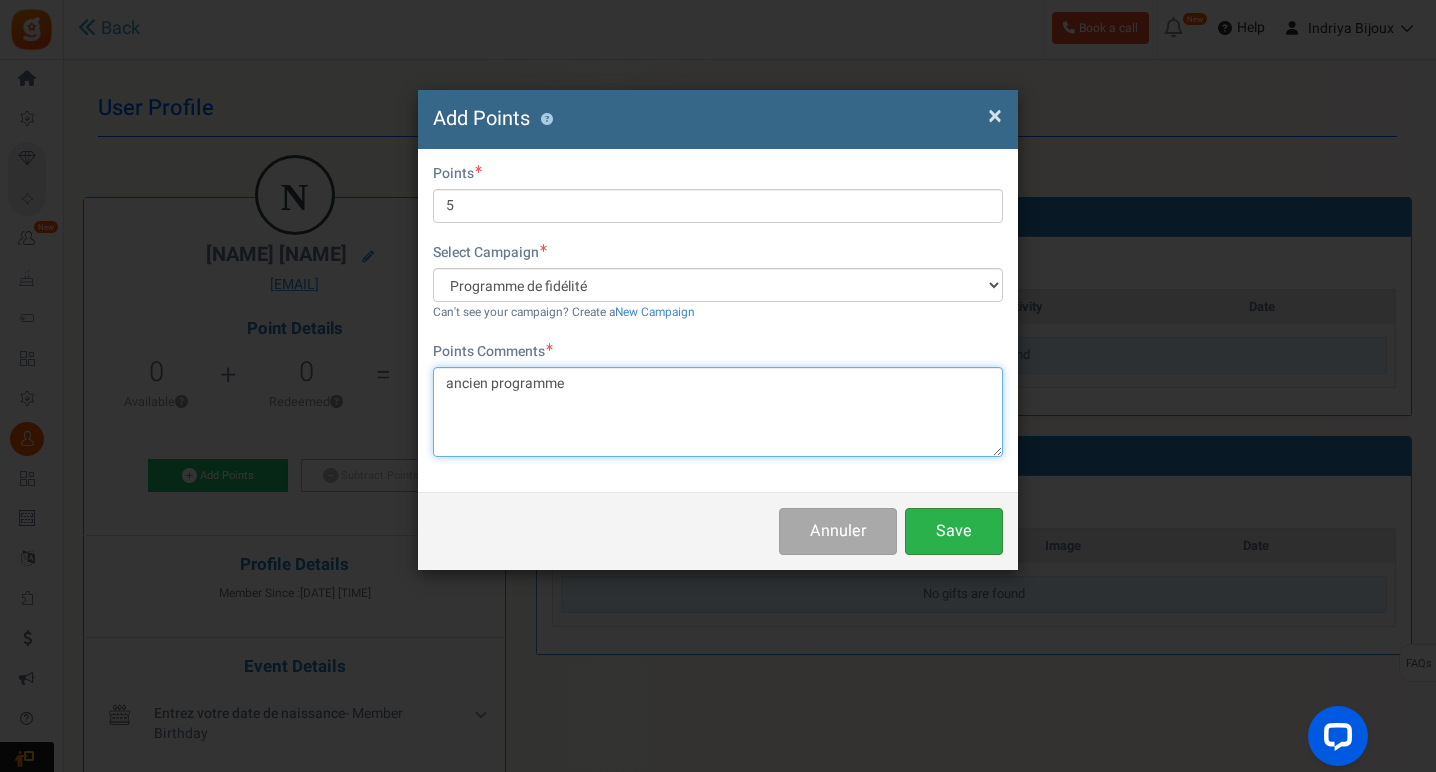 type on "ancien programme" 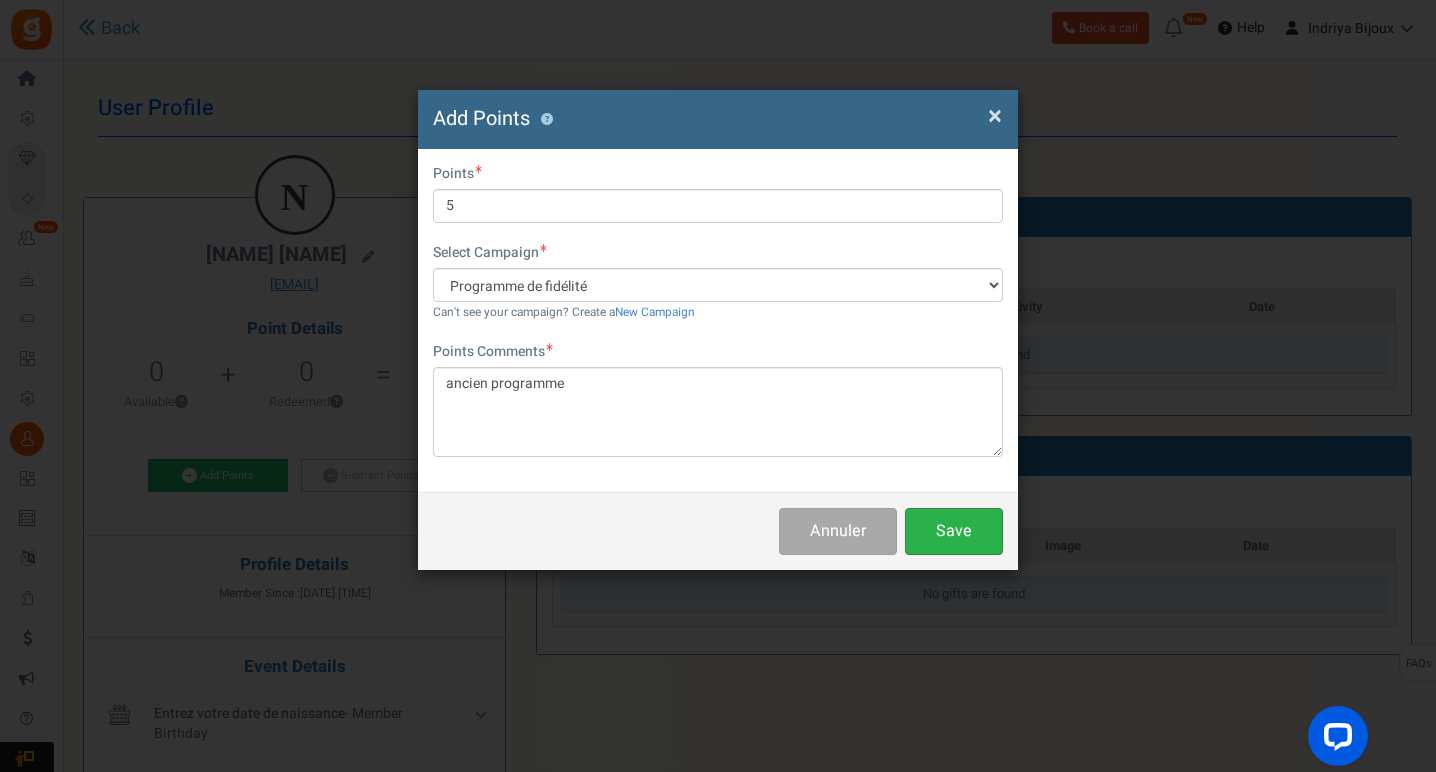 click on "Save" at bounding box center (954, 531) 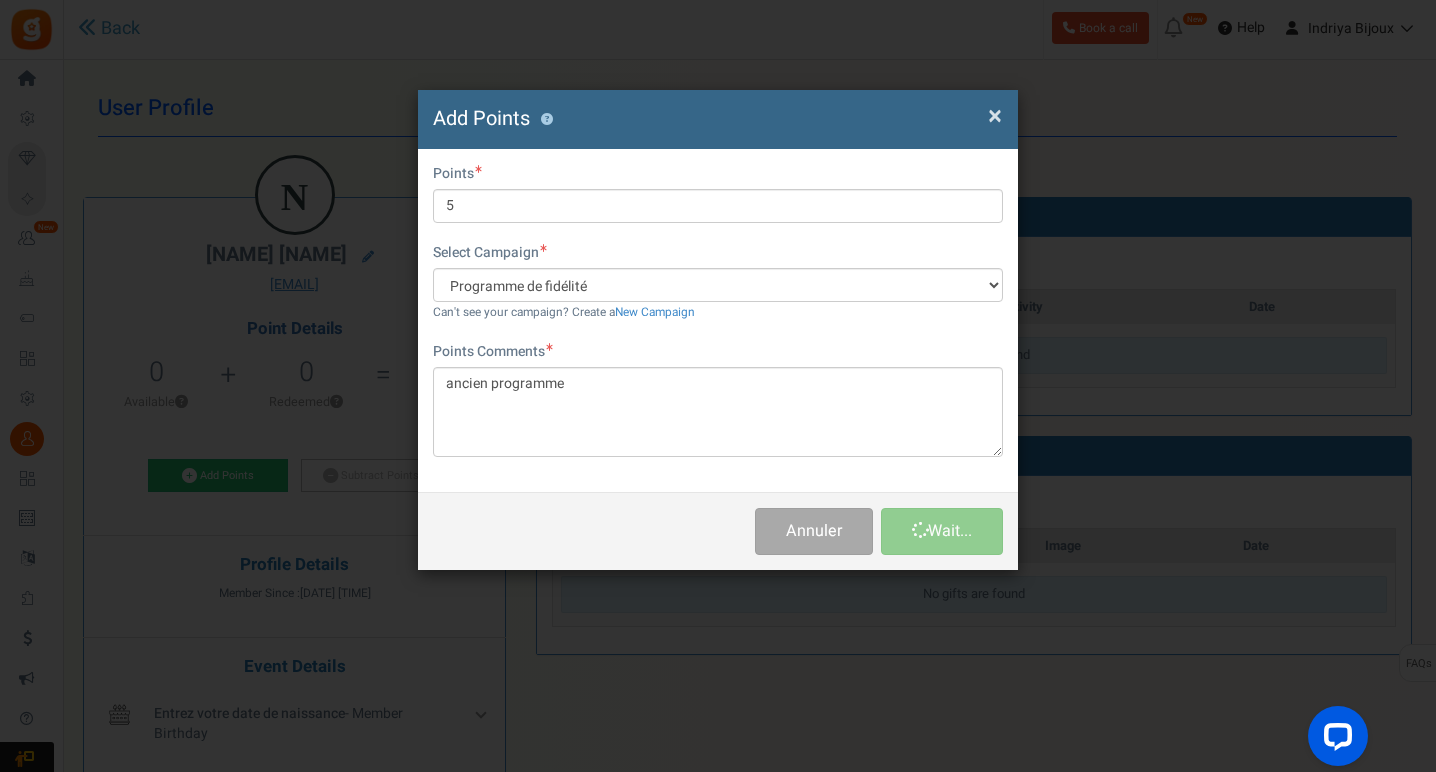 type 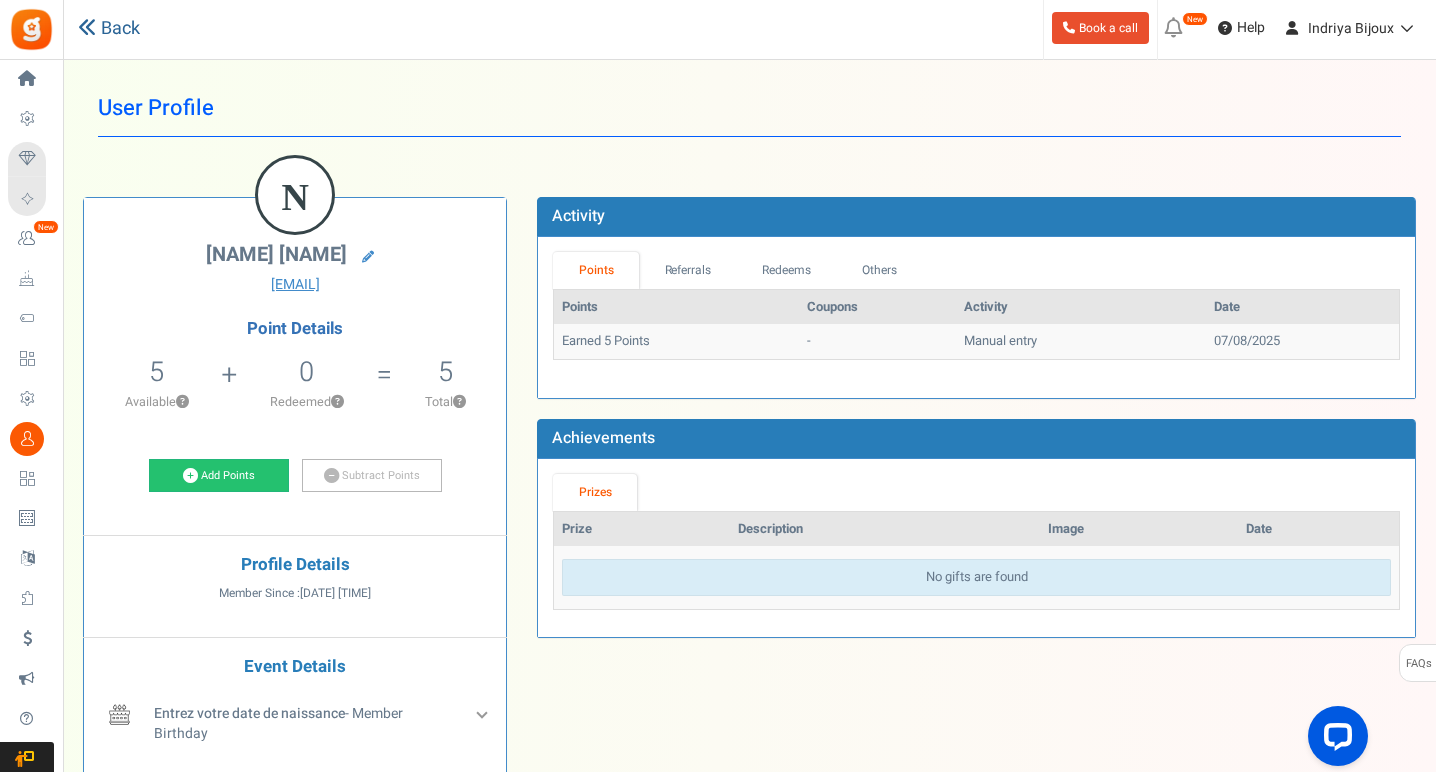 click at bounding box center (87, 27) 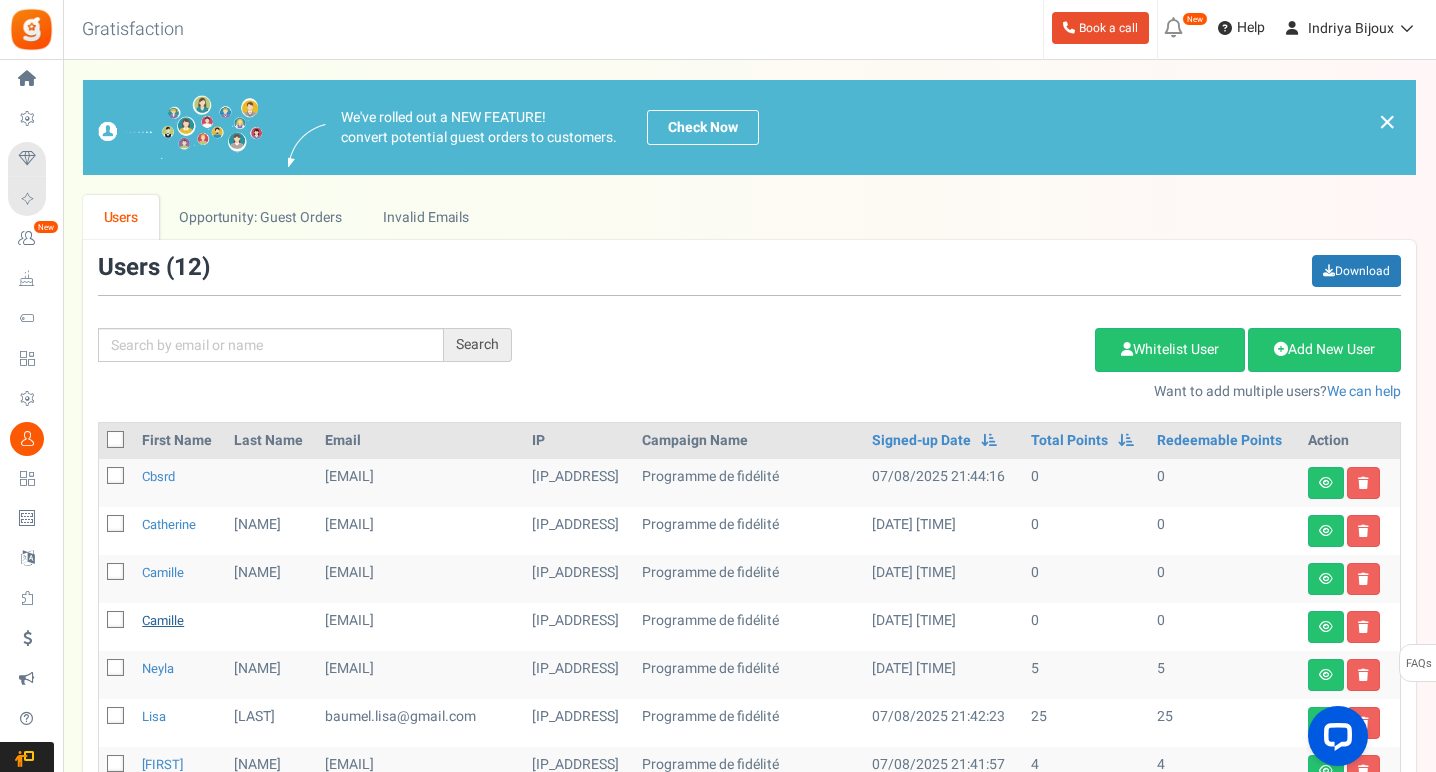 click on "Camille" at bounding box center [163, 620] 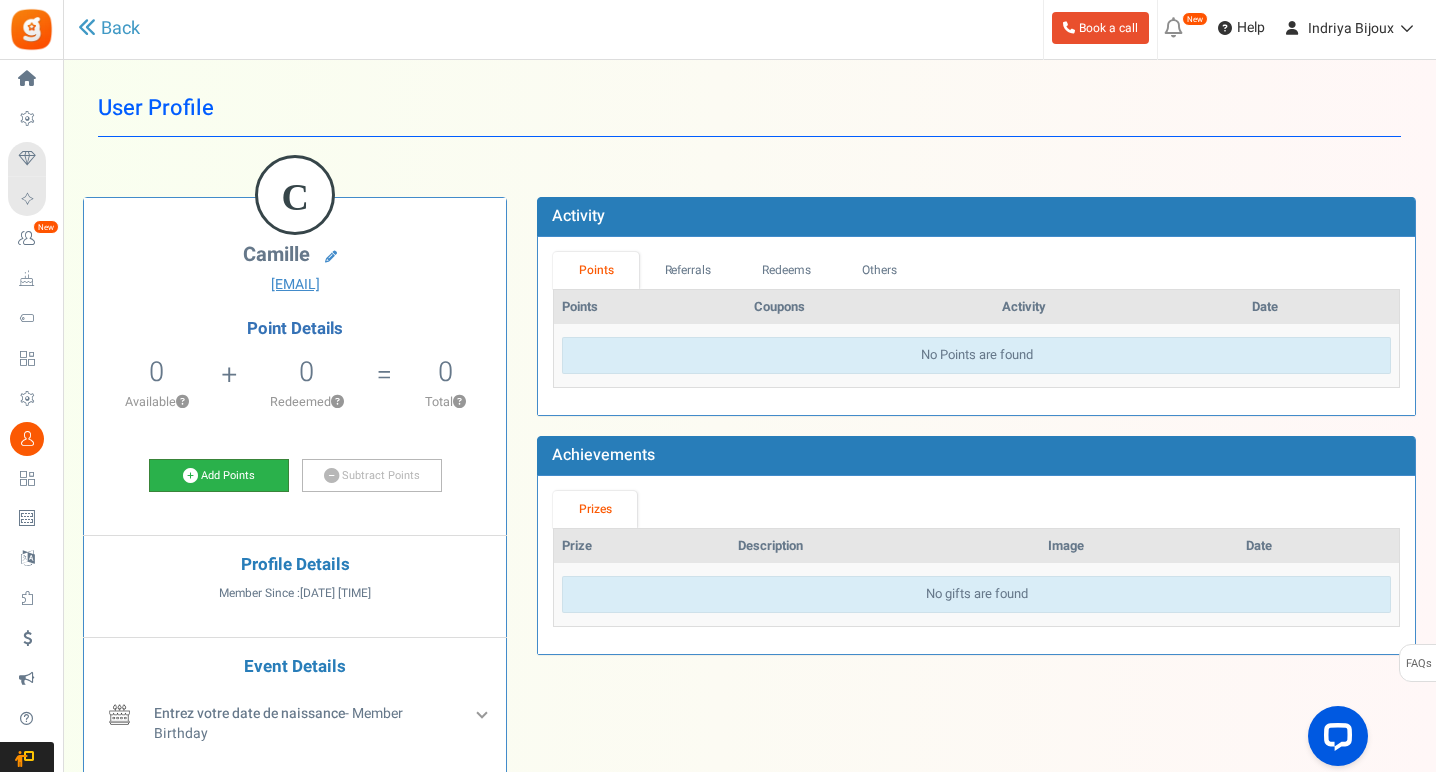 click on "Add Points" at bounding box center [219, 476] 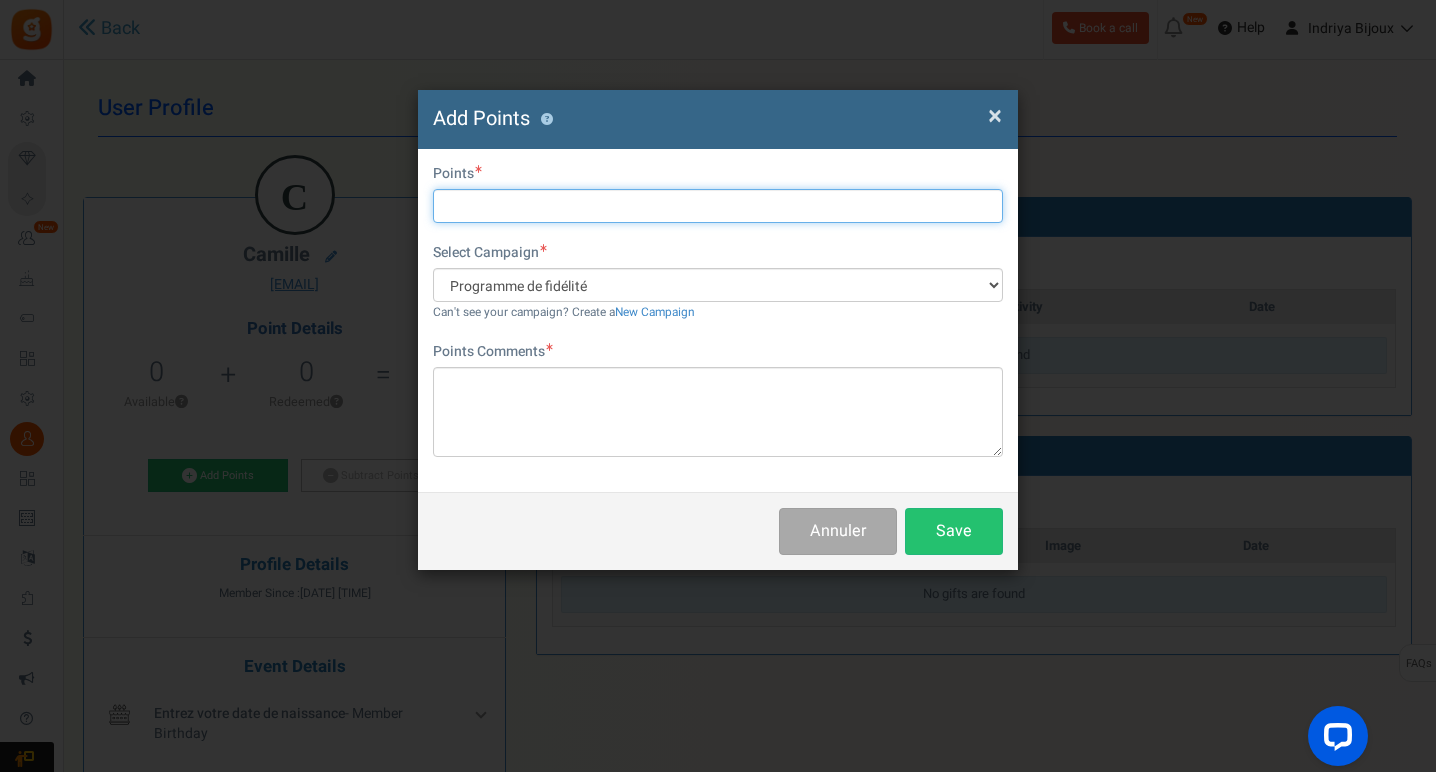click at bounding box center (718, 206) 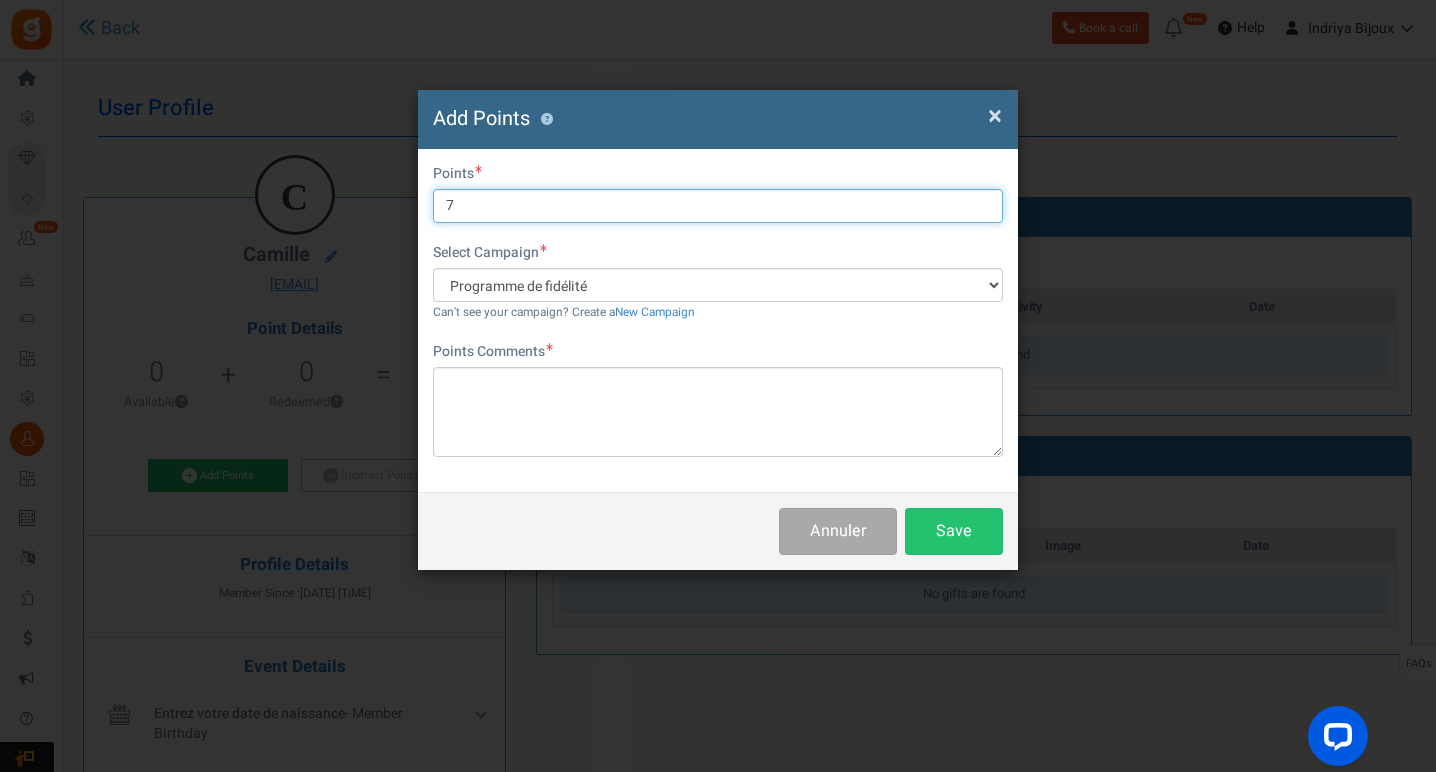 type on "7" 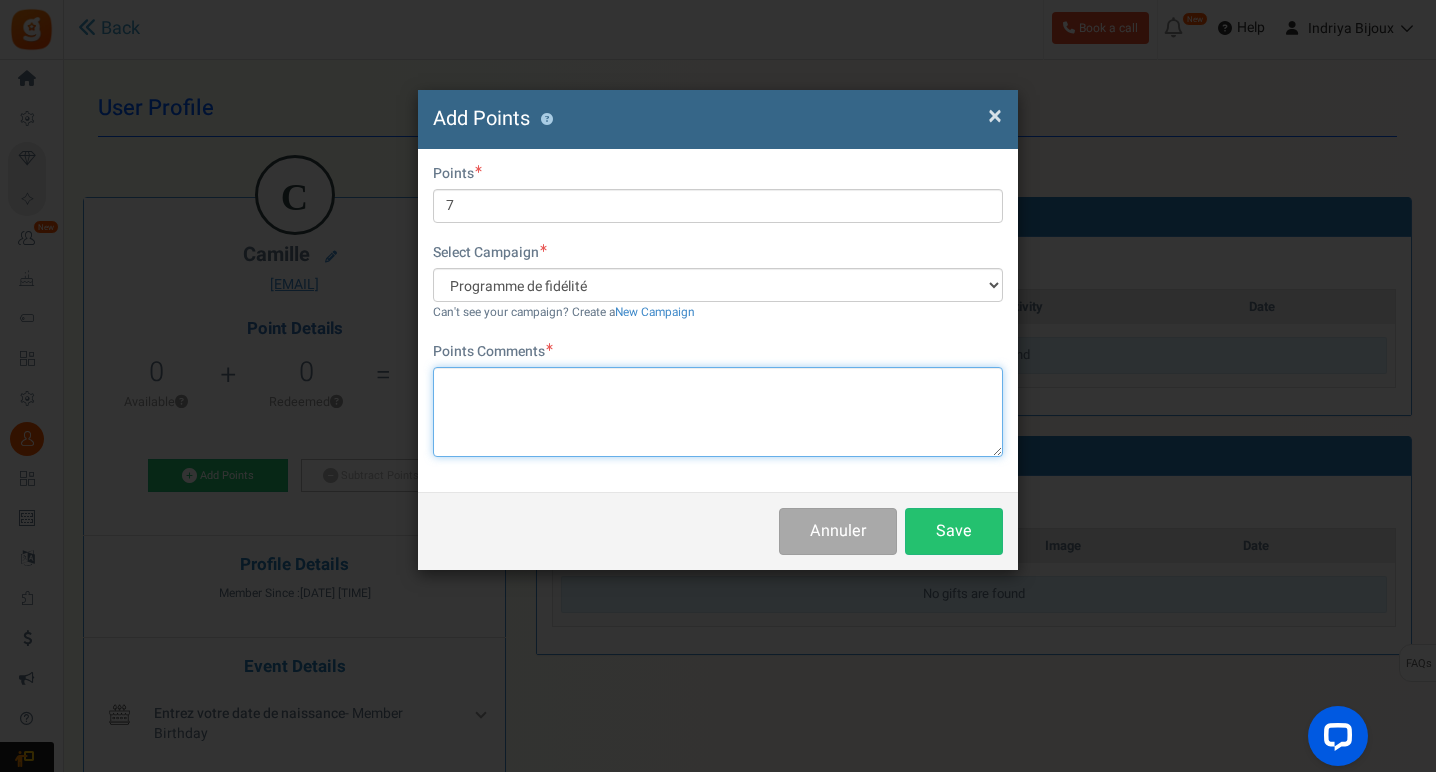 click at bounding box center (718, 412) 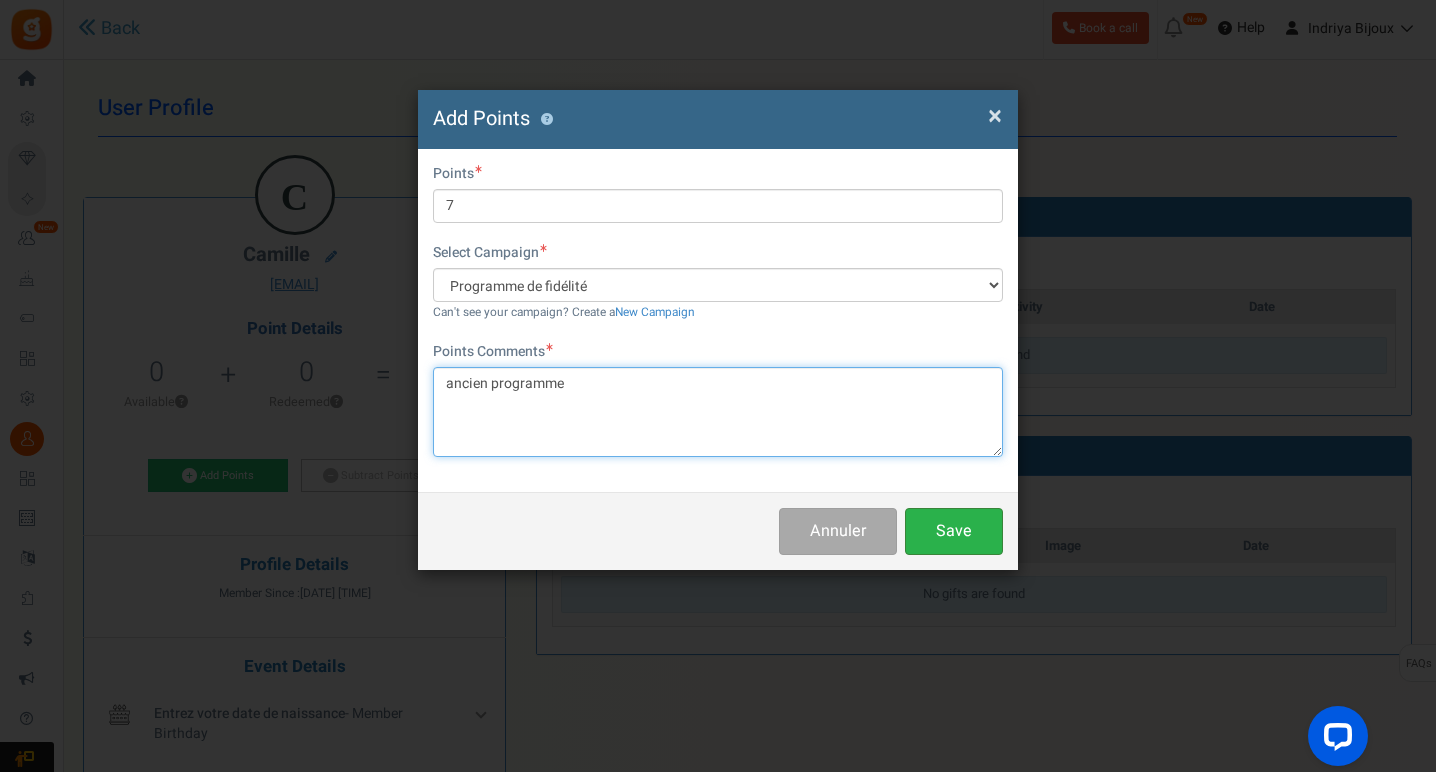 type on "ancien programme" 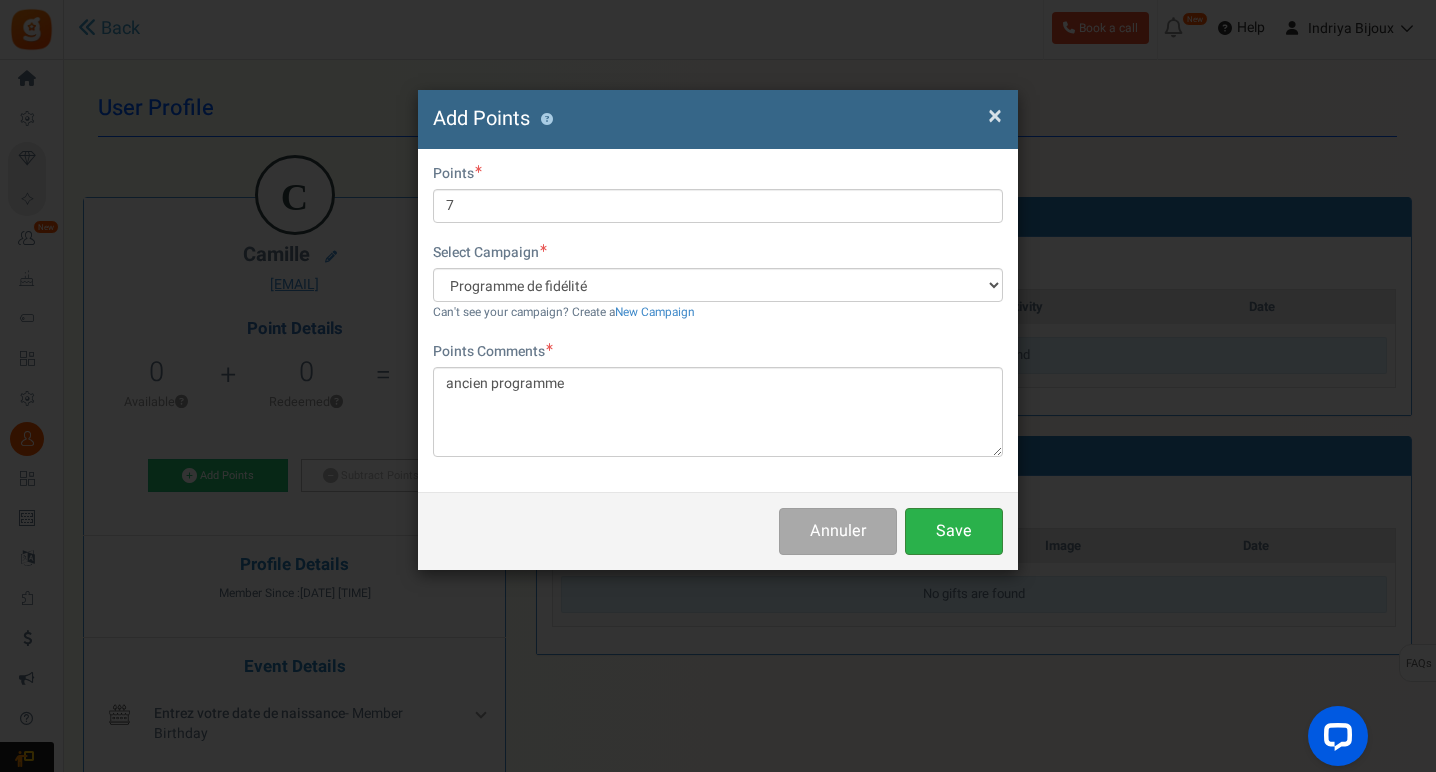 click on "Save" at bounding box center [954, 531] 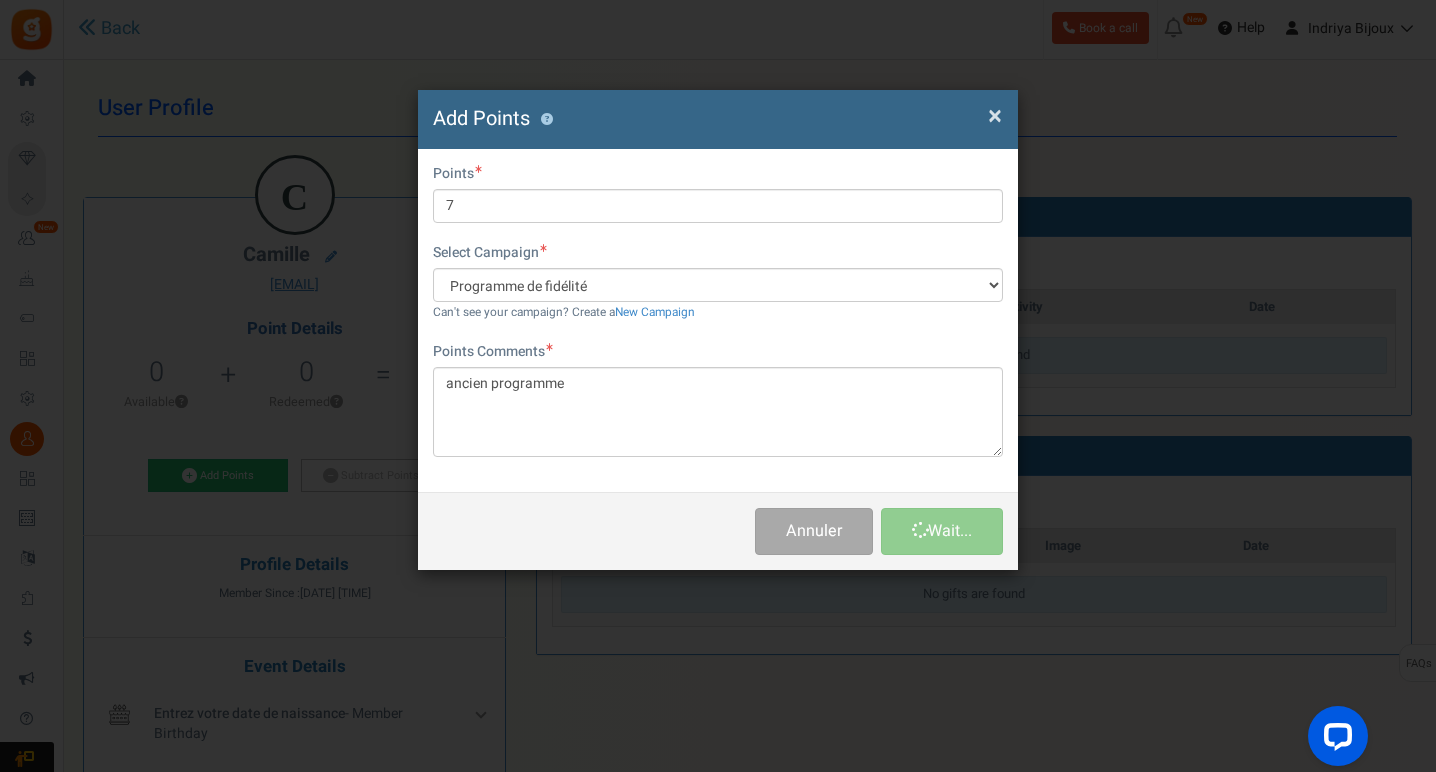 type 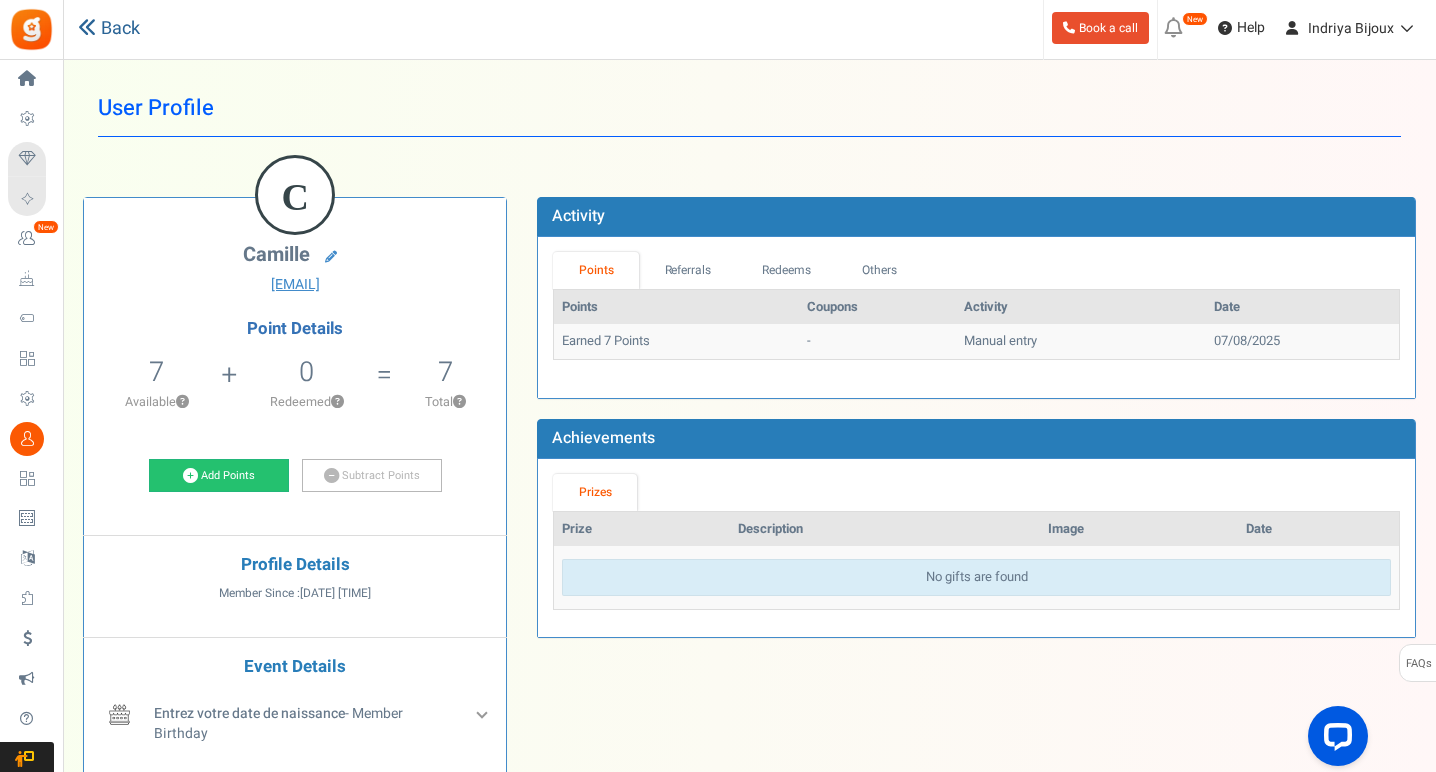 click on "Back" at bounding box center [109, 29] 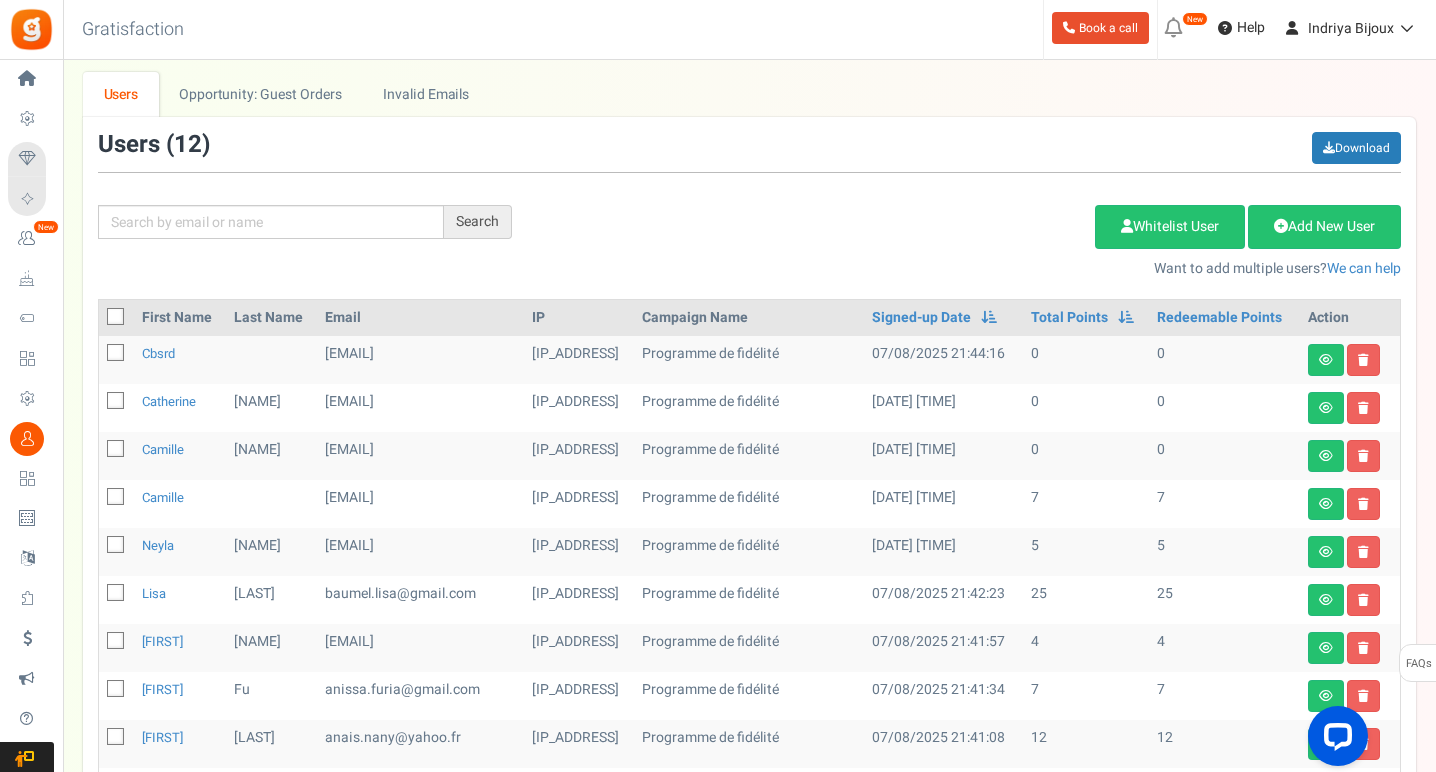 scroll, scrollTop: 167, scrollLeft: 0, axis: vertical 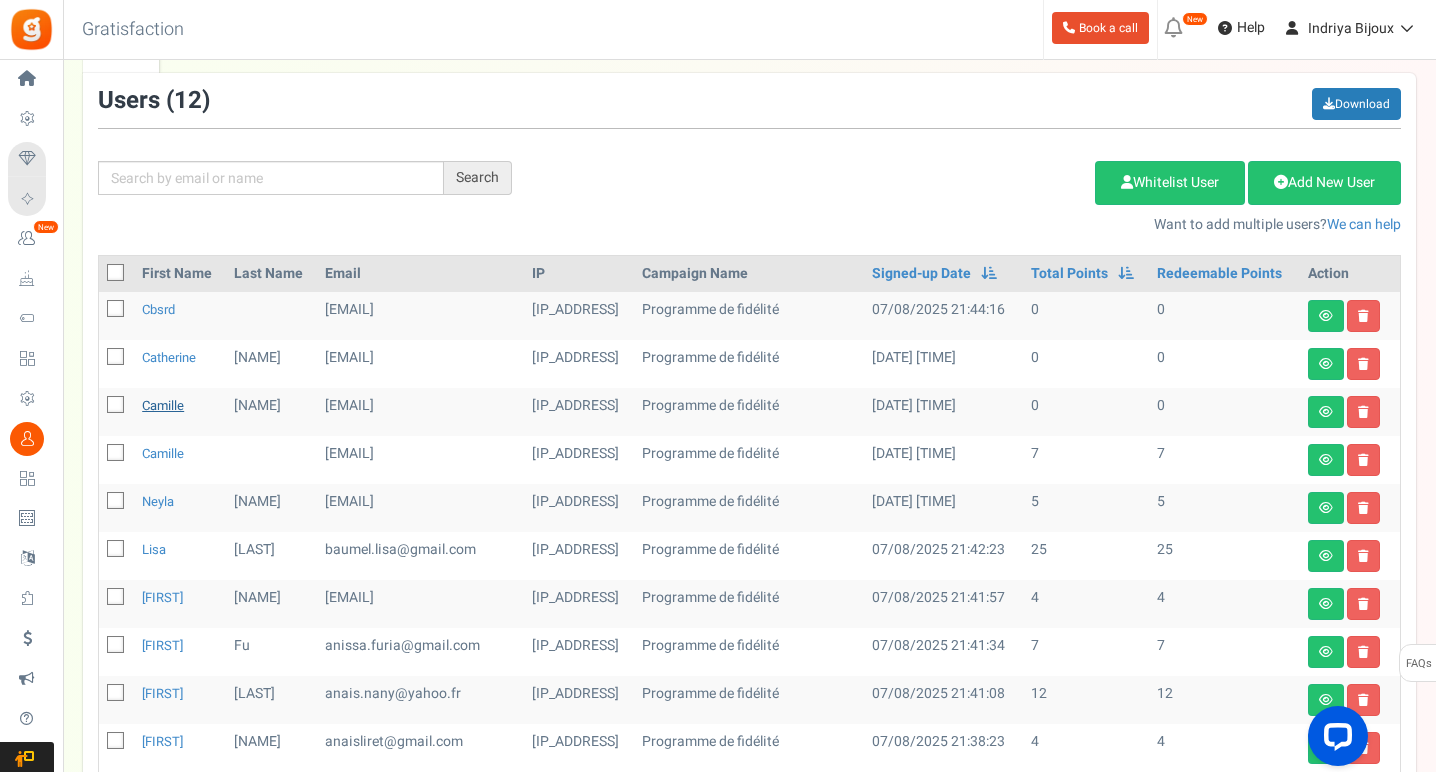 click on "Camille" at bounding box center [163, 405] 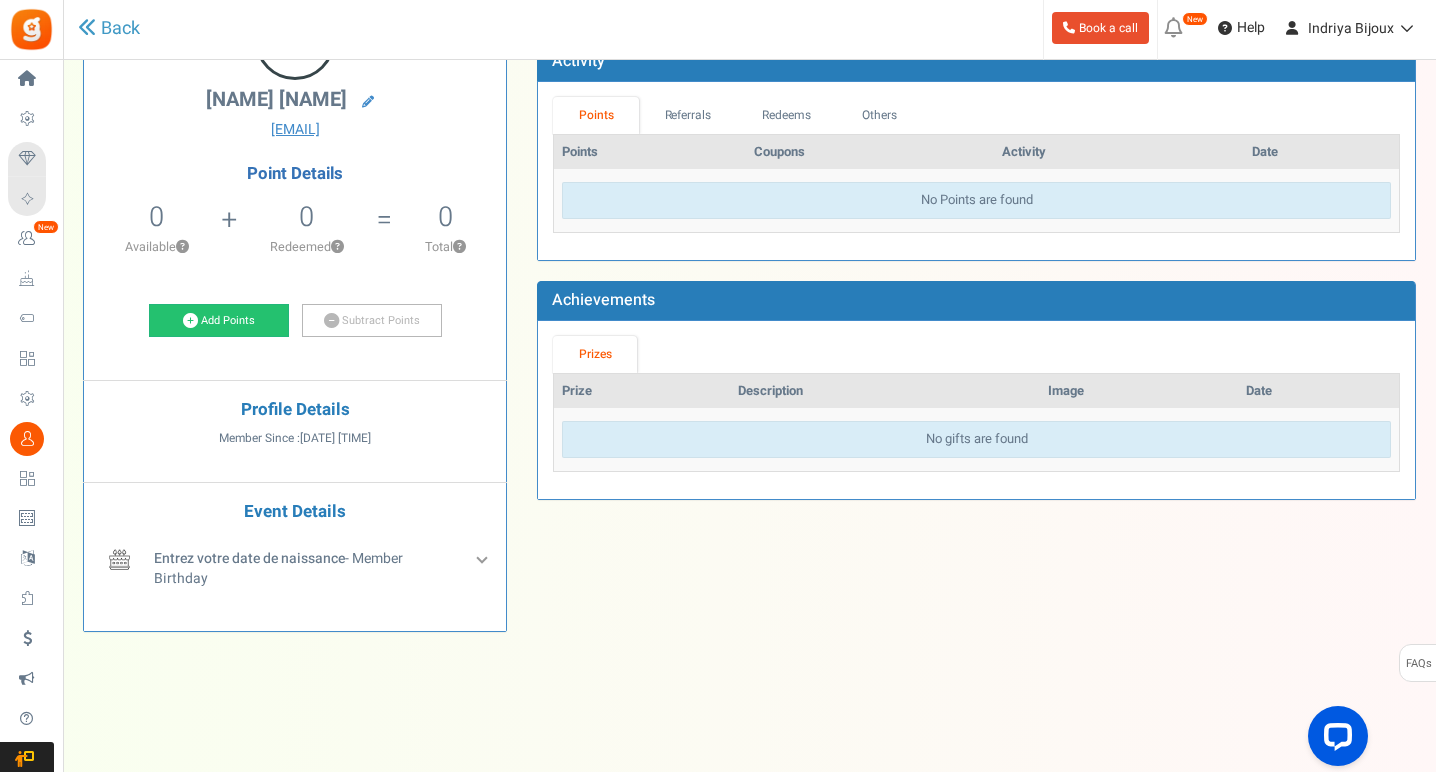 scroll, scrollTop: 0, scrollLeft: 0, axis: both 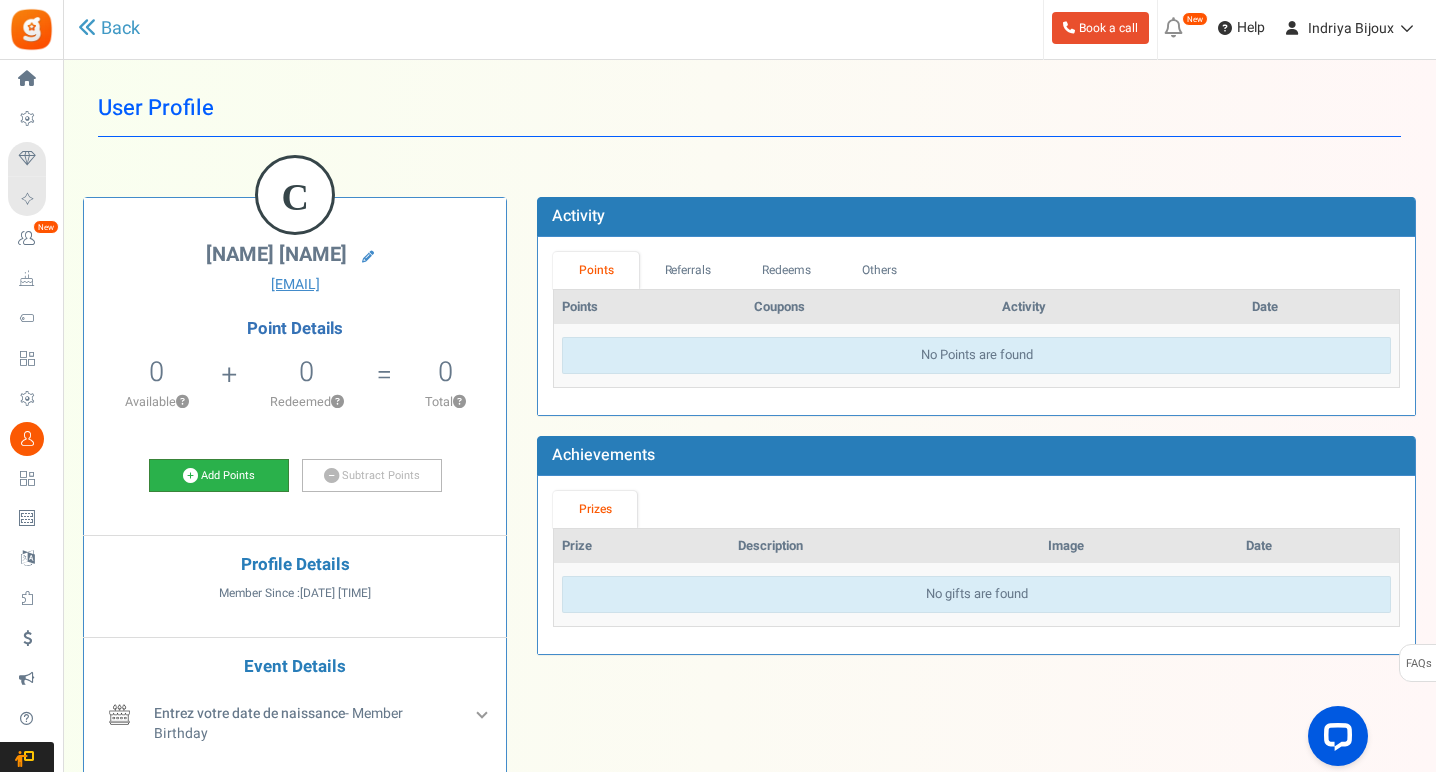 click on "Add Points" at bounding box center (219, 476) 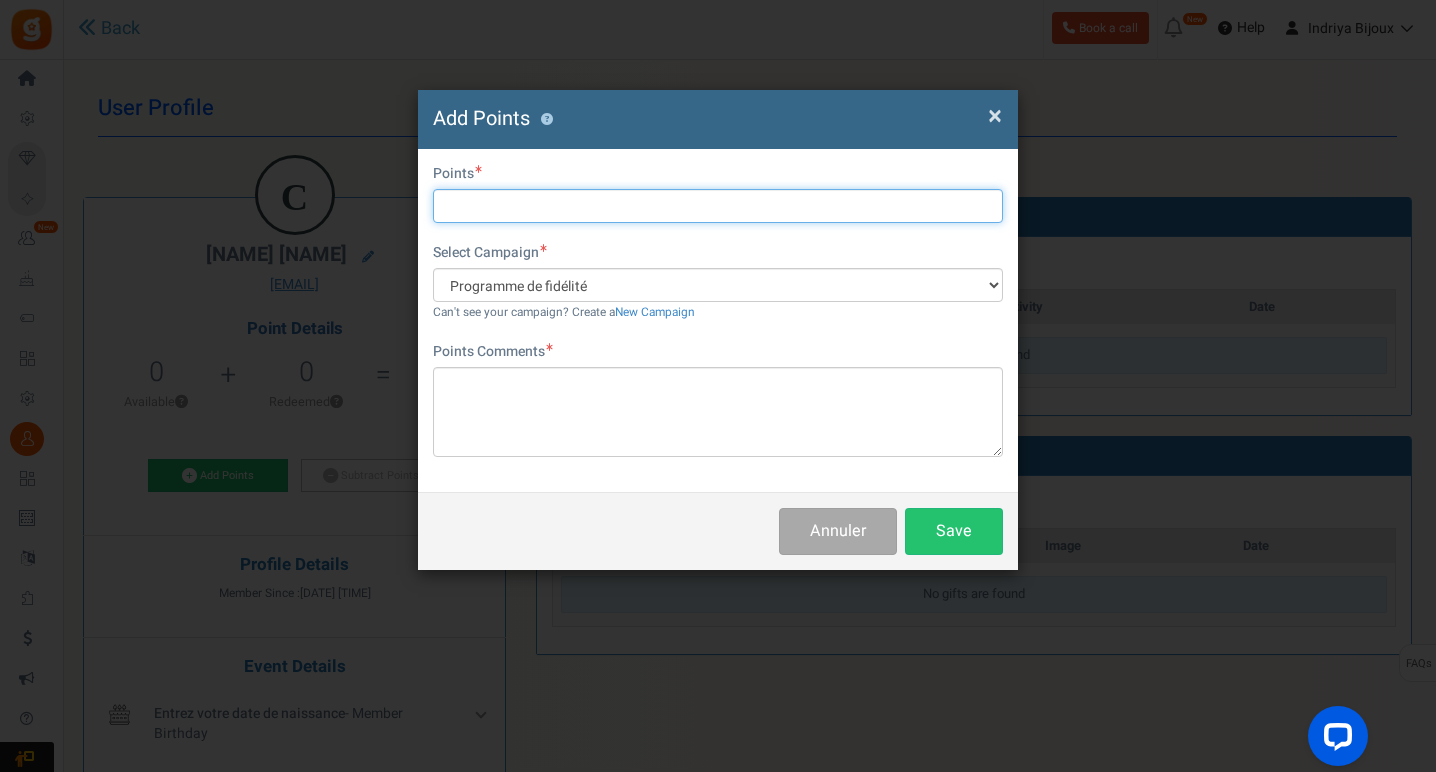 click at bounding box center [718, 206] 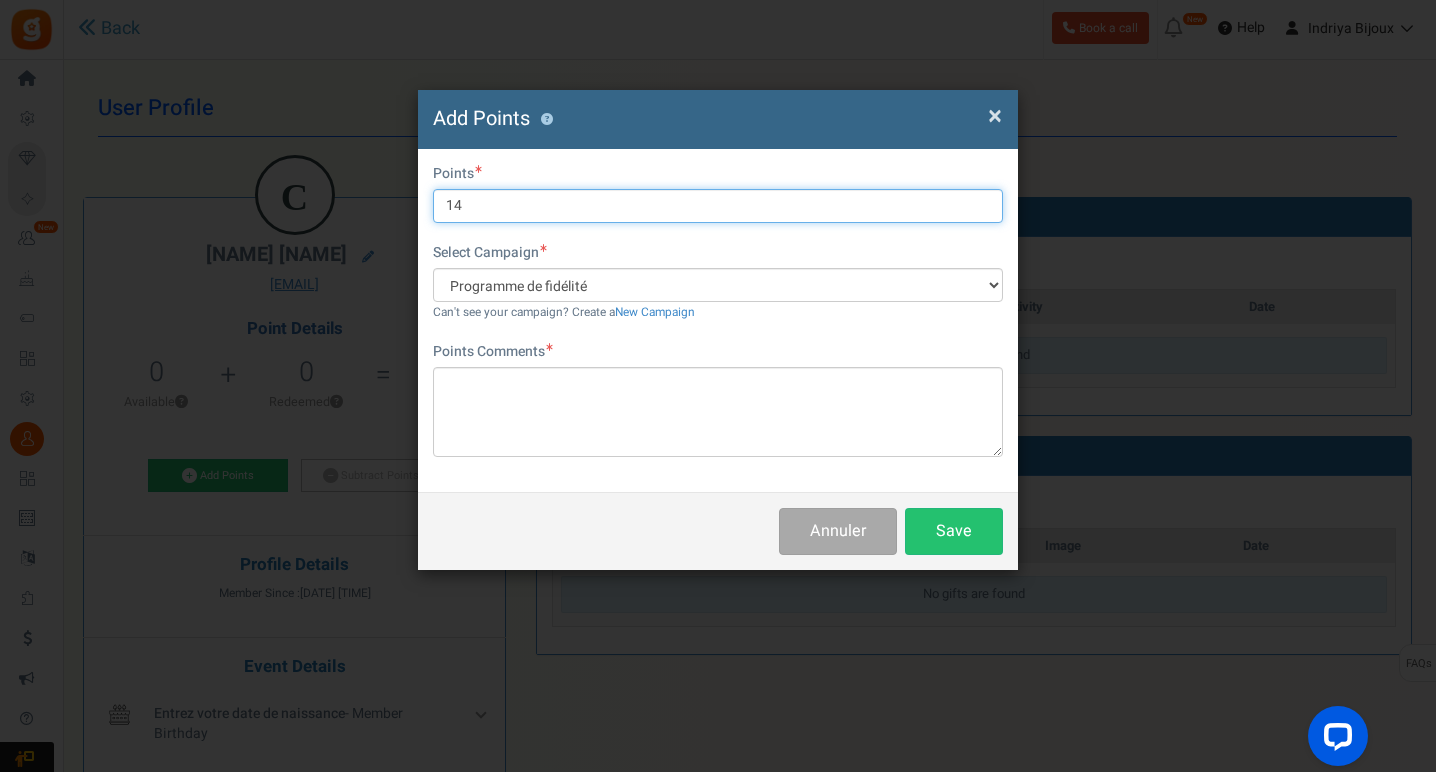 type on "14" 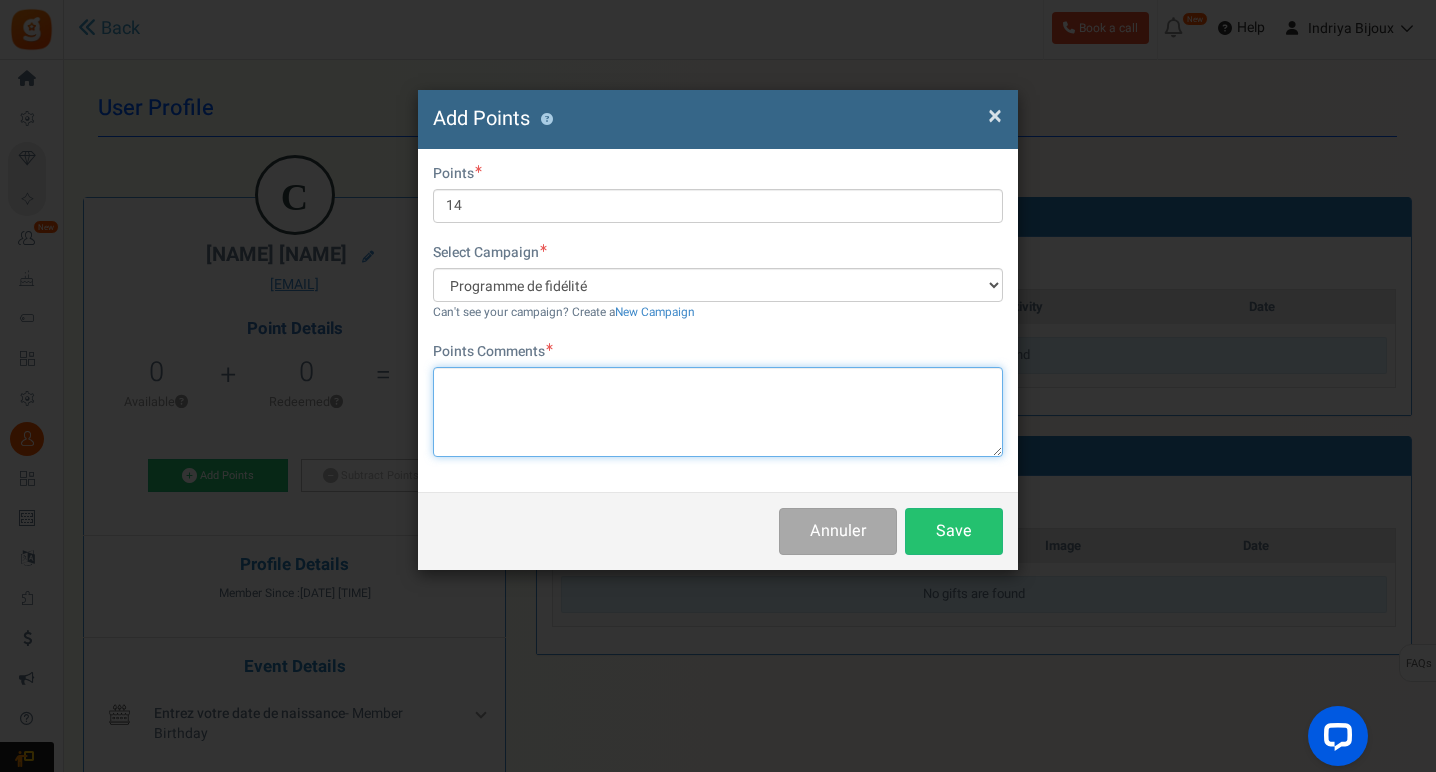 click at bounding box center (718, 412) 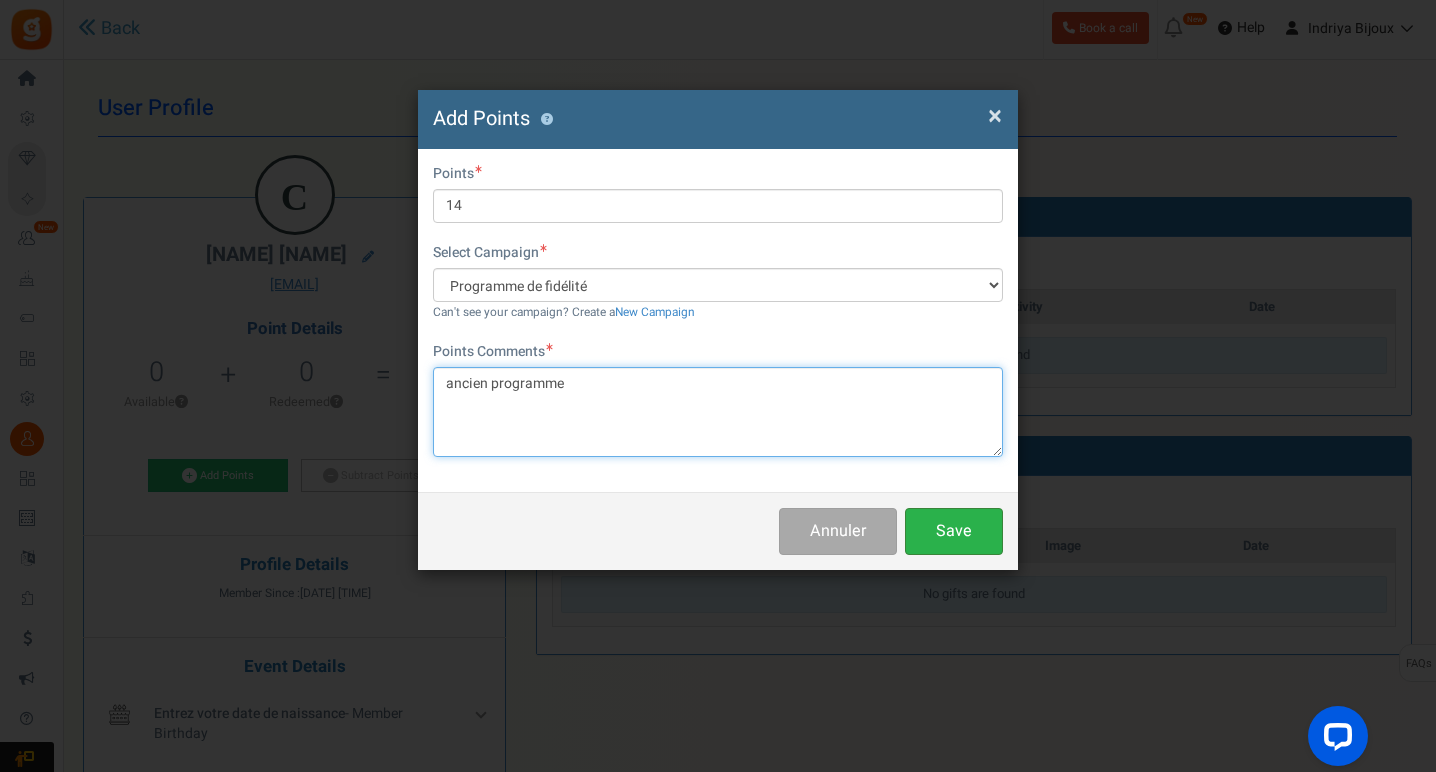 type on "ancien programme" 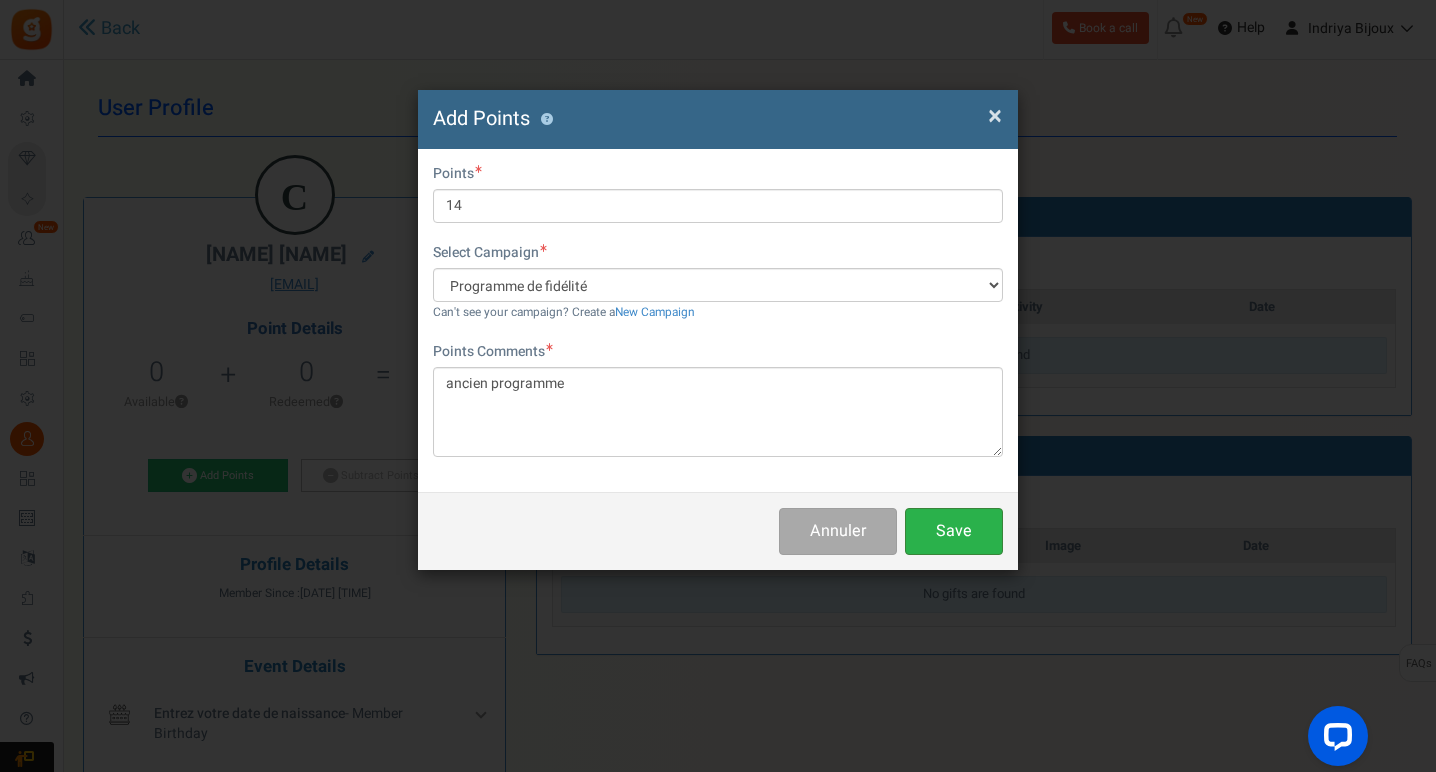 click on "Save" at bounding box center [954, 531] 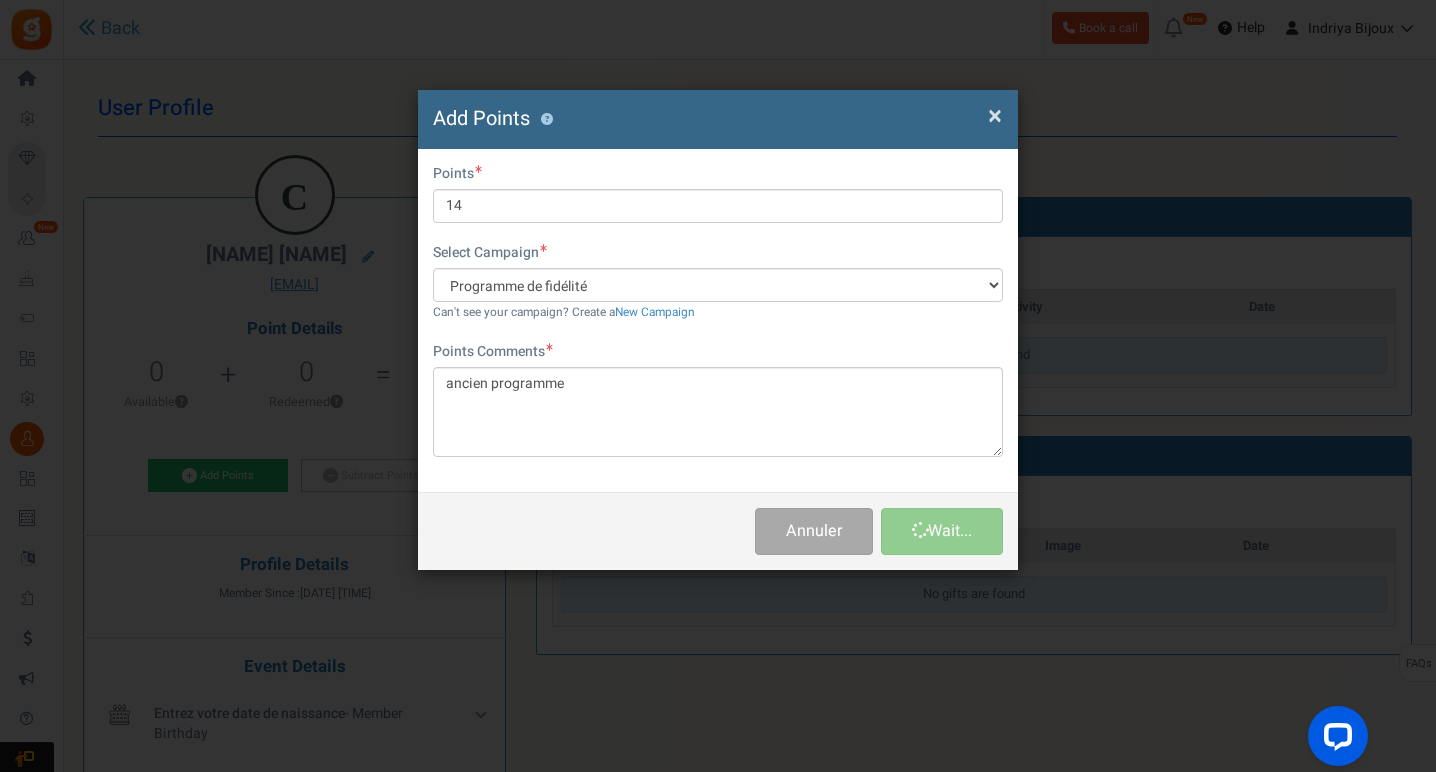 type 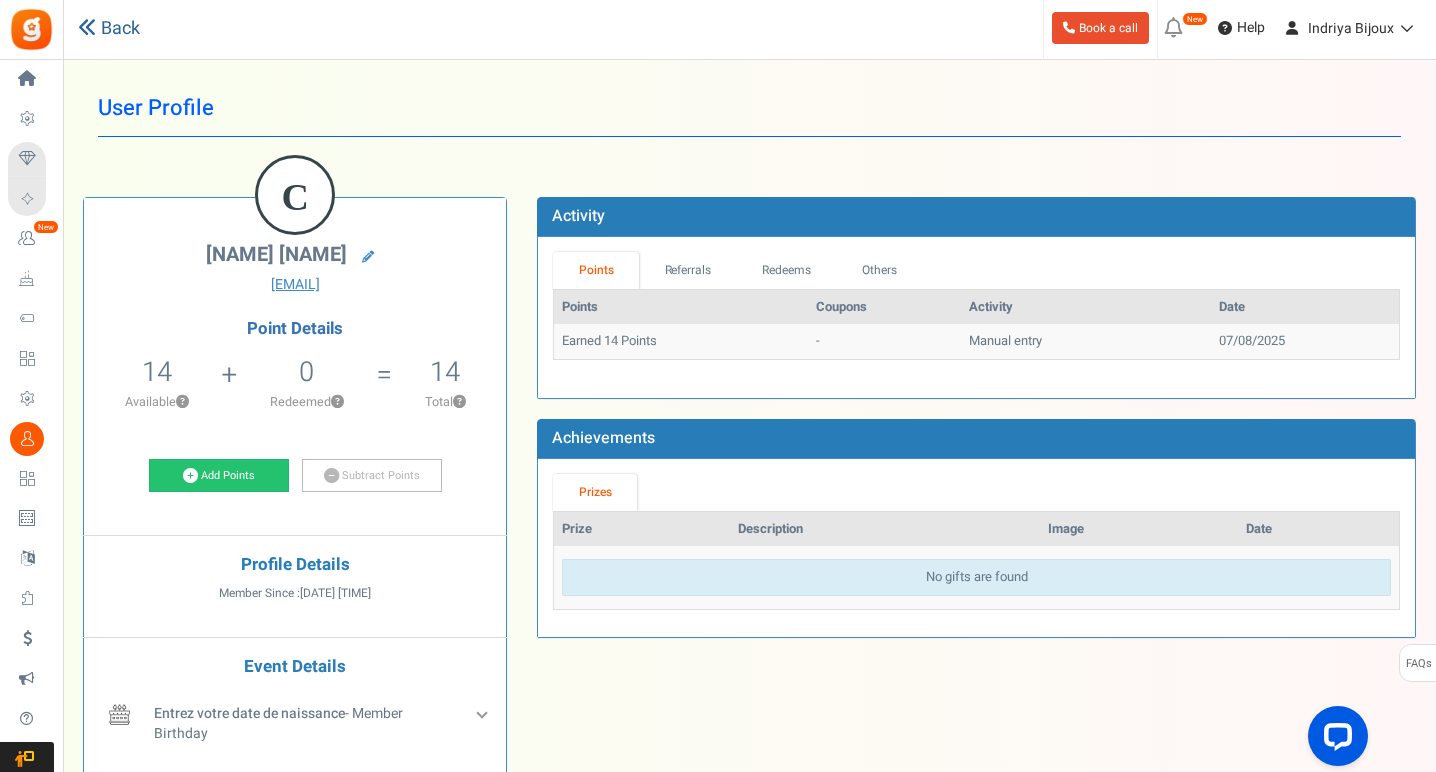 click on "Back" at bounding box center (109, 29) 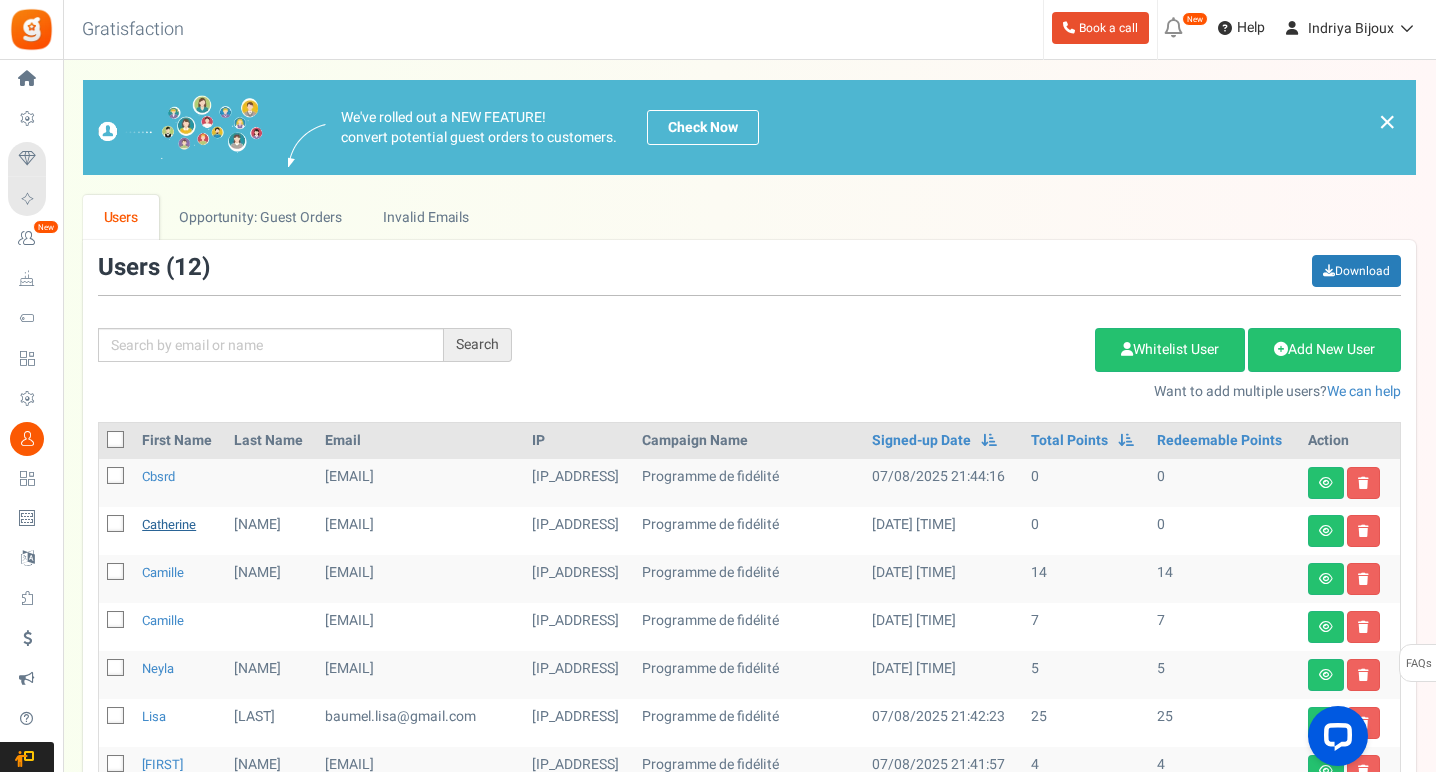 click on "Catherine" at bounding box center [169, 524] 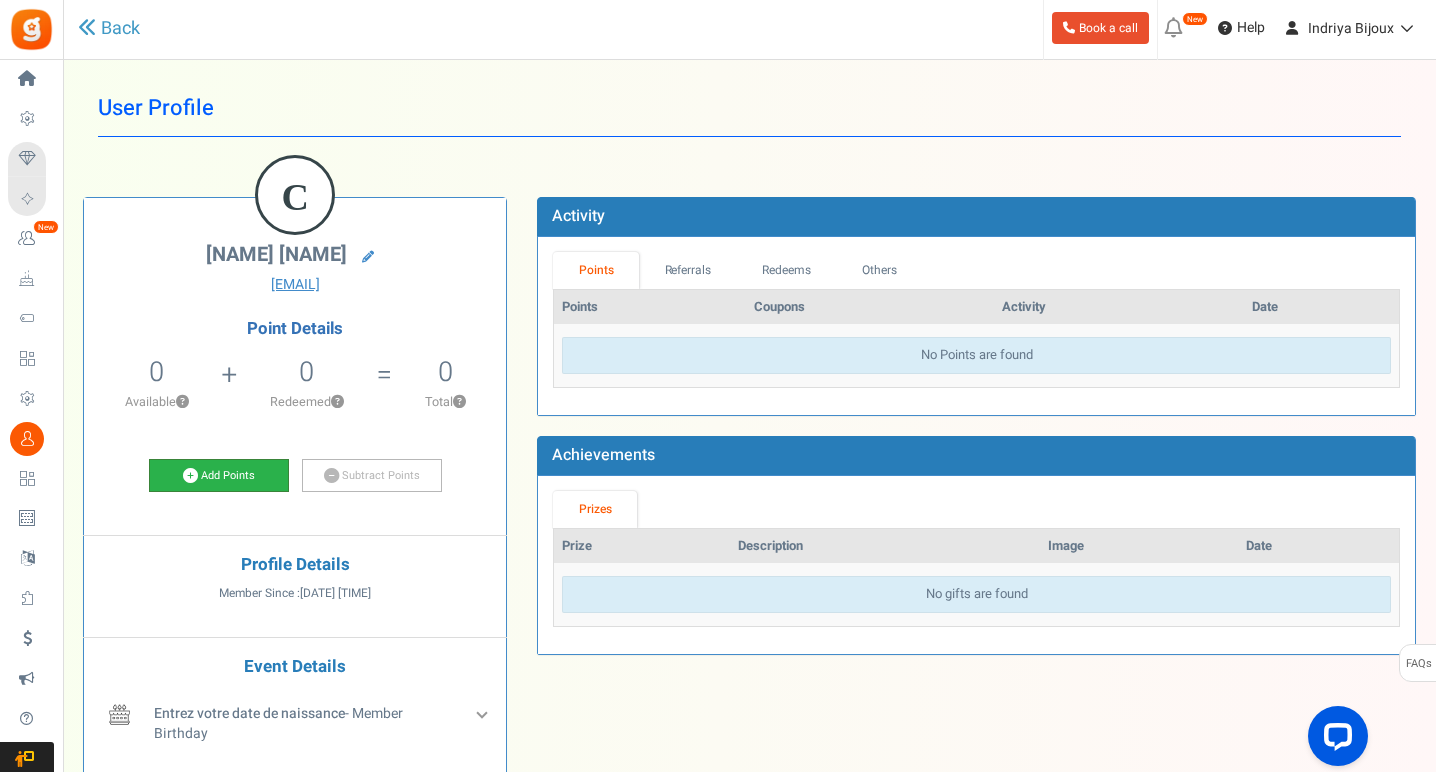 click on "Add Points" at bounding box center (219, 476) 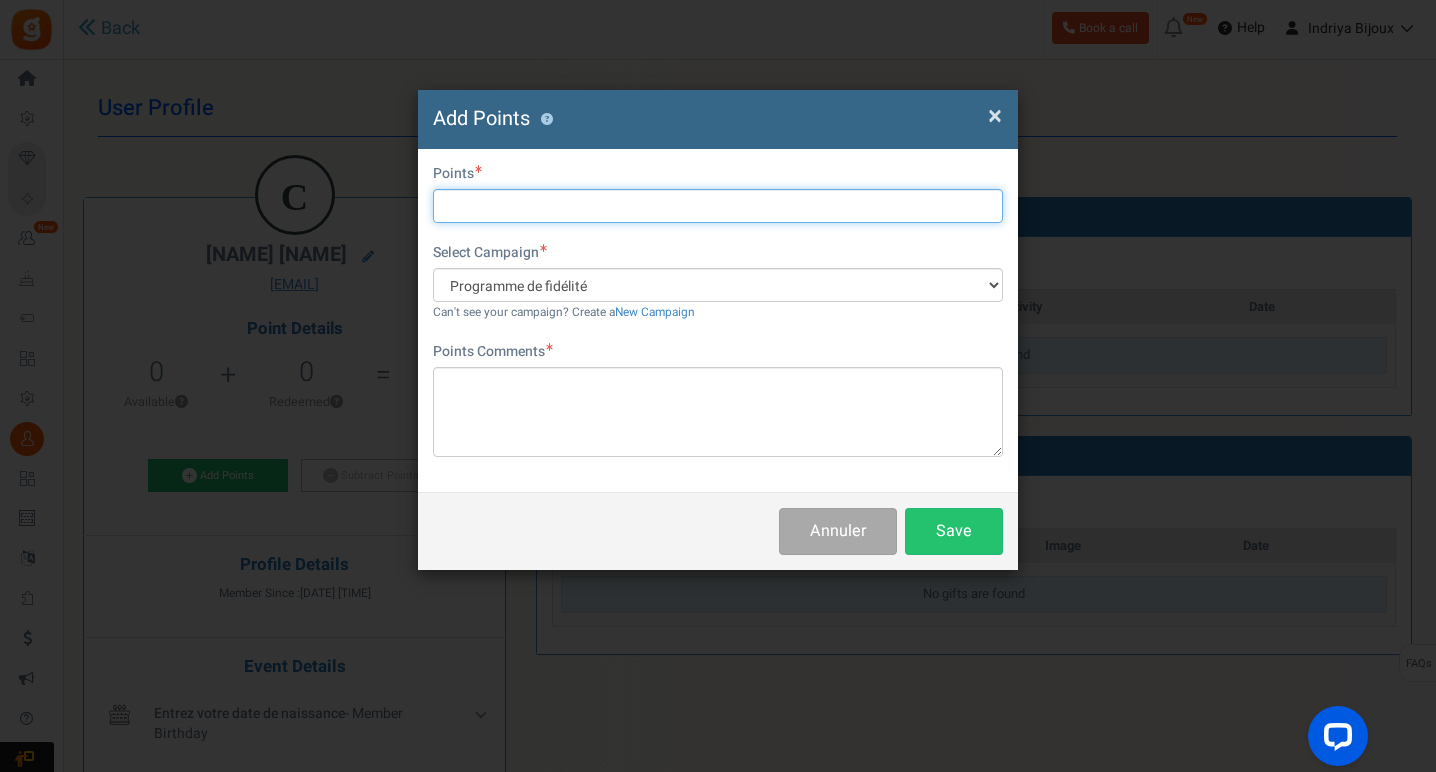 click at bounding box center (718, 206) 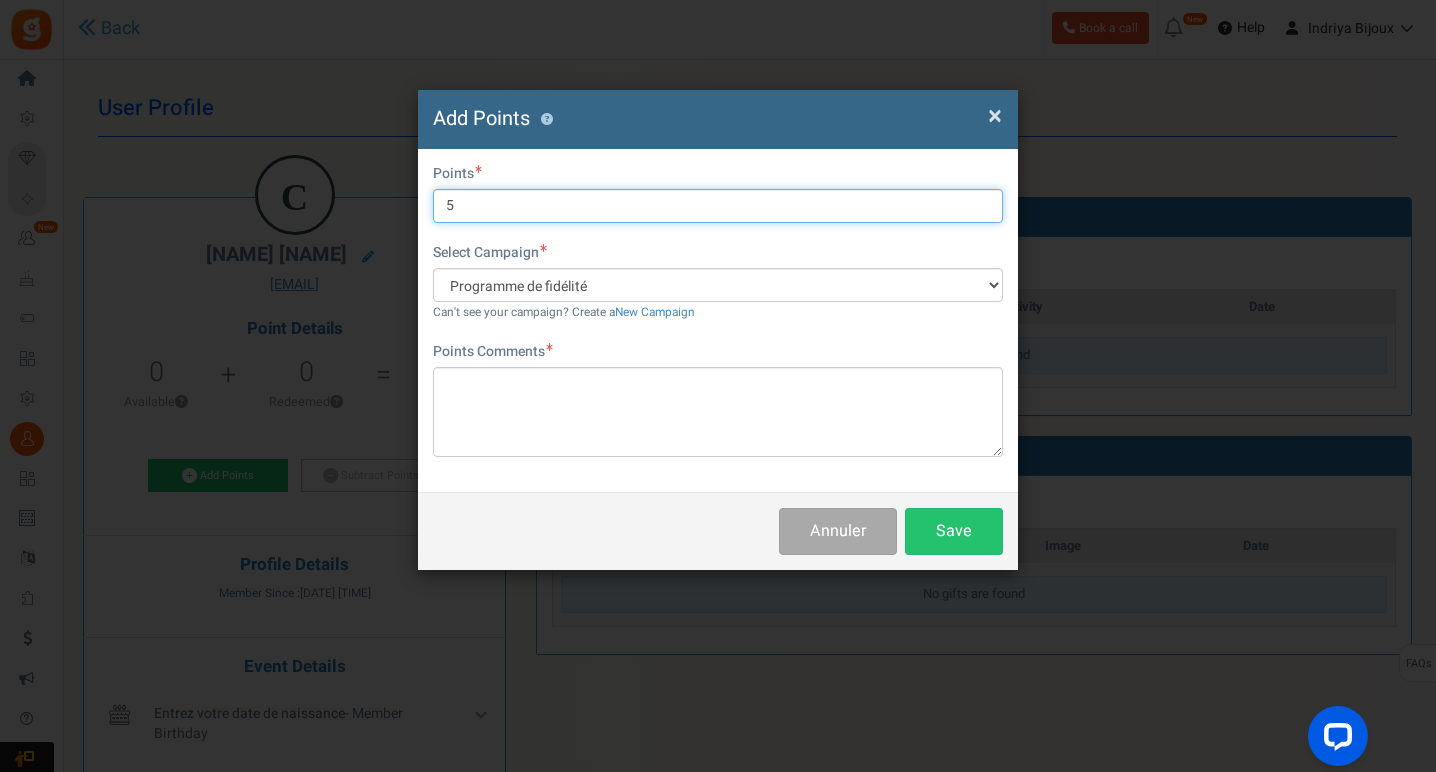 type on "5" 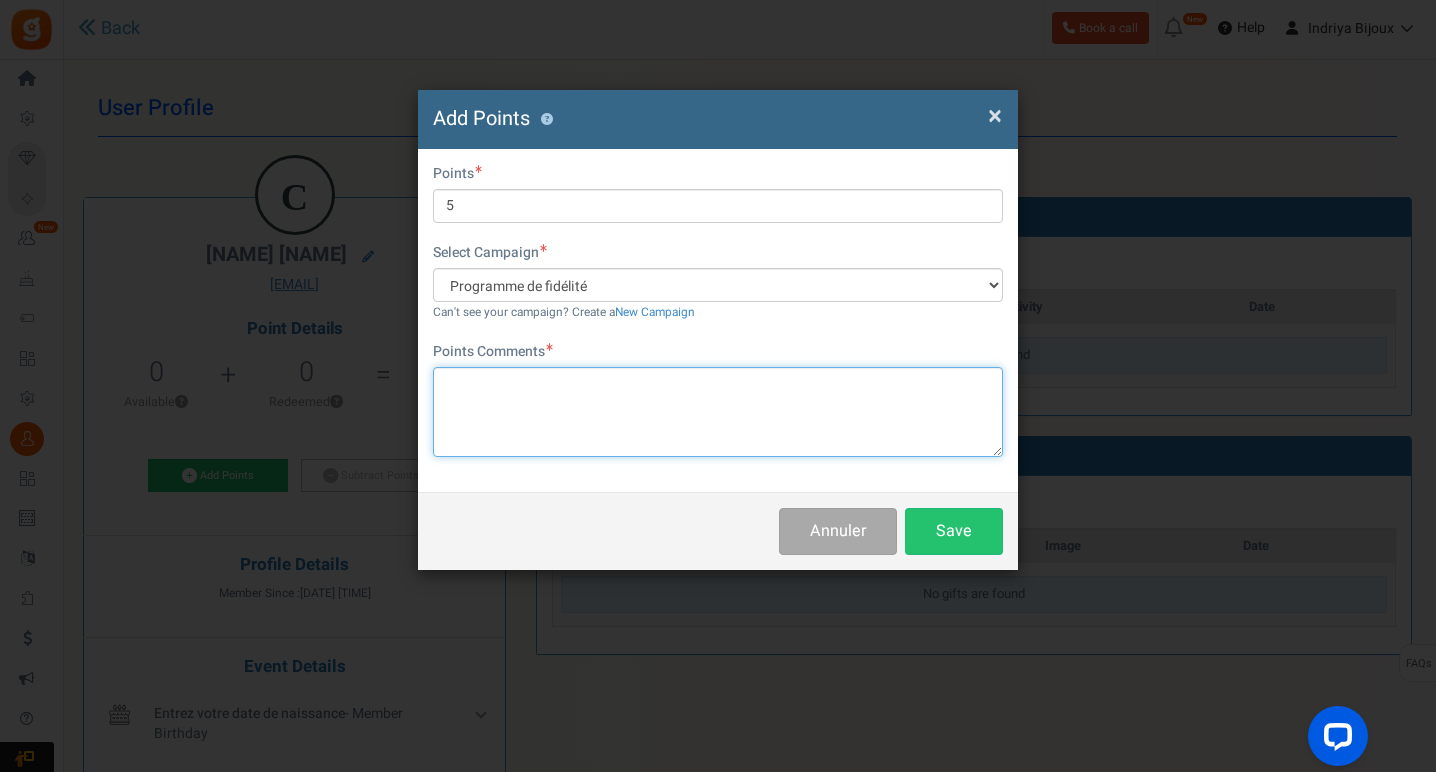click at bounding box center [718, 412] 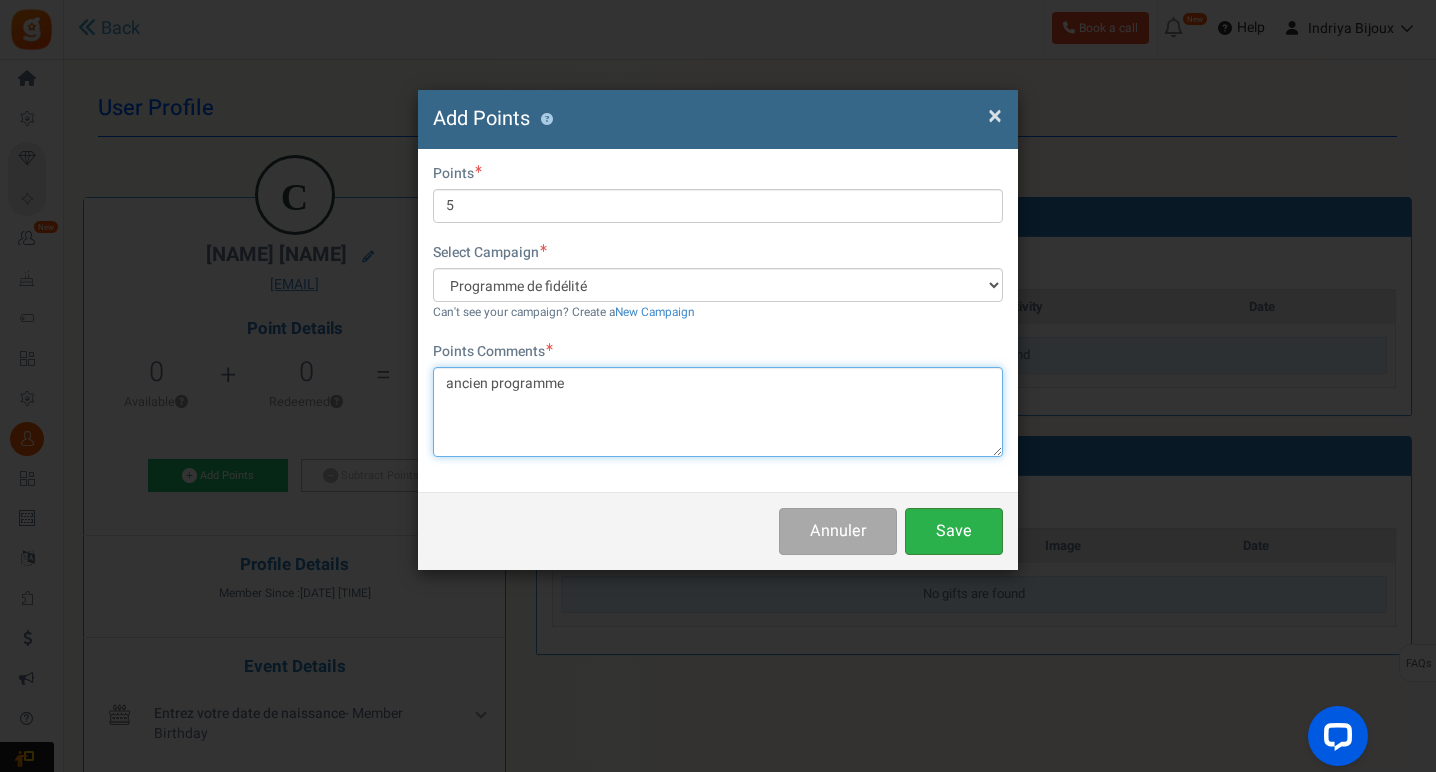 type on "ancien programme" 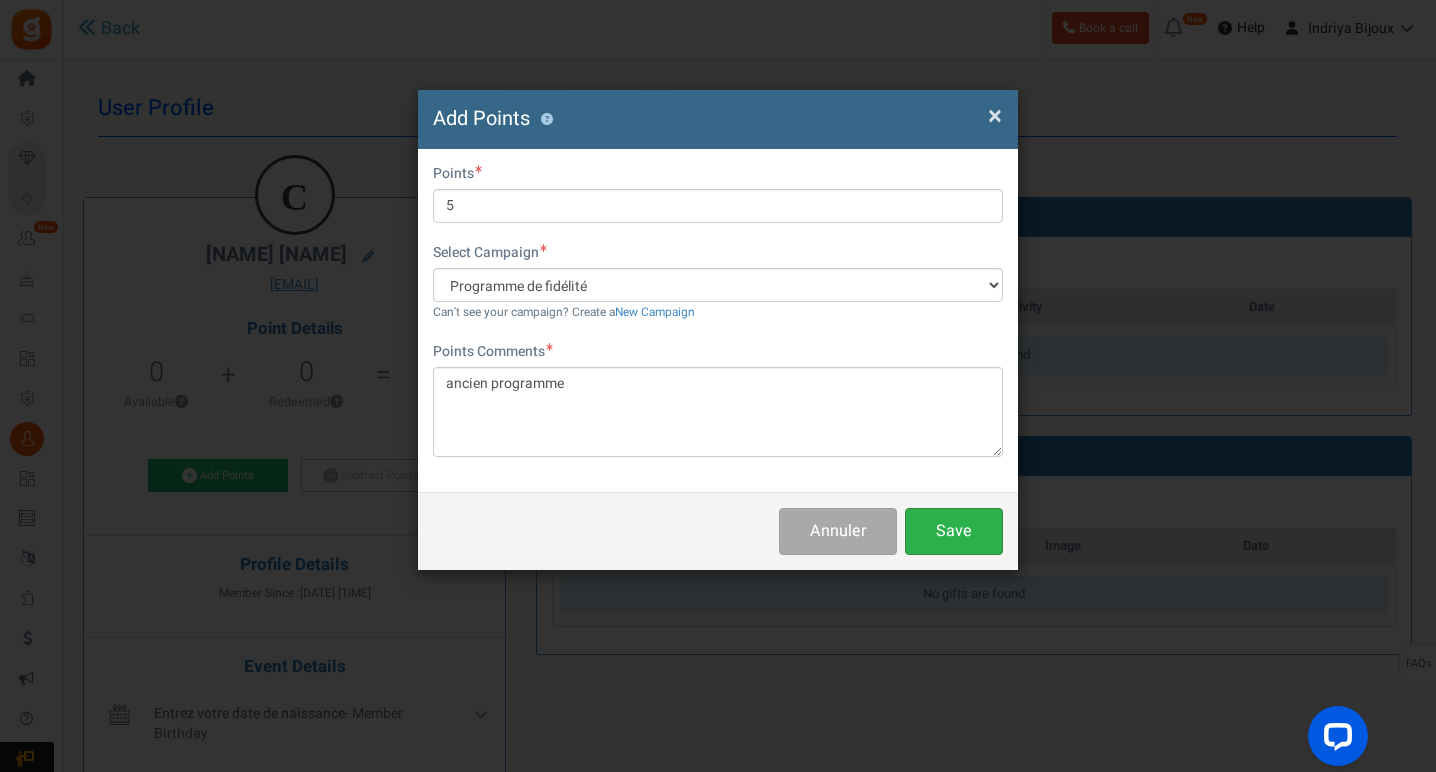 click on "Save" at bounding box center (954, 531) 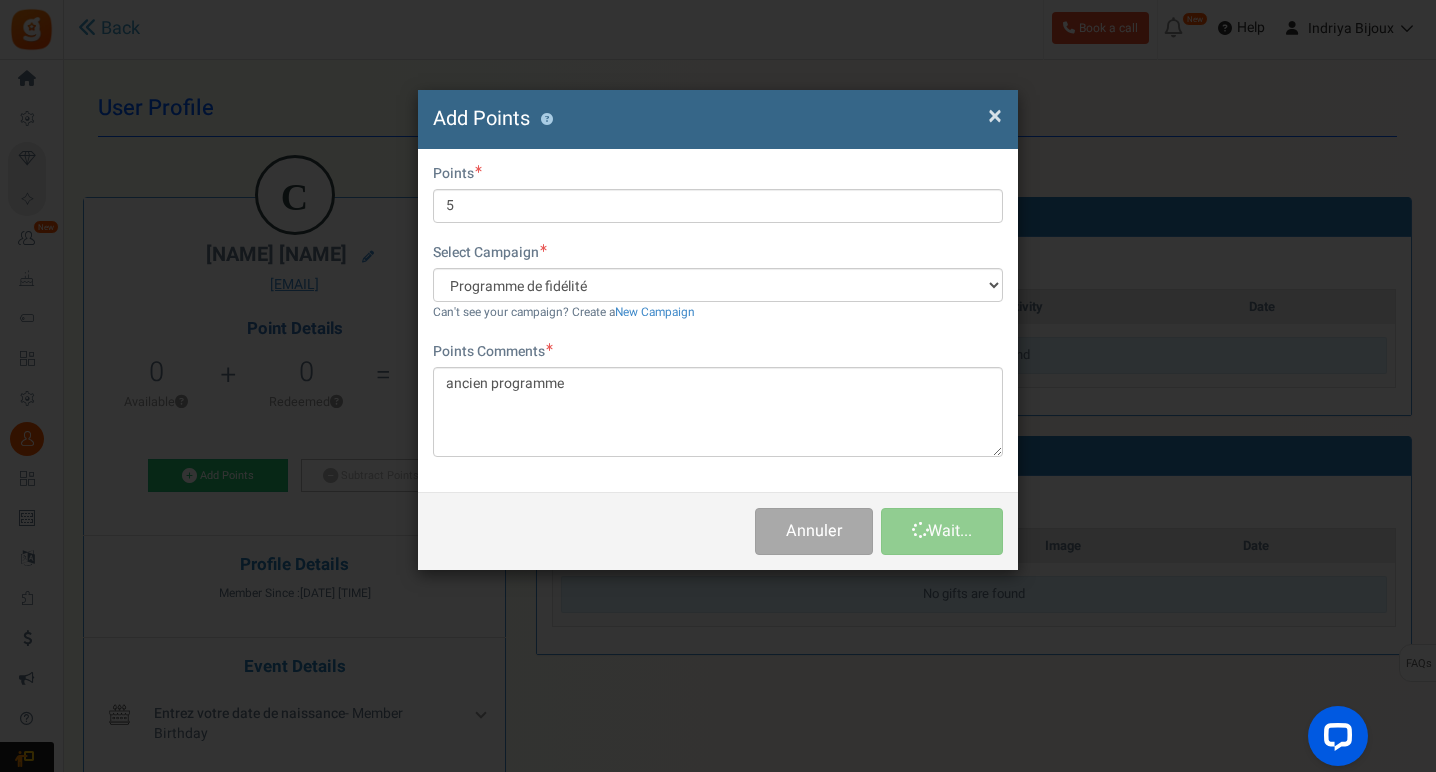 type 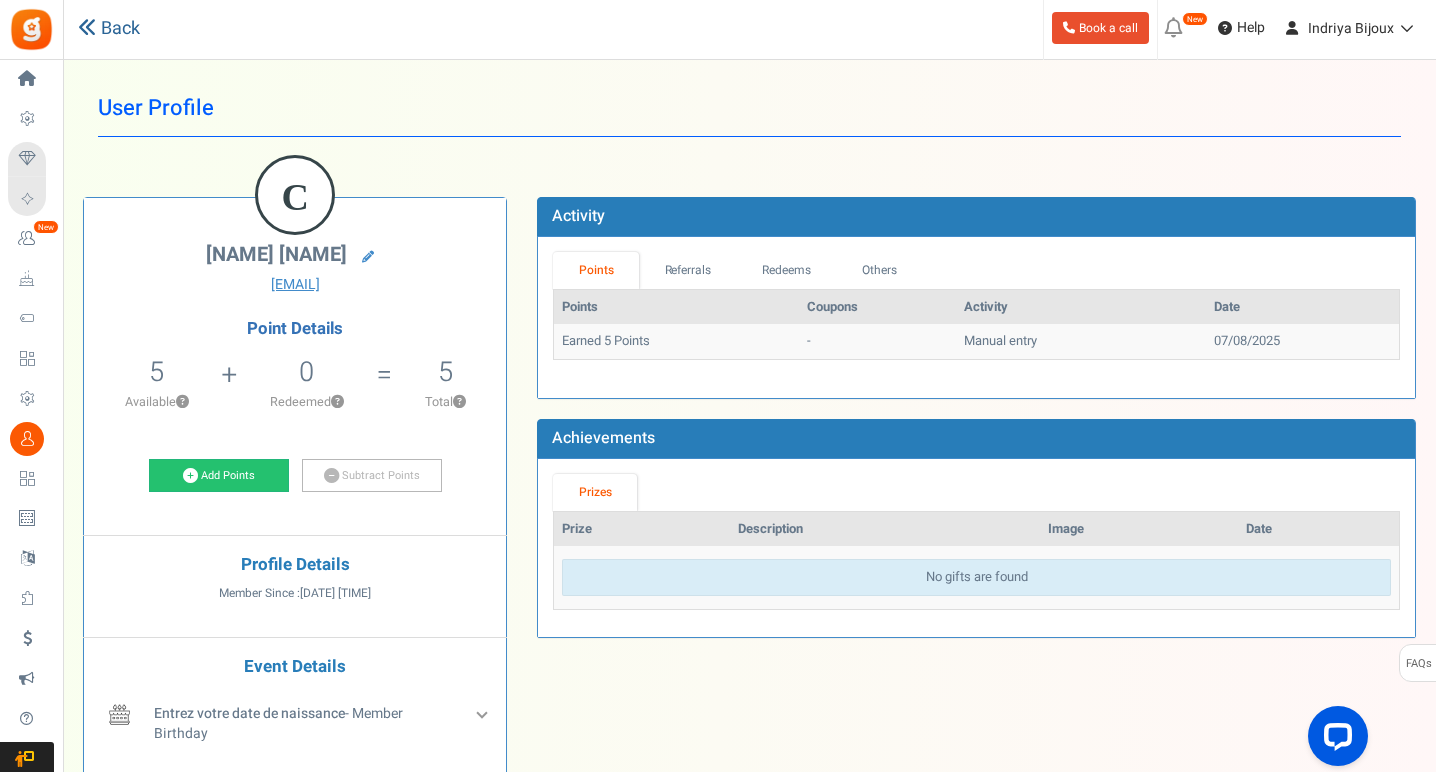 click on "Back" at bounding box center [109, 29] 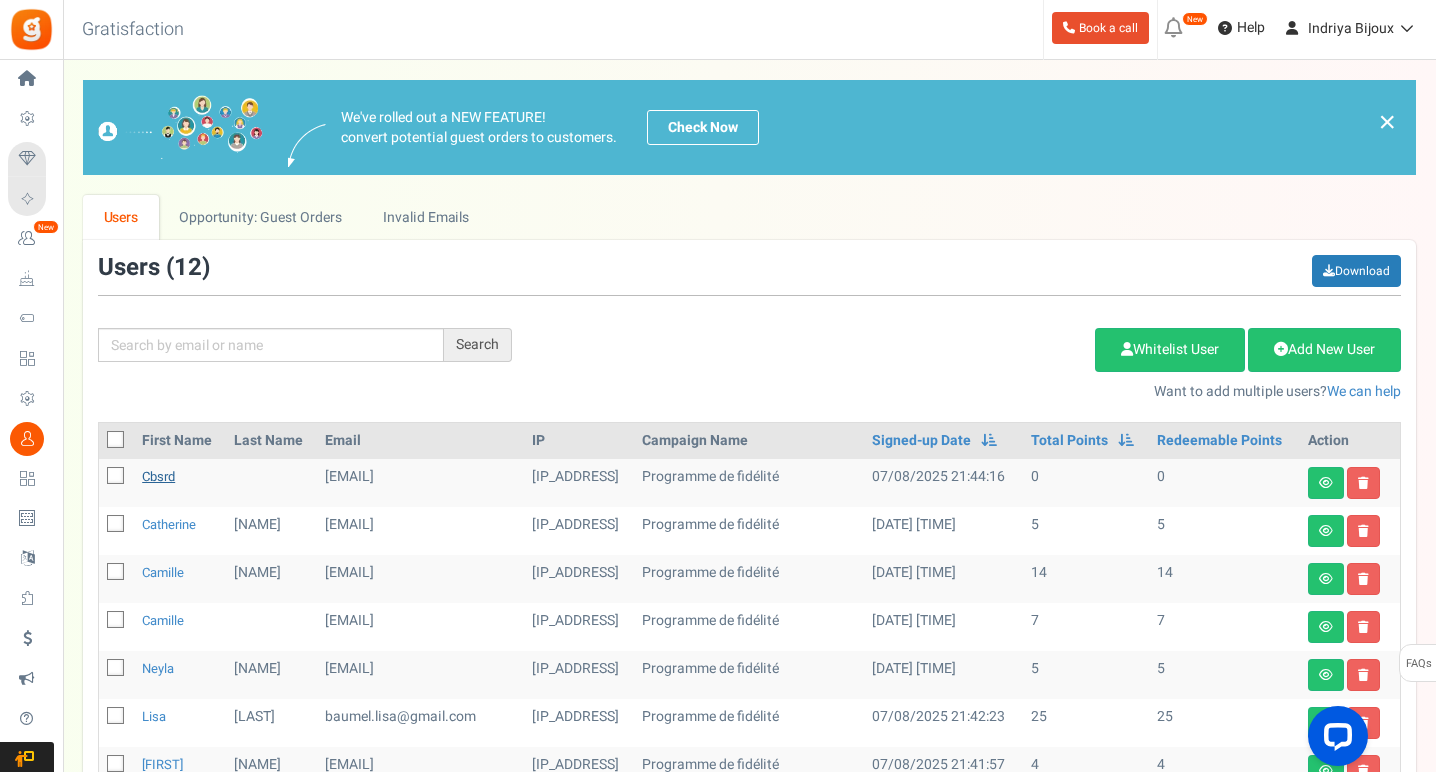 click on "cbsrd" at bounding box center (158, 476) 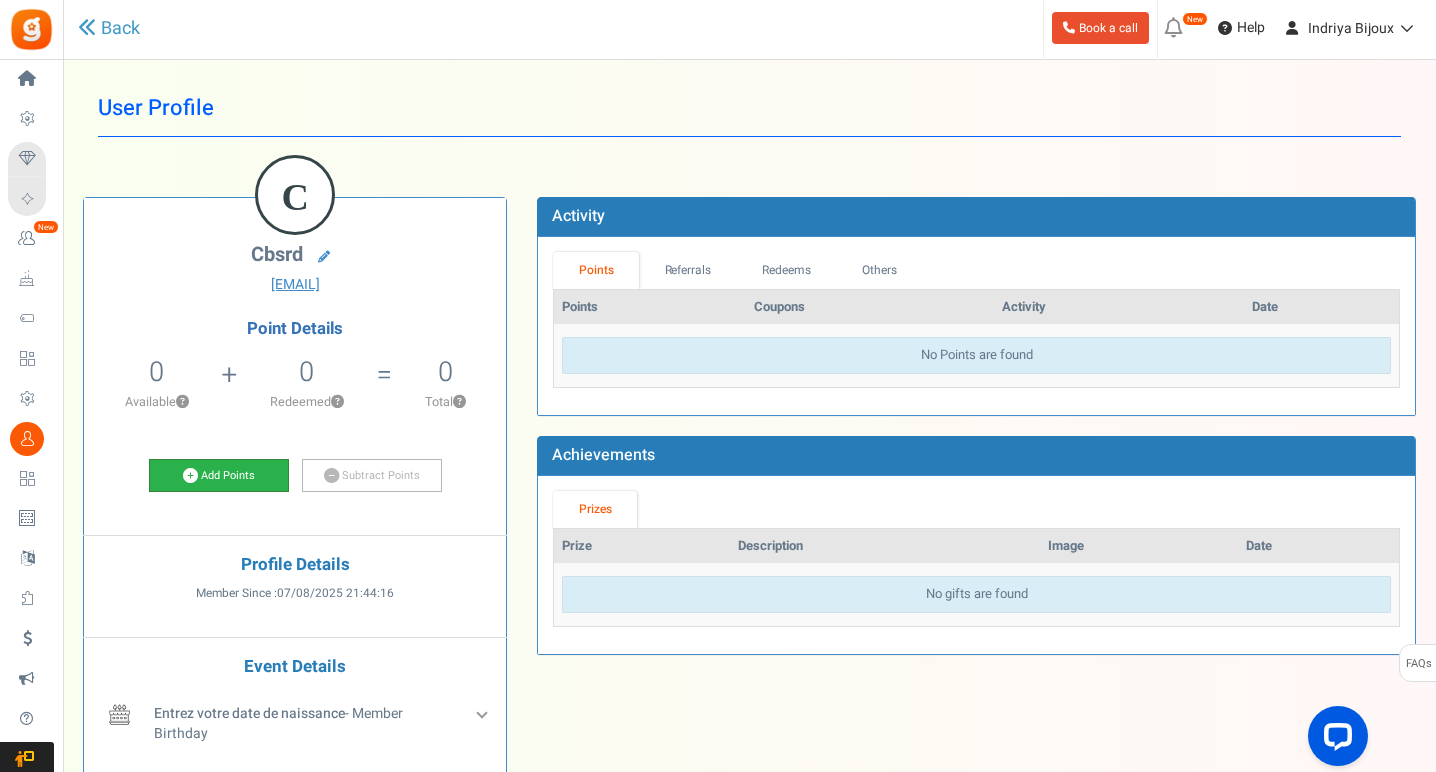 click on "Add Points" at bounding box center [219, 476] 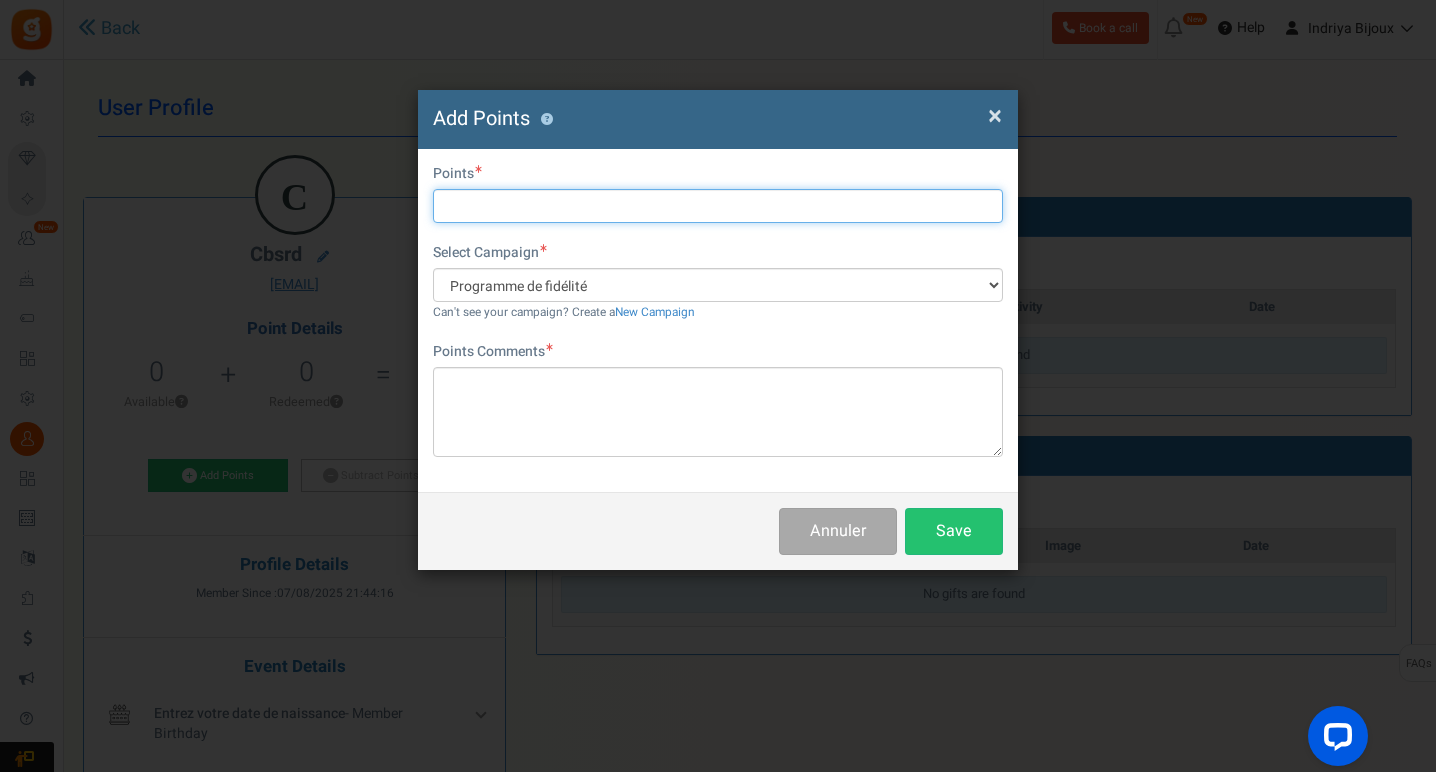 click at bounding box center (718, 206) 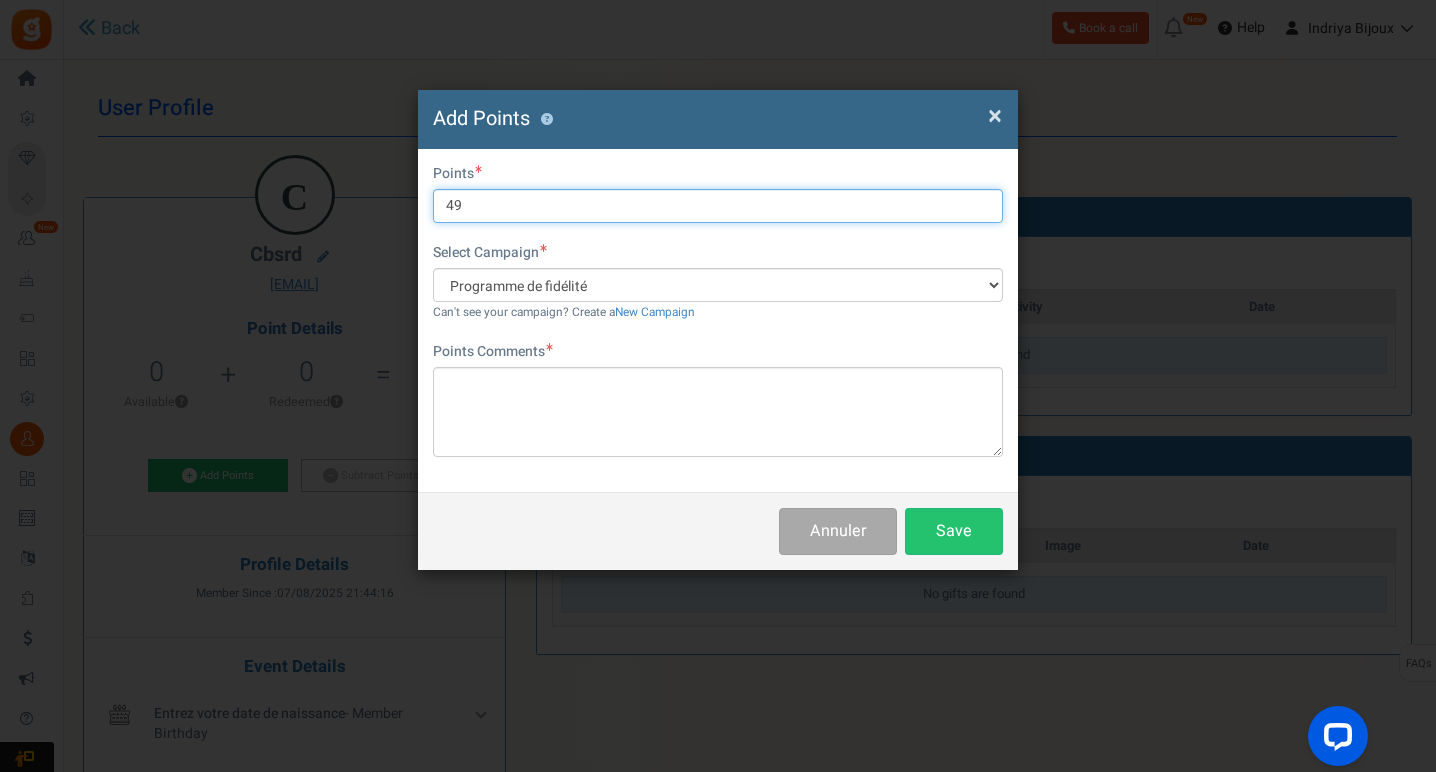 type on "49" 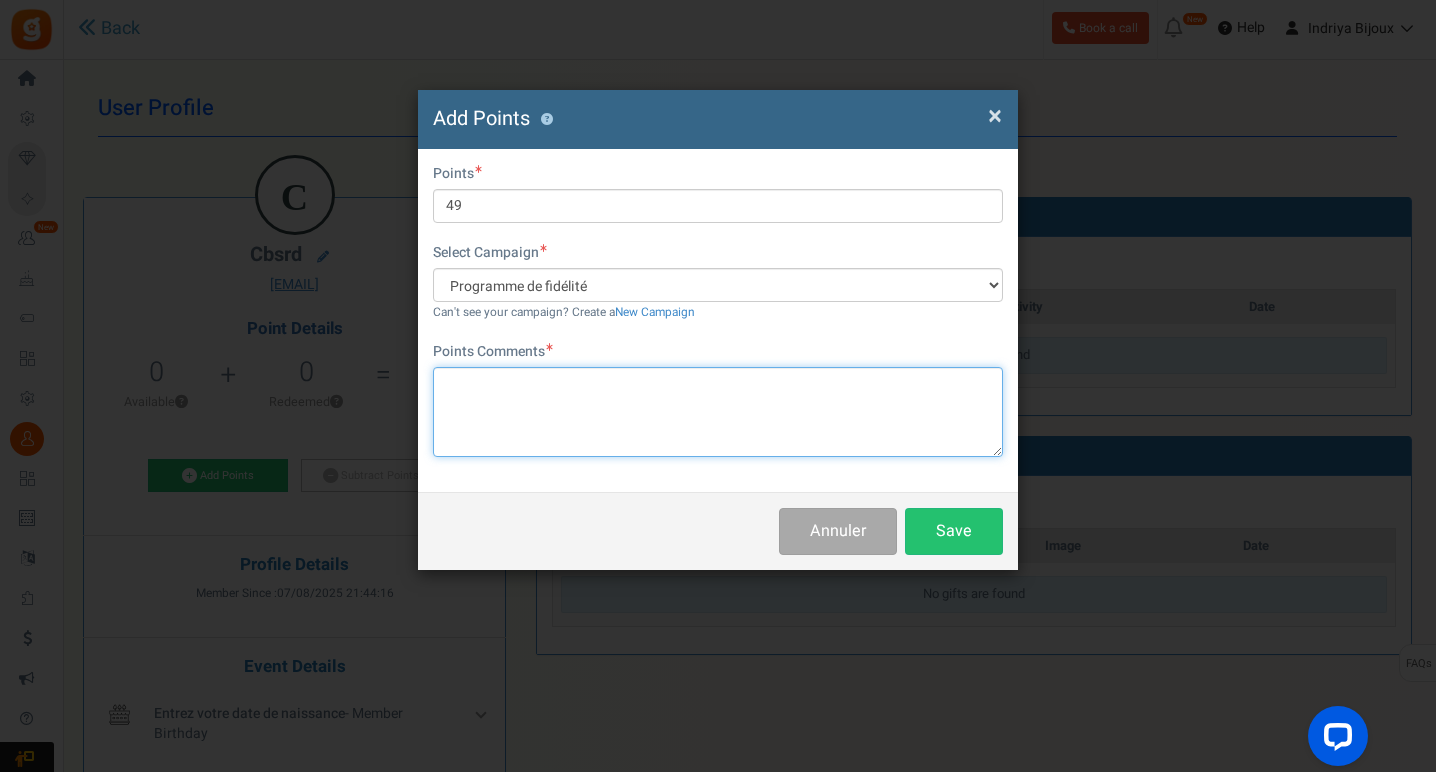 click at bounding box center (718, 412) 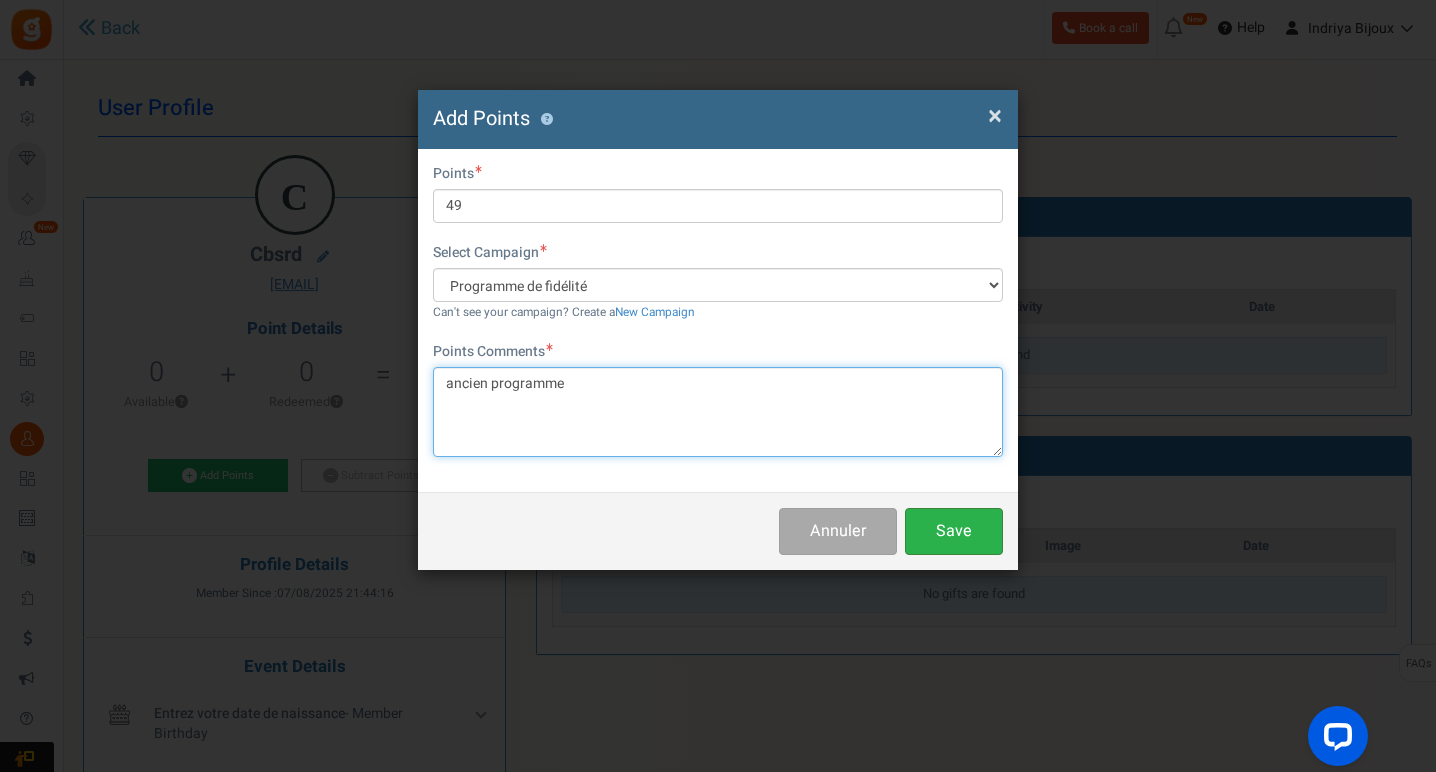 type on "ancien programme" 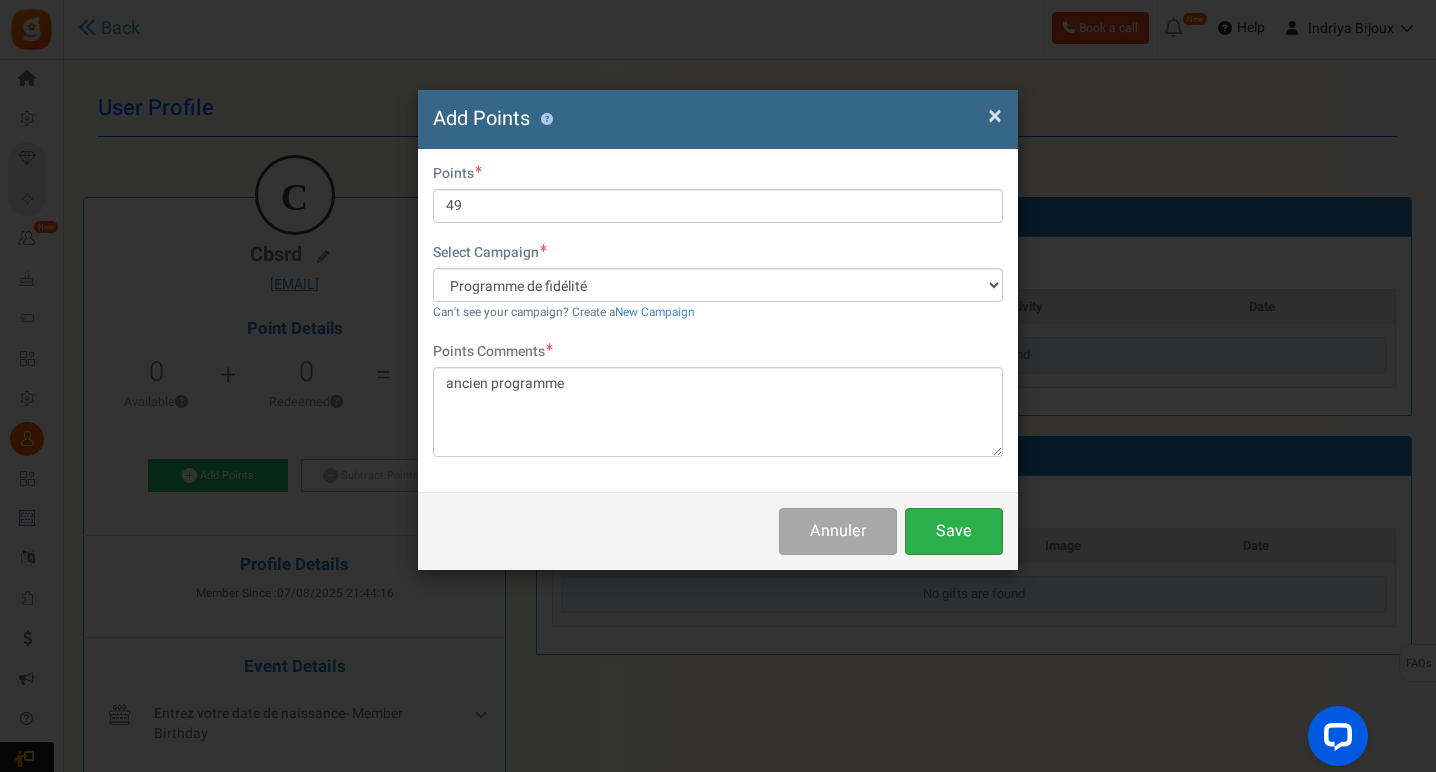 click on "Save" at bounding box center [954, 531] 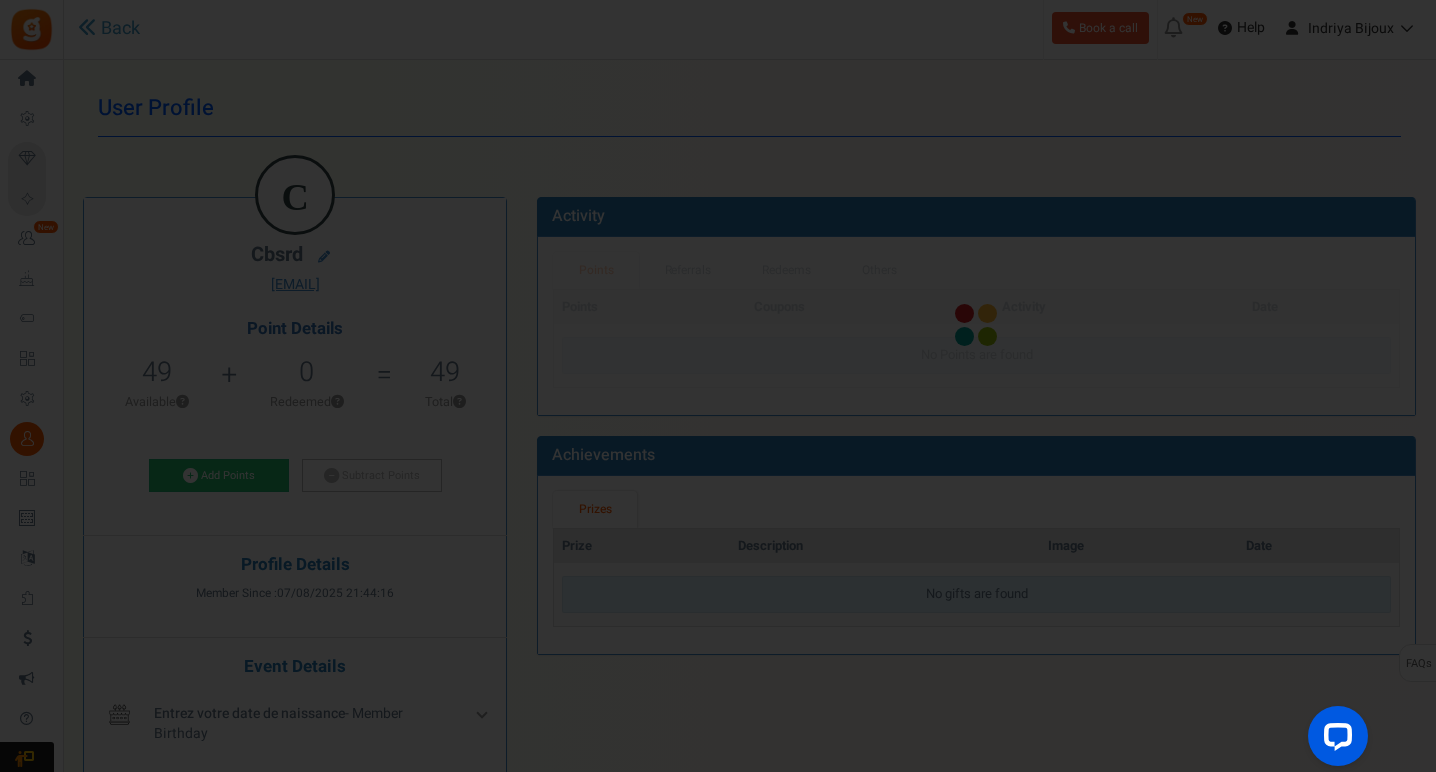 type 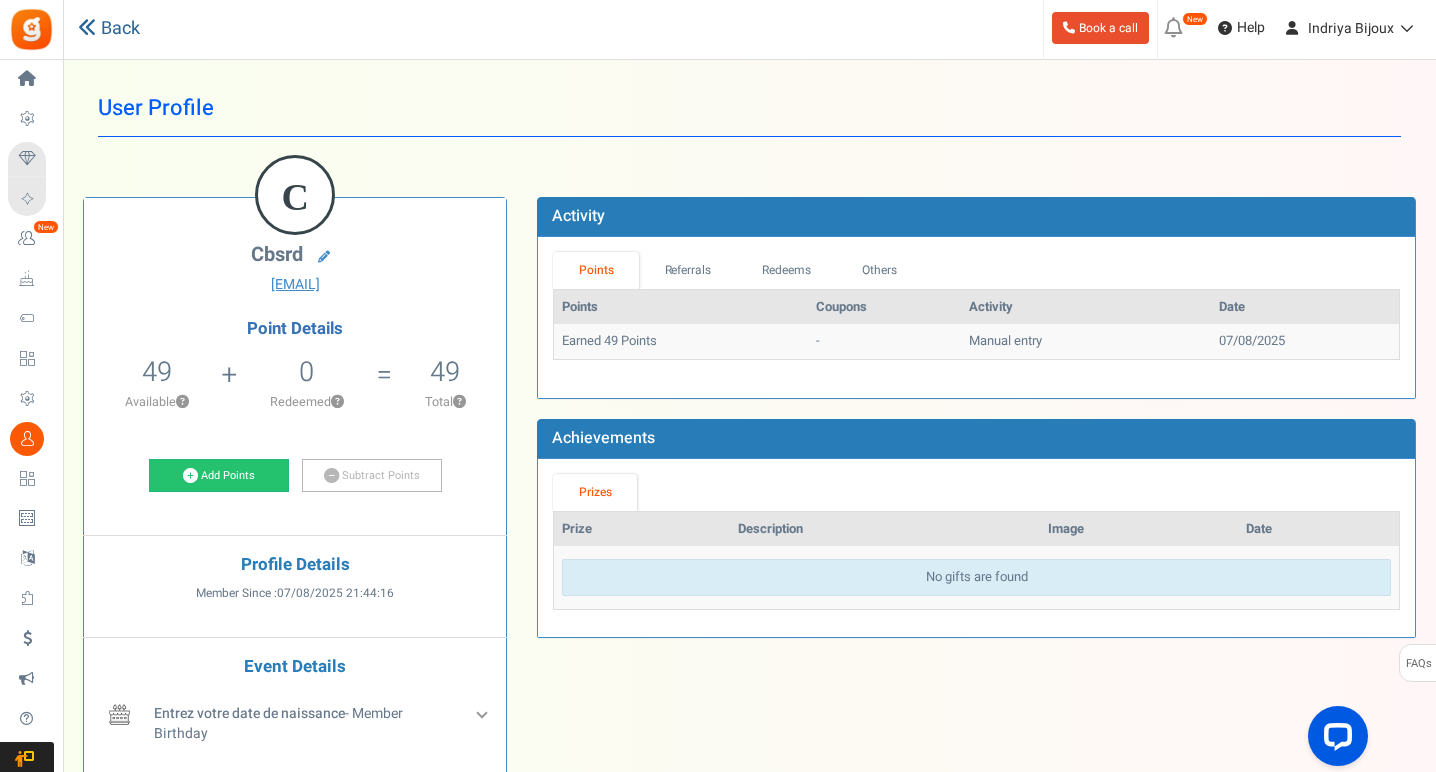 click on "Back" at bounding box center [109, 29] 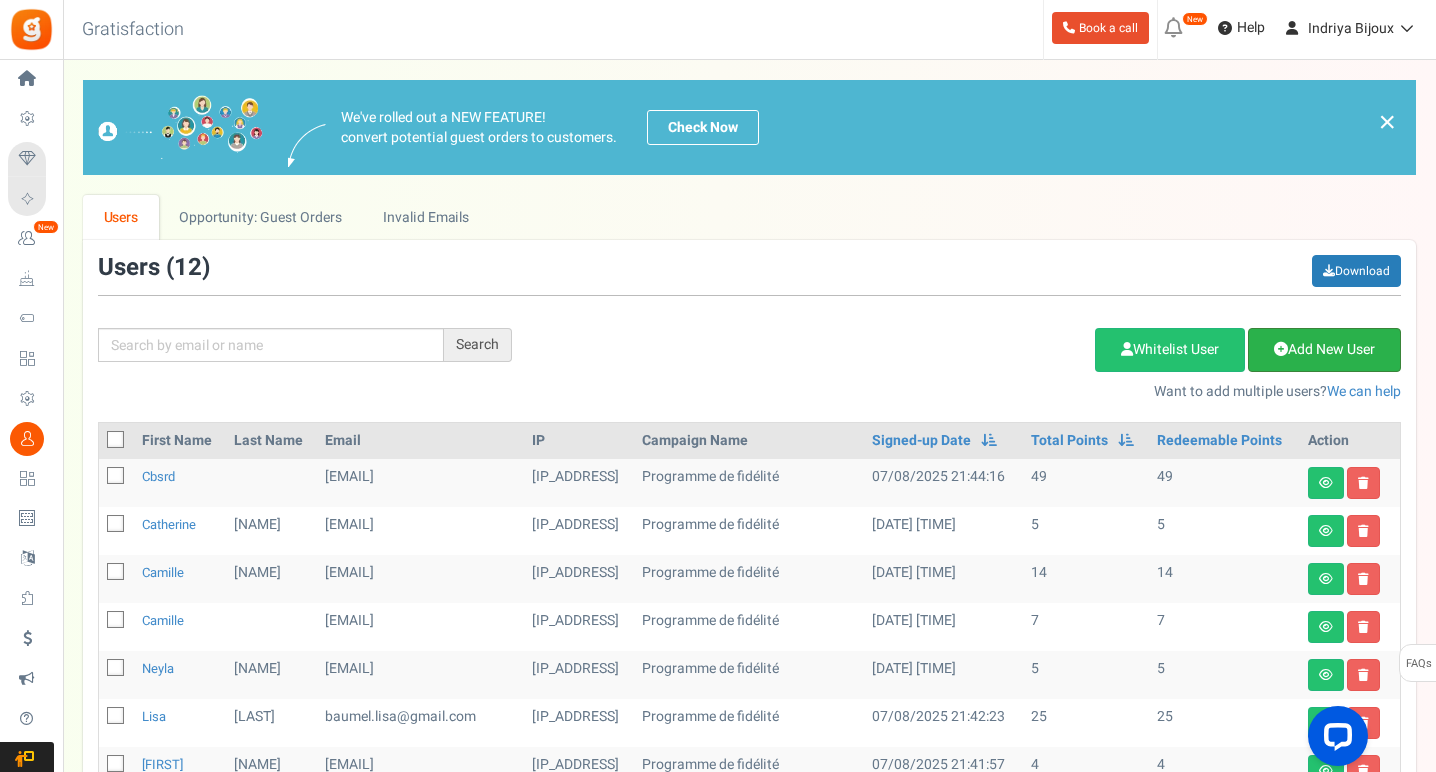 click on "Add New User" at bounding box center (1324, 350) 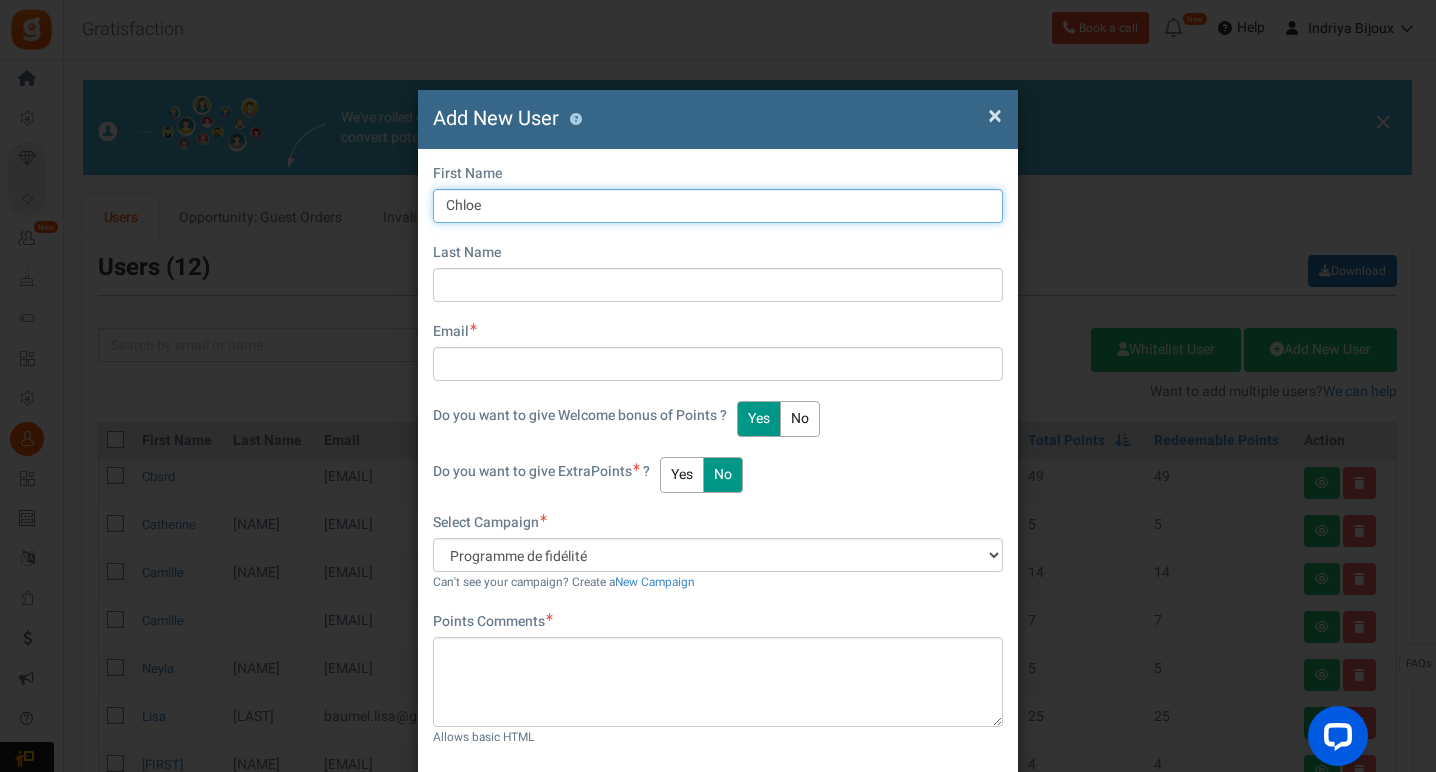type on "Chloe" 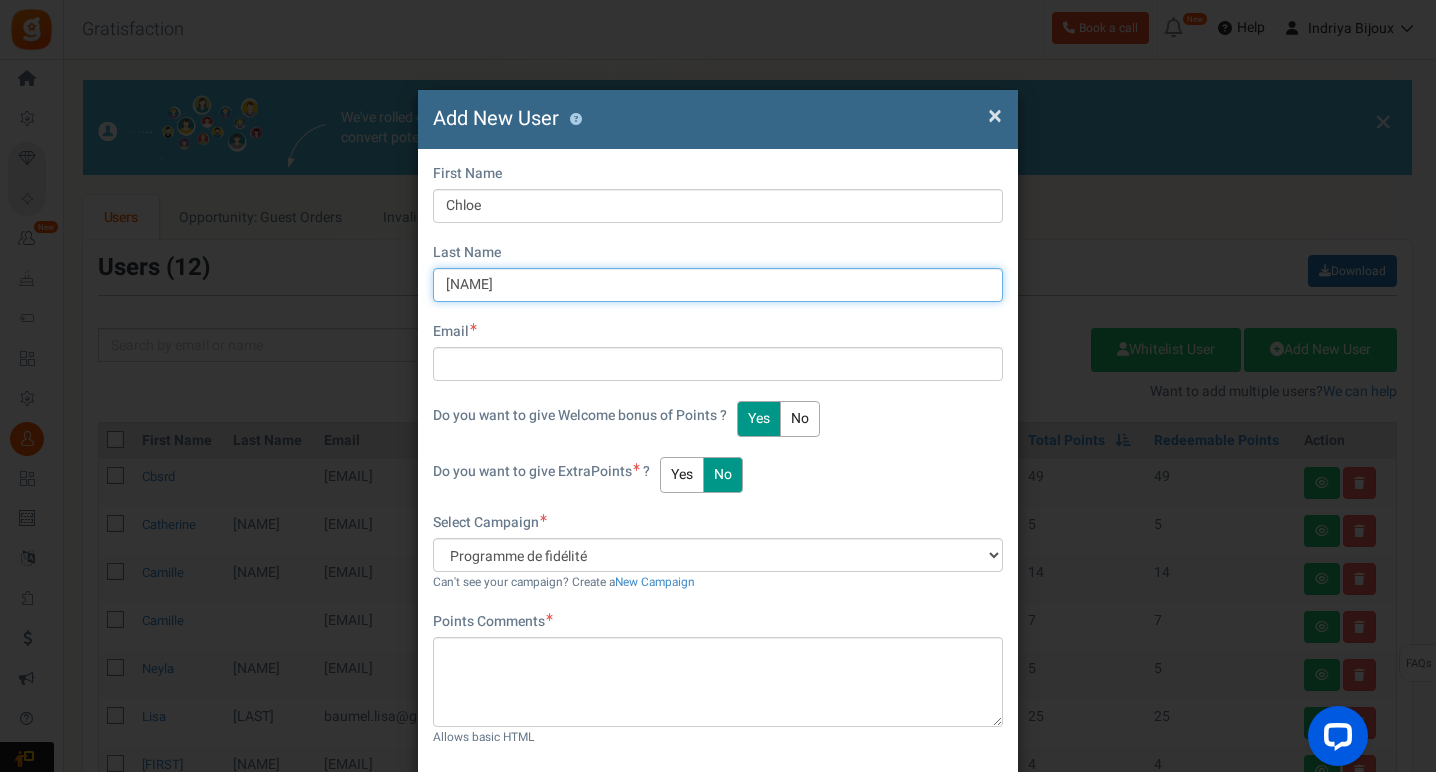 type on "[LAST]" 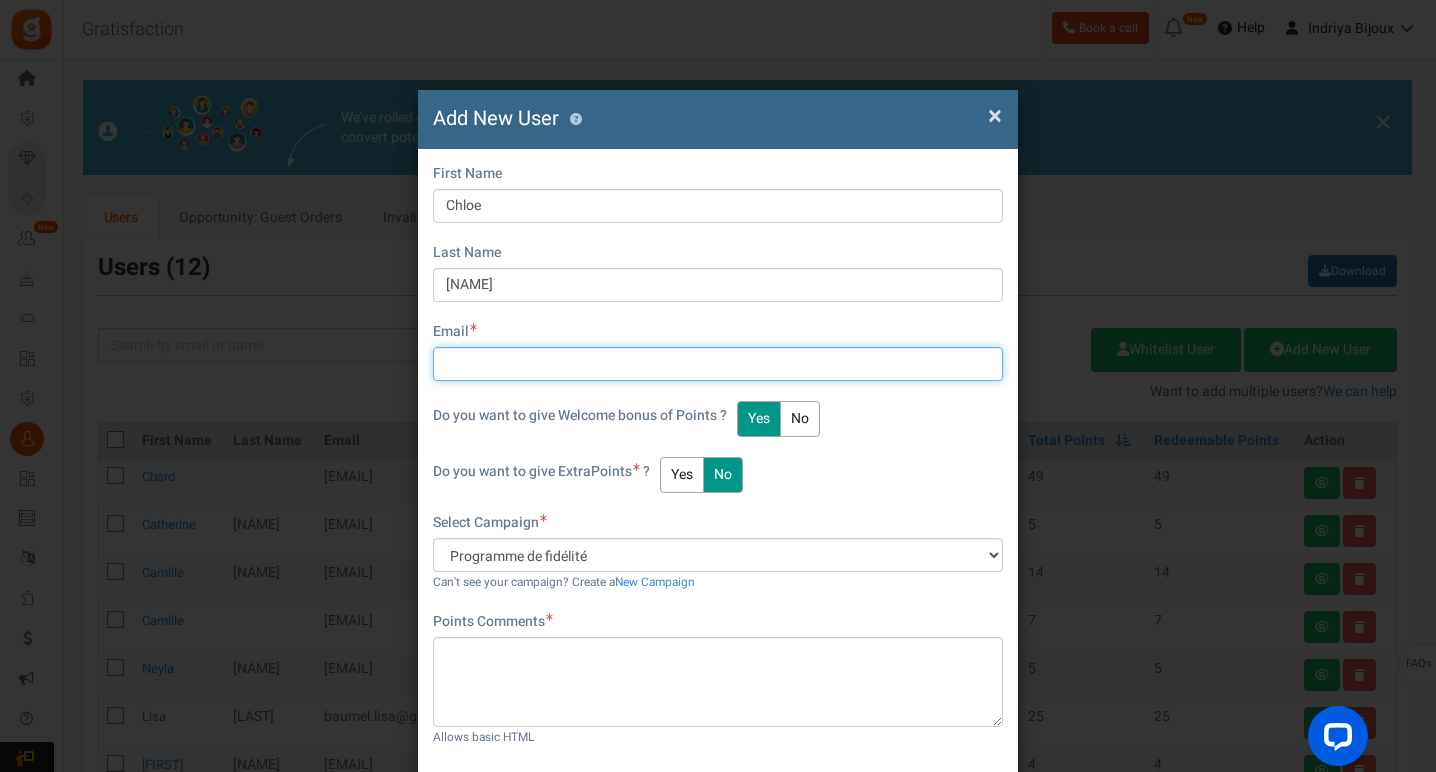 paste on "cloe.gigan974@gmail.com" 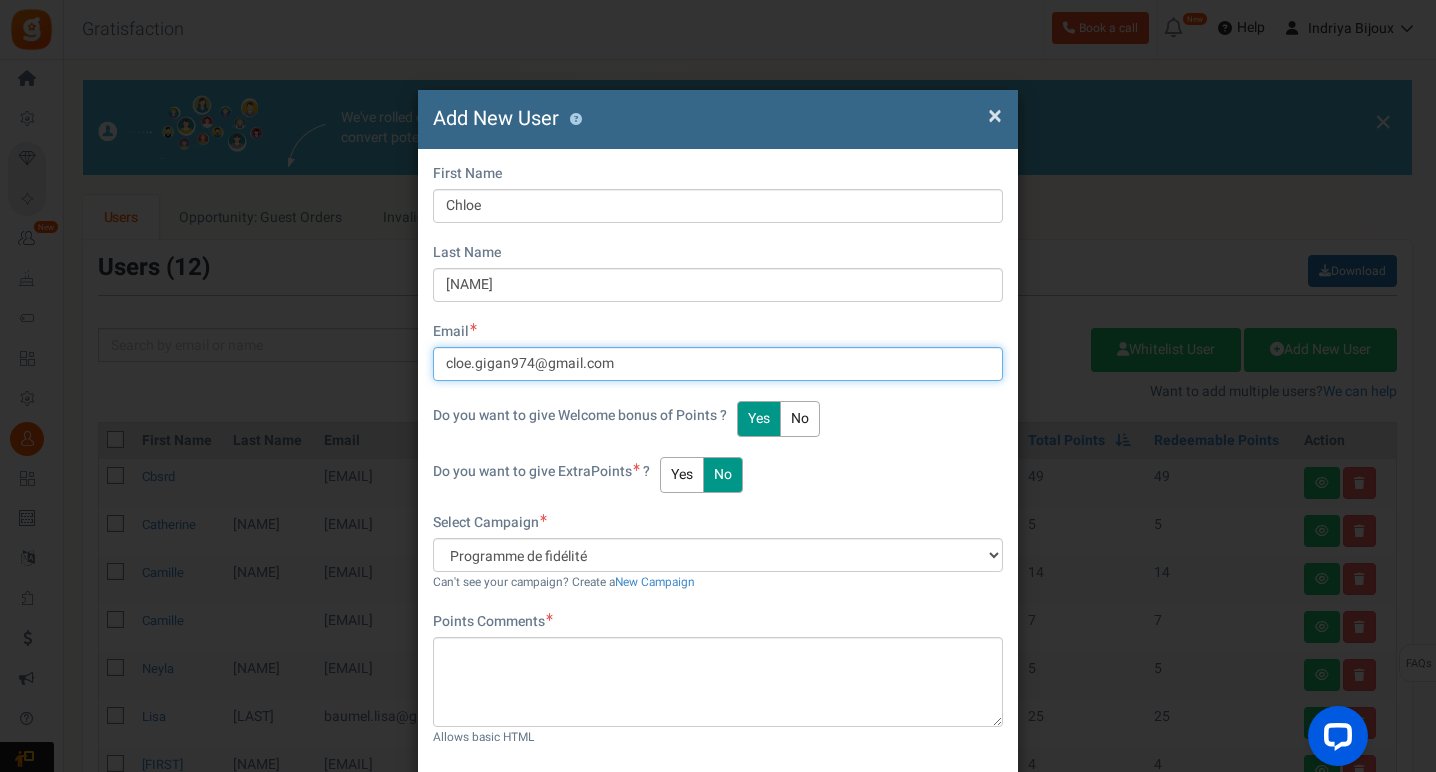 type on "cloe.gigan974@gmail.com" 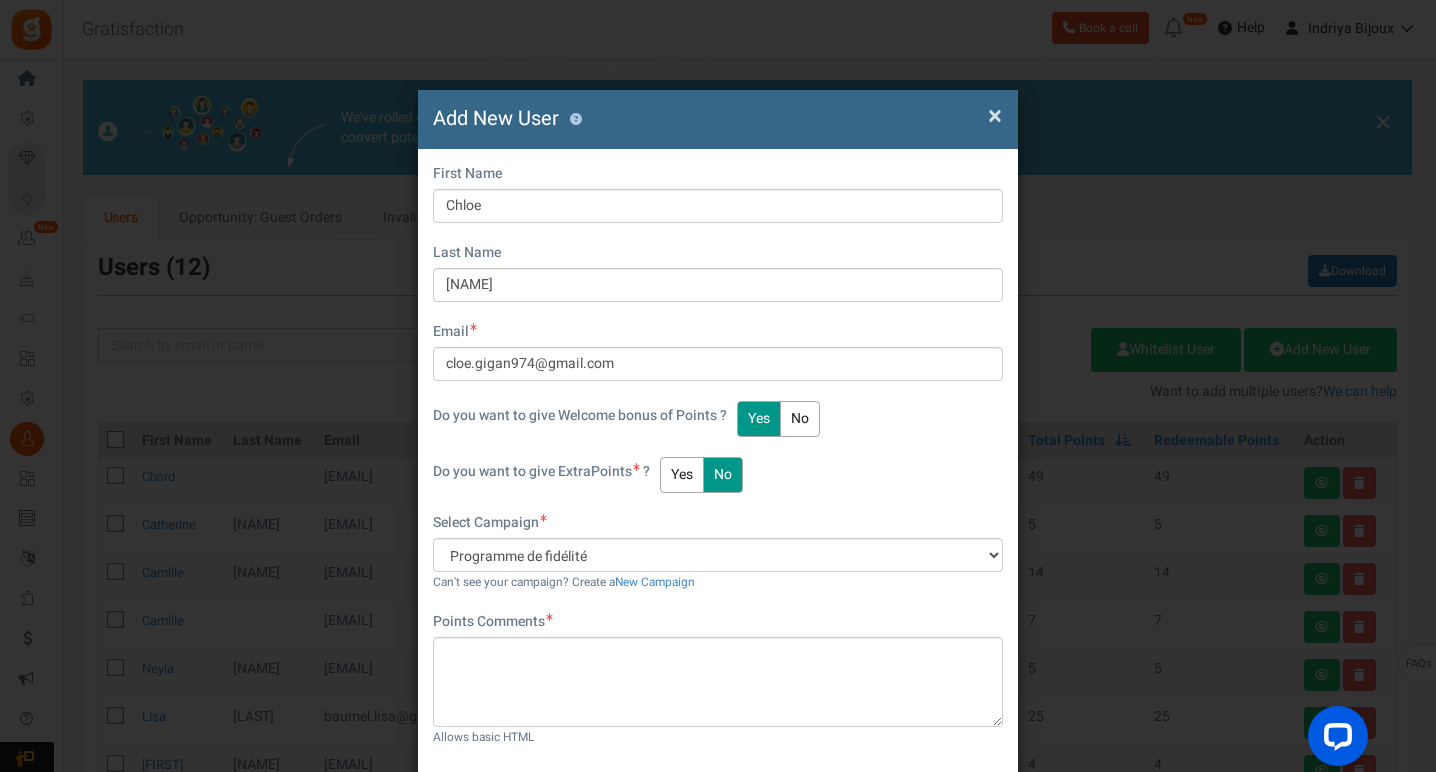 click on "No" at bounding box center (800, 419) 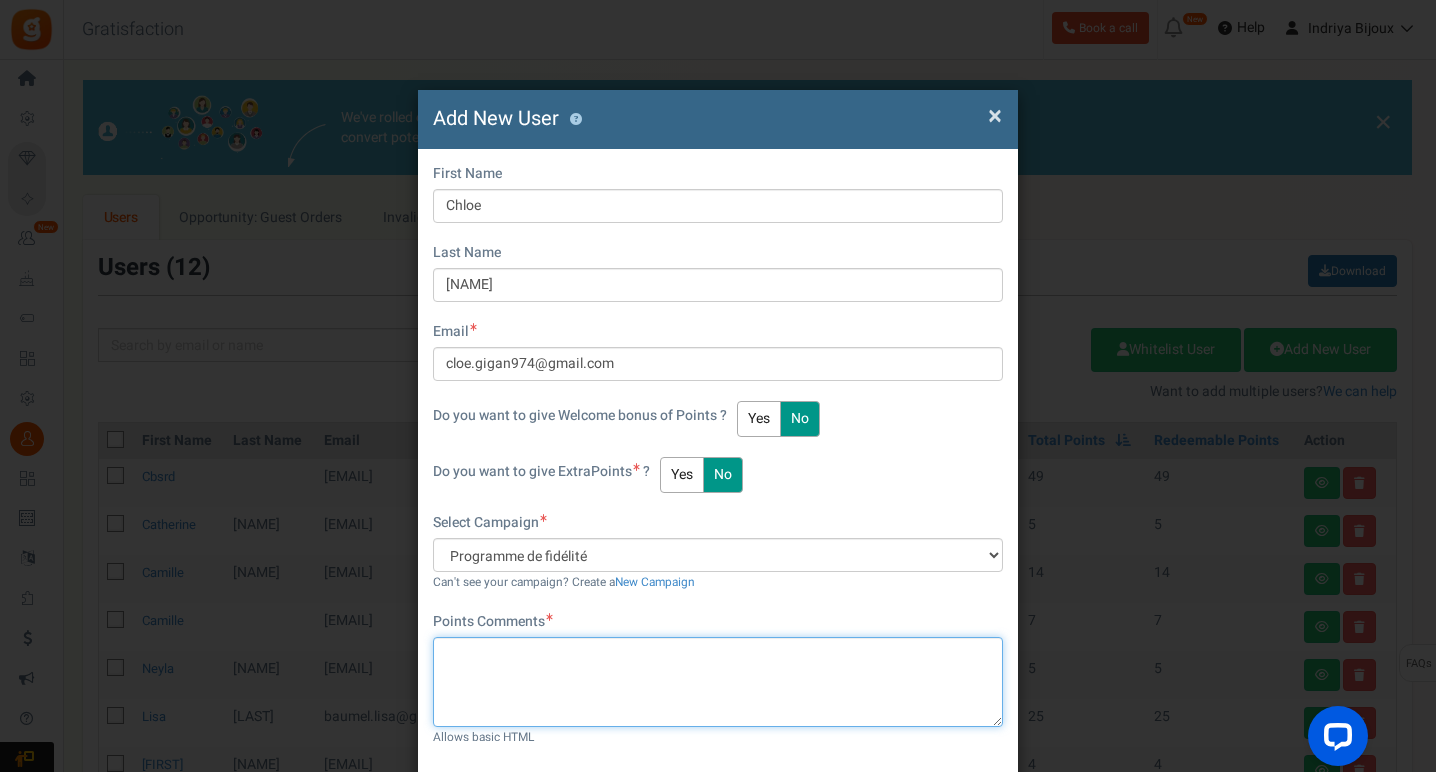 click at bounding box center (718, 682) 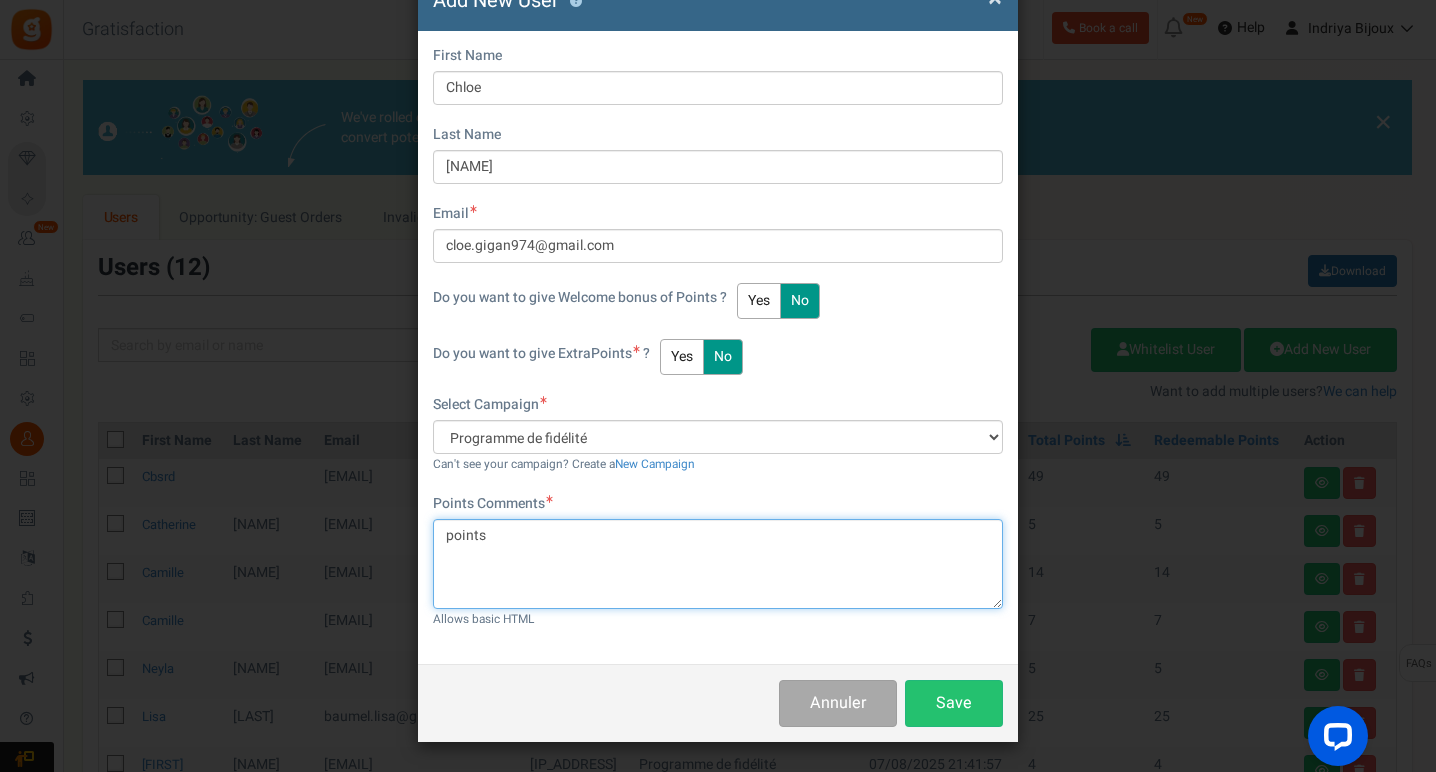 scroll, scrollTop: 117, scrollLeft: 0, axis: vertical 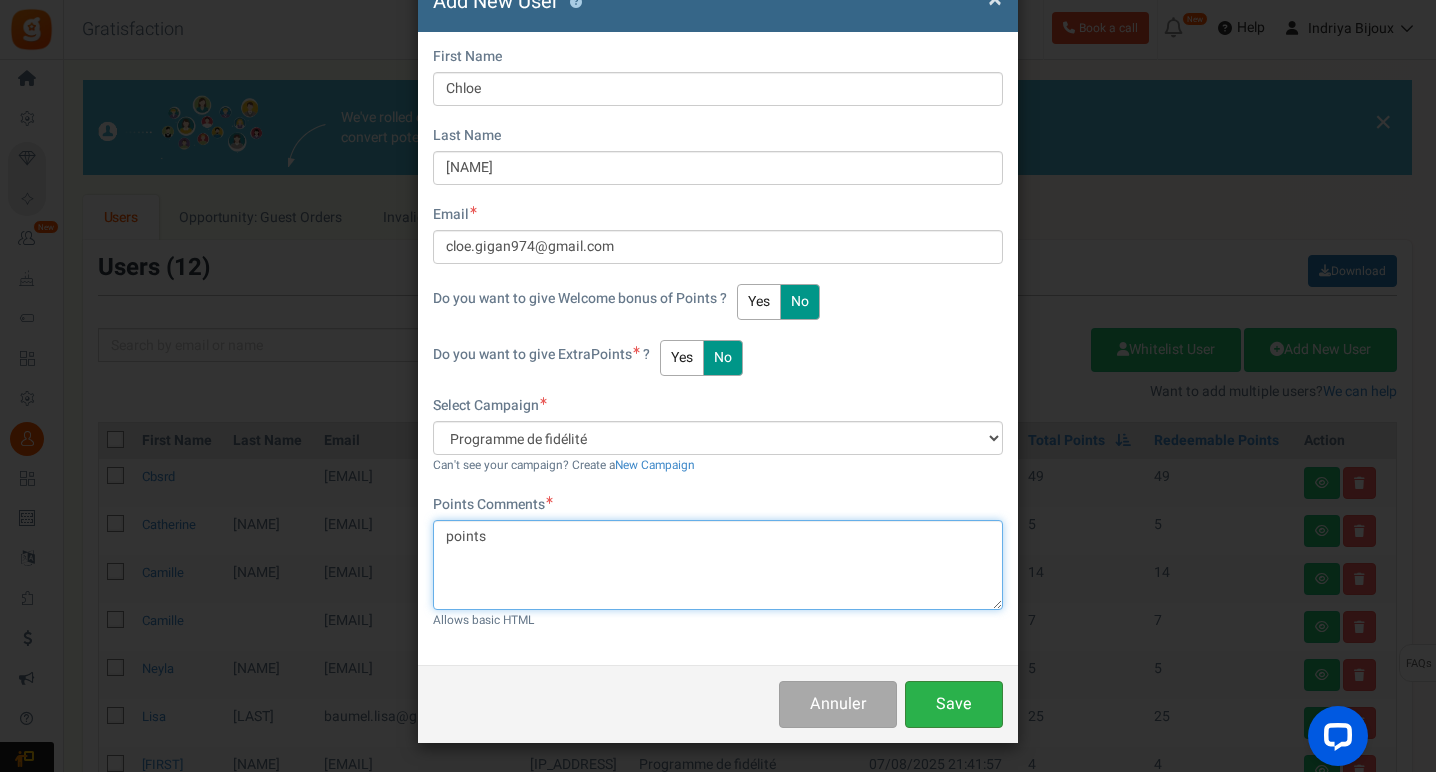 type on "points" 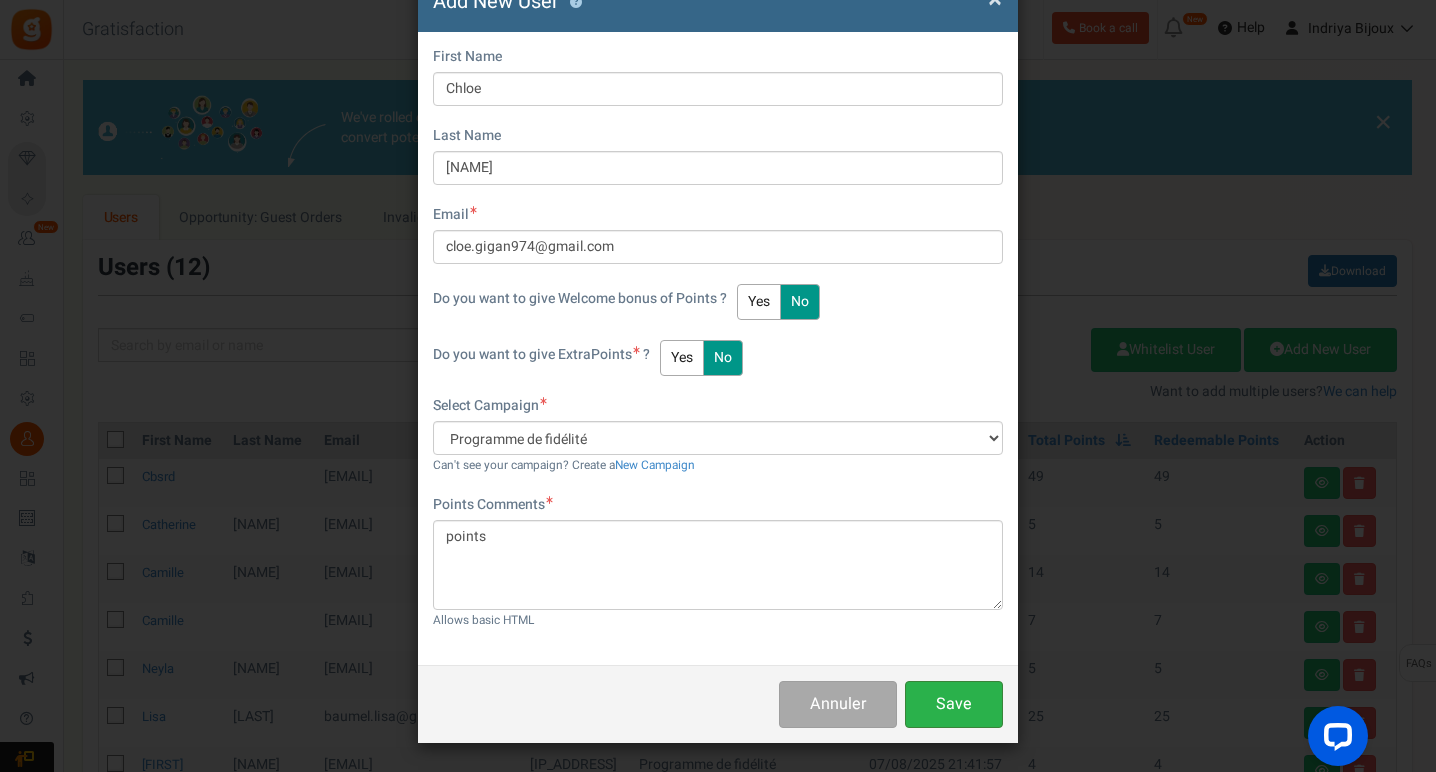 click on "Save" at bounding box center (954, 704) 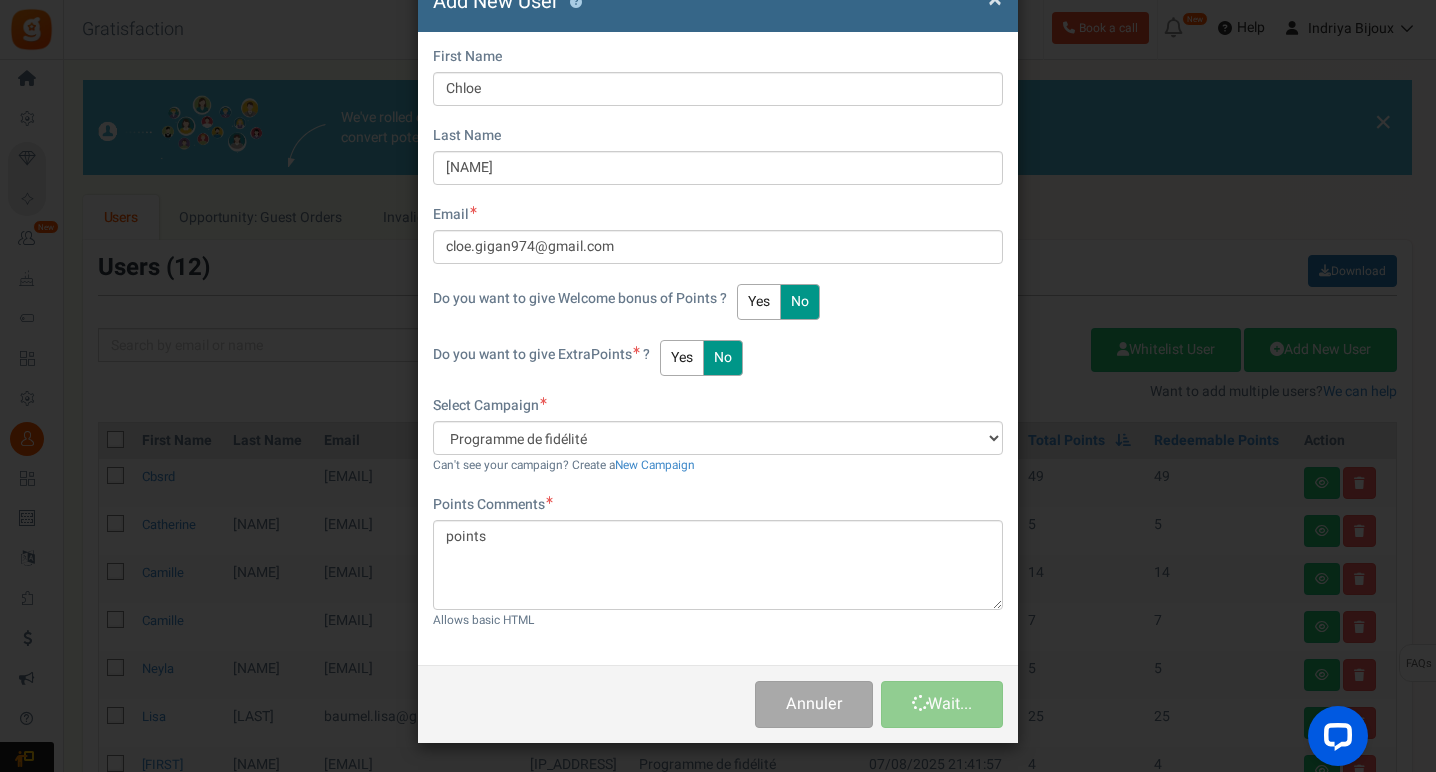 type 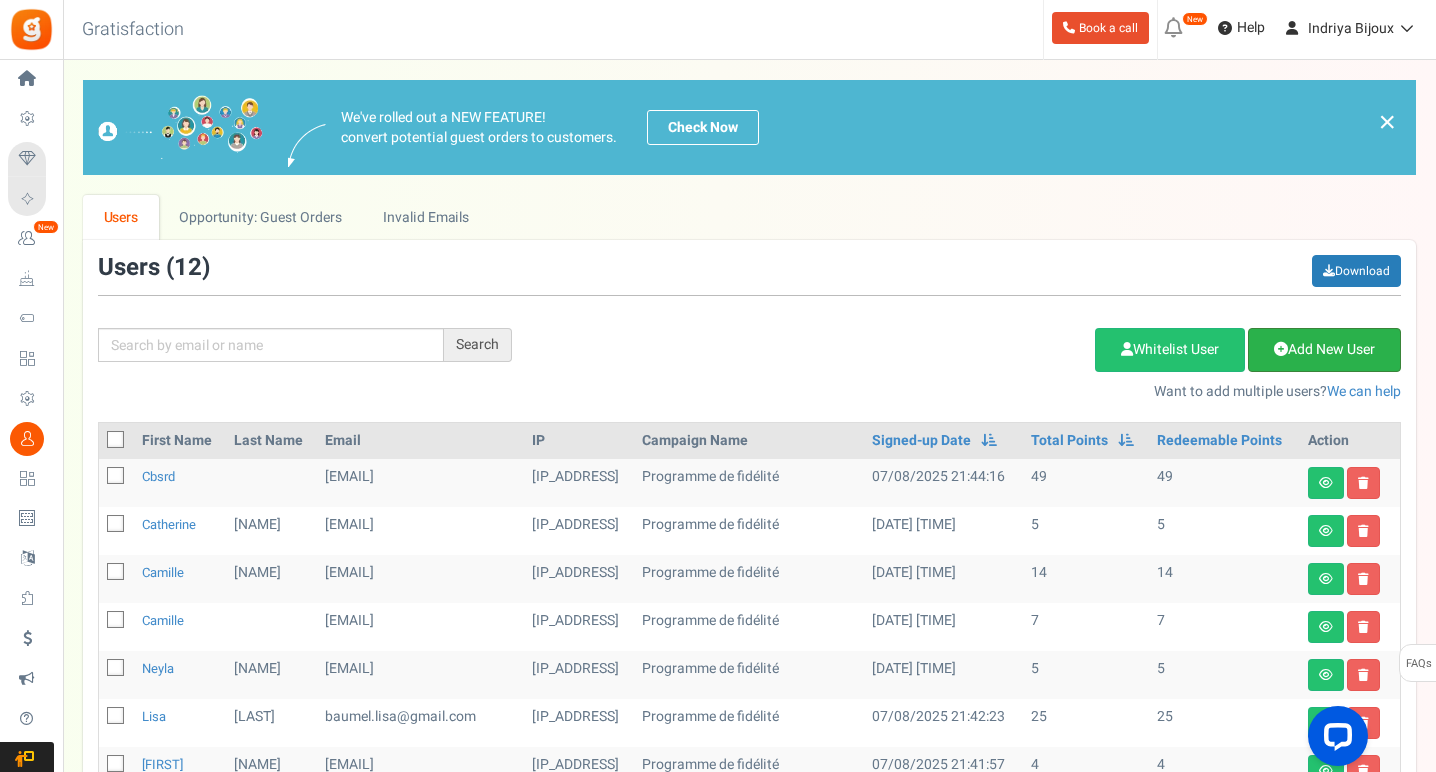 click on "Add New User" at bounding box center [1324, 350] 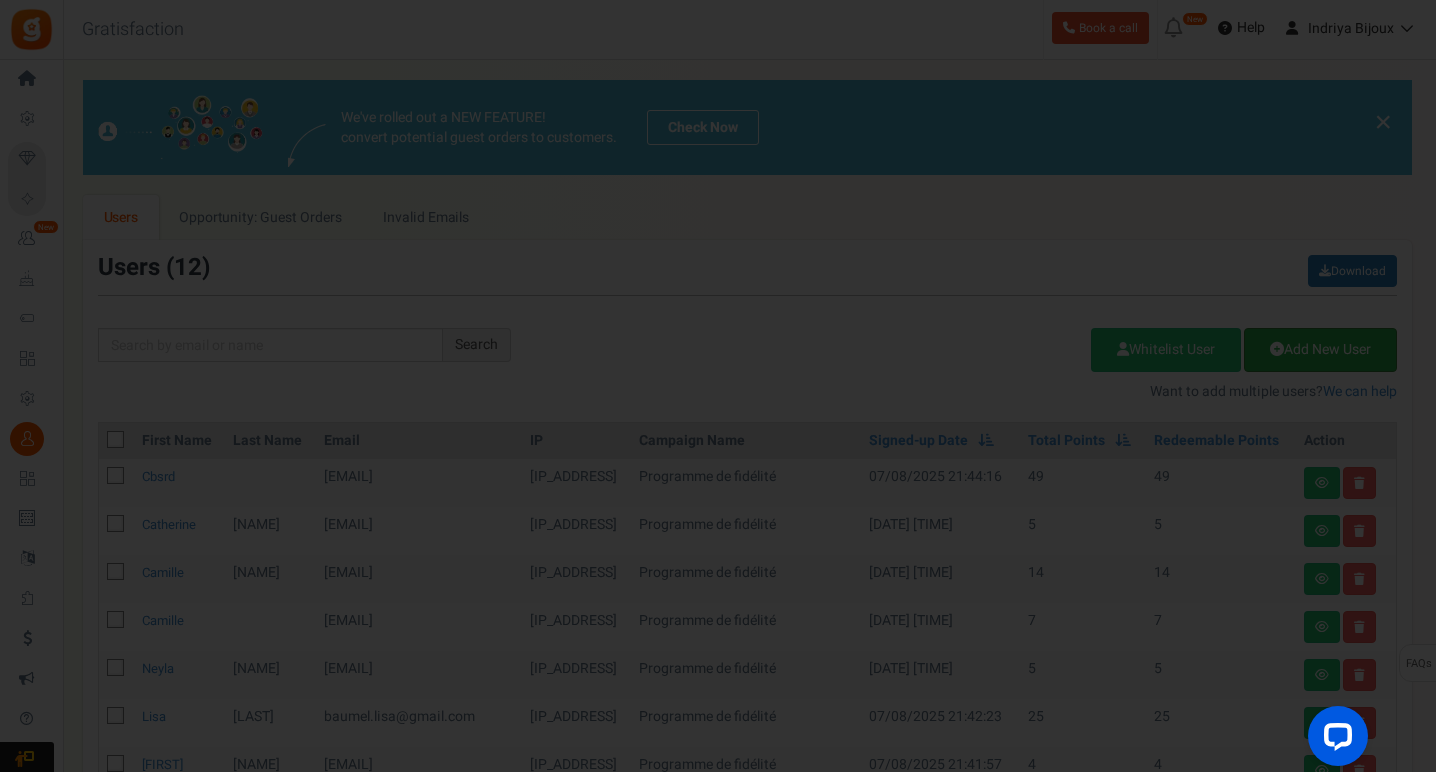 scroll, scrollTop: 0, scrollLeft: 0, axis: both 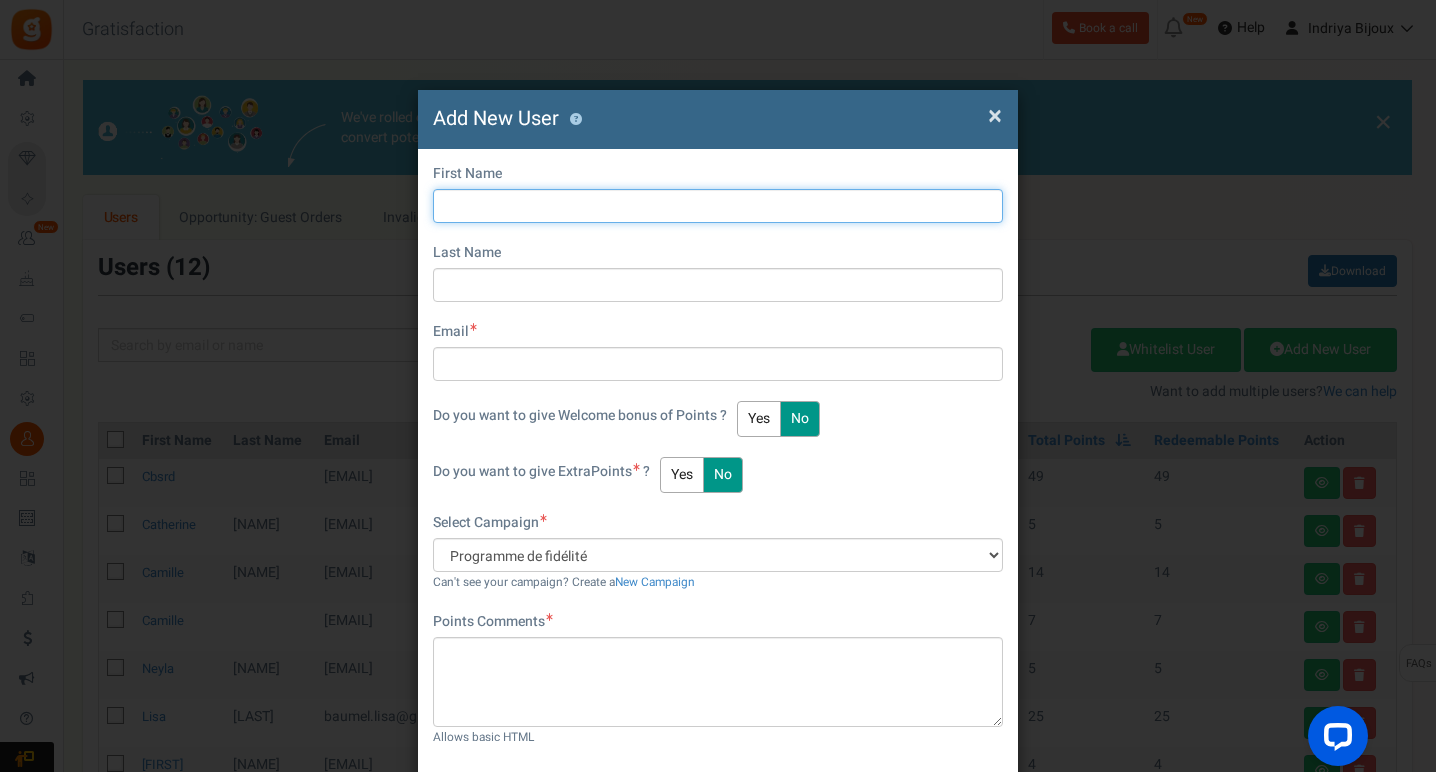 click at bounding box center [718, 206] 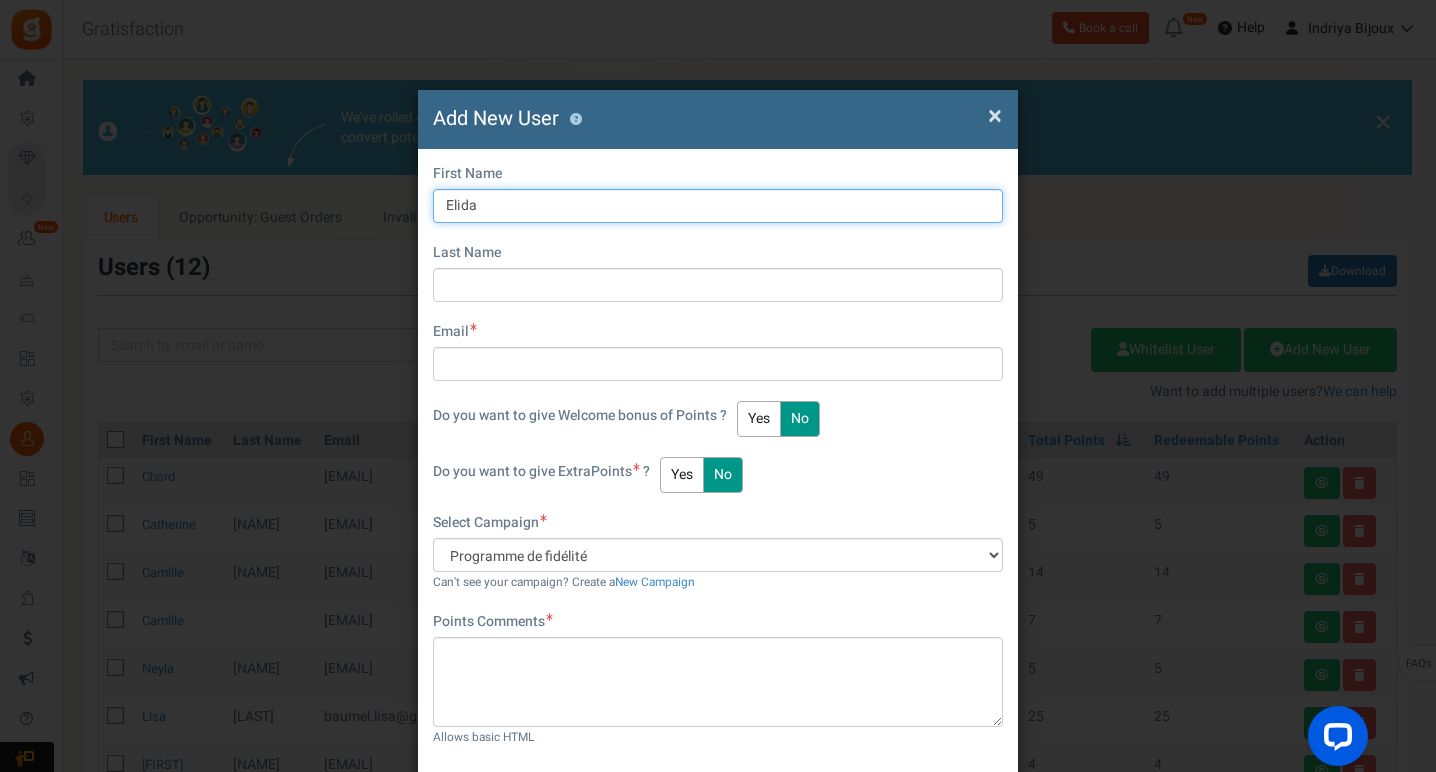 type on "Elida" 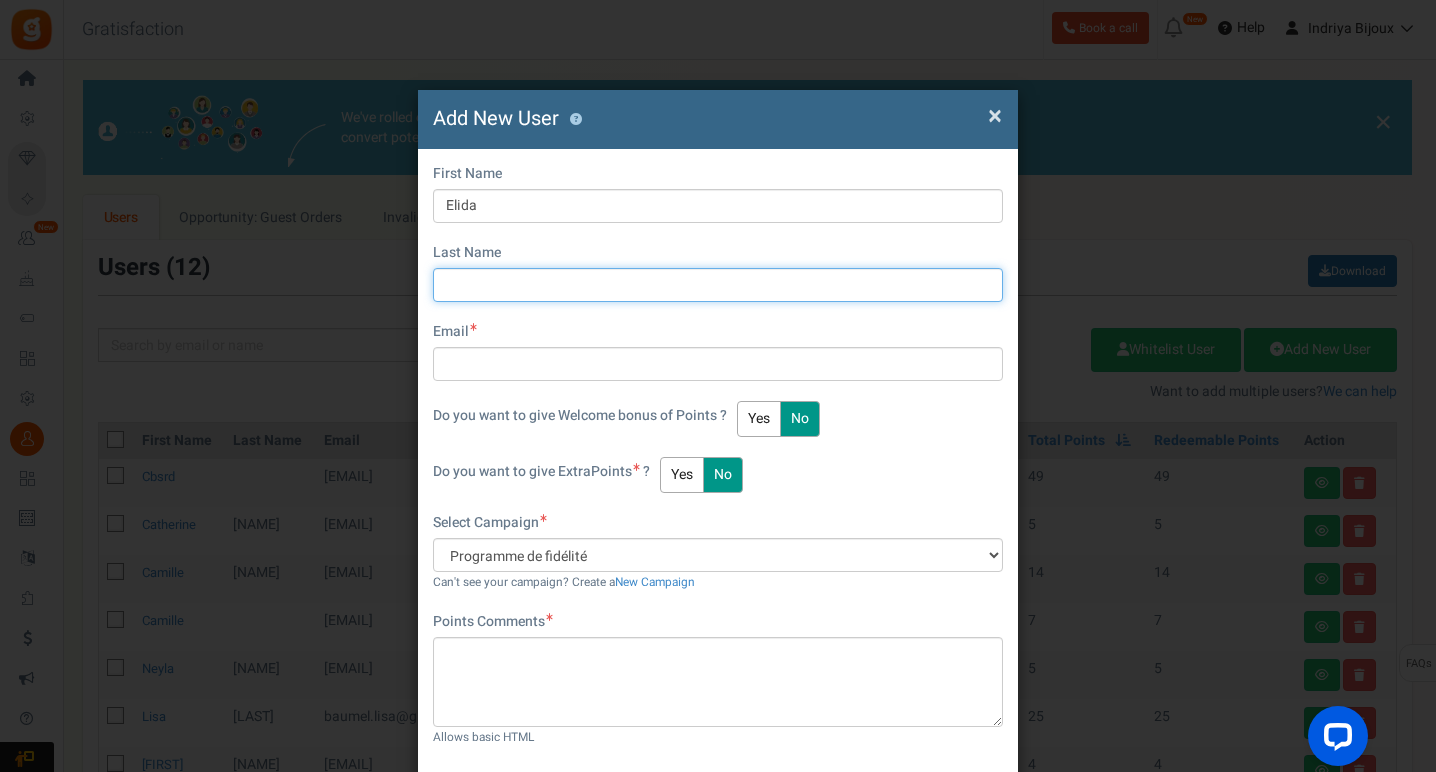 type on "L" 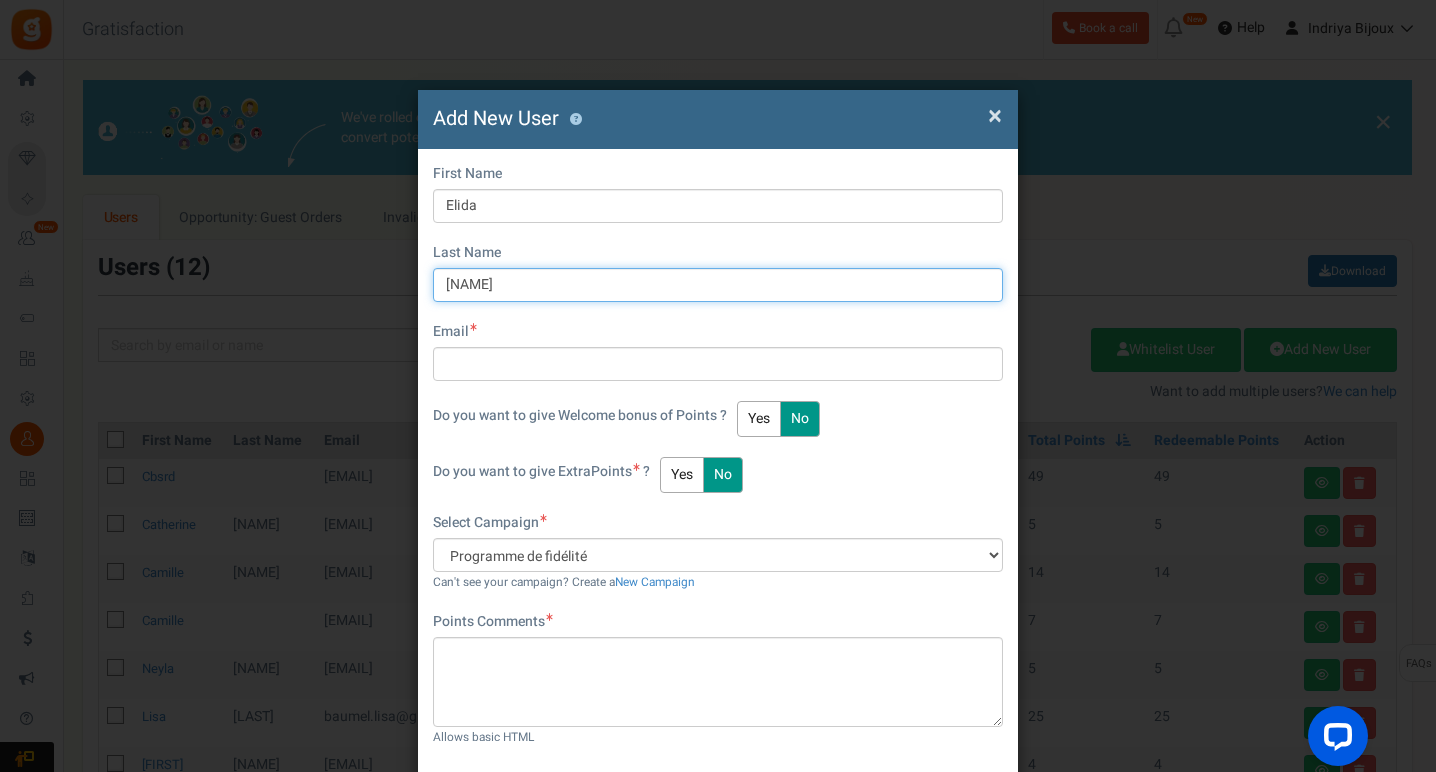 type on "[LAST]" 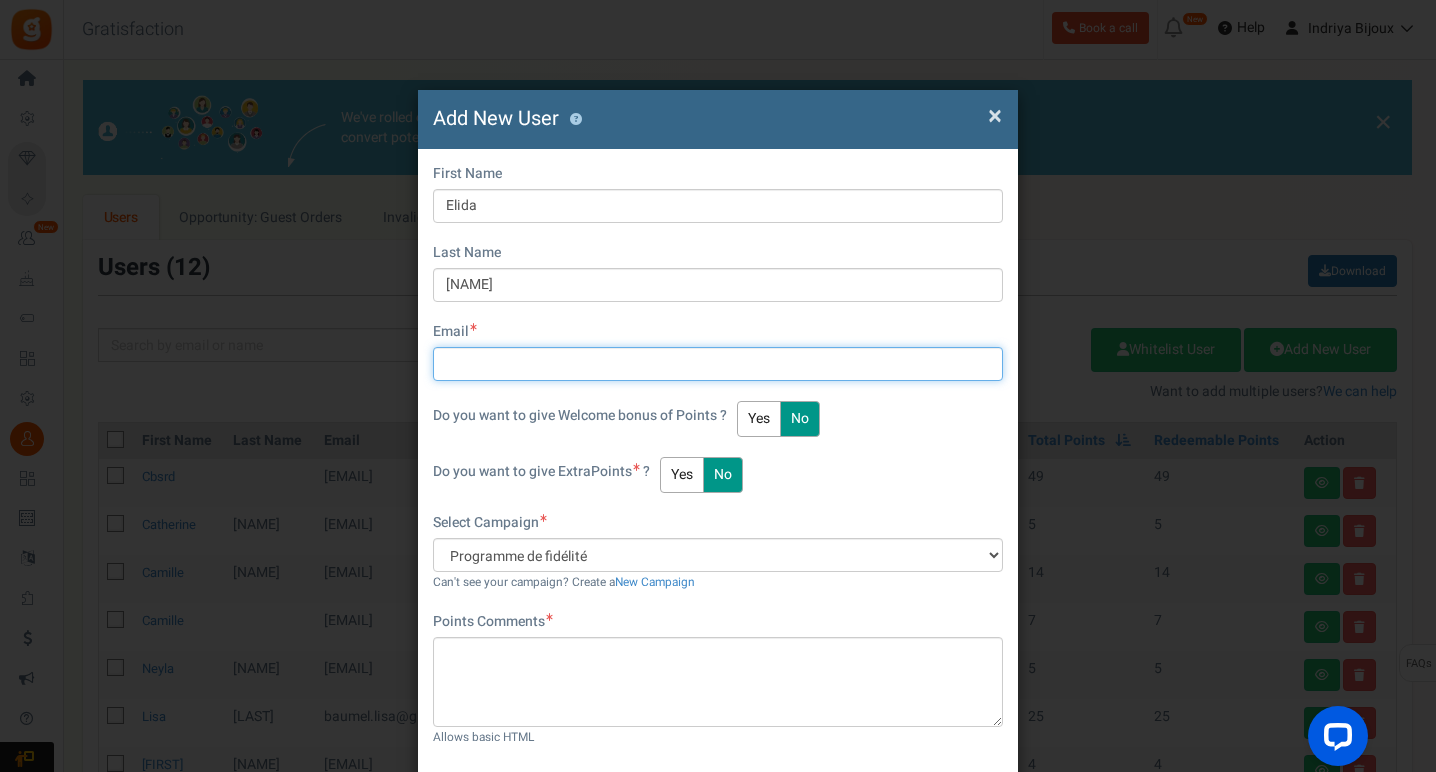 paste on "cloe.gigan974@gmail.com" 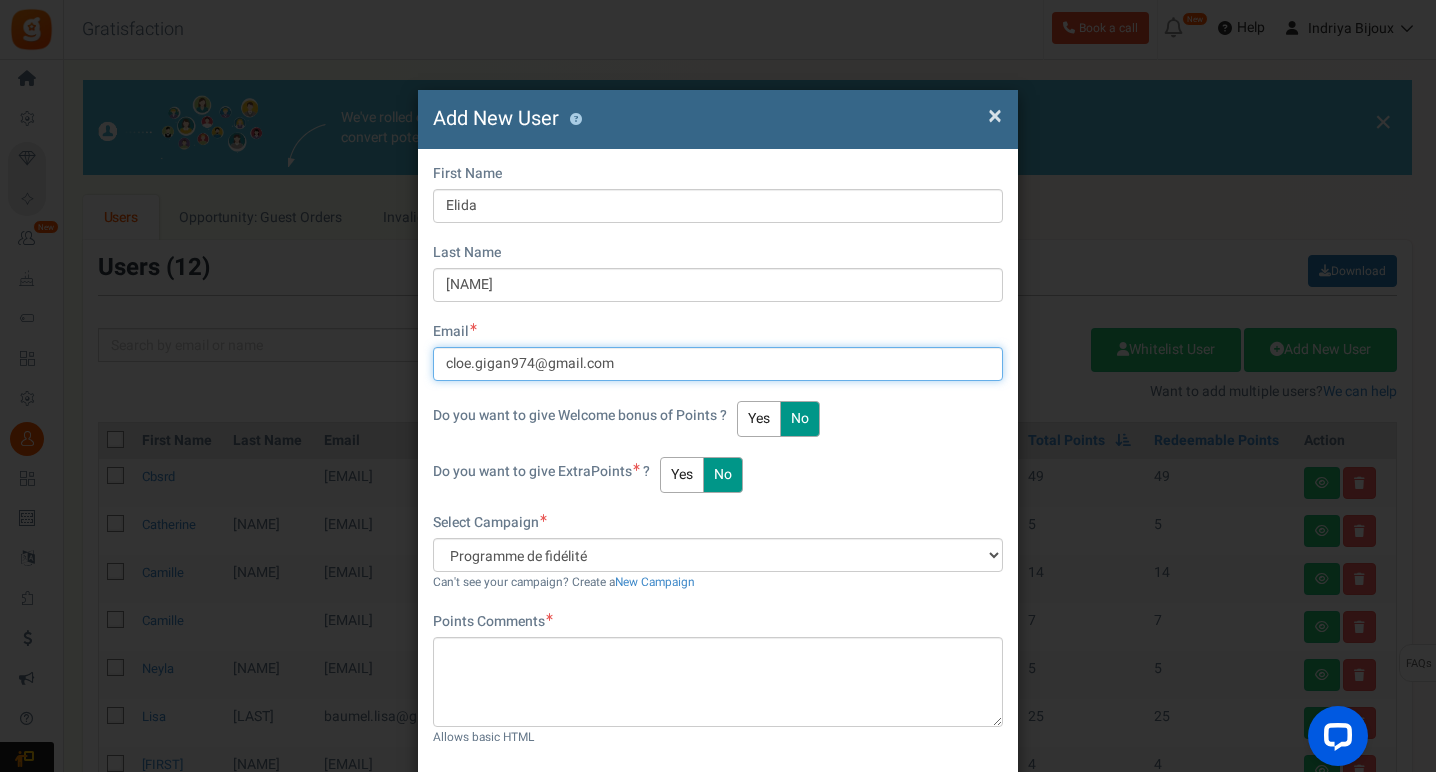 drag, startPoint x: 623, startPoint y: 366, endPoint x: 426, endPoint y: 353, distance: 197.42847 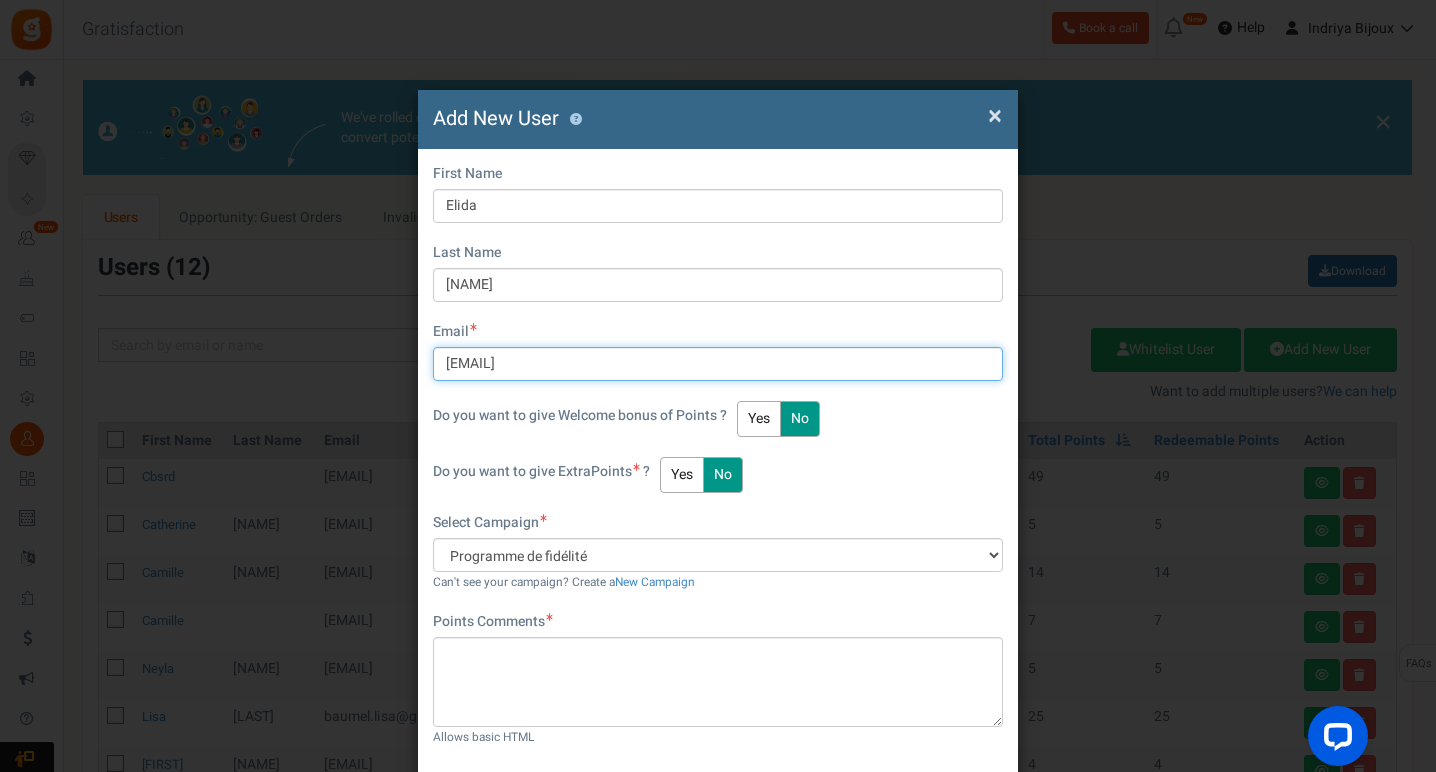 type on "[EMAIL]" 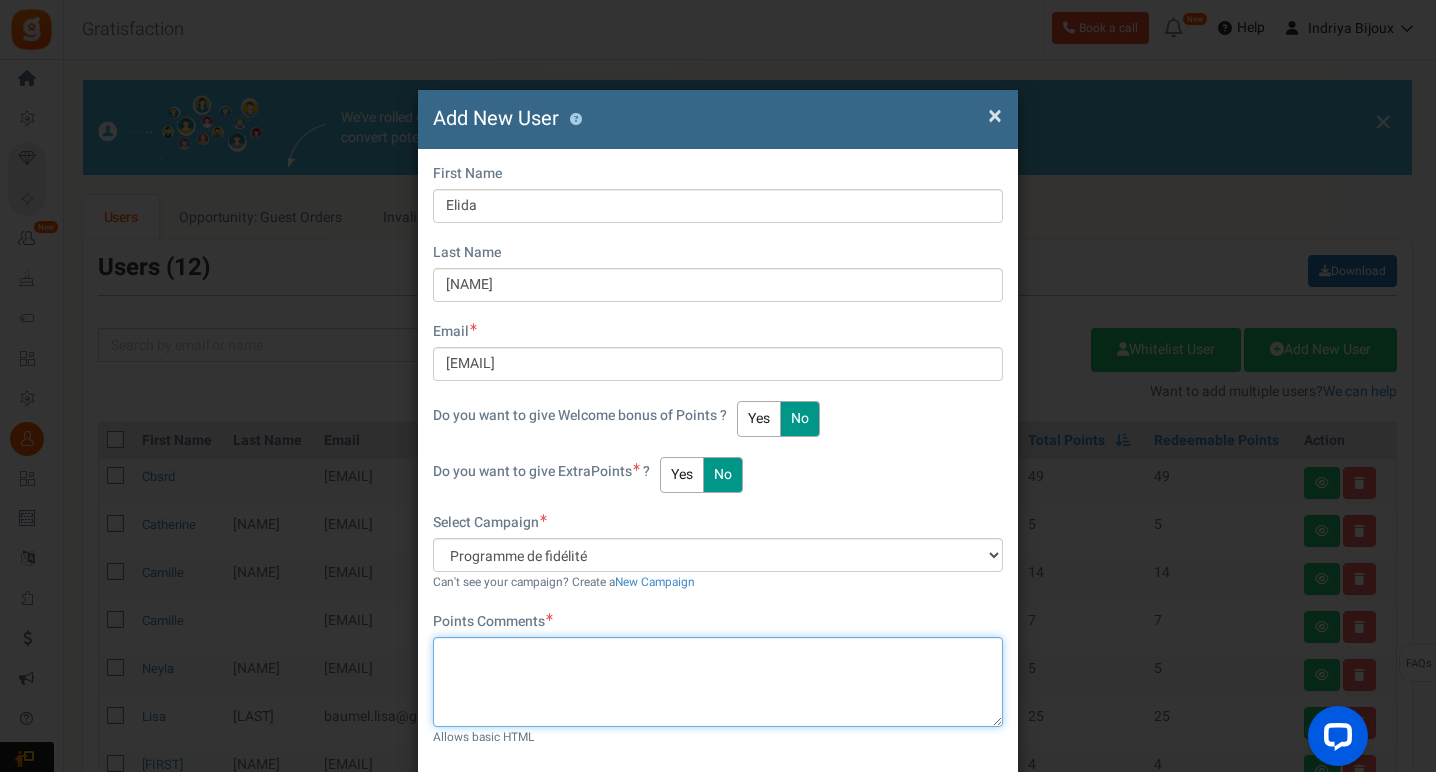 click at bounding box center (718, 682) 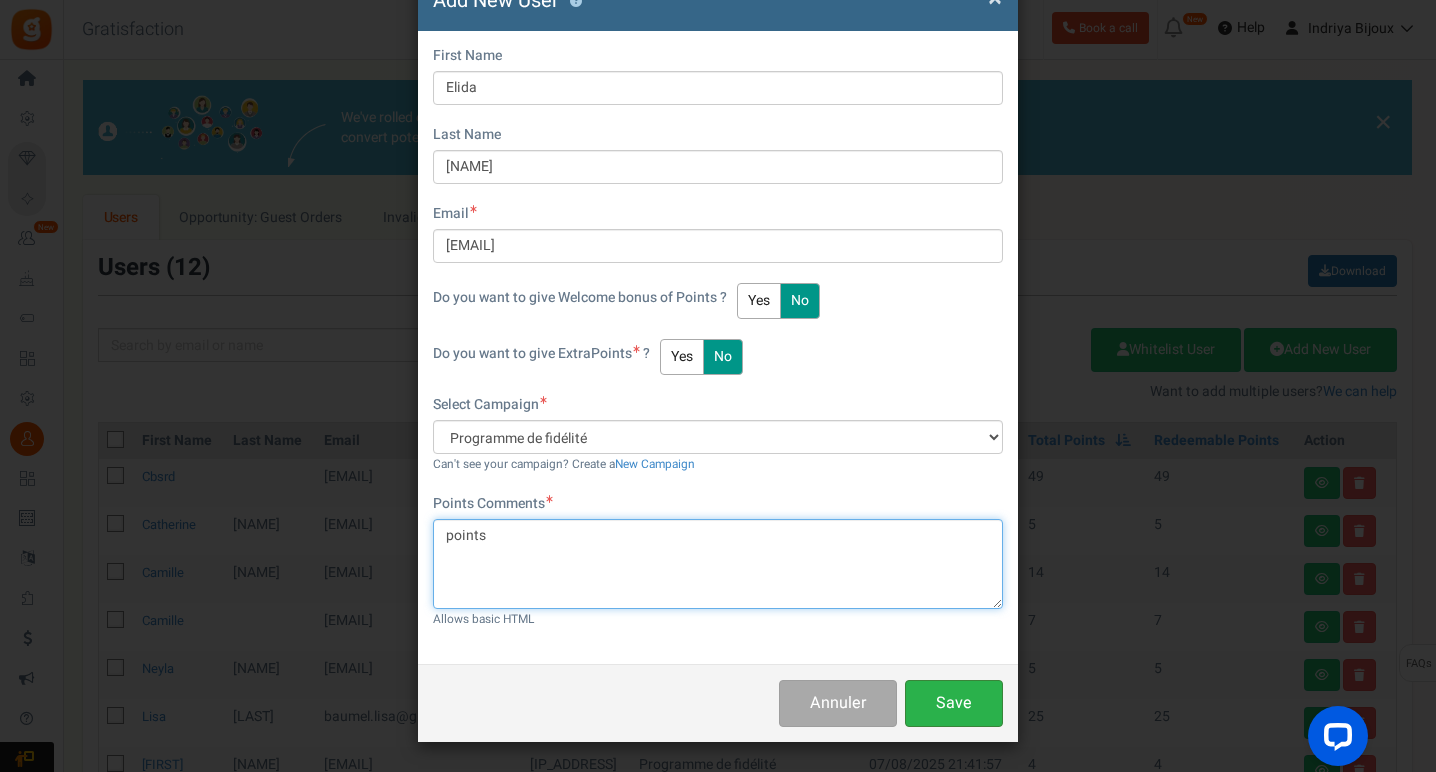 scroll, scrollTop: 117, scrollLeft: 0, axis: vertical 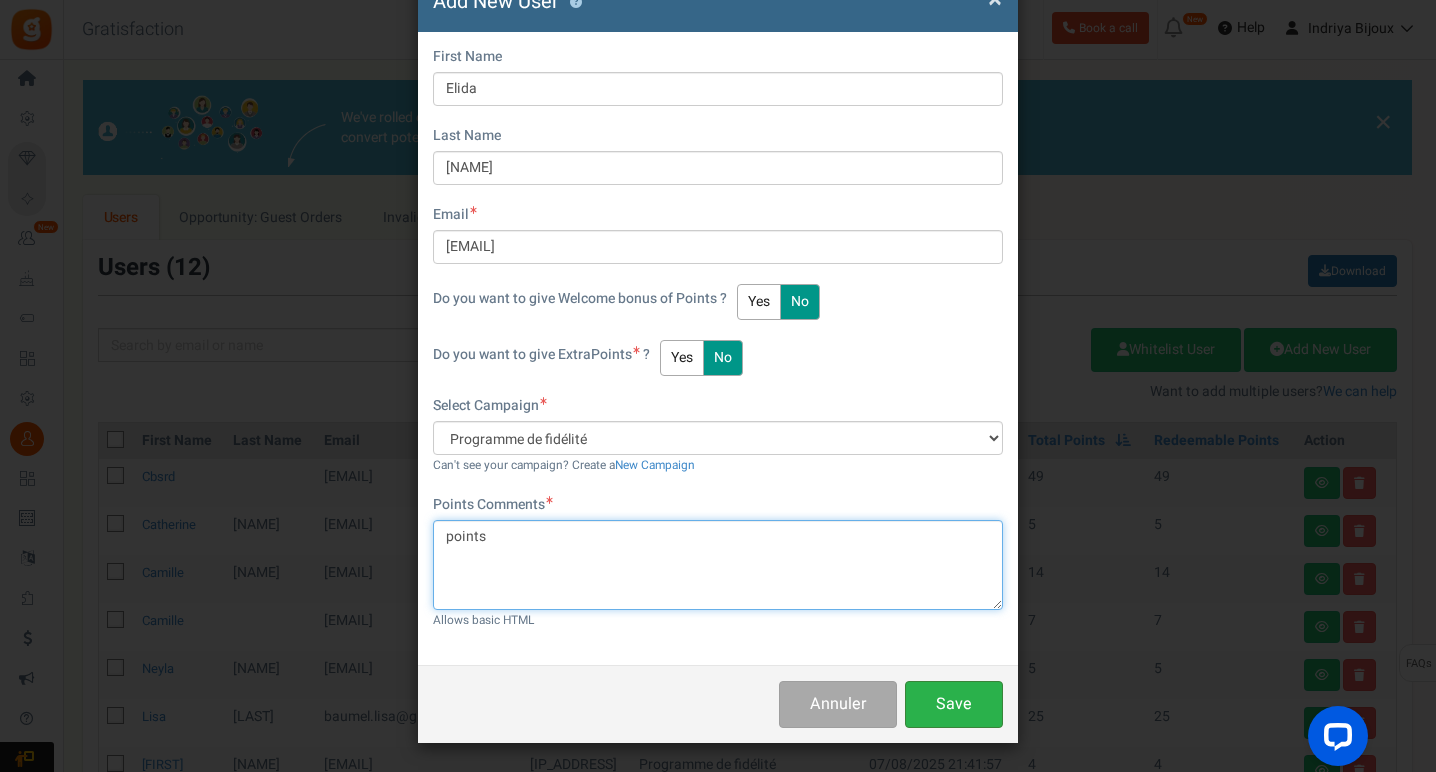 type on "points" 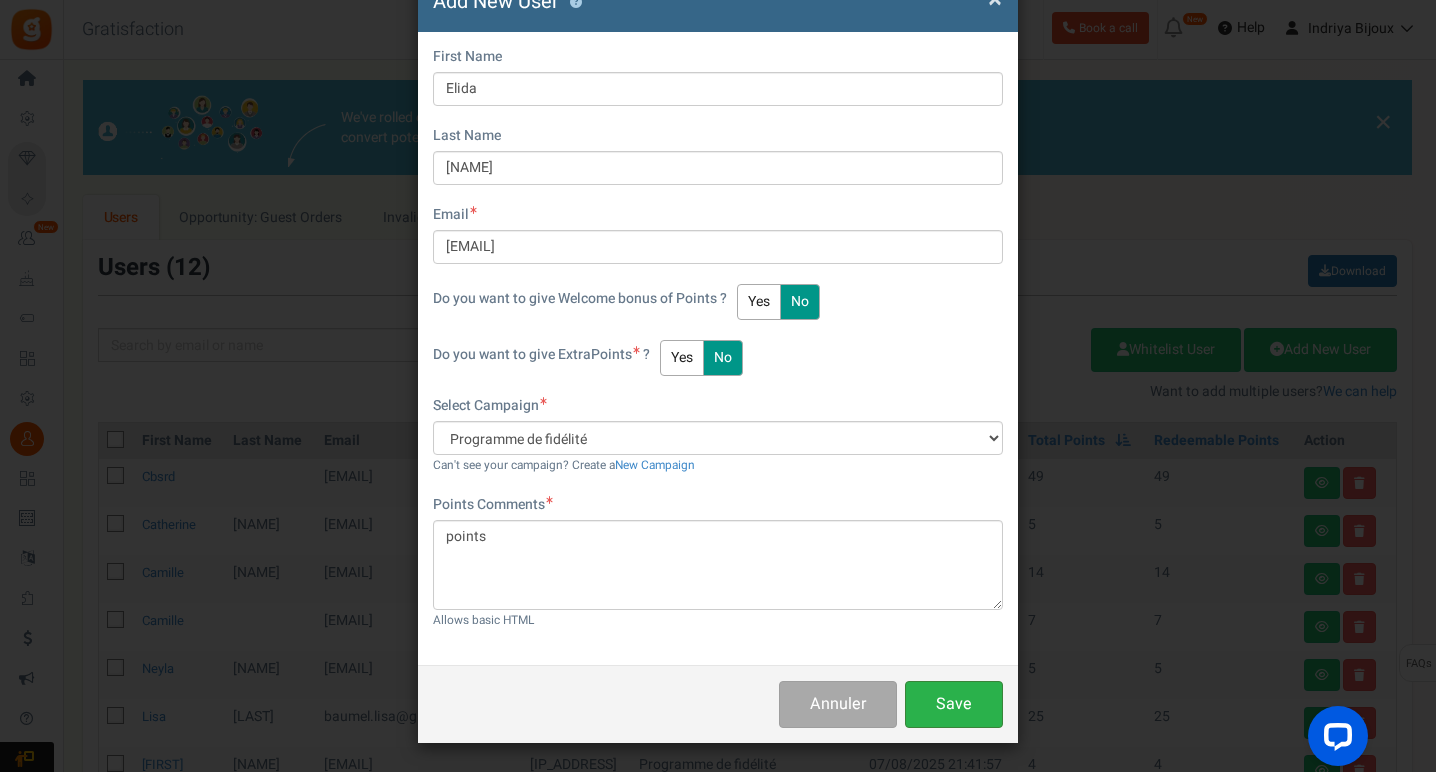 click on "Save" at bounding box center [954, 704] 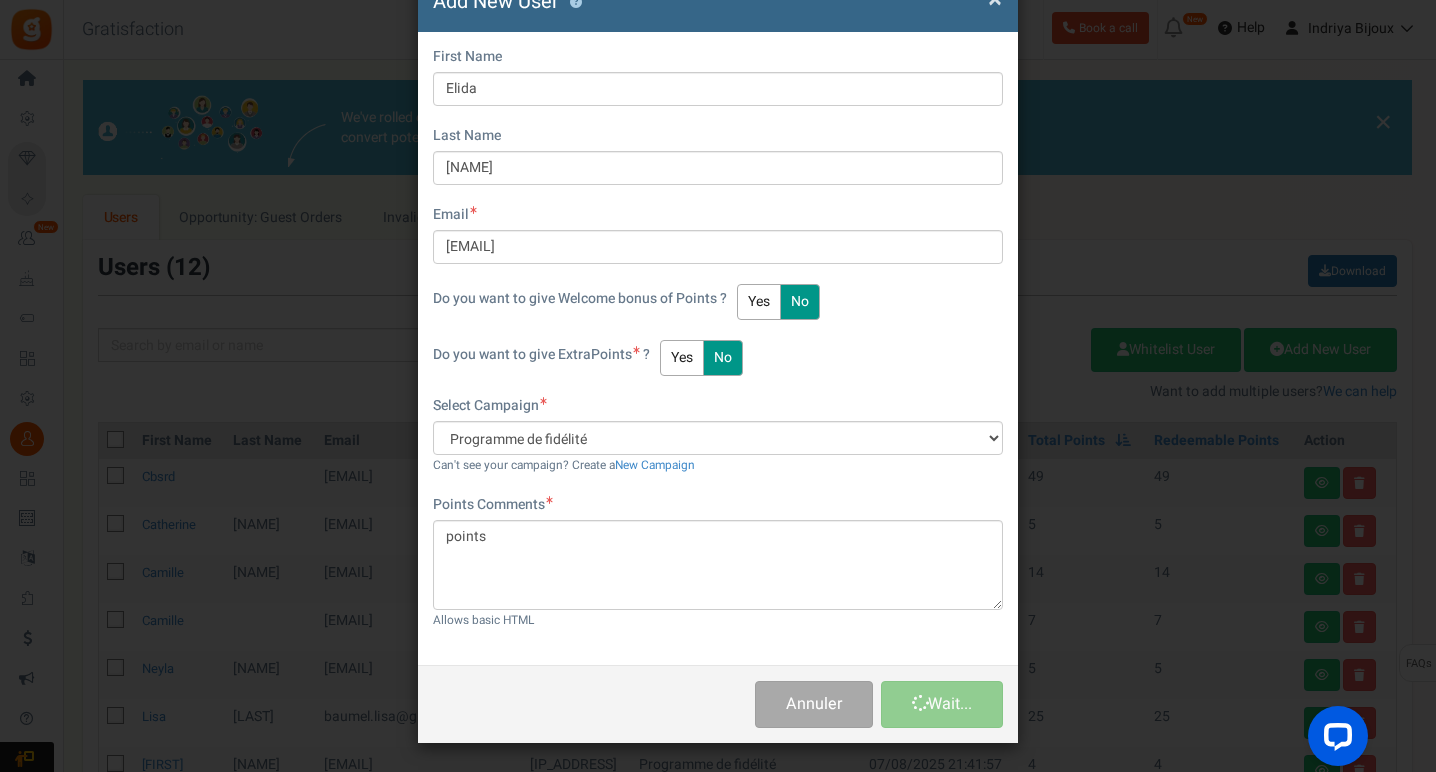 type 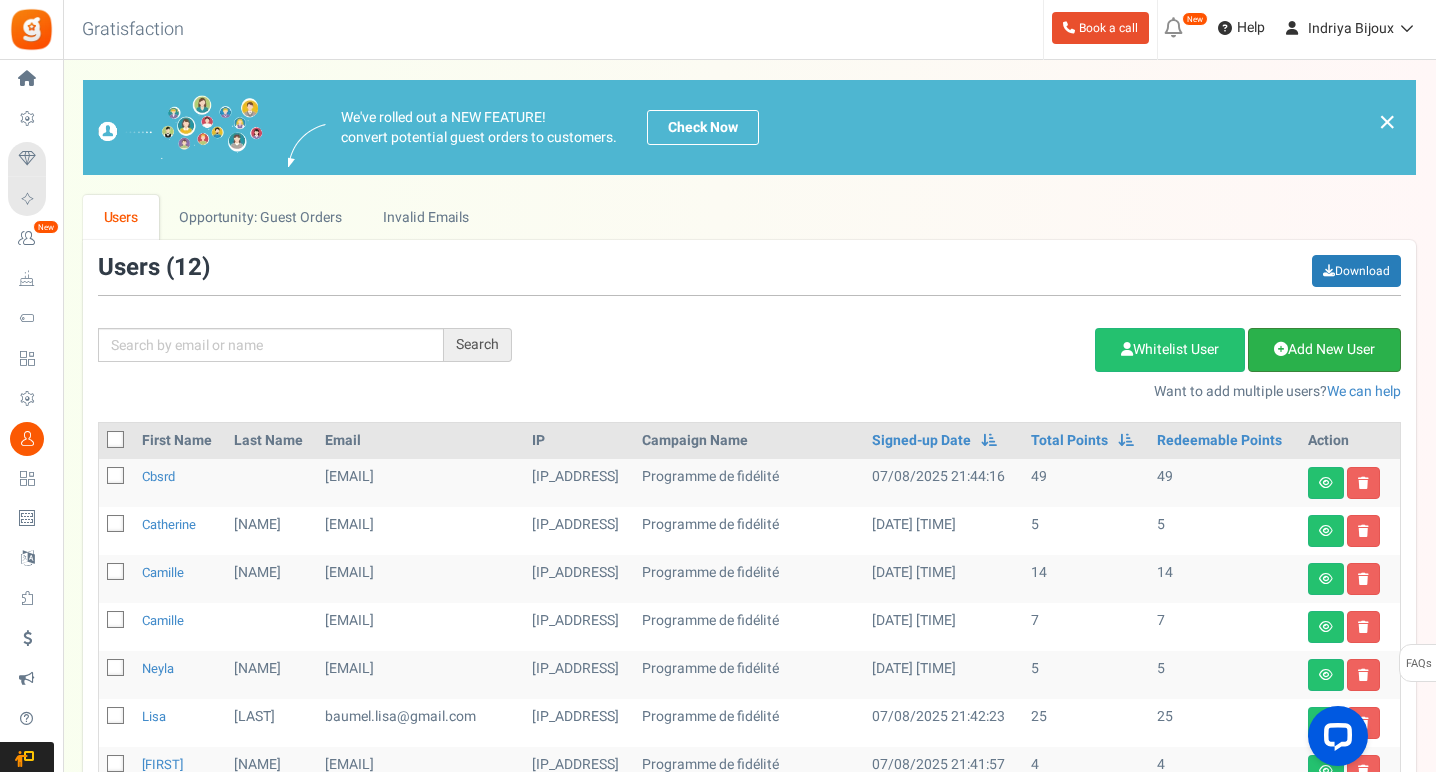 click on "Add New User" at bounding box center [1324, 350] 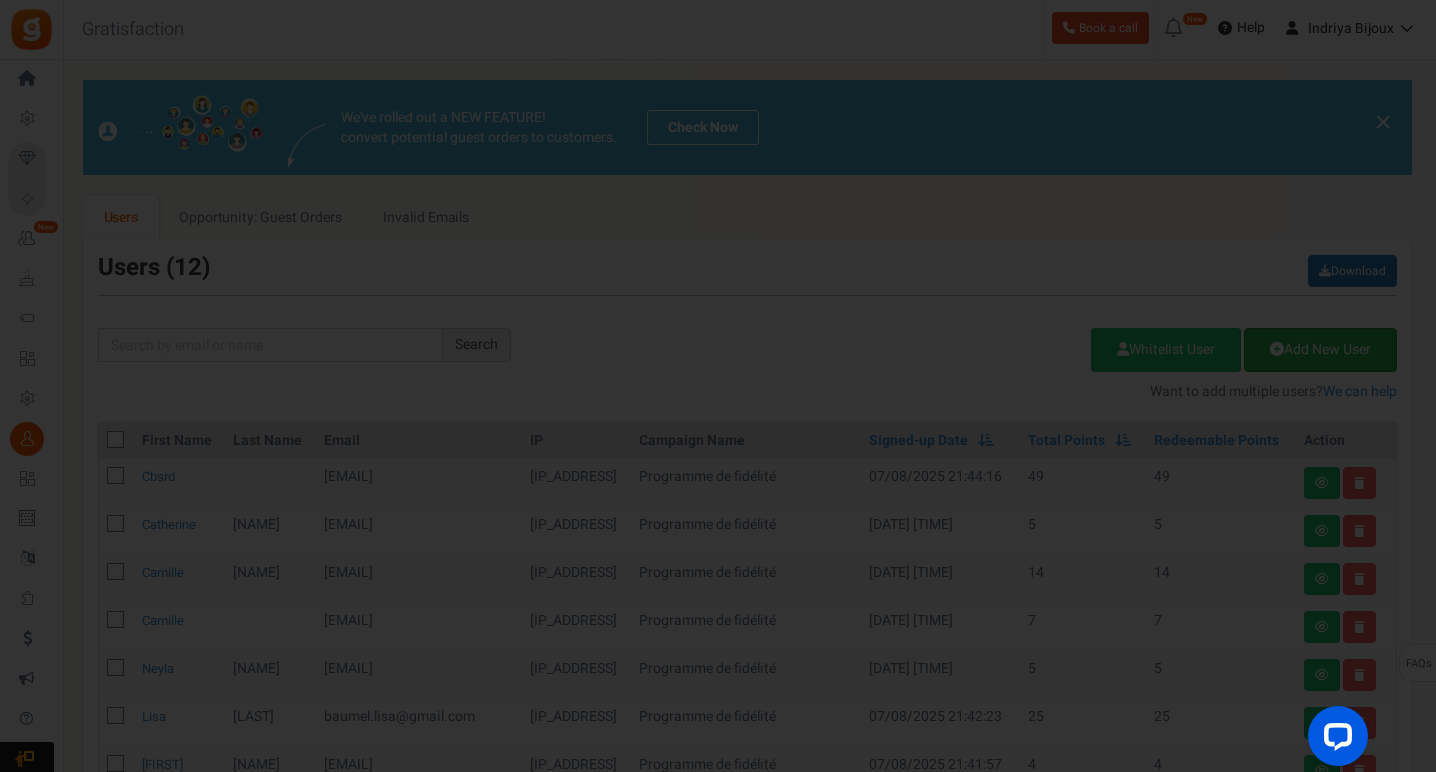 scroll, scrollTop: 0, scrollLeft: 0, axis: both 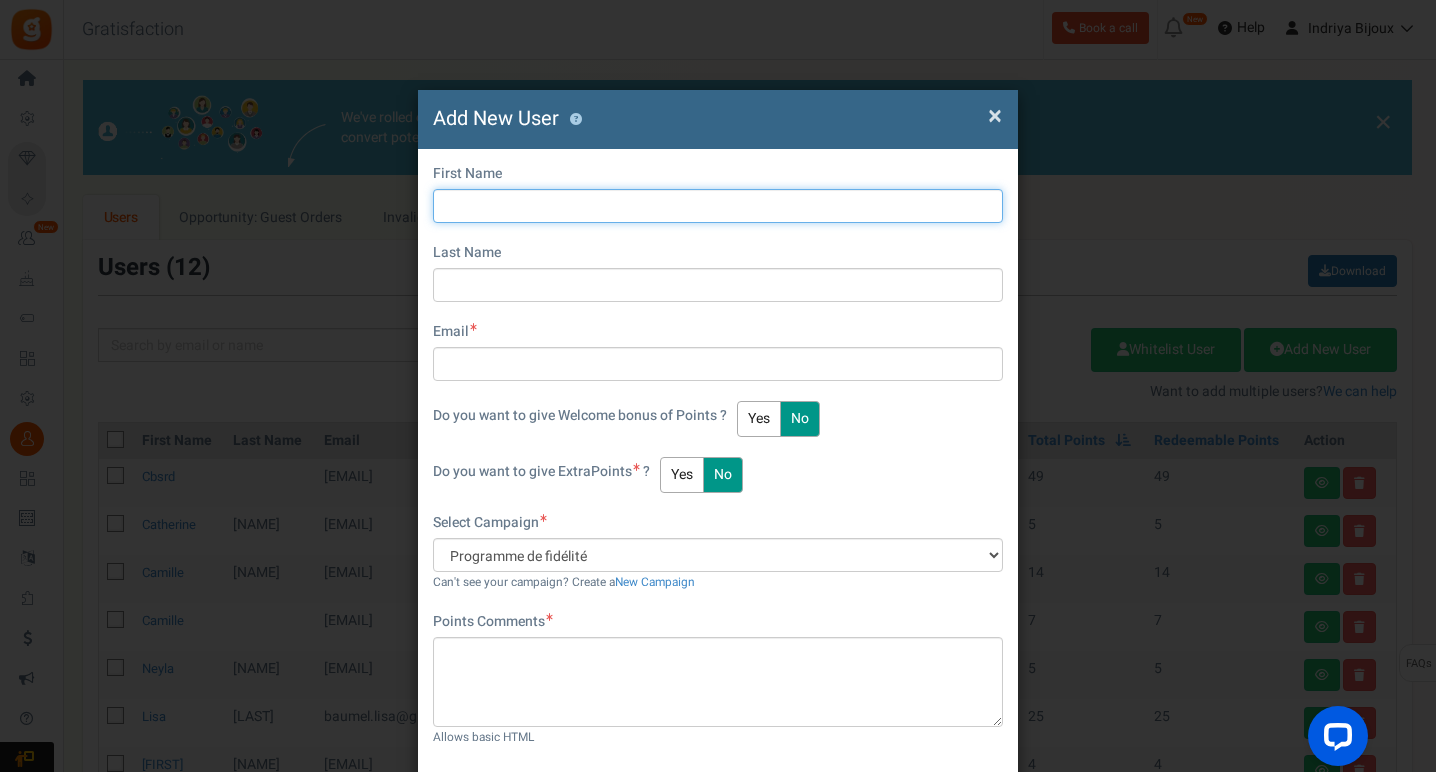 click at bounding box center [718, 206] 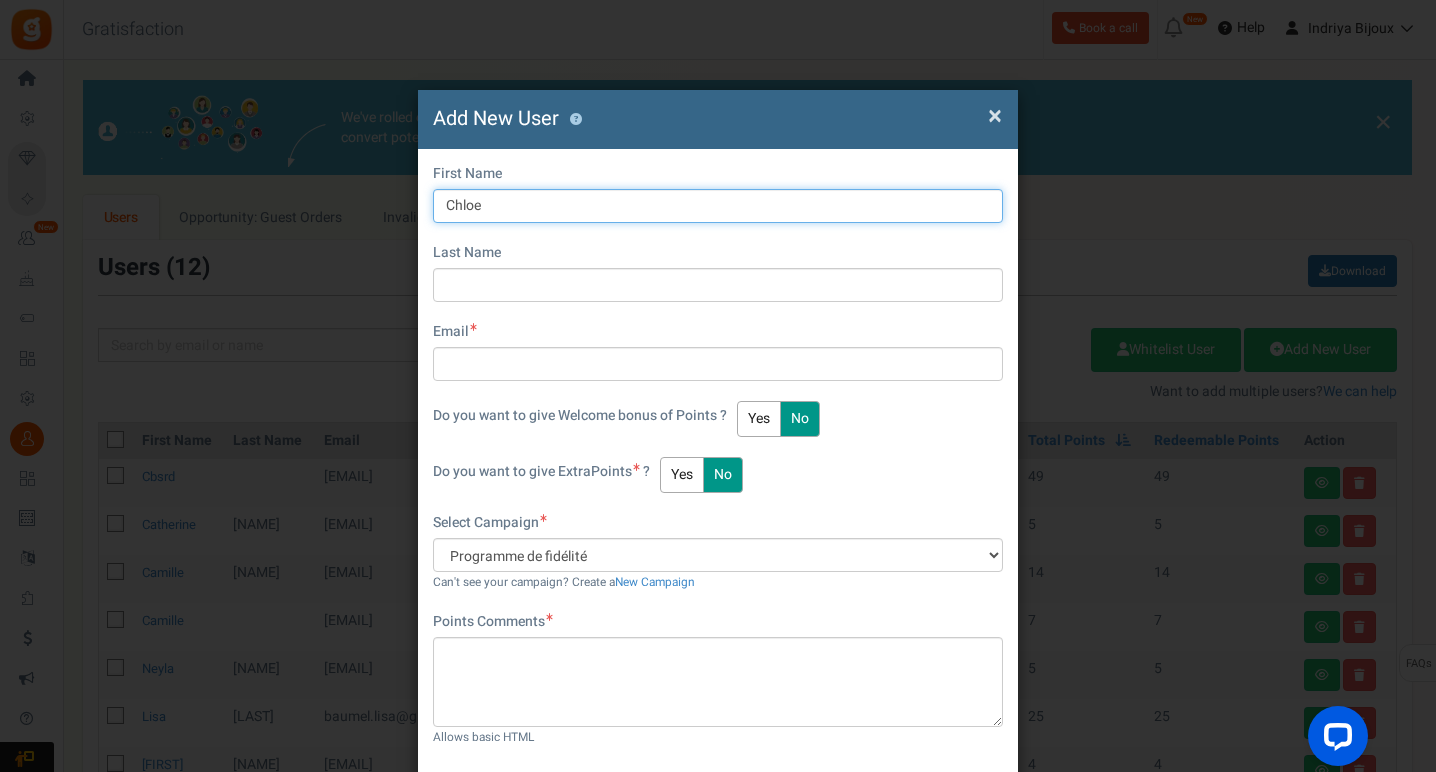 type on "Chloe" 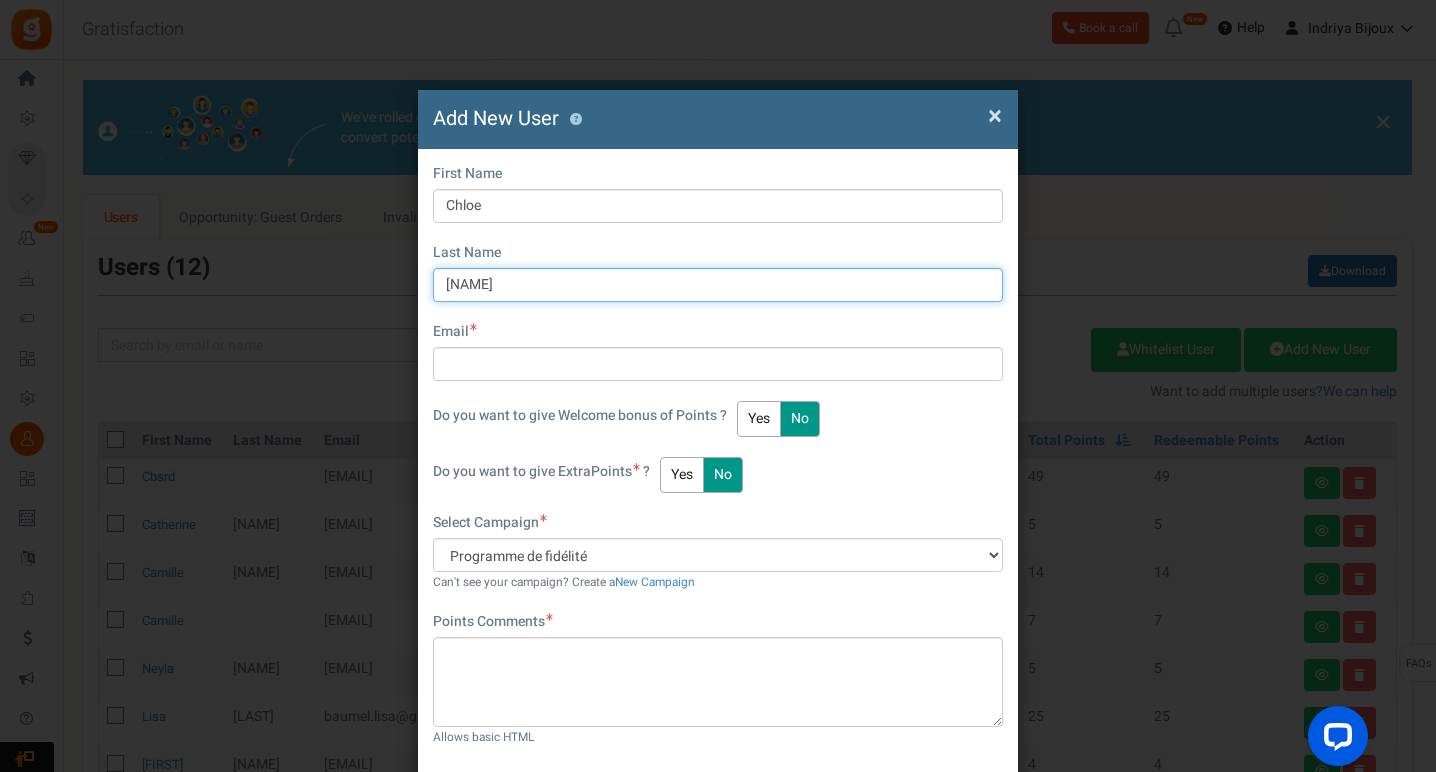 type on "Chabaut" 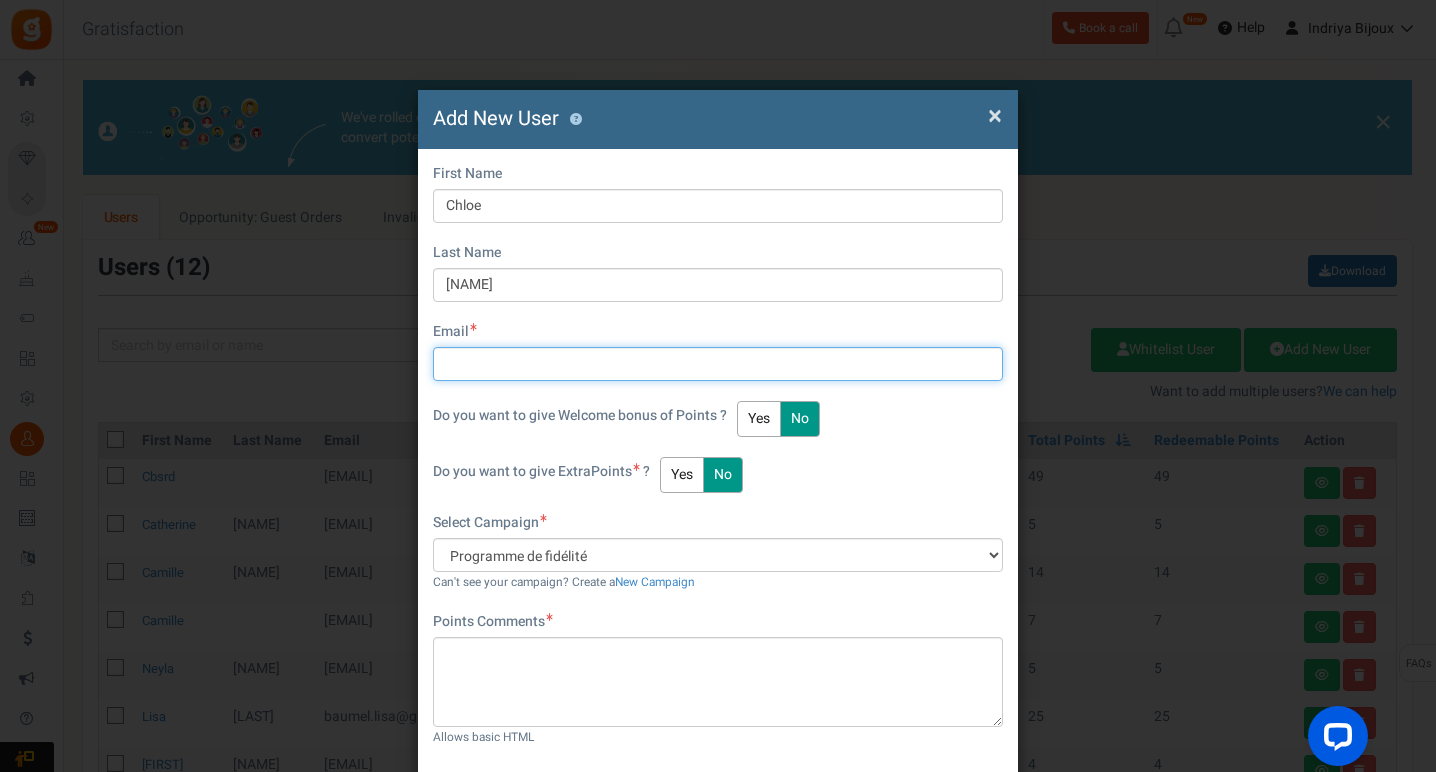 click at bounding box center [718, 364] 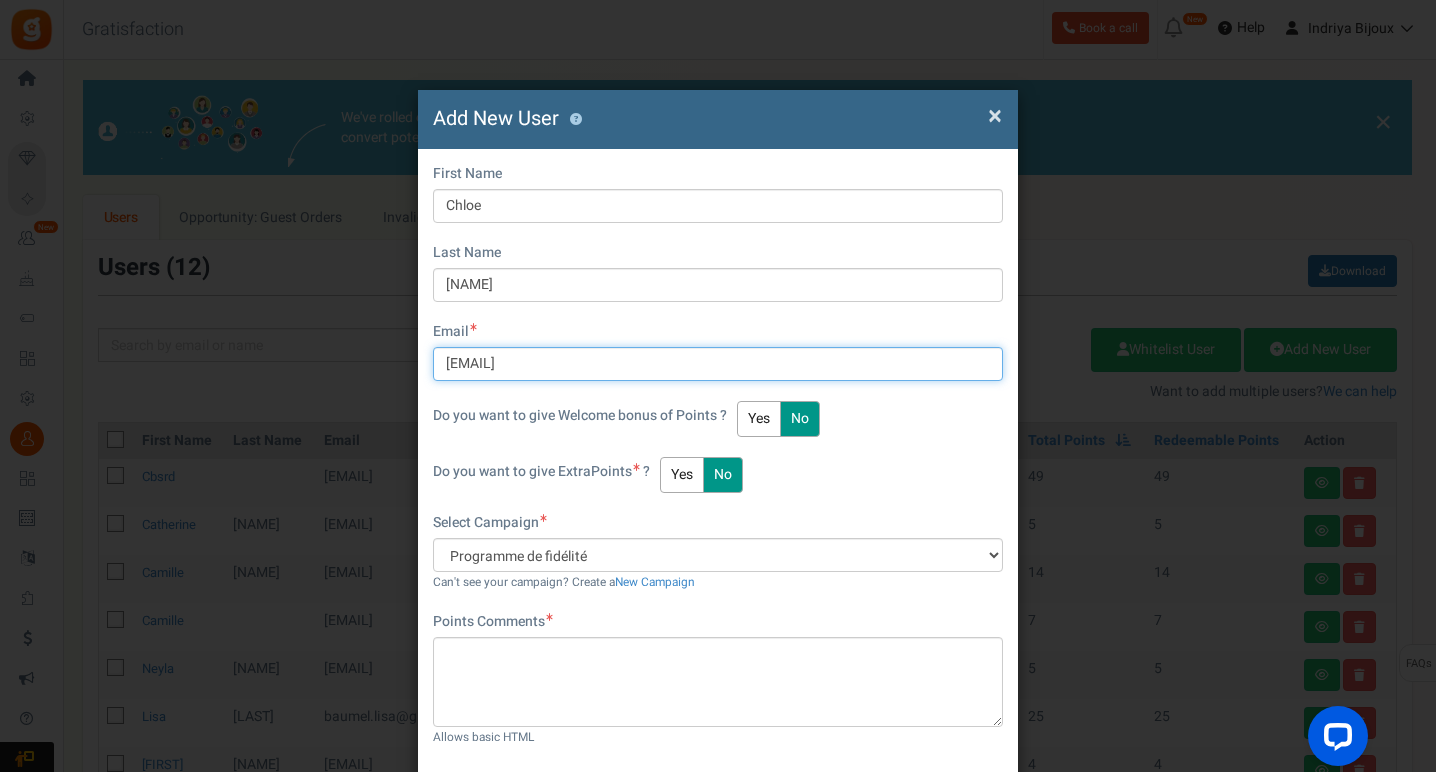 type on "[EMAIL]" 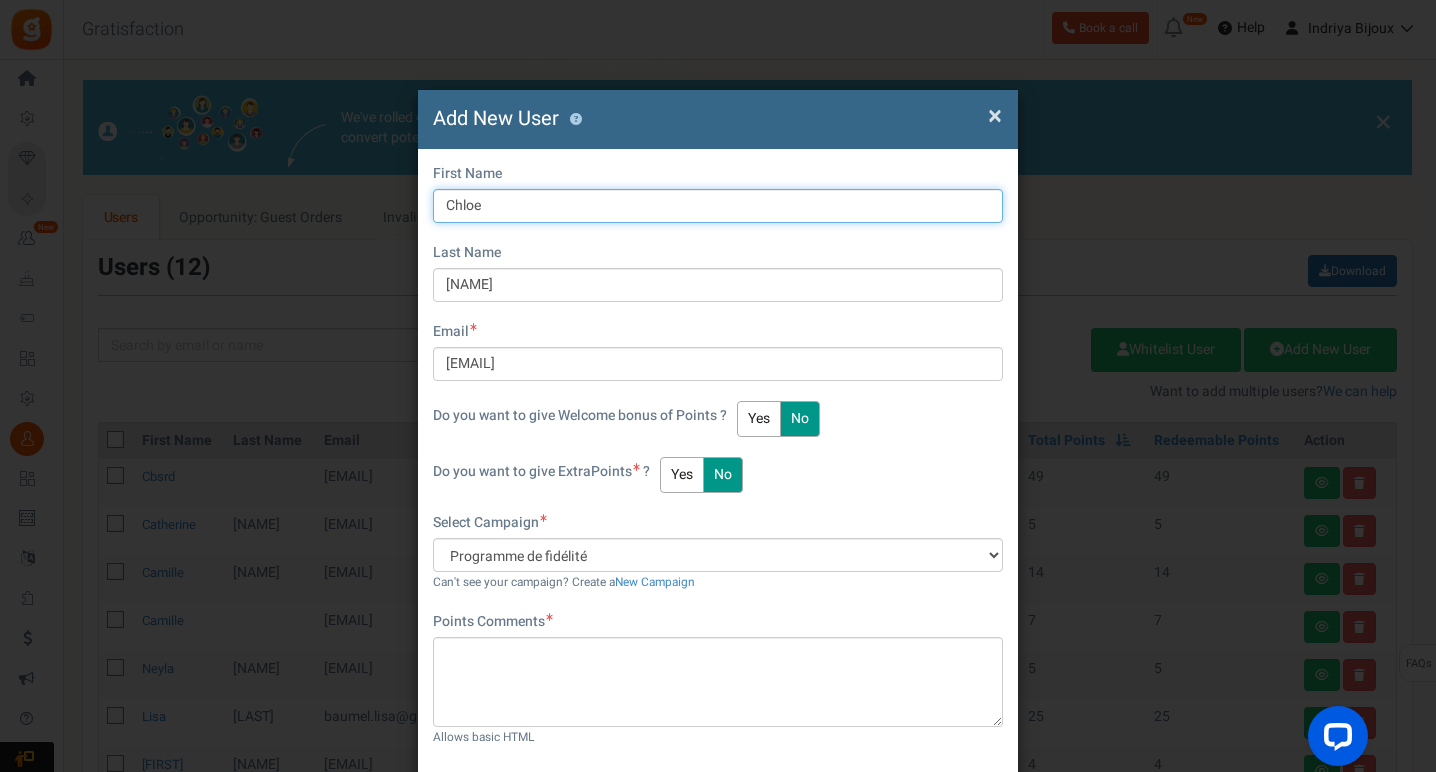click on "Chloe" at bounding box center (718, 206) 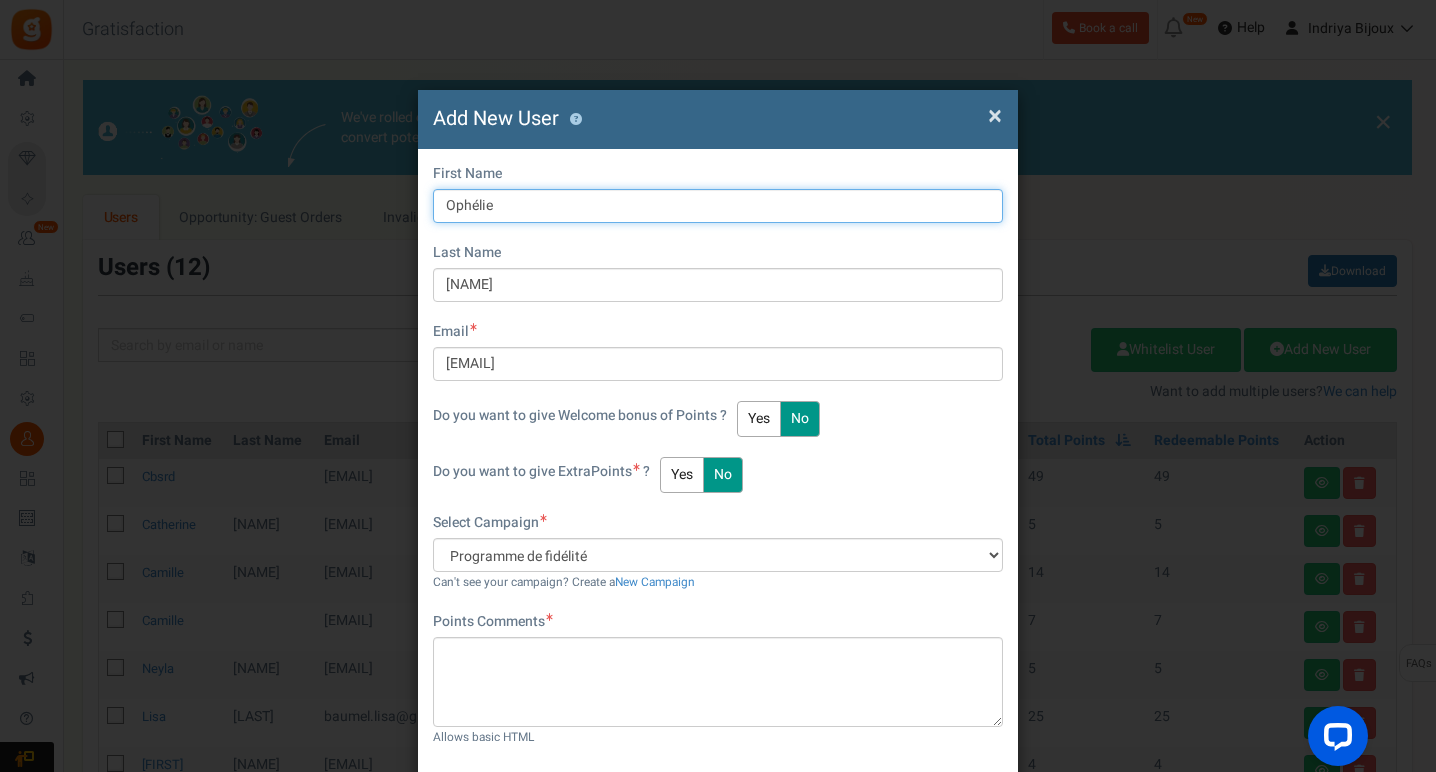 type on "Ophélie" 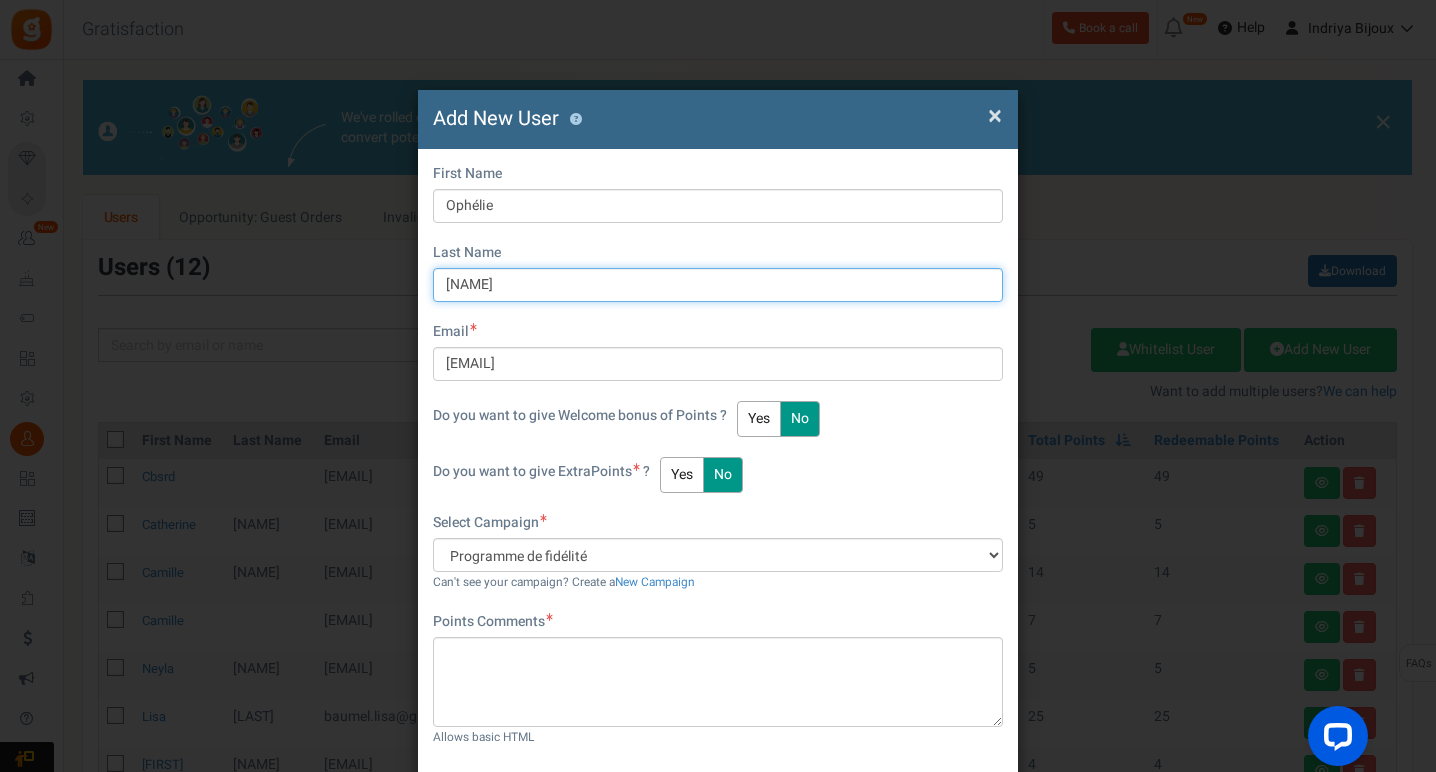 click on "Chabaut" at bounding box center (718, 285) 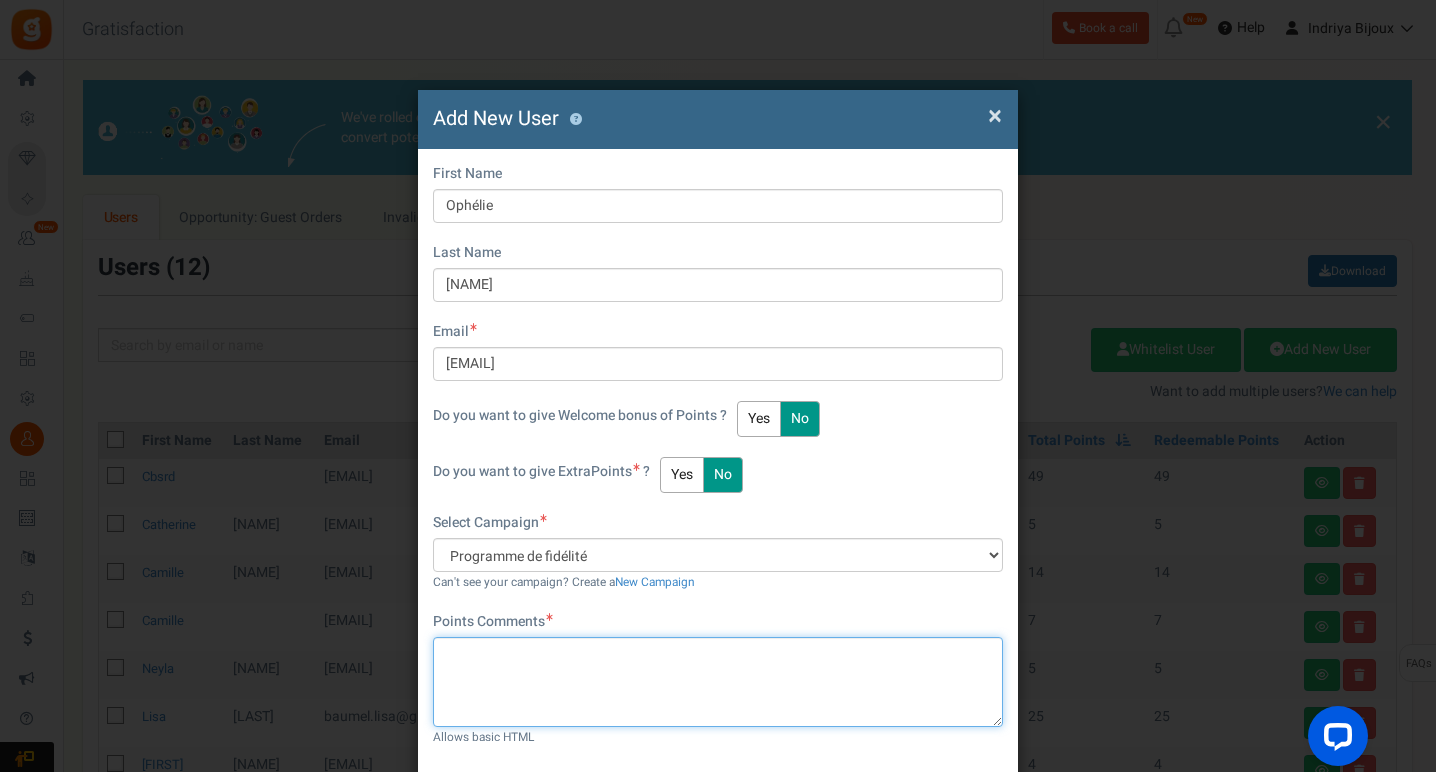 click at bounding box center (718, 682) 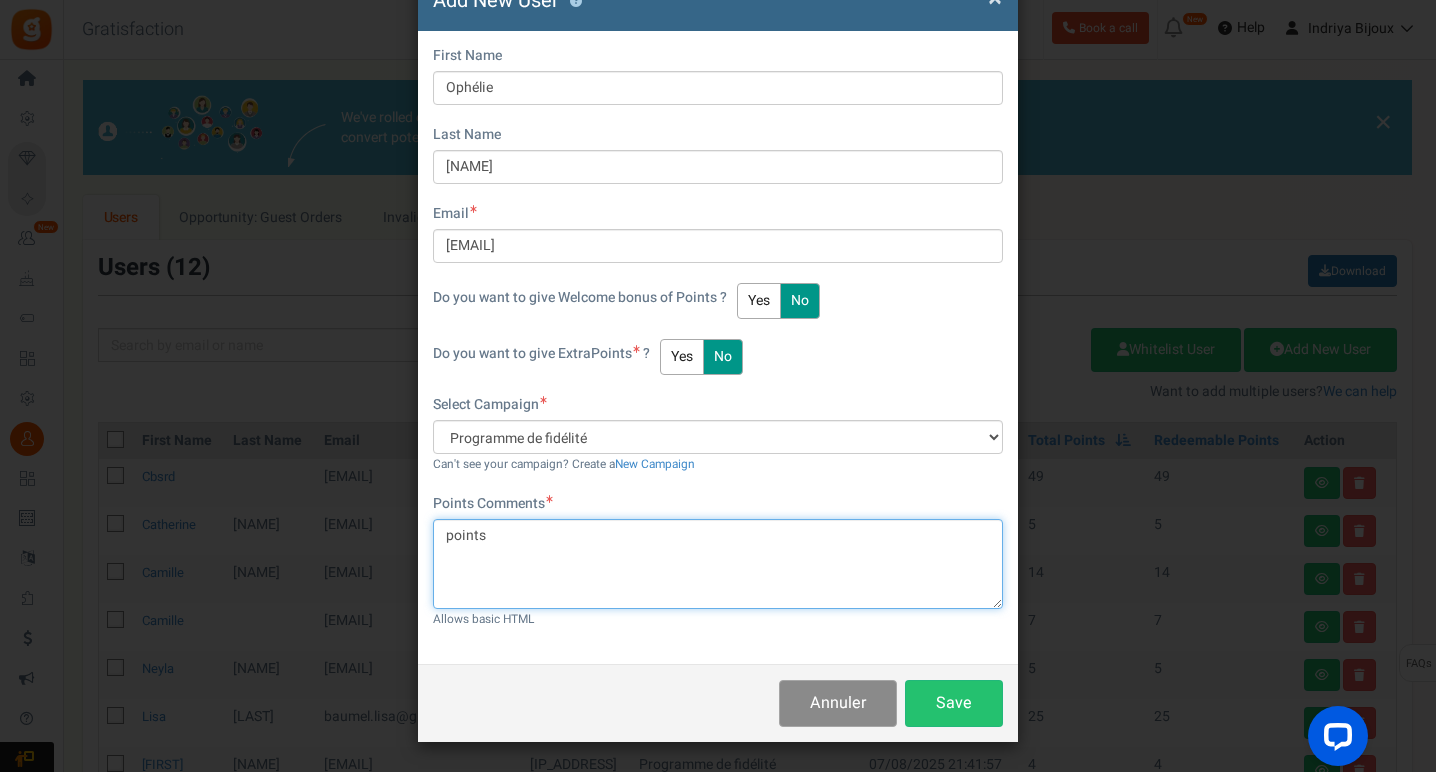 scroll, scrollTop: 117, scrollLeft: 0, axis: vertical 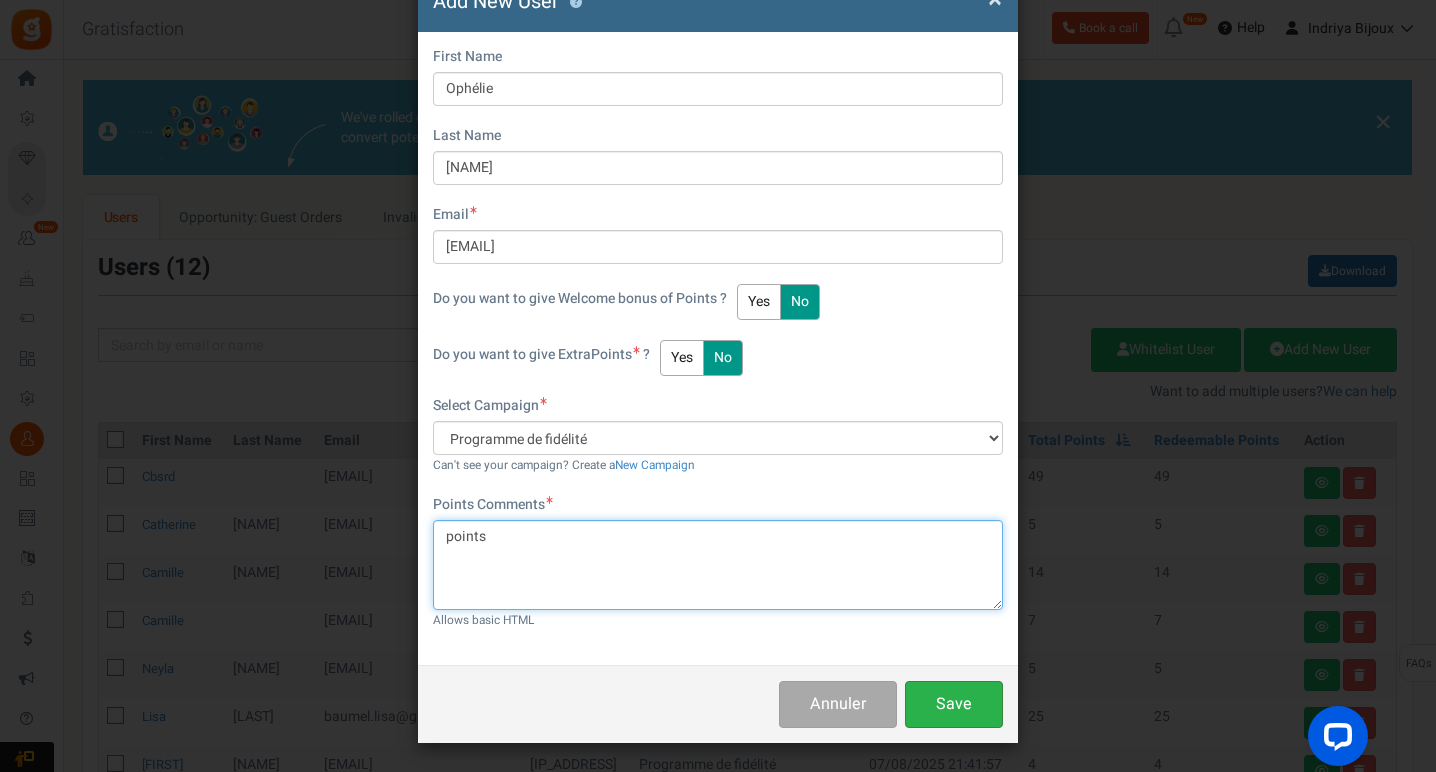 type on "points" 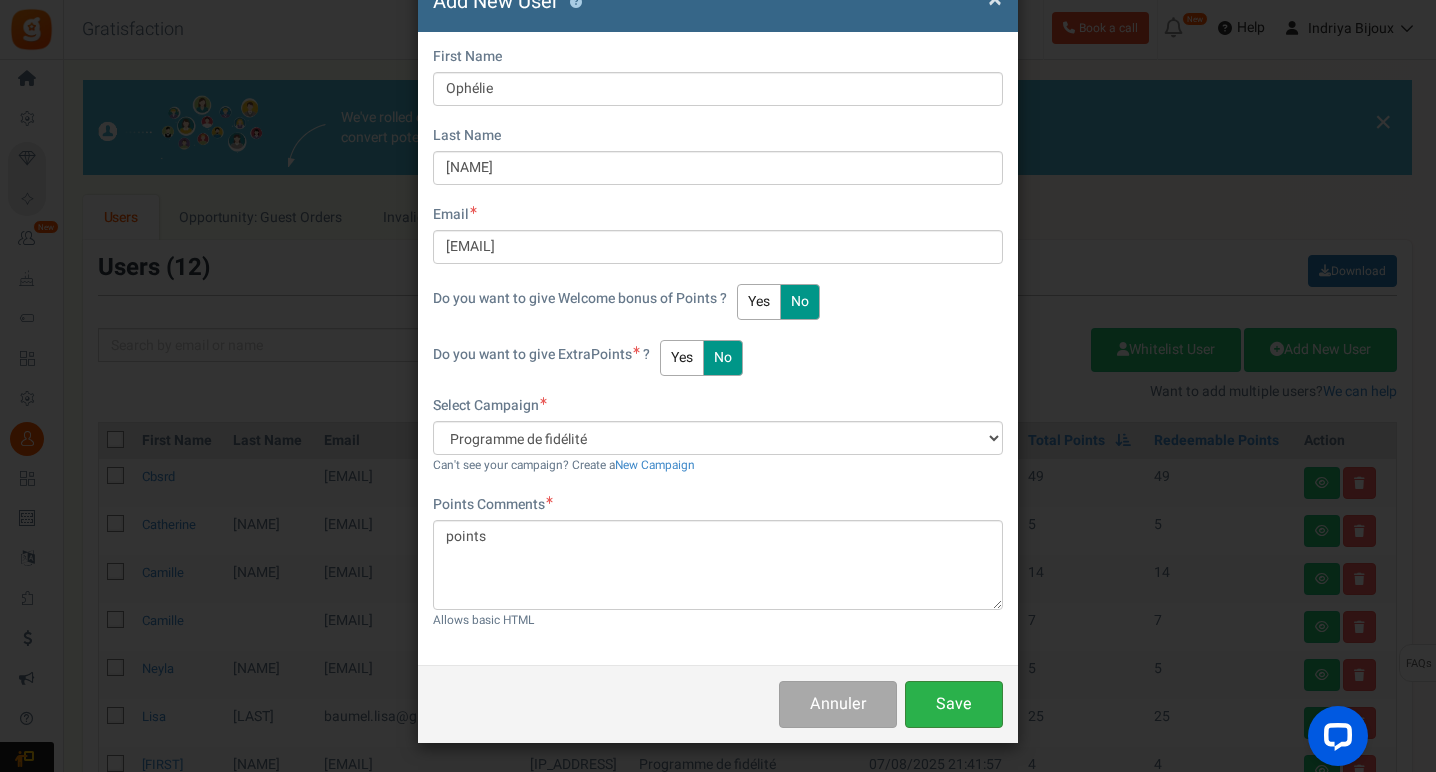 click on "Save" at bounding box center (954, 704) 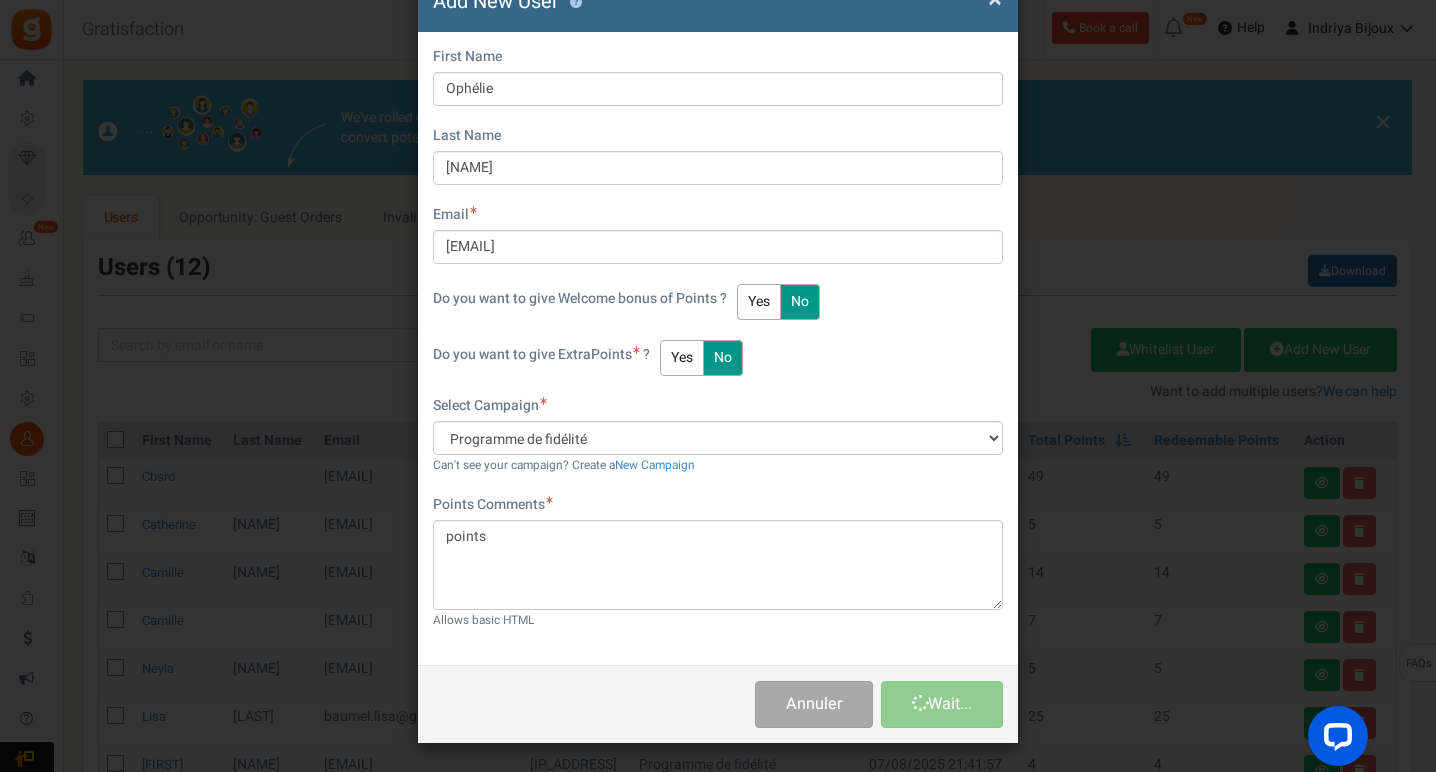 type 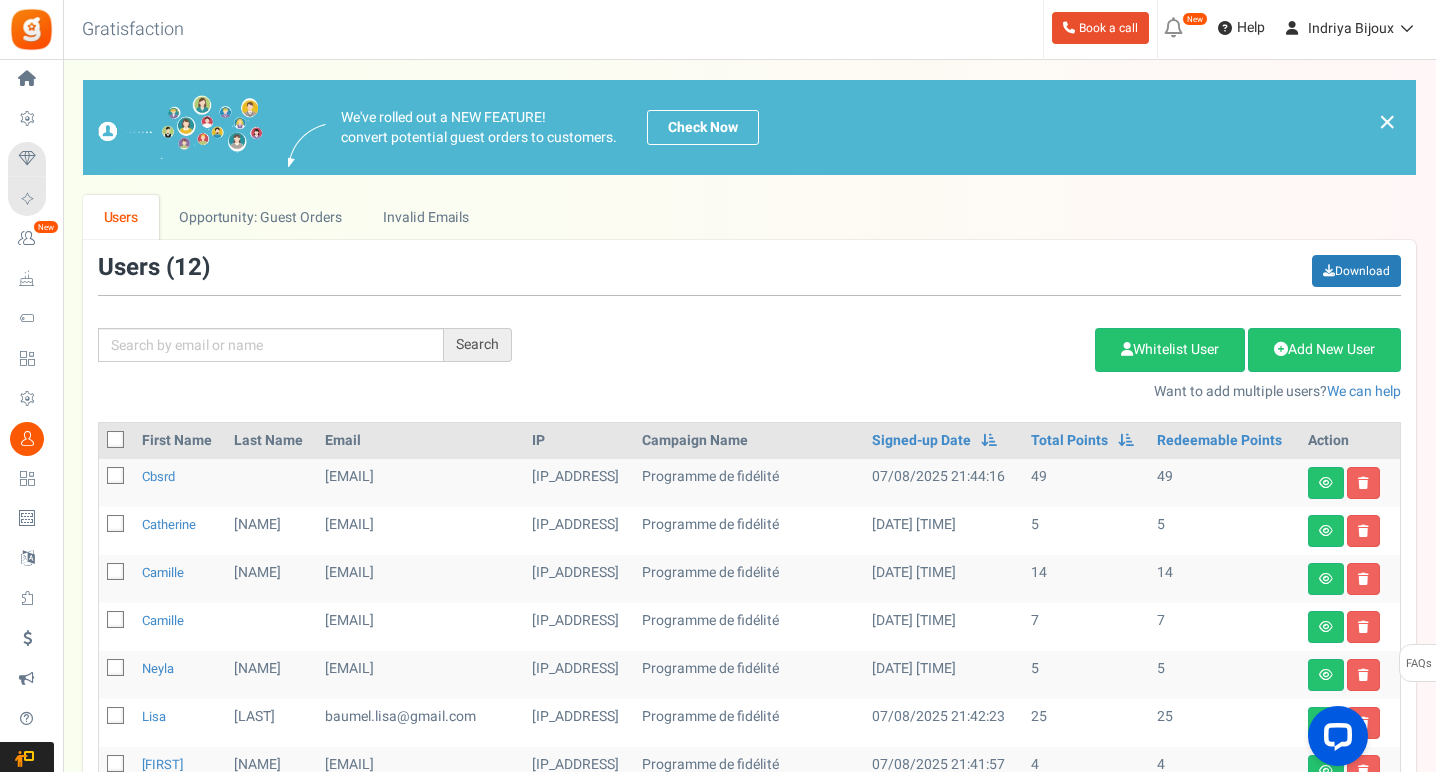 scroll, scrollTop: 0, scrollLeft: 0, axis: both 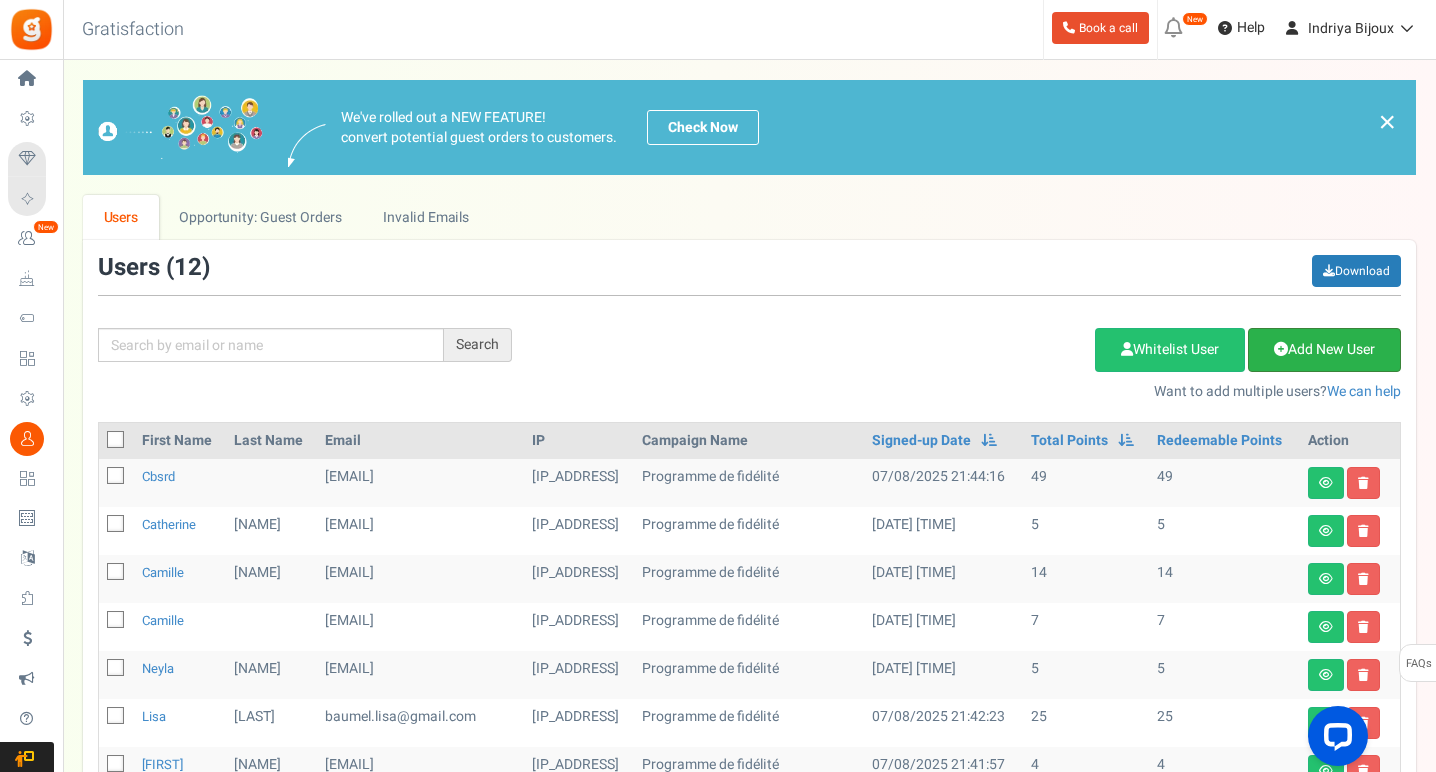 click on "Add New User" at bounding box center [1324, 350] 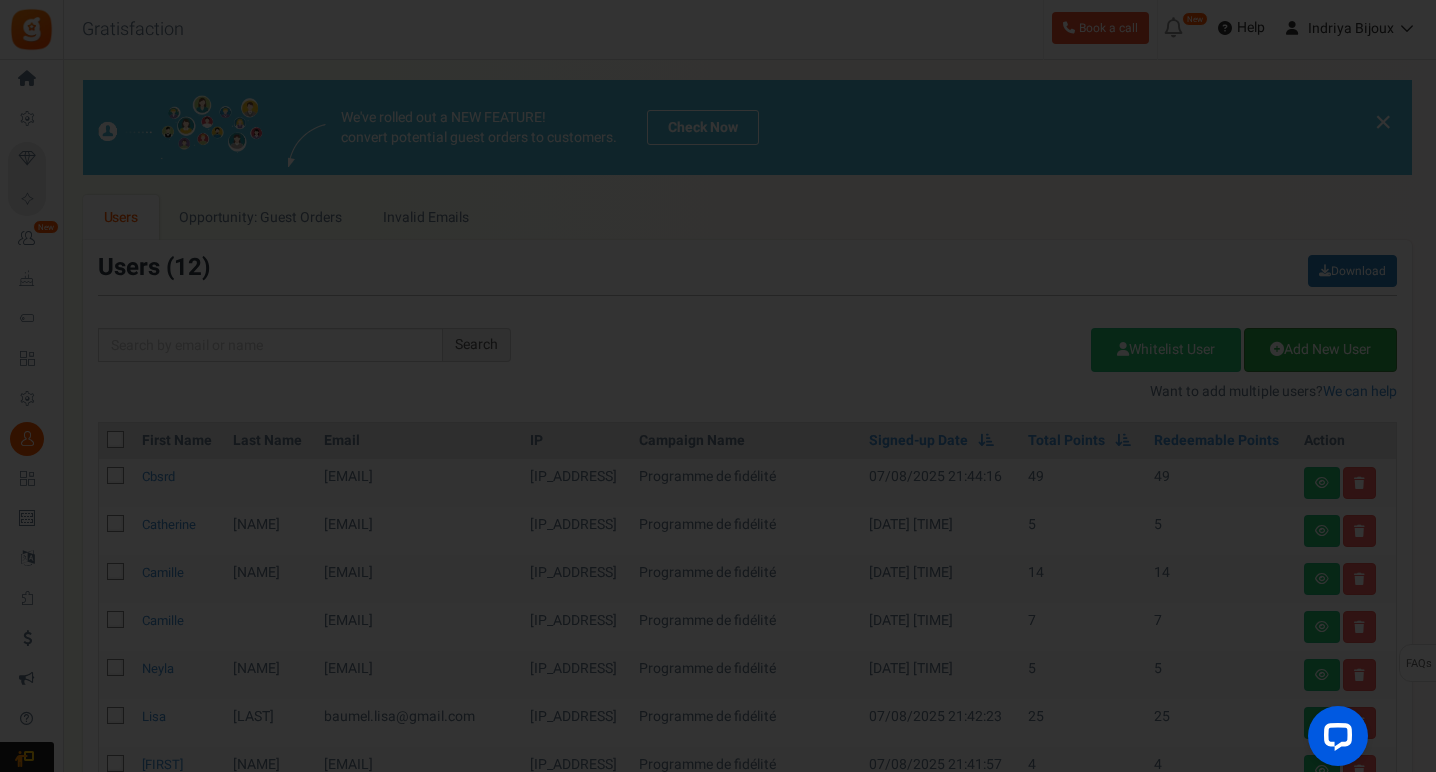 scroll, scrollTop: 0, scrollLeft: 0, axis: both 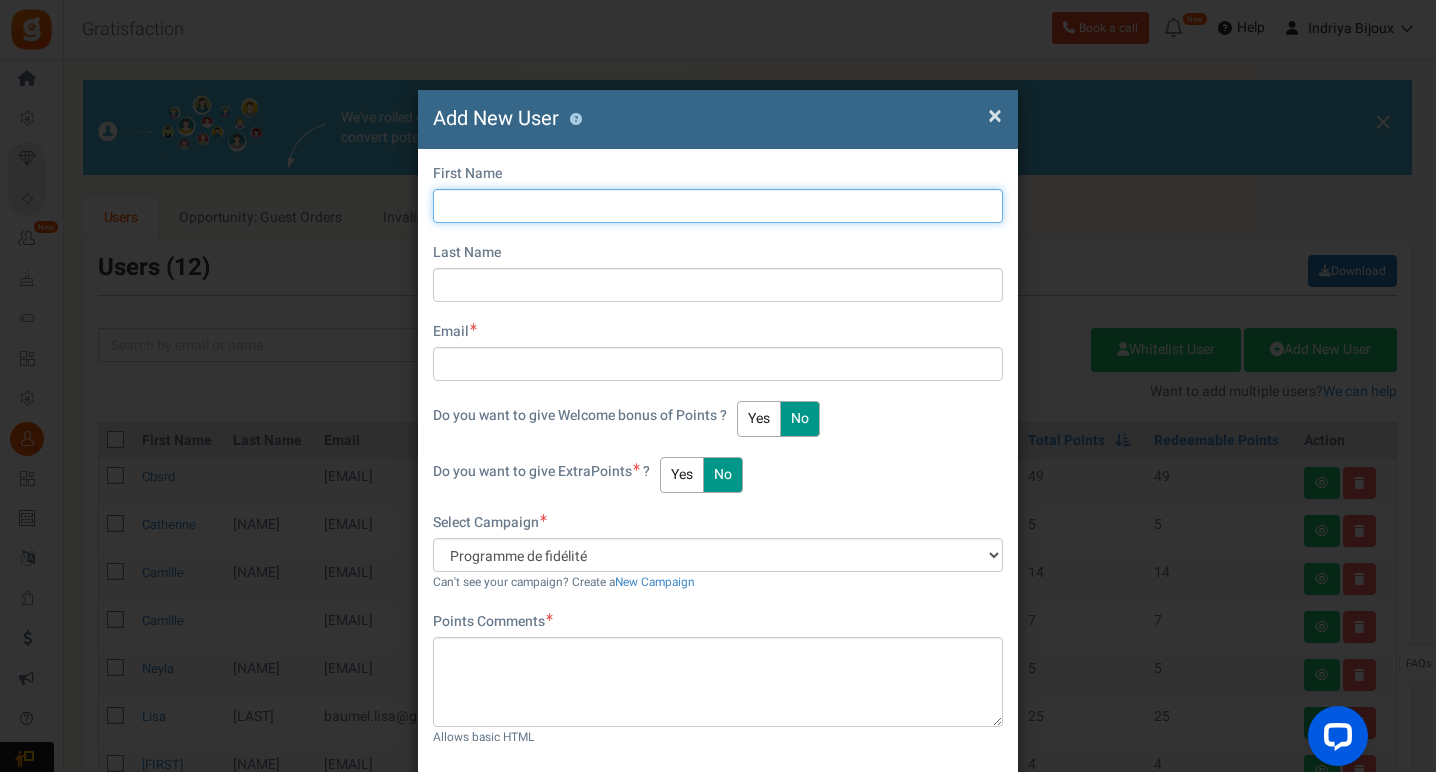 click at bounding box center [718, 206] 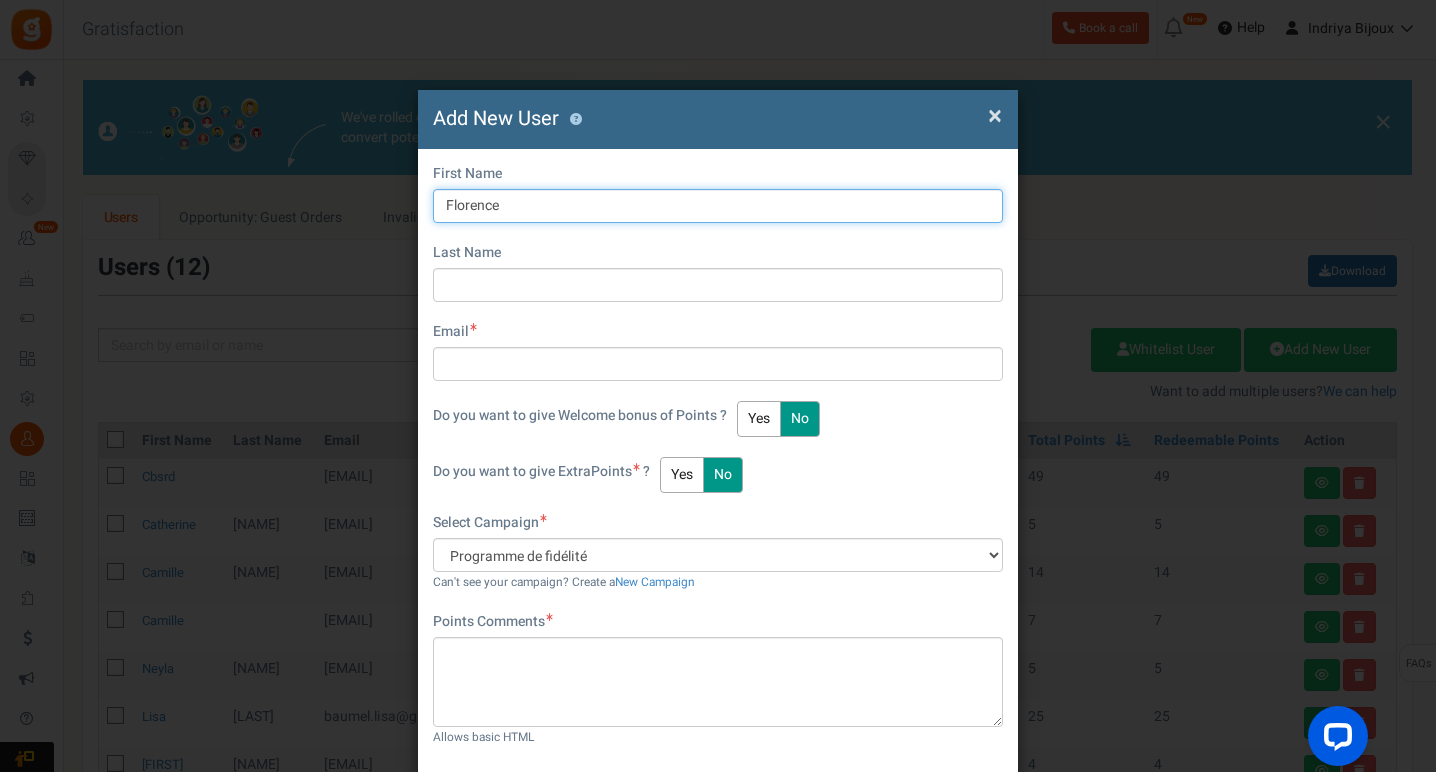 type on "Florence" 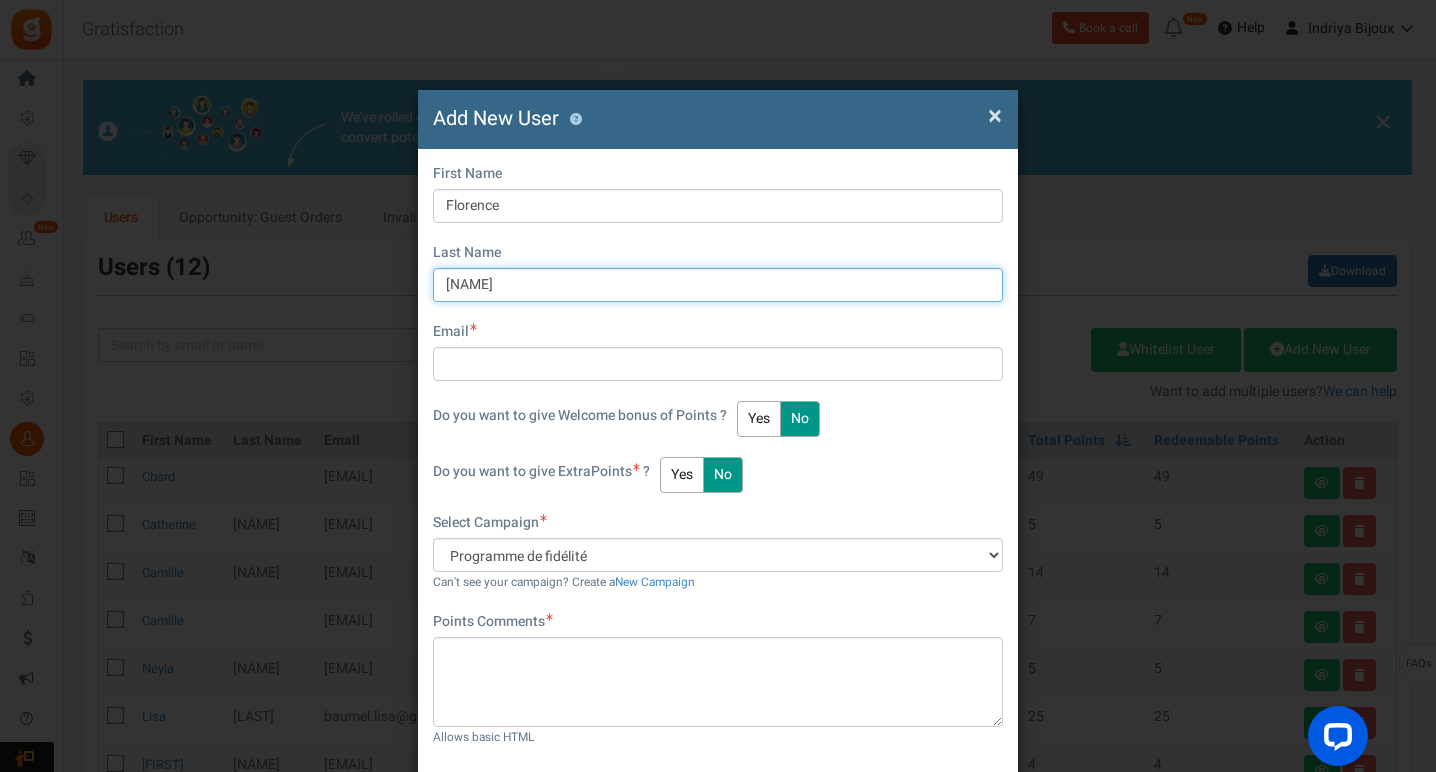 type on "[LAST]" 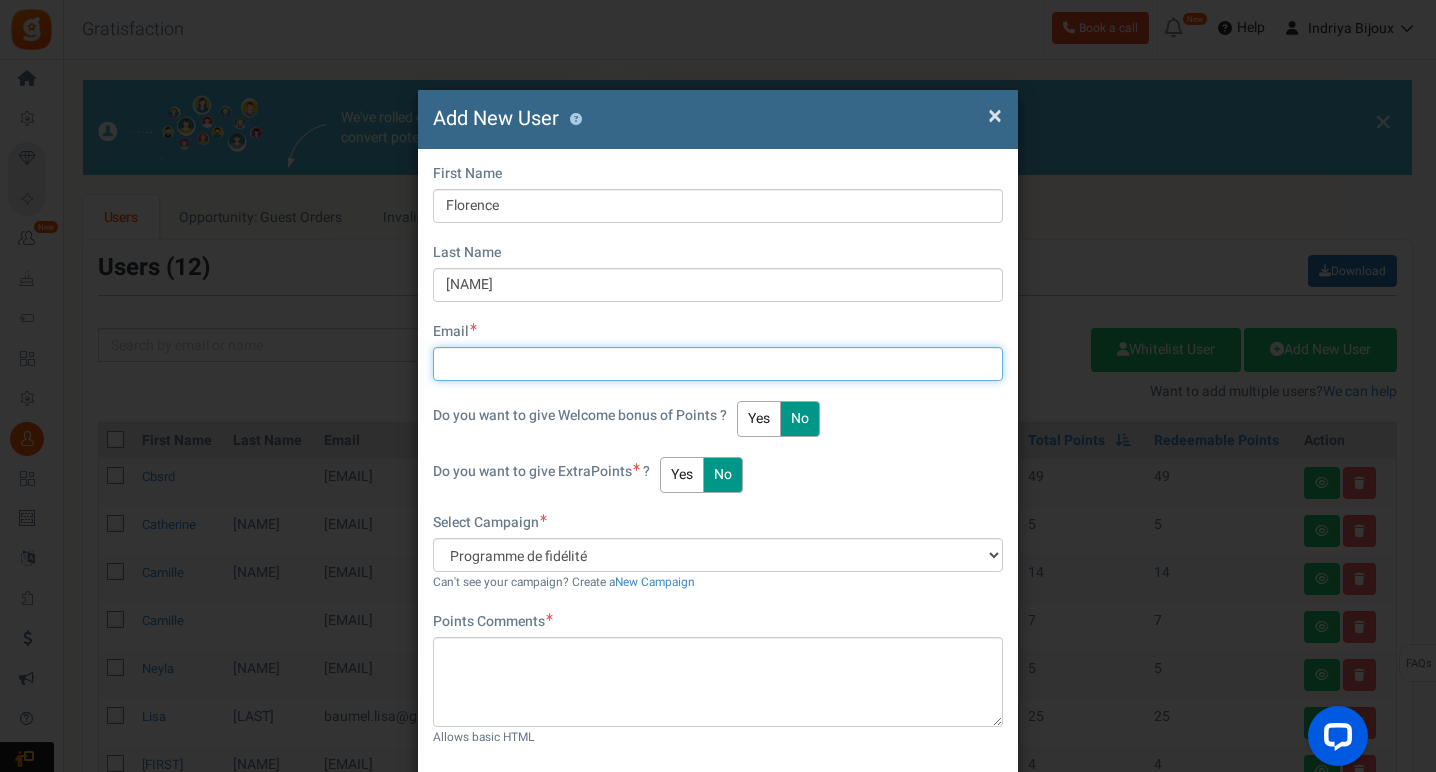 paste on "florence.fabre763@orange.fr" 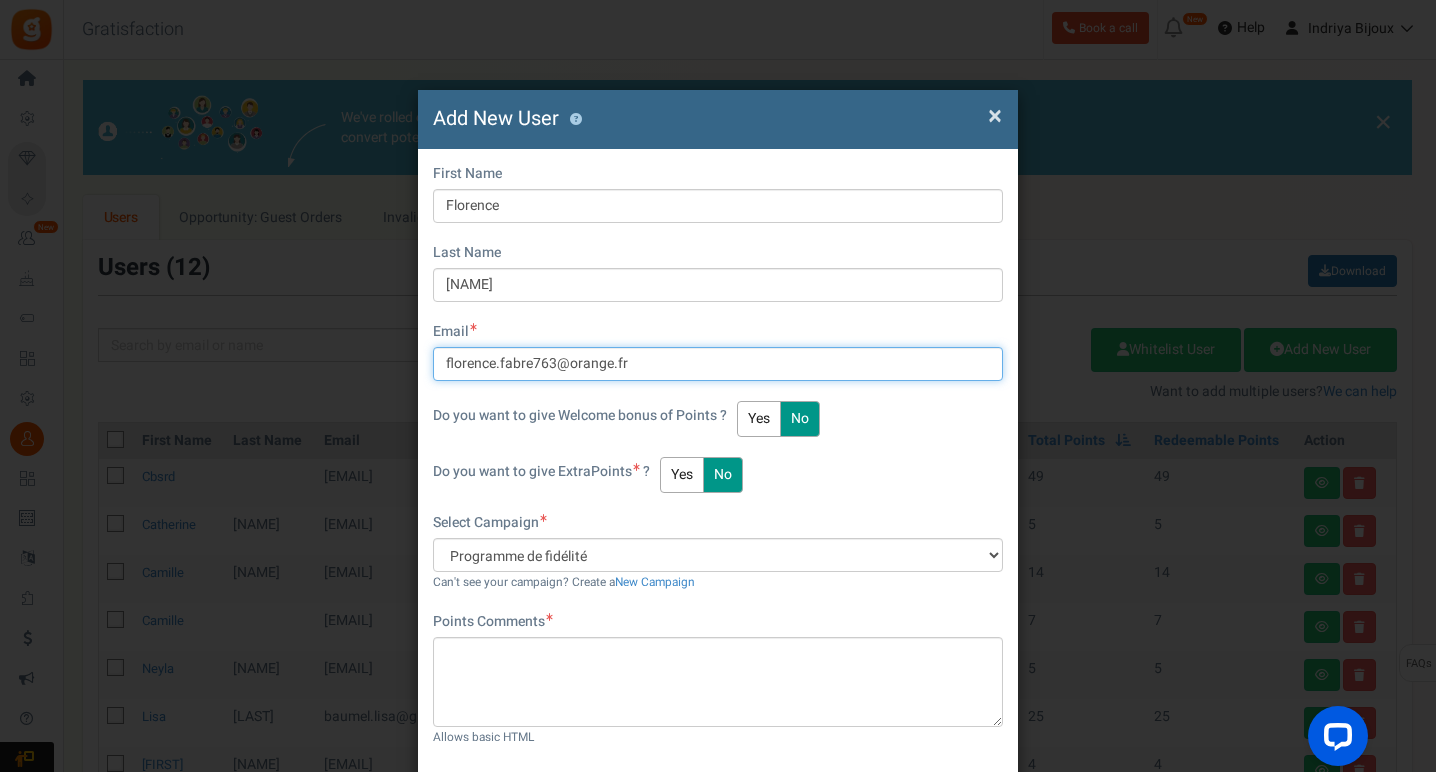 type on "florence.fabre763@orange.fr" 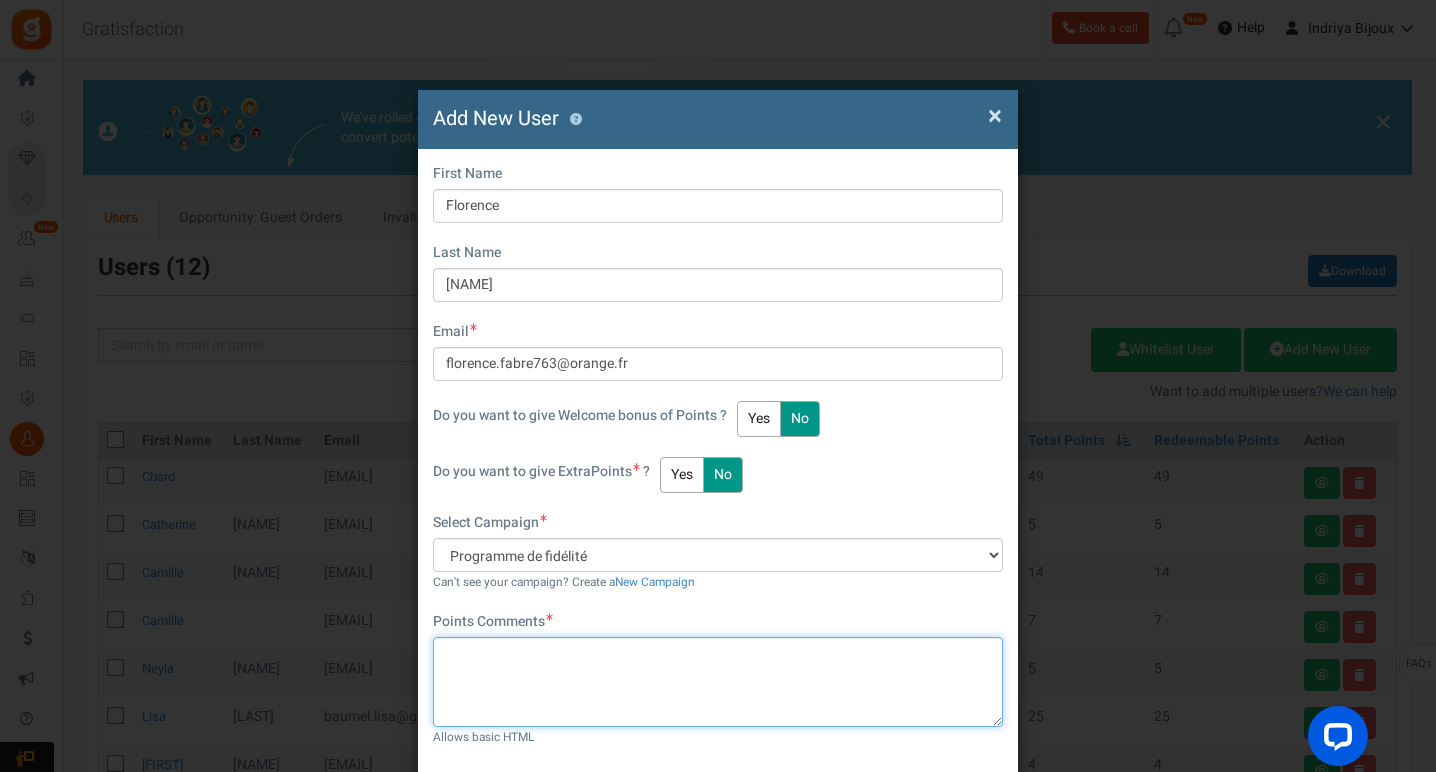 click at bounding box center [718, 682] 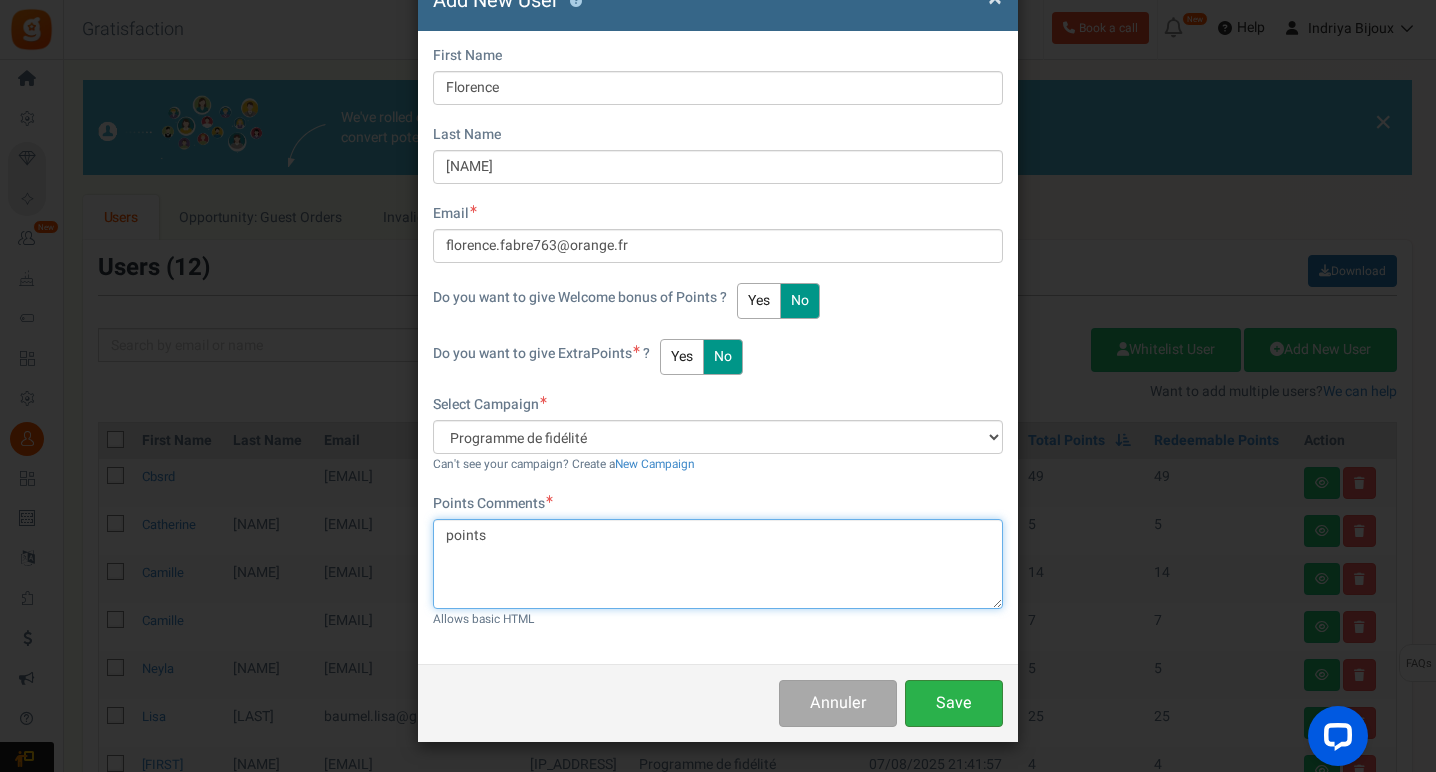 scroll, scrollTop: 117, scrollLeft: 0, axis: vertical 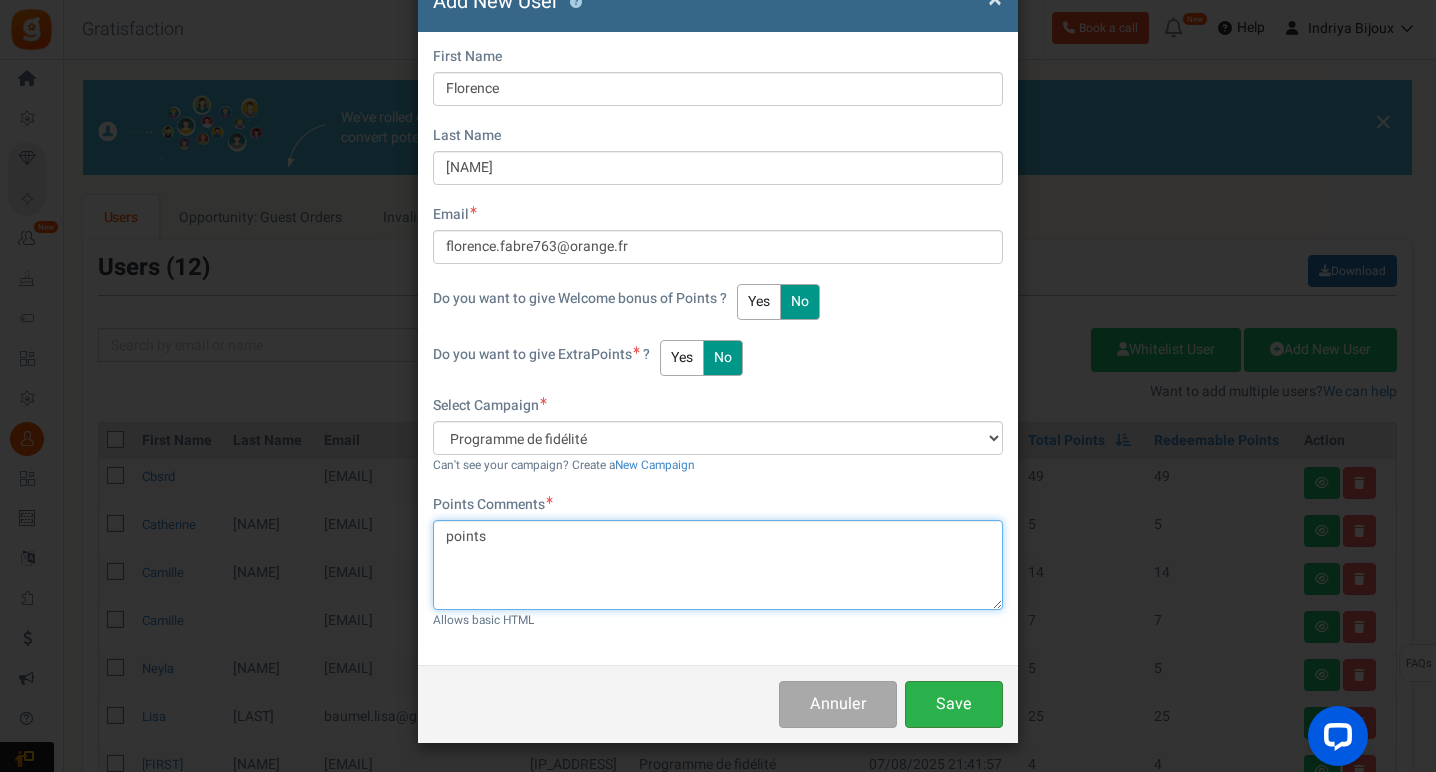type on "points" 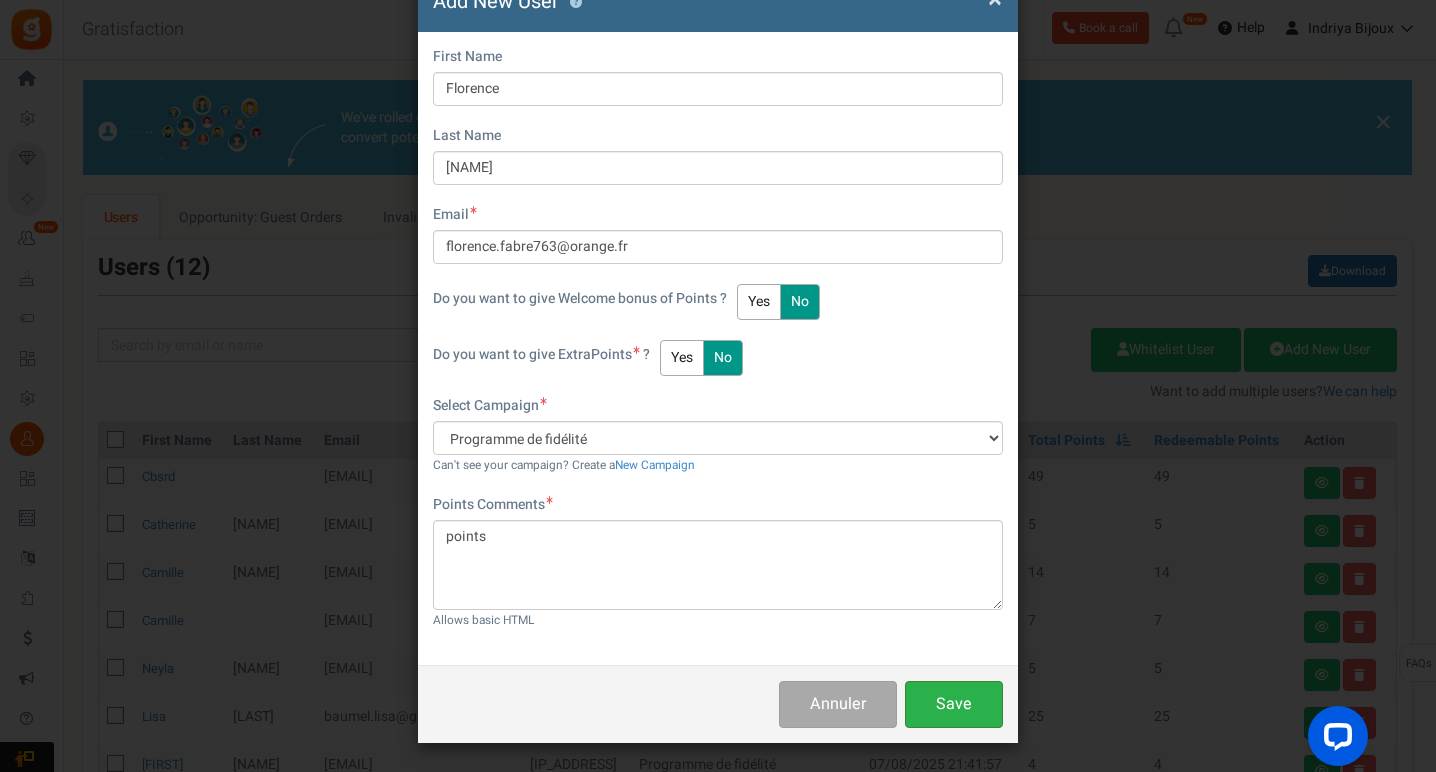 click on "Save" at bounding box center [954, 704] 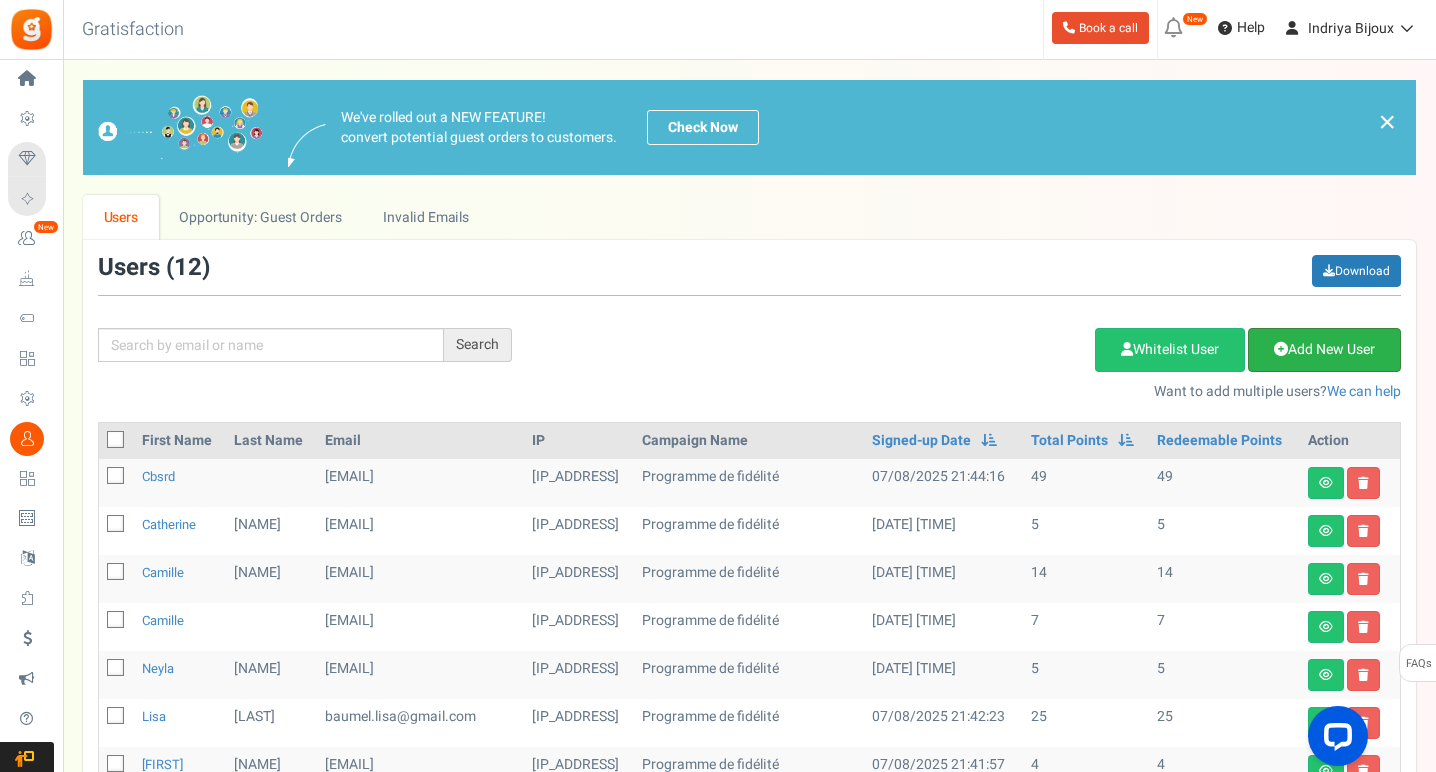 click on "Add New User" at bounding box center [1324, 350] 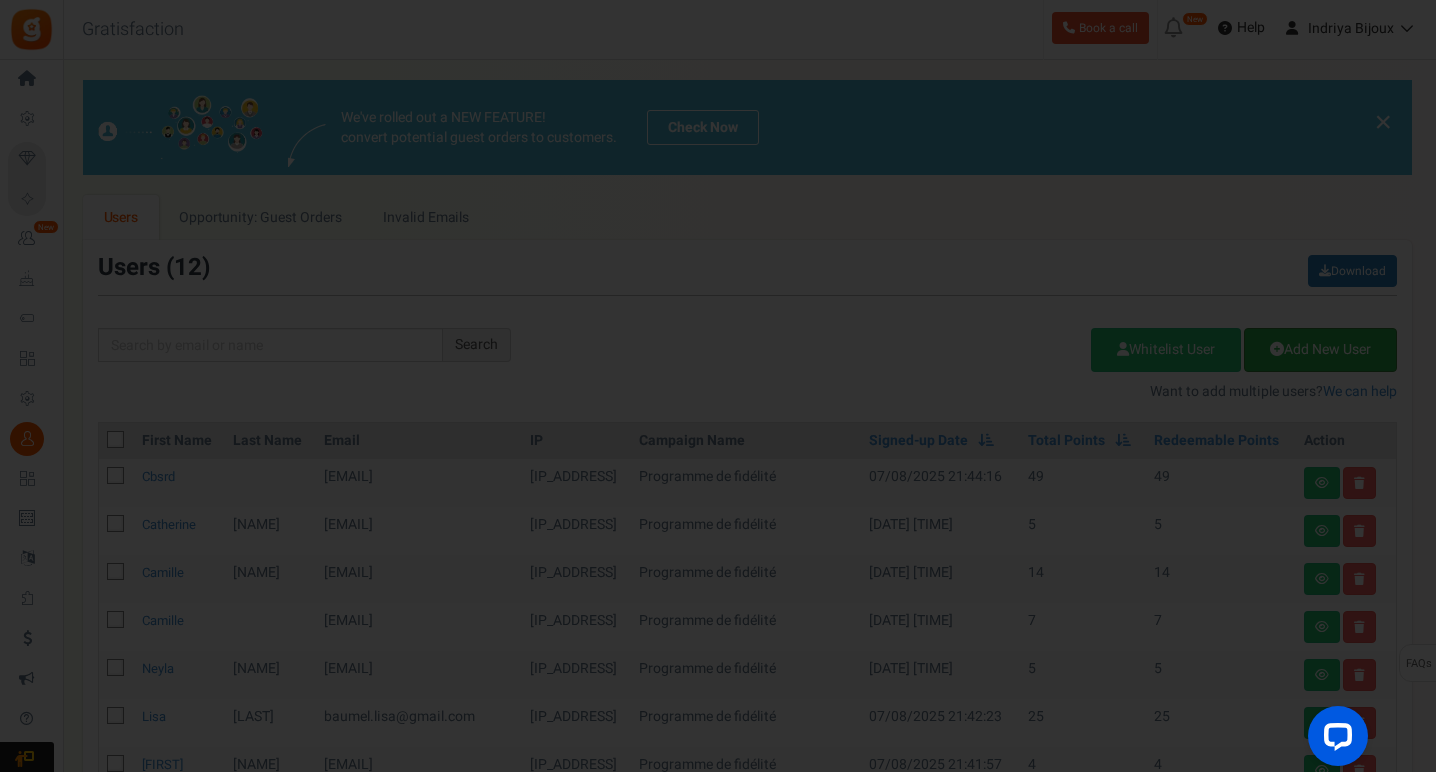 scroll, scrollTop: 0, scrollLeft: 0, axis: both 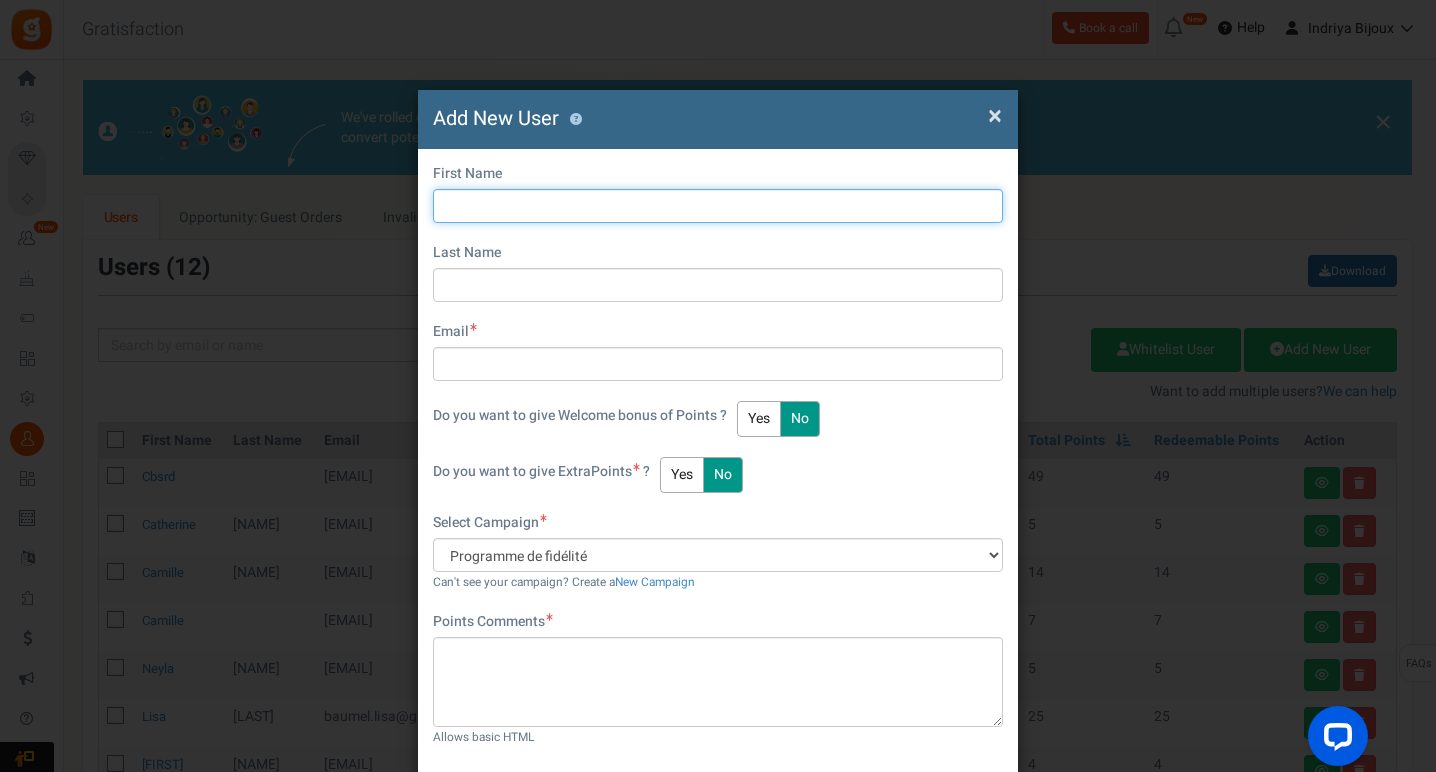 click at bounding box center [718, 206] 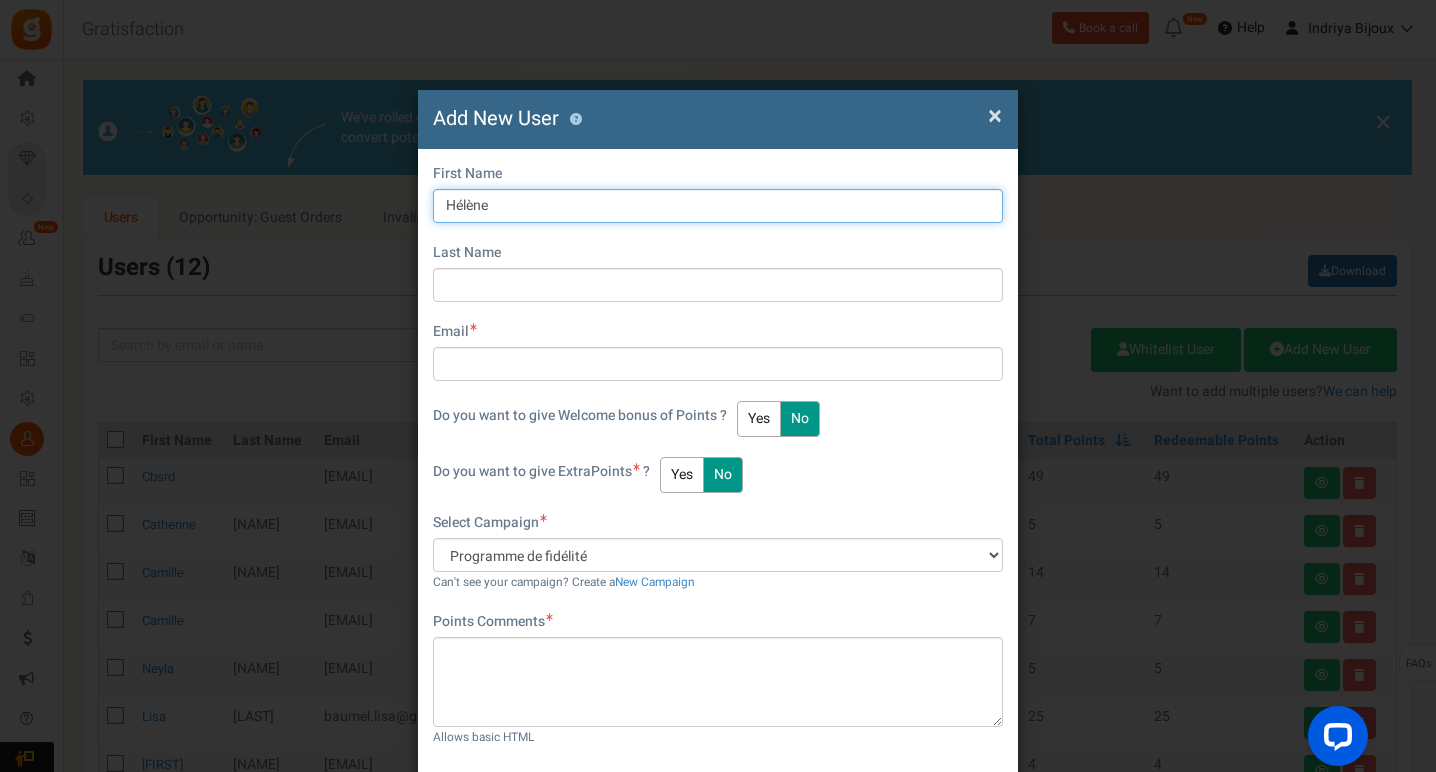 type on "Hélène" 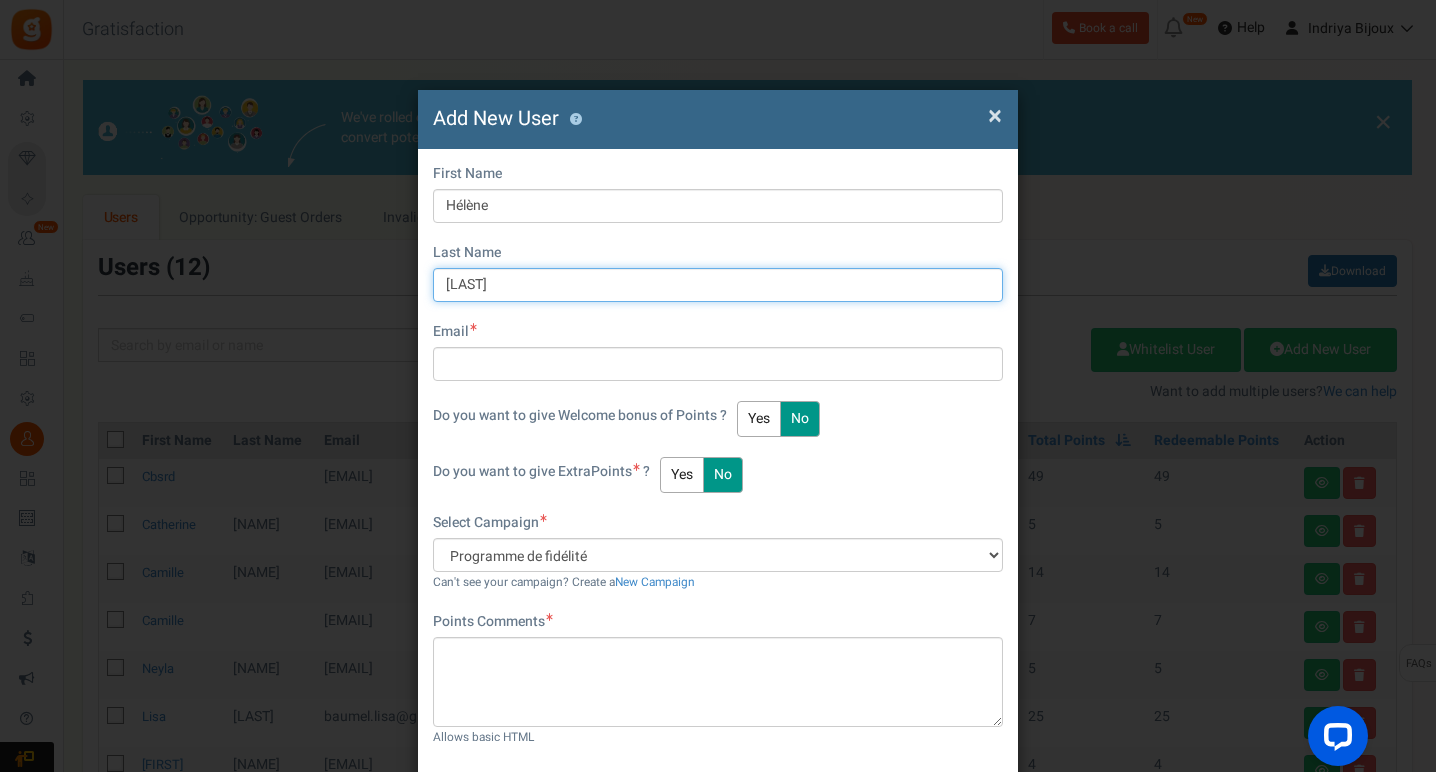 type on "Guigneau" 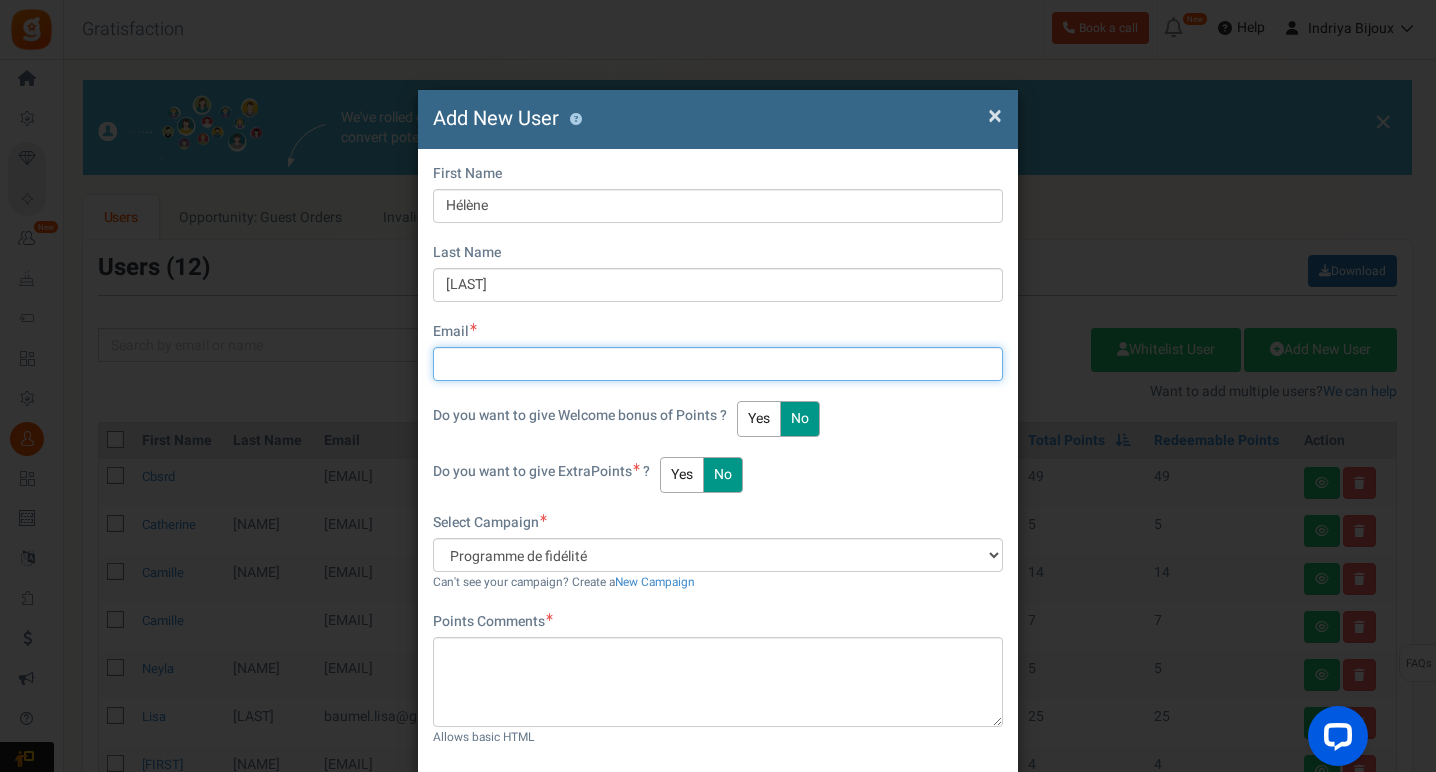 paste on "[EMAIL]" 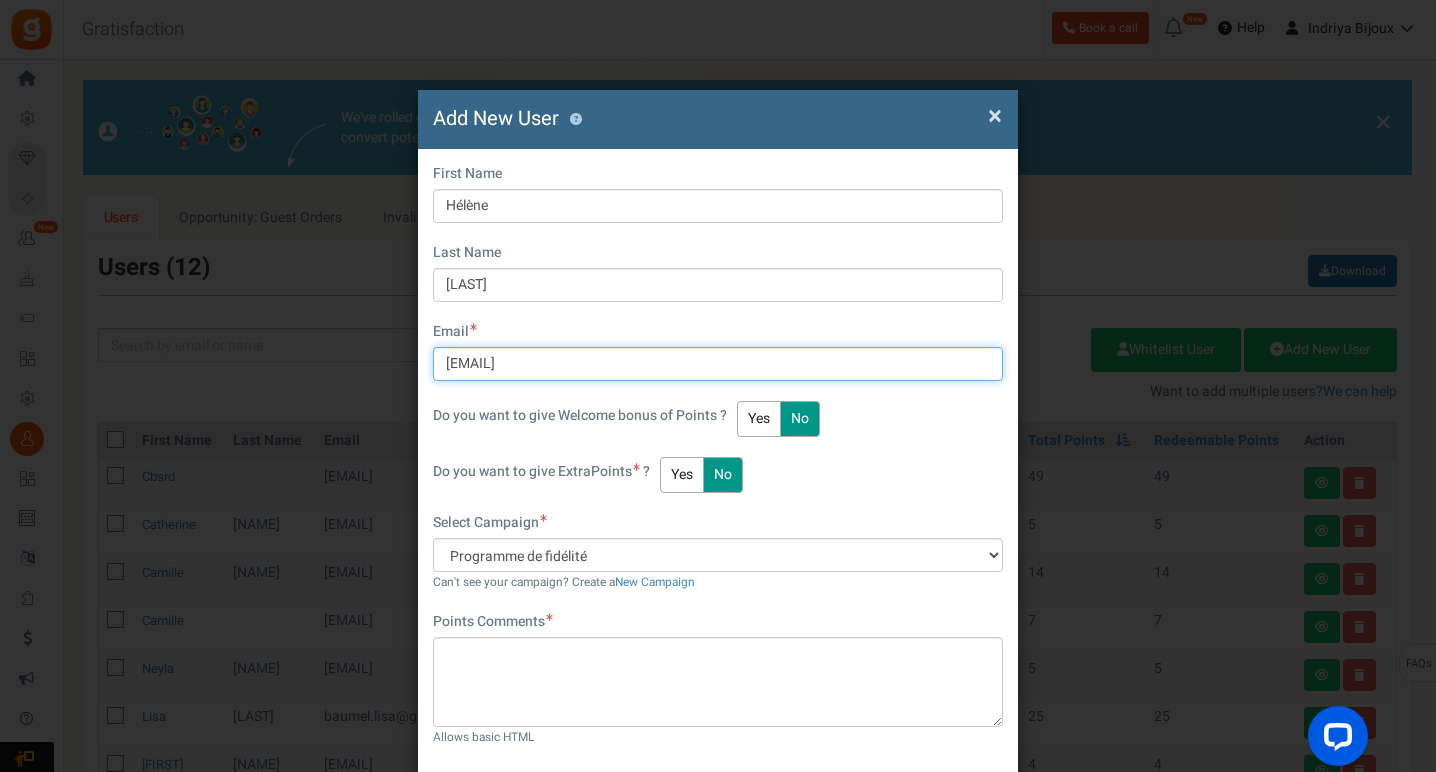 type on "[EMAIL]" 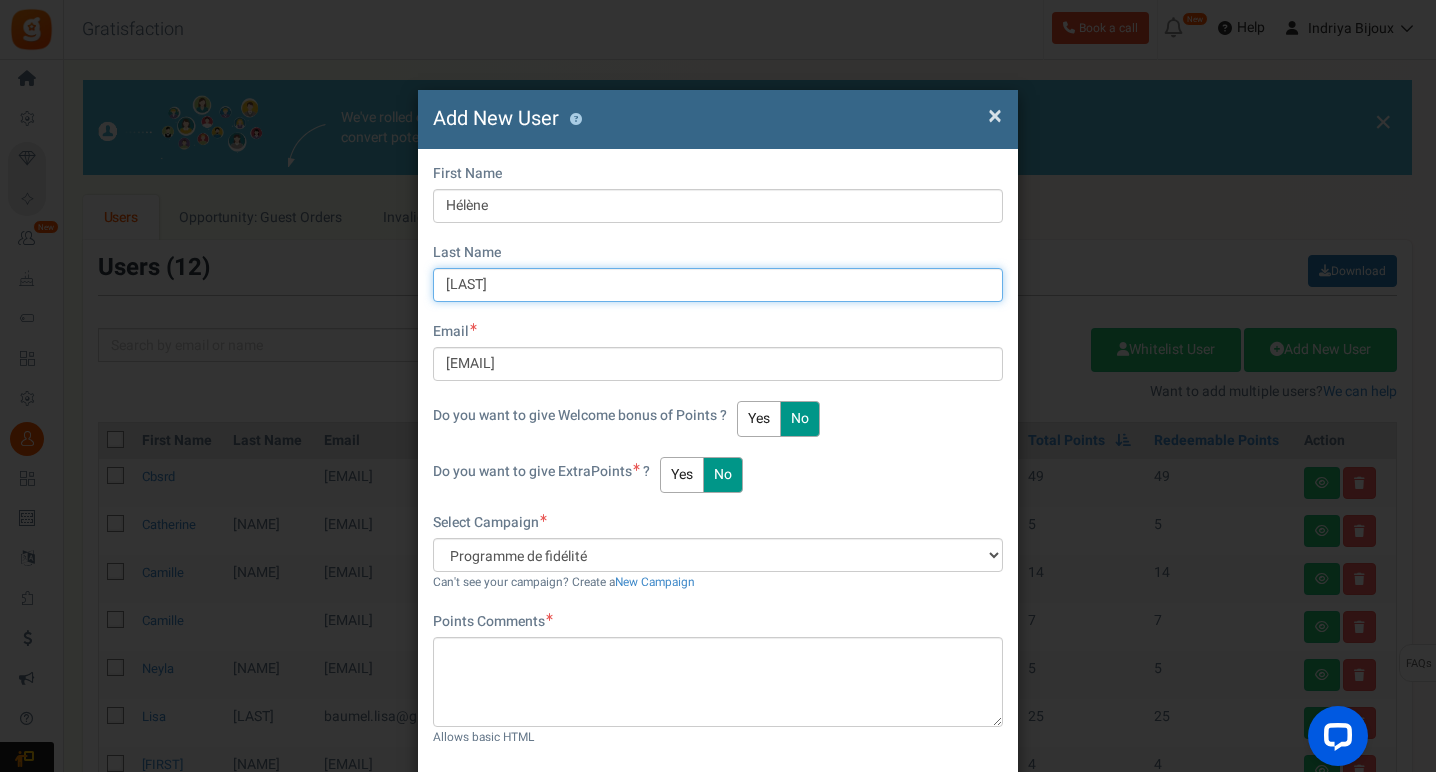click on "Guigneau" at bounding box center (718, 285) 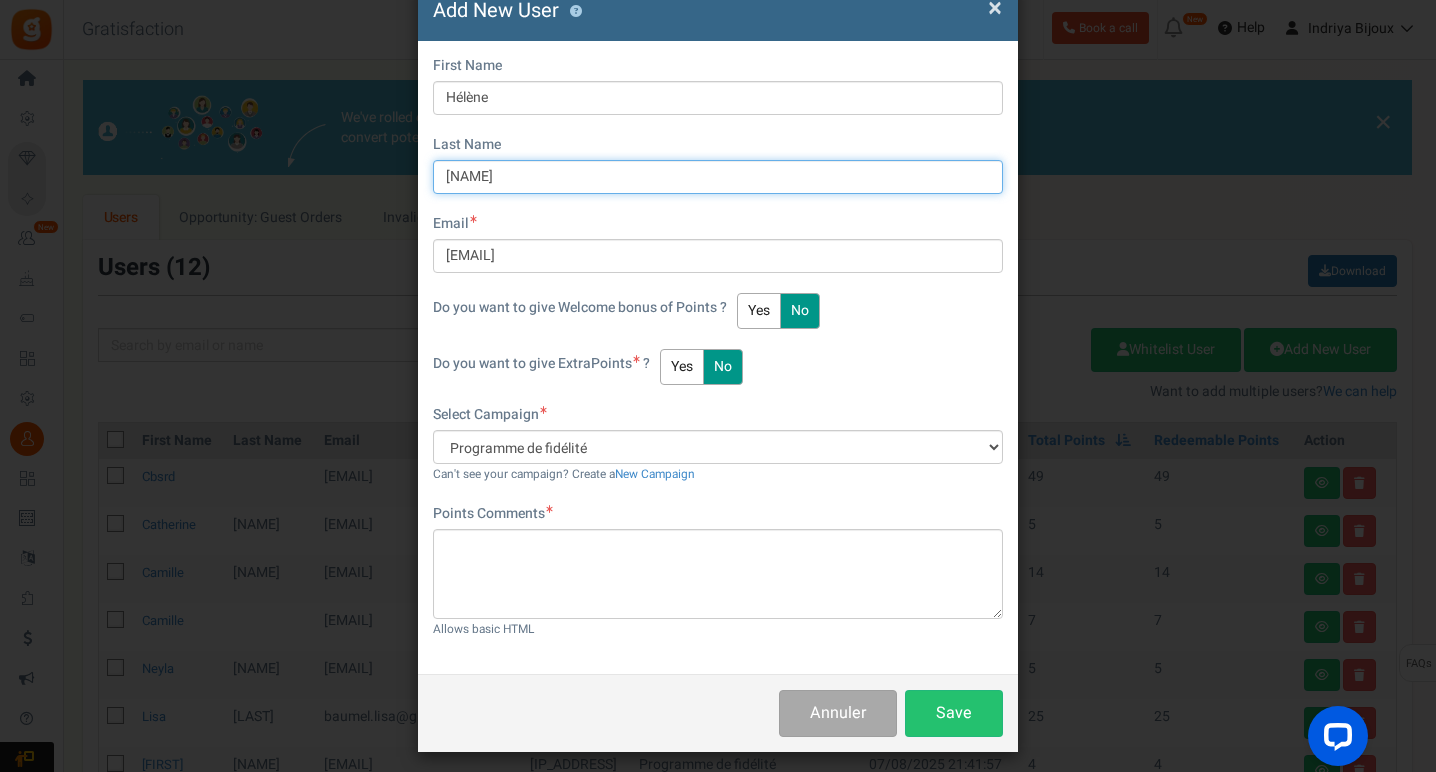 scroll, scrollTop: 115, scrollLeft: 0, axis: vertical 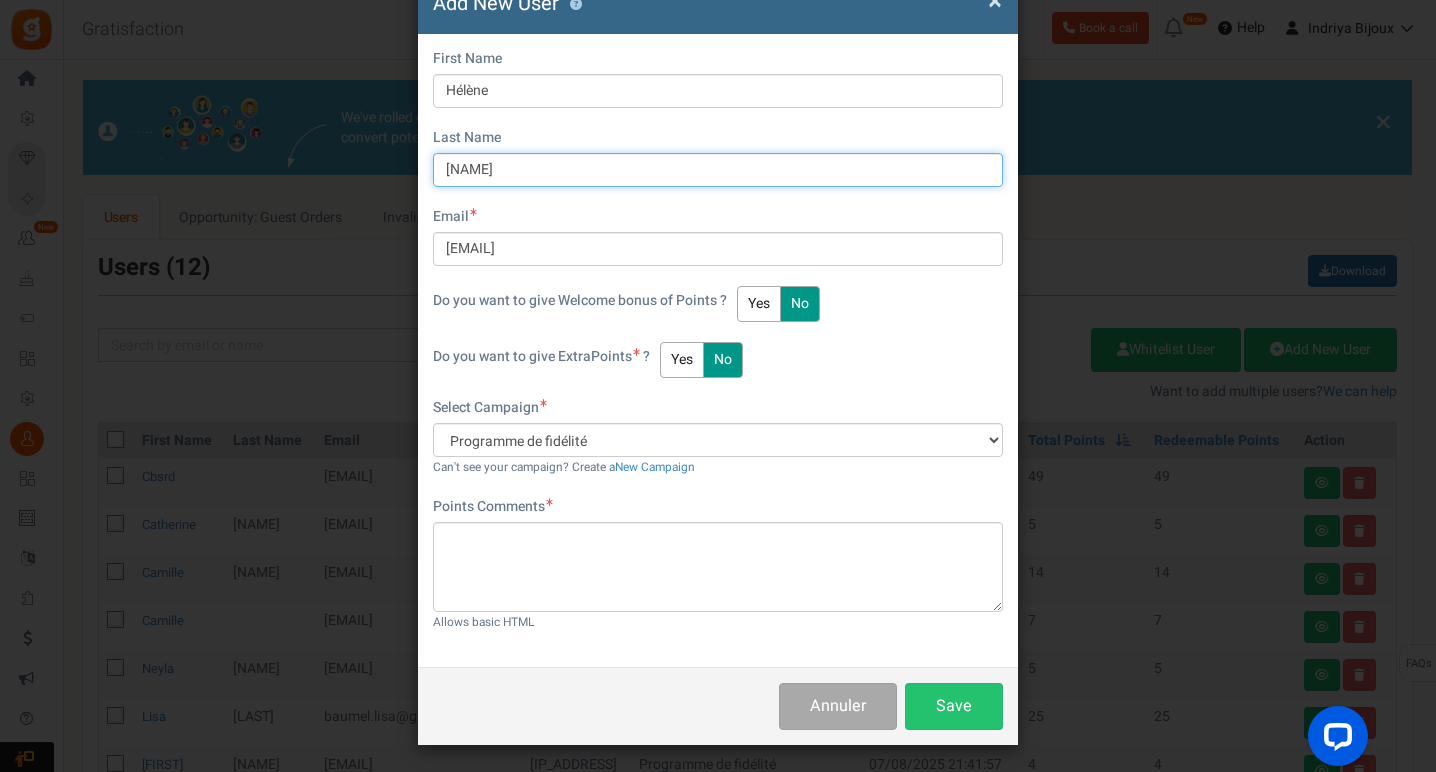type on "[LAST]" 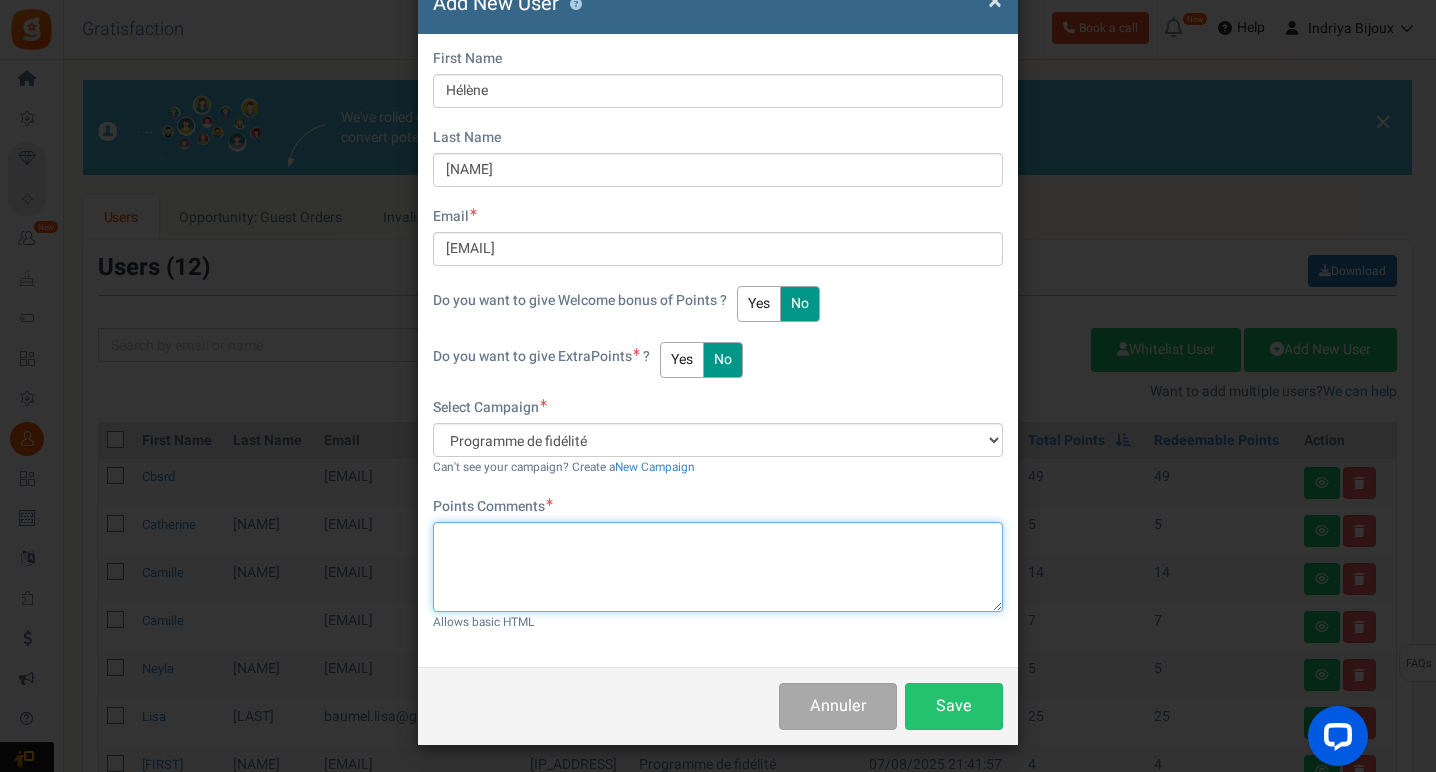 click at bounding box center [718, 567] 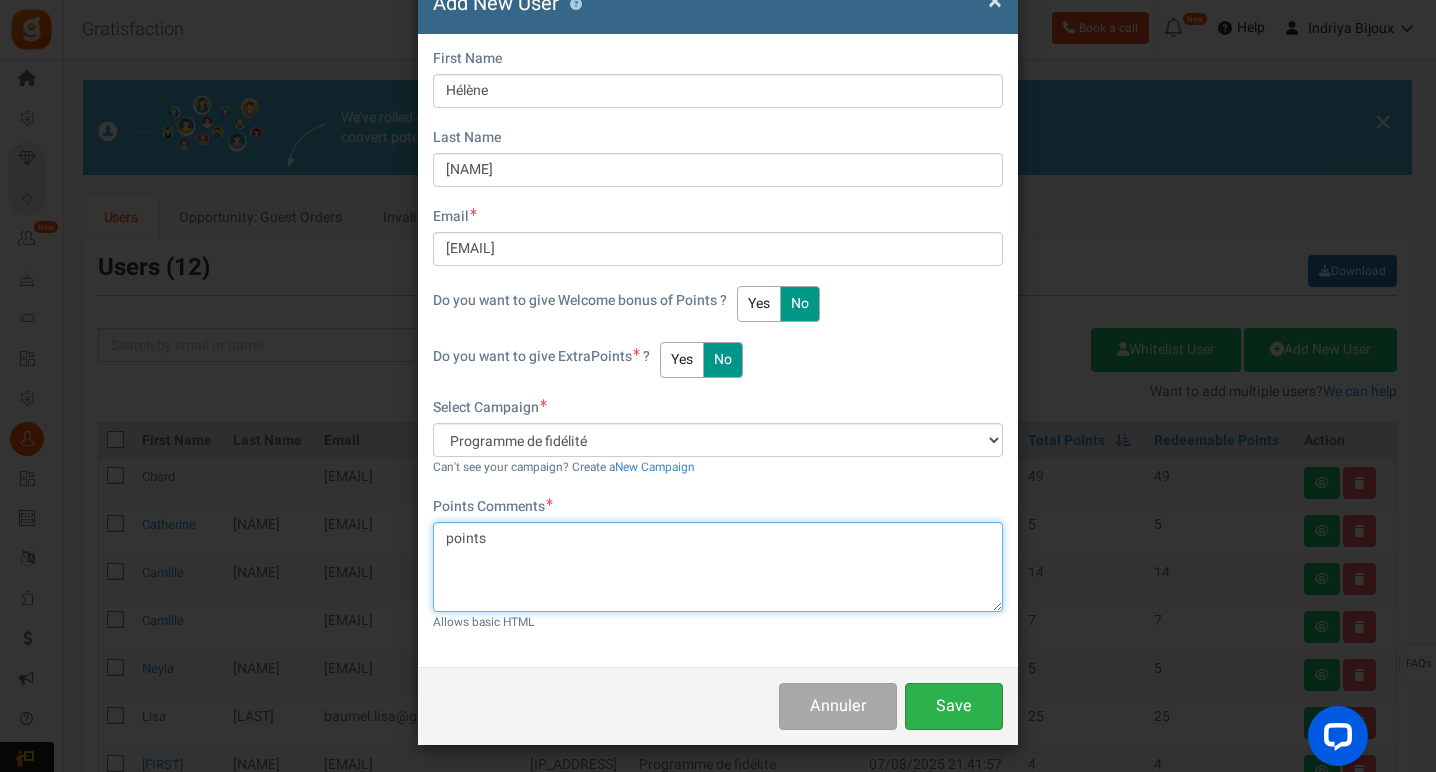 type on "points" 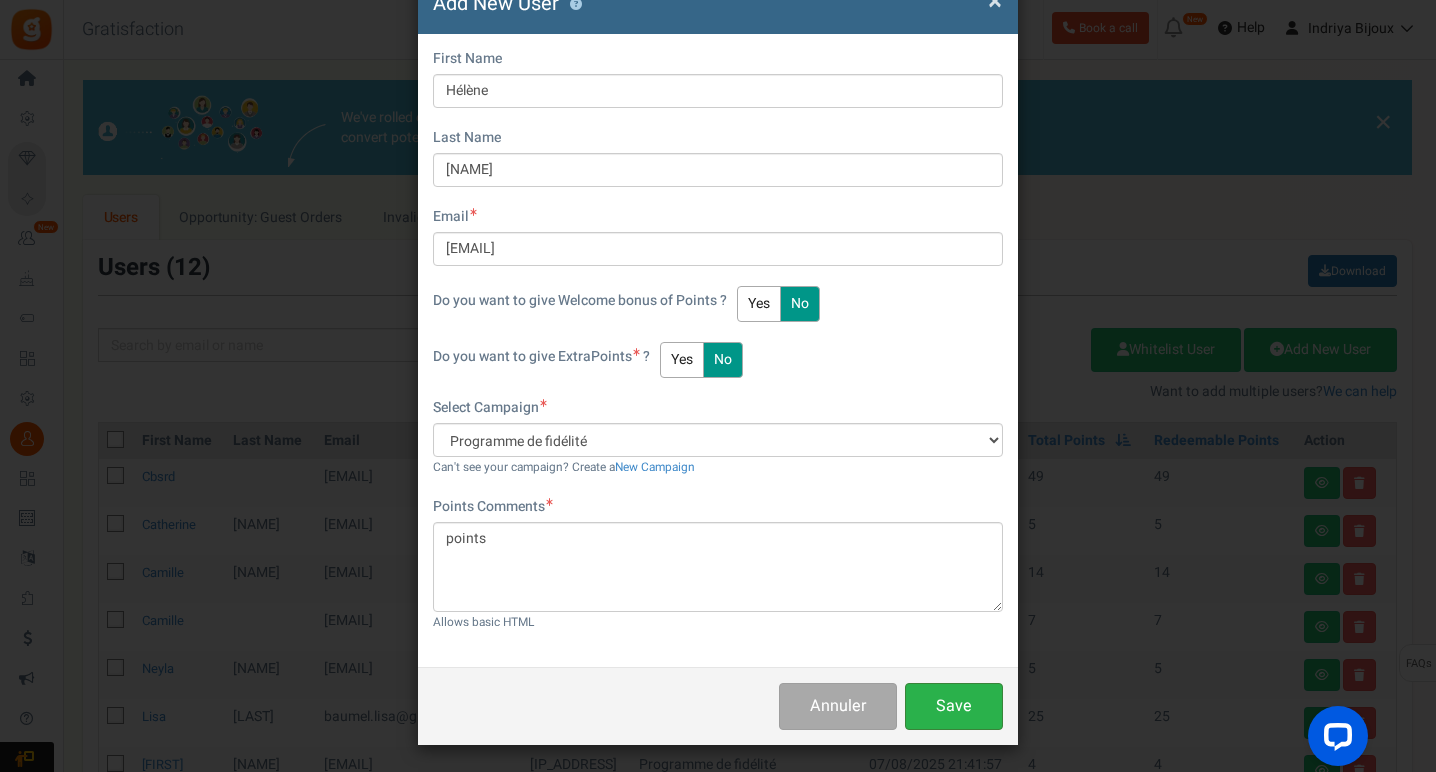 click on "Save" at bounding box center [954, 706] 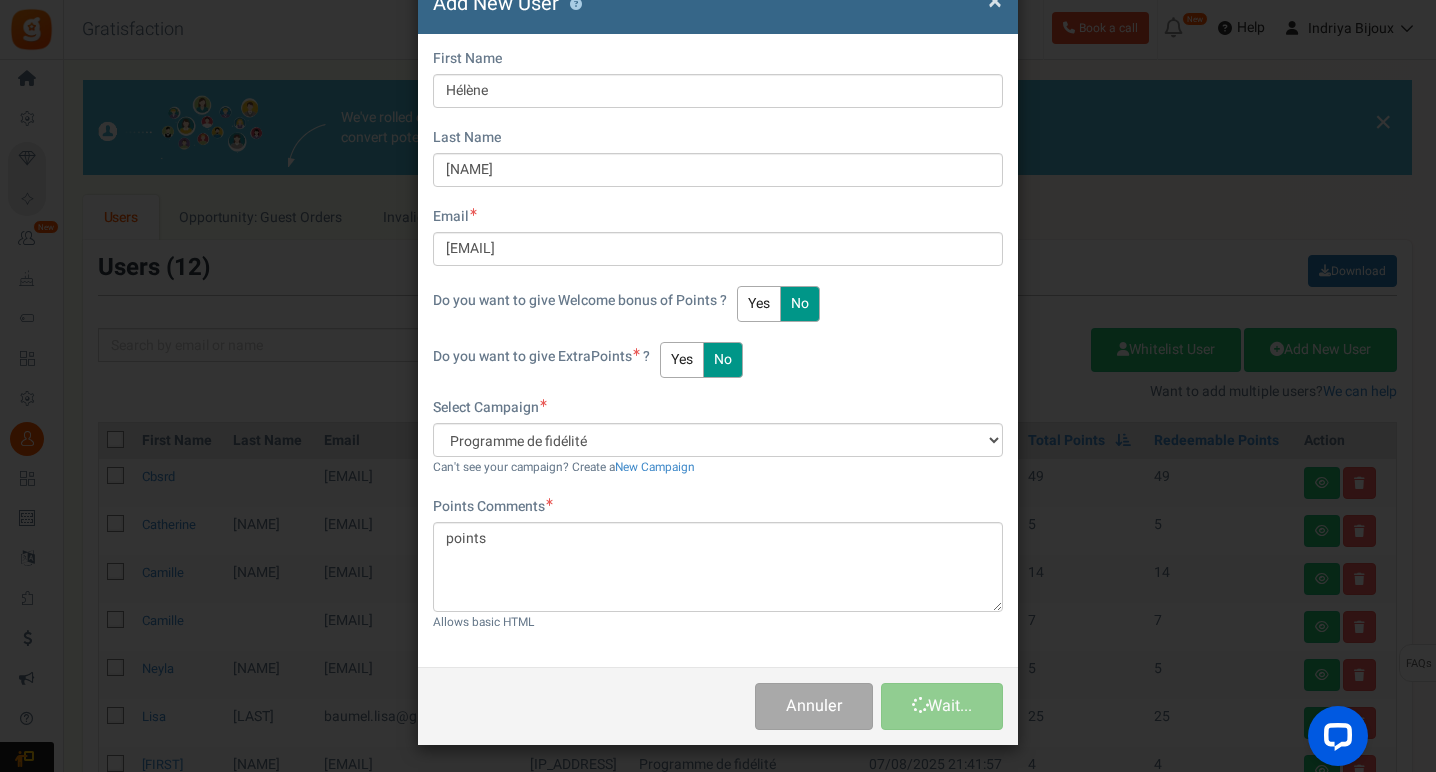 type 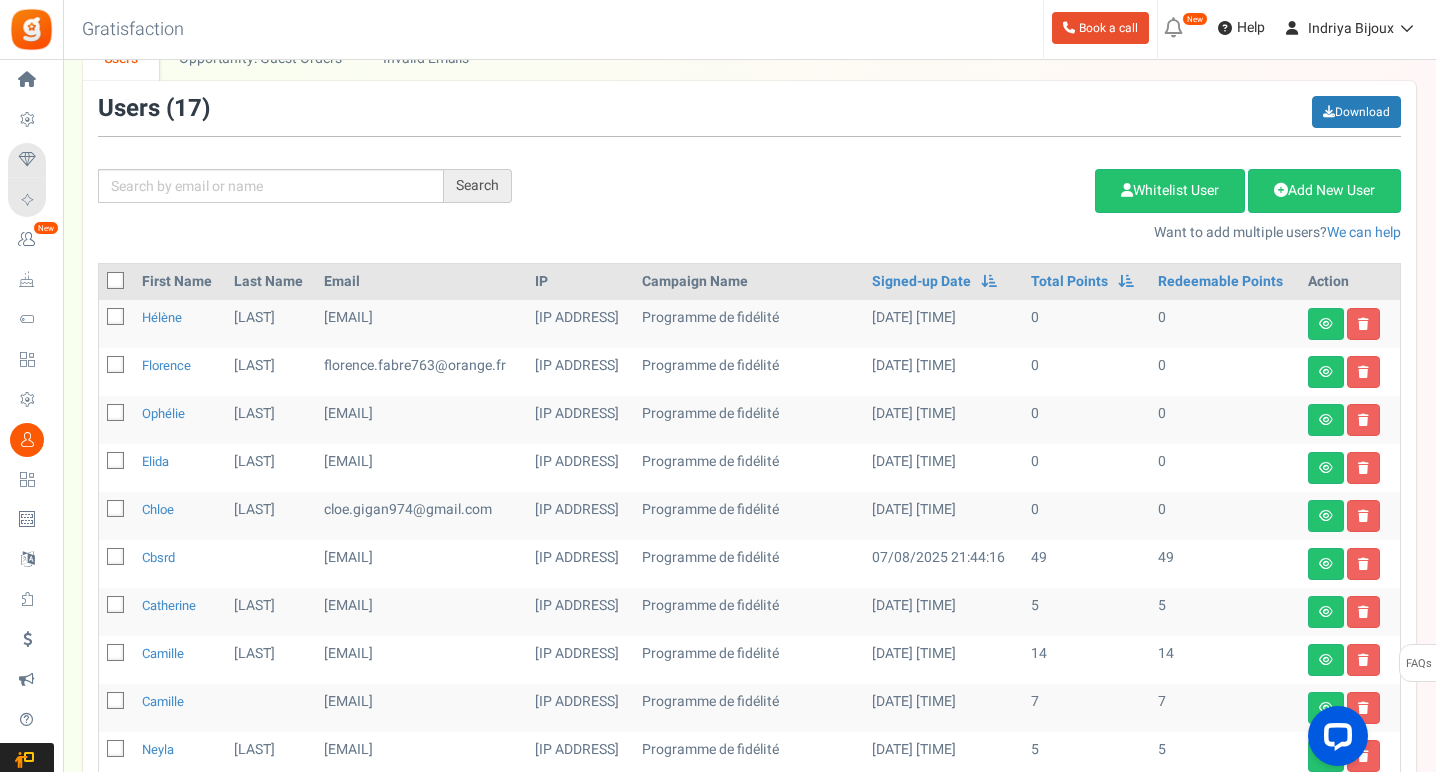 scroll, scrollTop: 158, scrollLeft: 0, axis: vertical 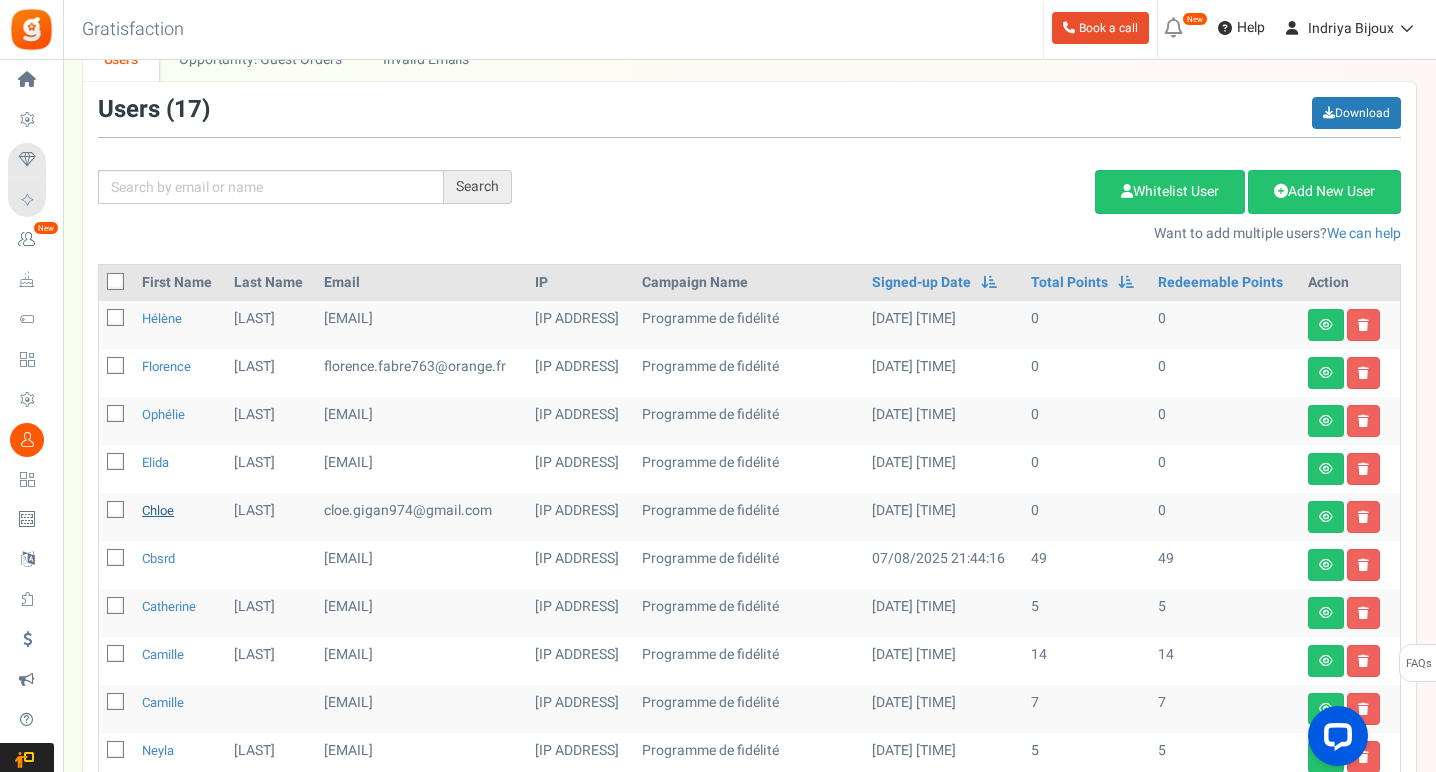 click on "Chloe" at bounding box center (158, 510) 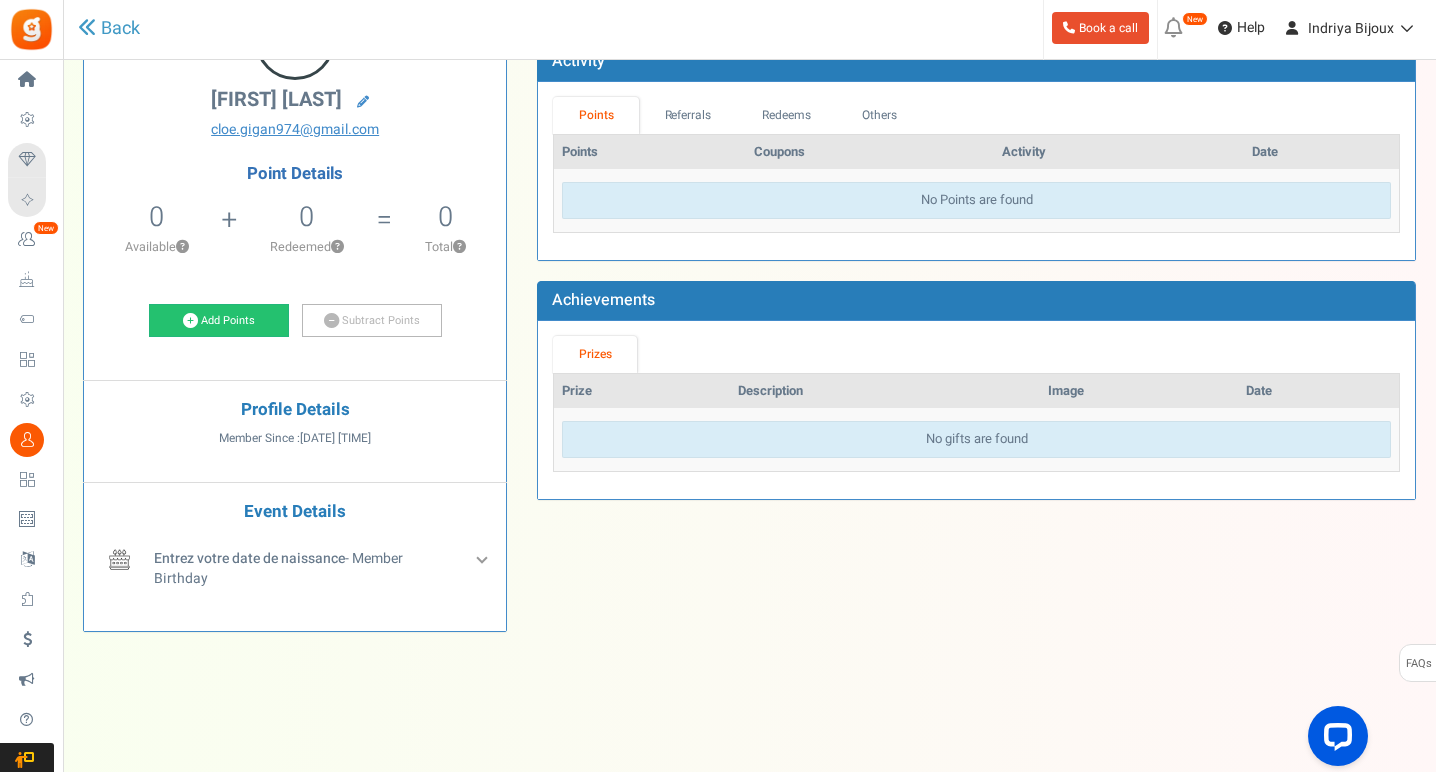 scroll, scrollTop: 0, scrollLeft: 0, axis: both 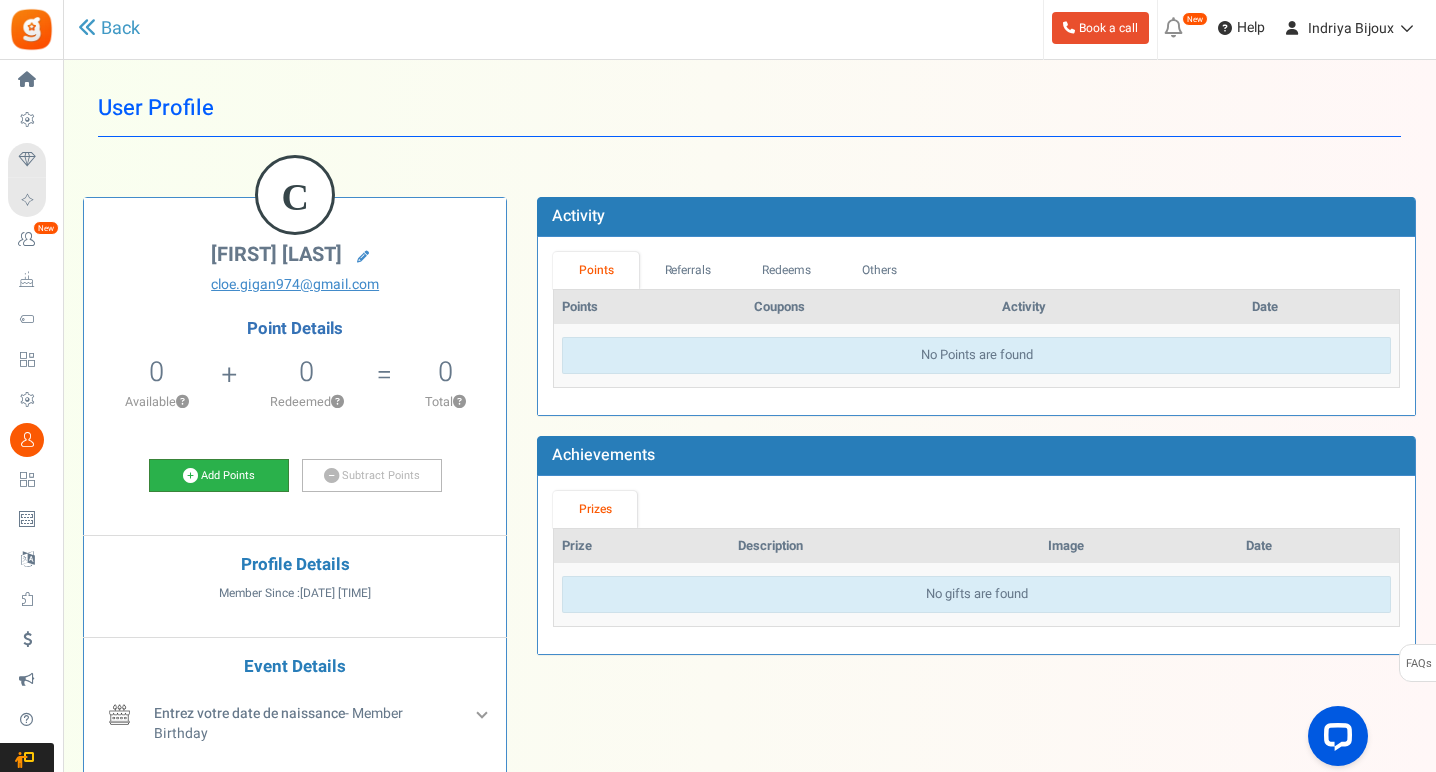 click on "Add Points" at bounding box center (219, 476) 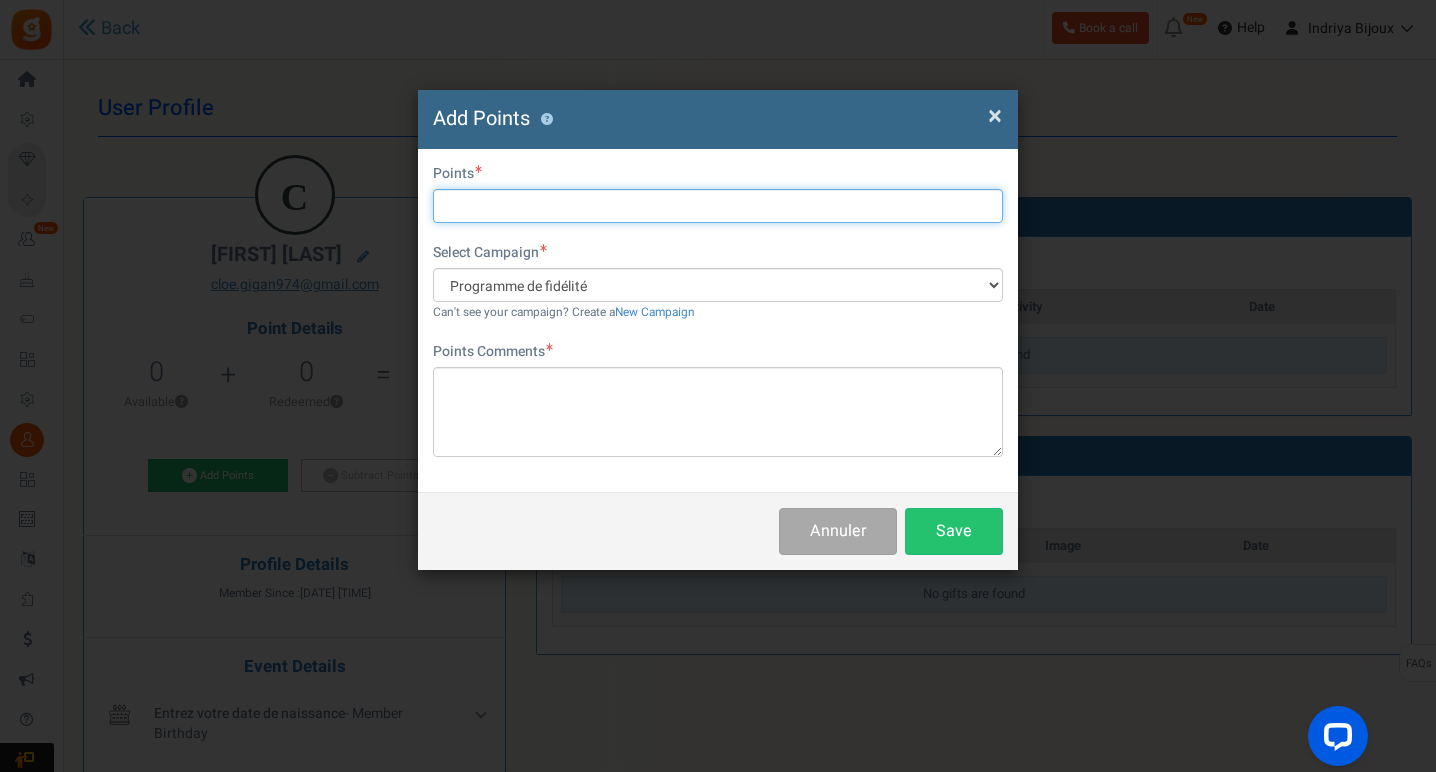 click at bounding box center (718, 206) 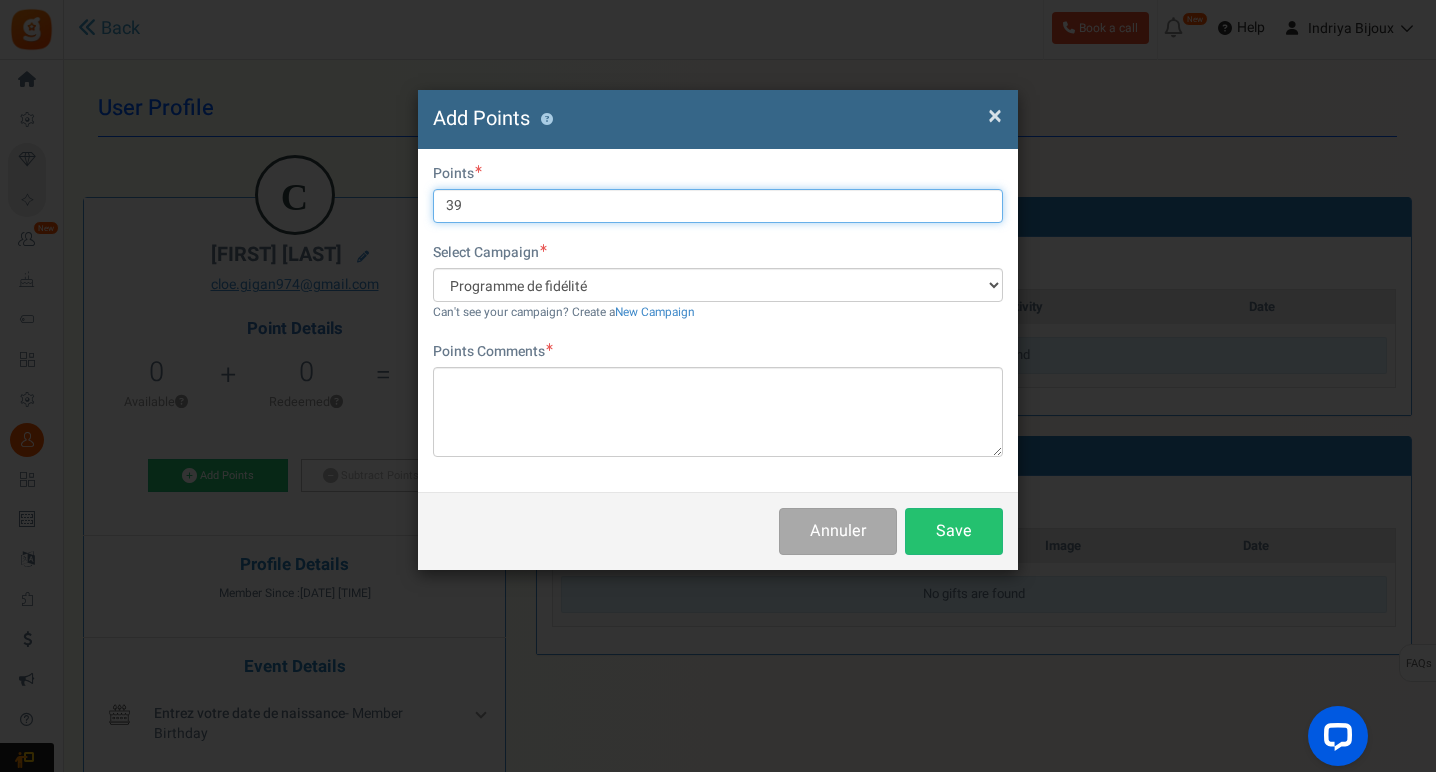 type on "39" 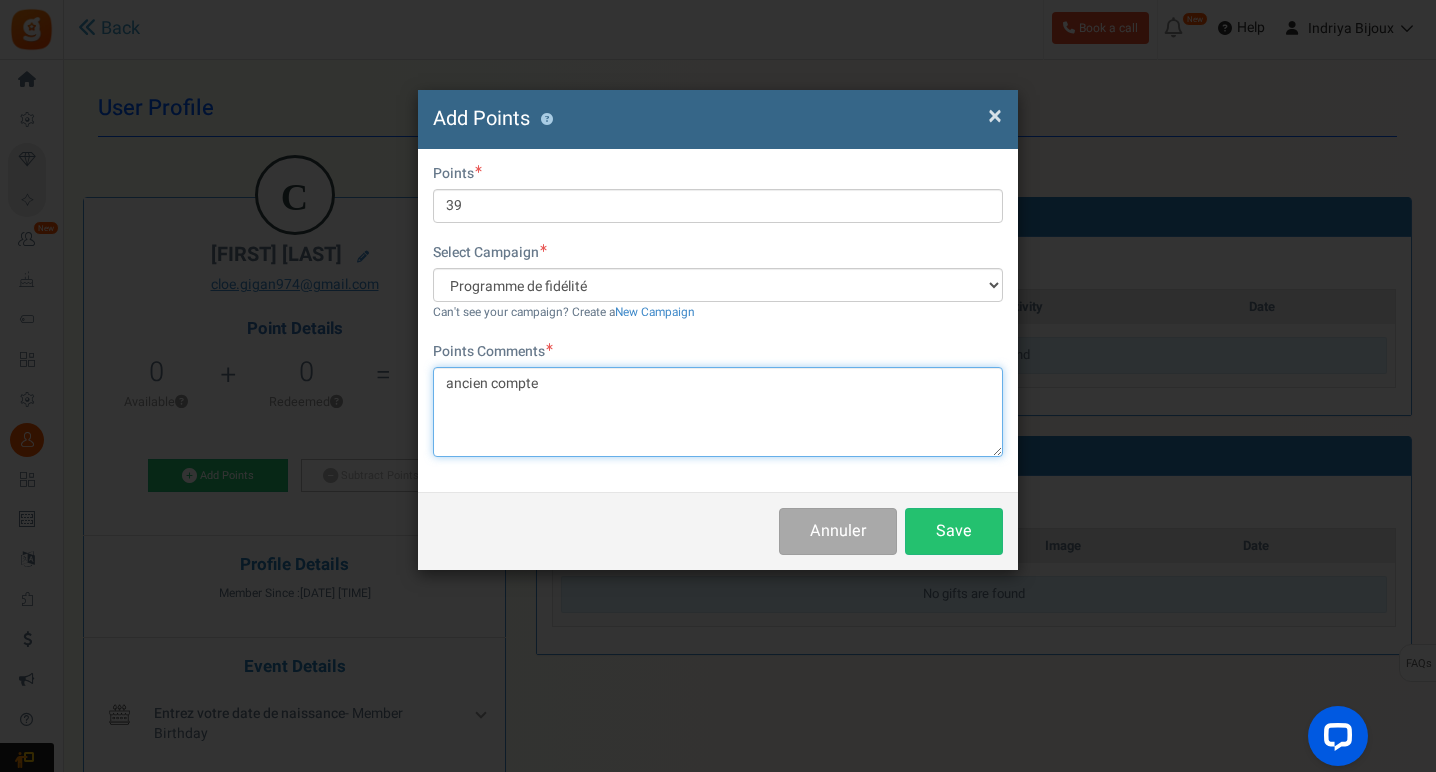 type on "ancien compte" 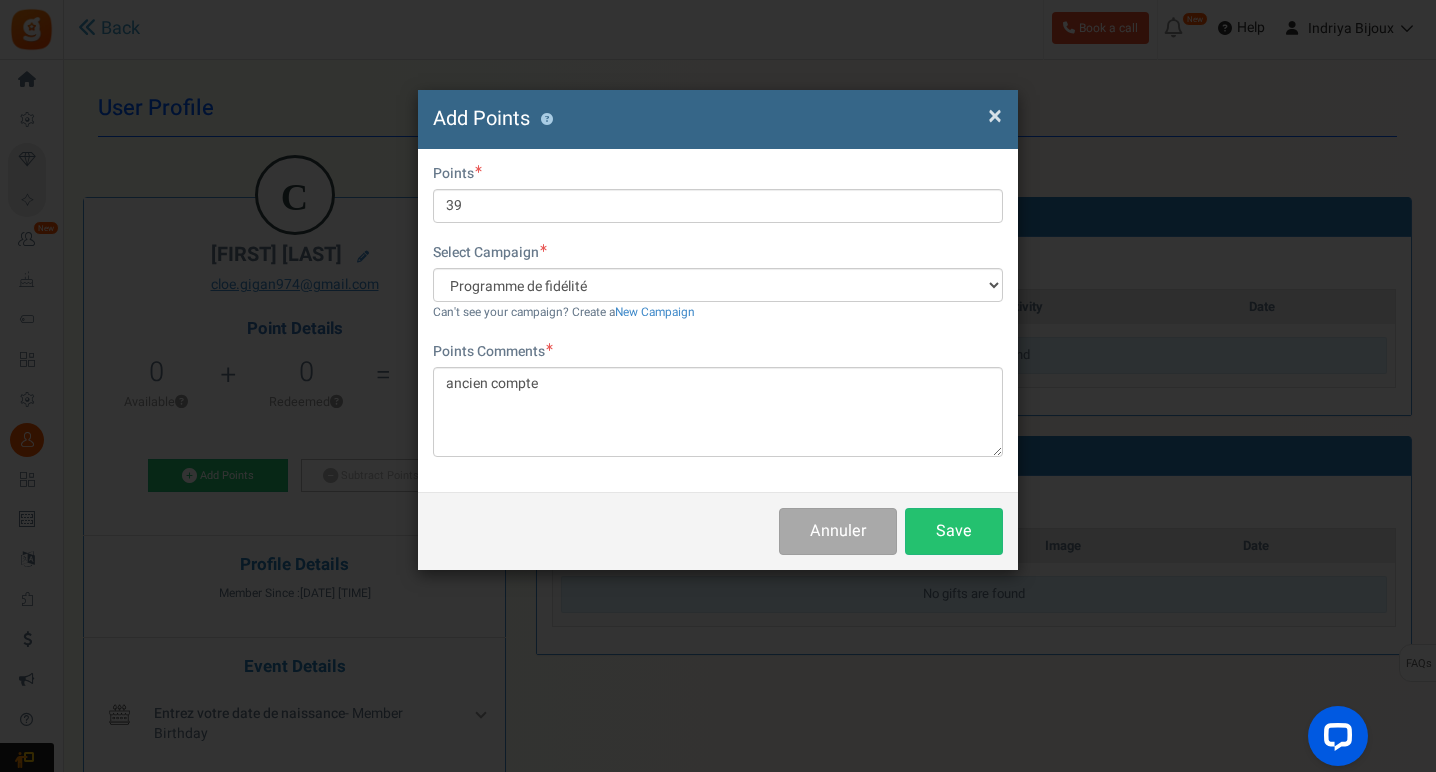 click on "Annuler
Save" at bounding box center (718, 531) 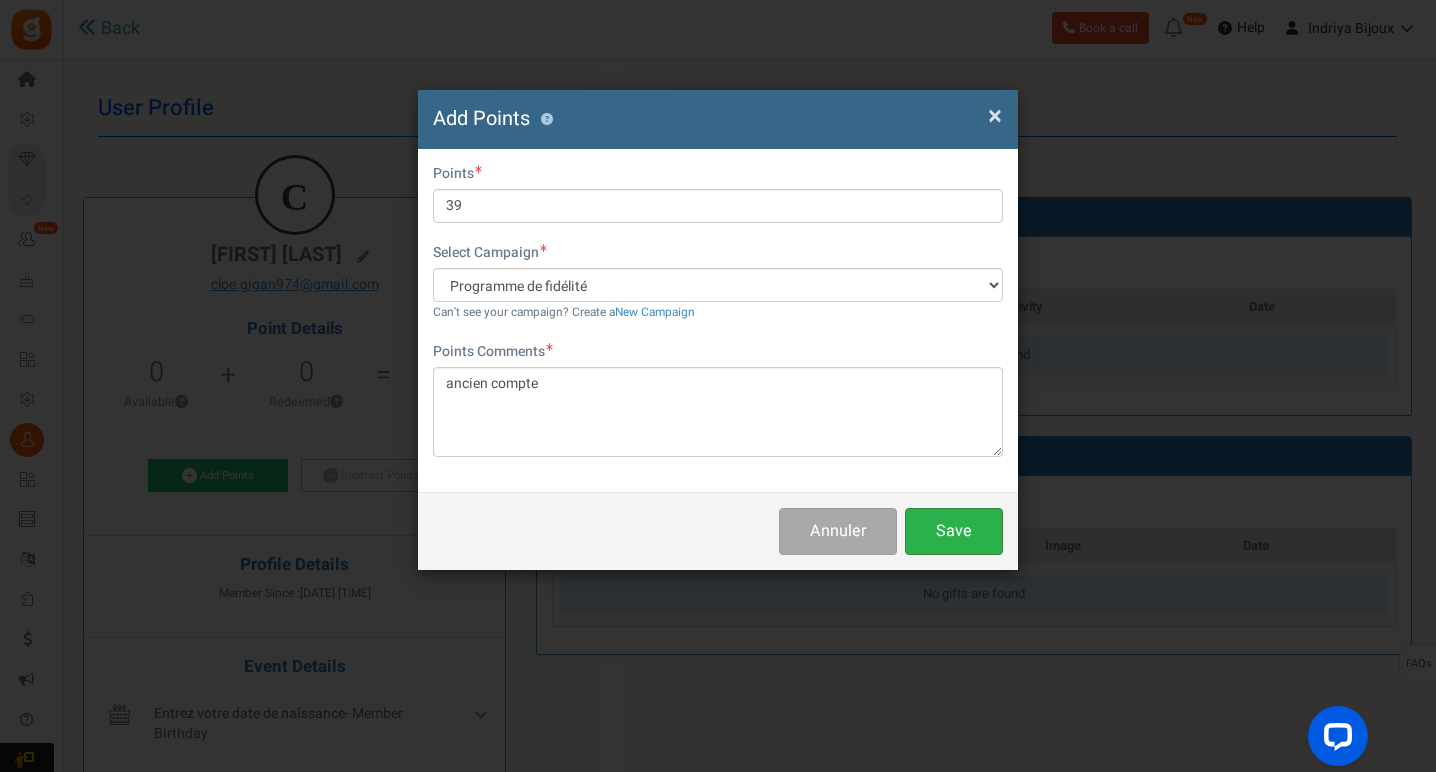 click on "Save" at bounding box center (954, 531) 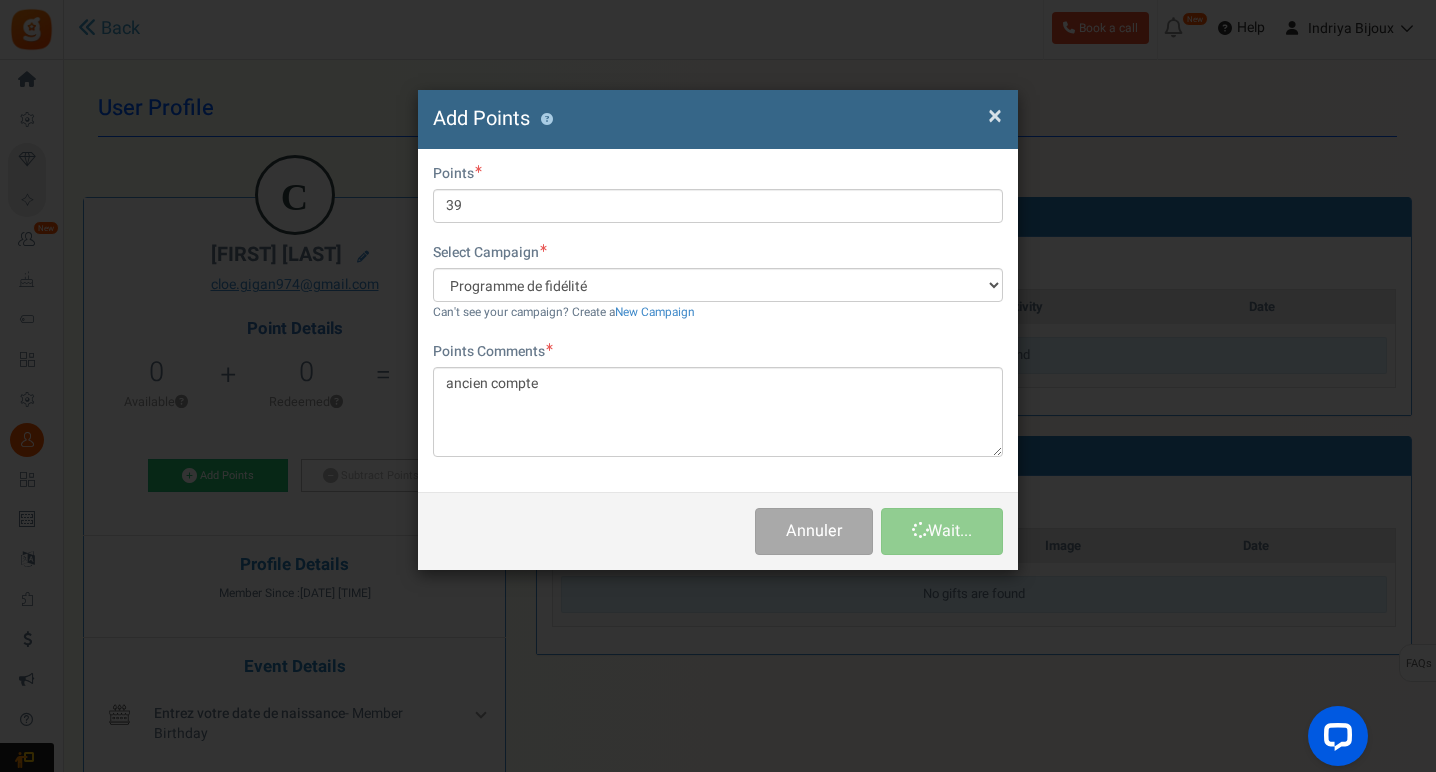 type 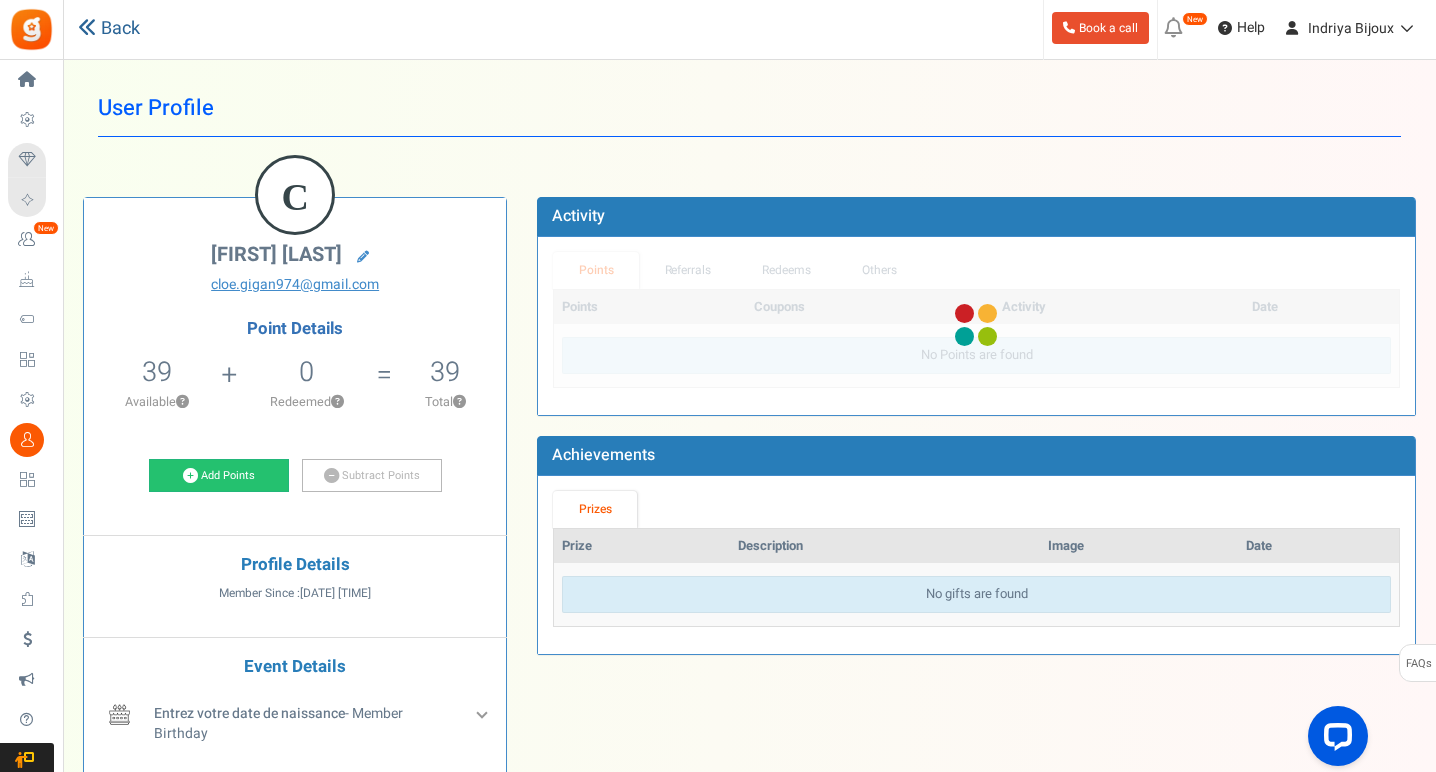 click at bounding box center (87, 27) 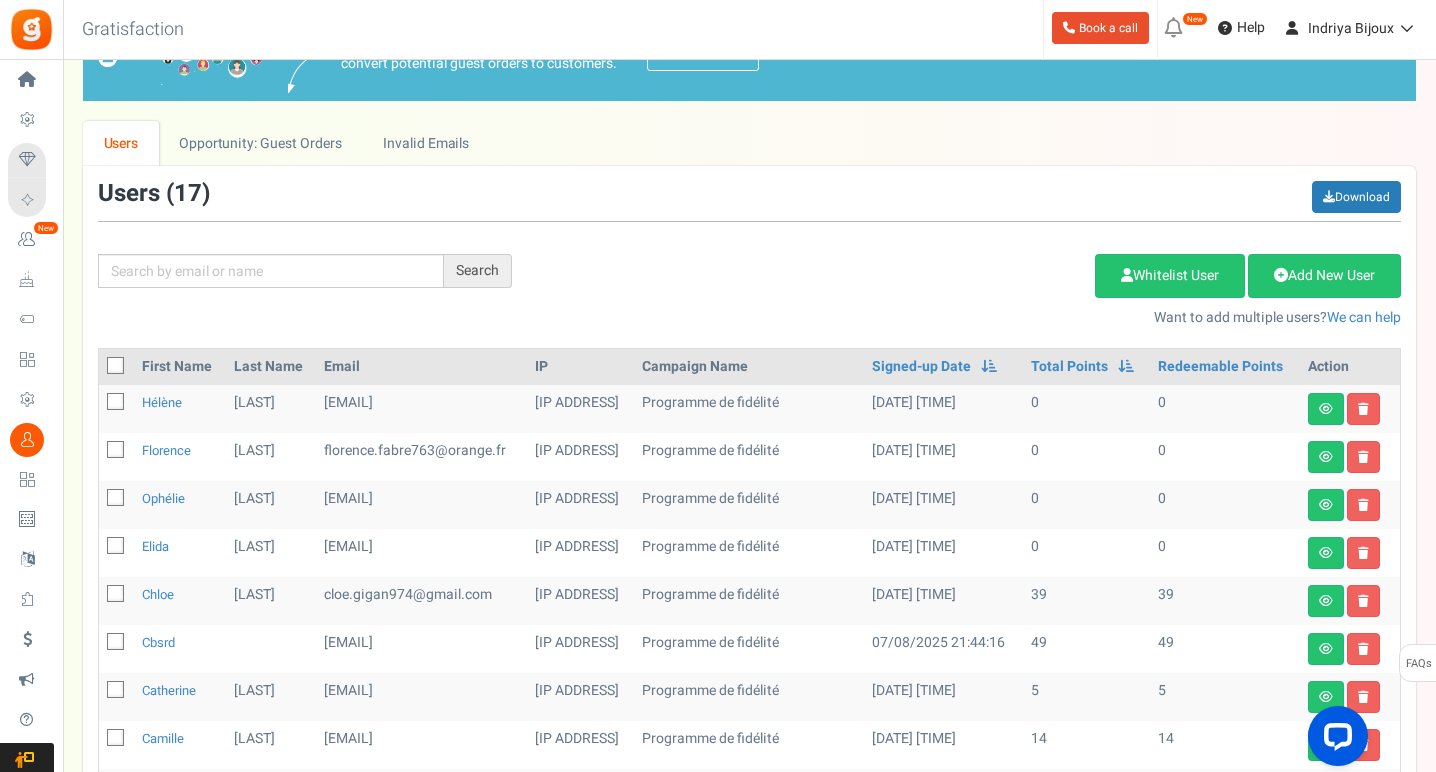 scroll, scrollTop: 76, scrollLeft: 0, axis: vertical 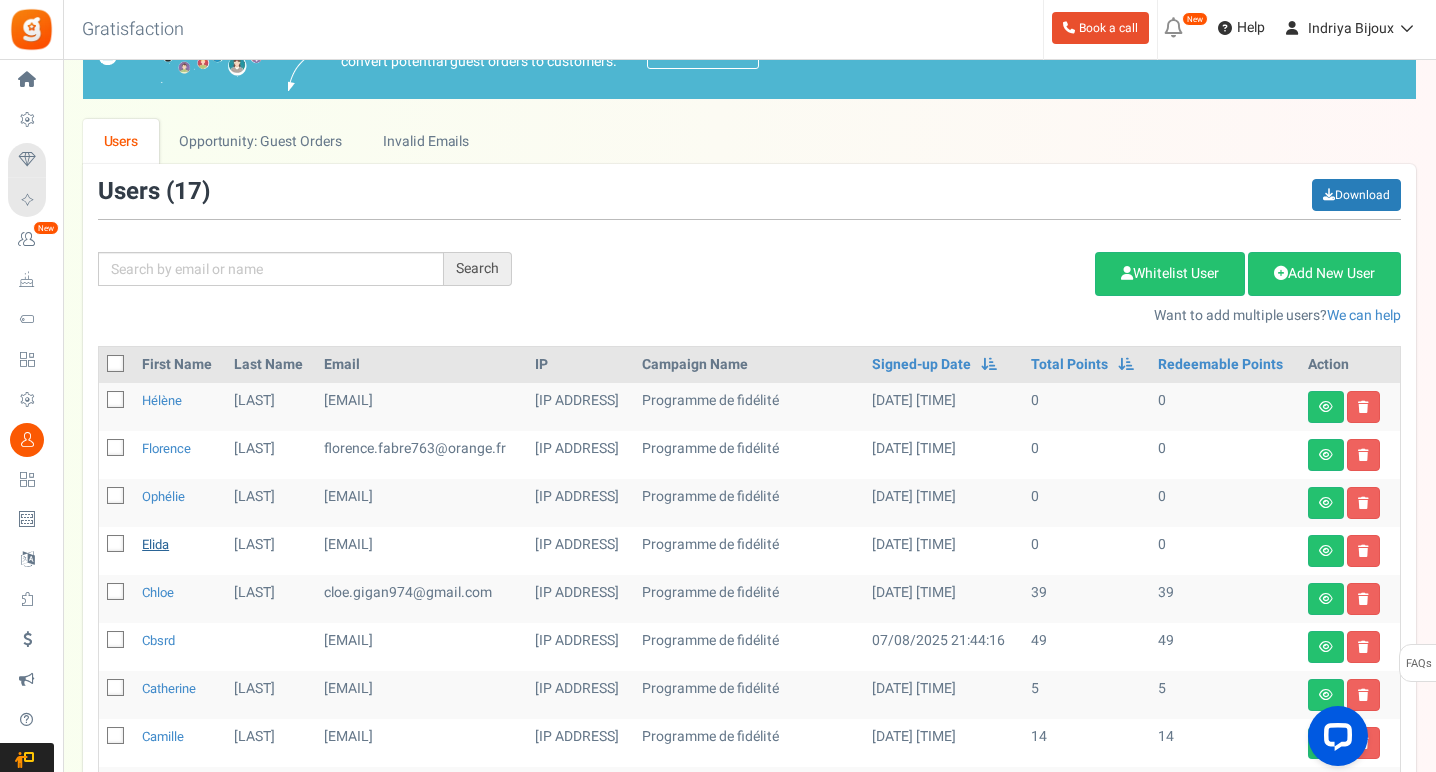 click on "Elida" at bounding box center (155, 544) 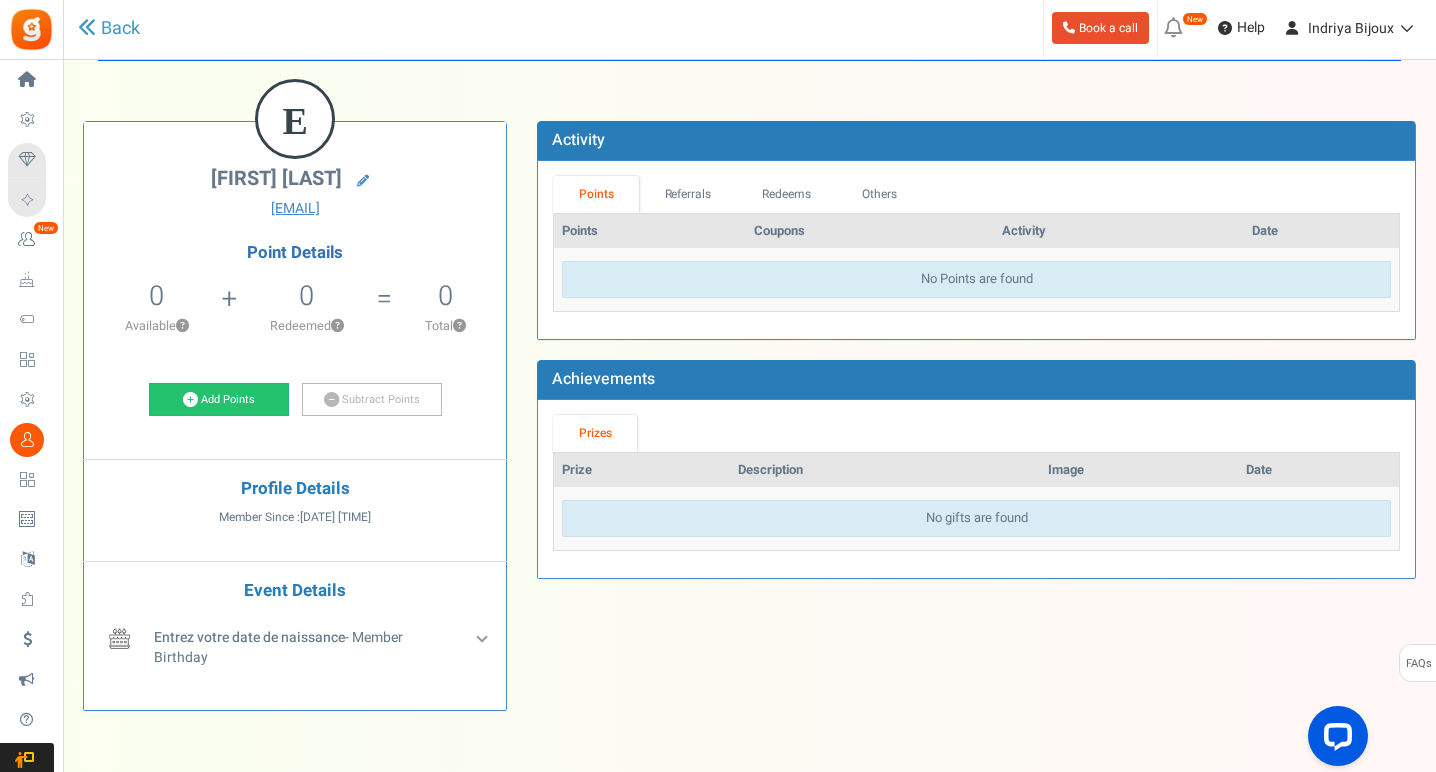 scroll, scrollTop: 0, scrollLeft: 0, axis: both 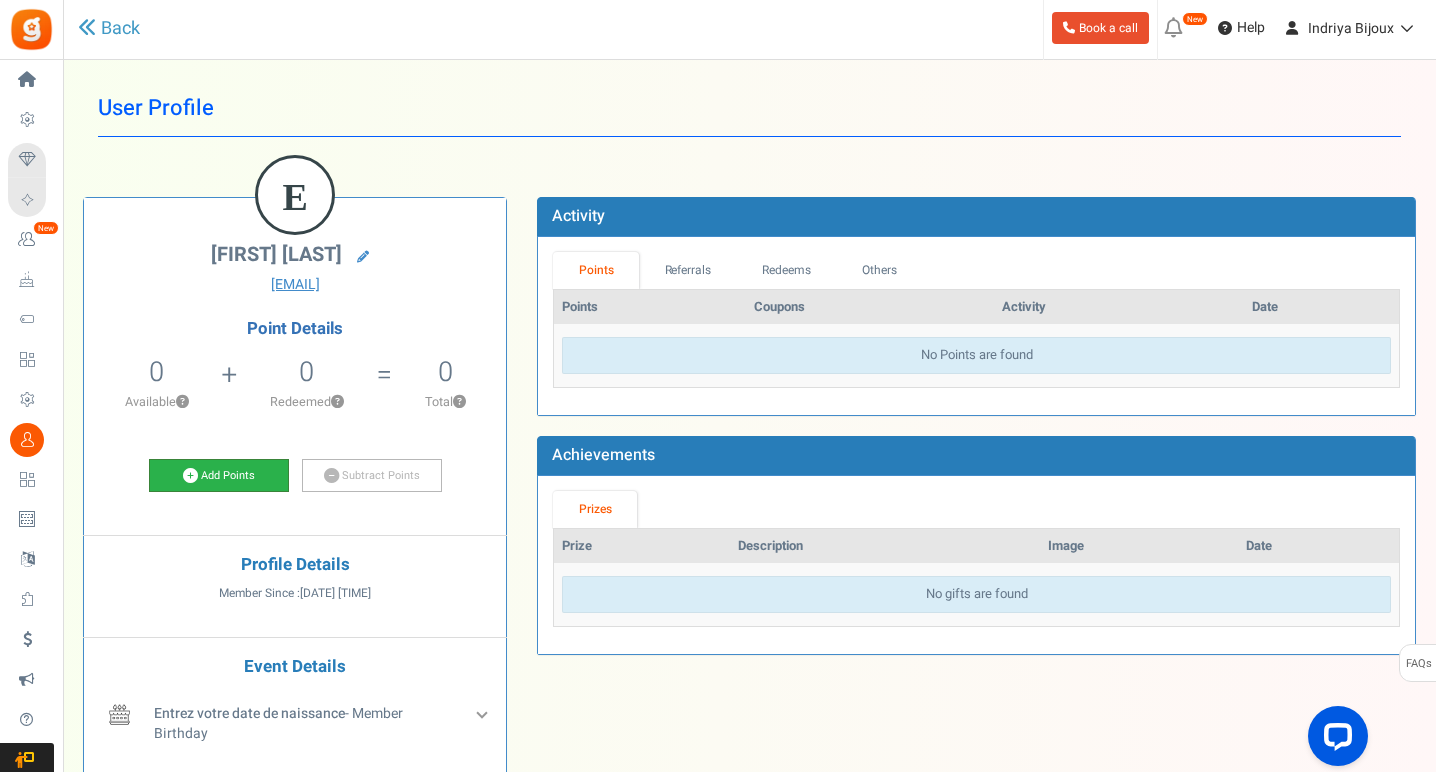 click on "Add Points" at bounding box center [219, 476] 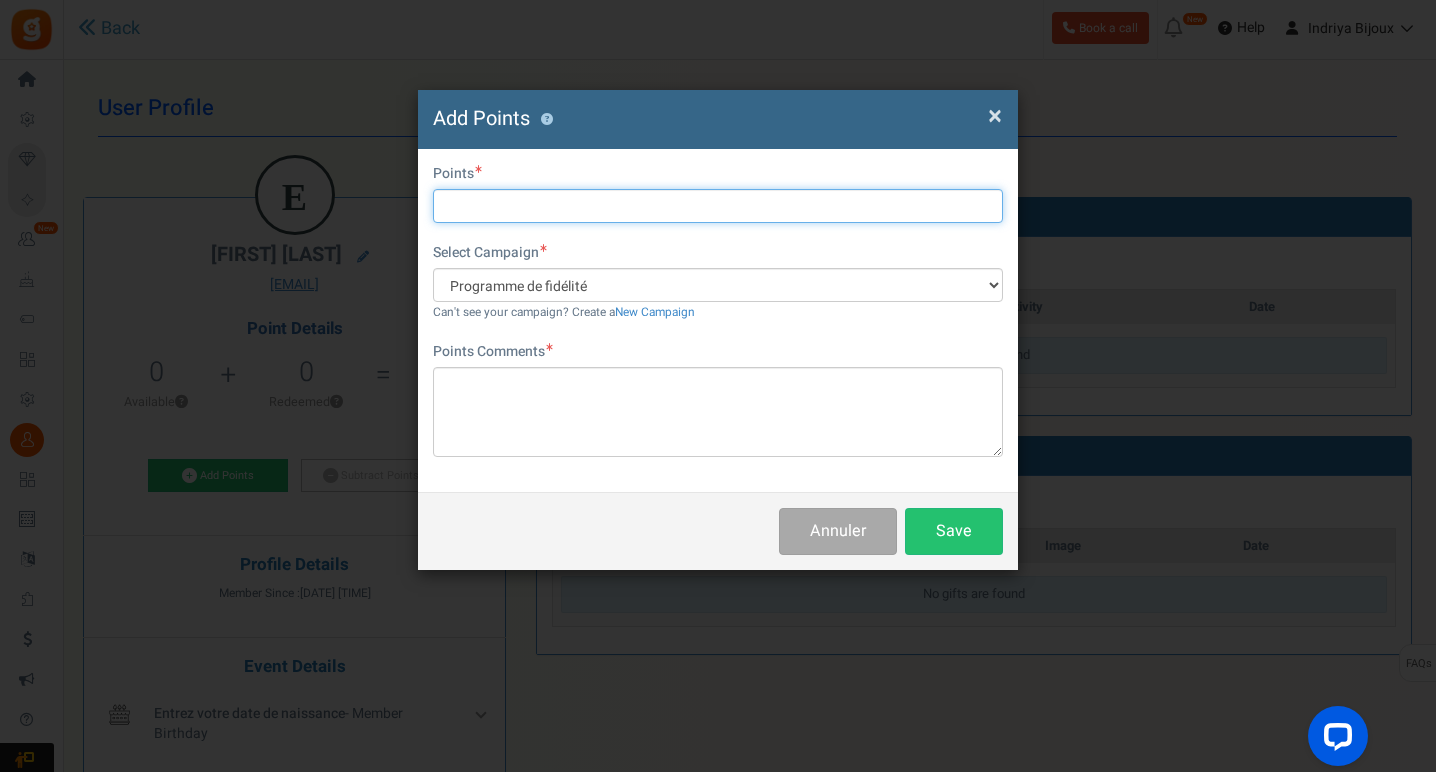click at bounding box center (718, 206) 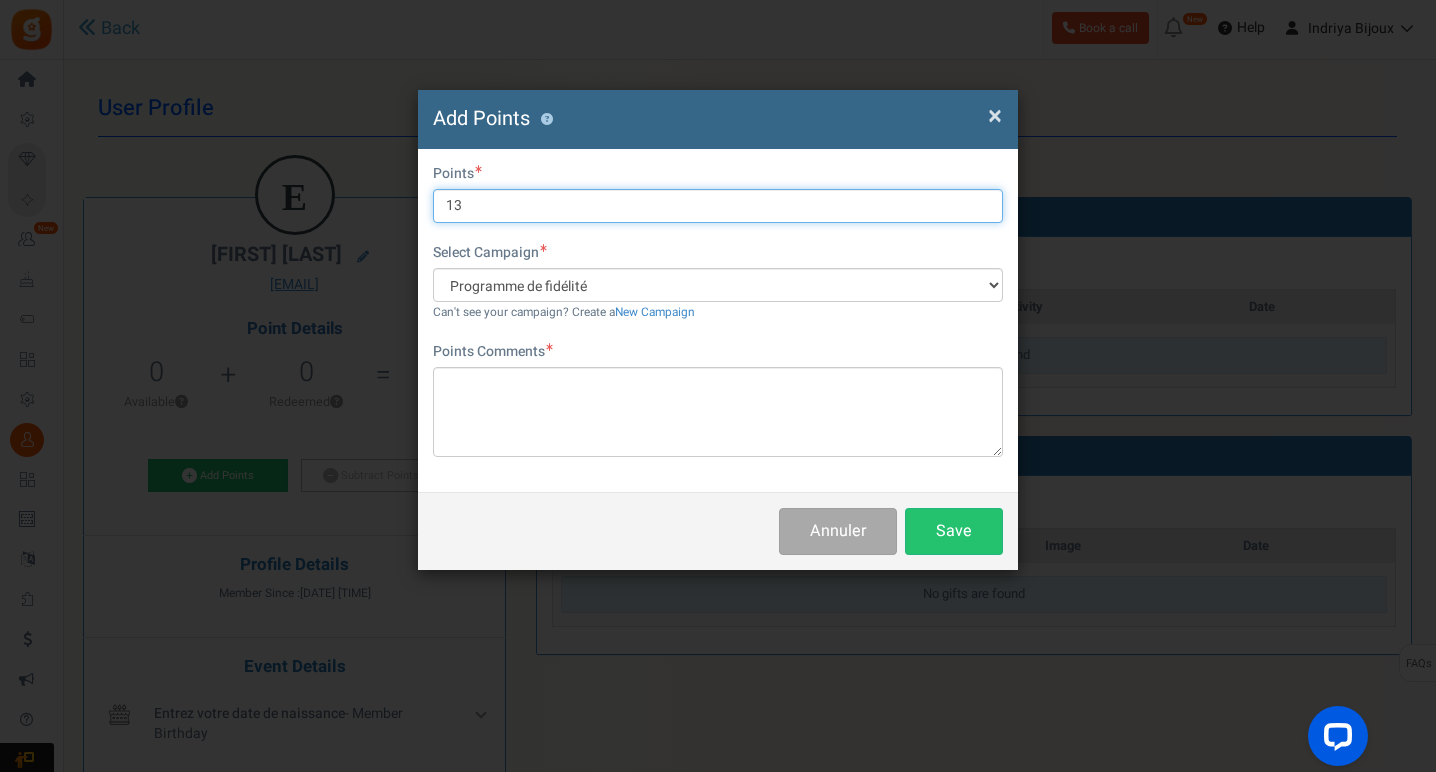 type on "13" 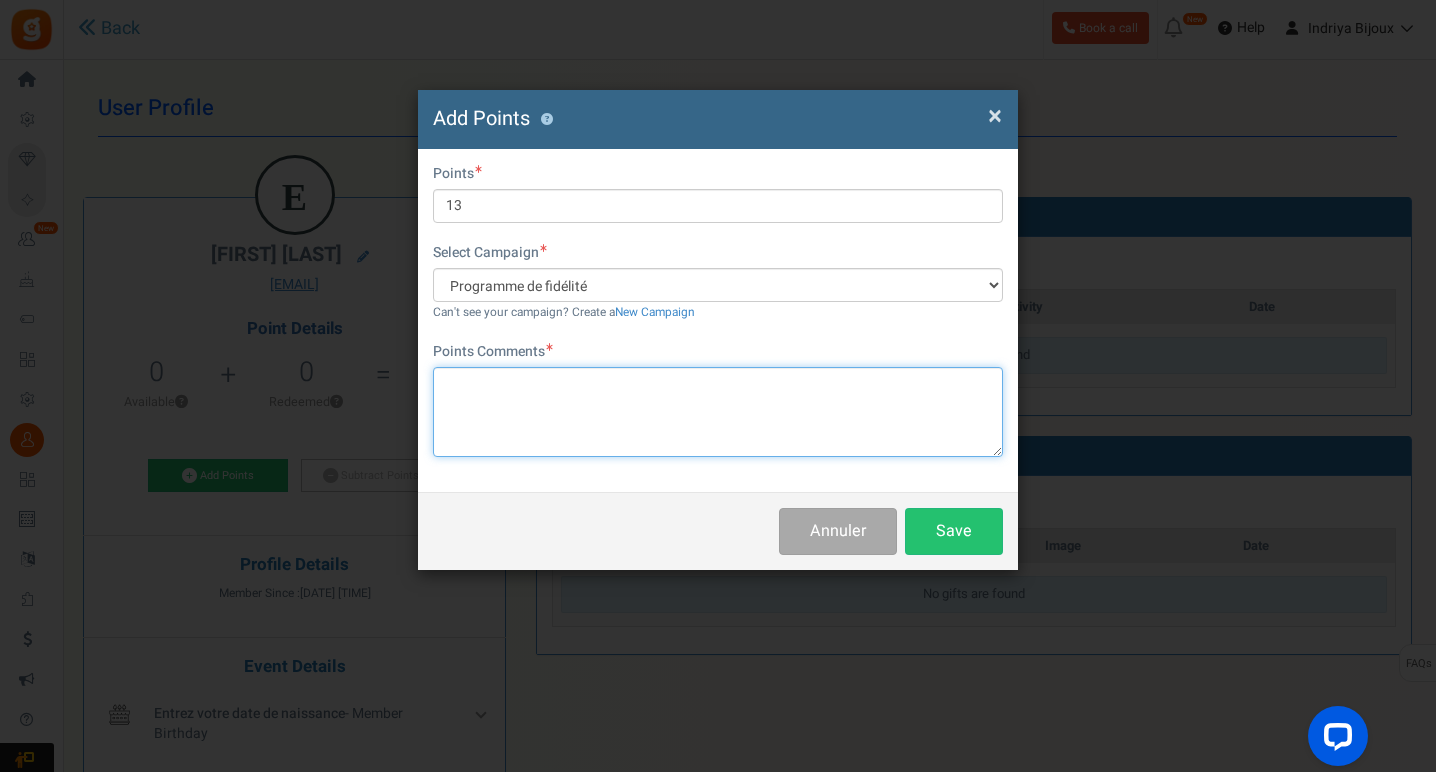 click at bounding box center (718, 412) 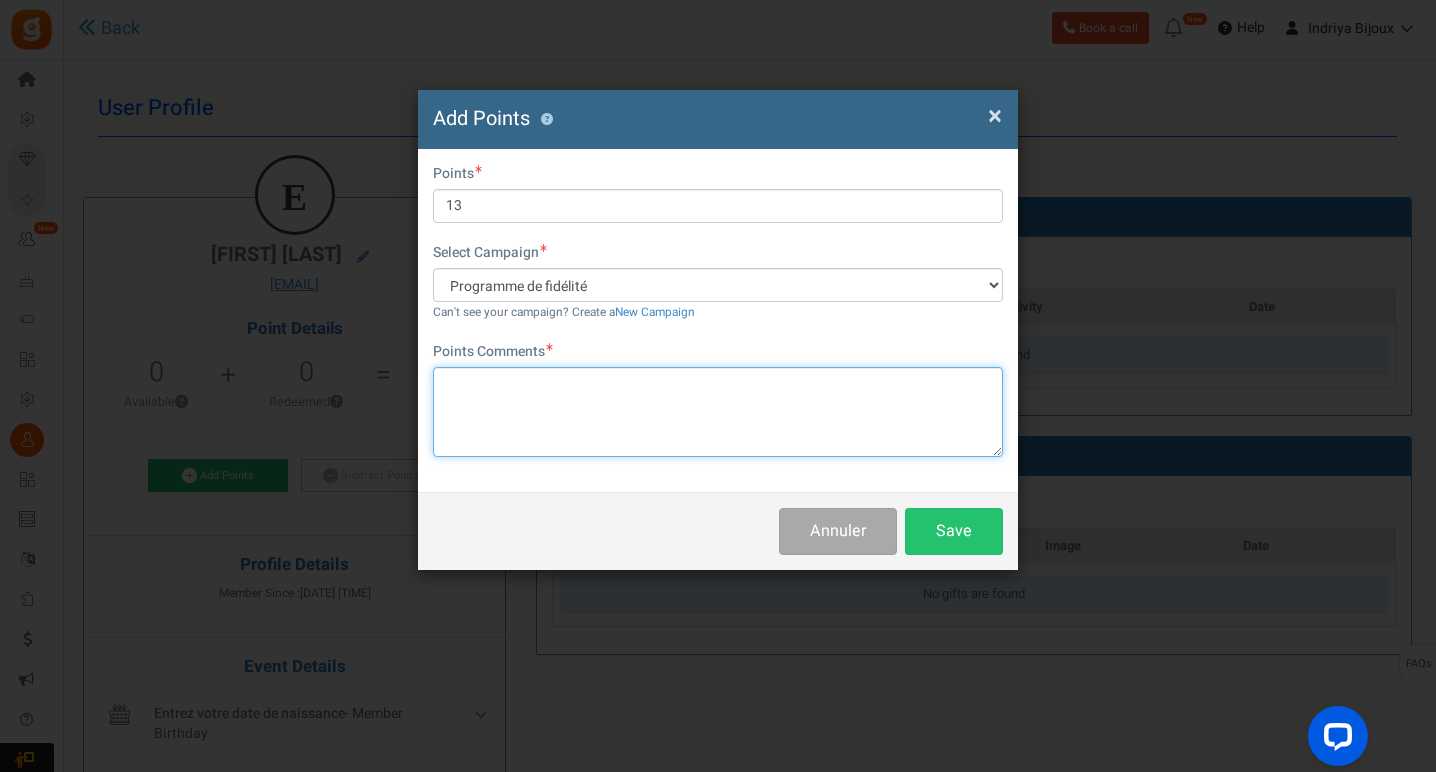 paste on "ancien compte" 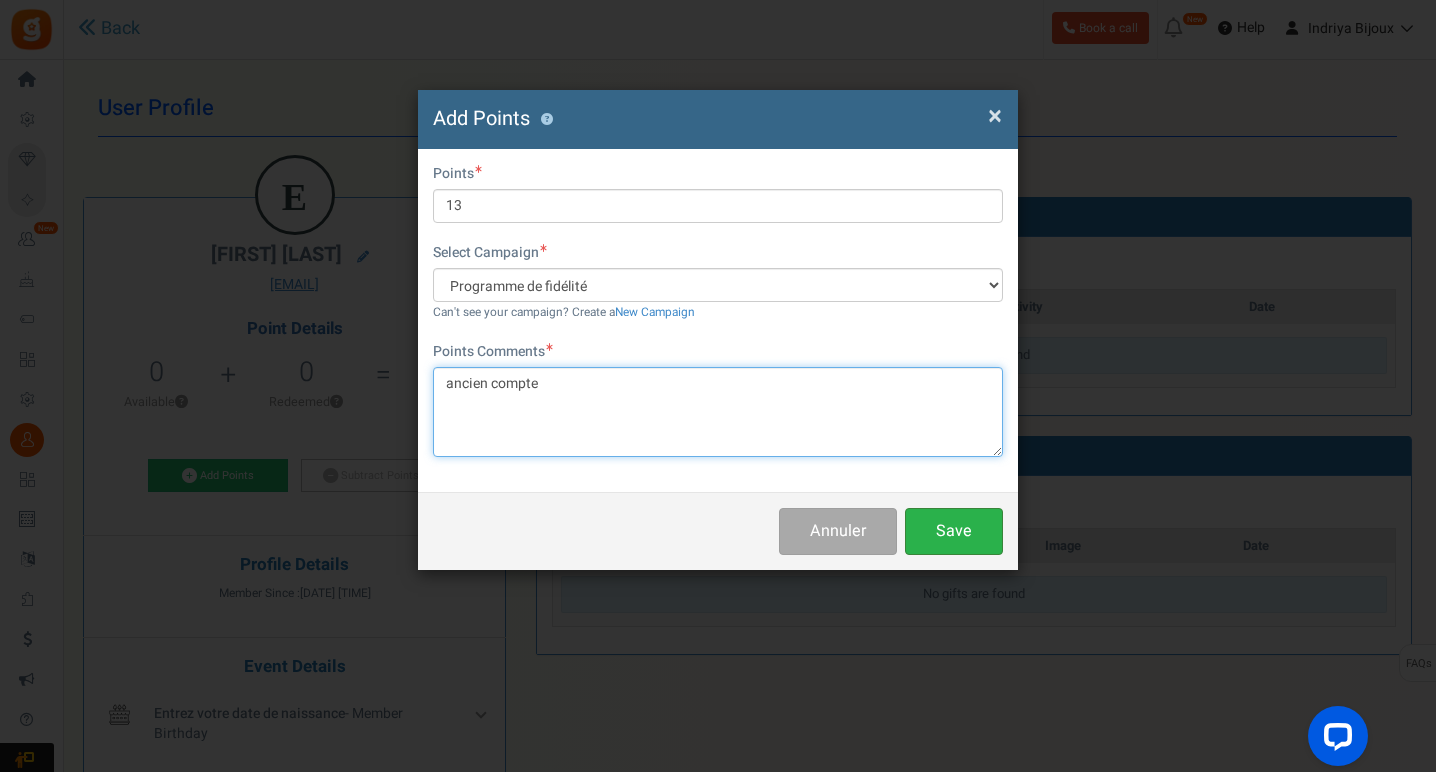 type on "ancien compte" 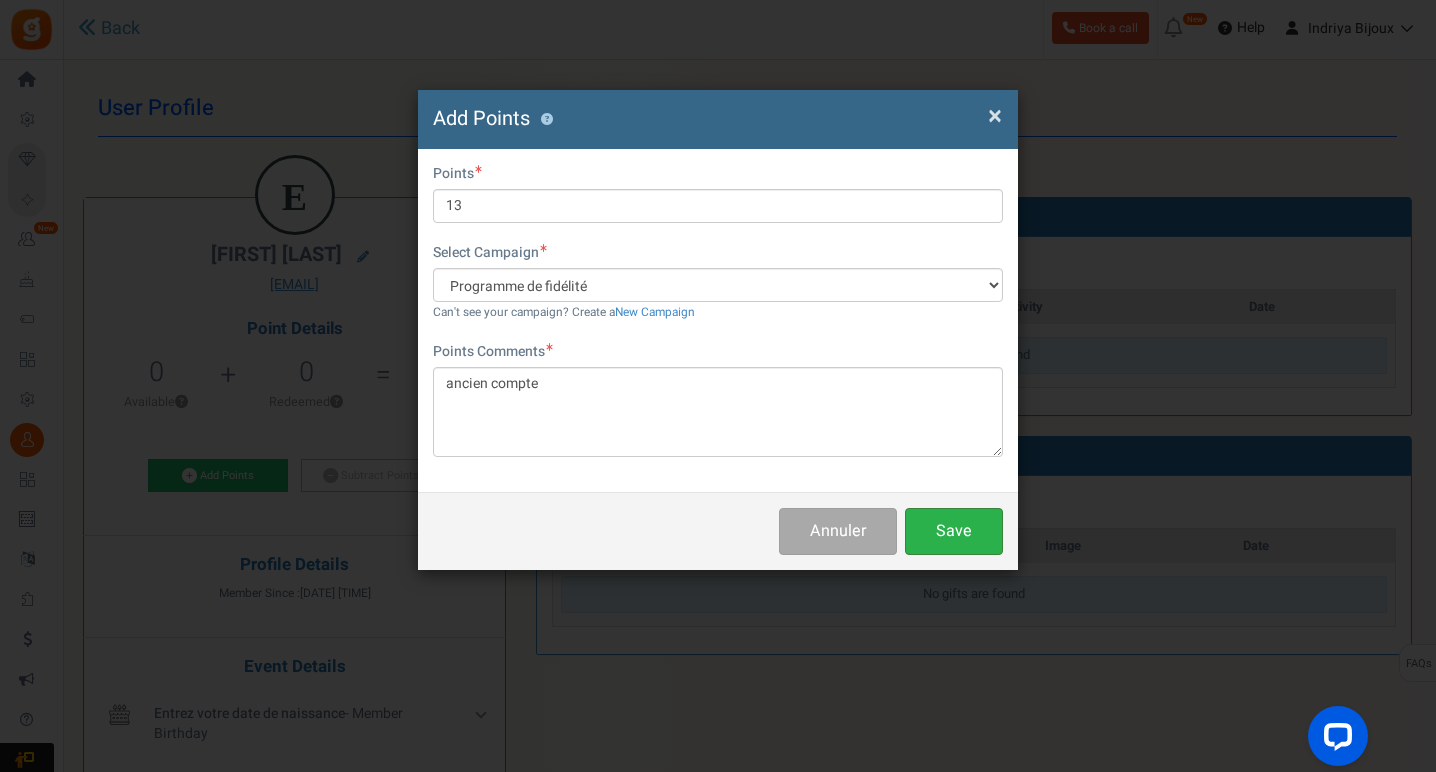click on "Save" at bounding box center (954, 531) 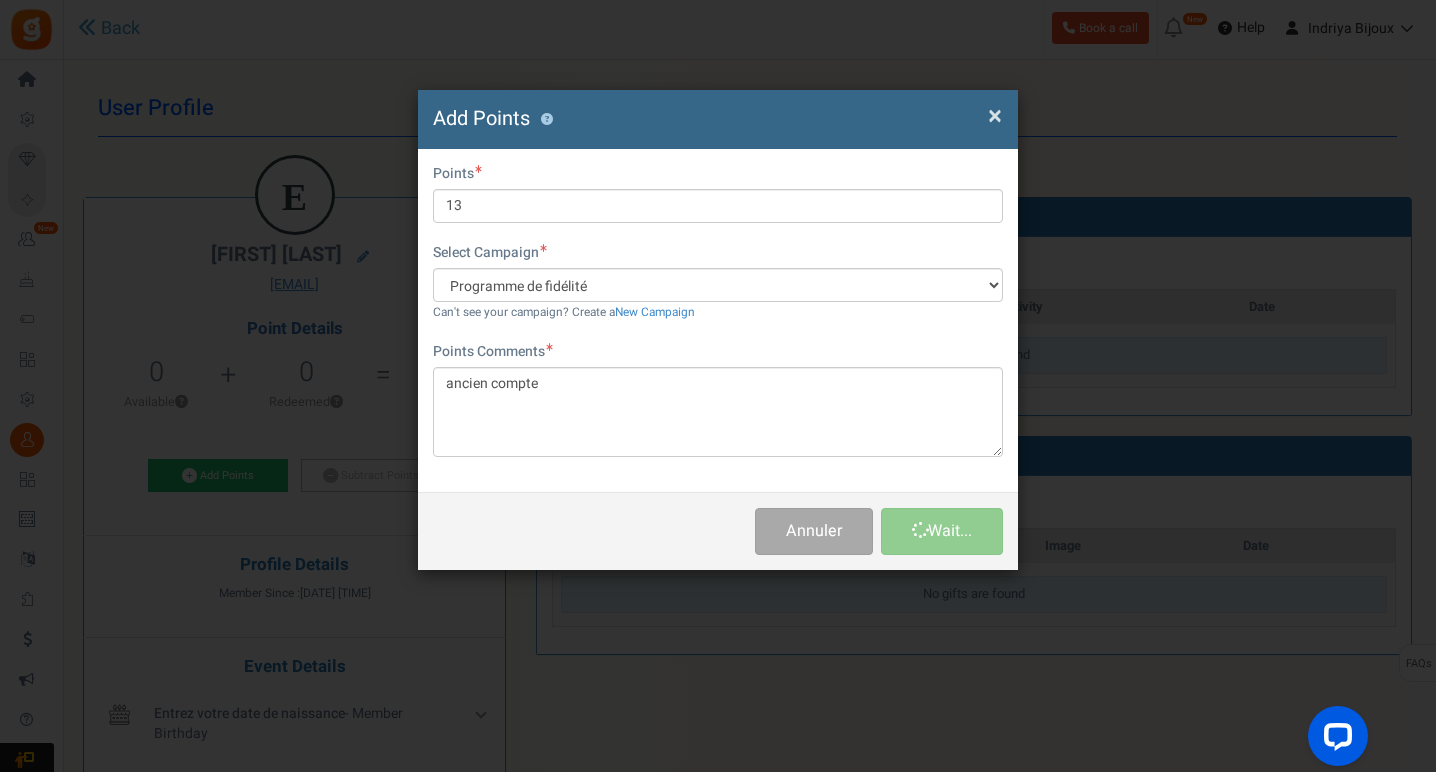 type 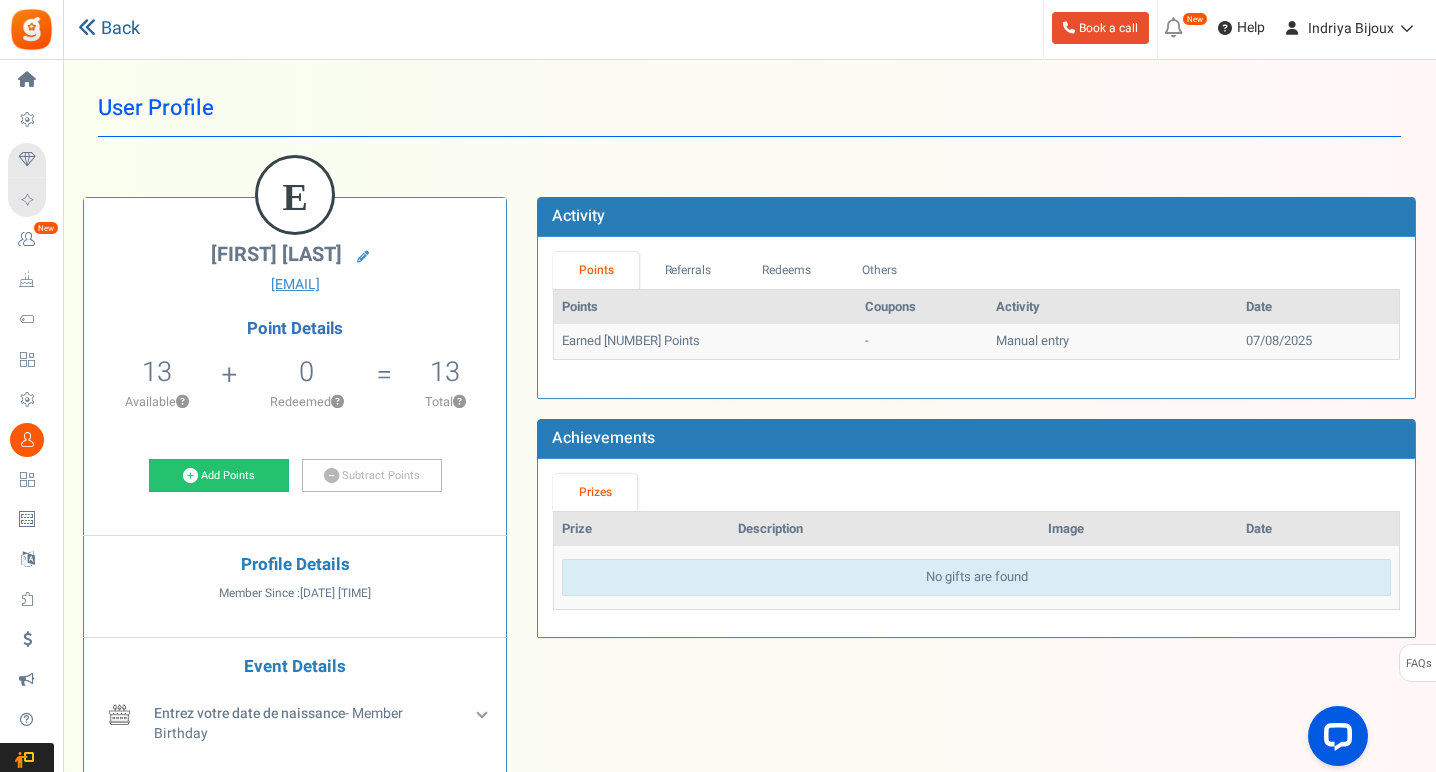 click at bounding box center (87, 27) 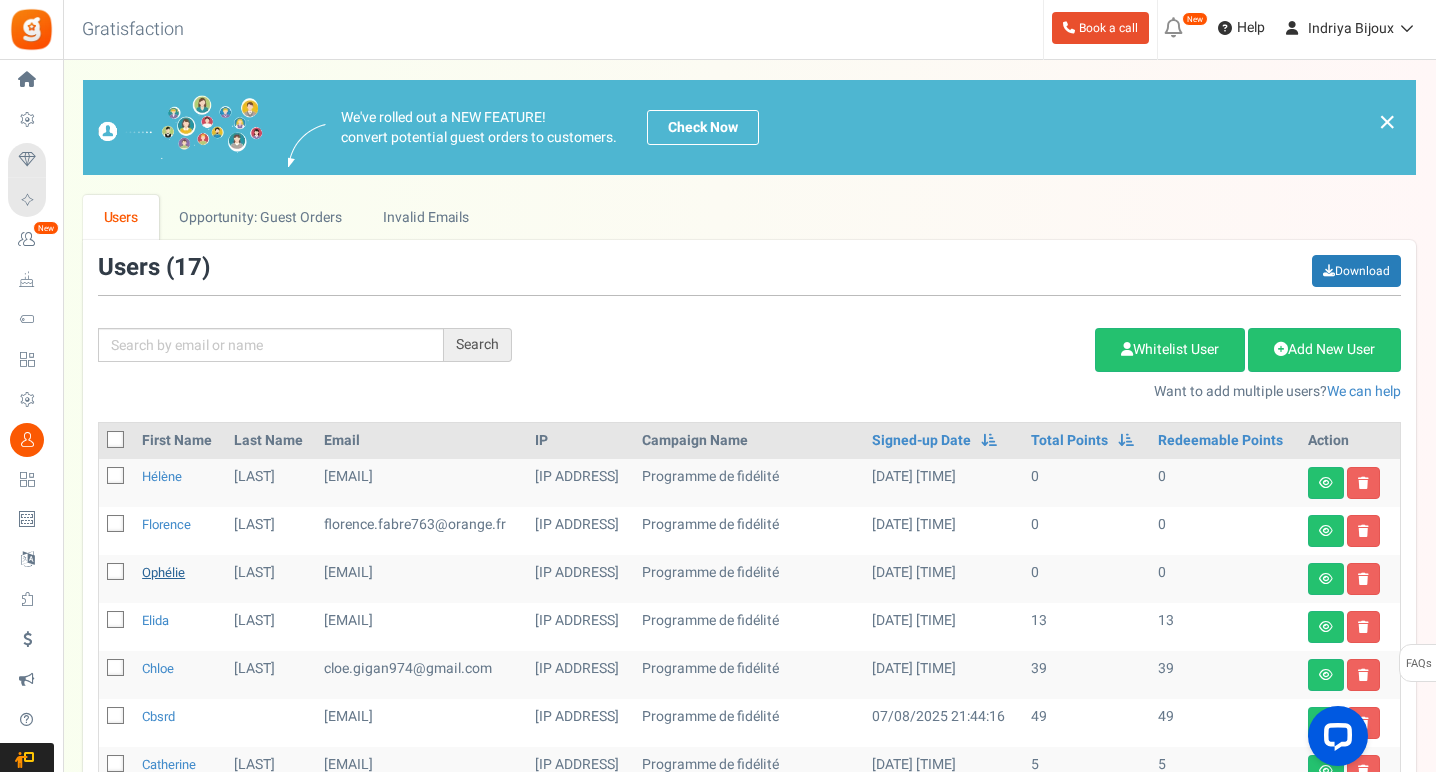click on "Ophélie" at bounding box center (163, 572) 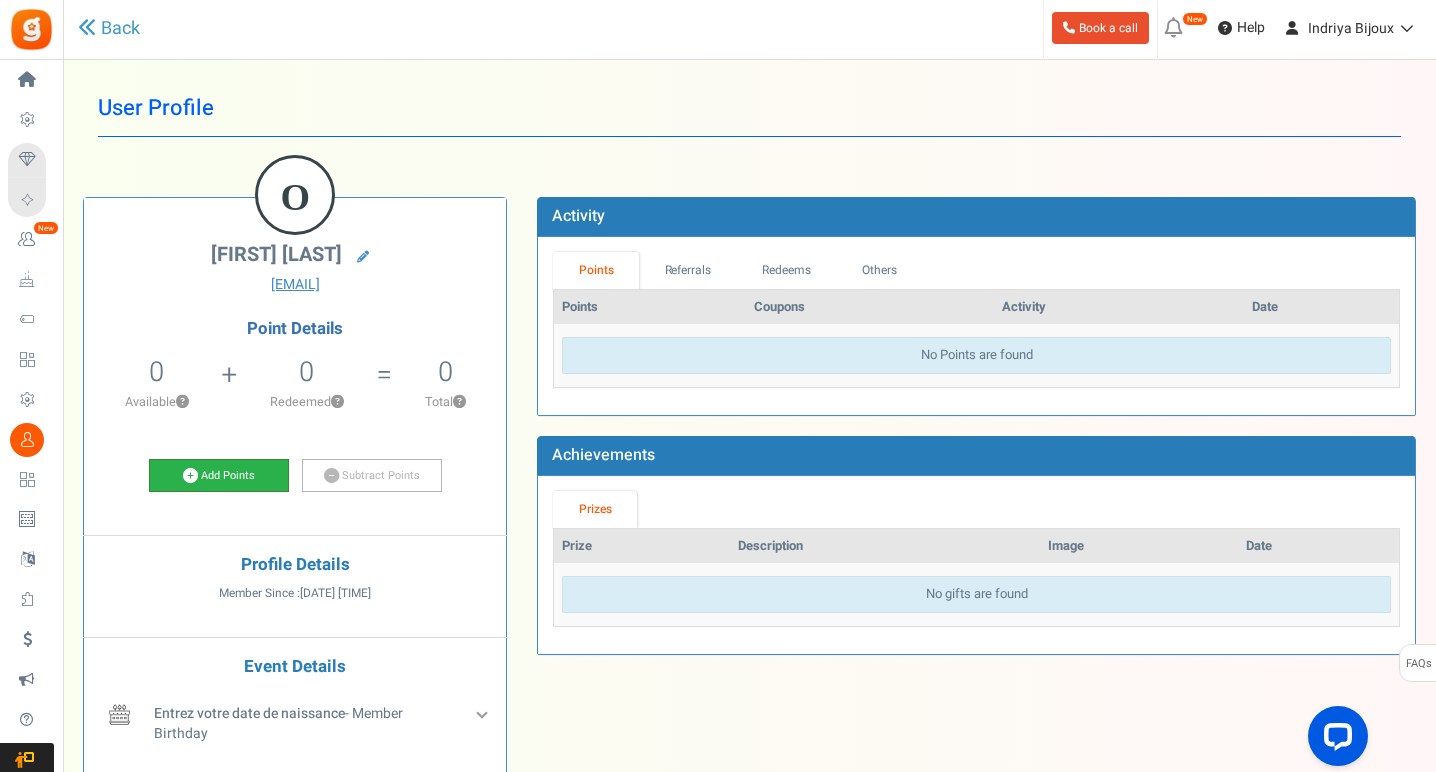 click on "Add Points" at bounding box center (219, 476) 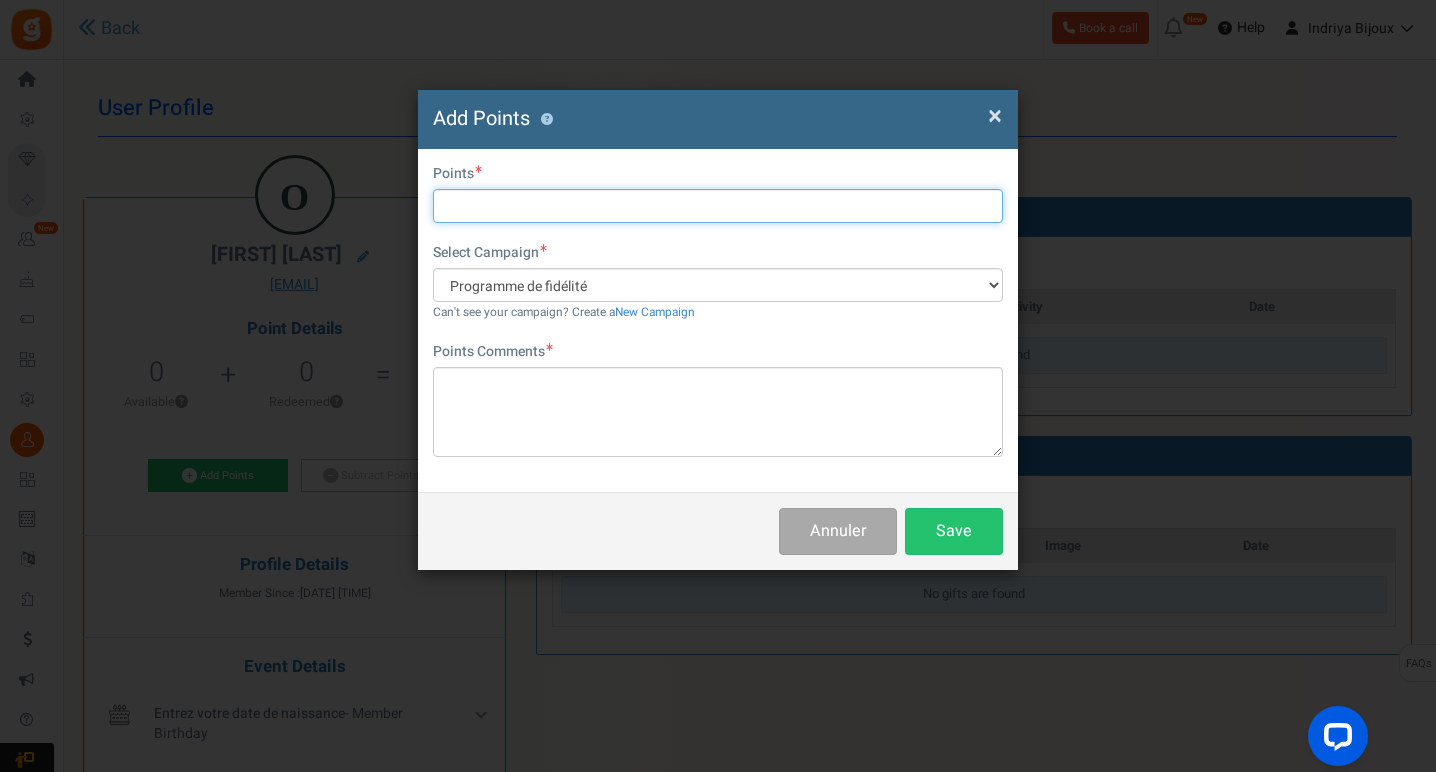 click at bounding box center (718, 206) 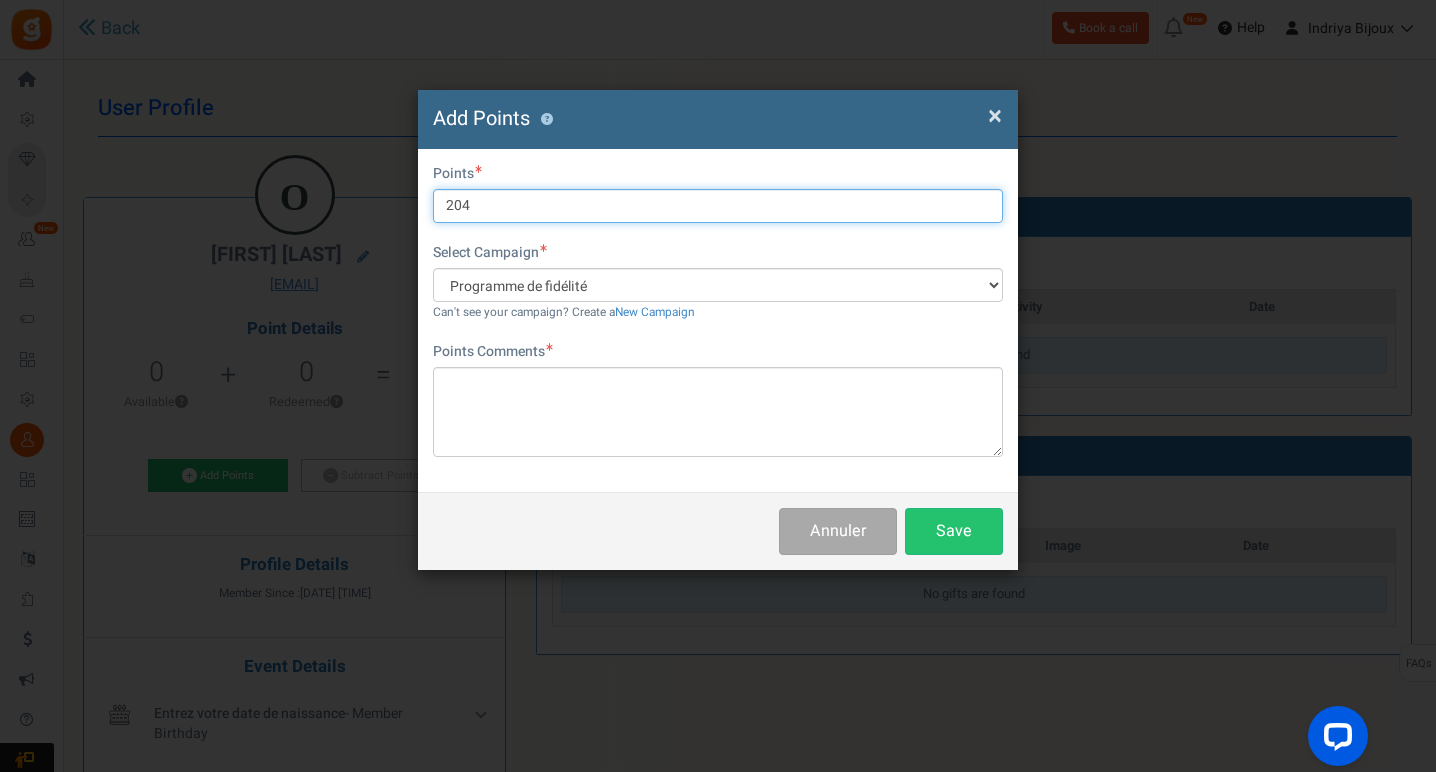 type on "204" 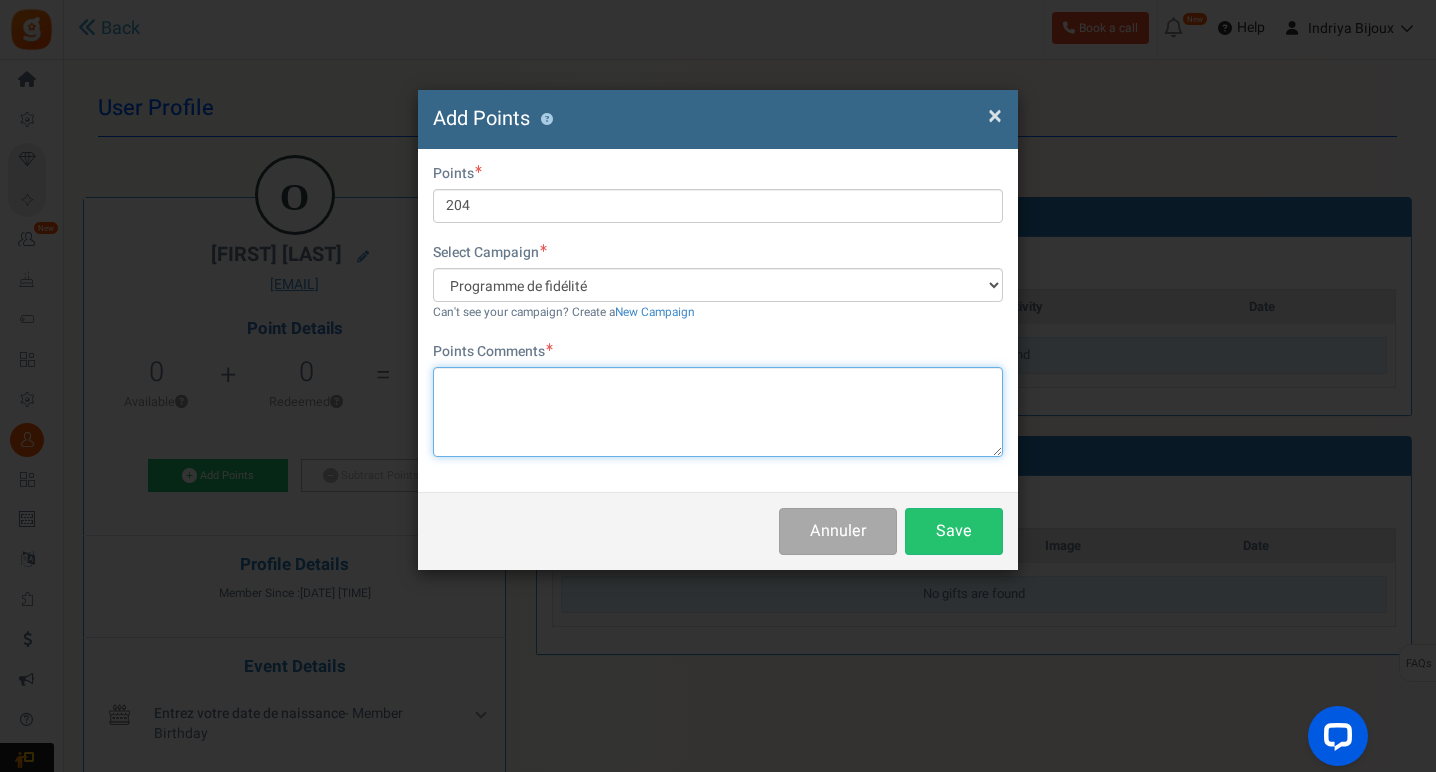 click at bounding box center (718, 412) 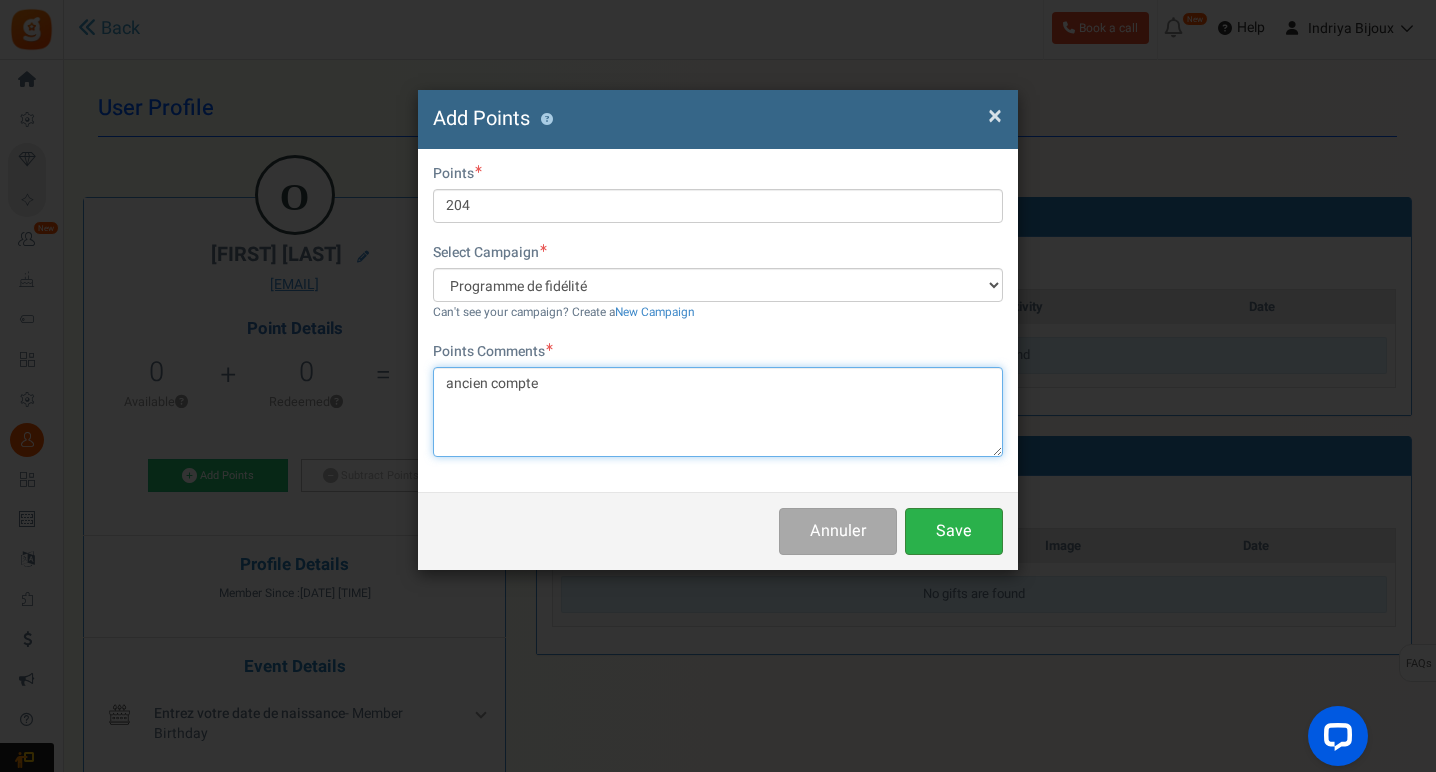 type on "ancien compte" 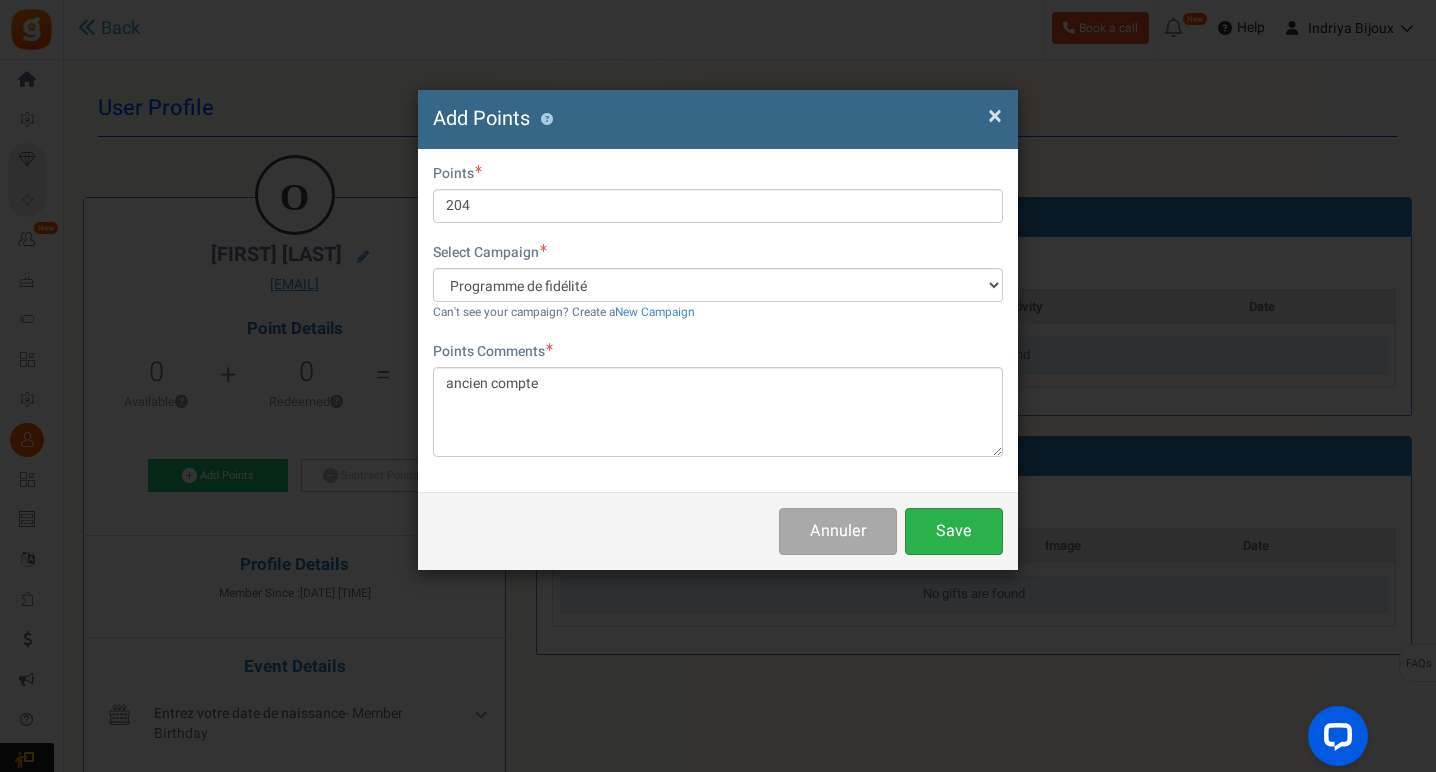 click on "Save" at bounding box center (954, 531) 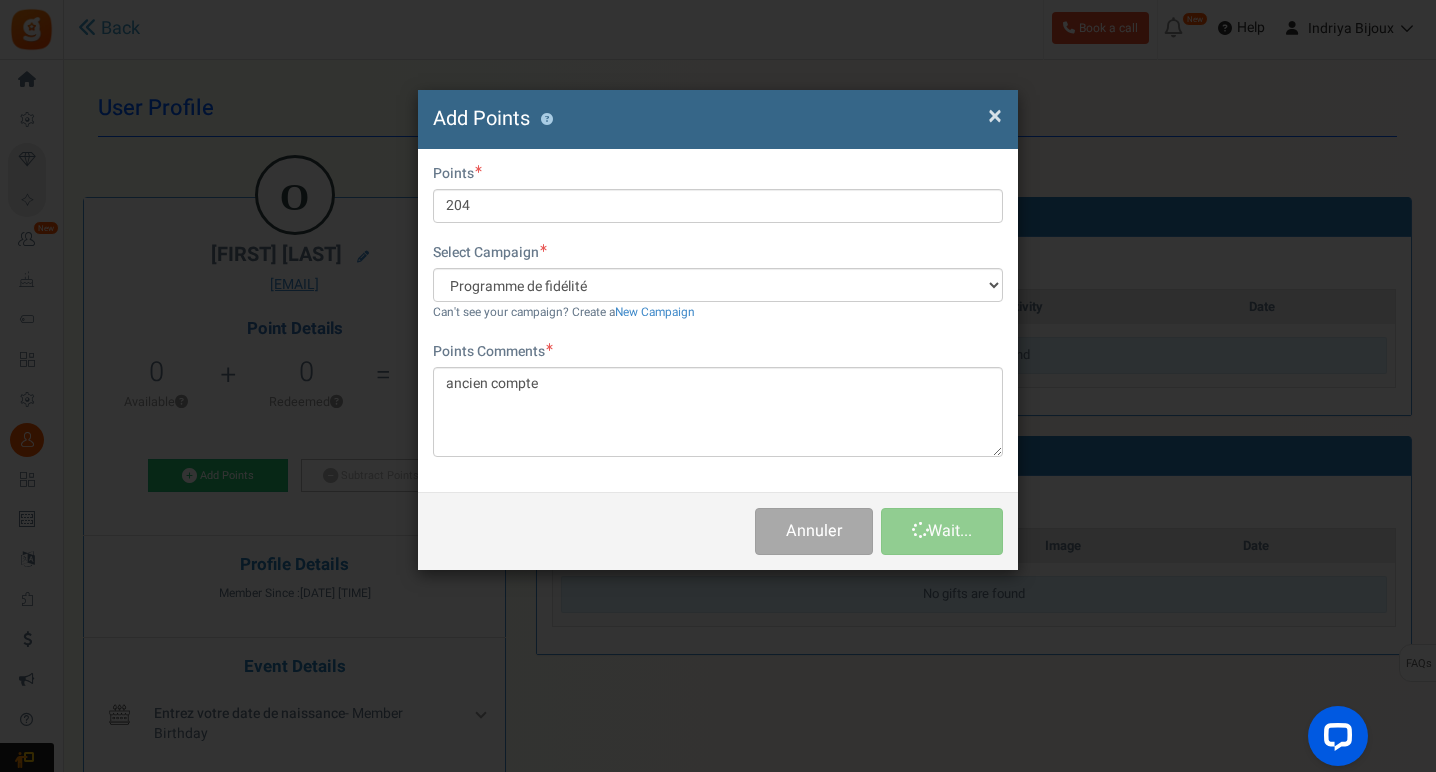 type 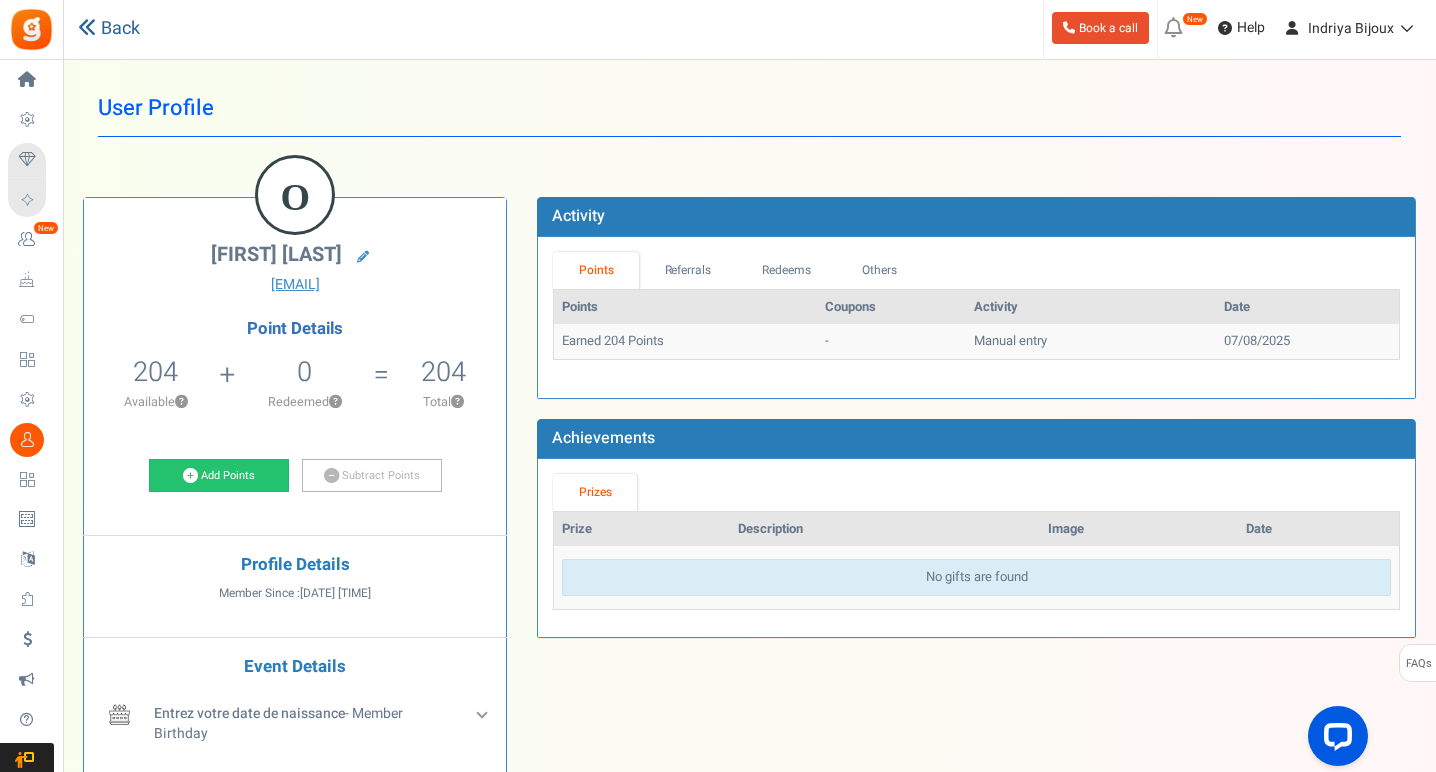 click on "Back" at bounding box center (109, 29) 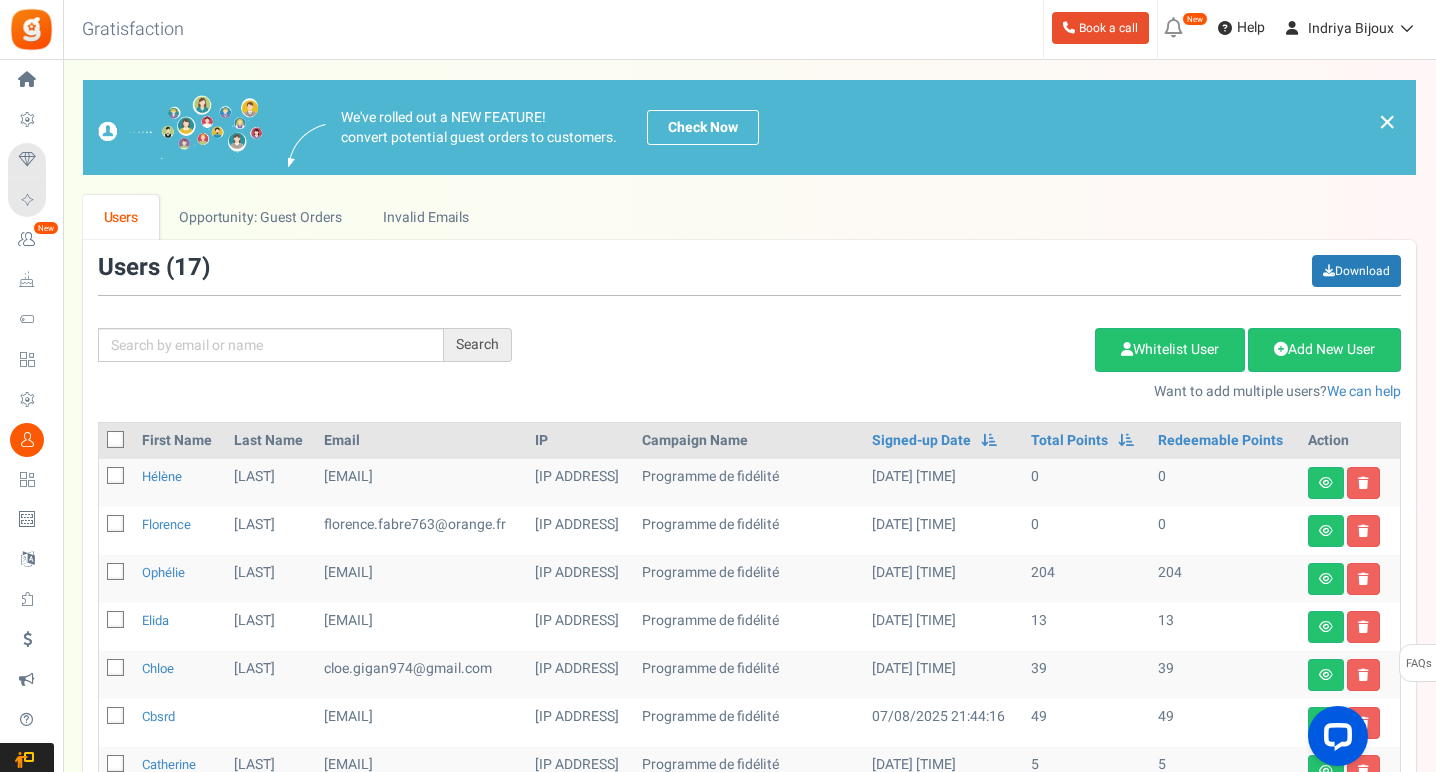 scroll, scrollTop: 32, scrollLeft: 0, axis: vertical 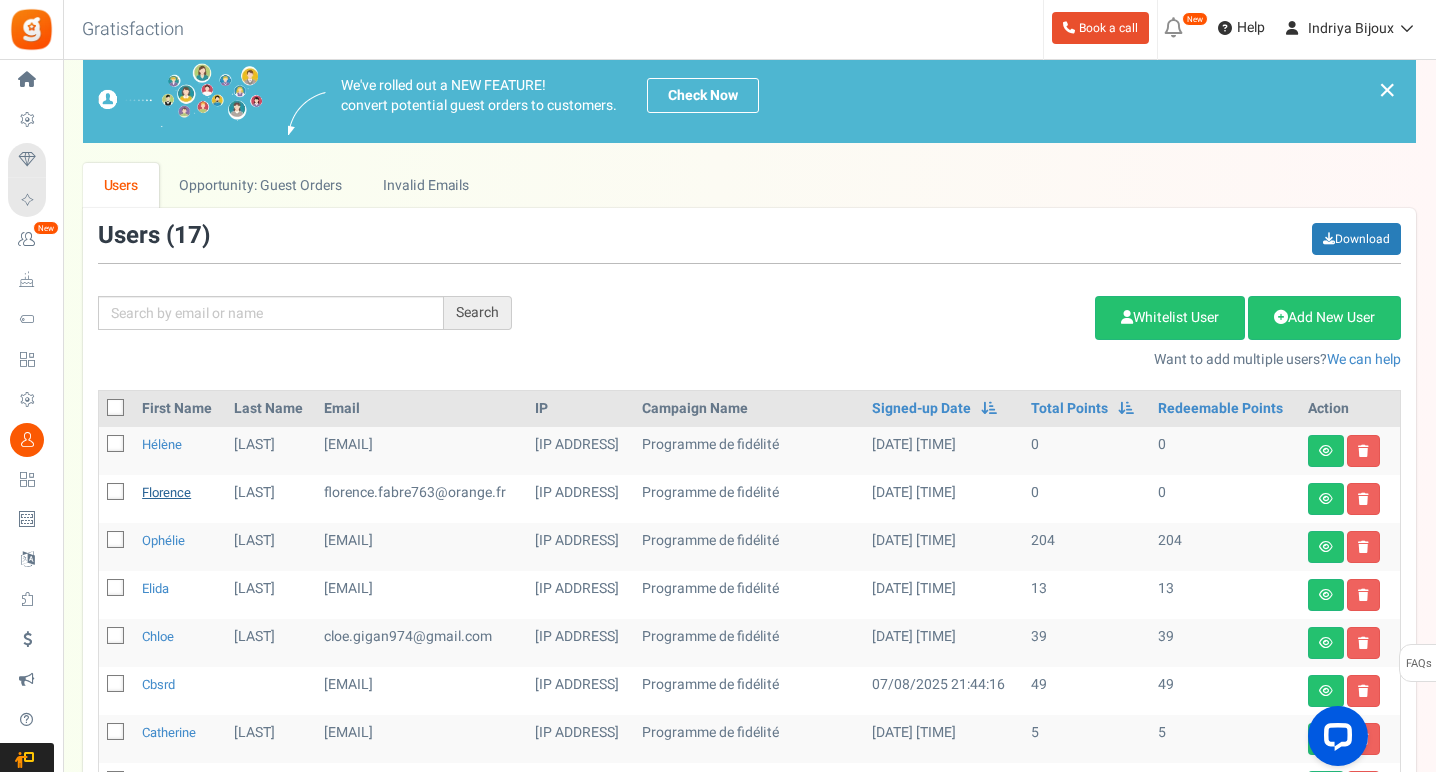 click on "Florence" at bounding box center (166, 492) 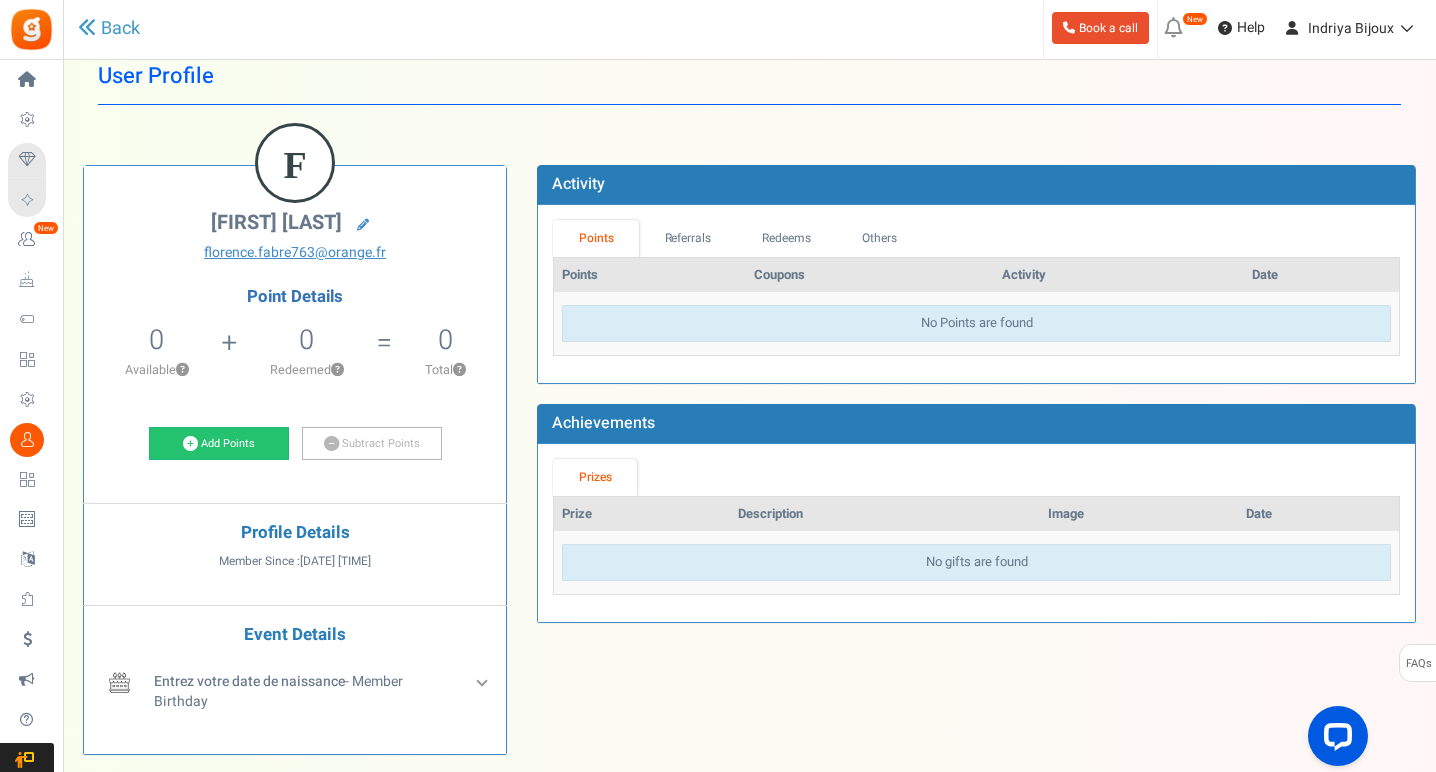 scroll, scrollTop: 0, scrollLeft: 0, axis: both 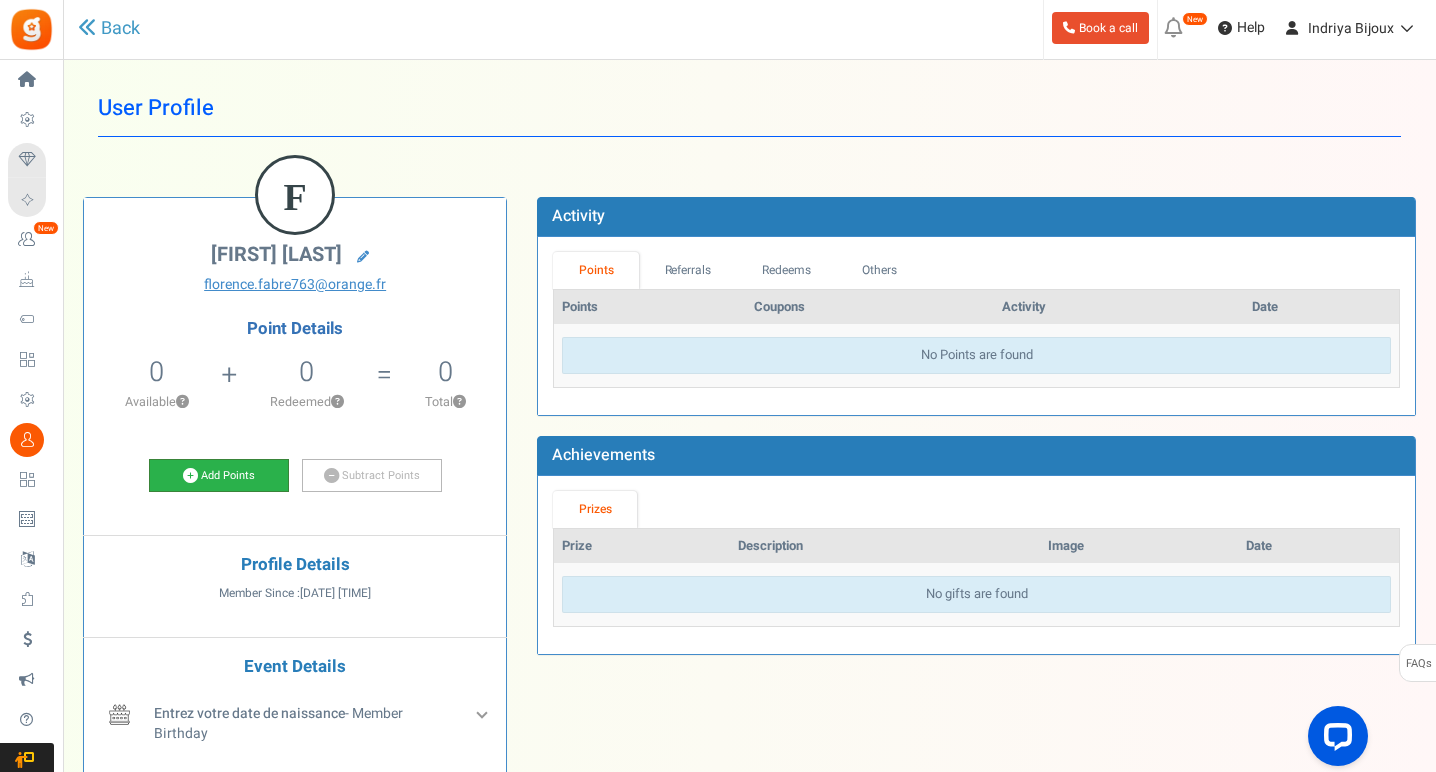 click on "Add Points" at bounding box center (219, 476) 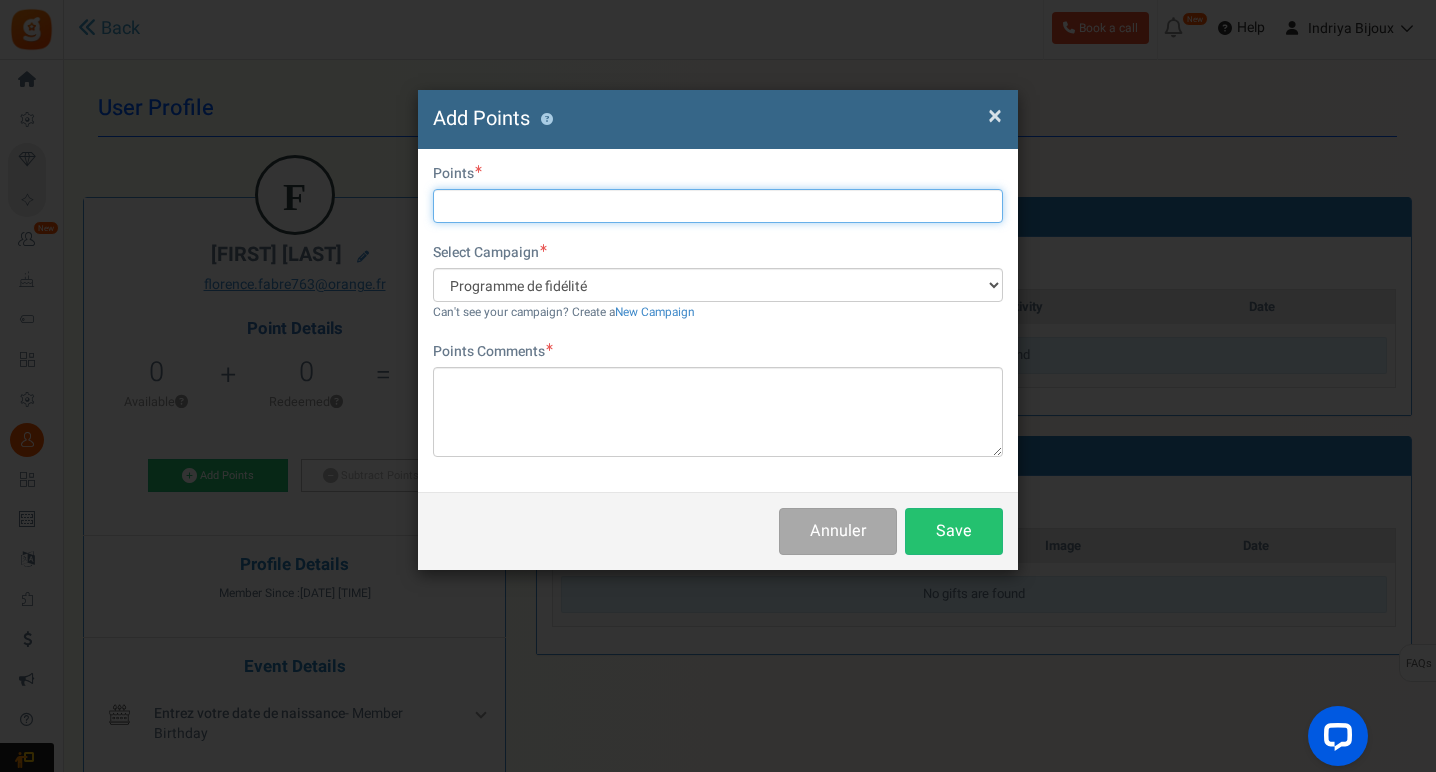 click at bounding box center (718, 206) 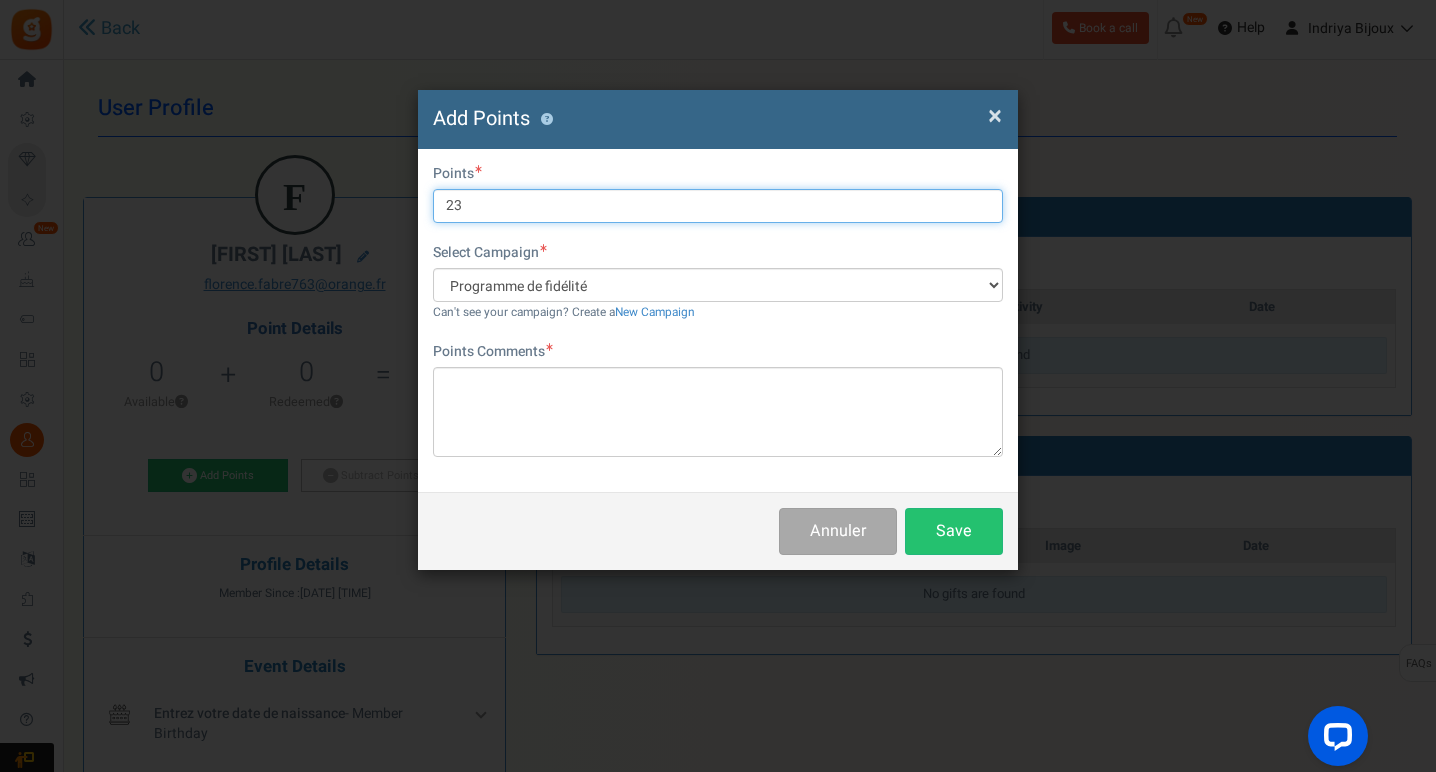type on "23" 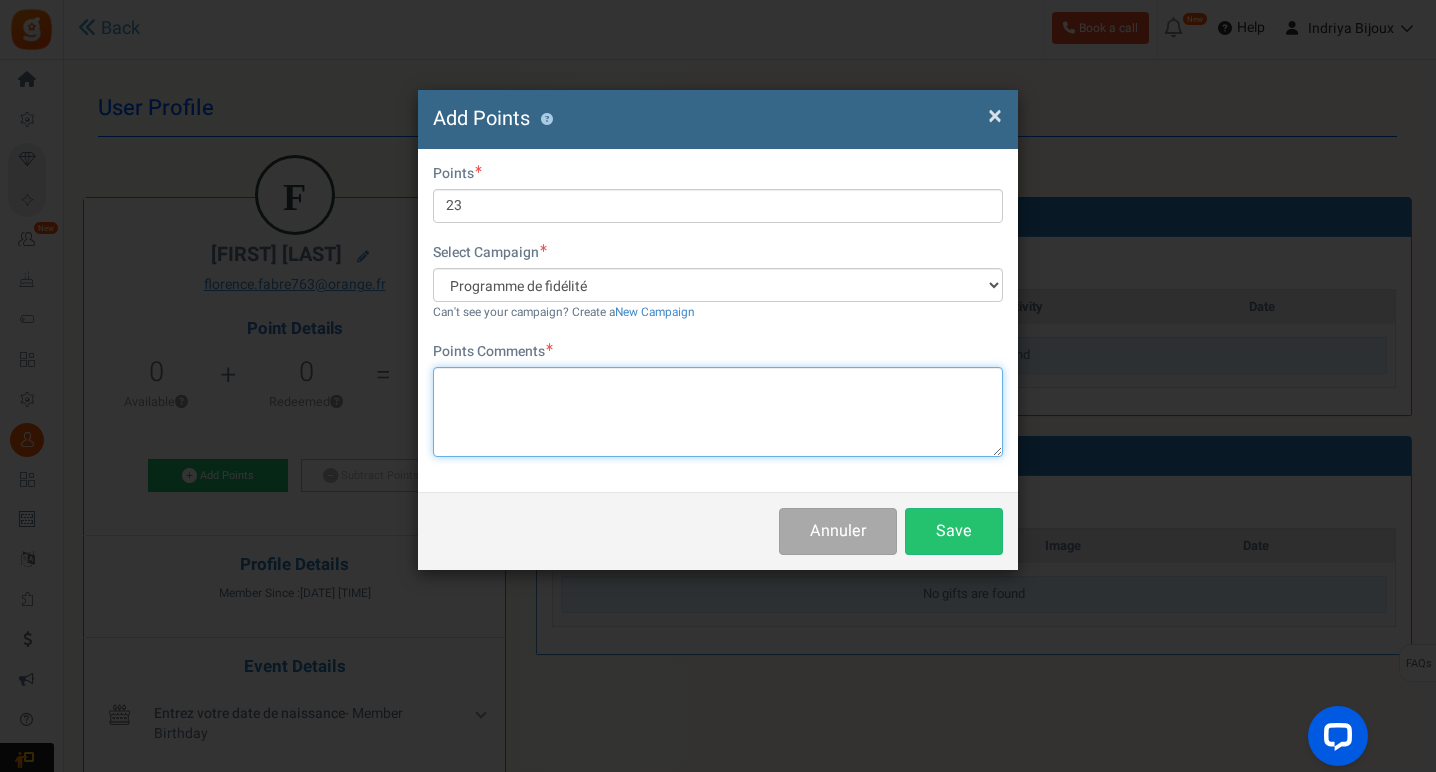 click at bounding box center [718, 412] 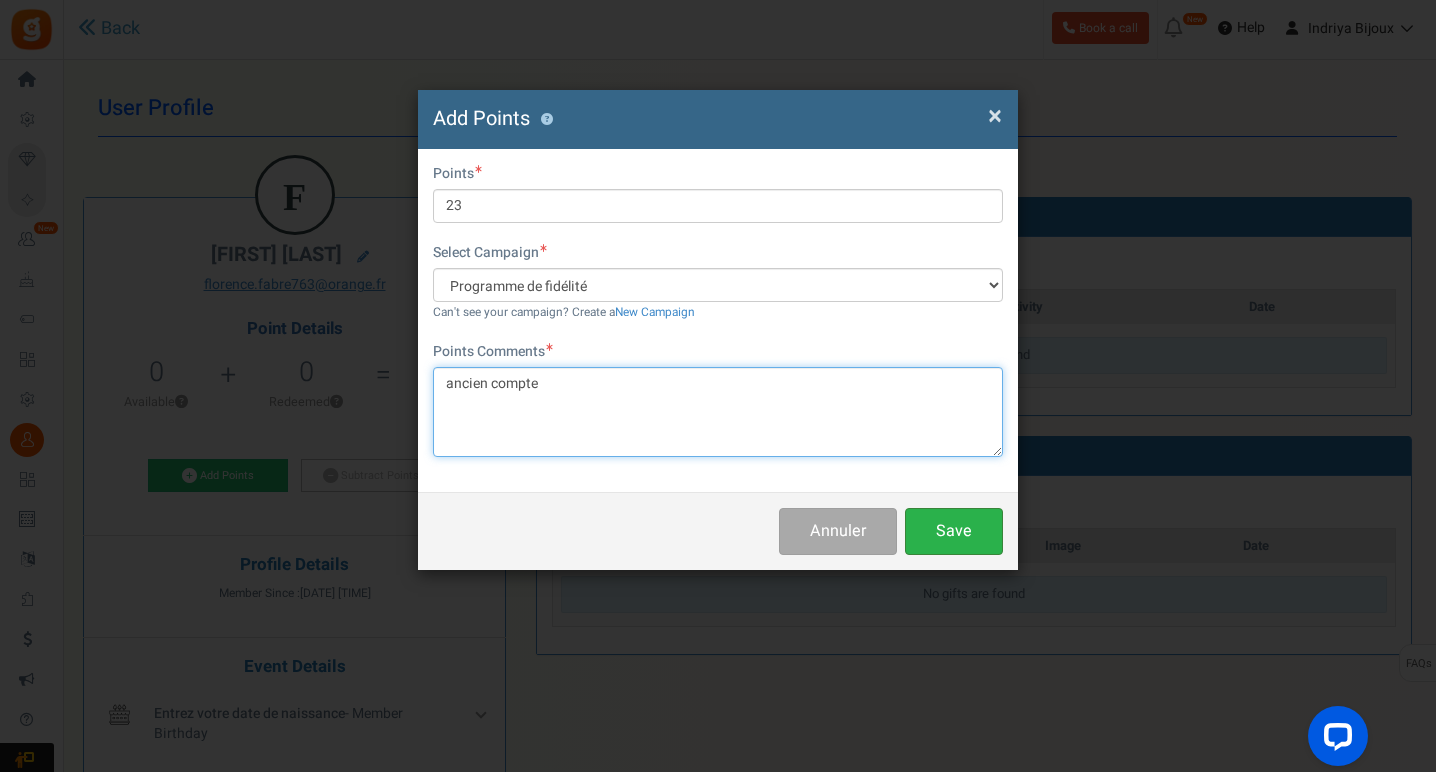 type on "ancien compte" 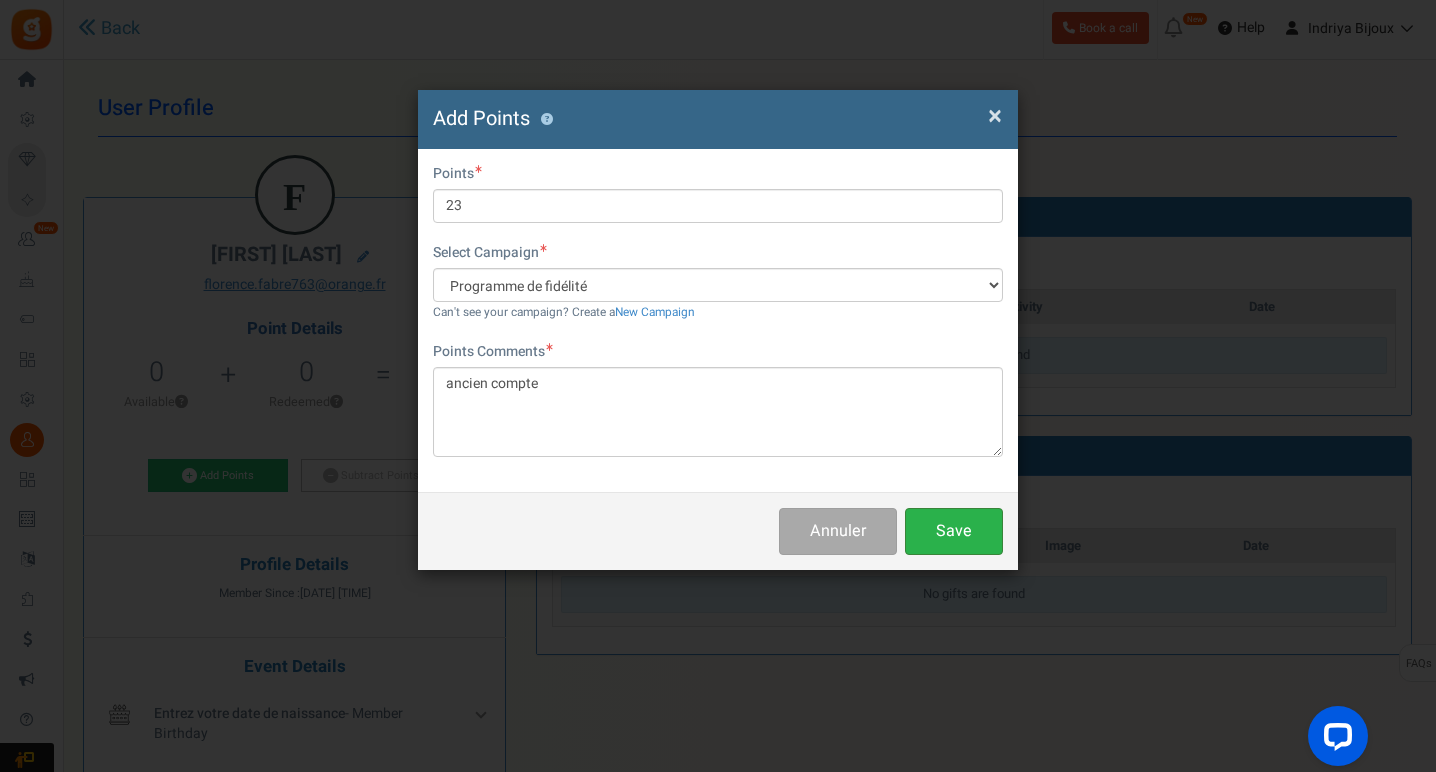 click on "Save" at bounding box center [954, 531] 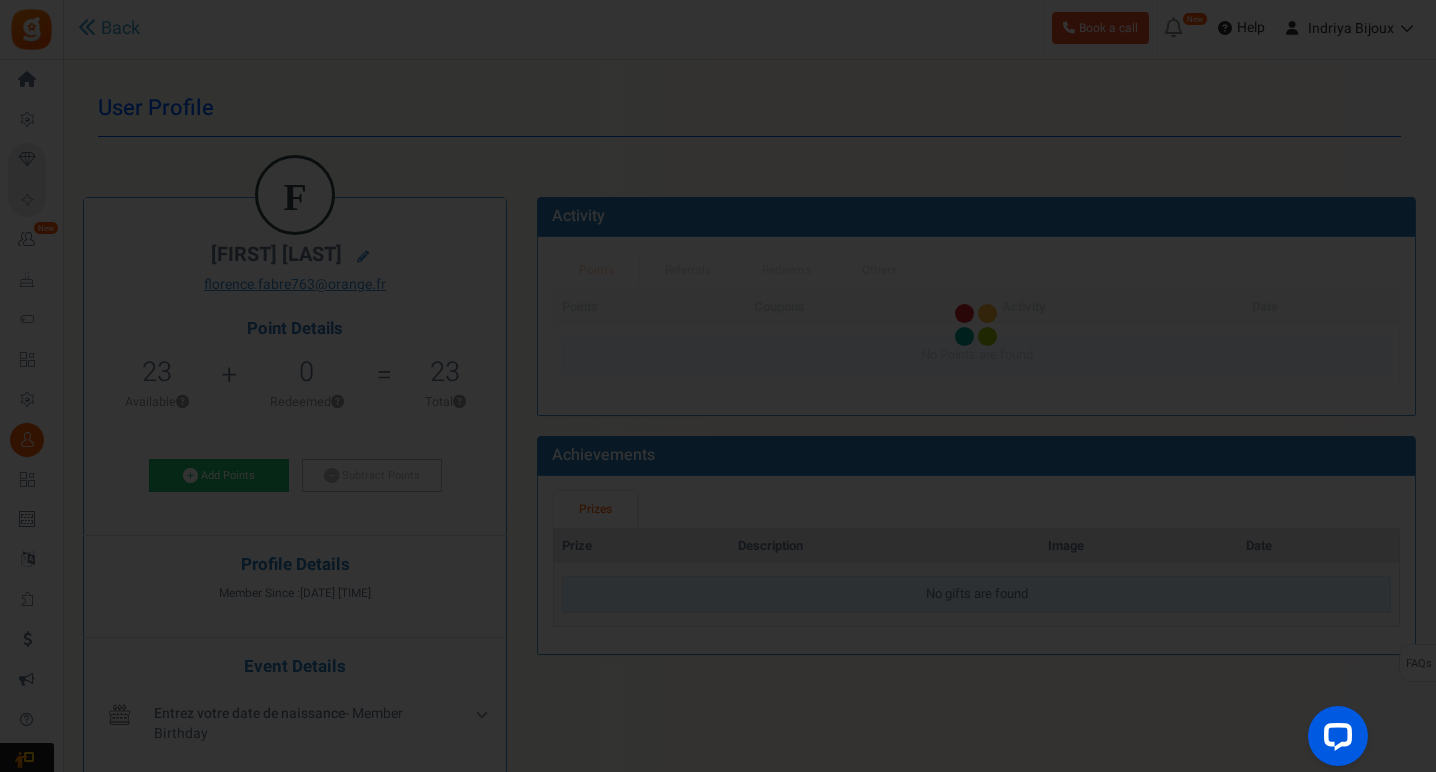 type 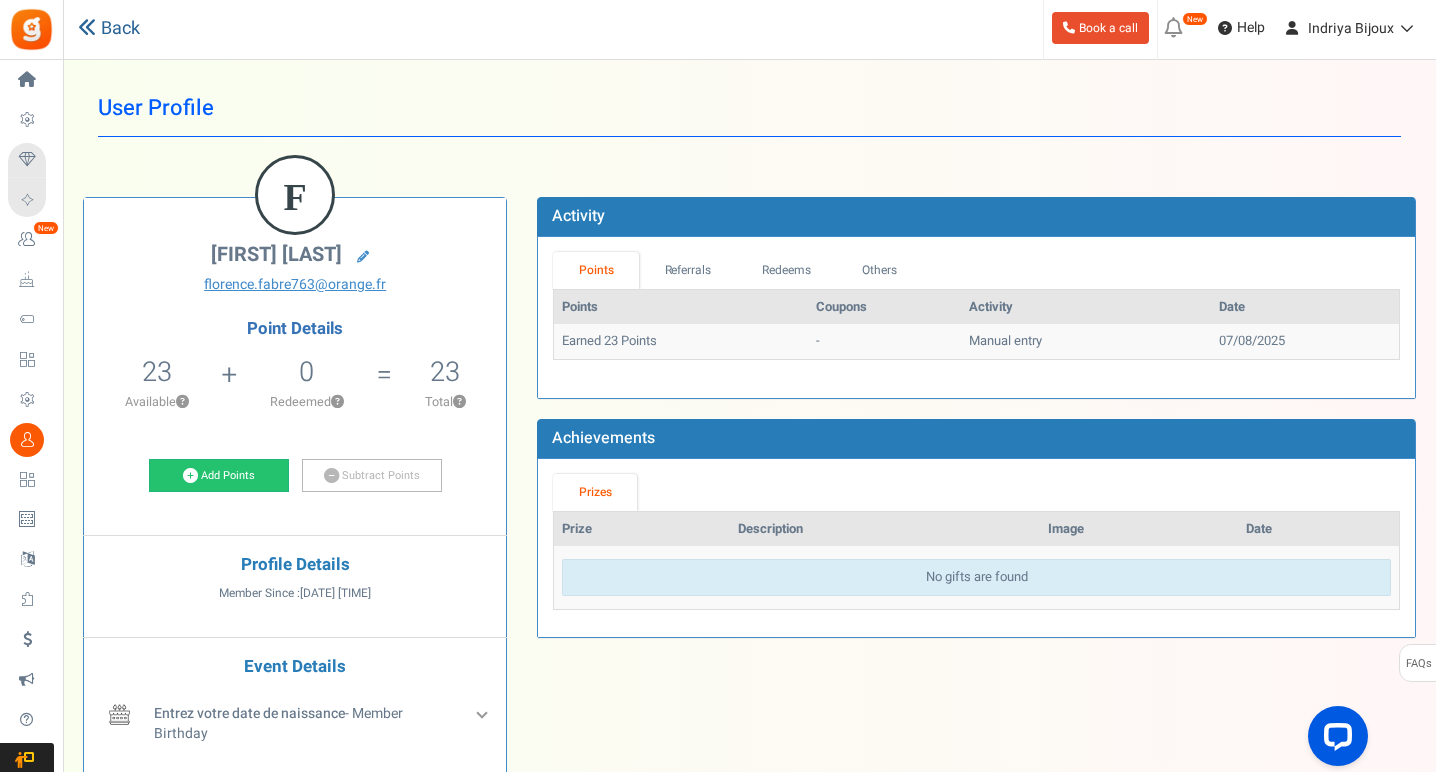 click on "Back" at bounding box center (109, 29) 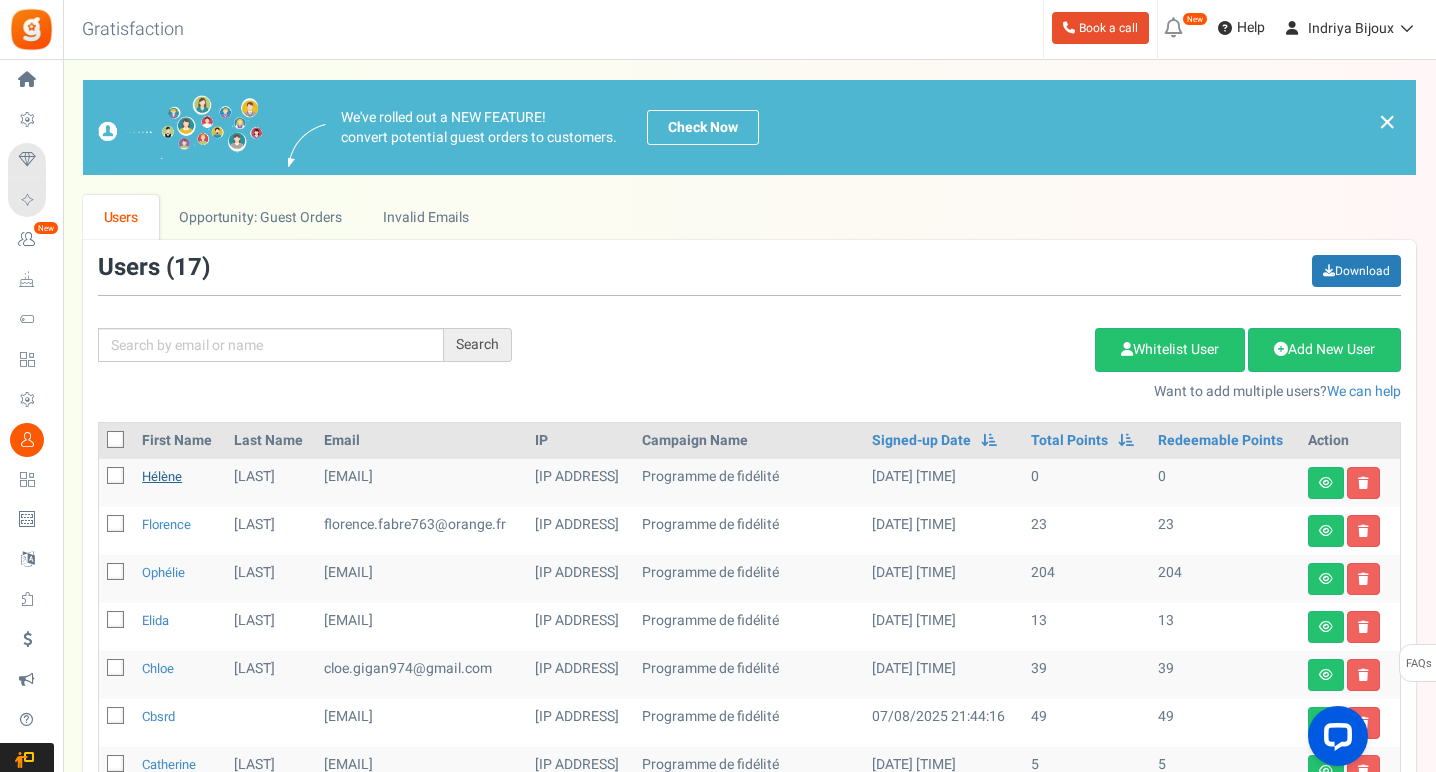 click on "Hélène" at bounding box center (162, 476) 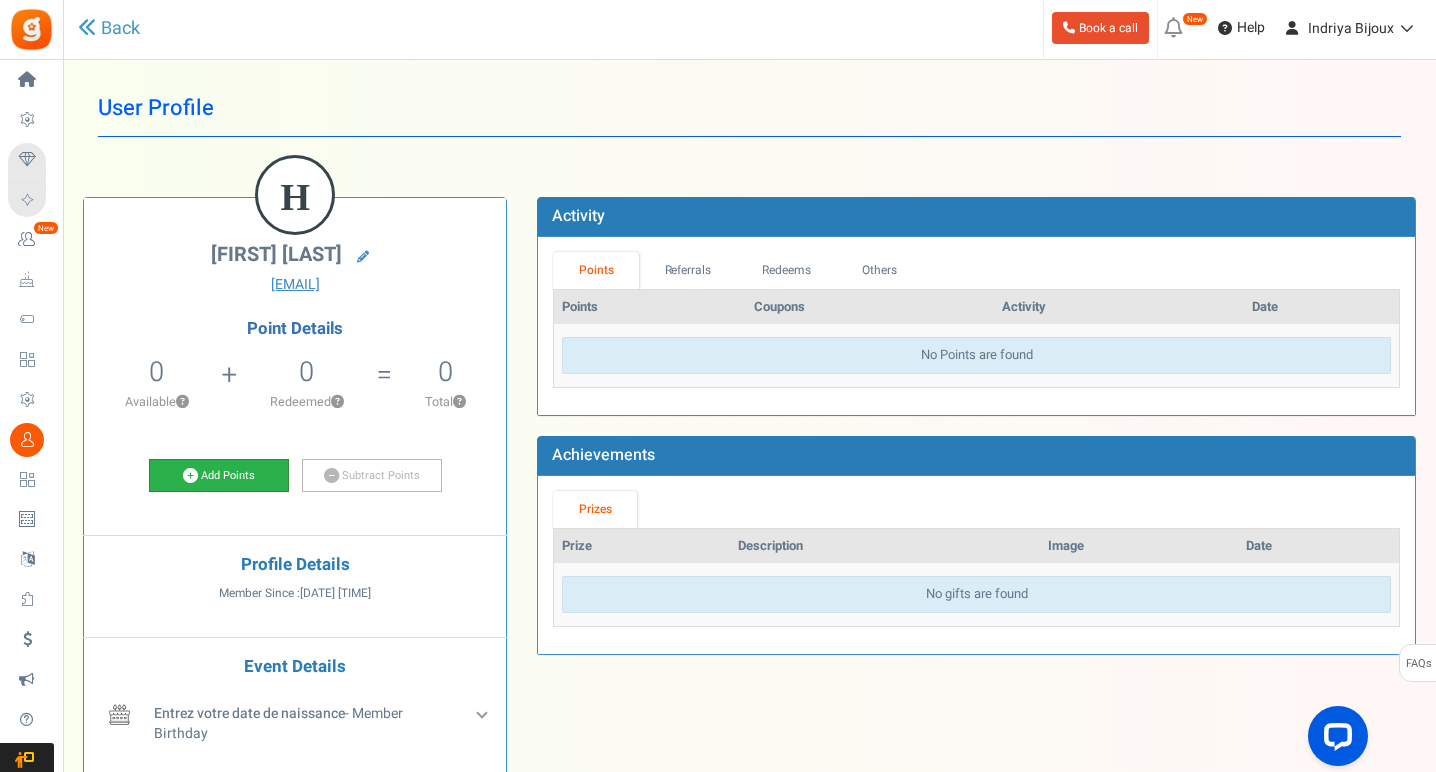 click on "Add Points" at bounding box center [219, 476] 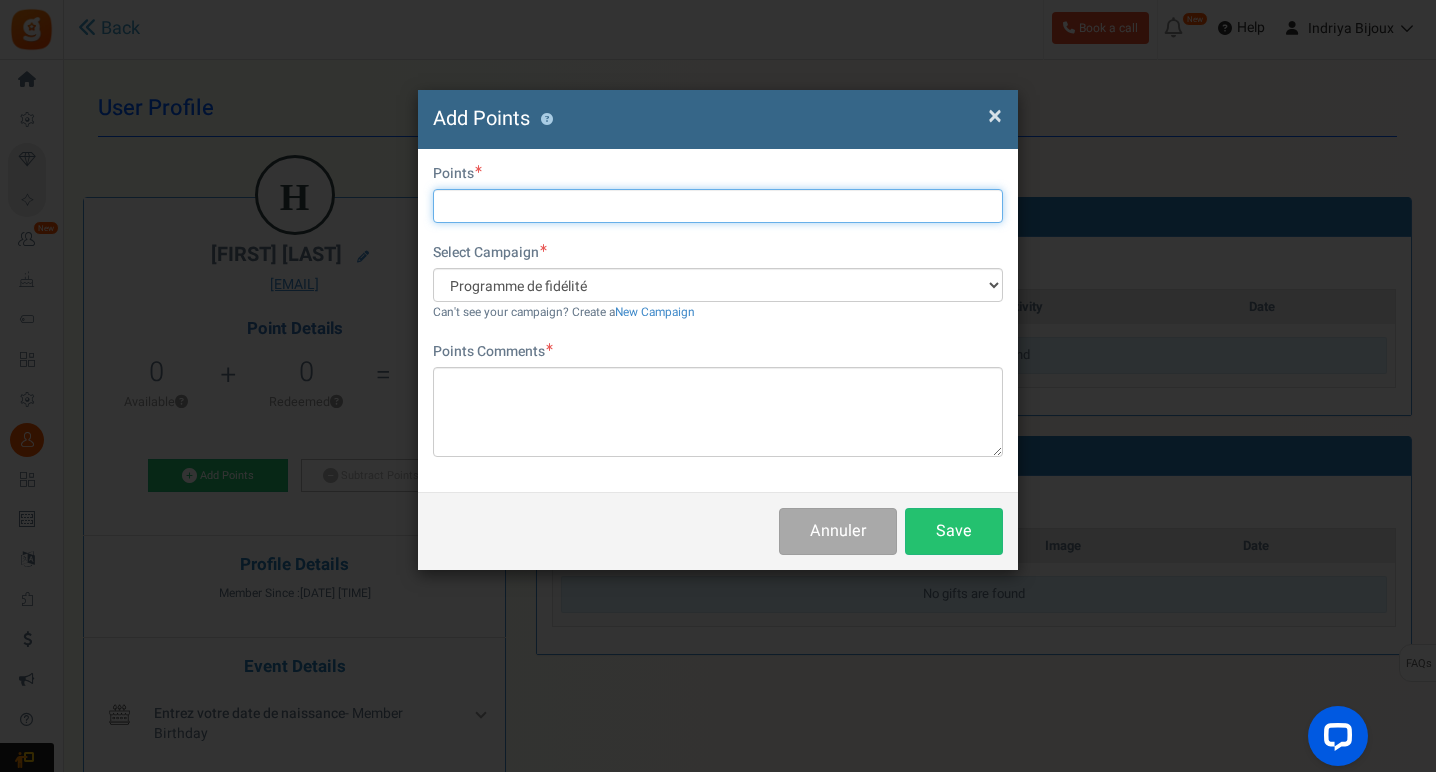 click at bounding box center [718, 206] 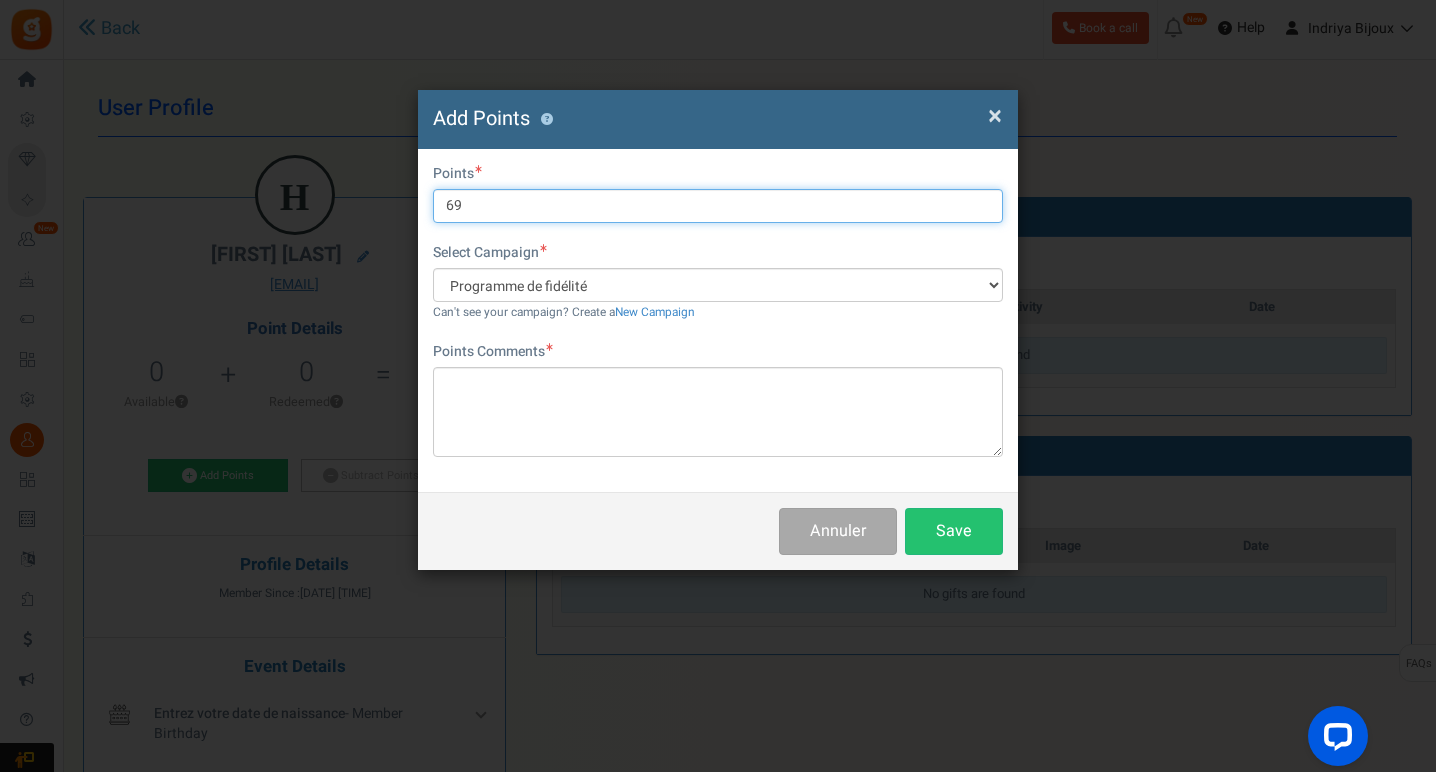 paste on "ancien" 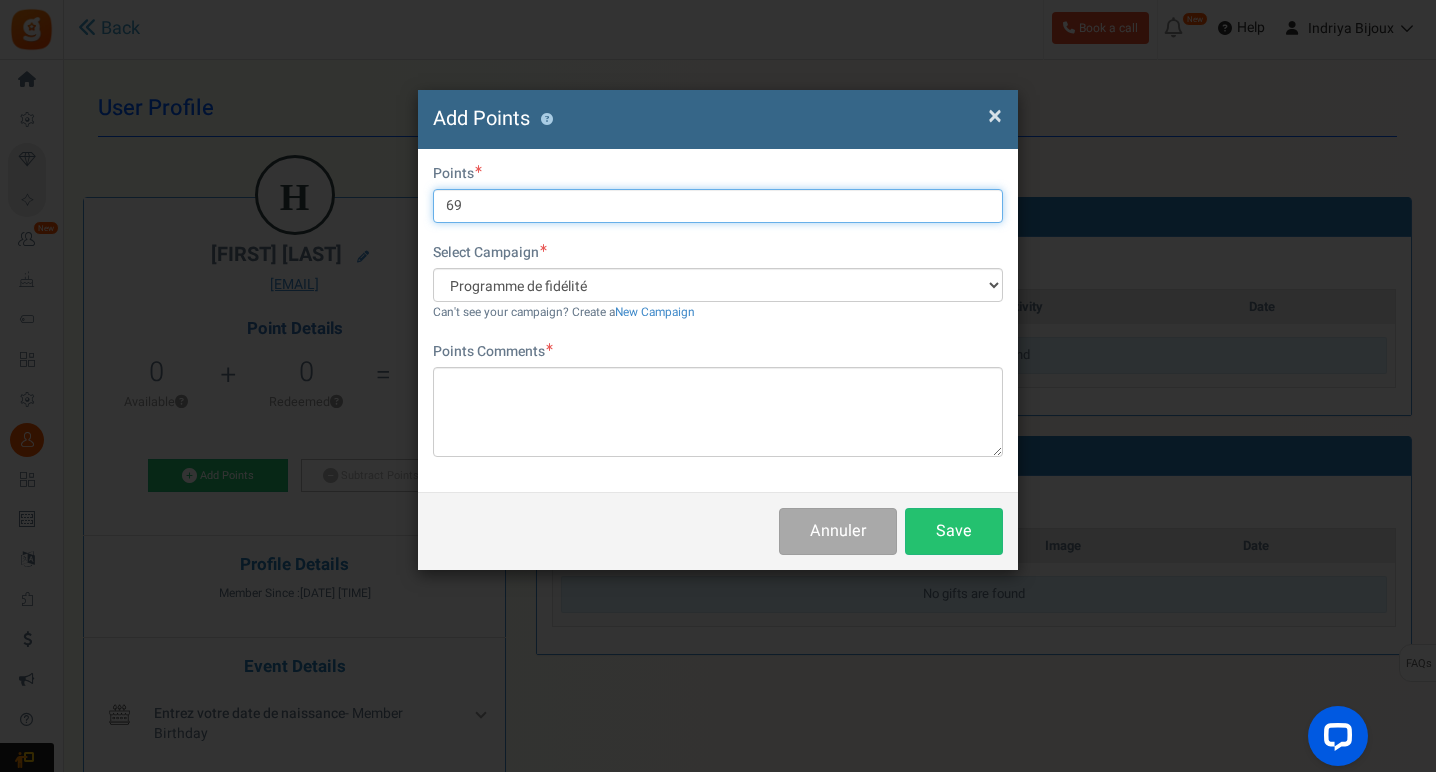type on "69" 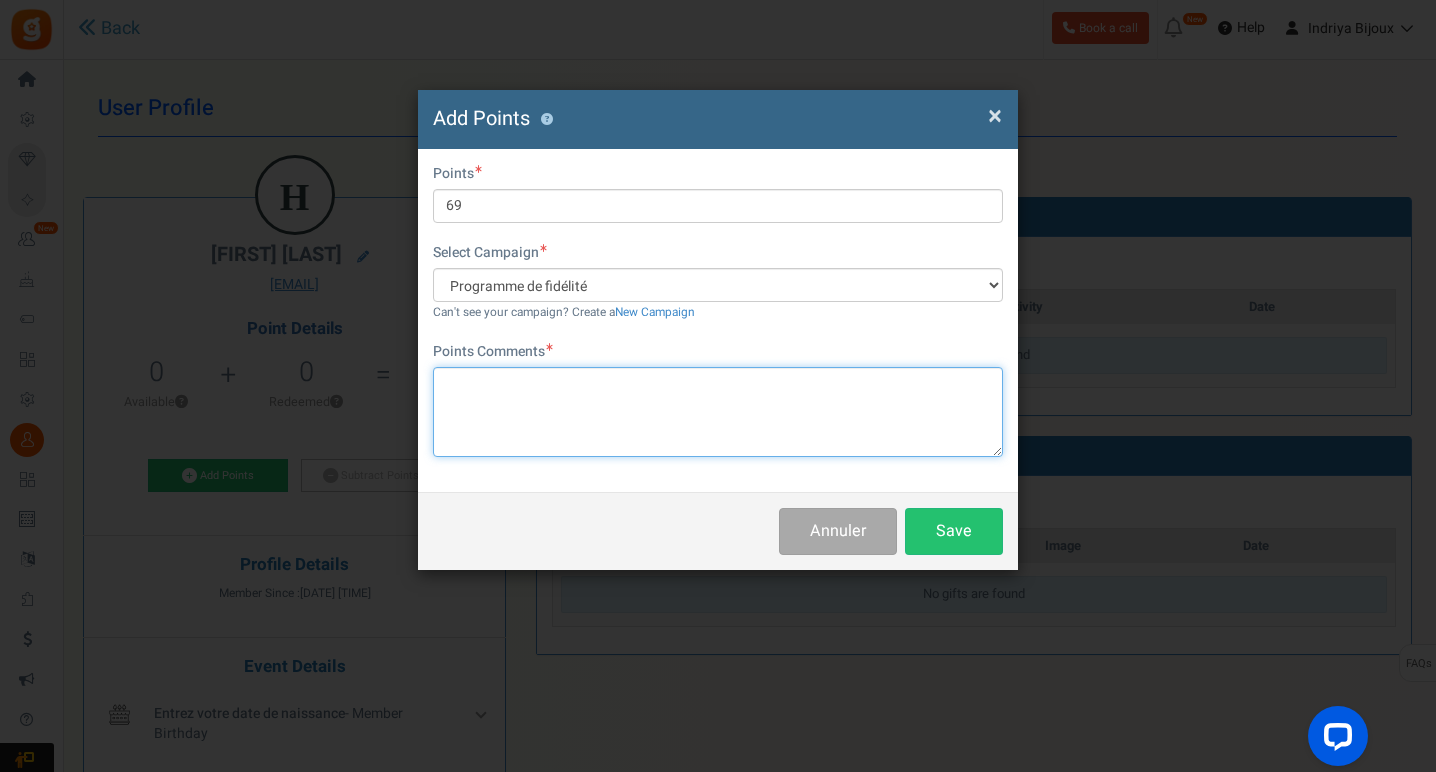 click at bounding box center (718, 412) 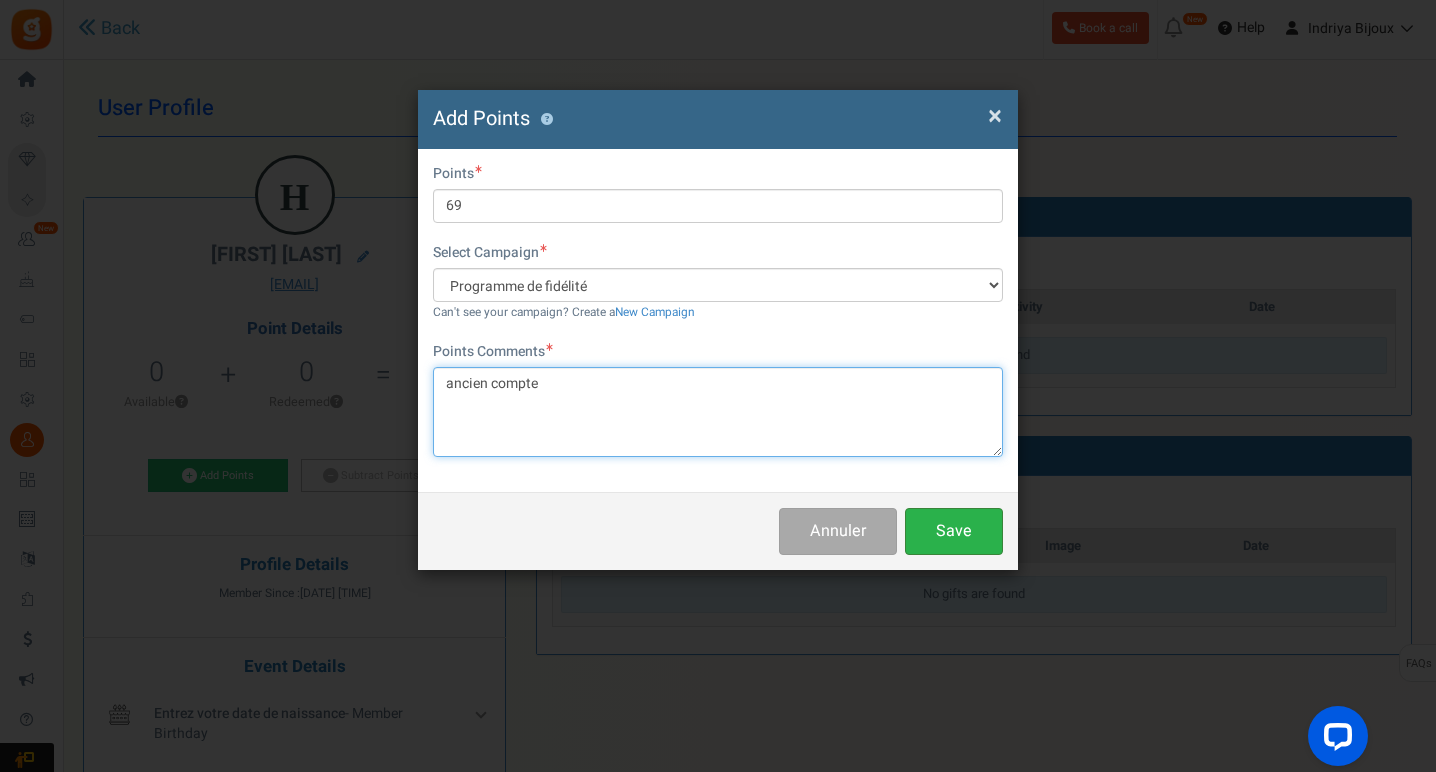 type on "ancien compte" 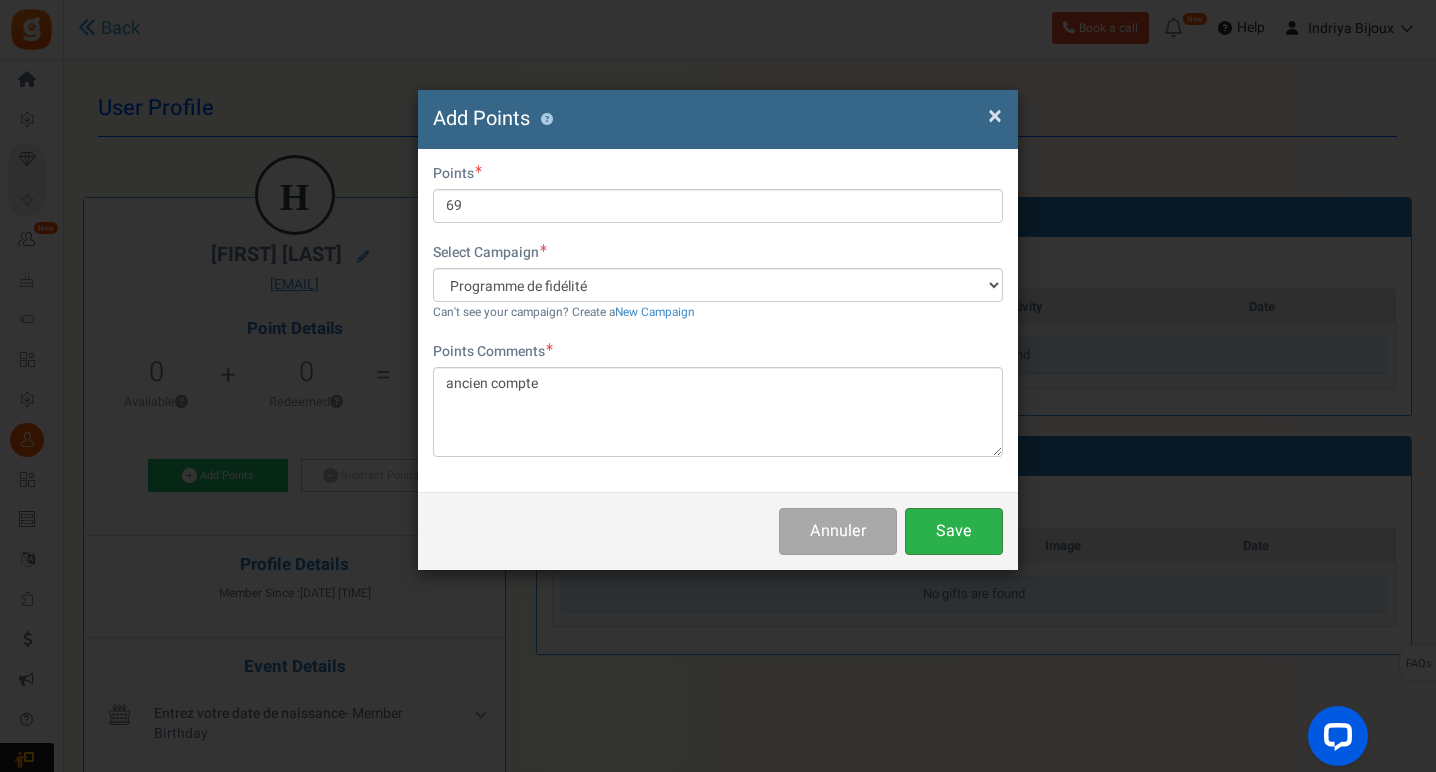 click on "Save" at bounding box center (954, 531) 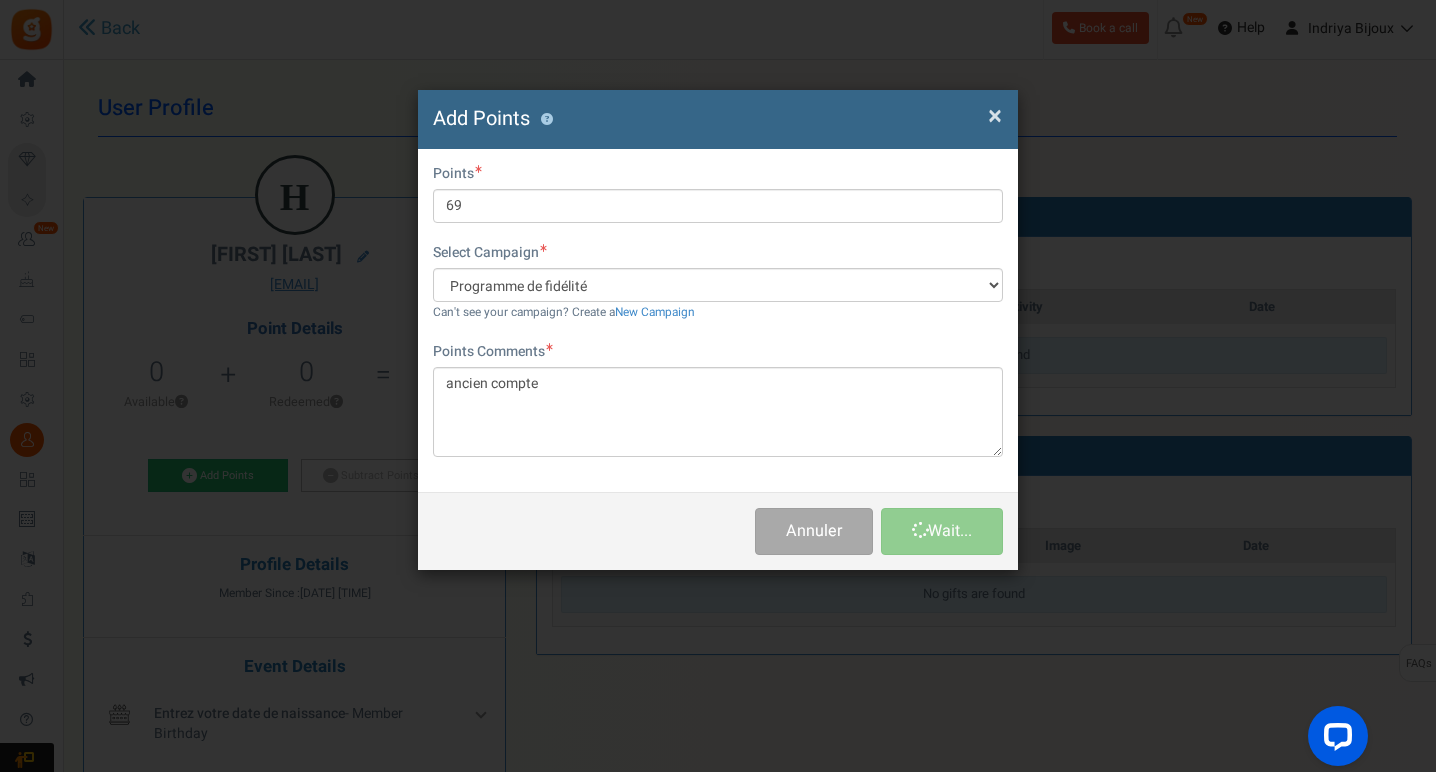 type 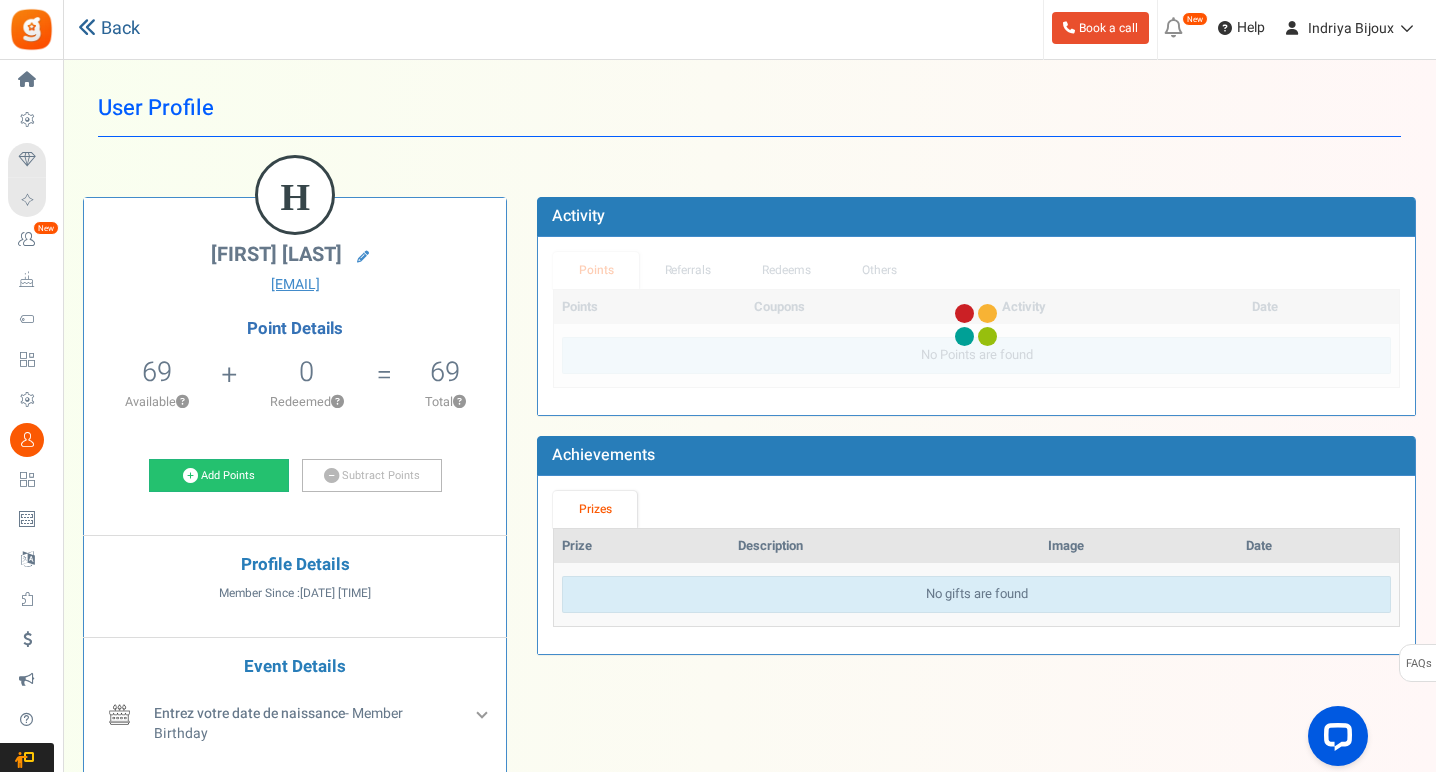 click on "Back" at bounding box center [109, 29] 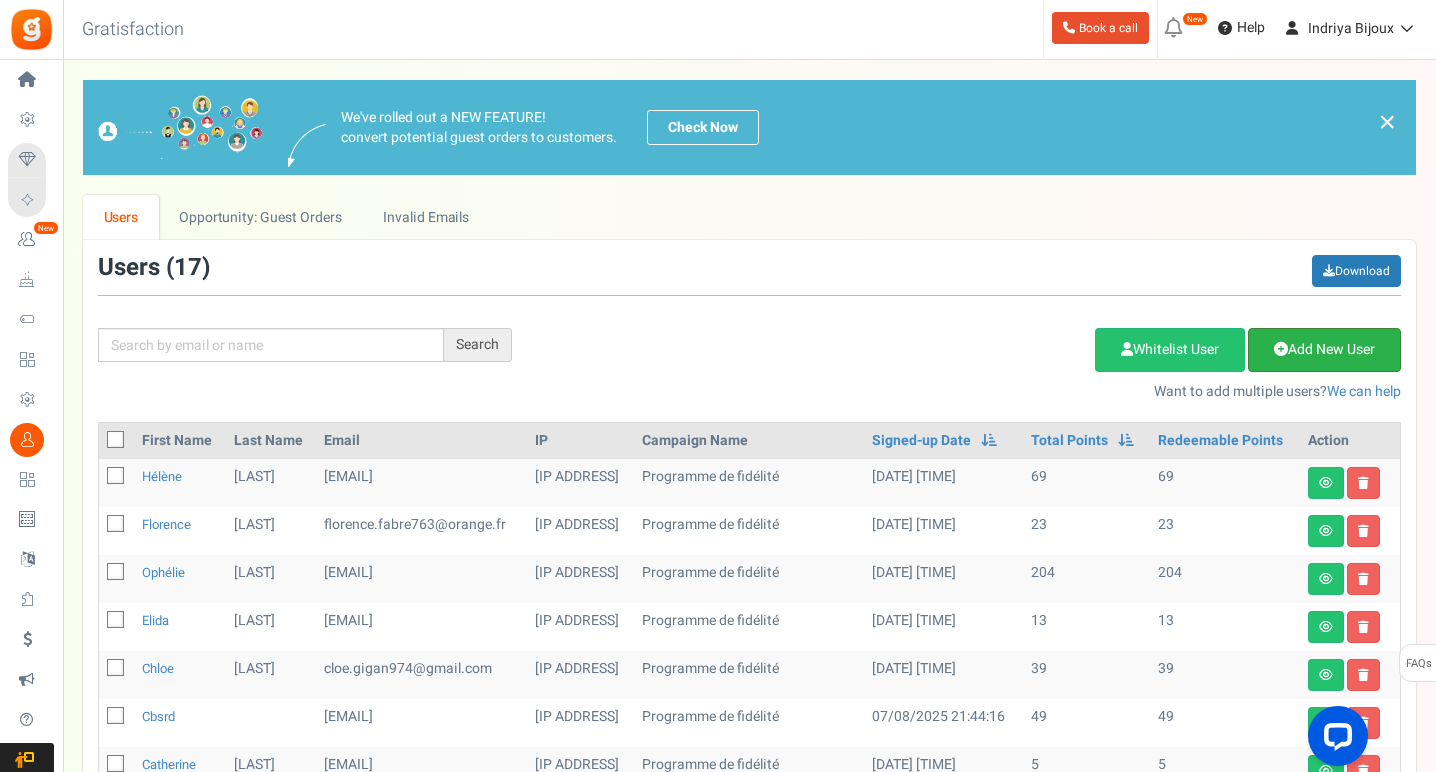 click on "Add New User" at bounding box center [1324, 350] 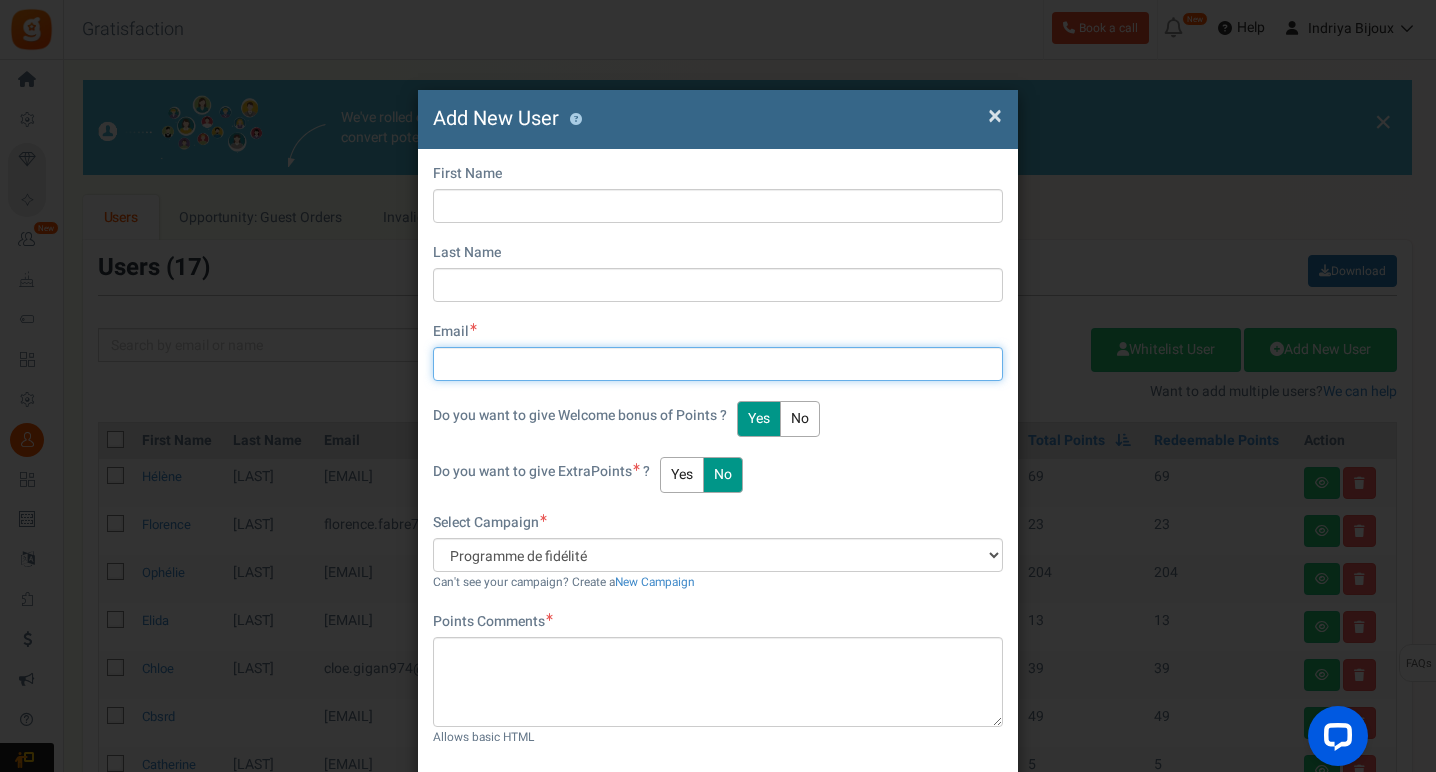 paste on "[EMAIL]" 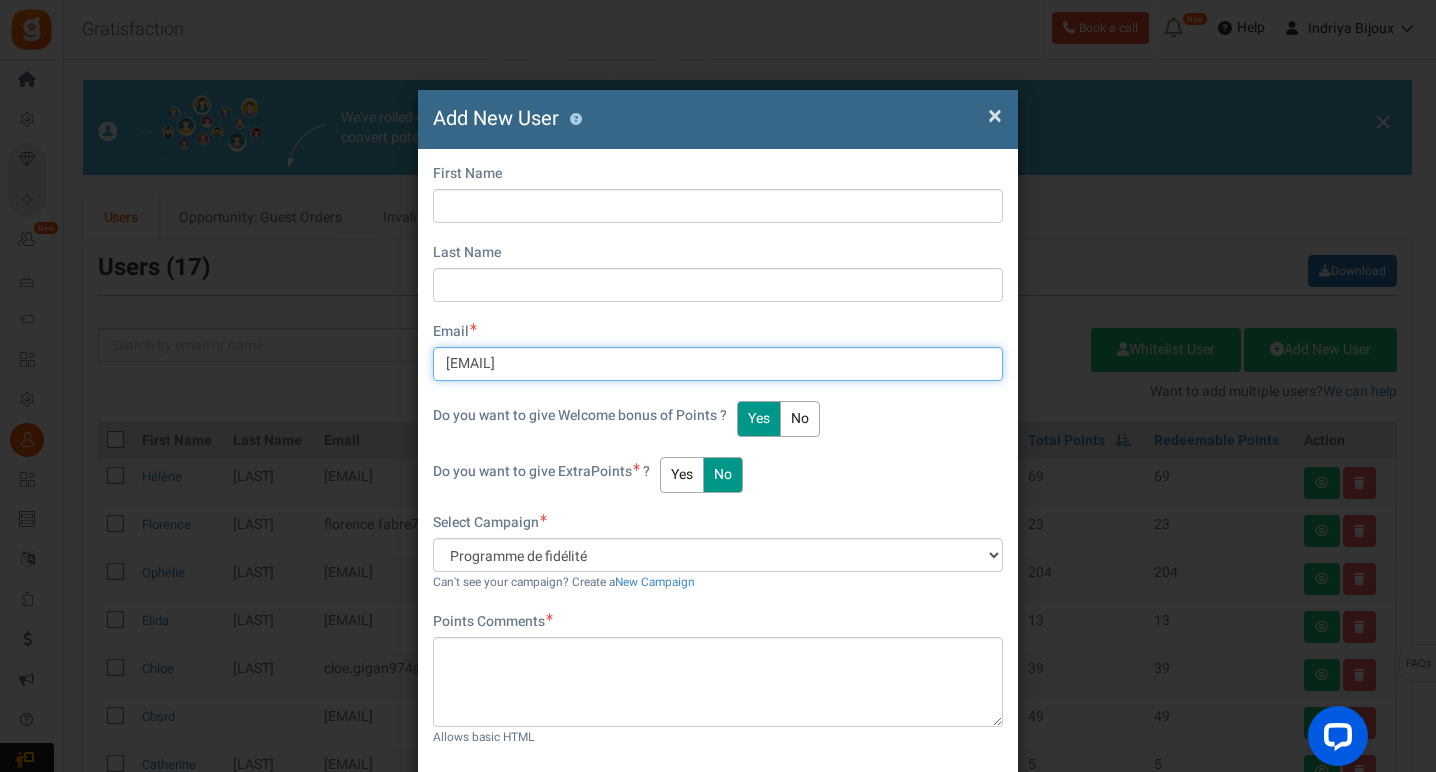 type on "[EMAIL]" 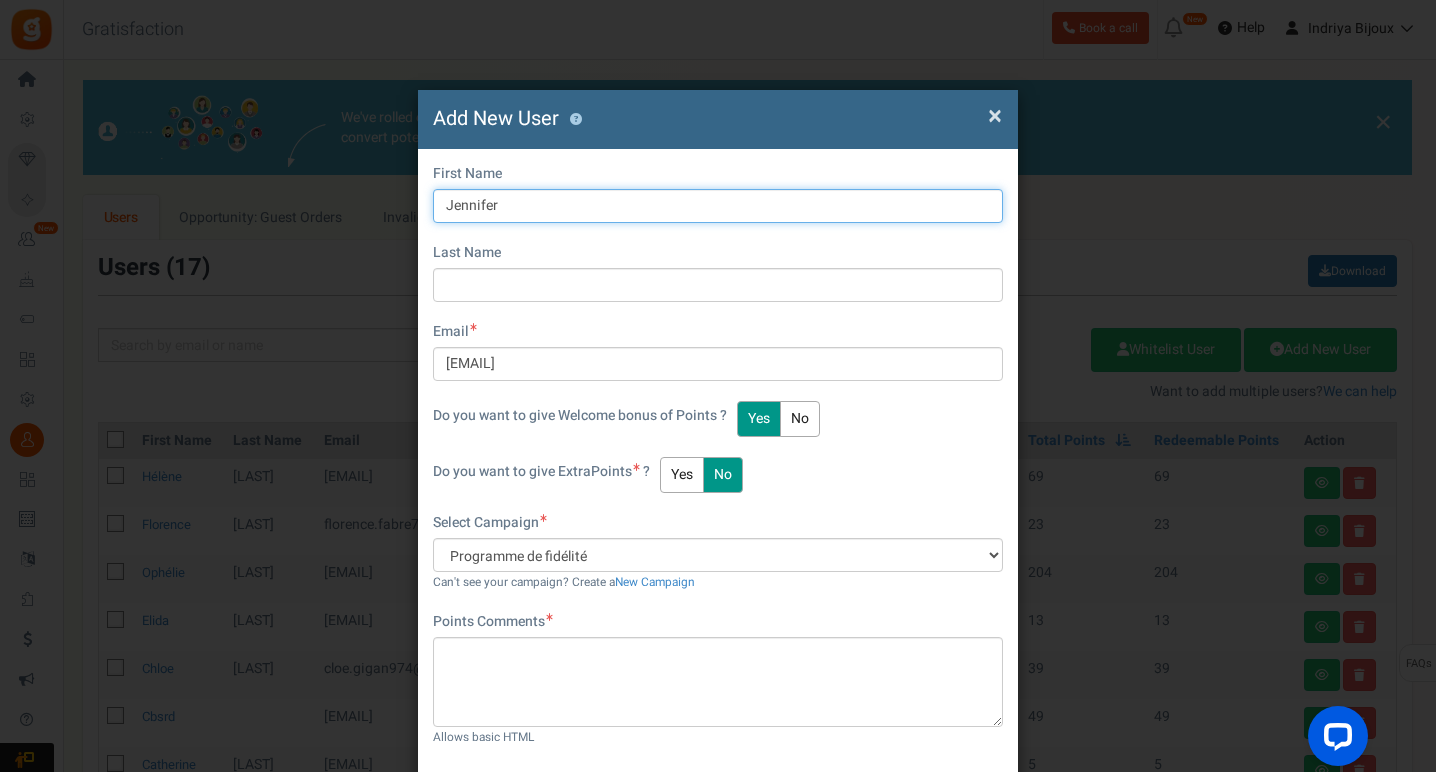 type on "Jennifer" 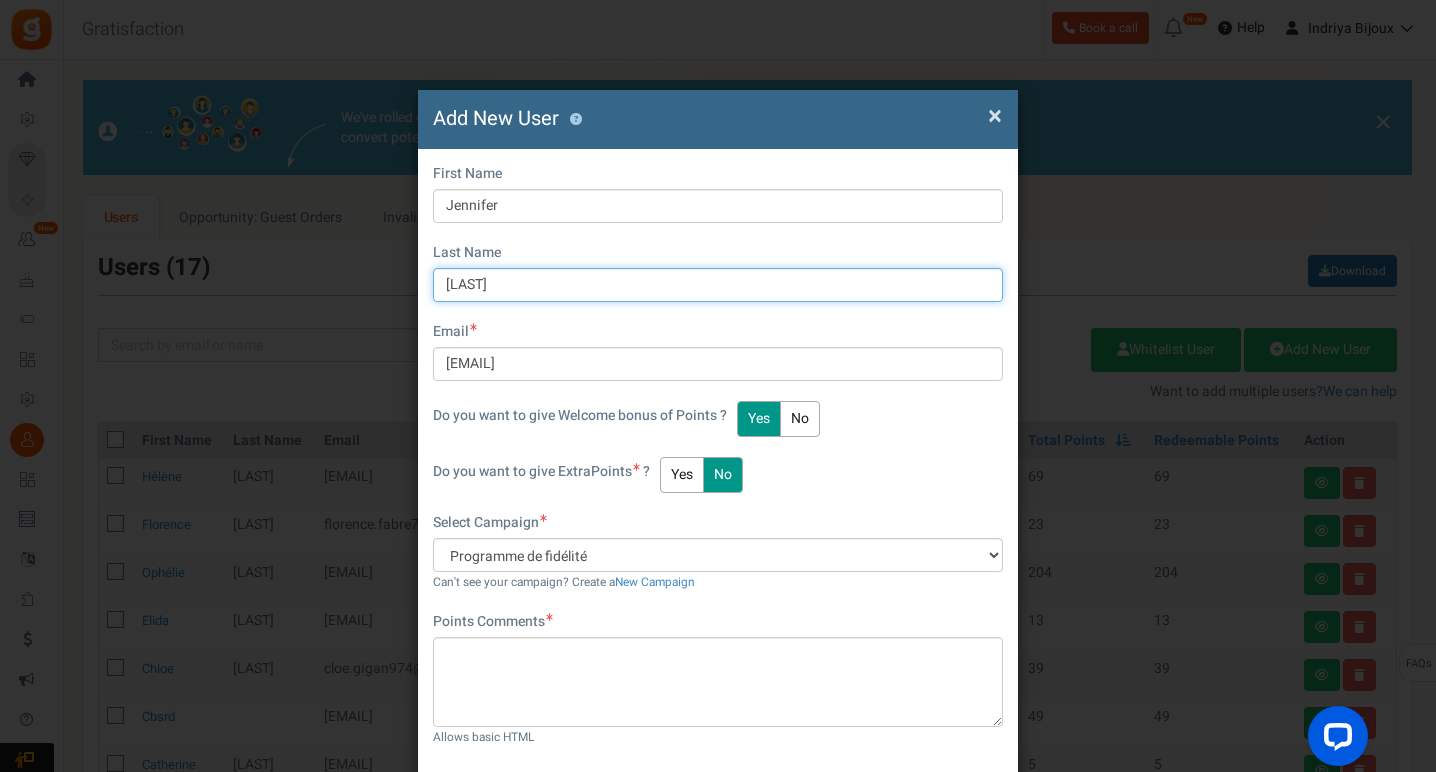 type on "[LAST]" 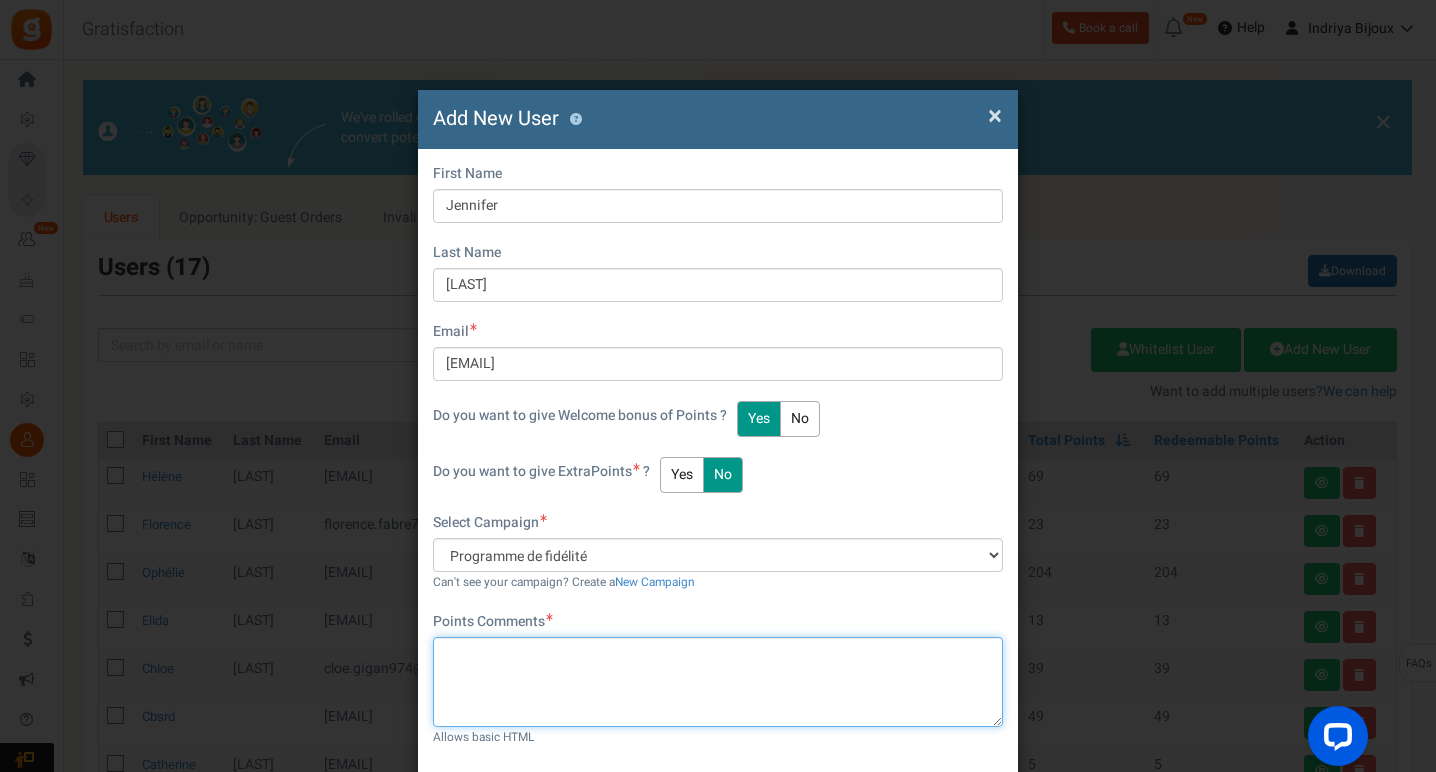 click at bounding box center [718, 682] 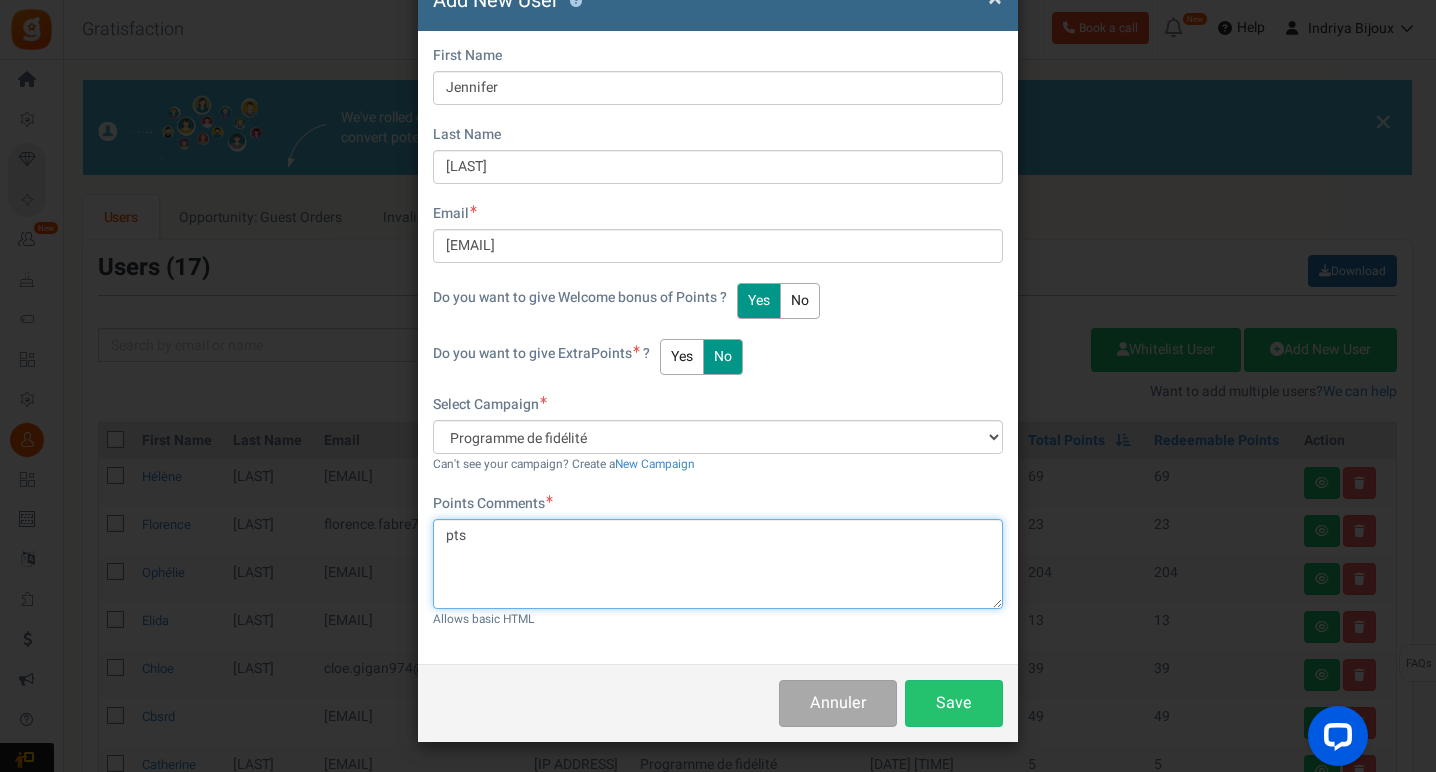 scroll, scrollTop: 117, scrollLeft: 0, axis: vertical 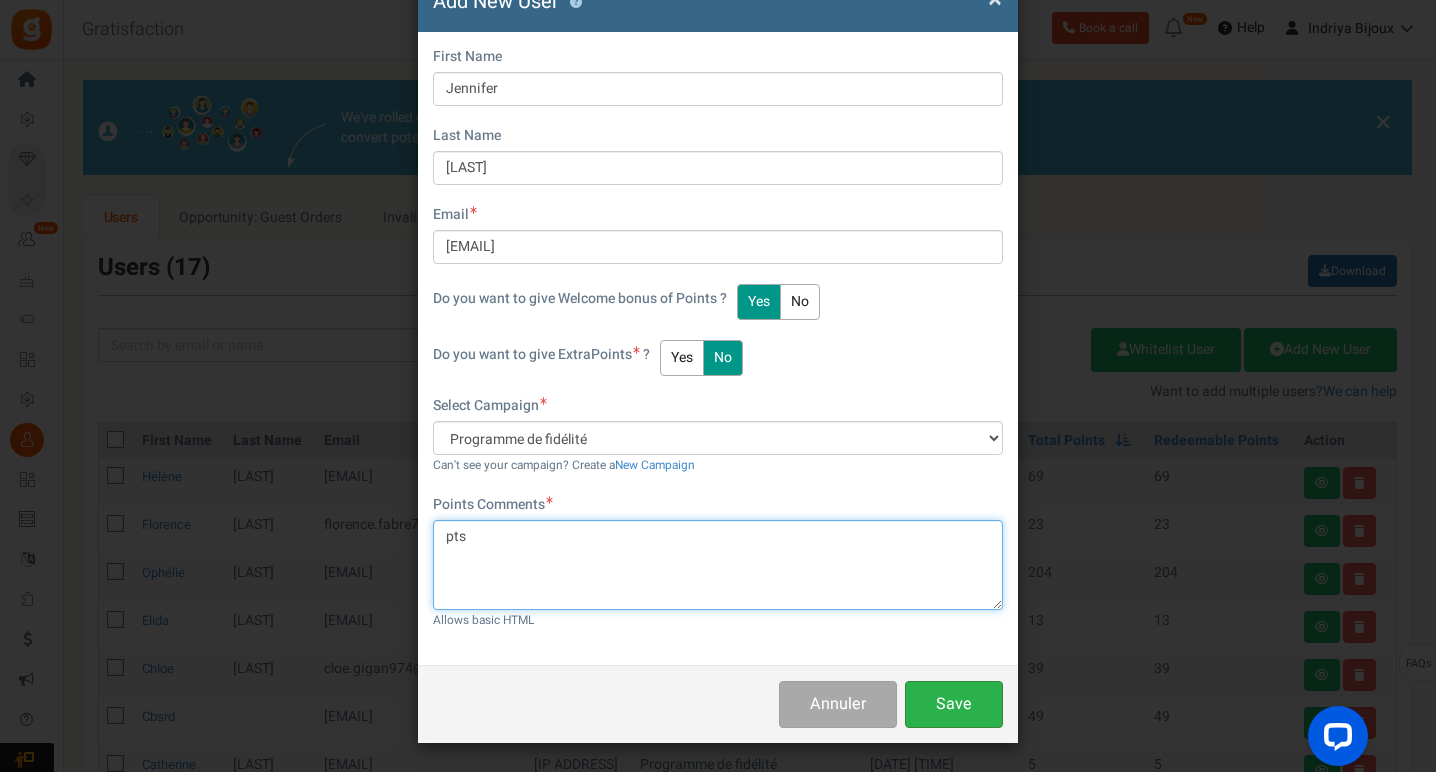 type on "pts" 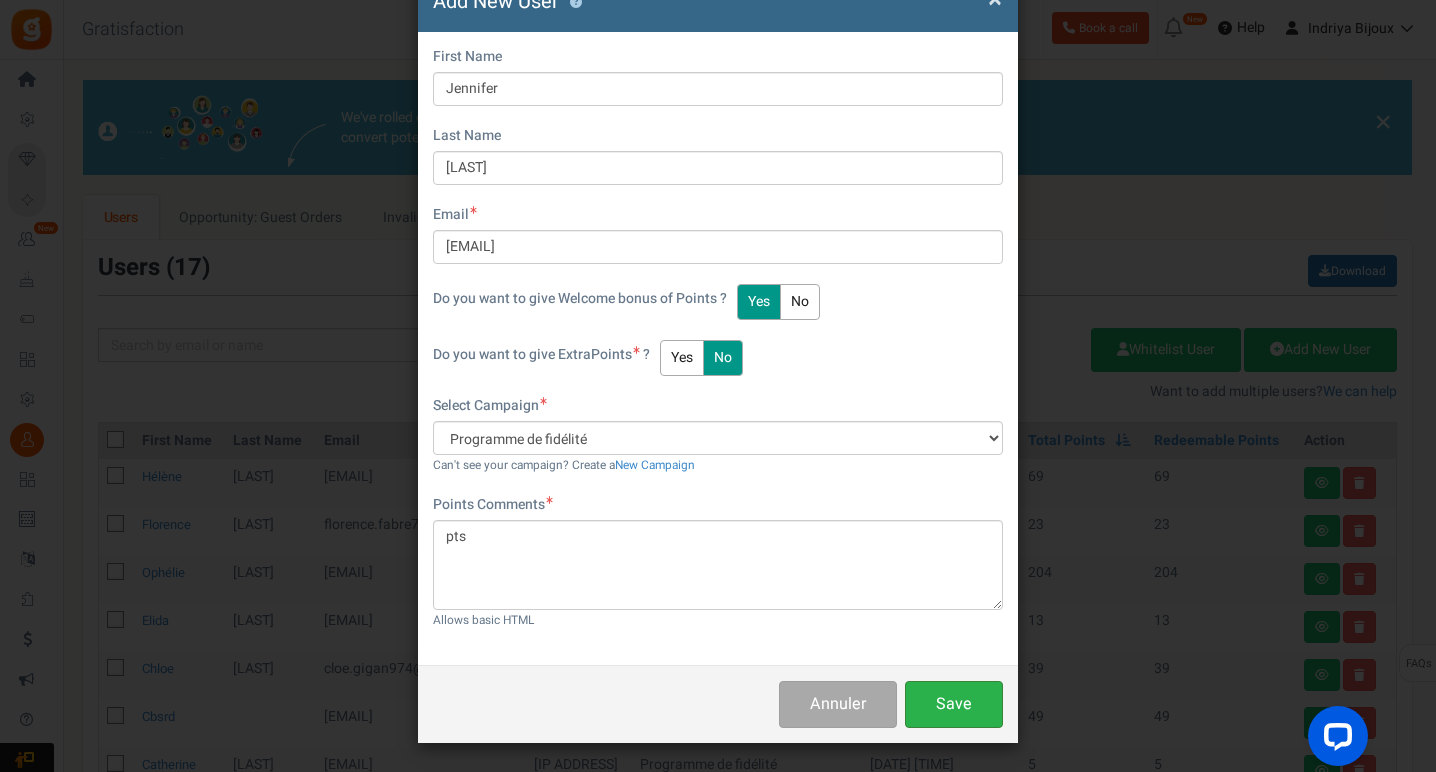 click on "Save" at bounding box center (954, 704) 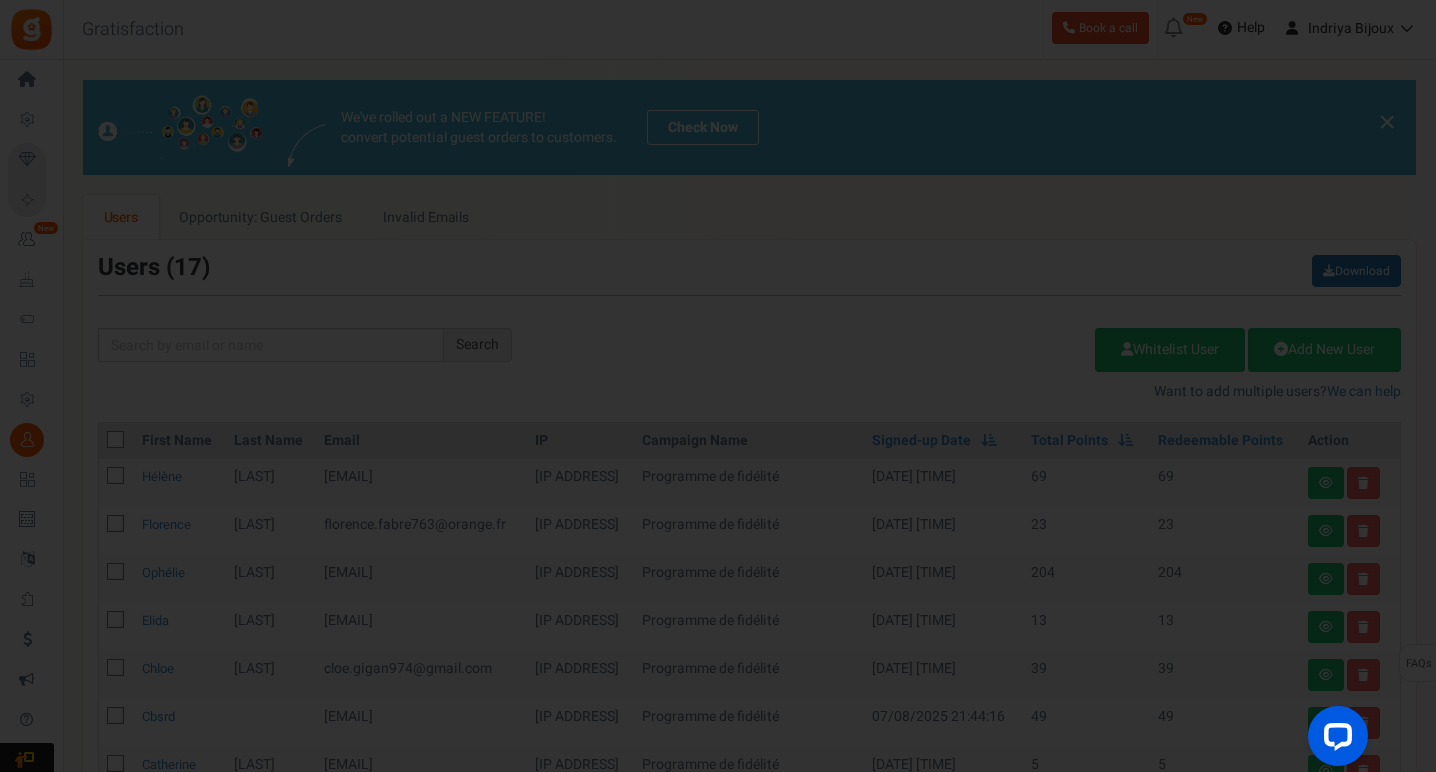 type 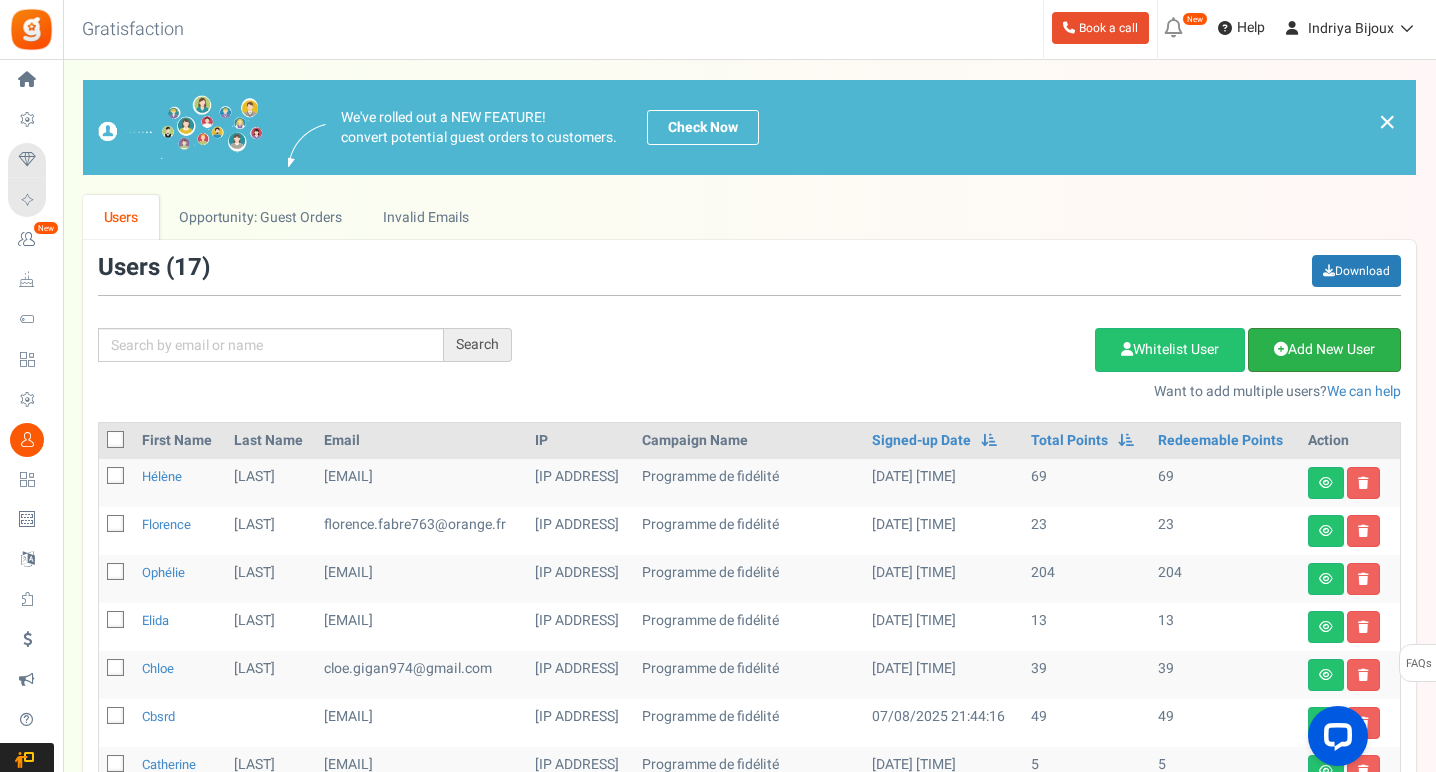 click on "Add New User" at bounding box center (1324, 350) 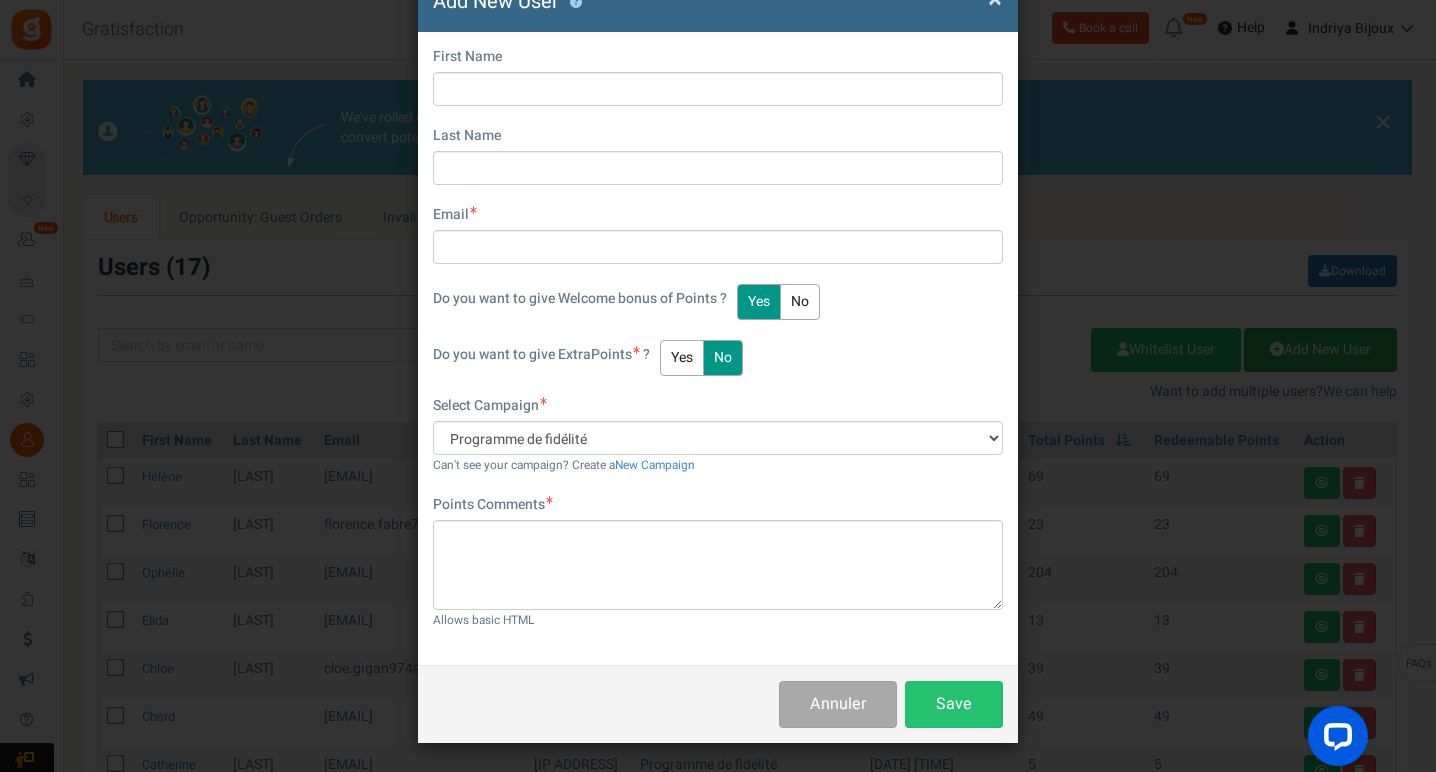 scroll, scrollTop: 0, scrollLeft: 0, axis: both 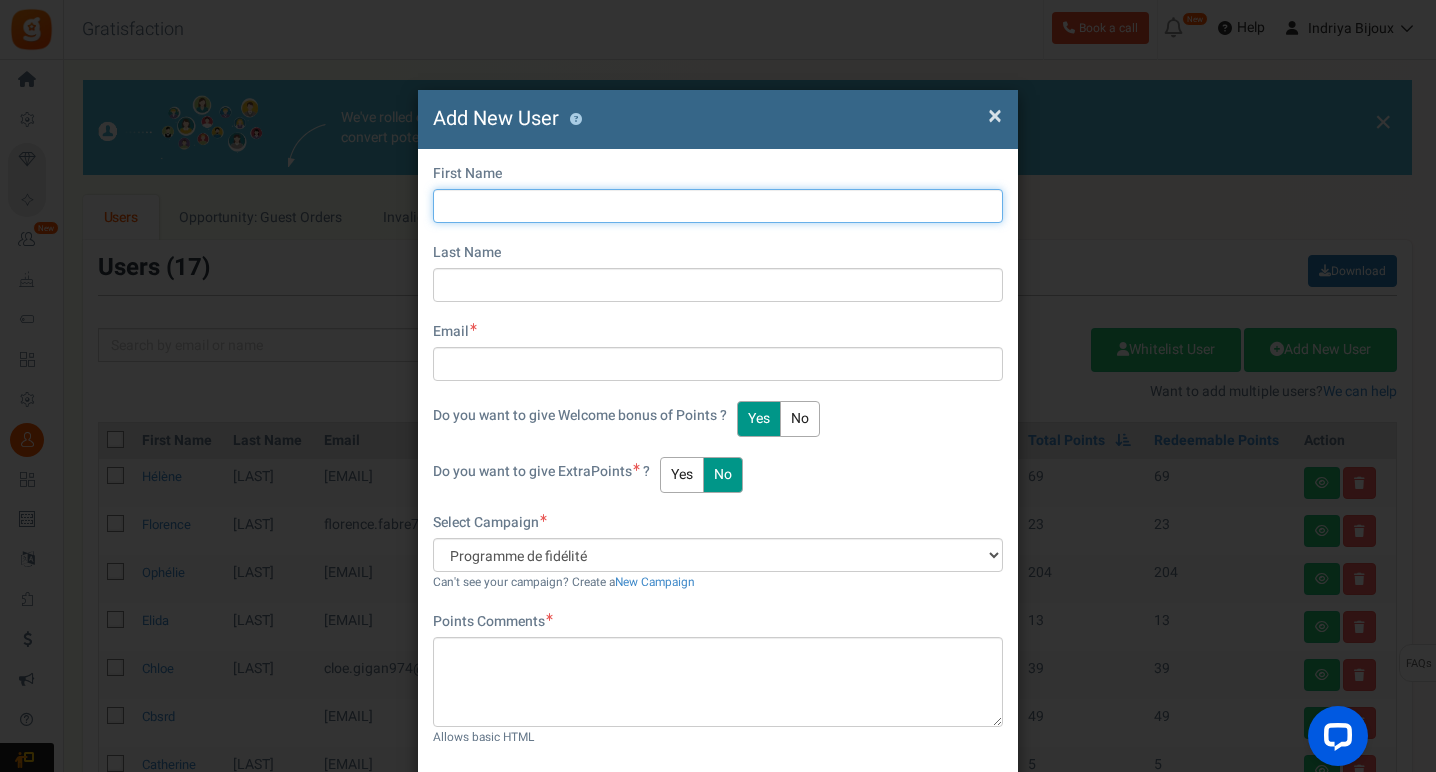 click at bounding box center [718, 206] 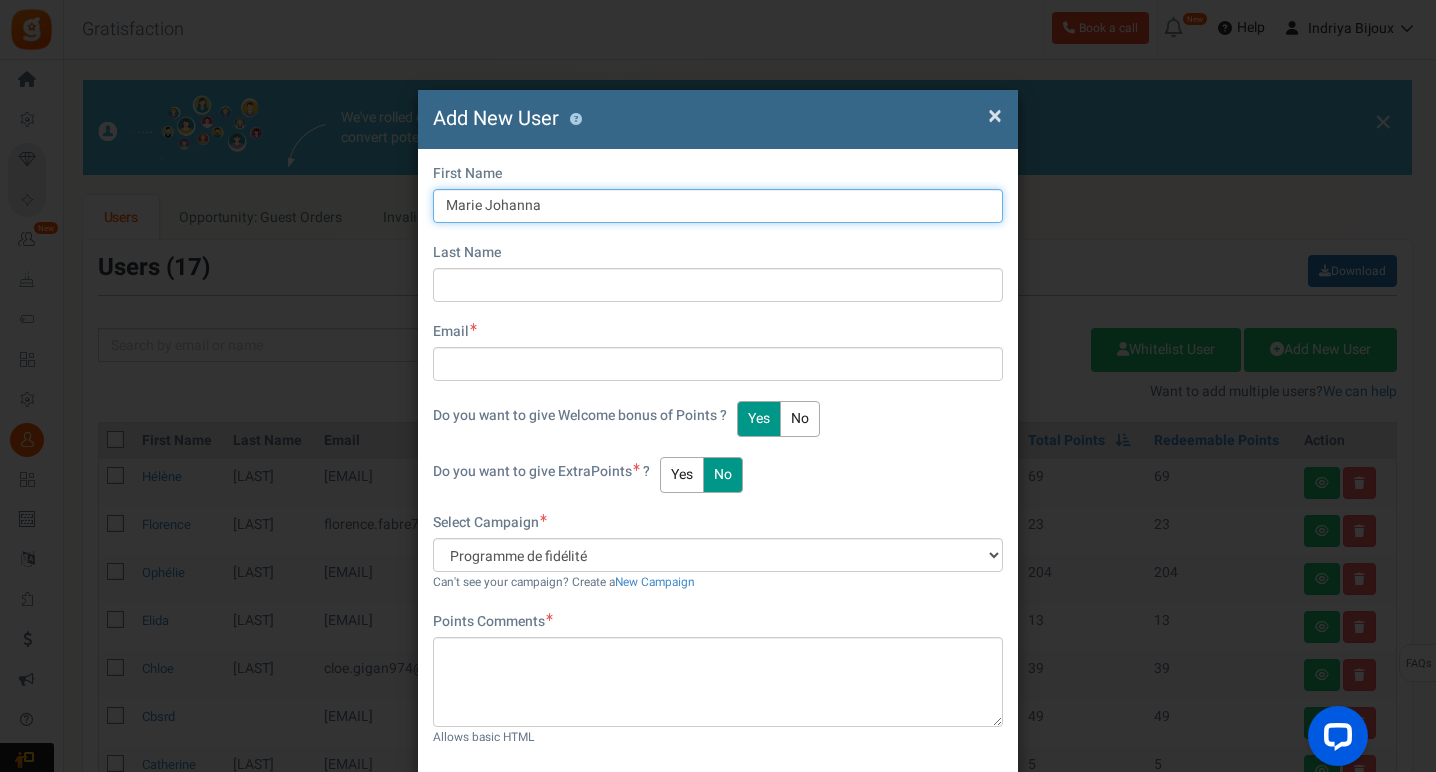type on "Marie Johanna" 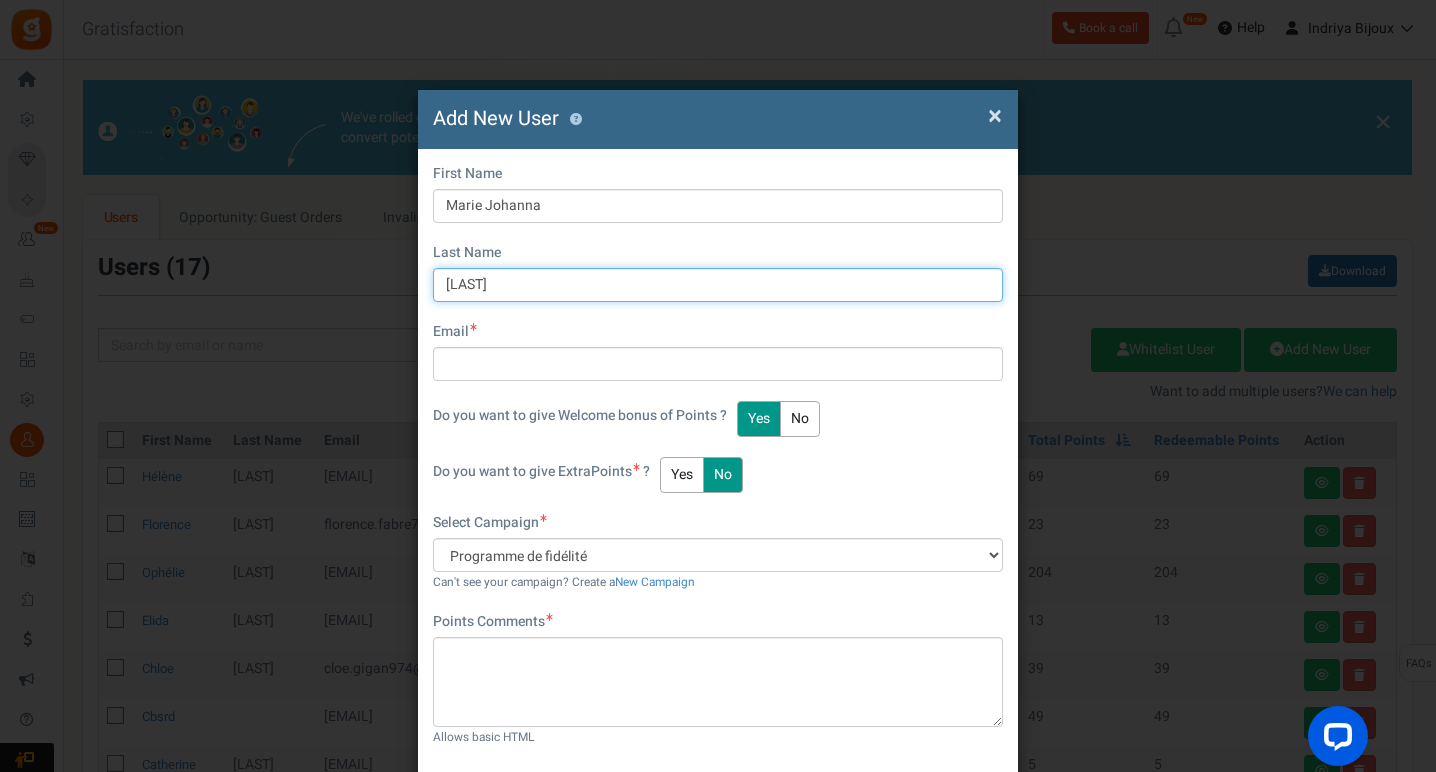 type on "[LAST]" 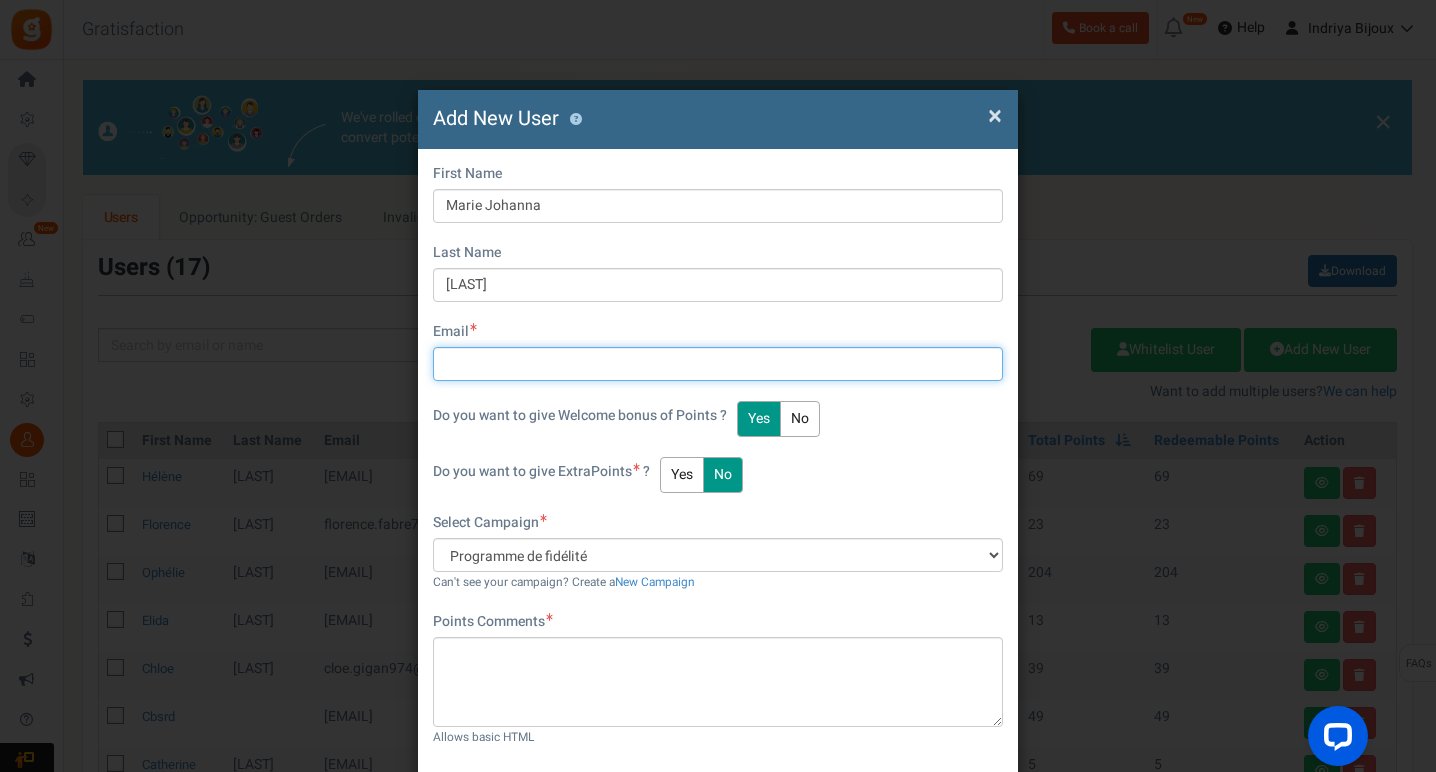 paste on "[EMAIL]" 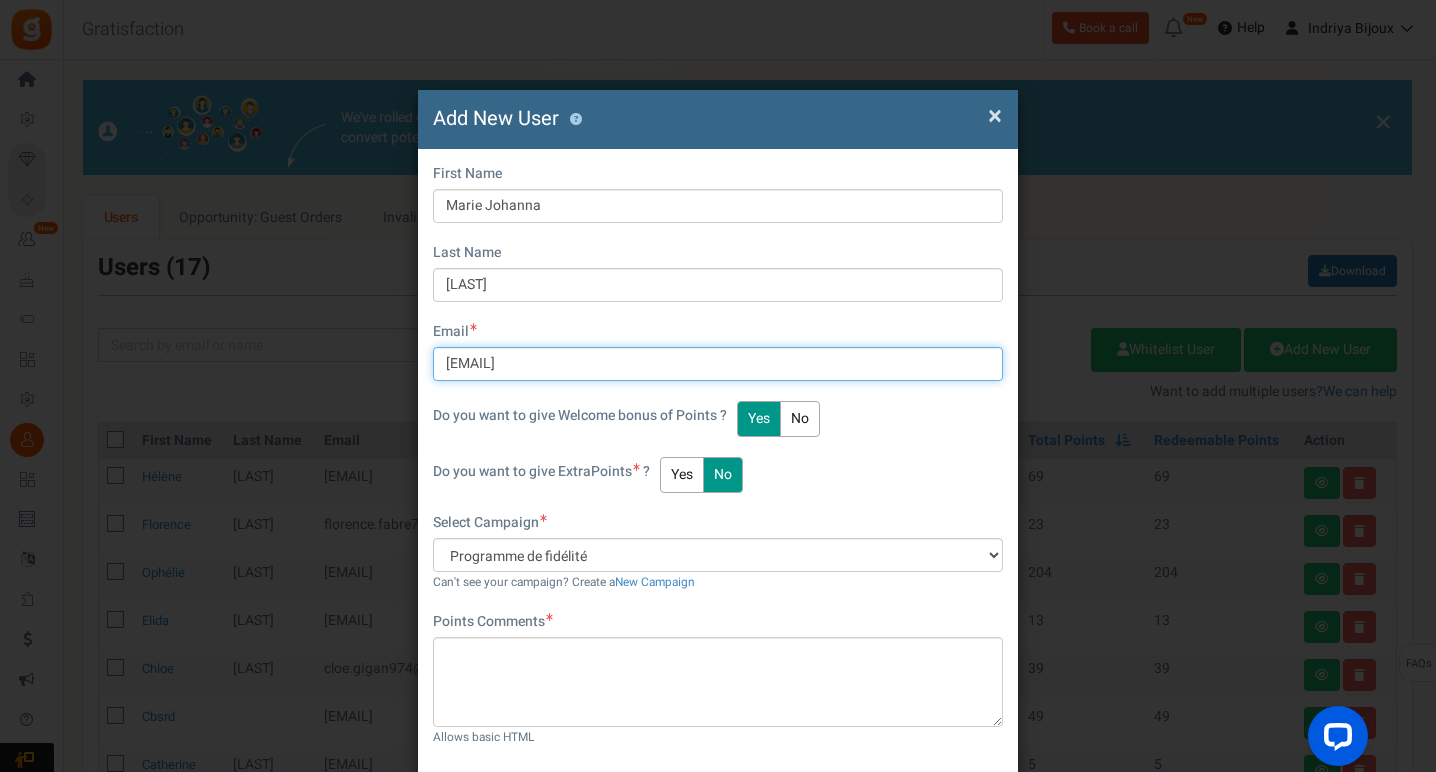 type on "[EMAIL]" 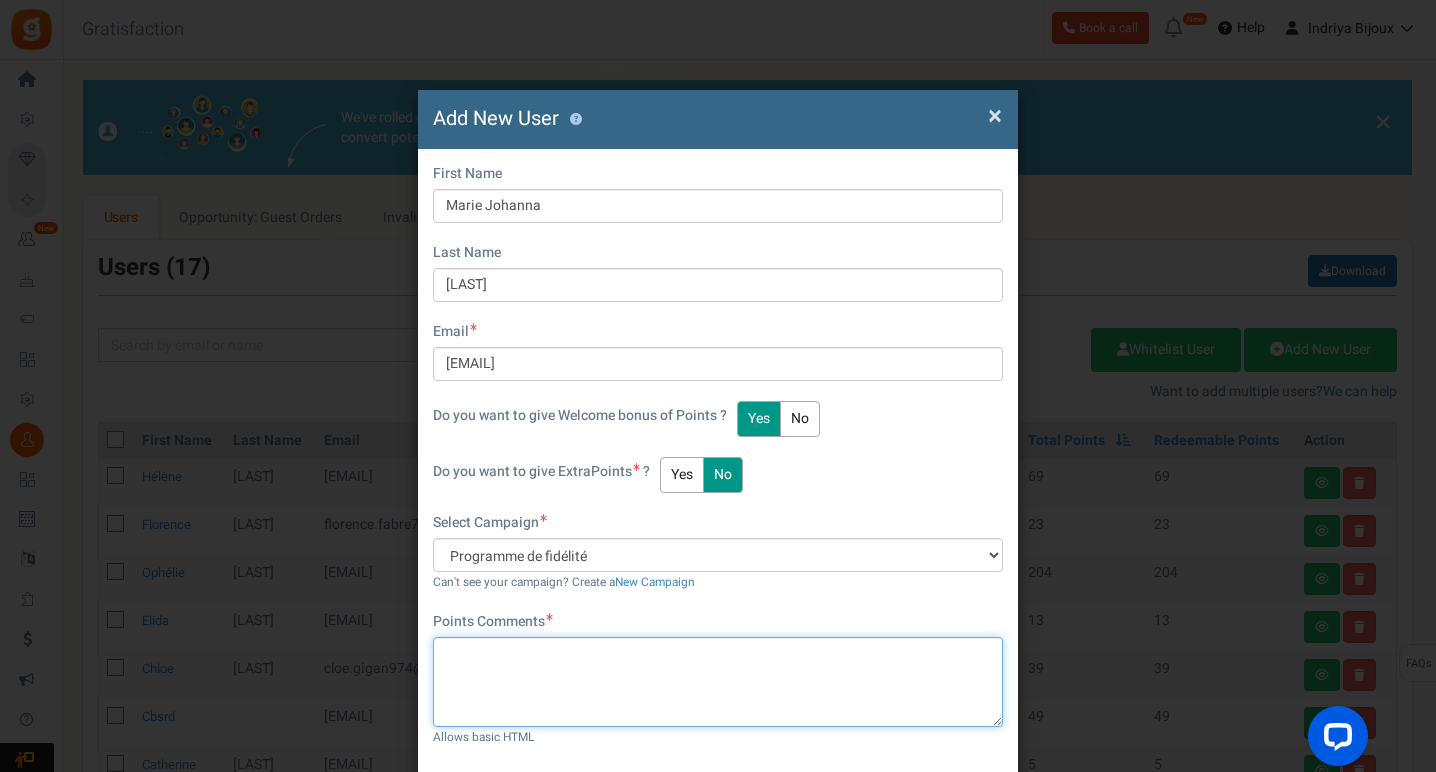 click at bounding box center (718, 682) 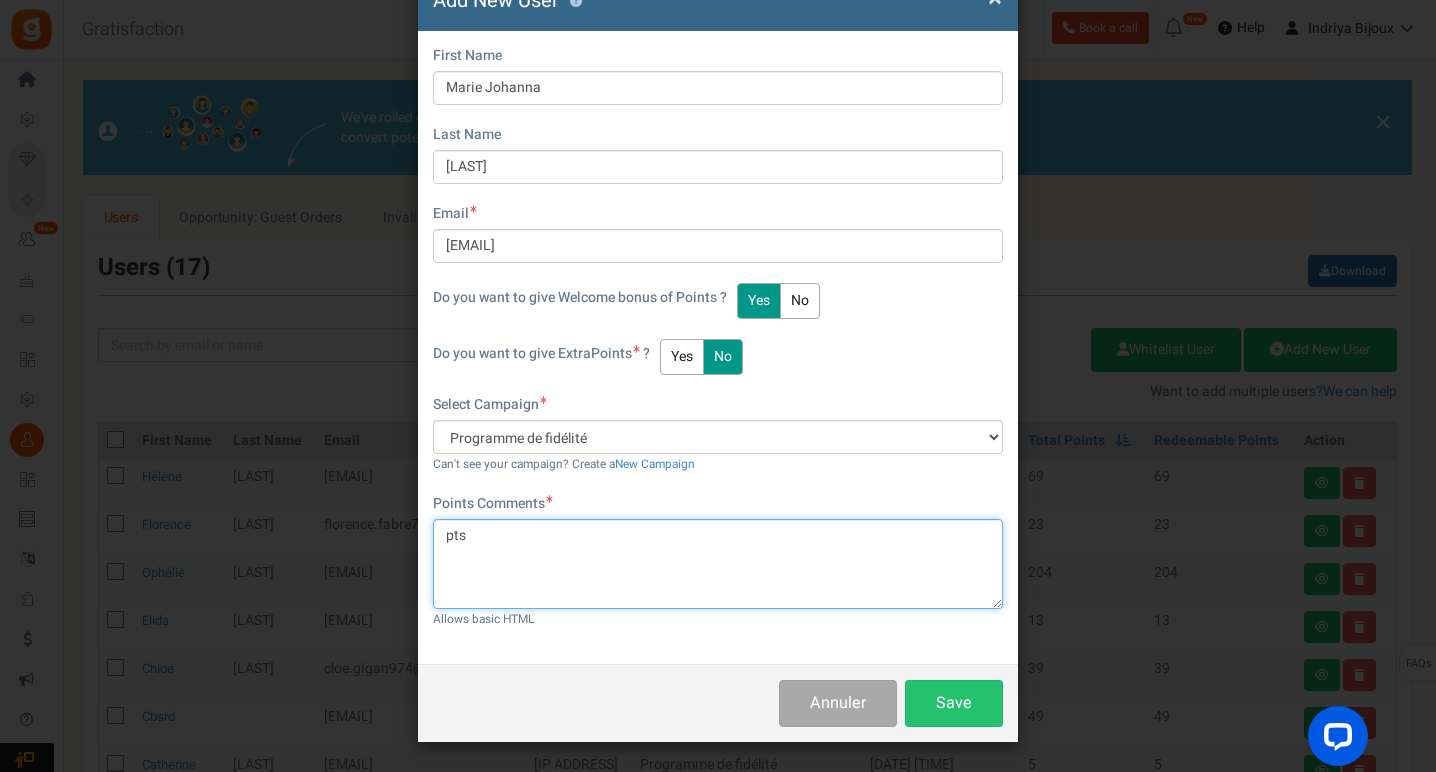 type on "pts" 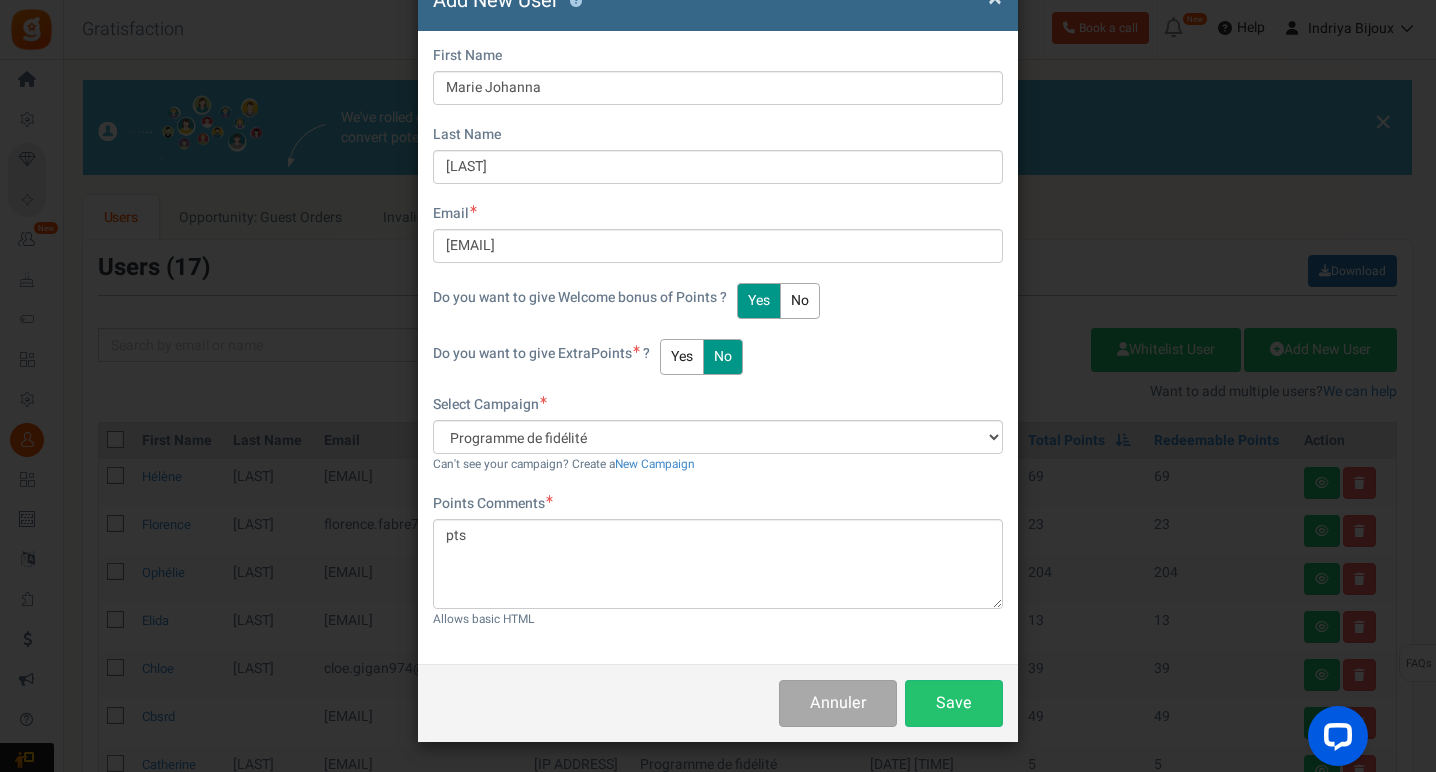 scroll, scrollTop: 117, scrollLeft: 0, axis: vertical 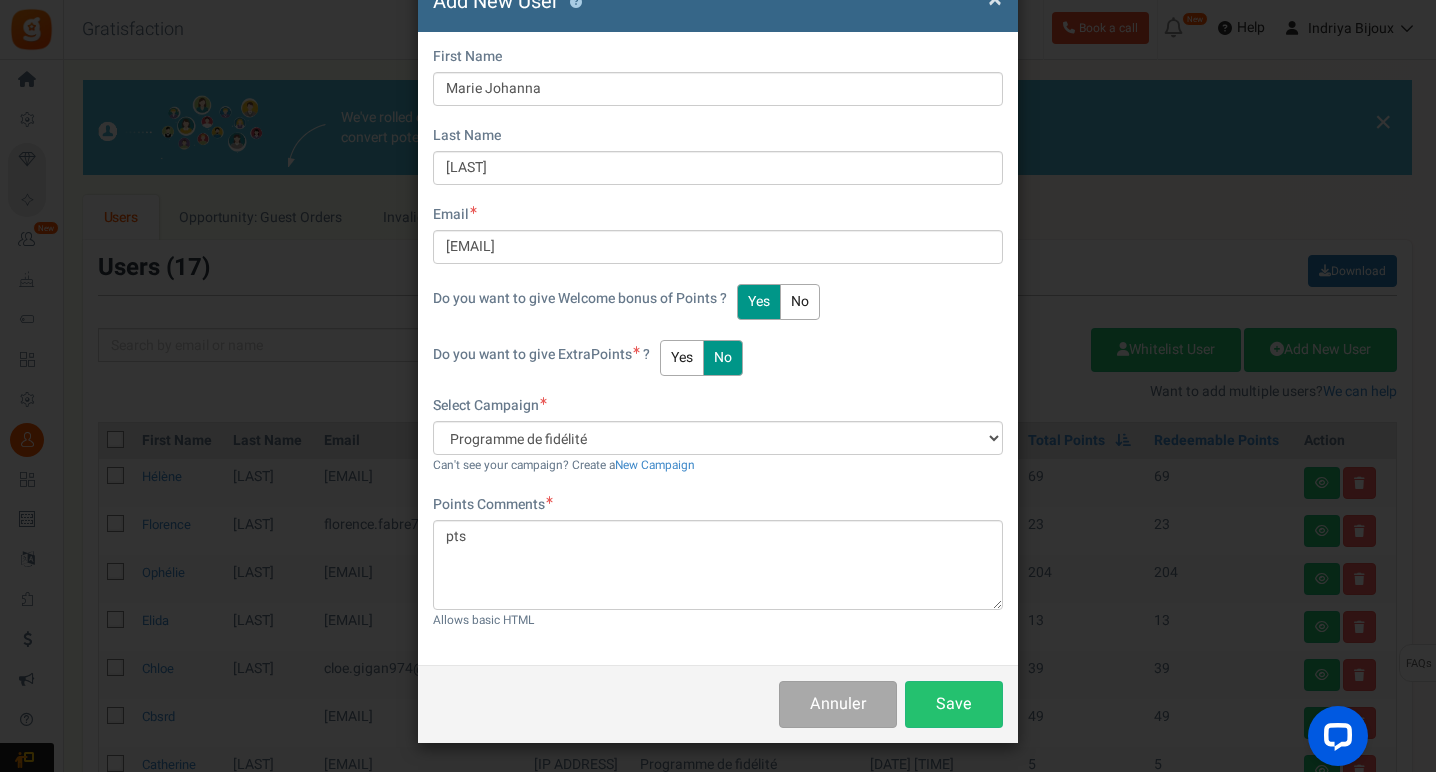 click on "Annuler
Save" at bounding box center [718, 704] 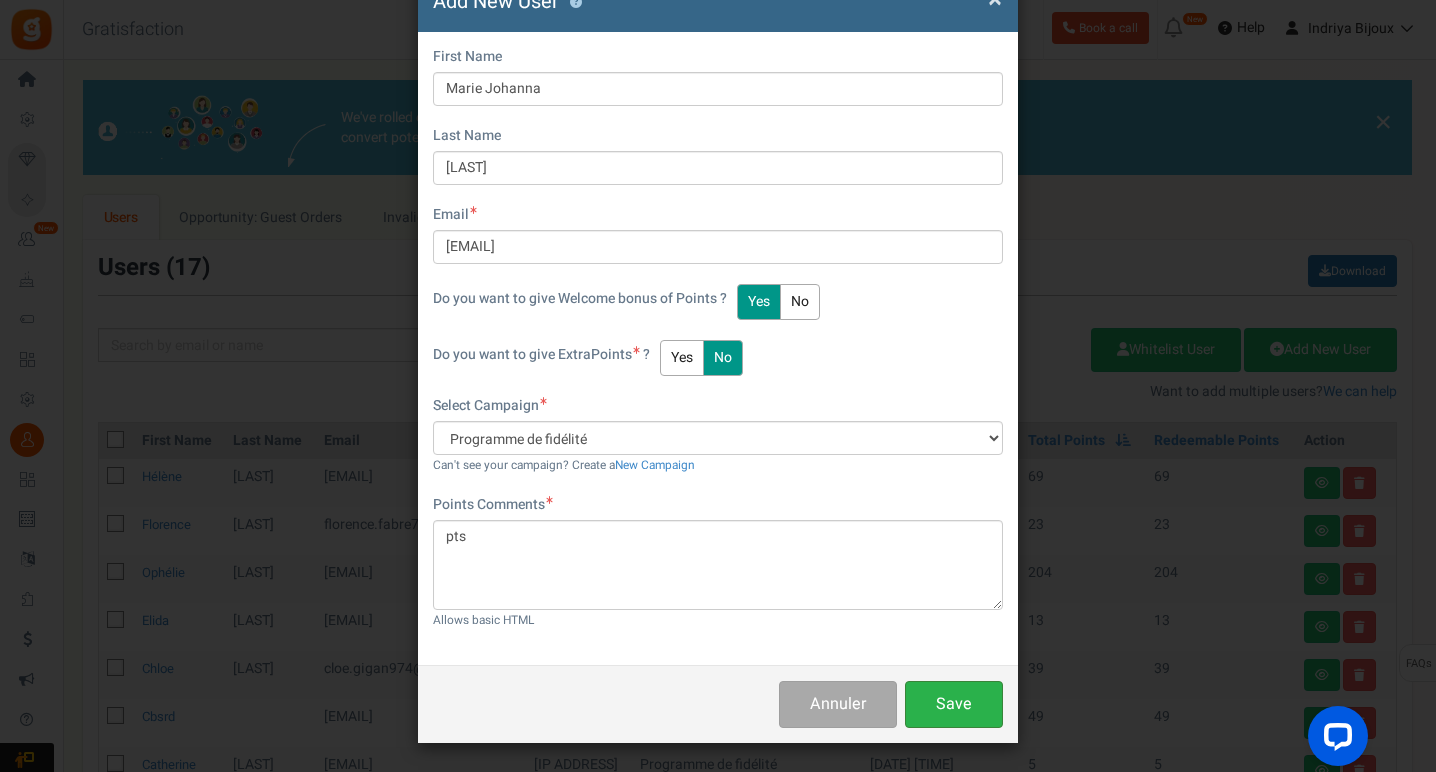 click on "Save" at bounding box center (954, 704) 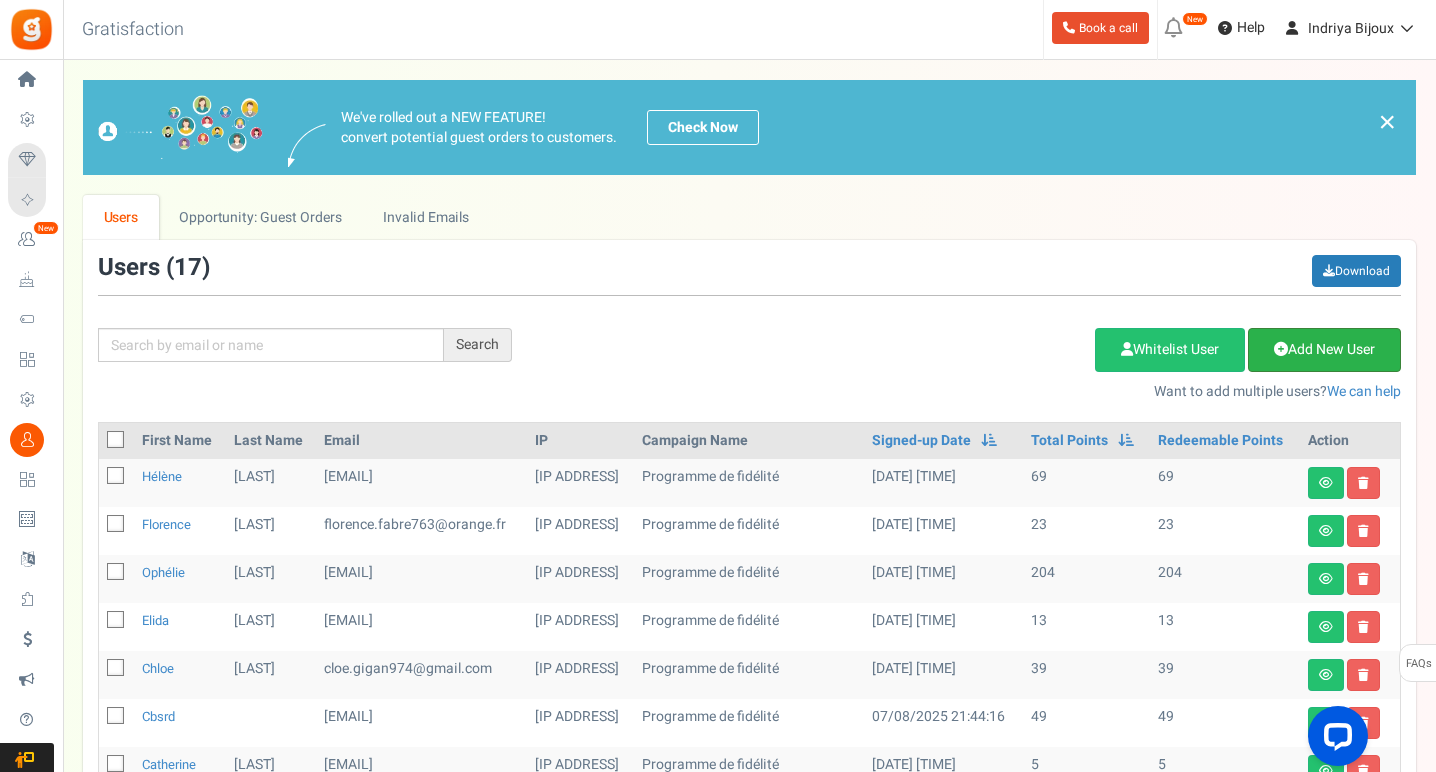 click on "Add New User" at bounding box center [1324, 350] 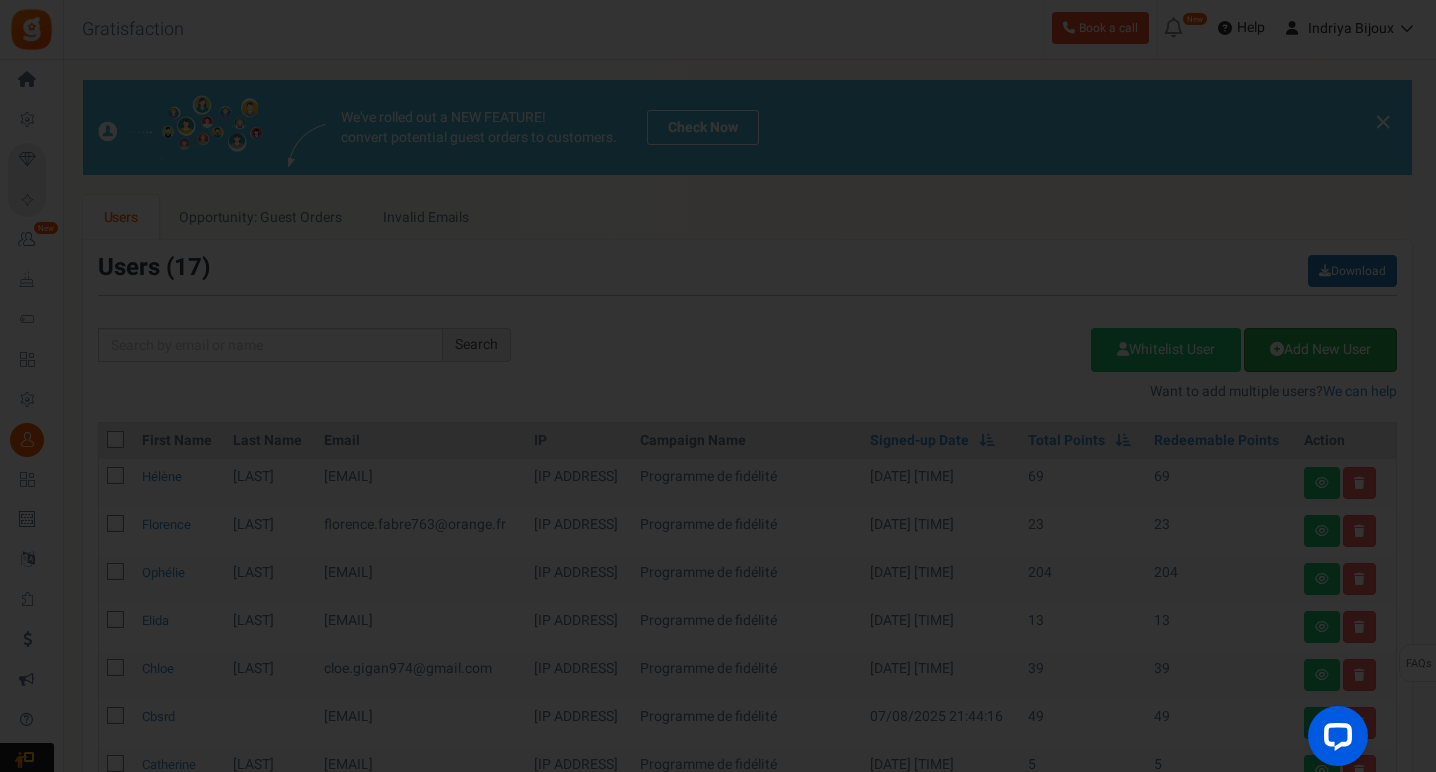 scroll, scrollTop: 0, scrollLeft: 0, axis: both 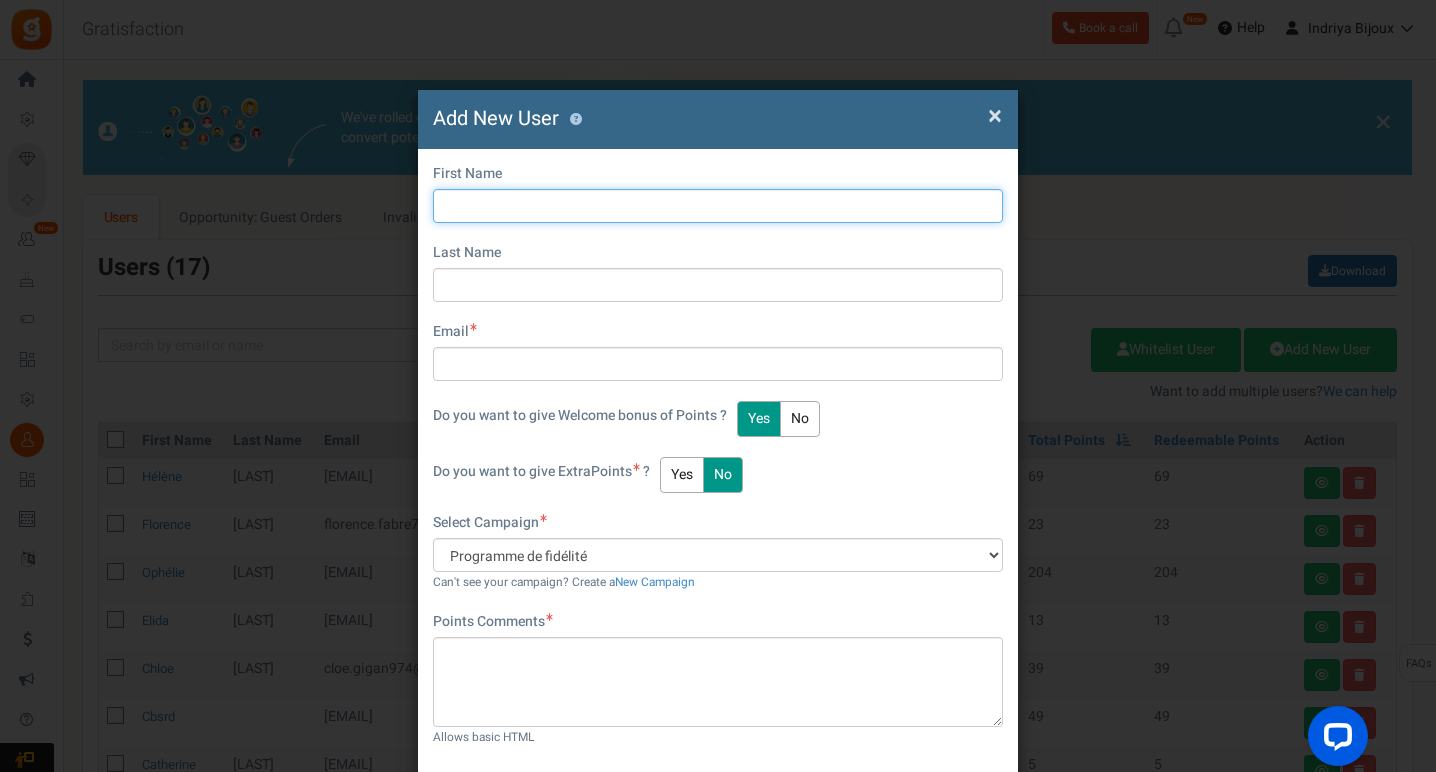 click at bounding box center [718, 206] 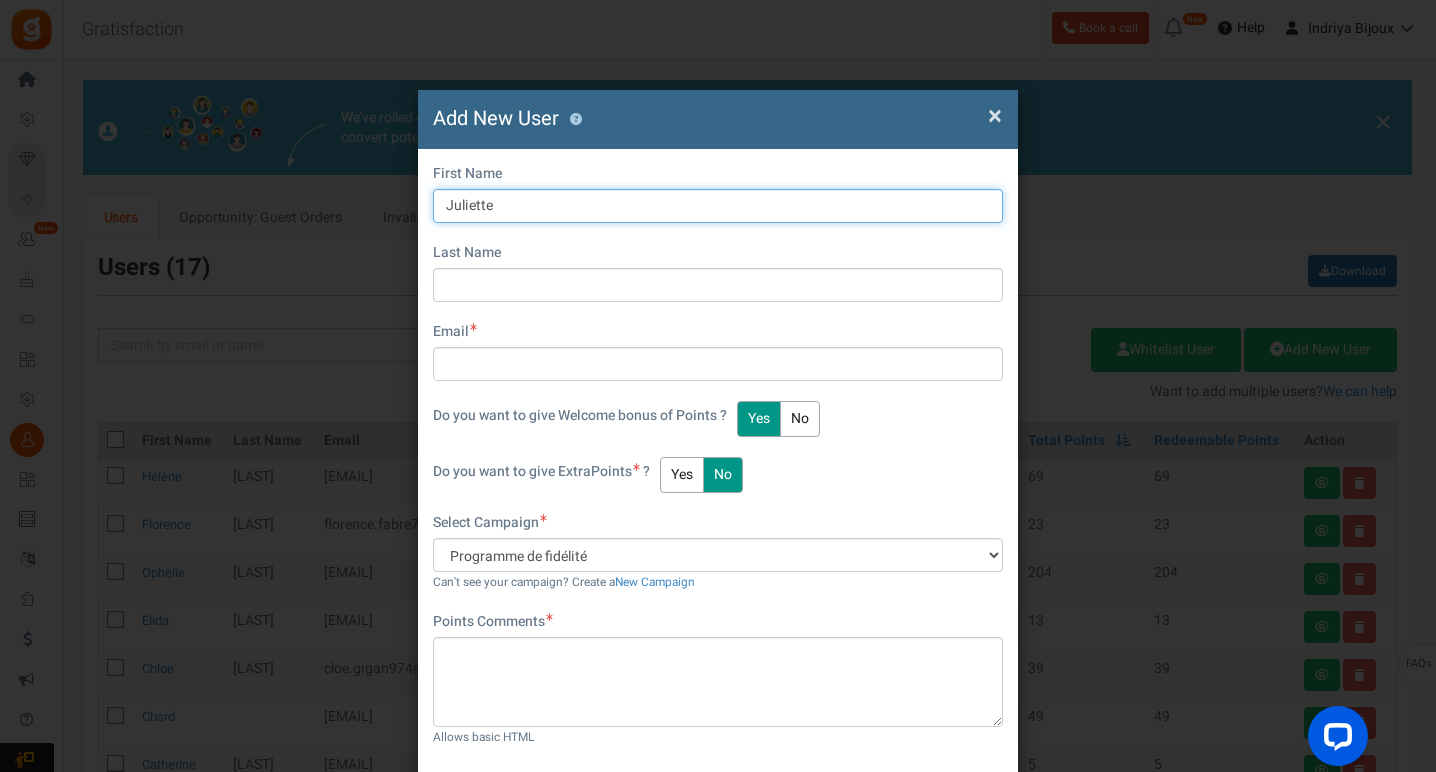 type on "Juliette" 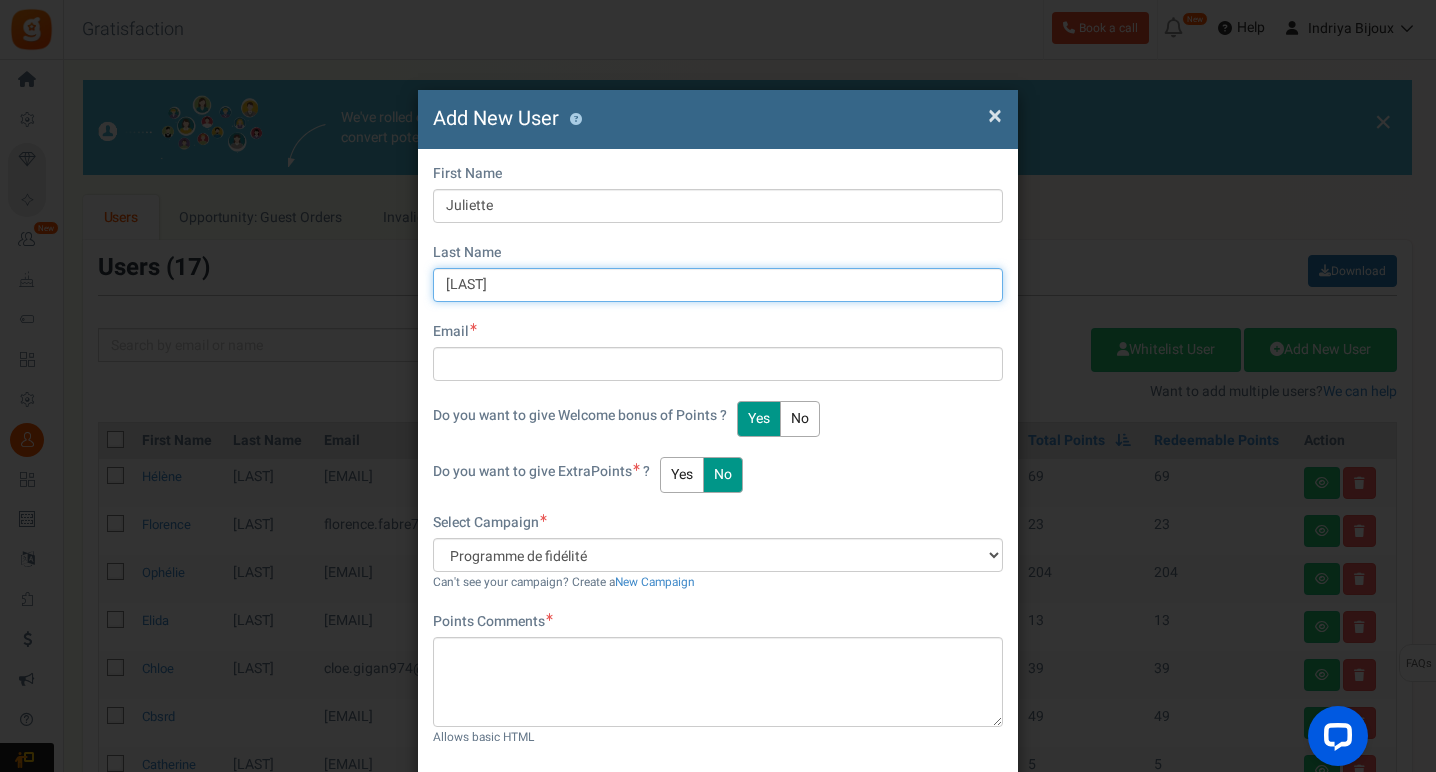 type on "[LAST]" 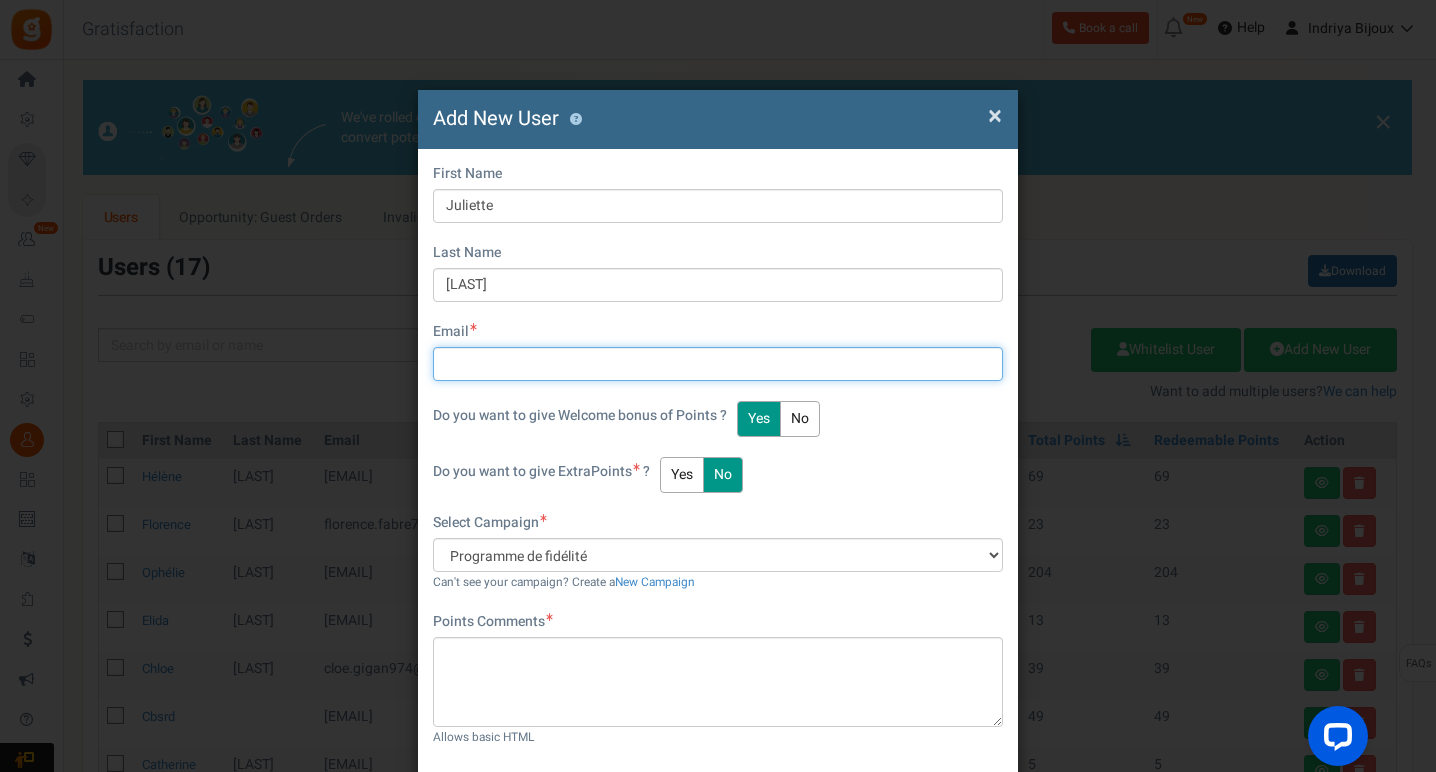 click at bounding box center (718, 364) 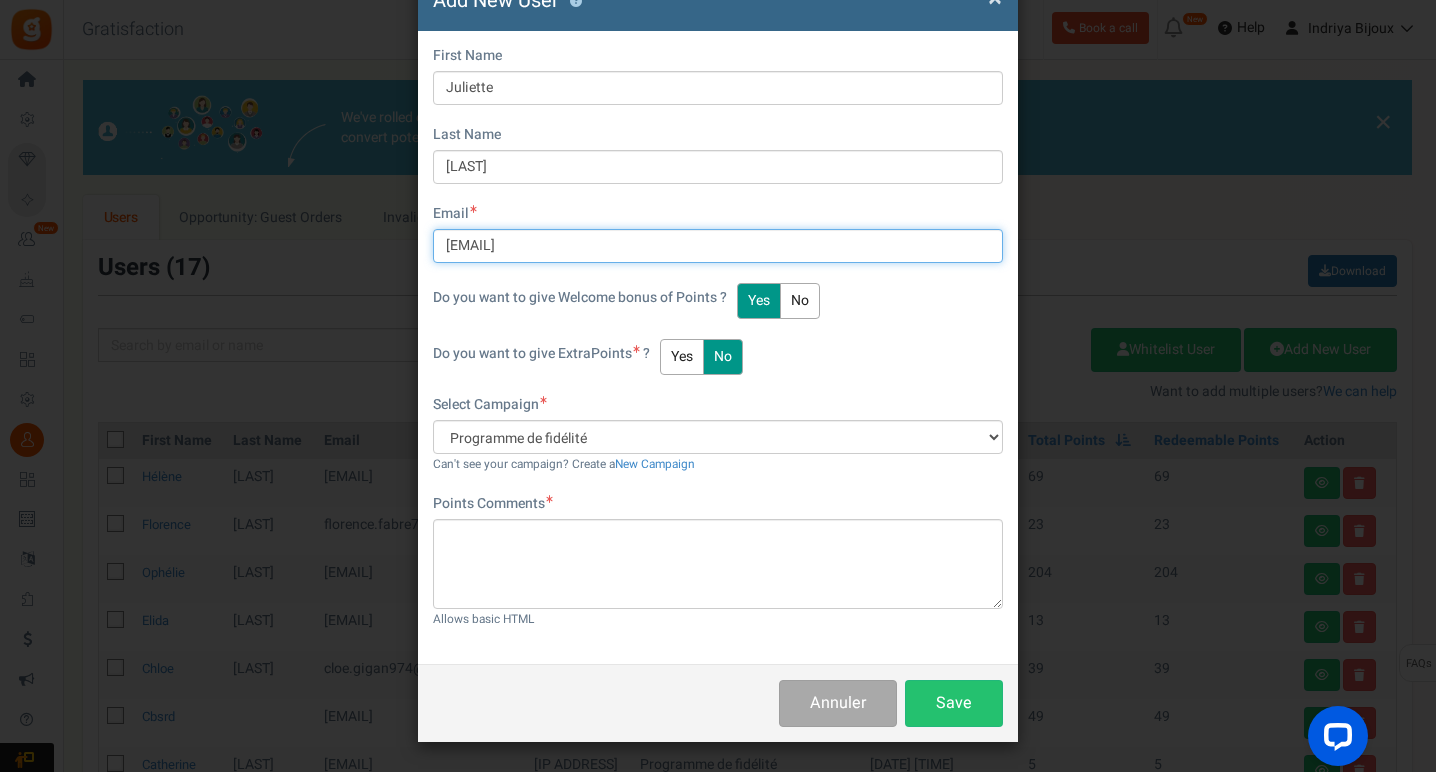 scroll, scrollTop: 117, scrollLeft: 0, axis: vertical 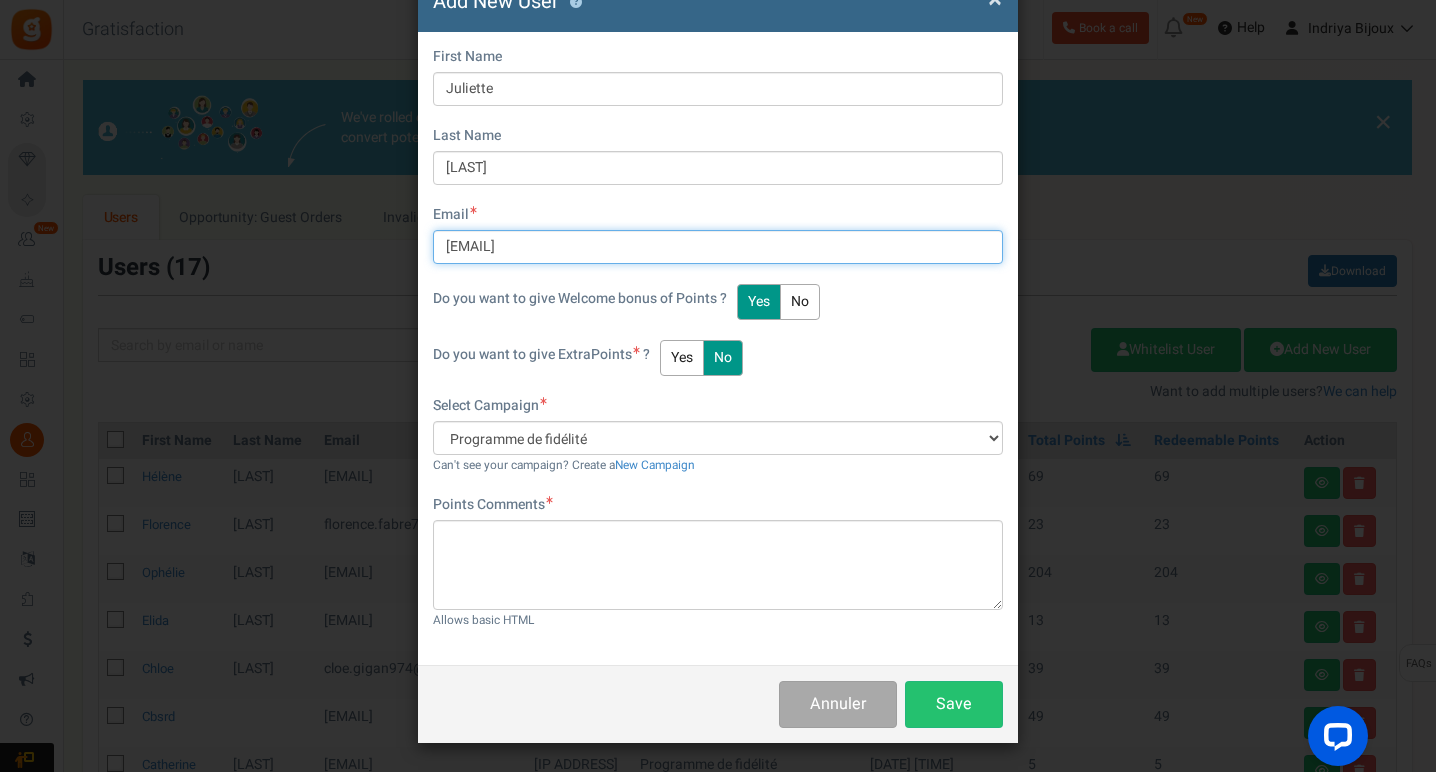 type on "[EMAIL]" 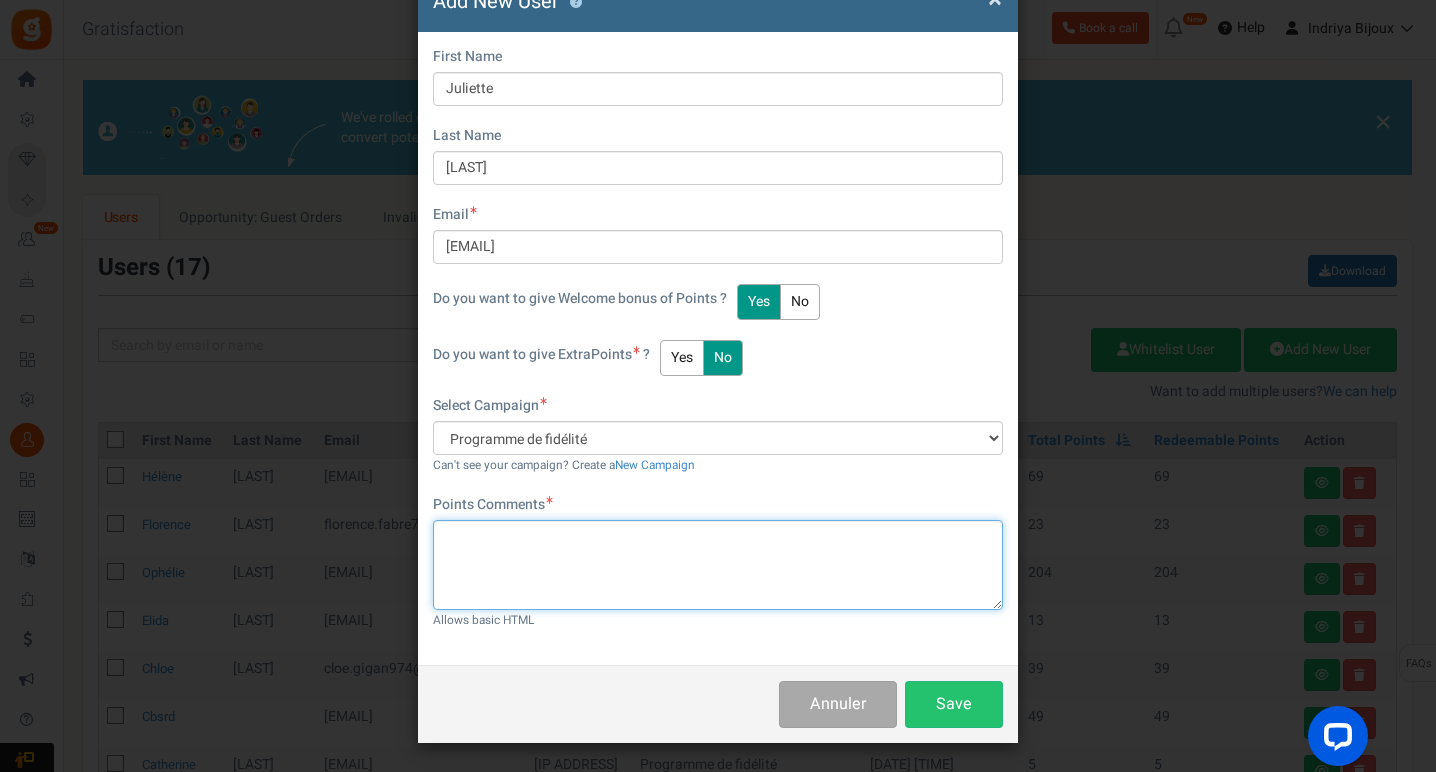 click at bounding box center (718, 565) 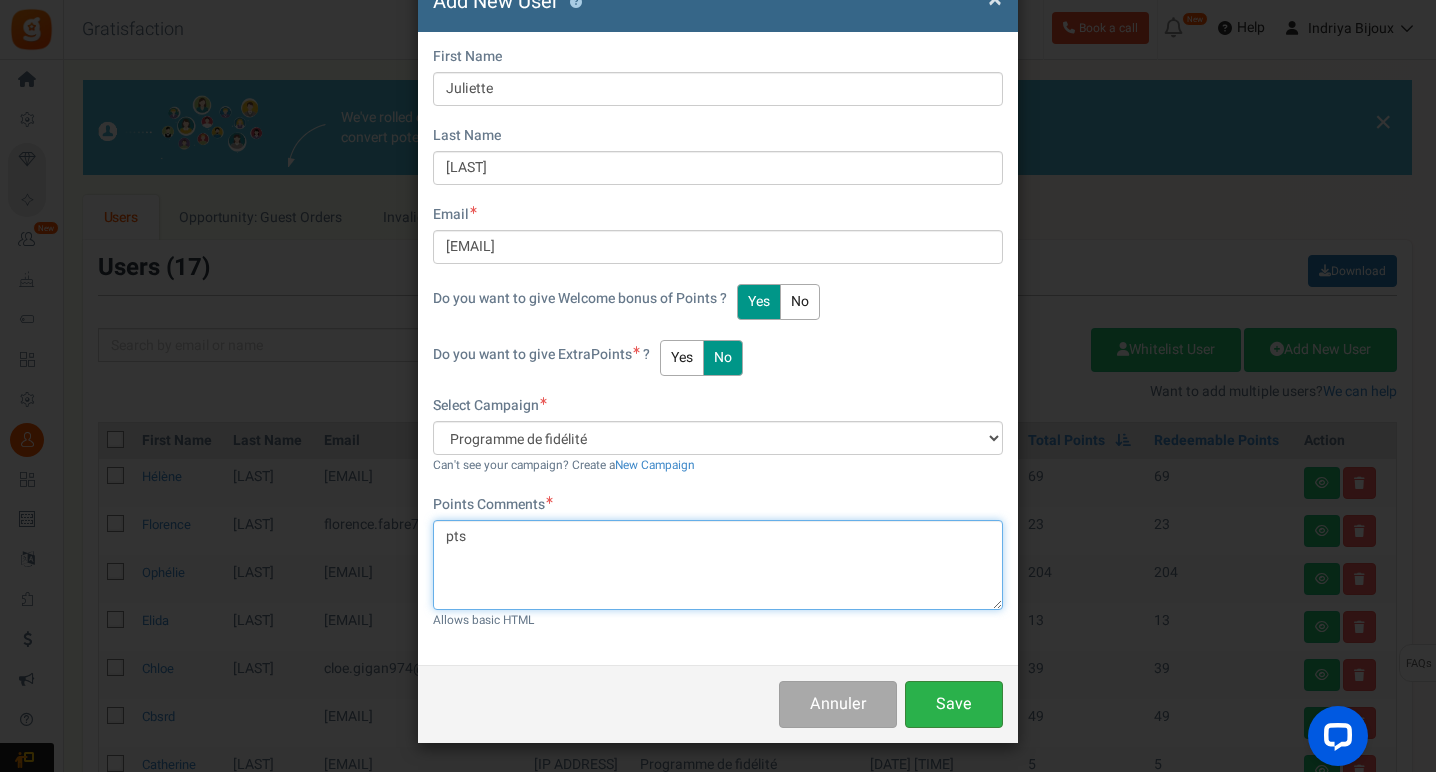type on "pts" 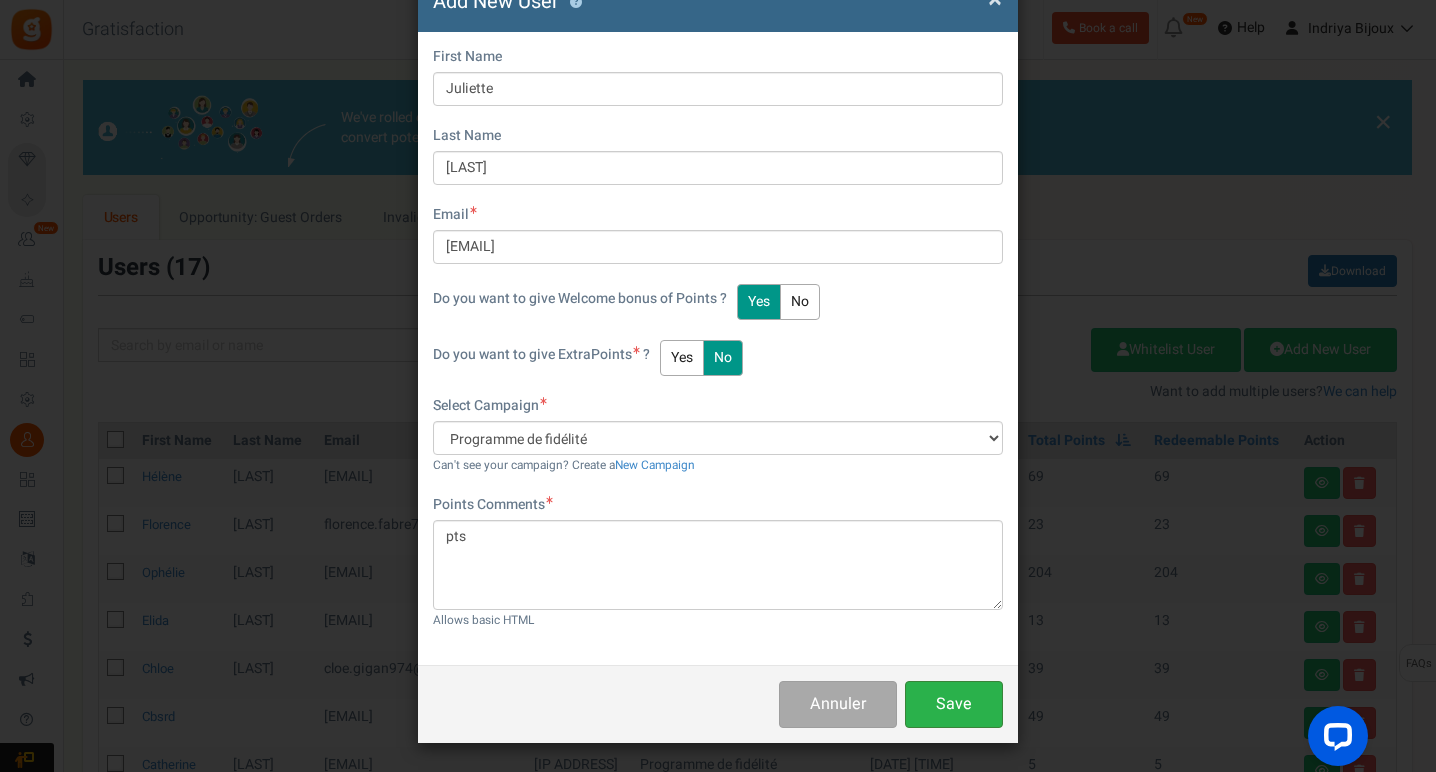 click on "Save" at bounding box center [954, 704] 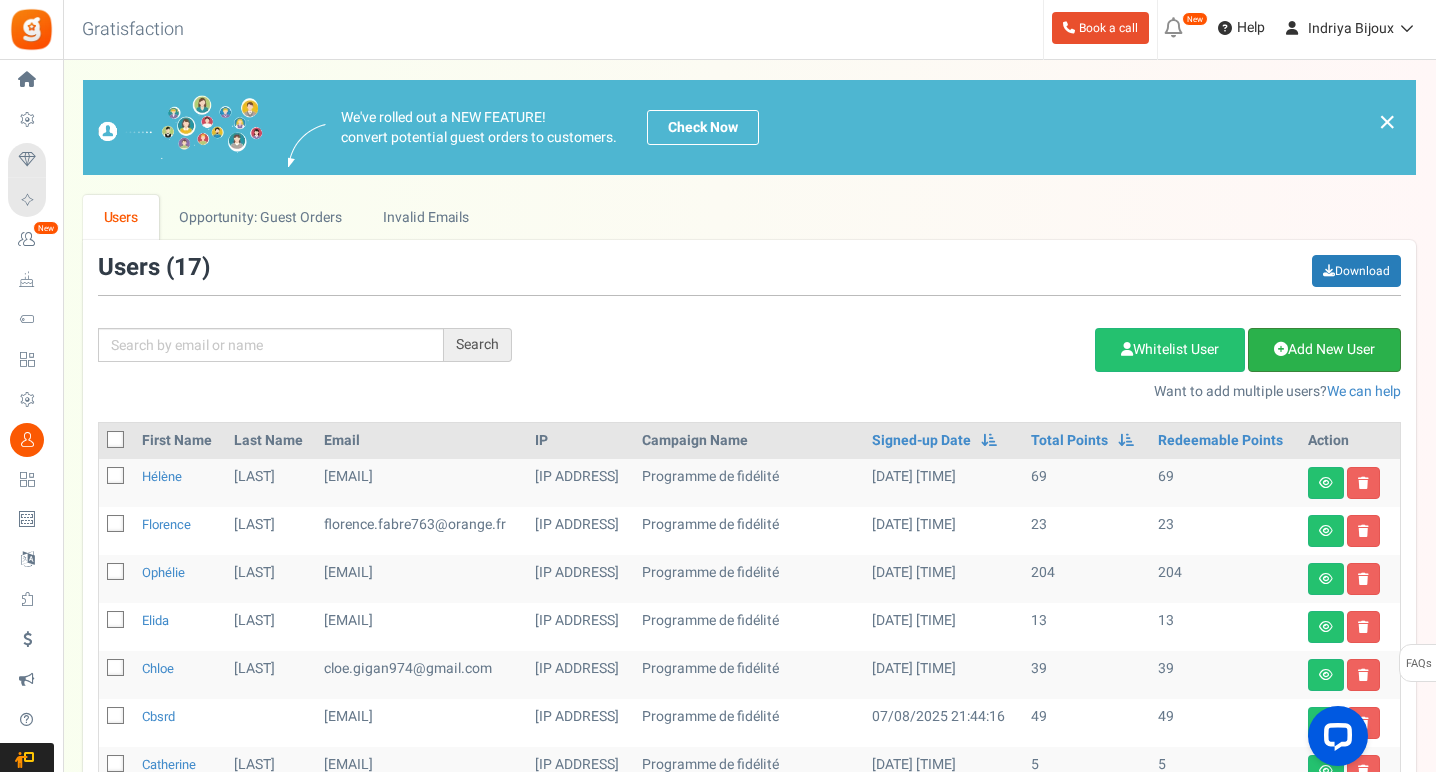 click on "Add New User" at bounding box center (1324, 350) 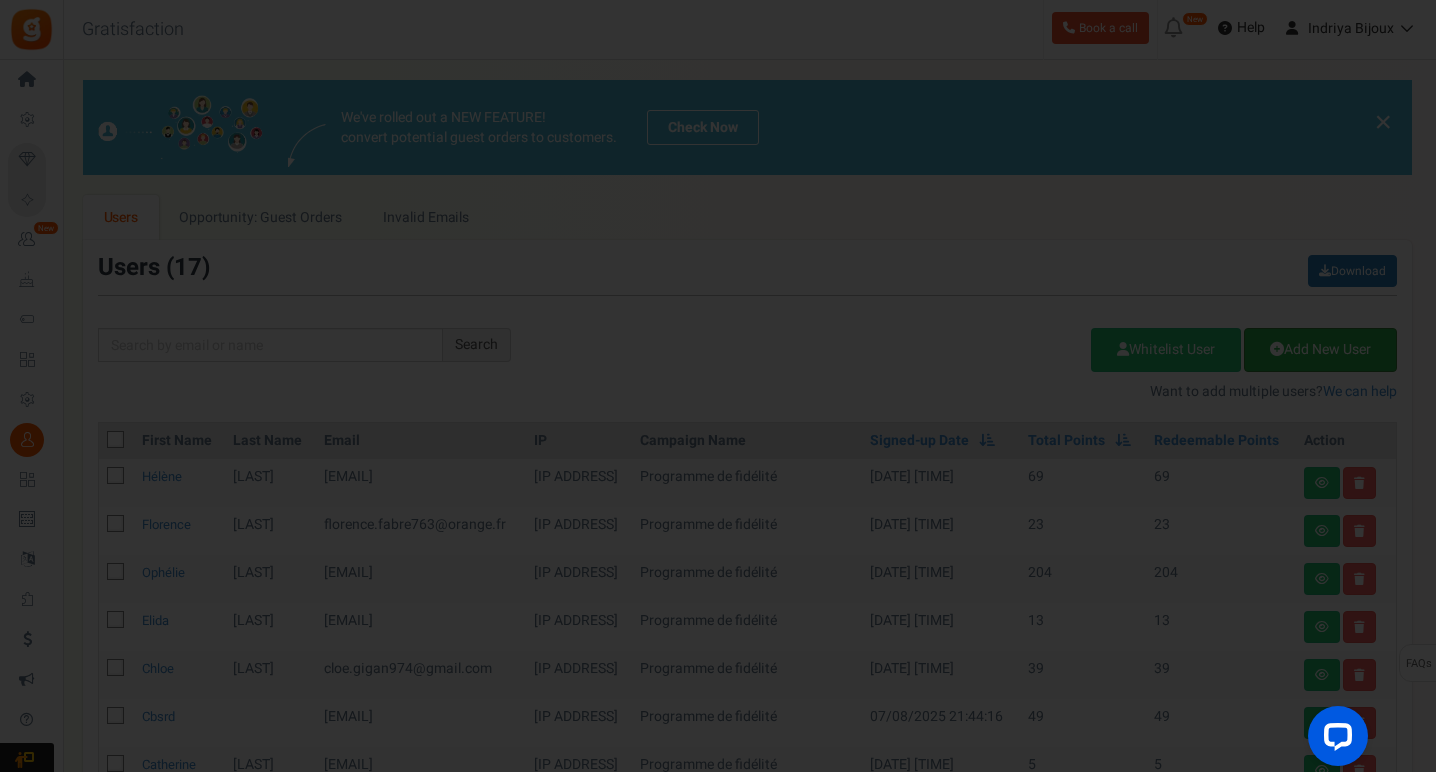 scroll, scrollTop: 0, scrollLeft: 0, axis: both 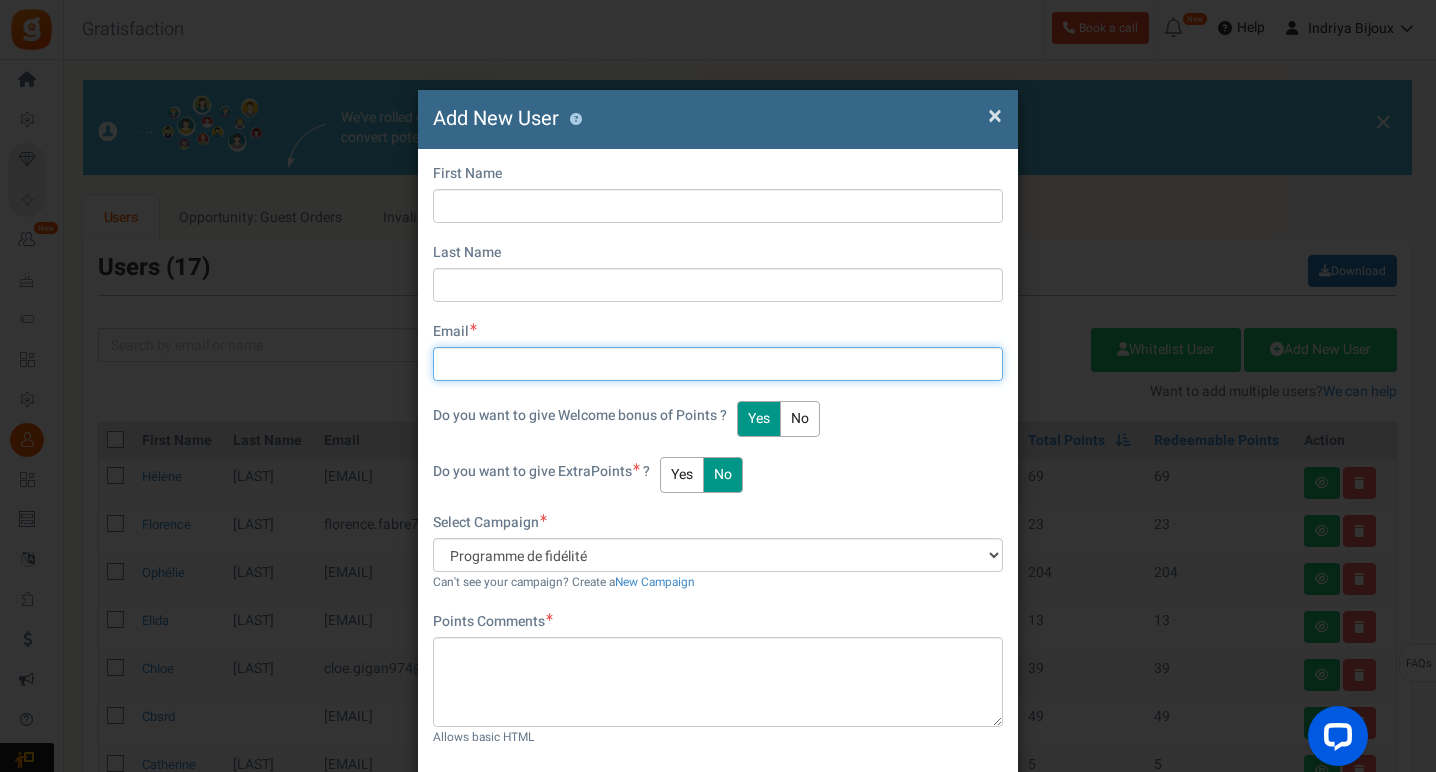 click at bounding box center (718, 364) 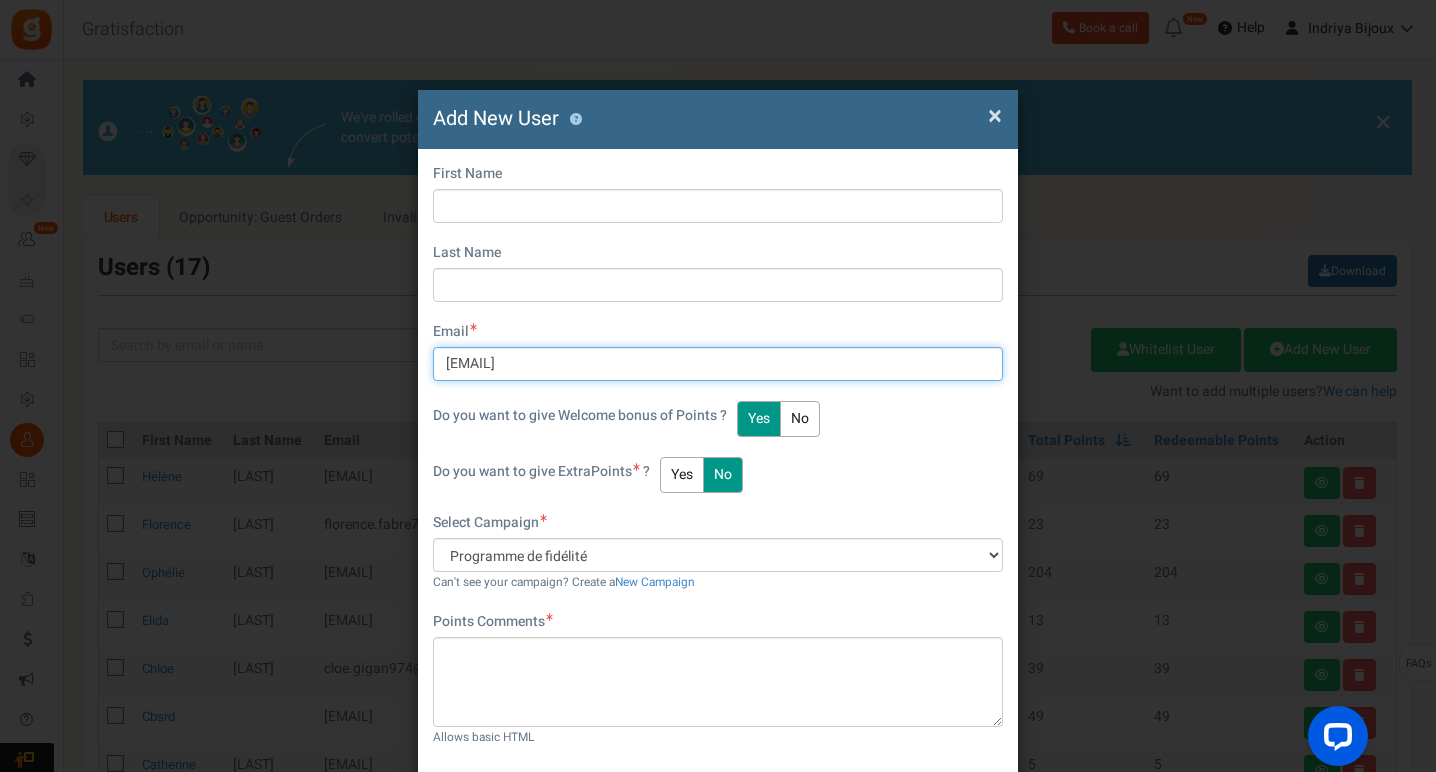 type on "[EMAIL]" 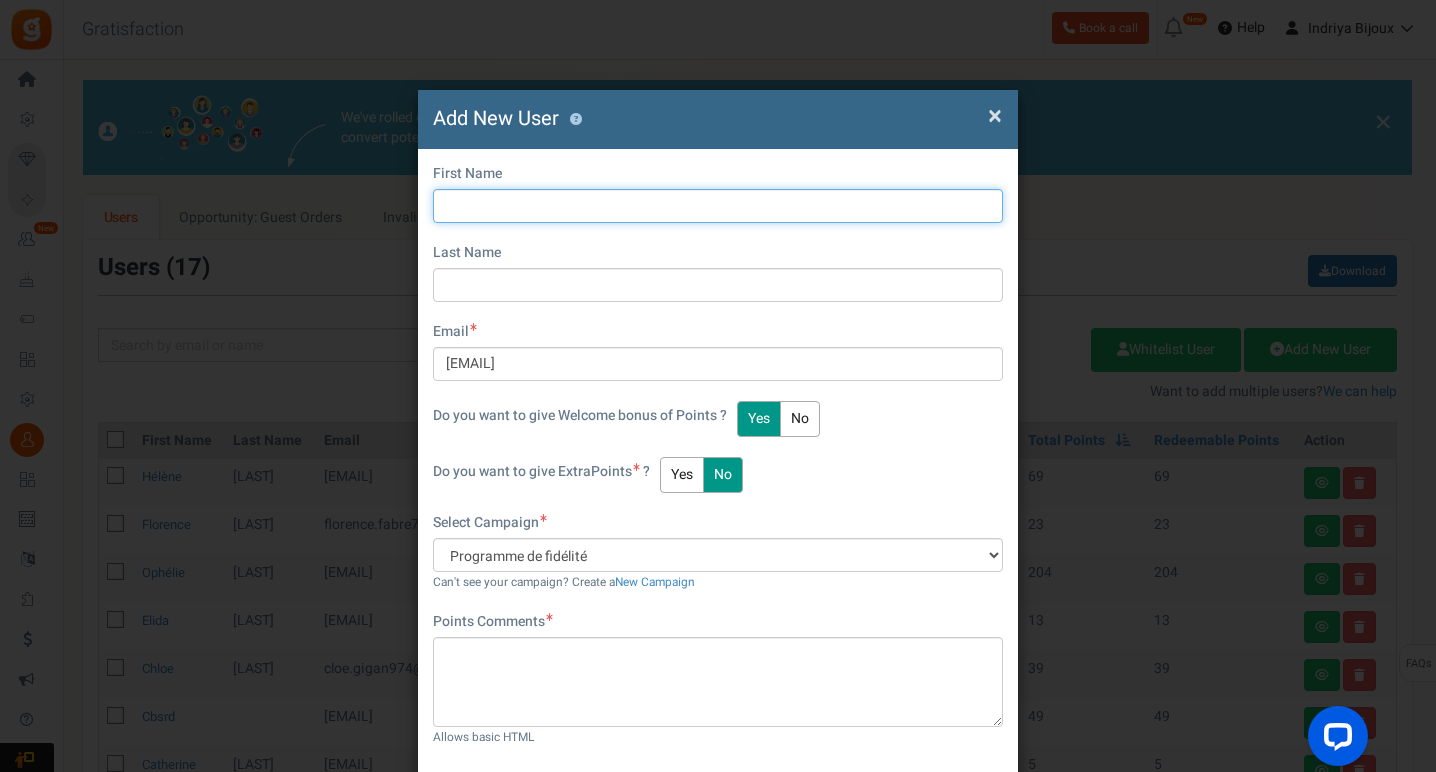 click at bounding box center (718, 206) 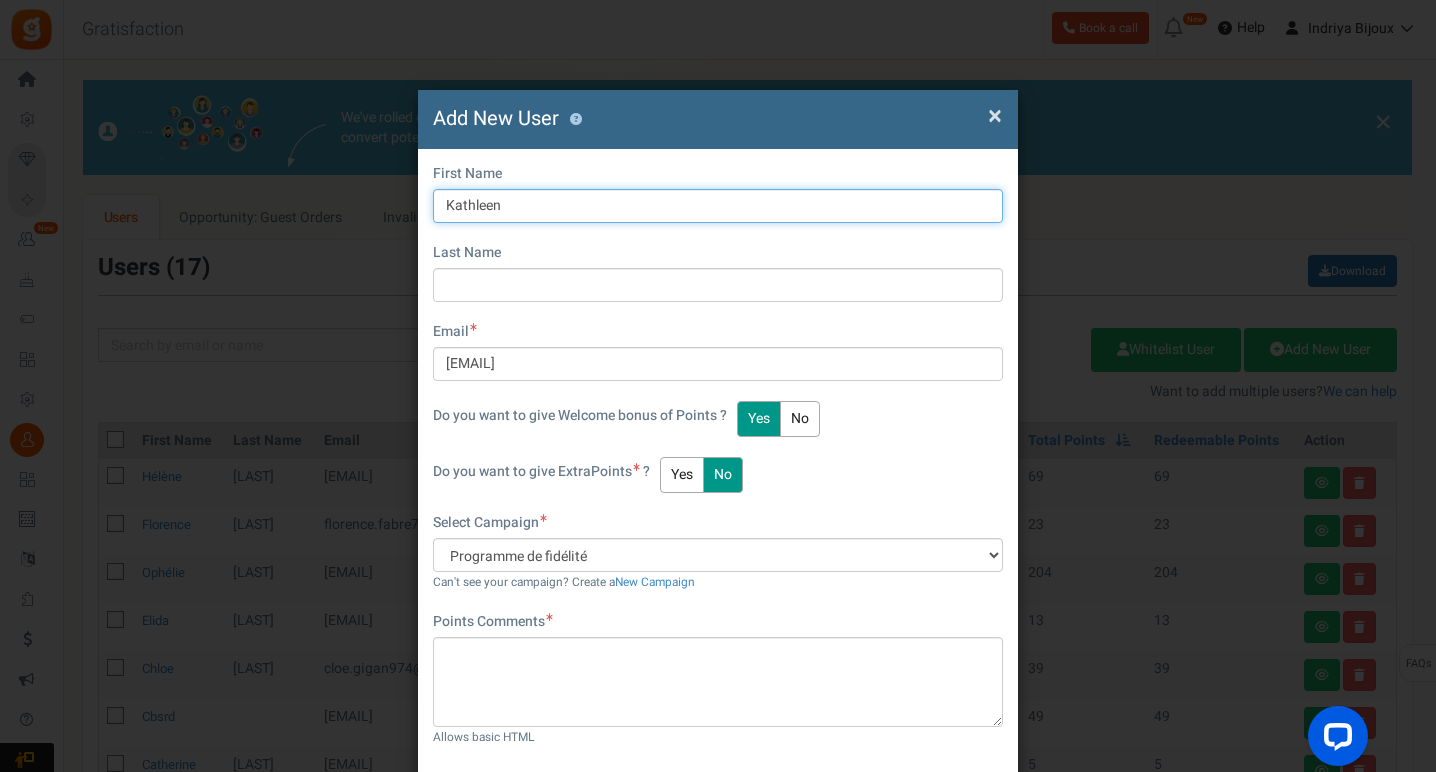type on "Kathleen" 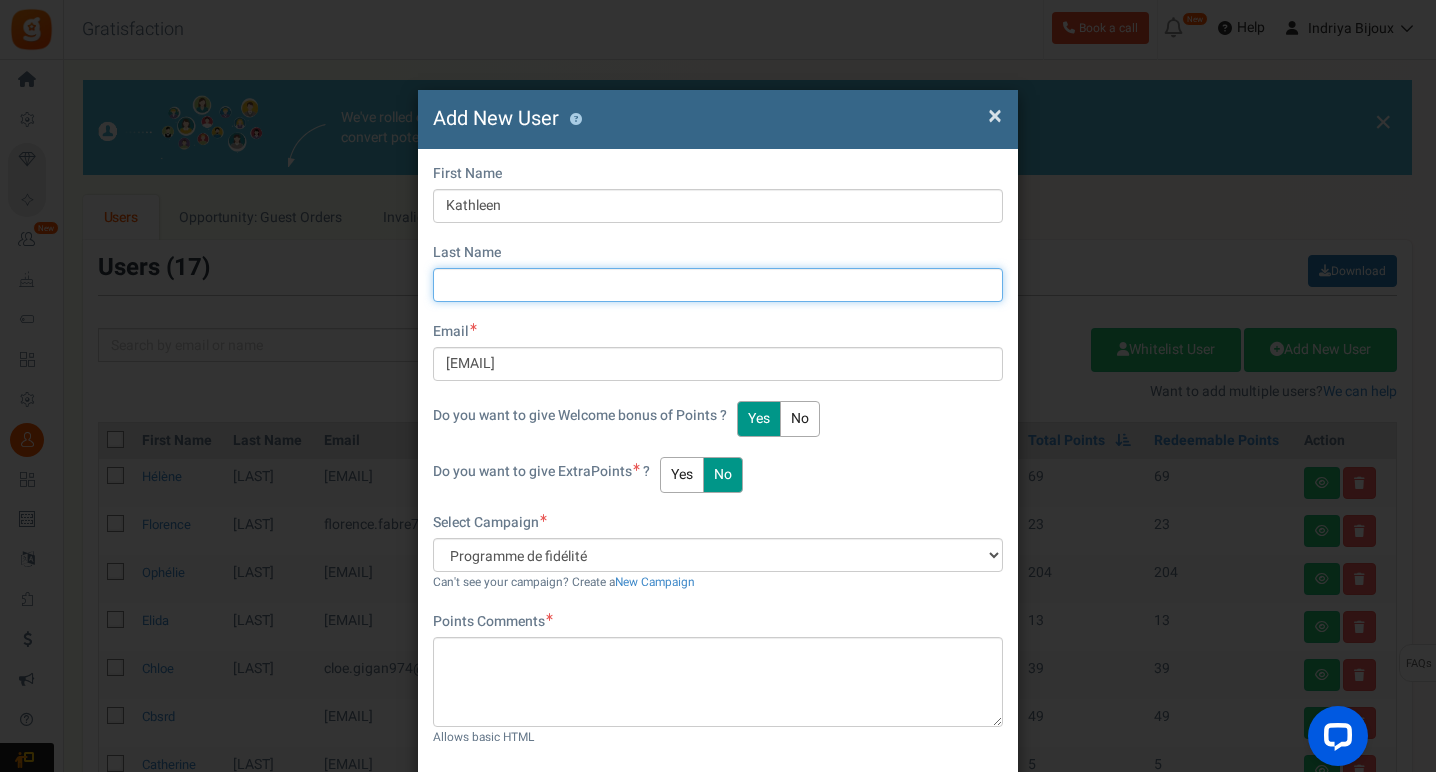 type on "C" 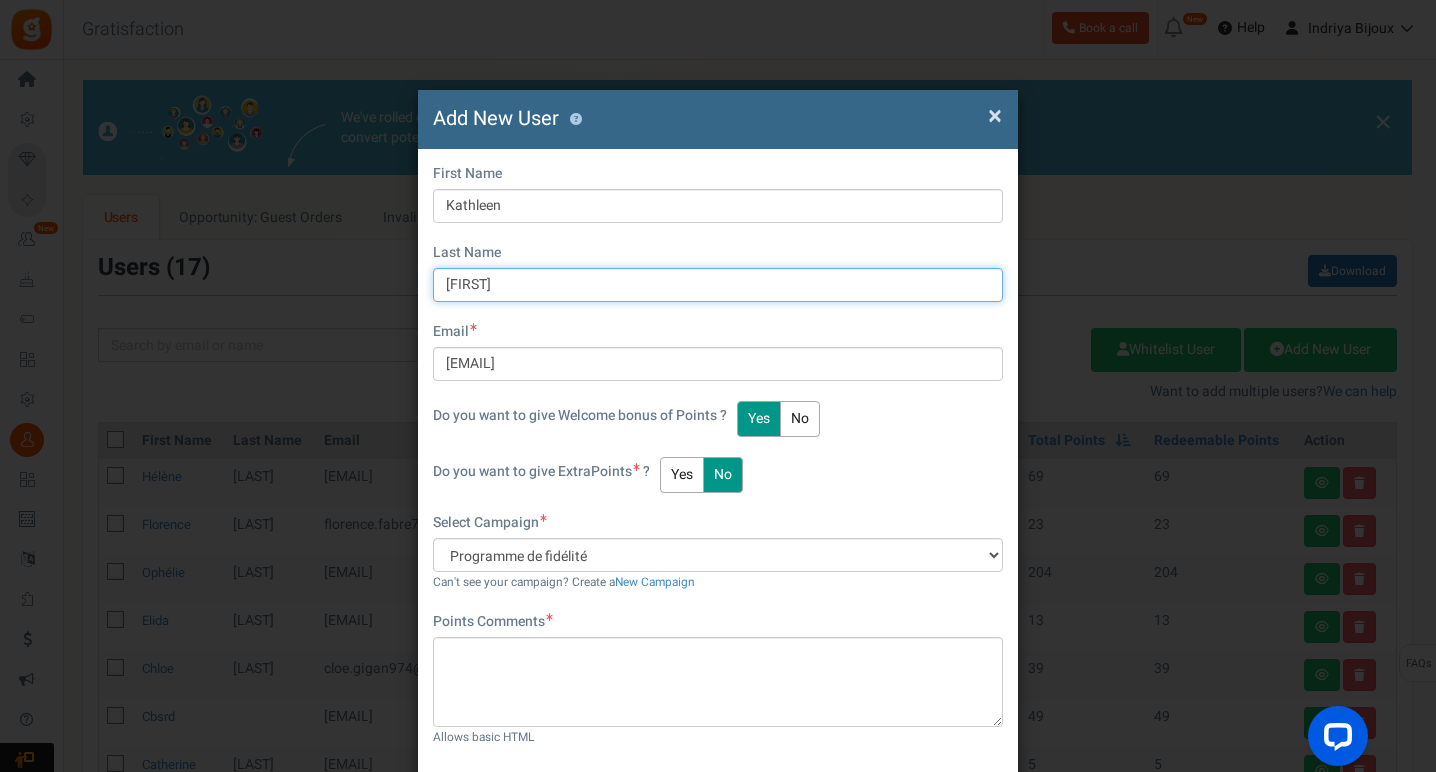 type on "[FIRST]" 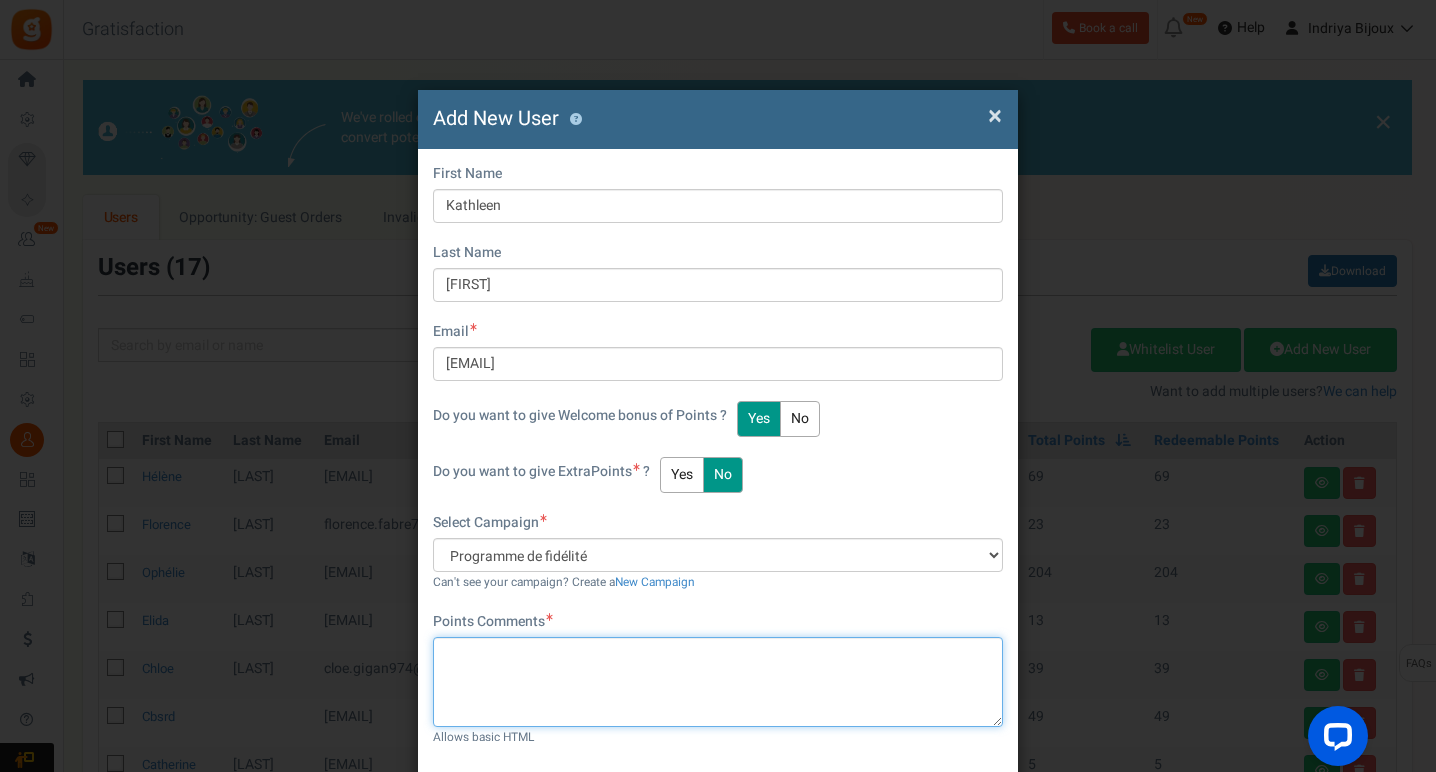 click at bounding box center (718, 682) 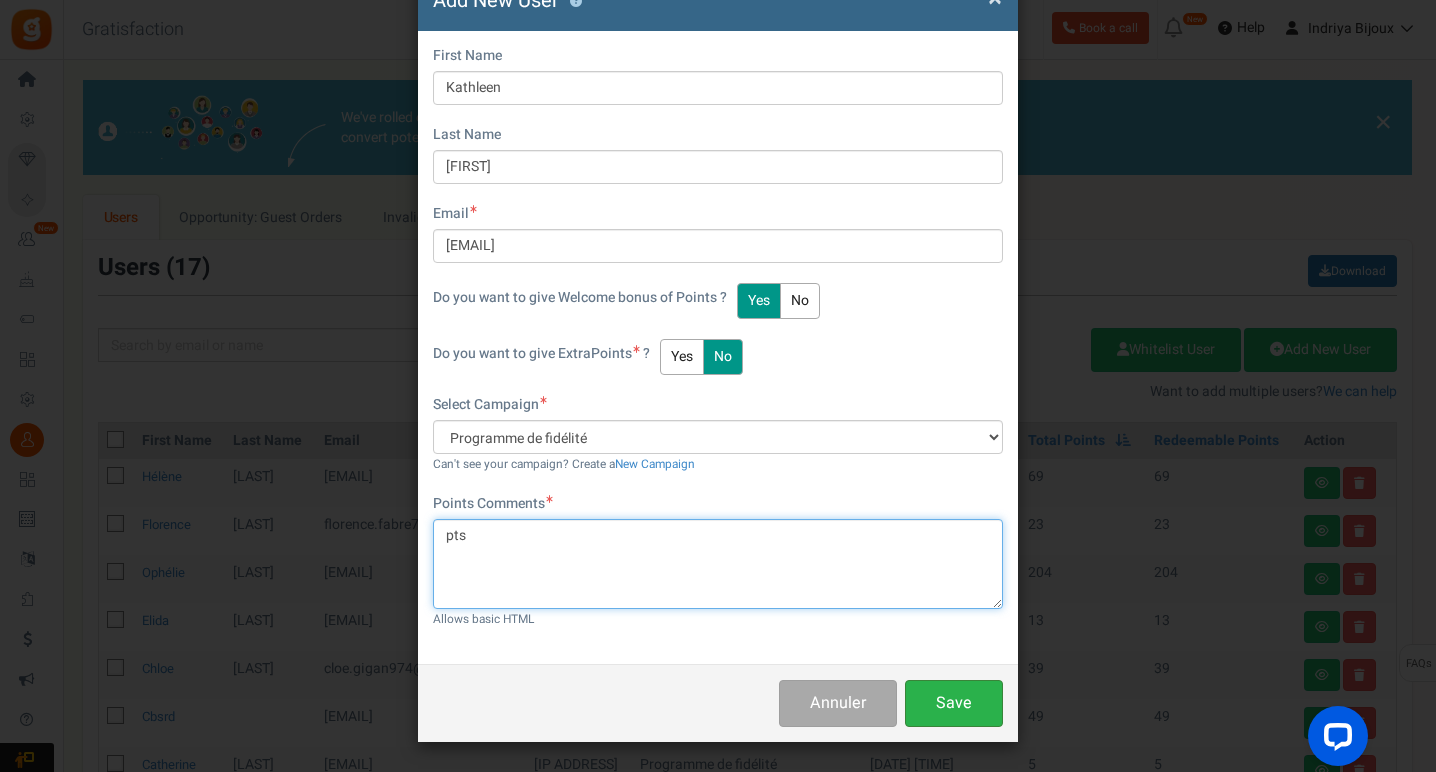 scroll, scrollTop: 117, scrollLeft: 0, axis: vertical 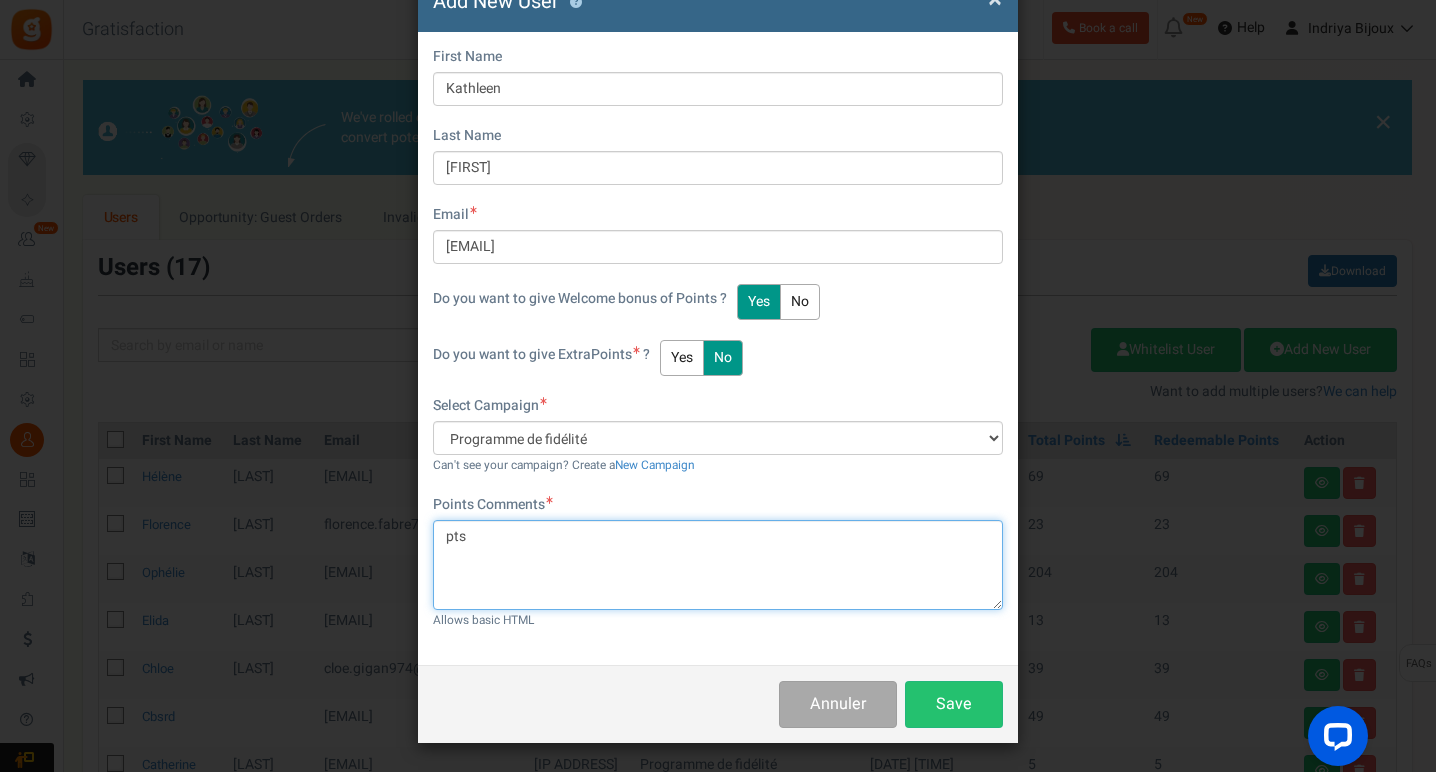type on "pts" 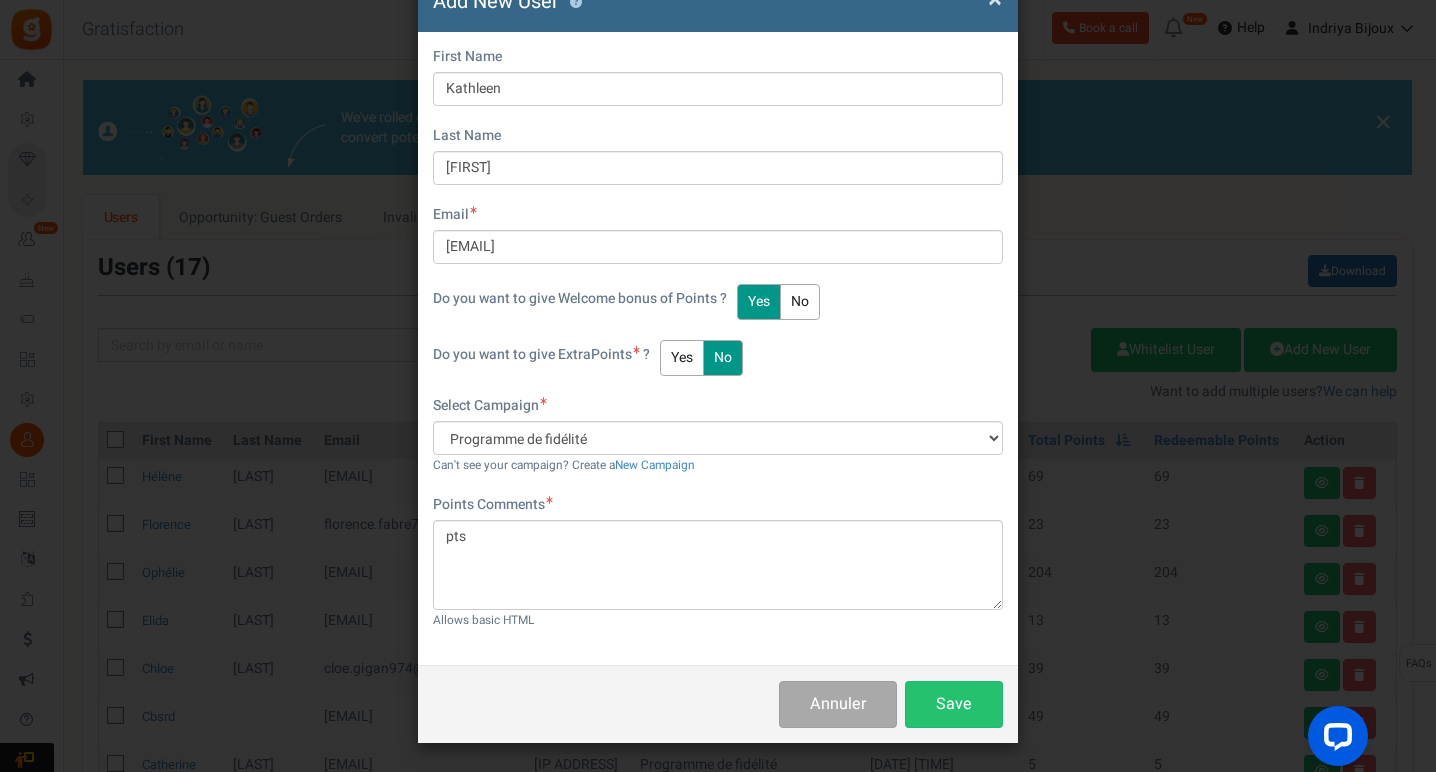 click on "No" at bounding box center [800, 302] 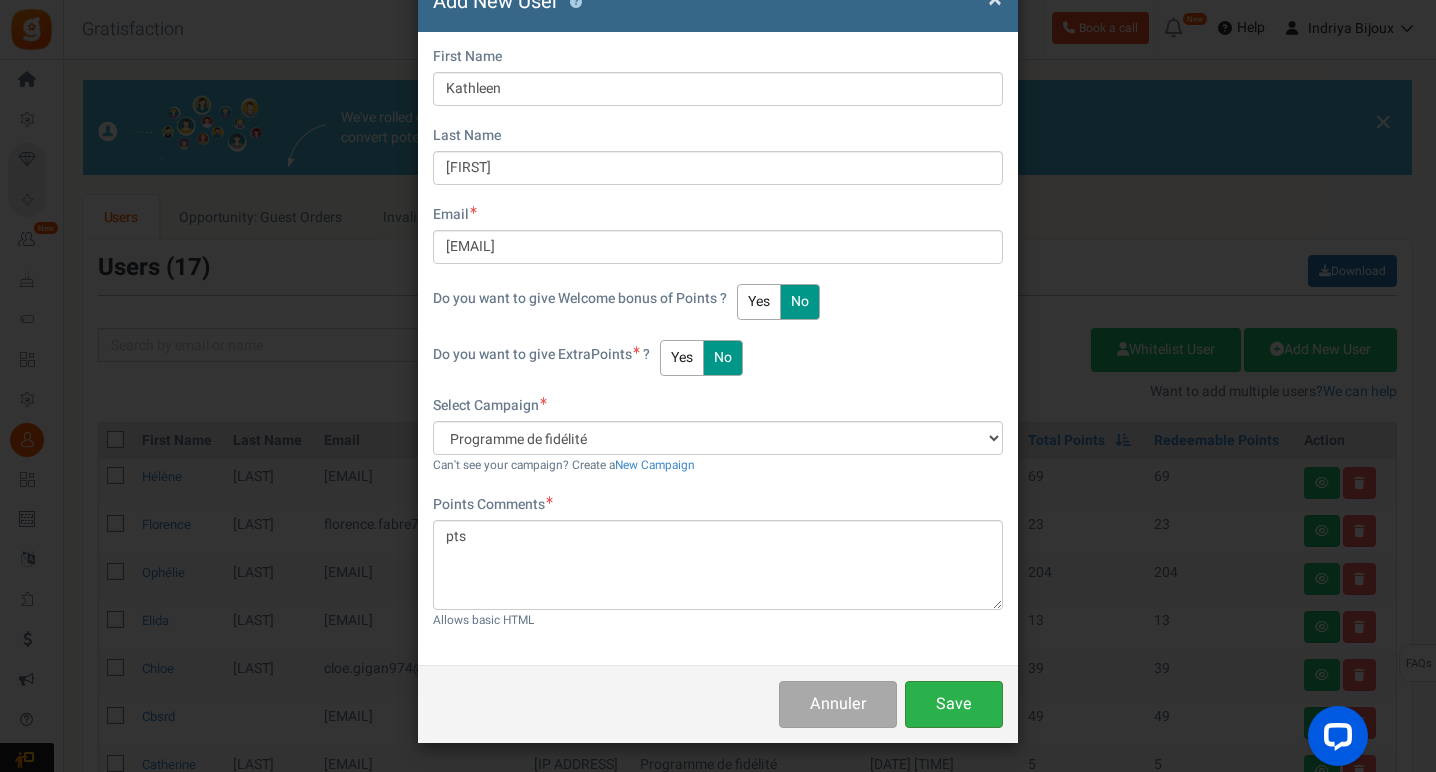 click on "Save" at bounding box center [954, 704] 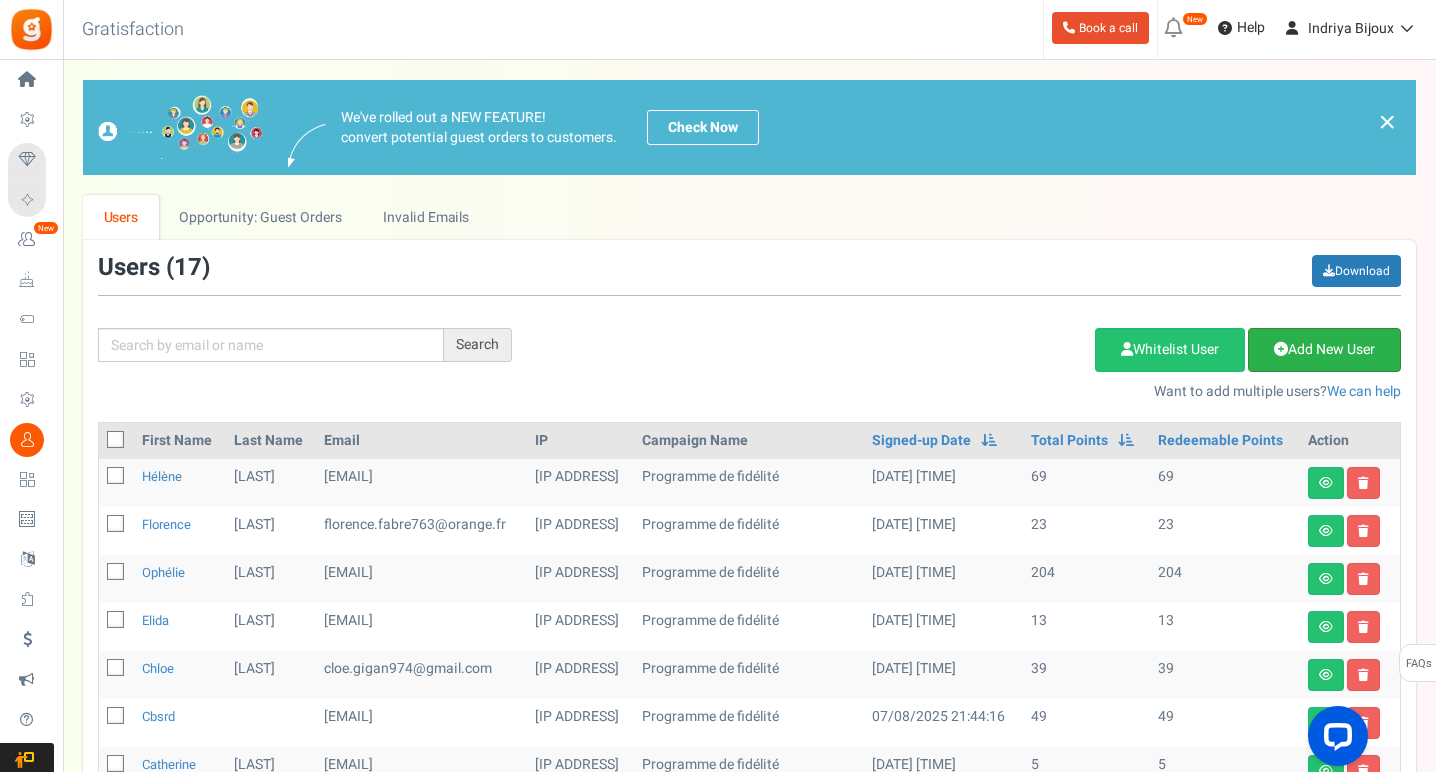 click on "Add New User" at bounding box center [1324, 350] 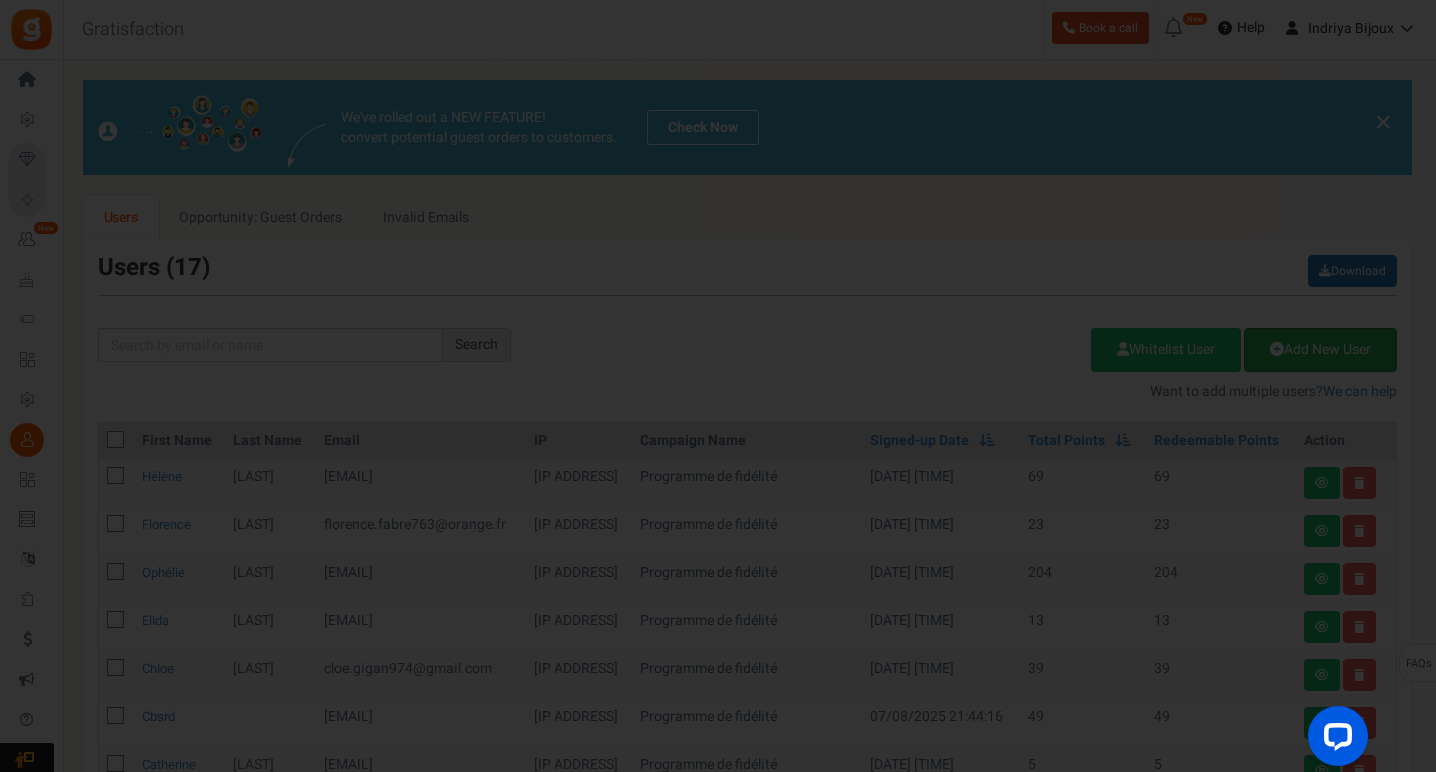 scroll, scrollTop: 0, scrollLeft: 0, axis: both 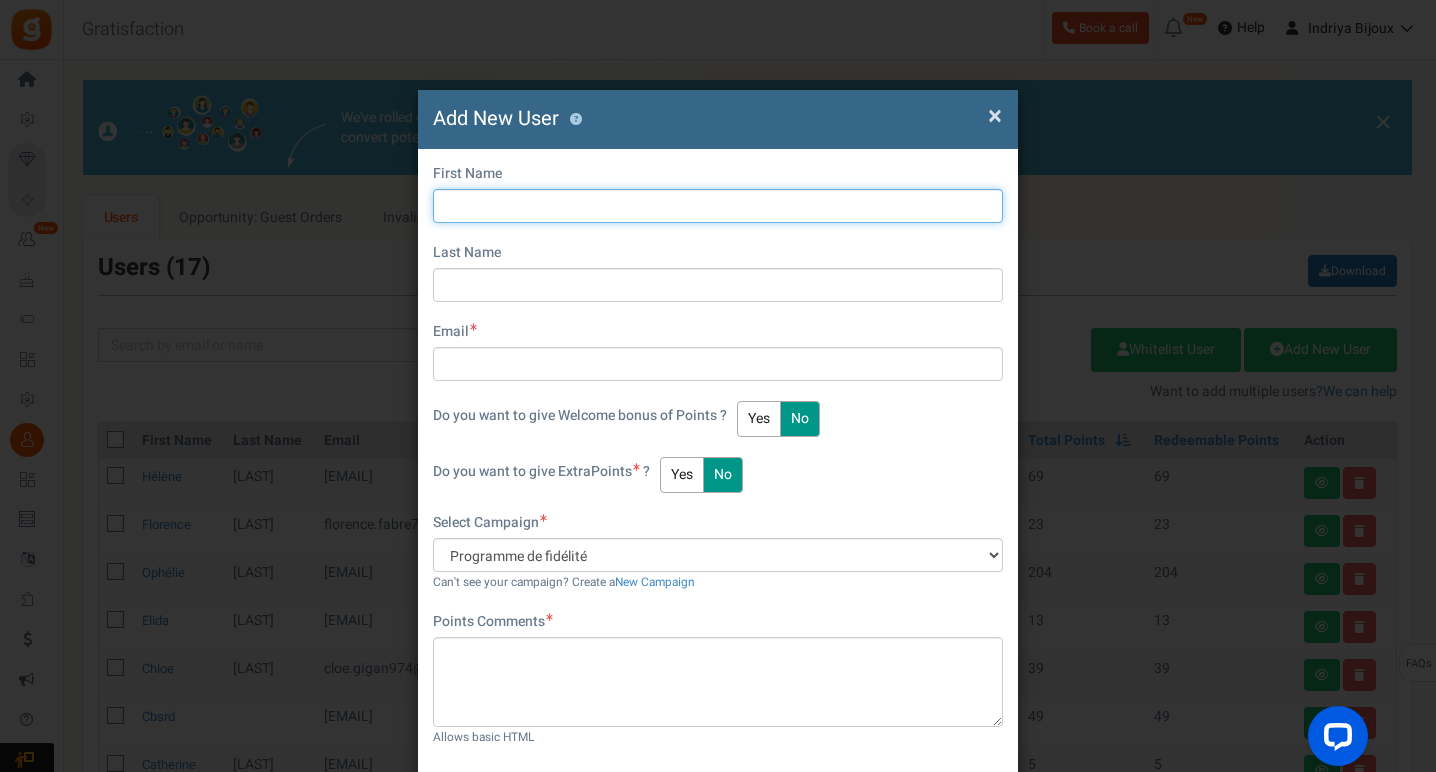 click at bounding box center [718, 206] 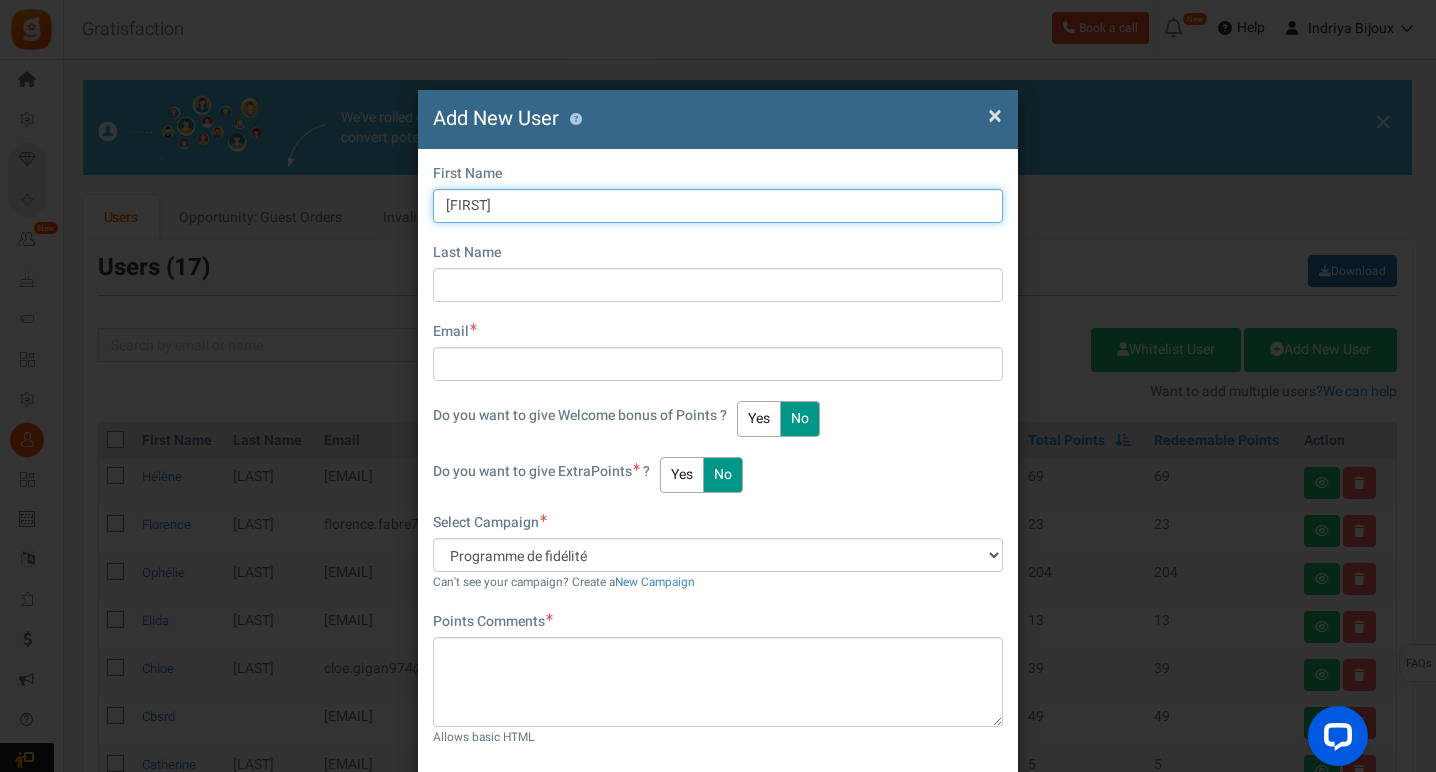 type on "[FIRST]" 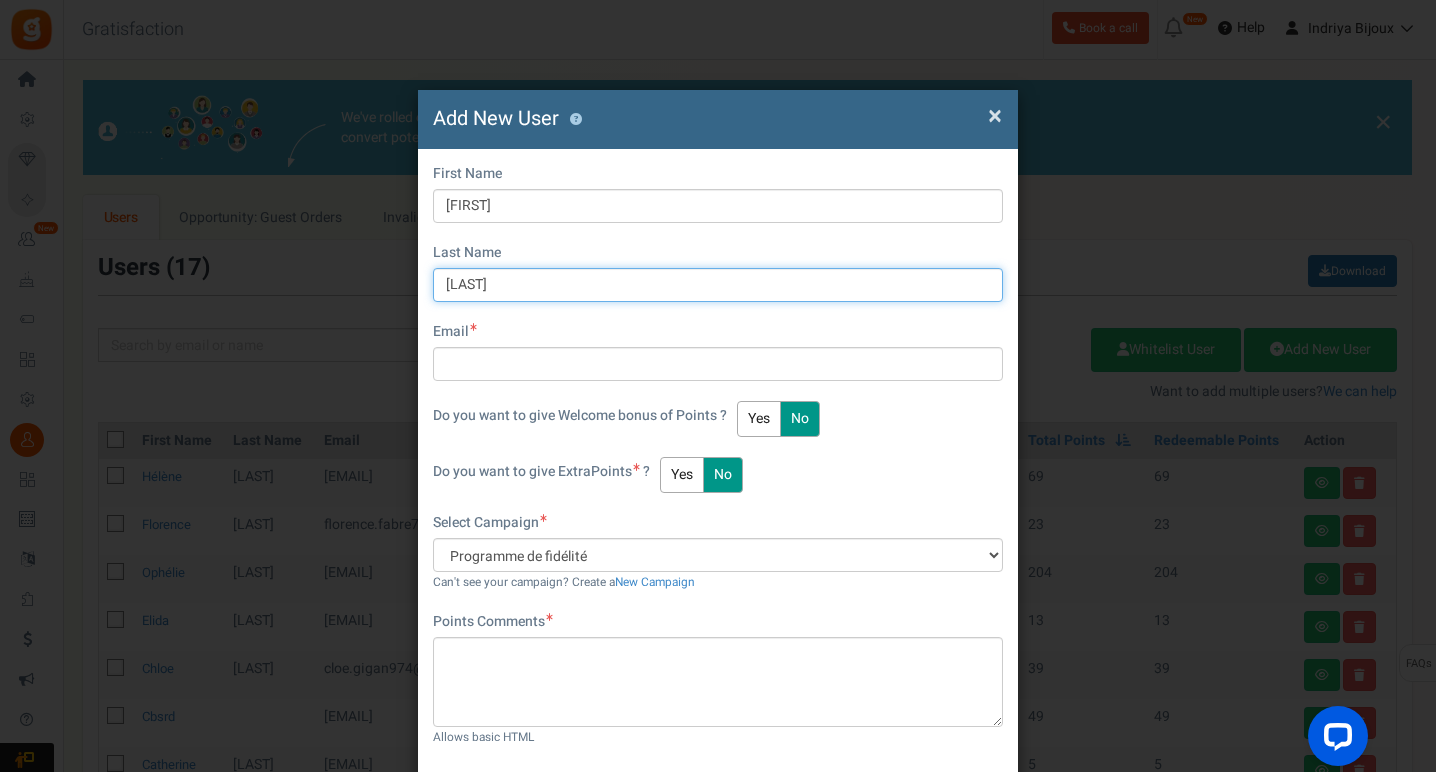 type on "h" 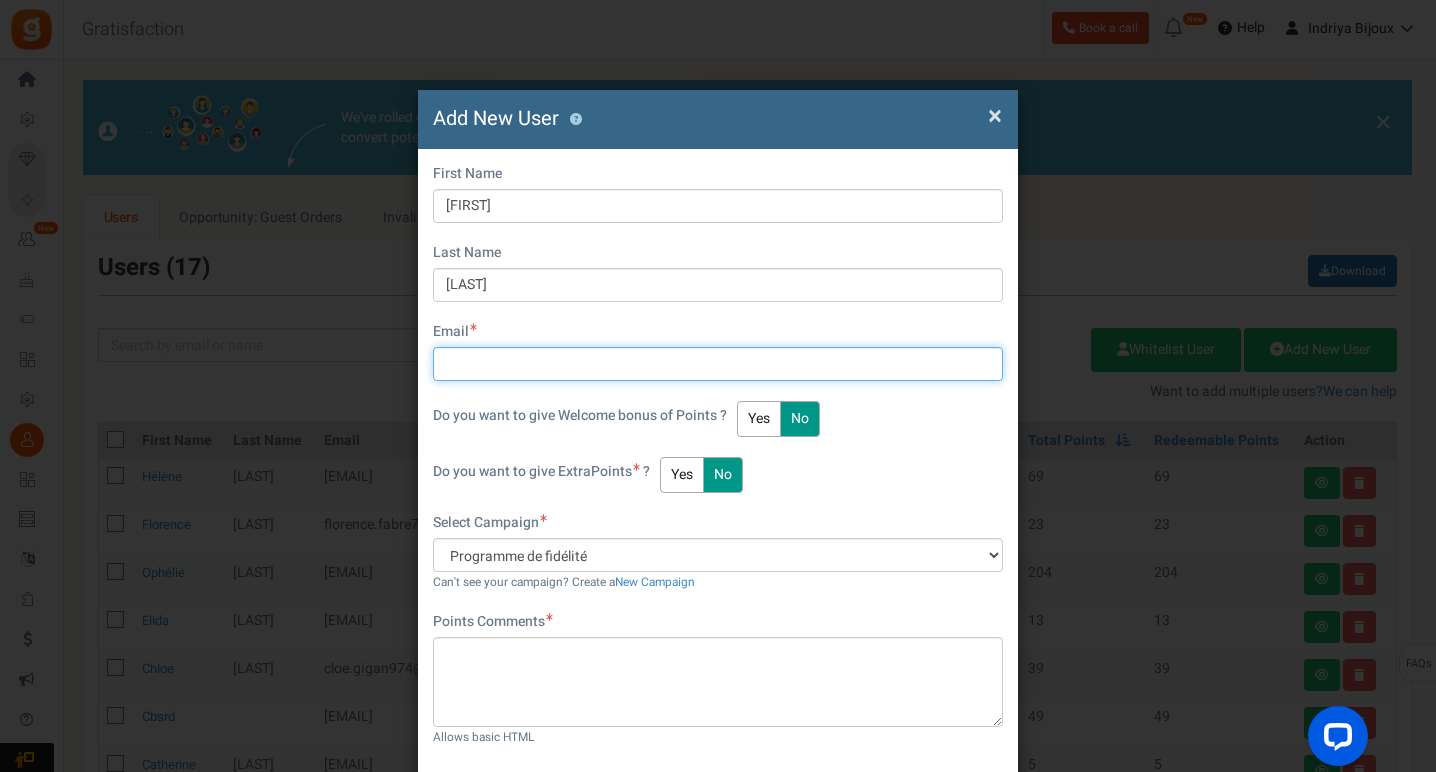 paste on "[EMAIL]" 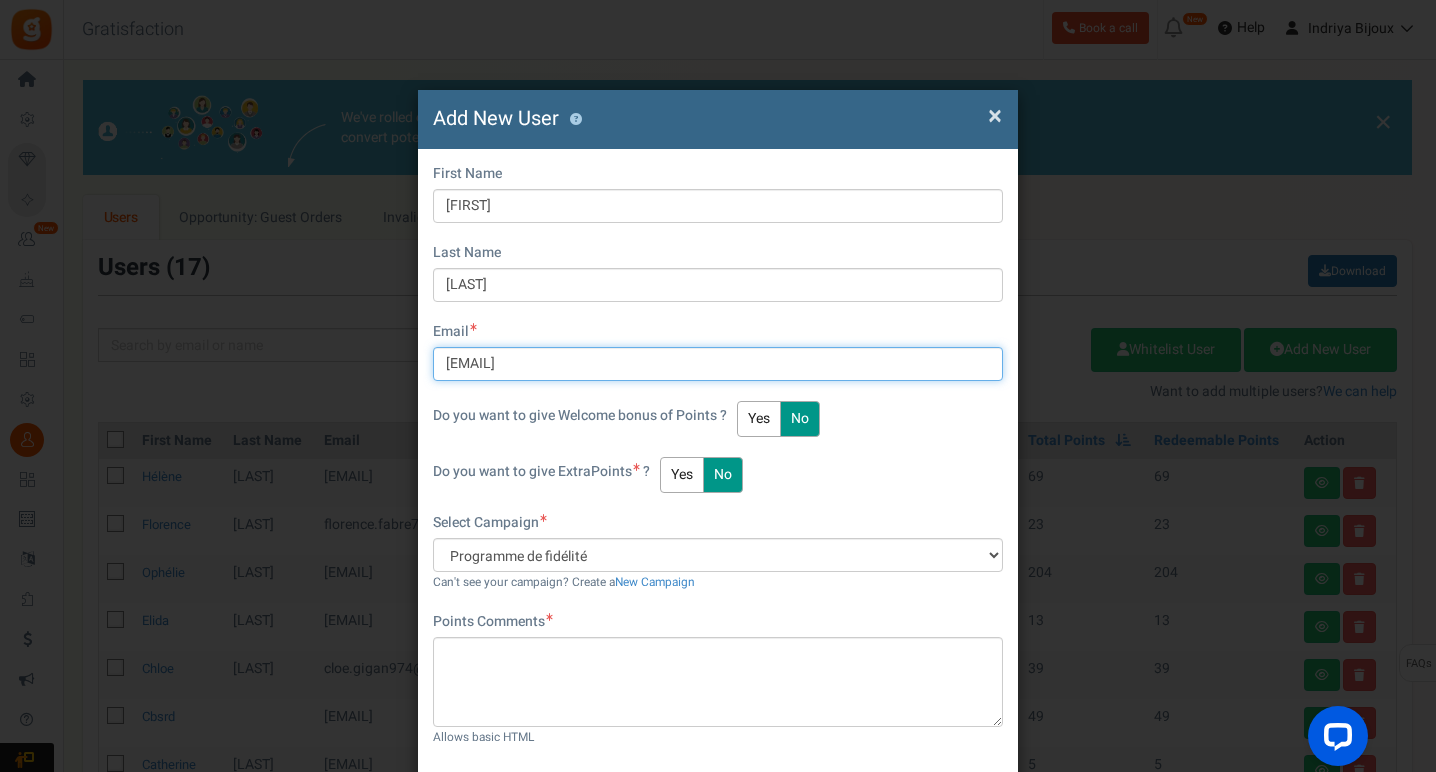 type on "[EMAIL]" 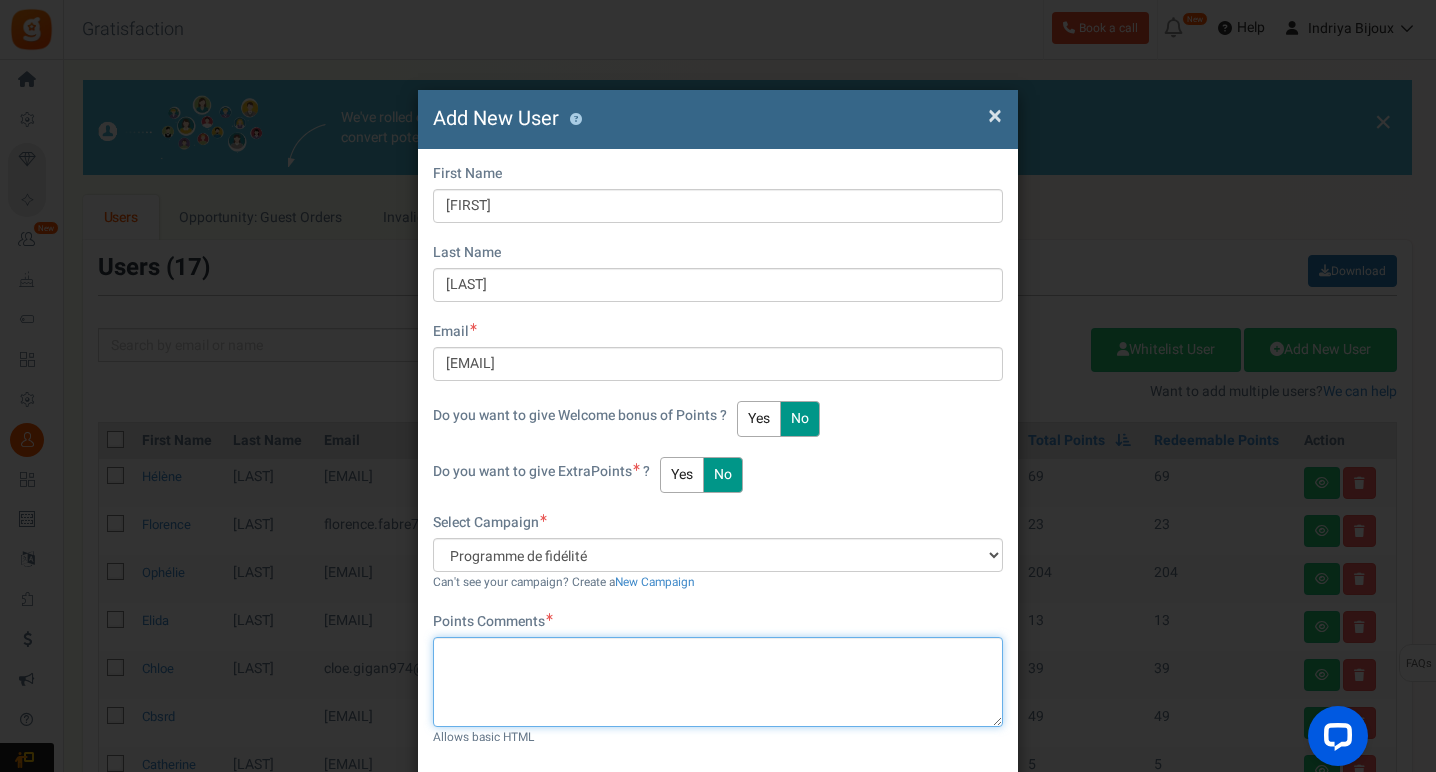 click at bounding box center [718, 682] 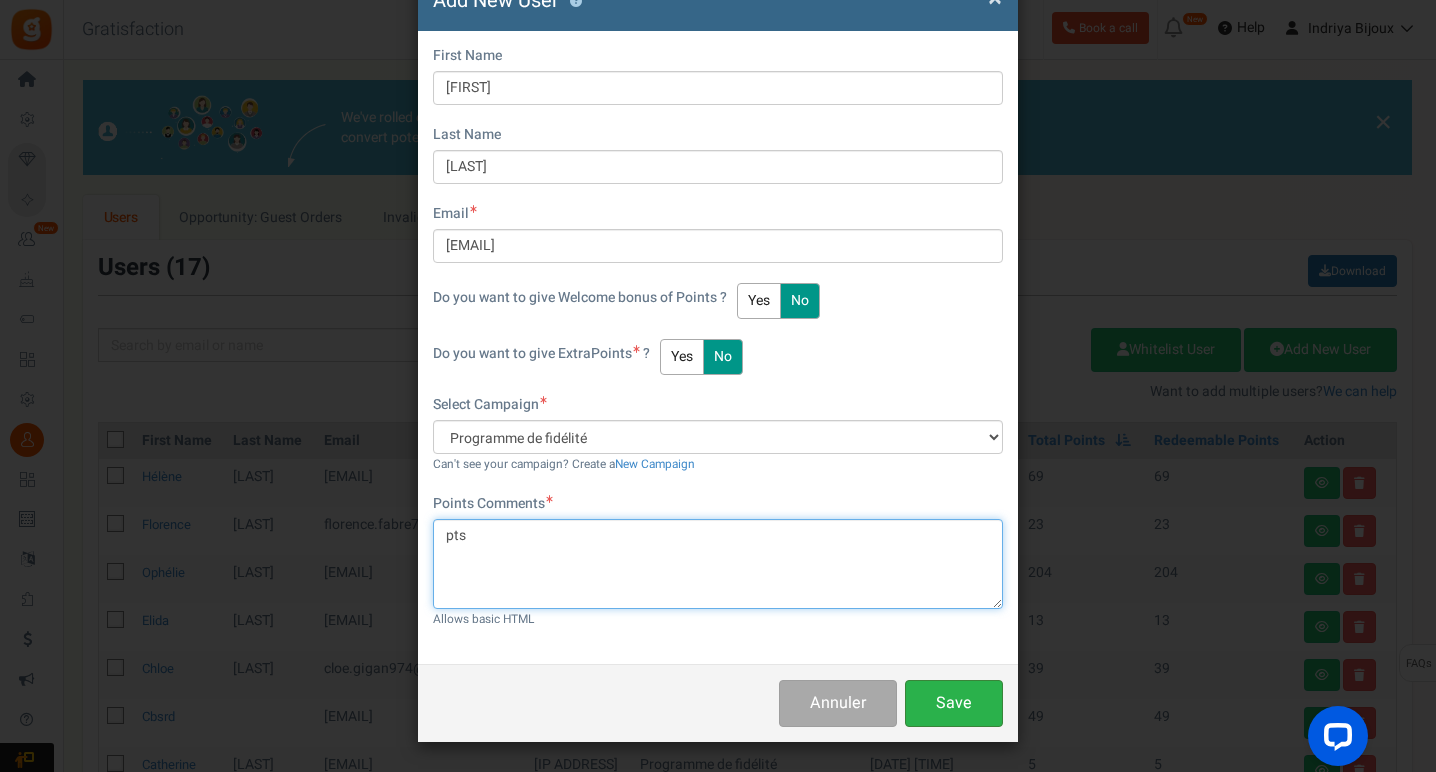 scroll, scrollTop: 117, scrollLeft: 0, axis: vertical 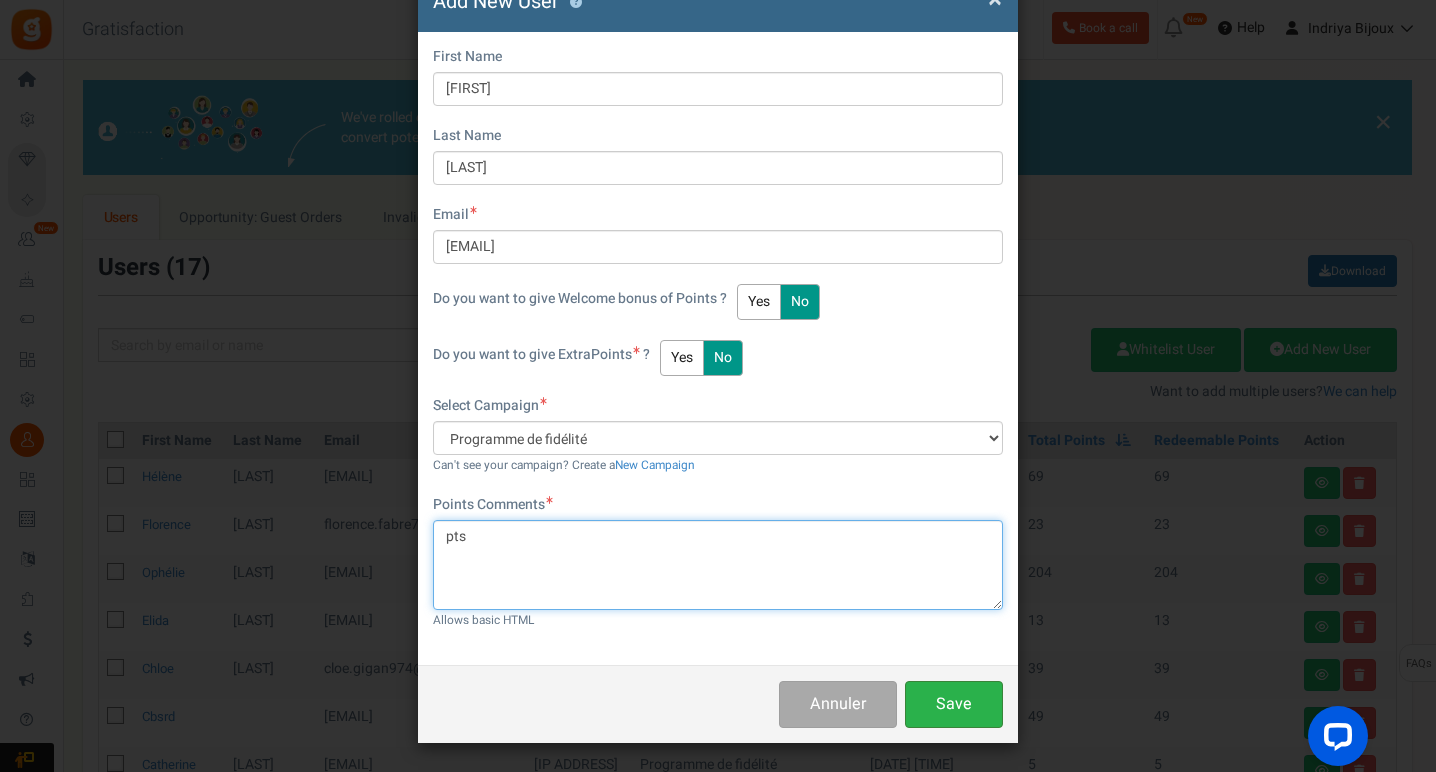 type on "pts" 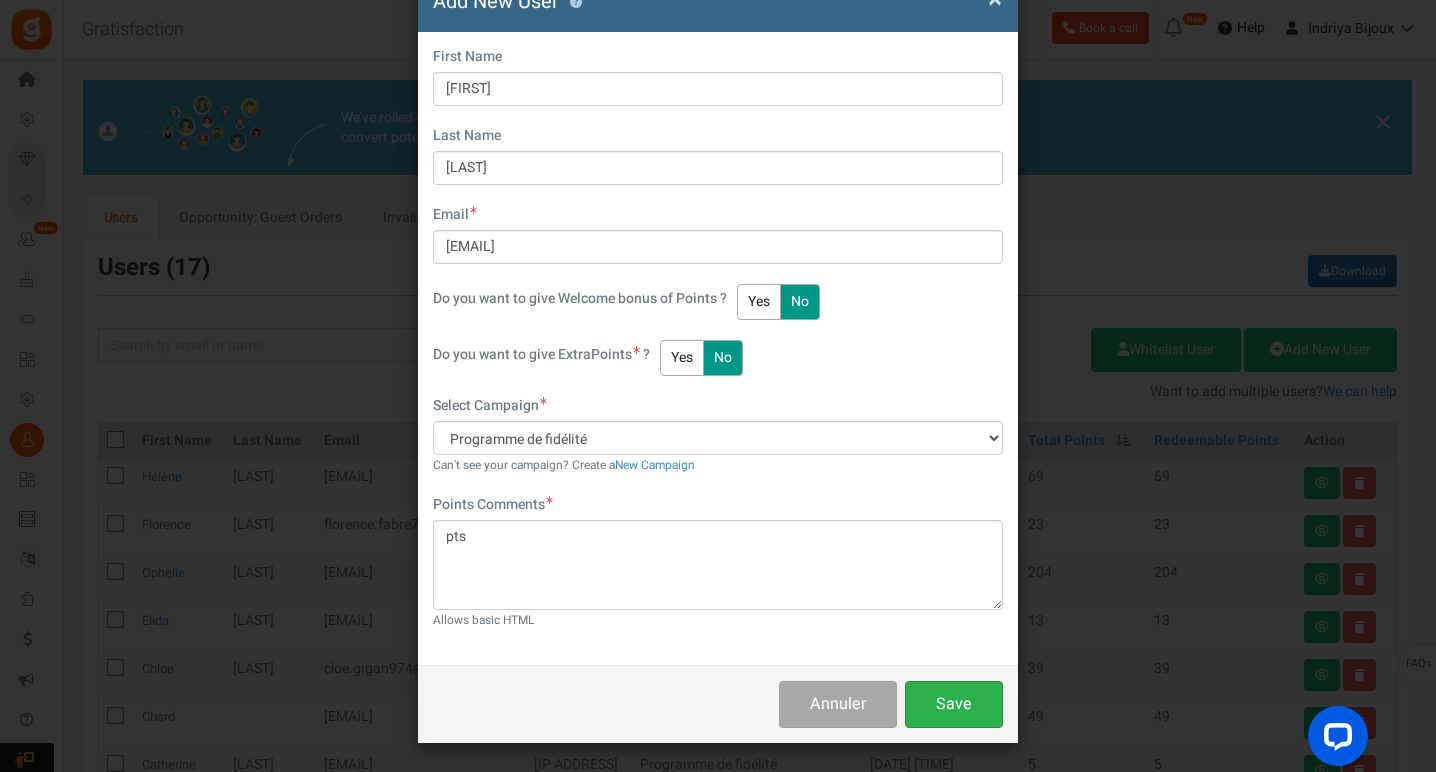click on "Save" at bounding box center [954, 704] 